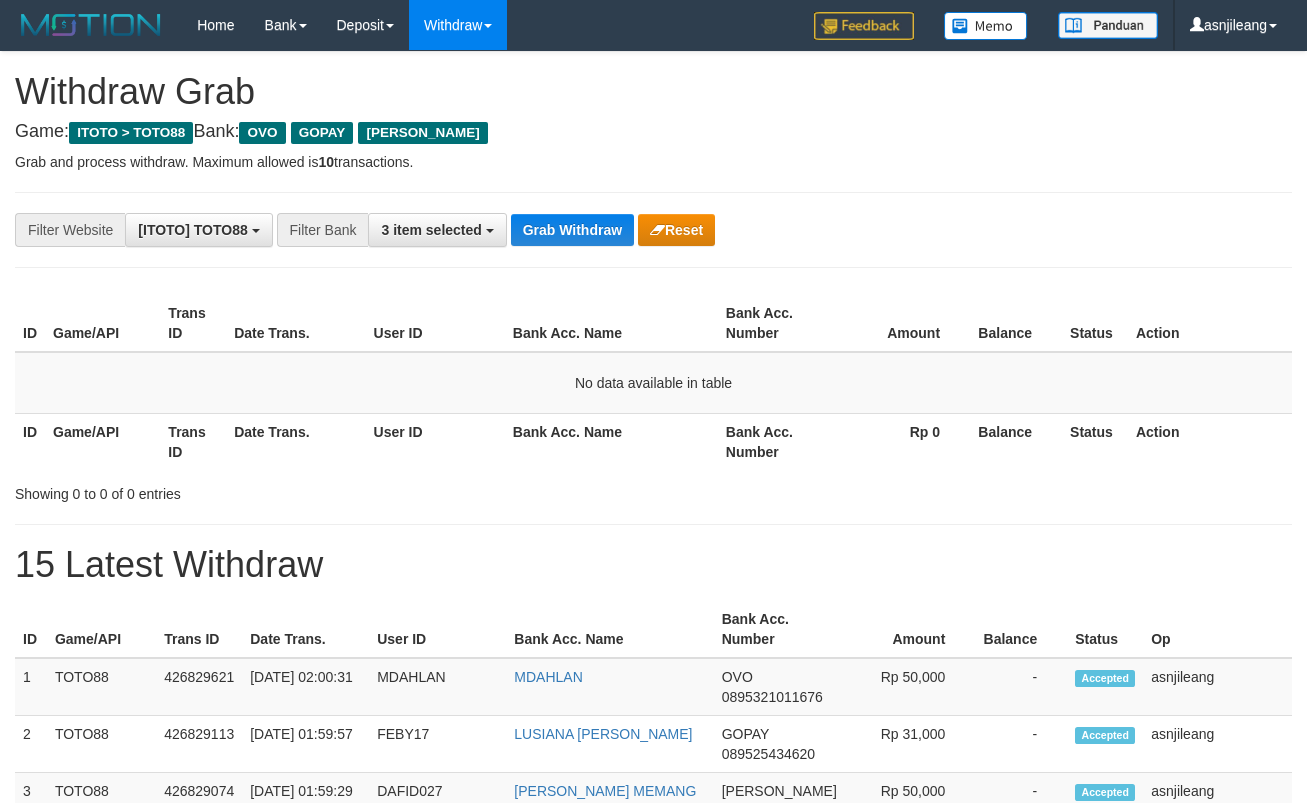 scroll, scrollTop: 0, scrollLeft: 0, axis: both 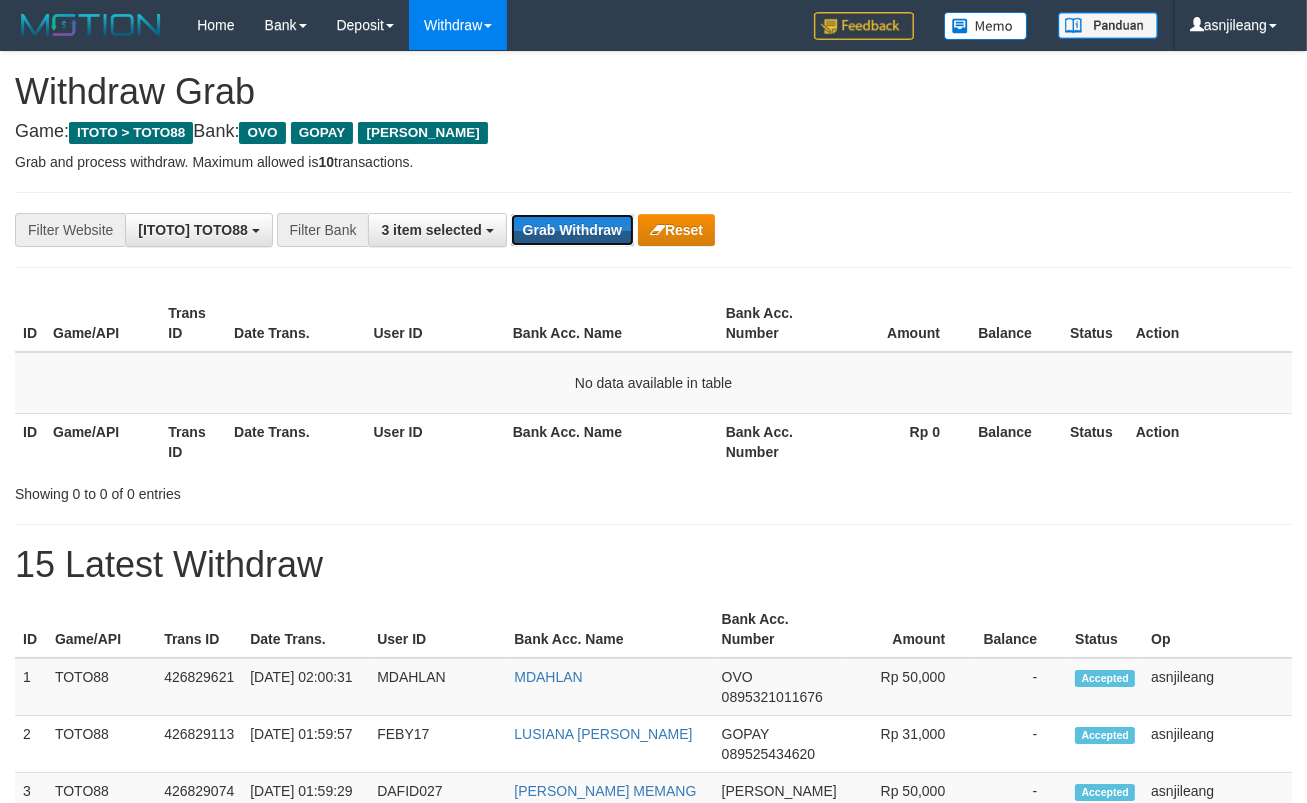 click on "Grab Withdraw" at bounding box center [572, 230] 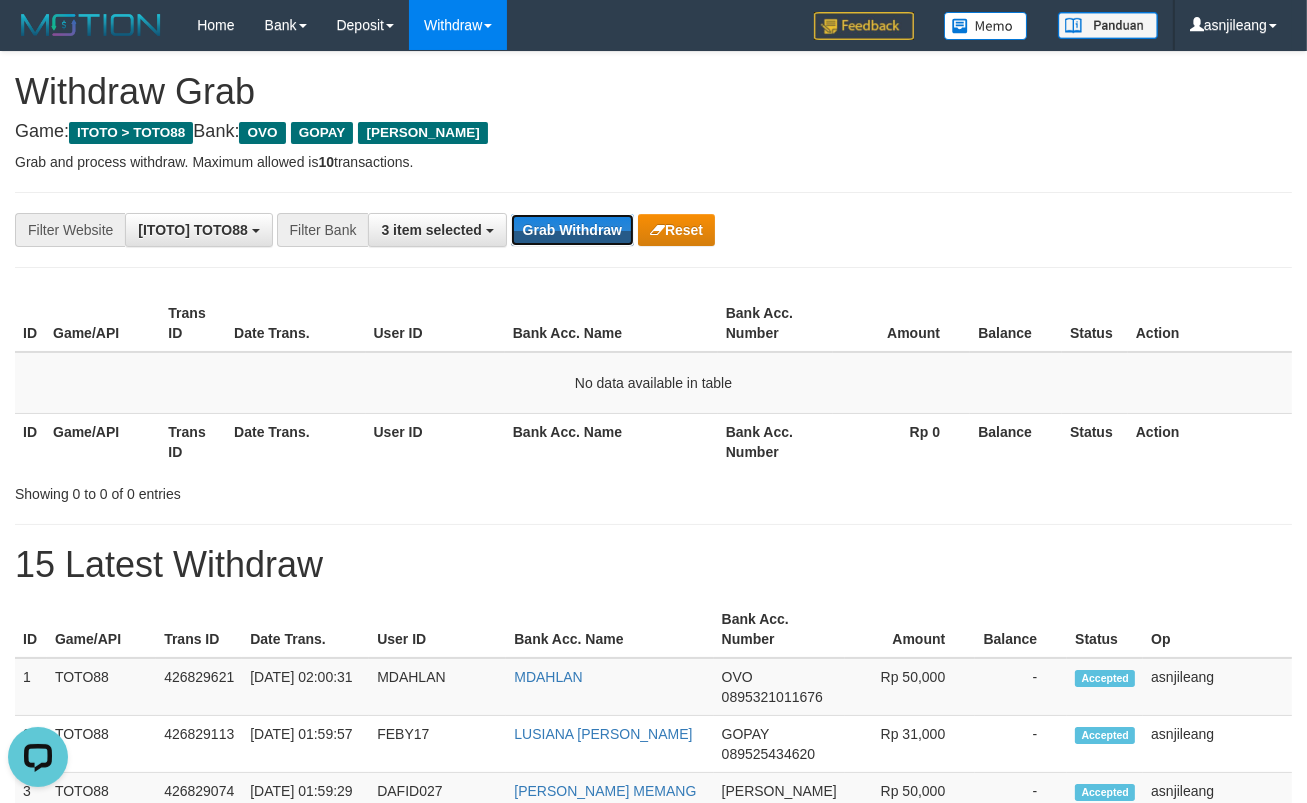 scroll, scrollTop: 0, scrollLeft: 0, axis: both 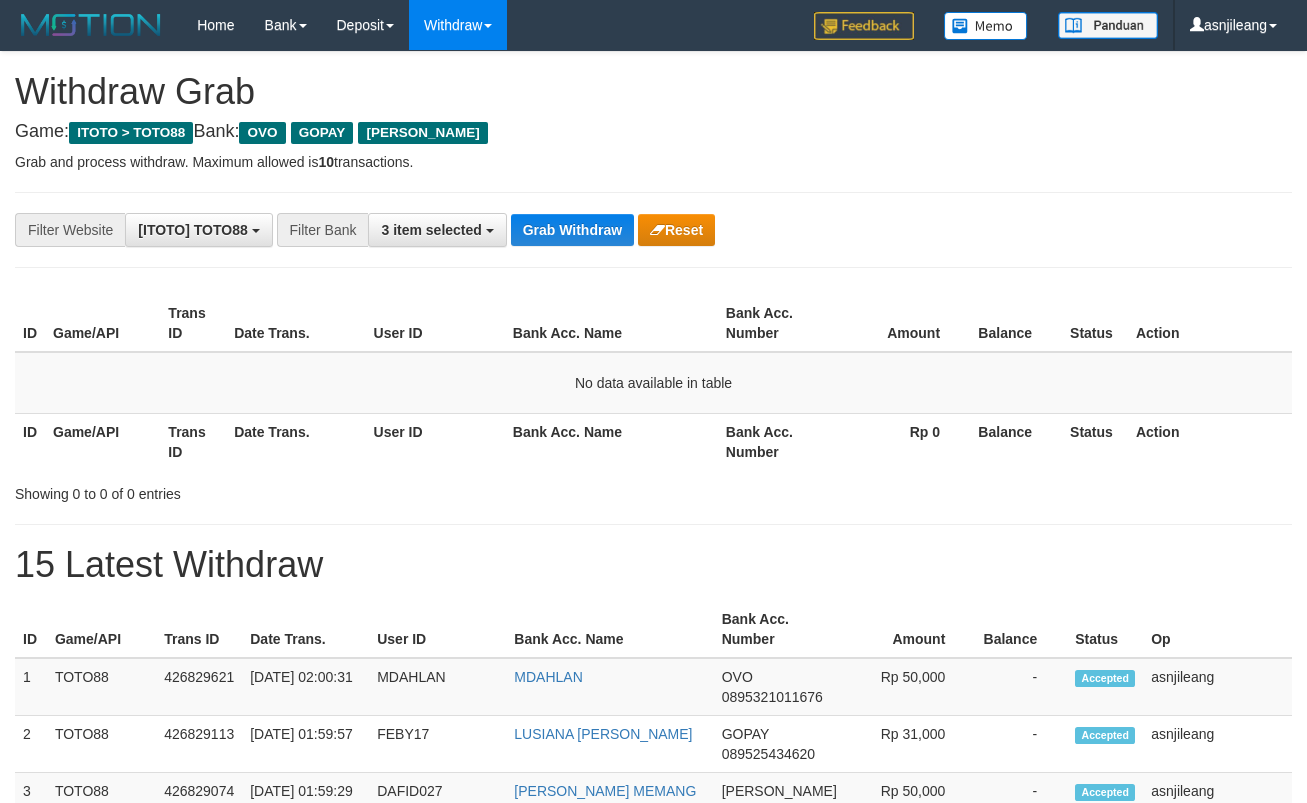 click on "Grab Withdraw" at bounding box center (572, 230) 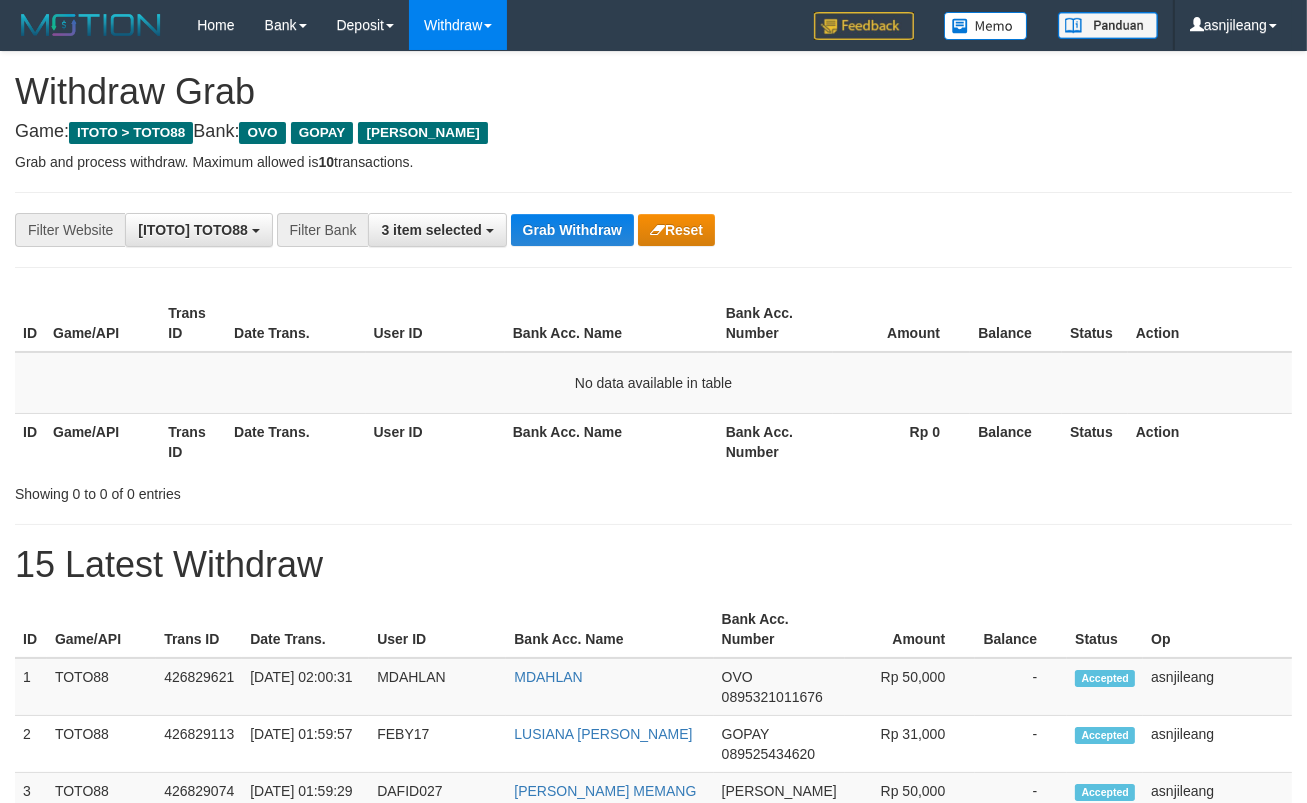 scroll, scrollTop: 17, scrollLeft: 0, axis: vertical 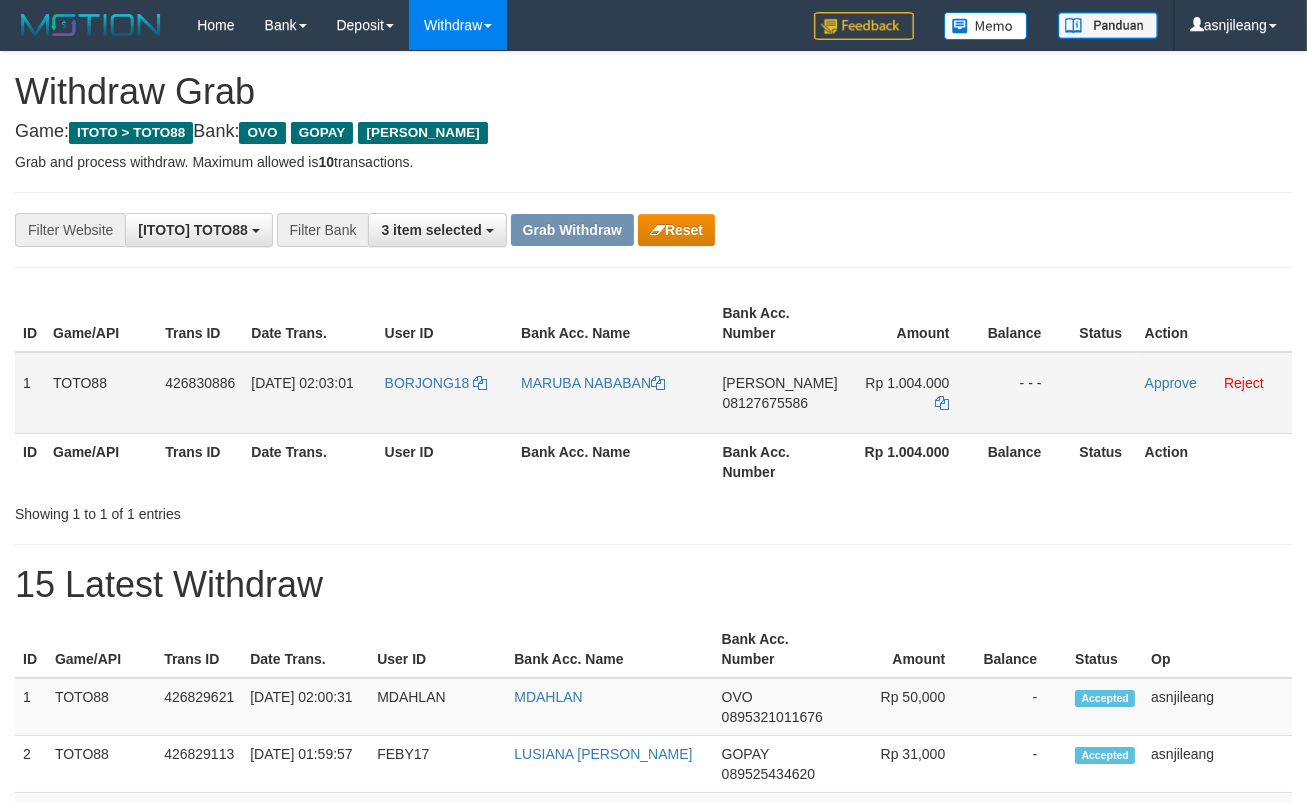 click on "DANA
08127675586" at bounding box center [780, 393] 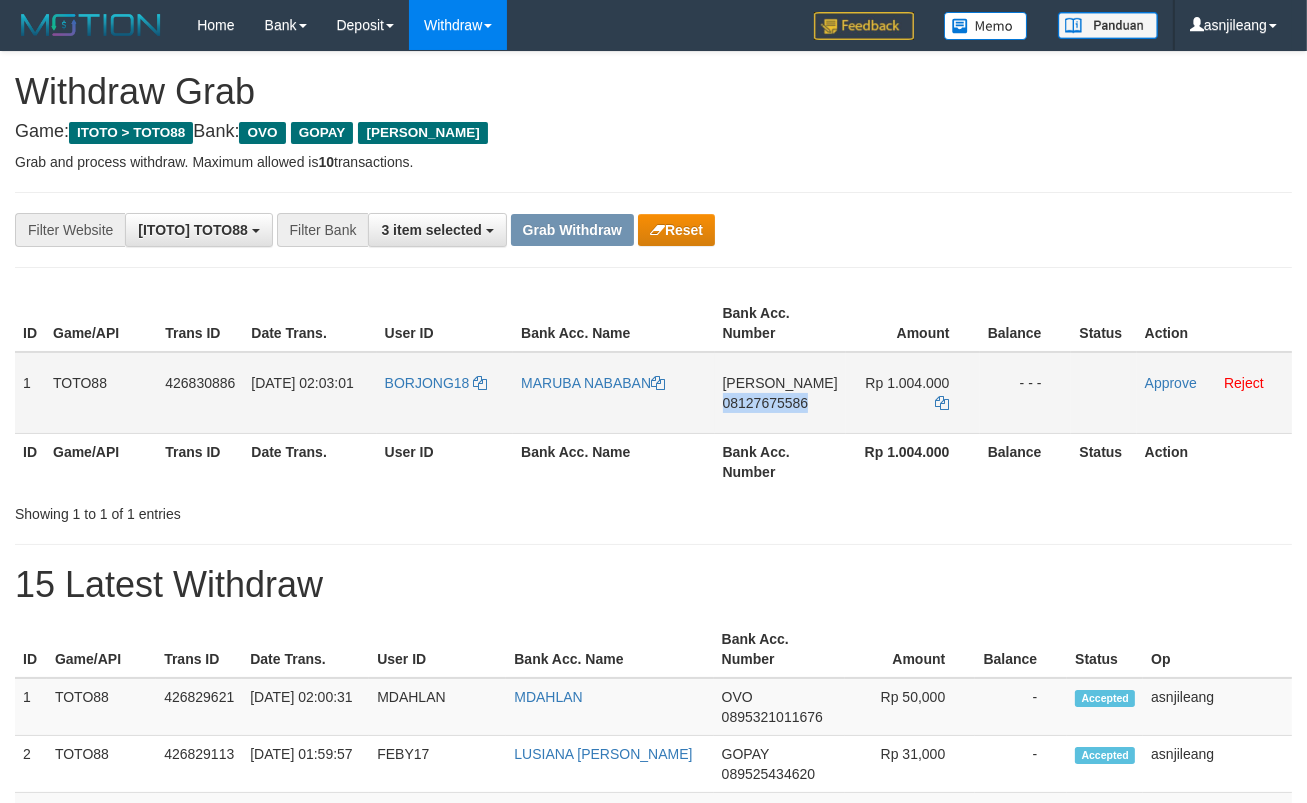click on "DANA
08127675586" at bounding box center [780, 393] 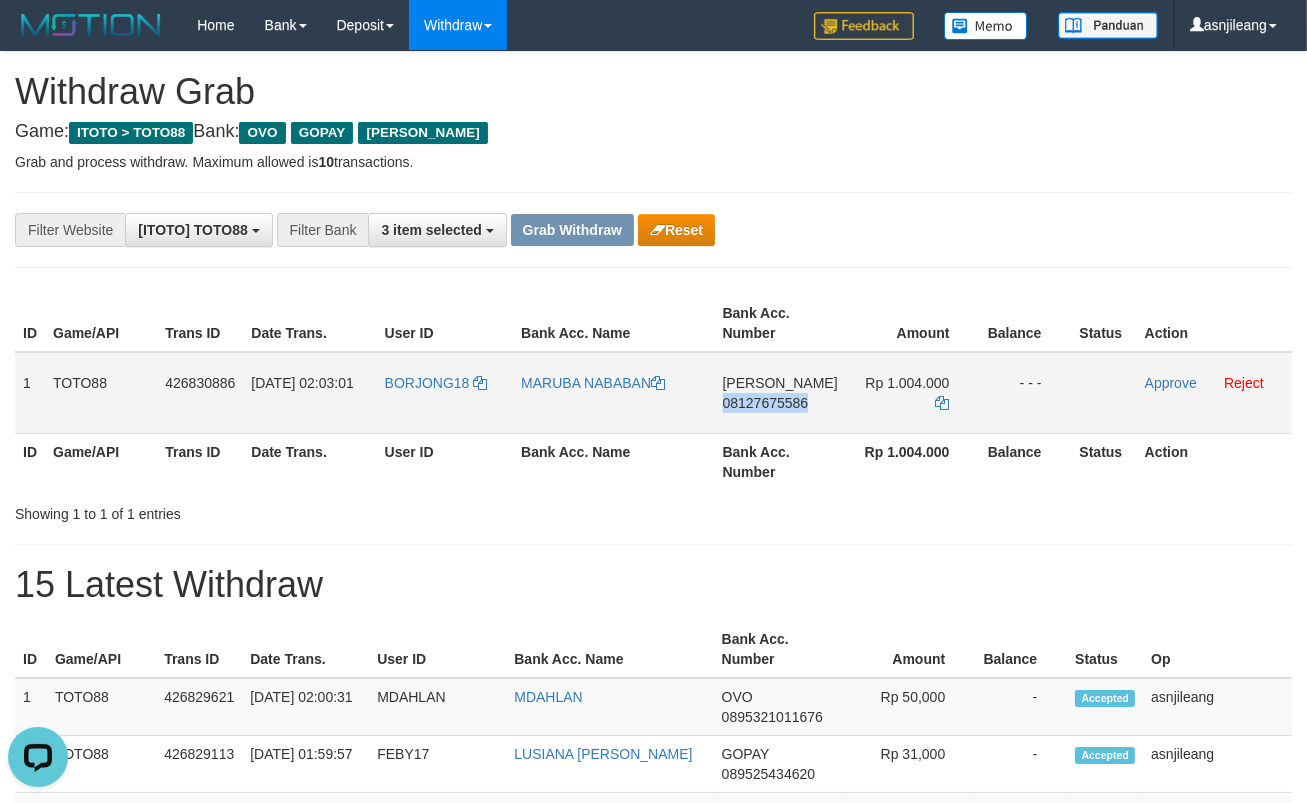 scroll, scrollTop: 0, scrollLeft: 0, axis: both 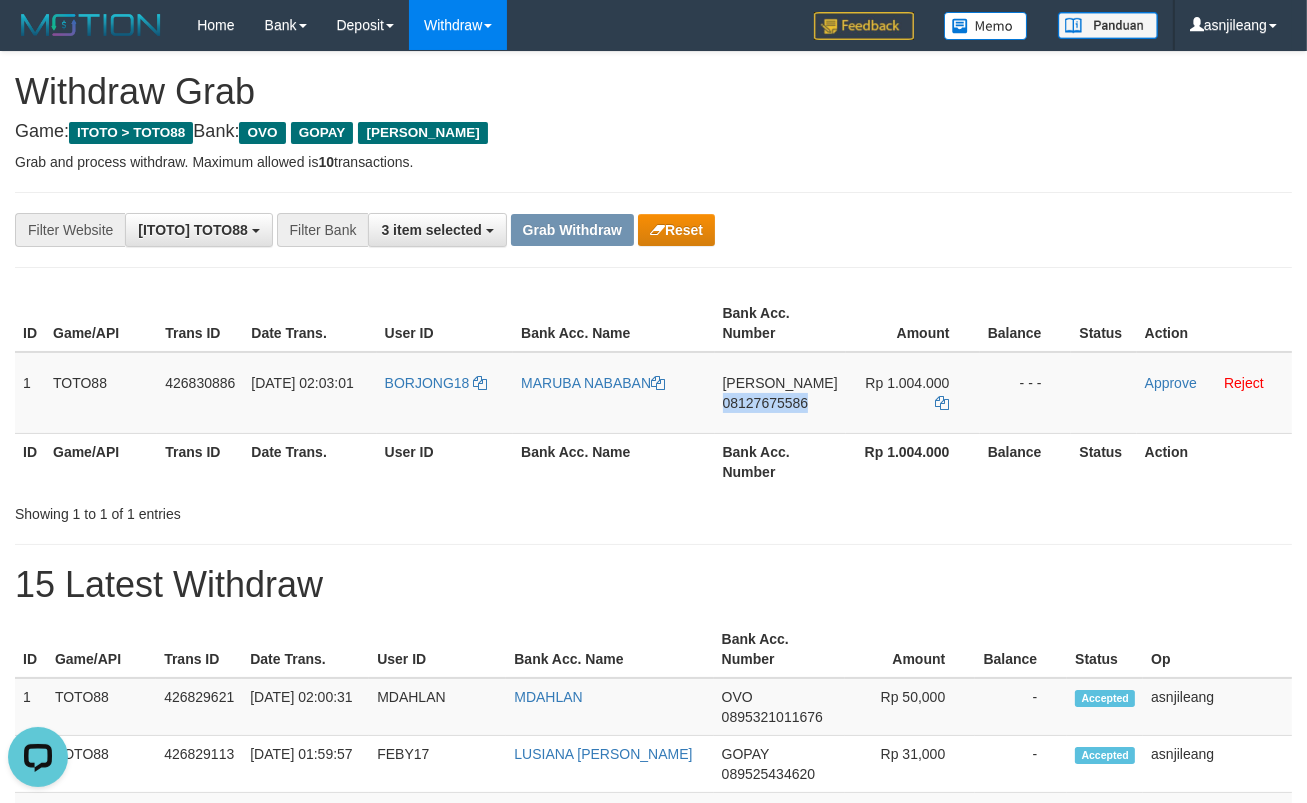 copy on "08127675586" 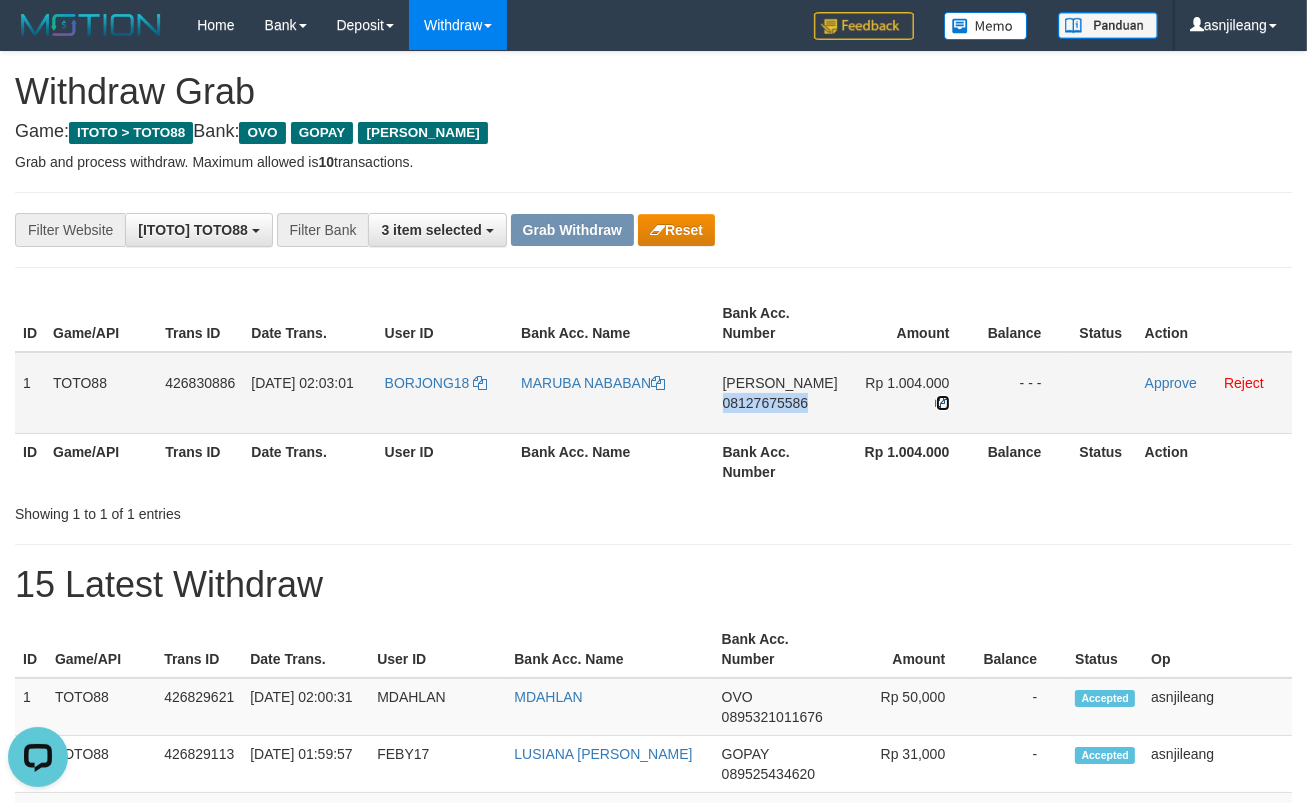 click at bounding box center (943, 403) 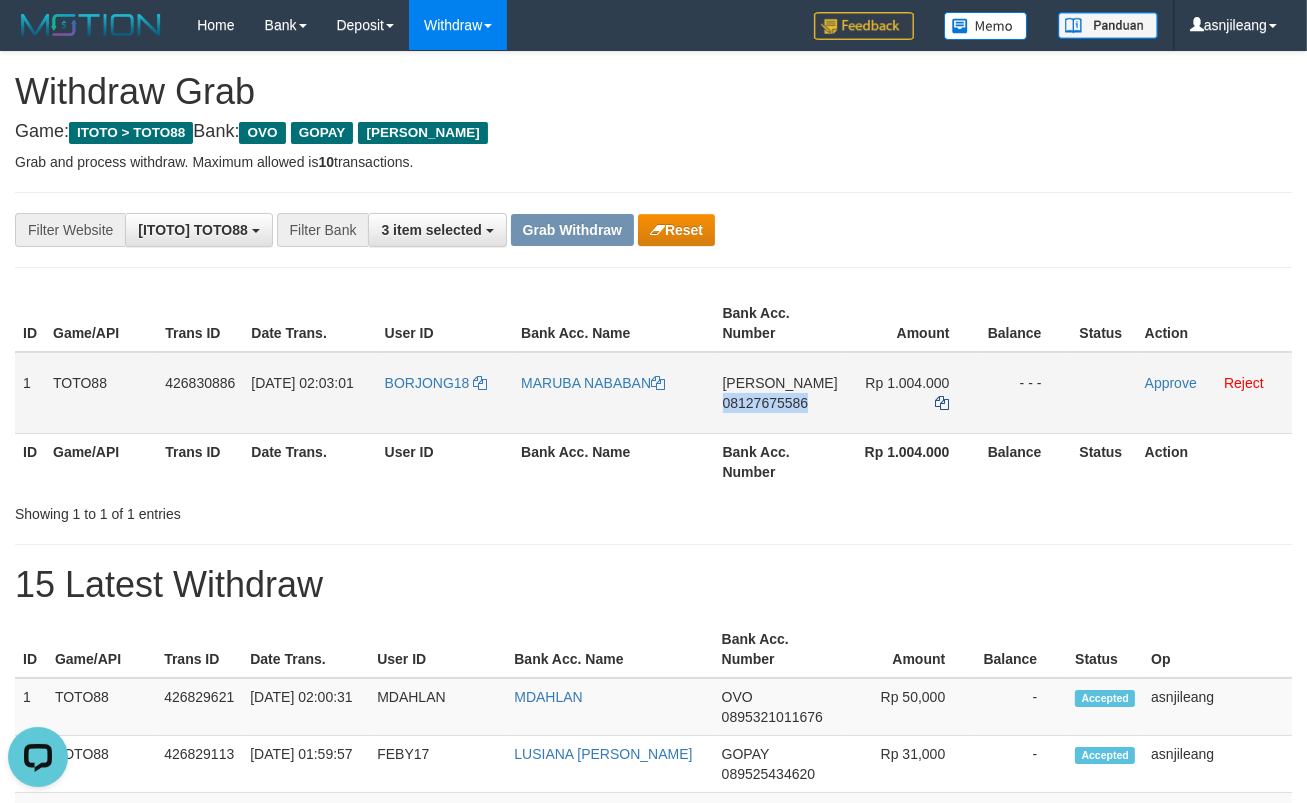 copy on "08127675586" 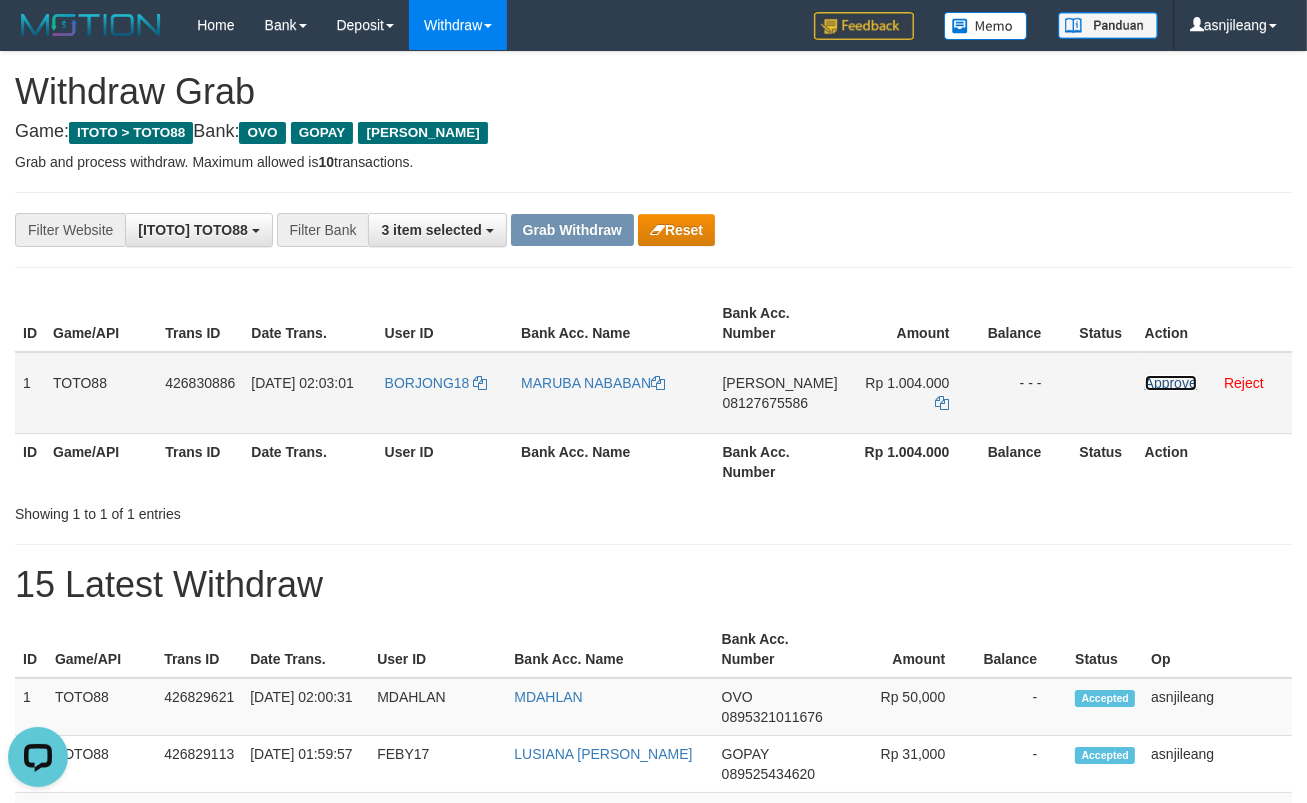 click on "Approve" at bounding box center (1171, 383) 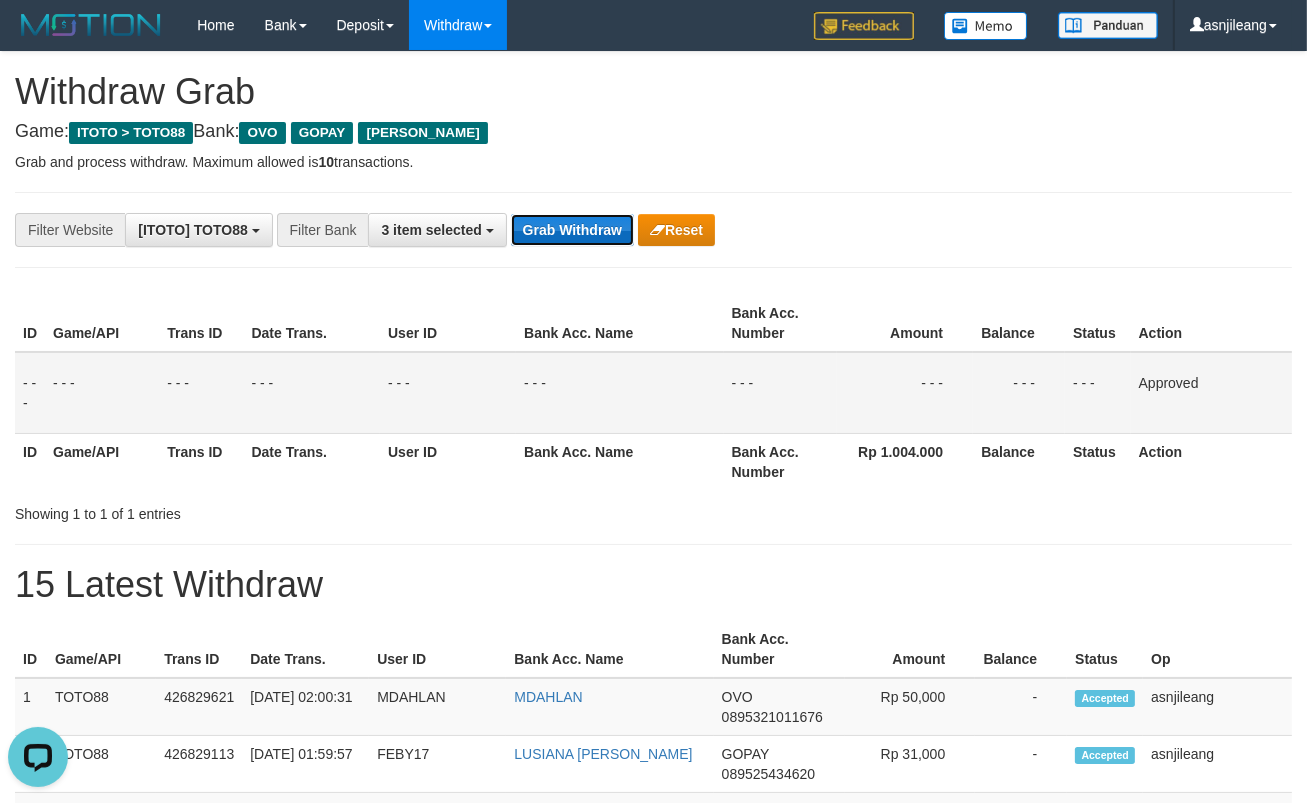 click on "Grab Withdraw" at bounding box center (572, 230) 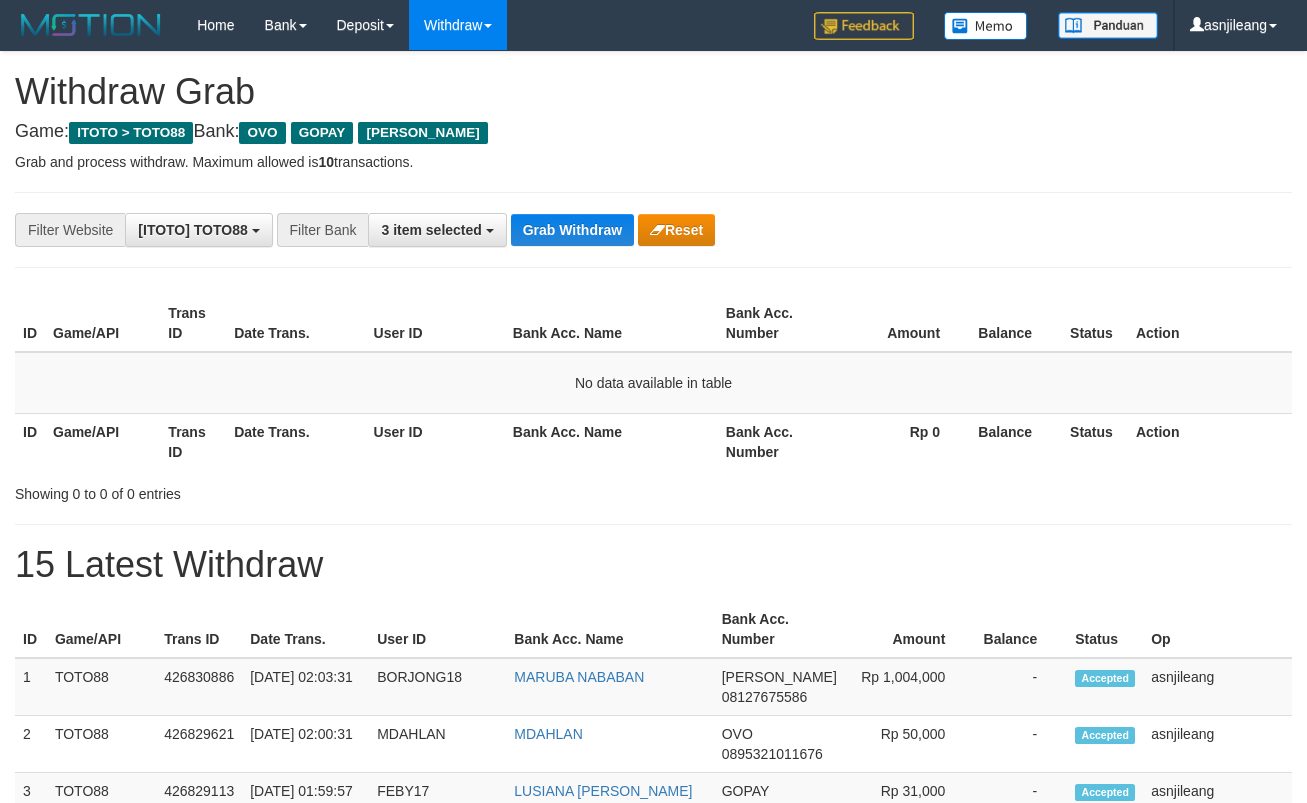 scroll, scrollTop: 0, scrollLeft: 0, axis: both 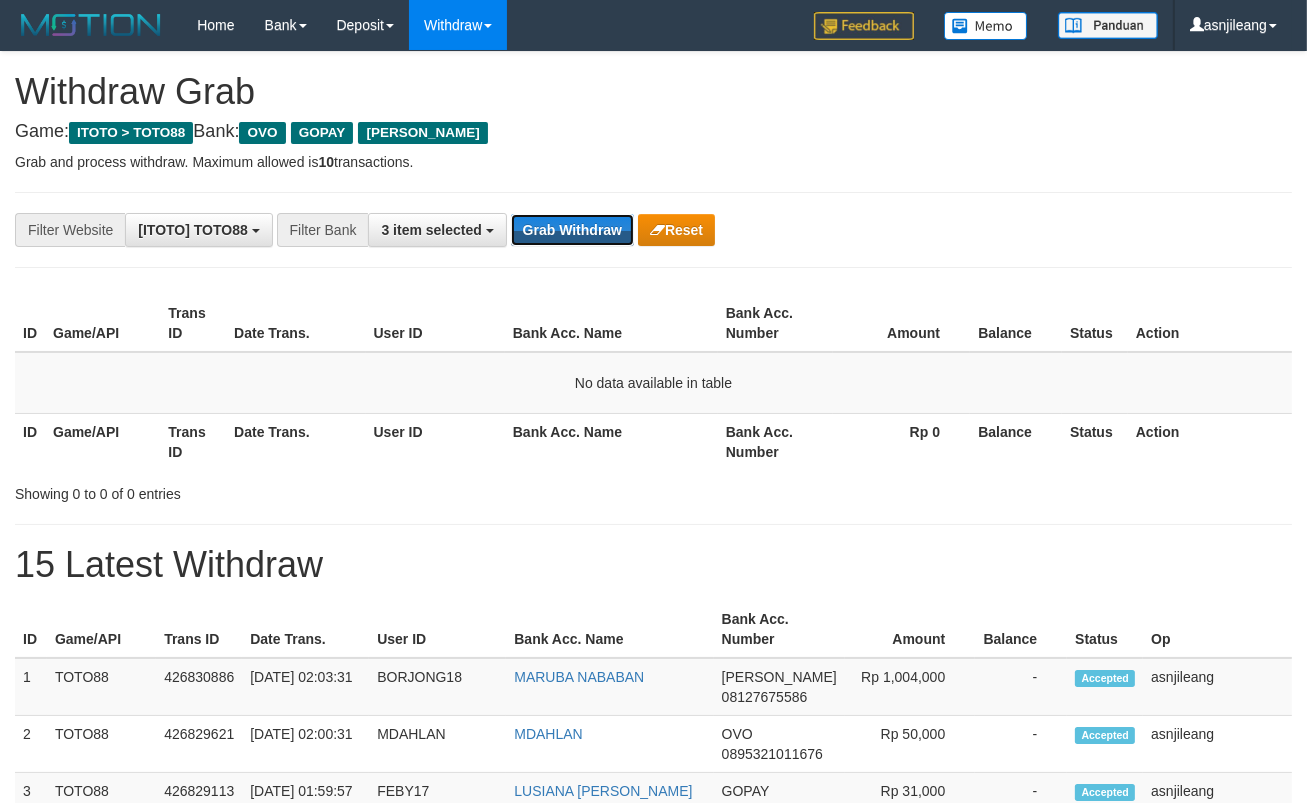 click on "Grab Withdraw" at bounding box center [572, 230] 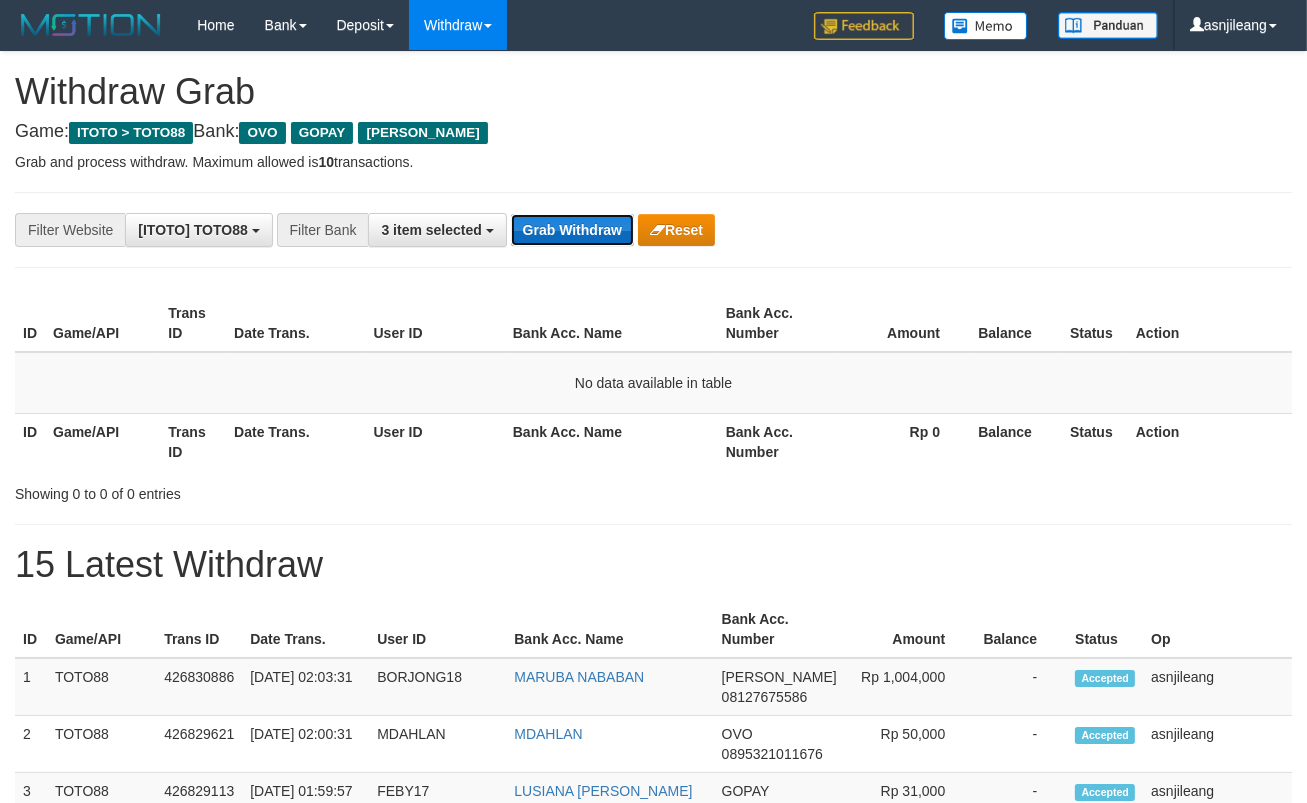 click on "Grab Withdraw" at bounding box center (572, 230) 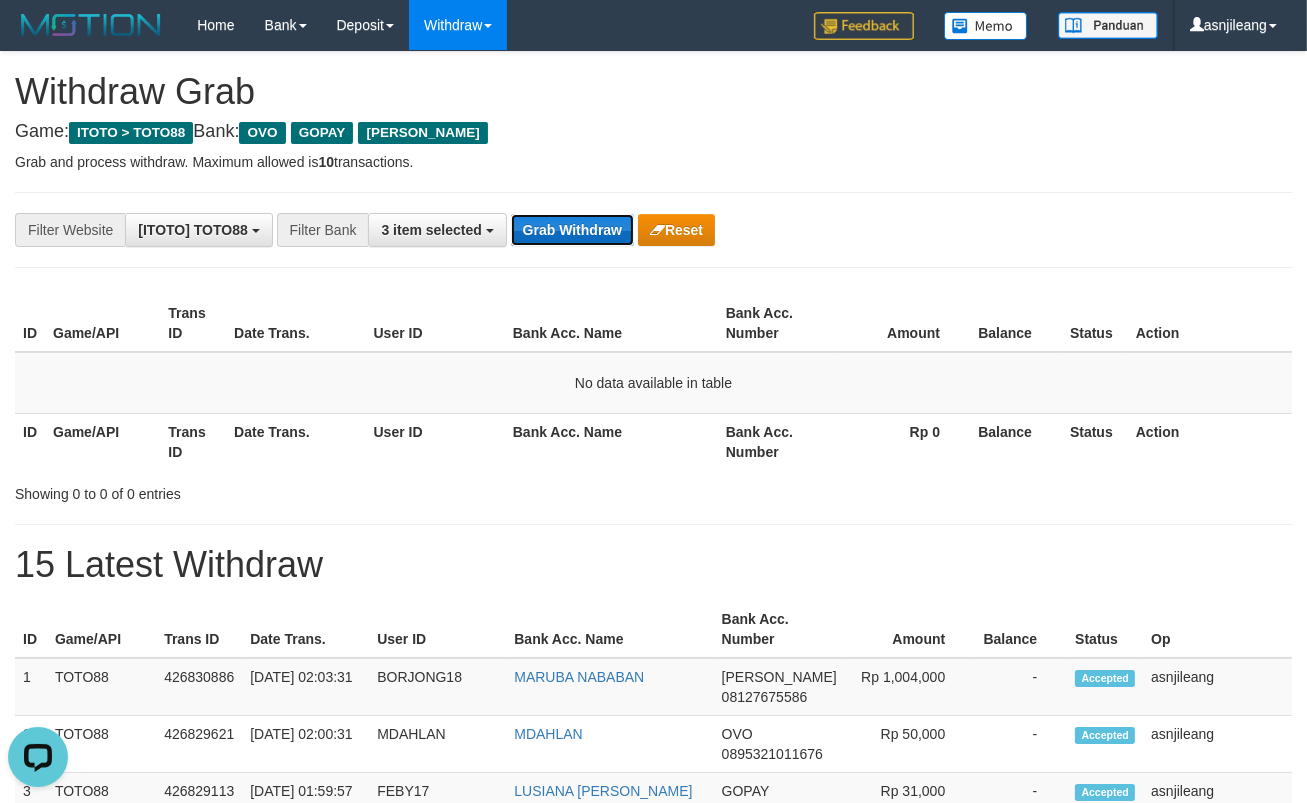 scroll, scrollTop: 0, scrollLeft: 0, axis: both 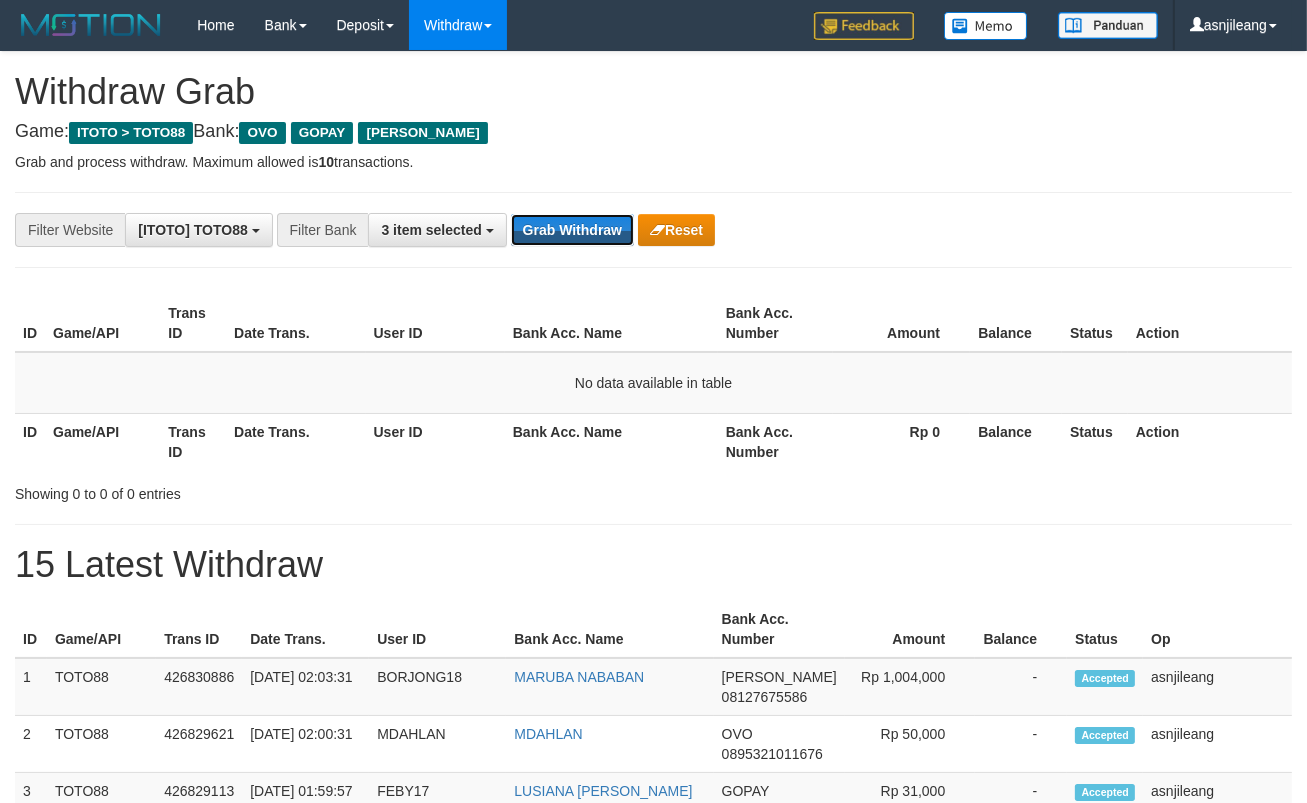click on "Grab Withdraw" at bounding box center [572, 230] 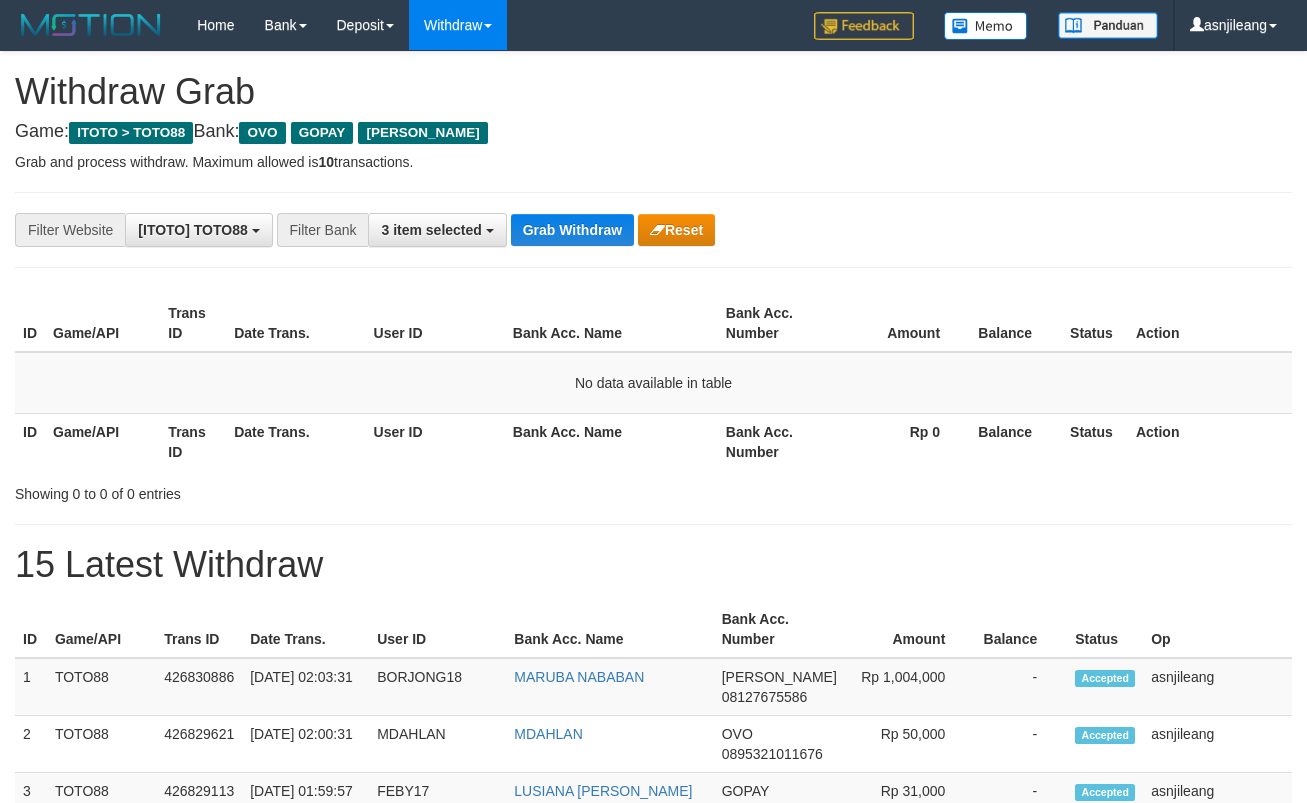 scroll, scrollTop: 0, scrollLeft: 0, axis: both 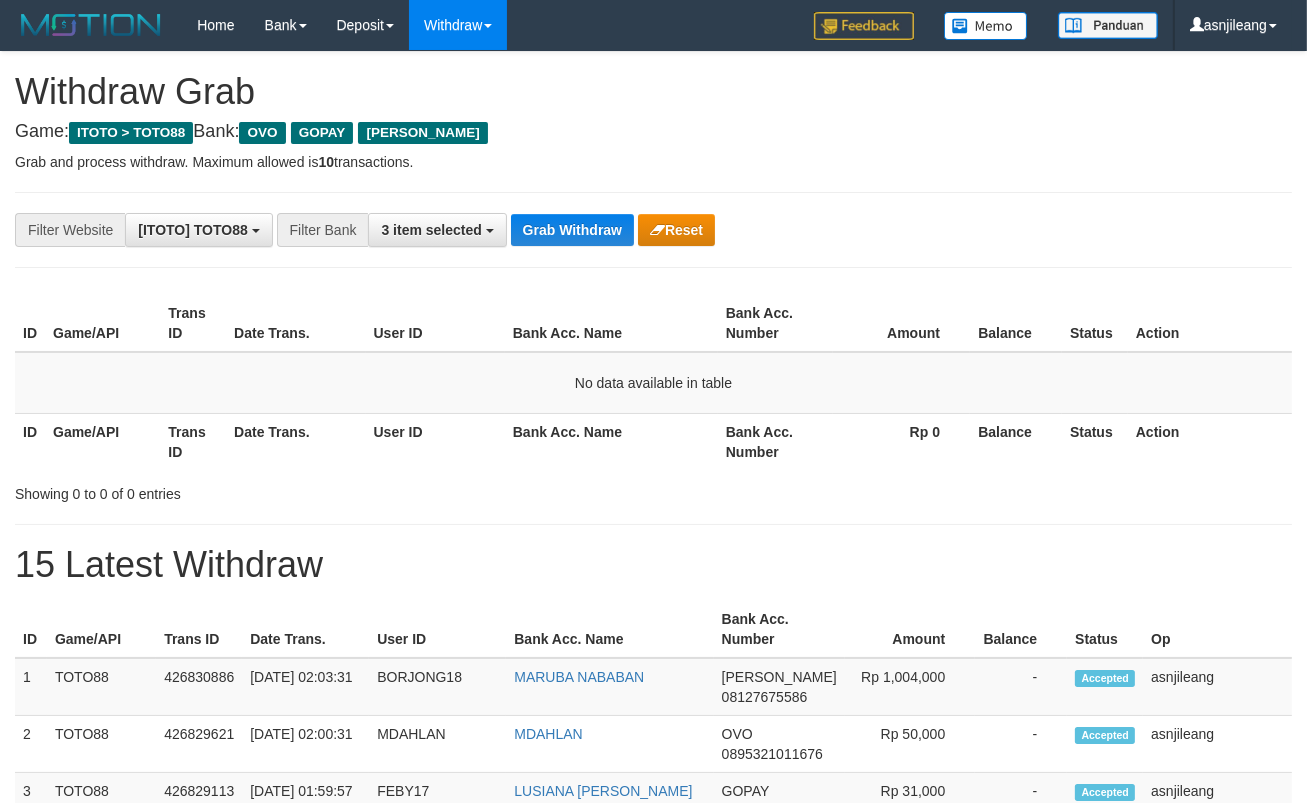 click on "Grab Withdraw" at bounding box center [572, 230] 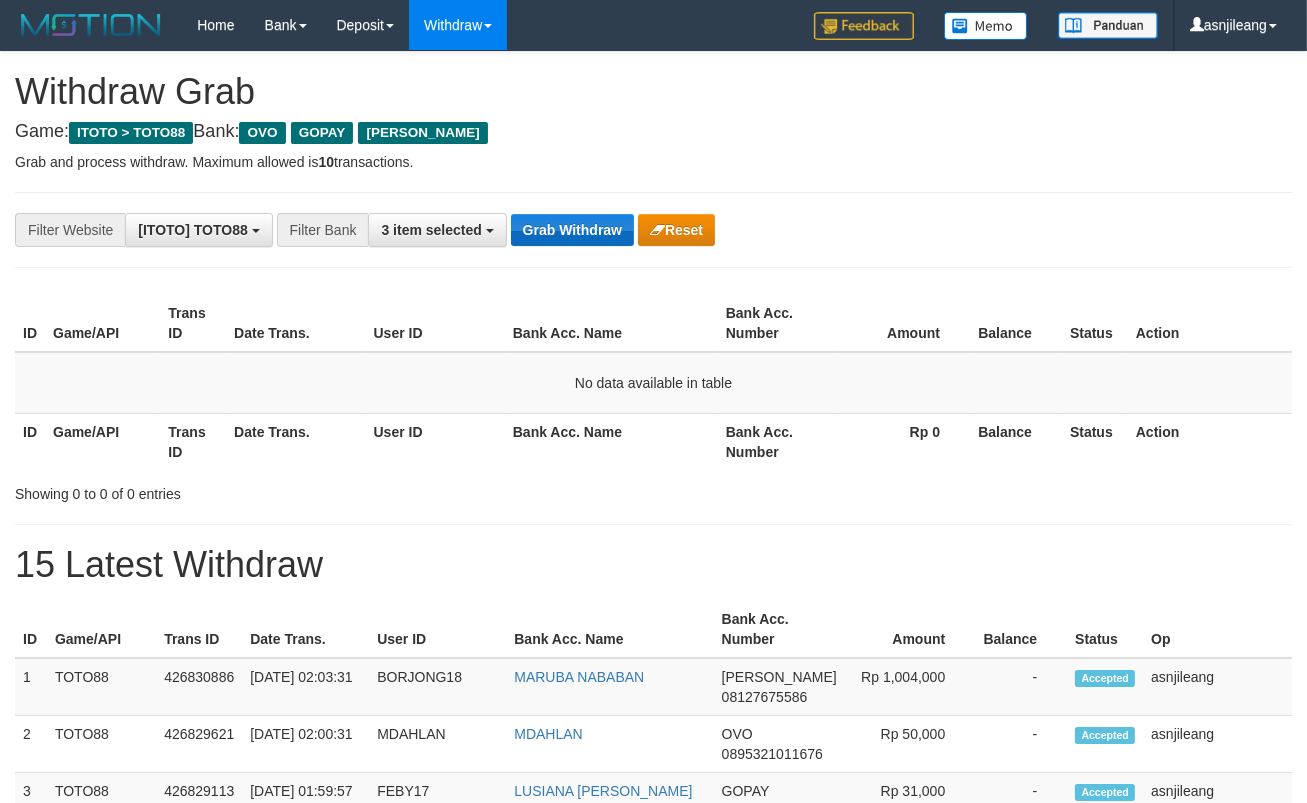 drag, startPoint x: 0, startPoint y: 0, endPoint x: 598, endPoint y: 231, distance: 641.0655 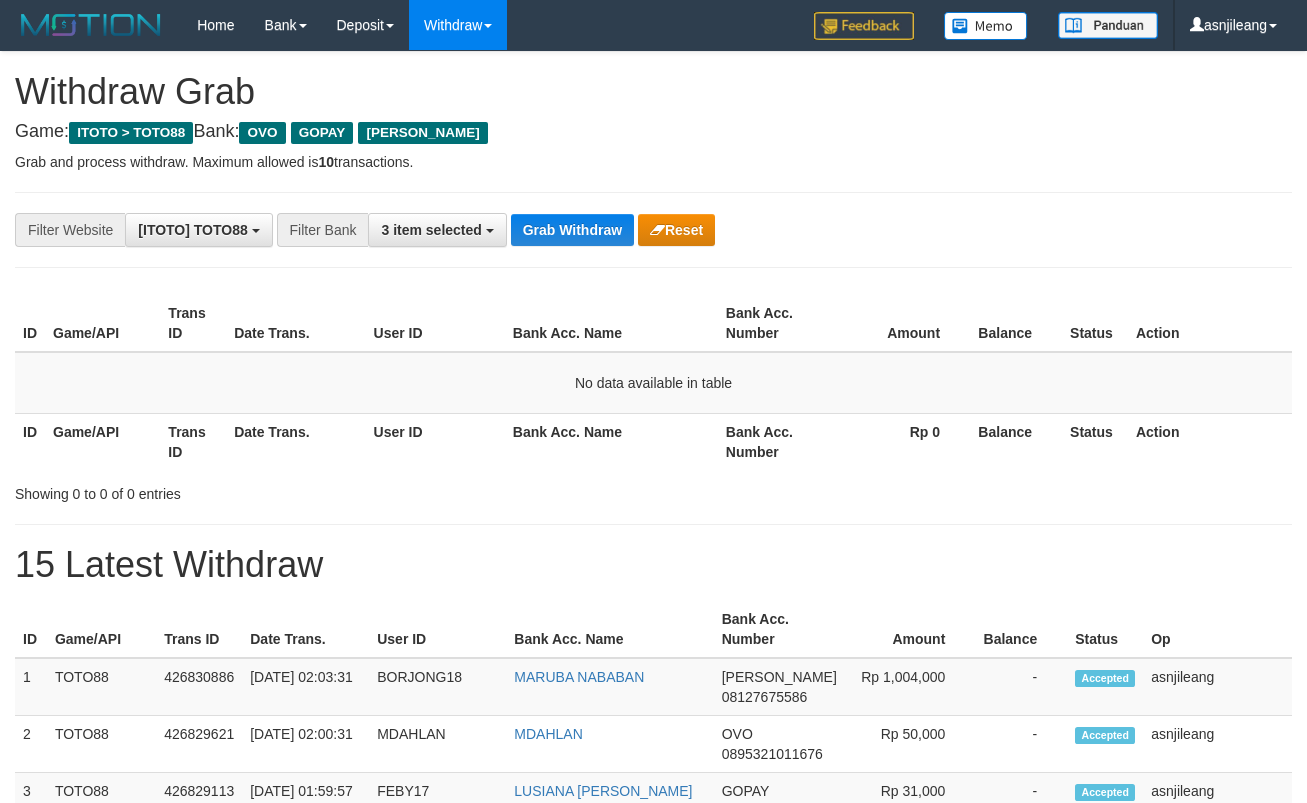 scroll, scrollTop: 0, scrollLeft: 0, axis: both 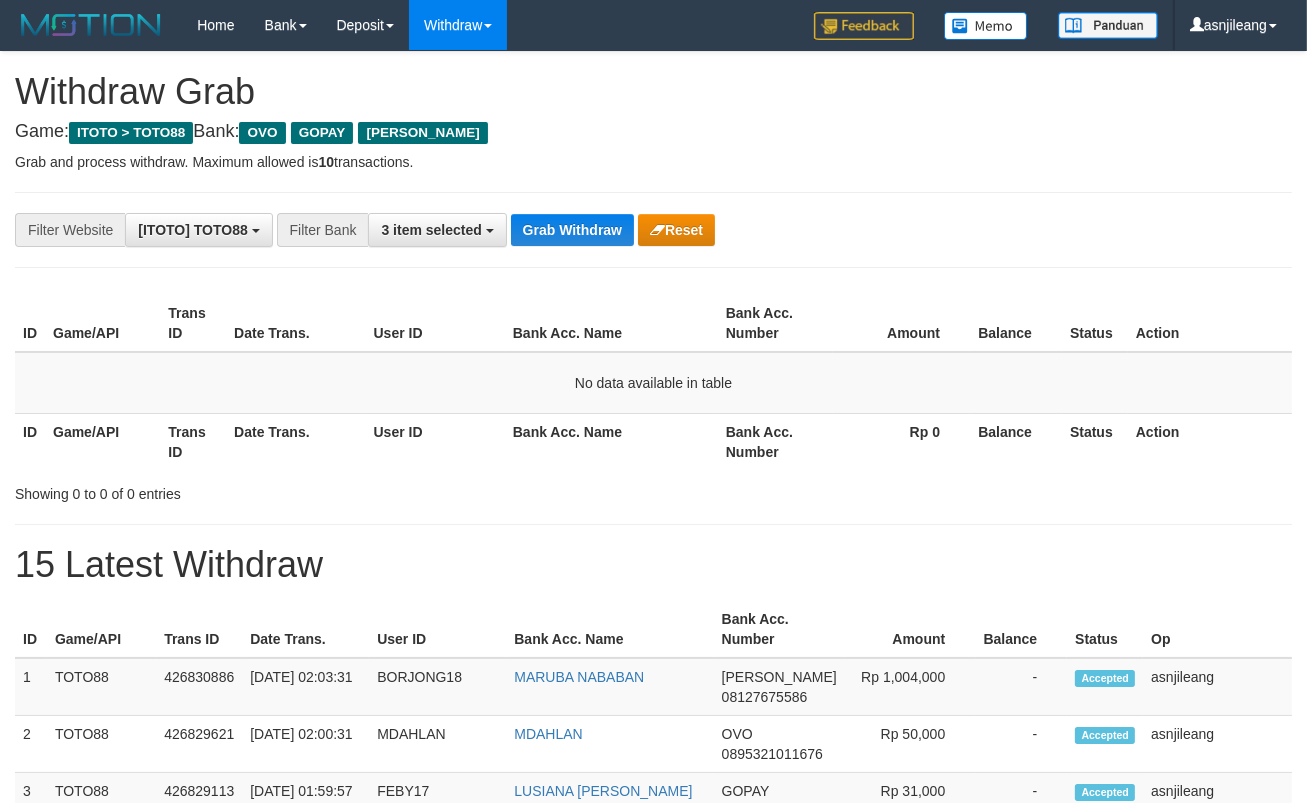 click on "Grab Withdraw" at bounding box center [572, 230] 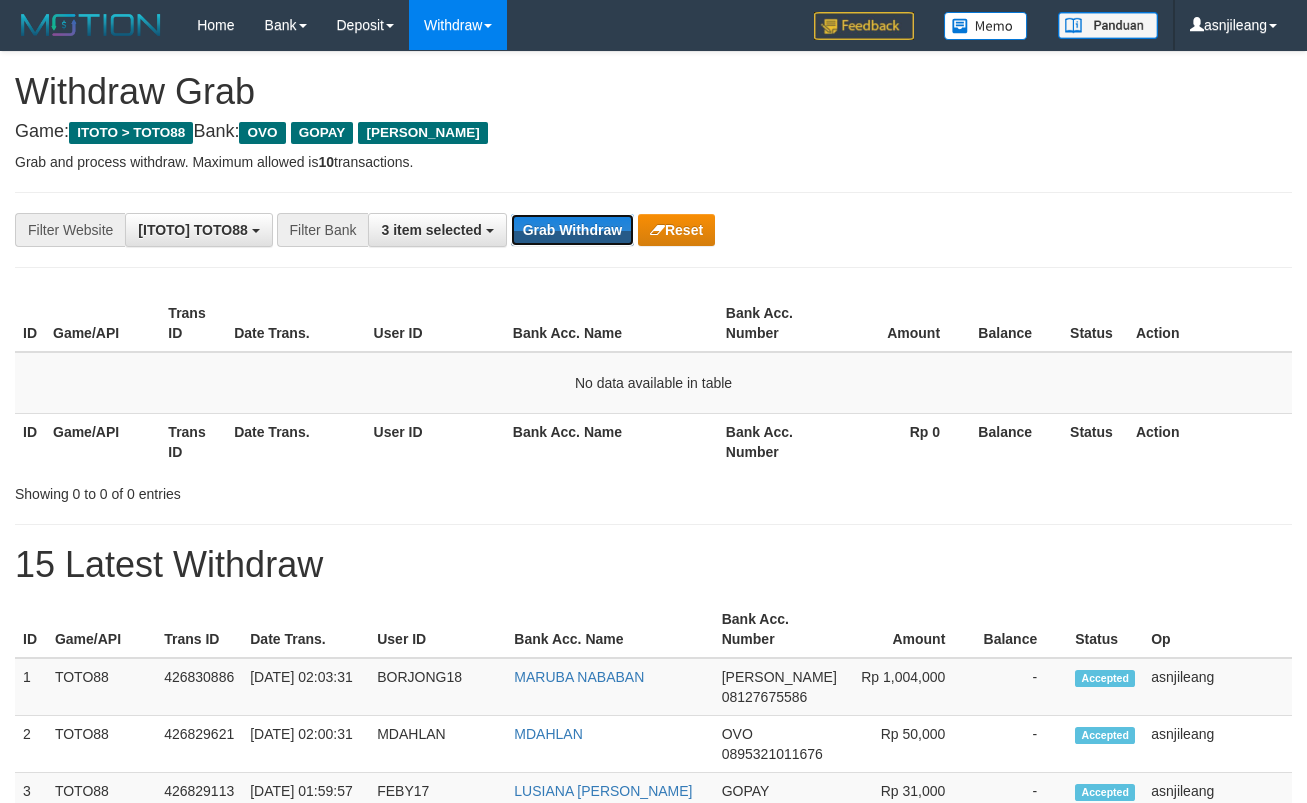 scroll, scrollTop: 0, scrollLeft: 0, axis: both 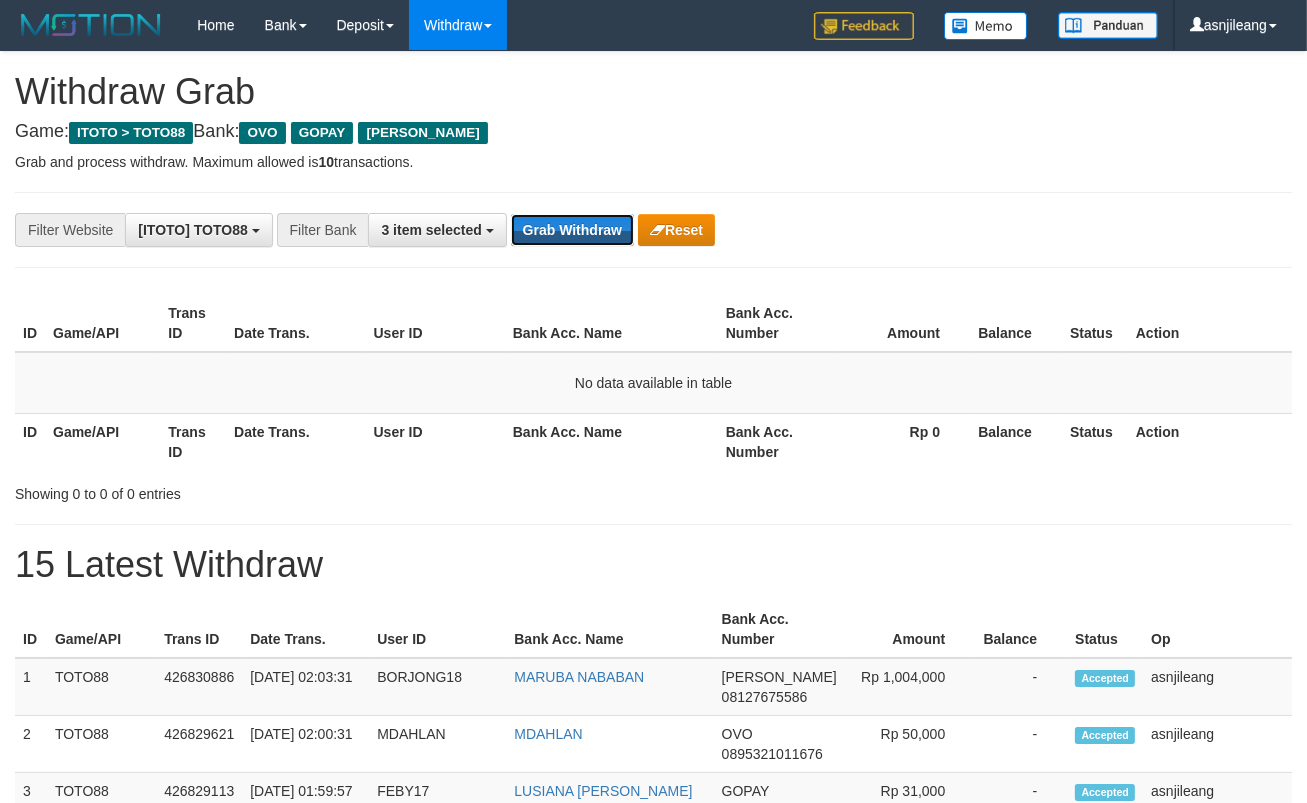 click on "Grab Withdraw" at bounding box center [572, 230] 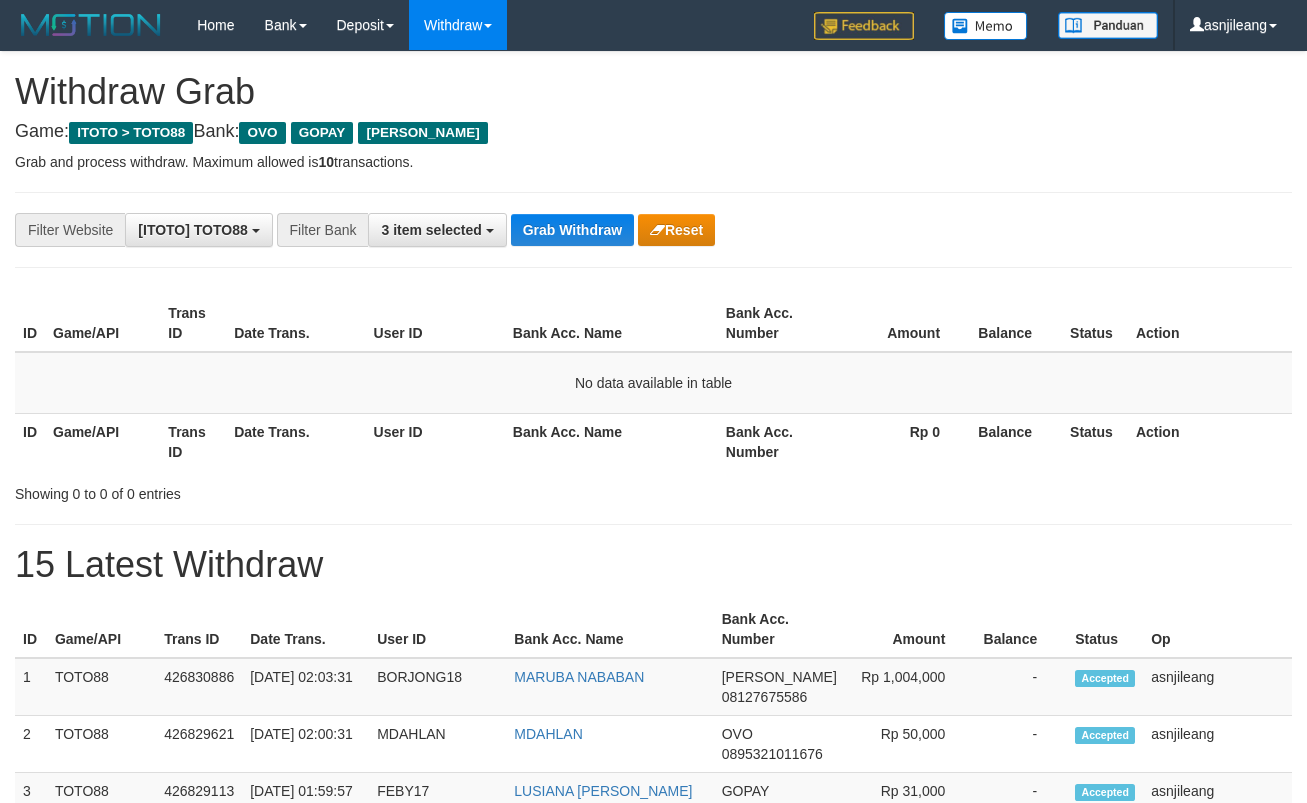 scroll, scrollTop: 0, scrollLeft: 0, axis: both 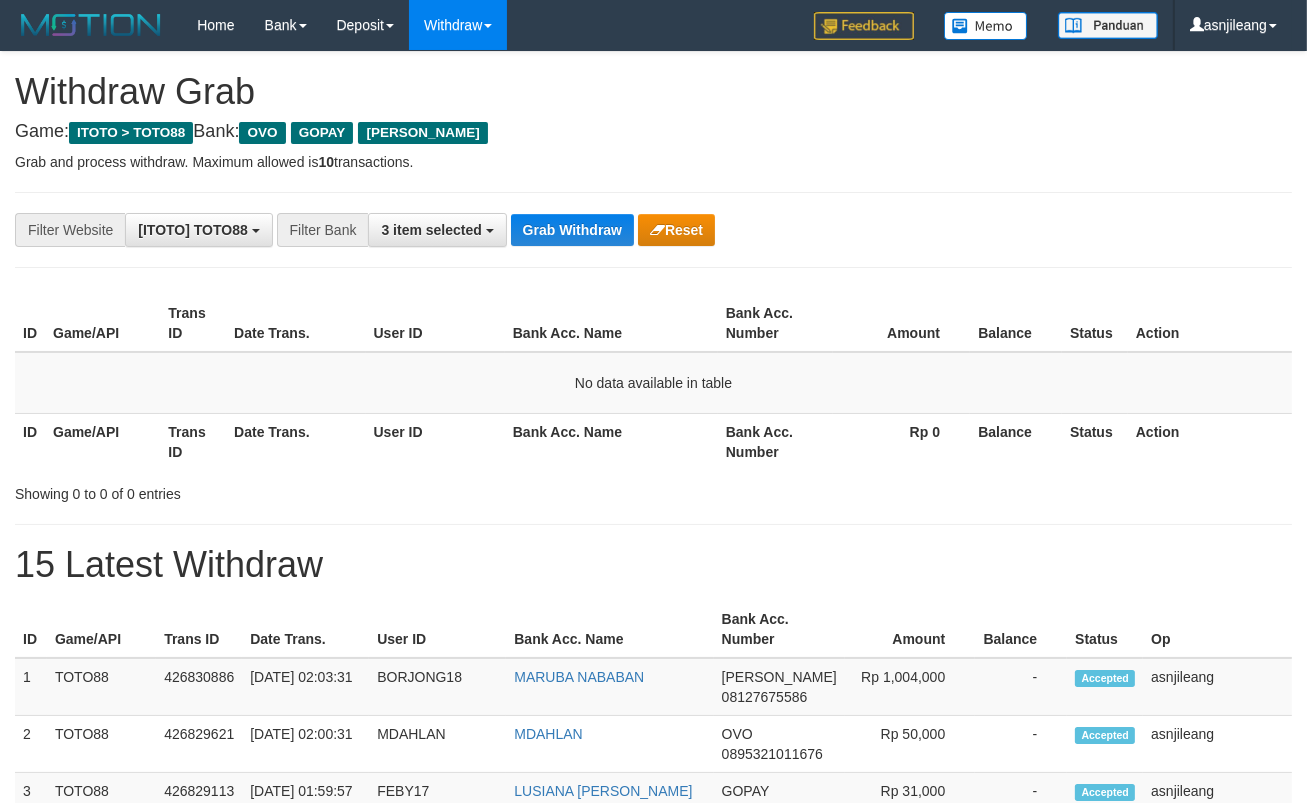 click on "Grab Withdraw" at bounding box center [572, 230] 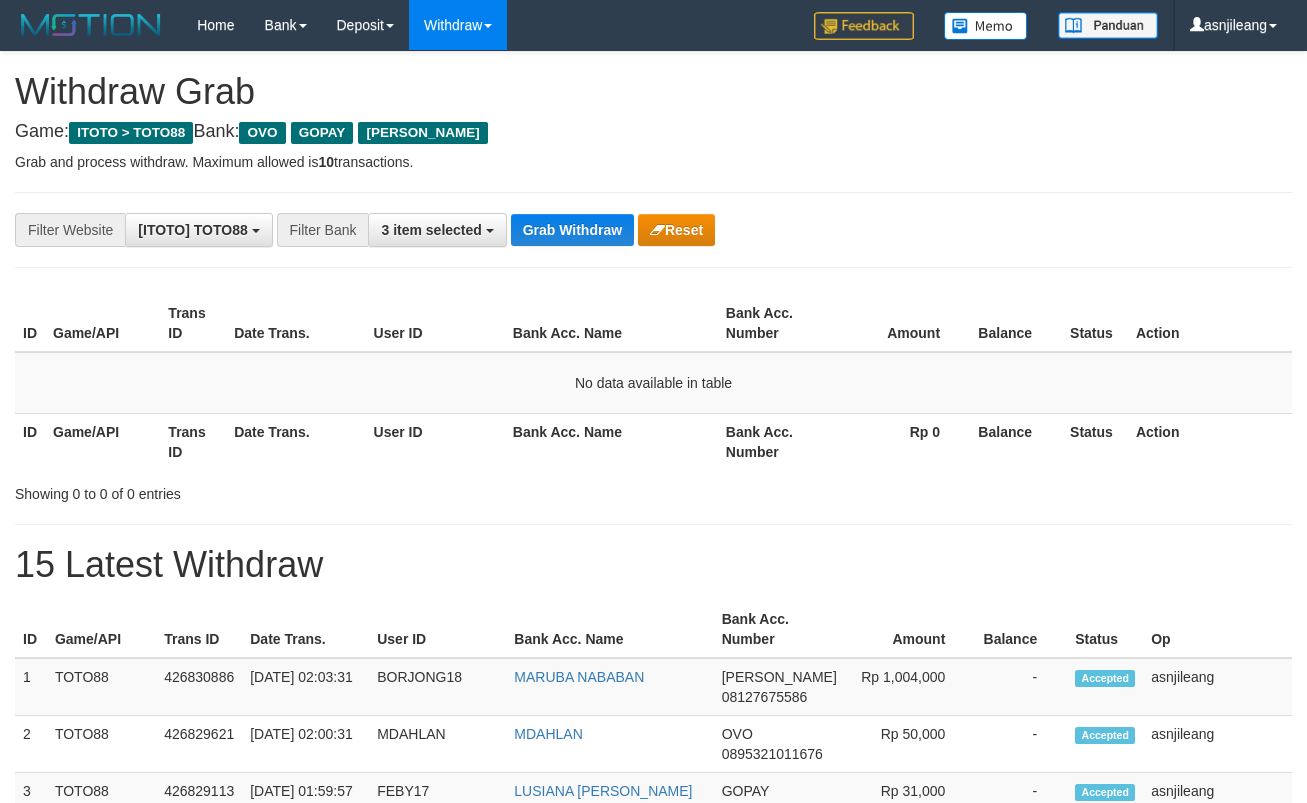 scroll, scrollTop: 0, scrollLeft: 0, axis: both 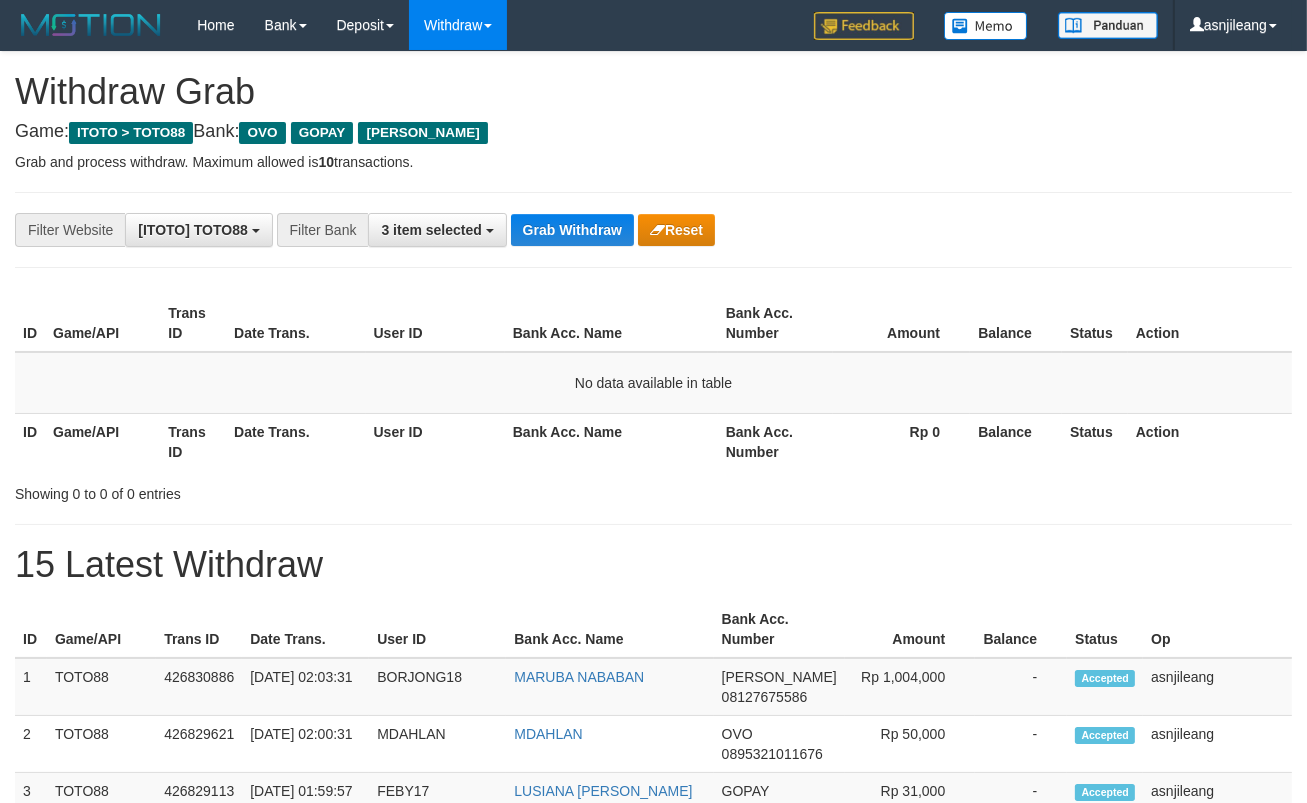 click on "Grab Withdraw" at bounding box center [572, 230] 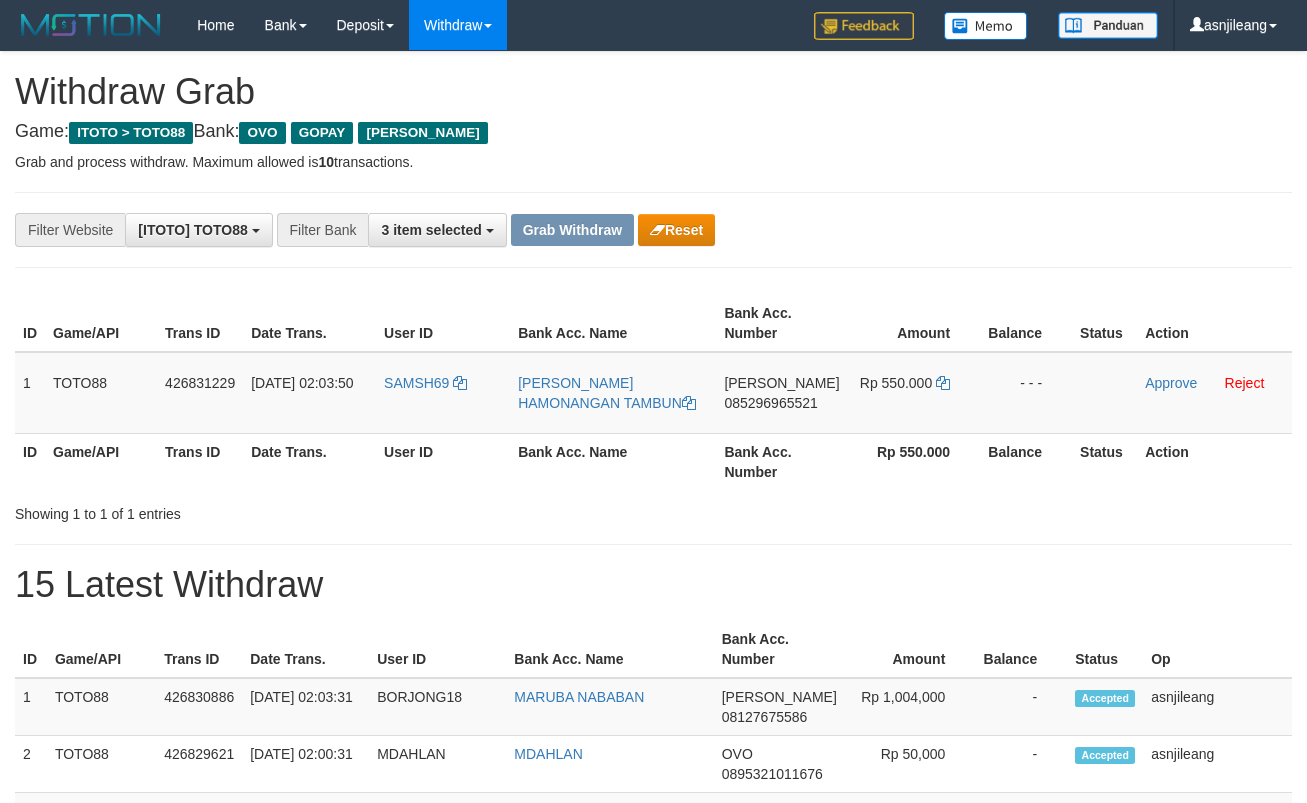 scroll, scrollTop: 0, scrollLeft: 0, axis: both 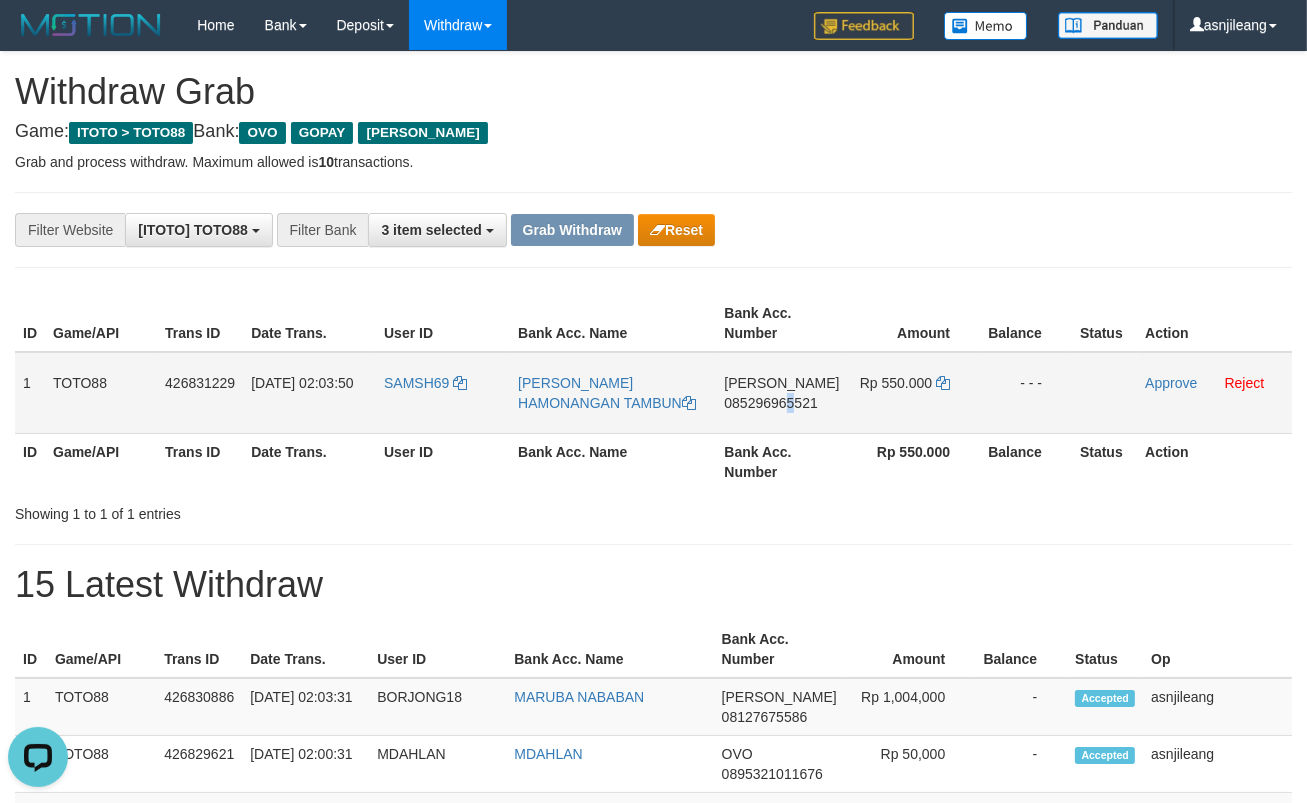 drag, startPoint x: 808, startPoint y: 406, endPoint x: 797, endPoint y: 402, distance: 11.7046995 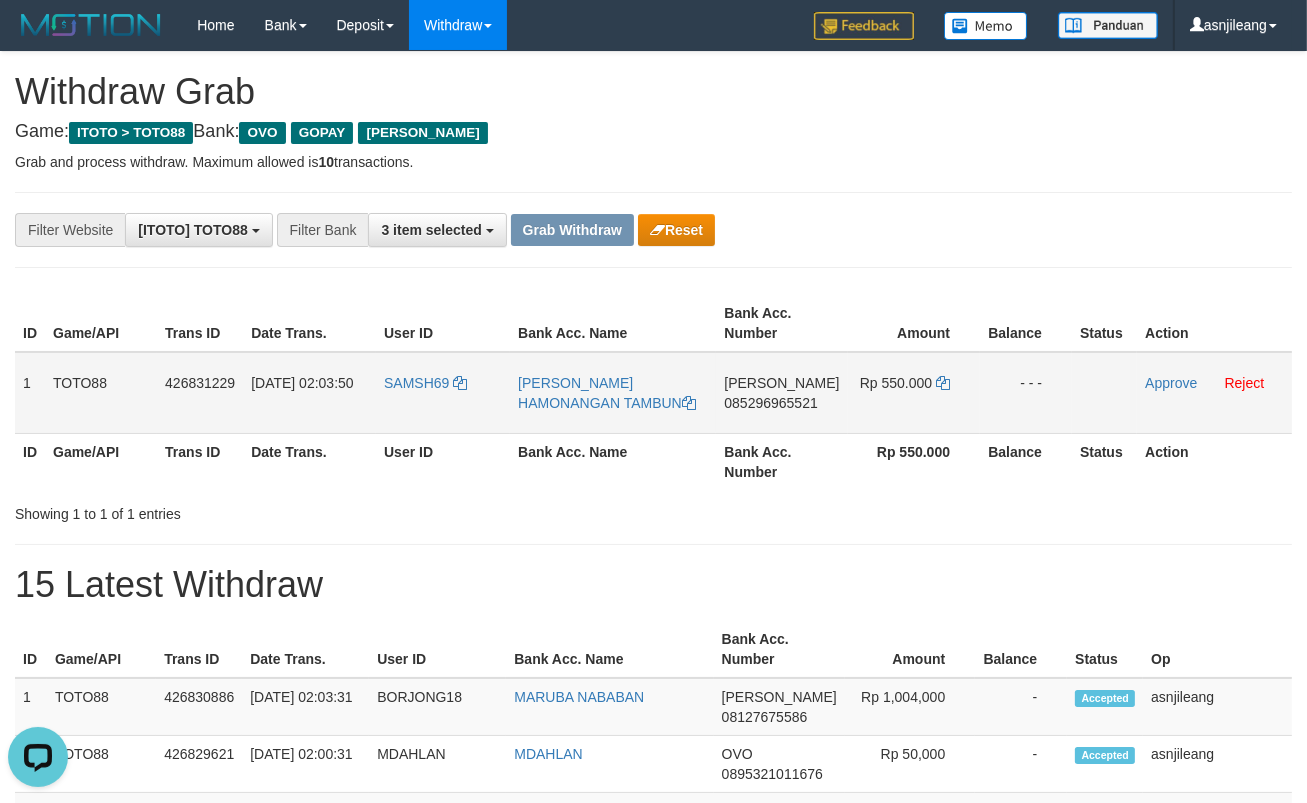 click on "085296965521" at bounding box center [770, 403] 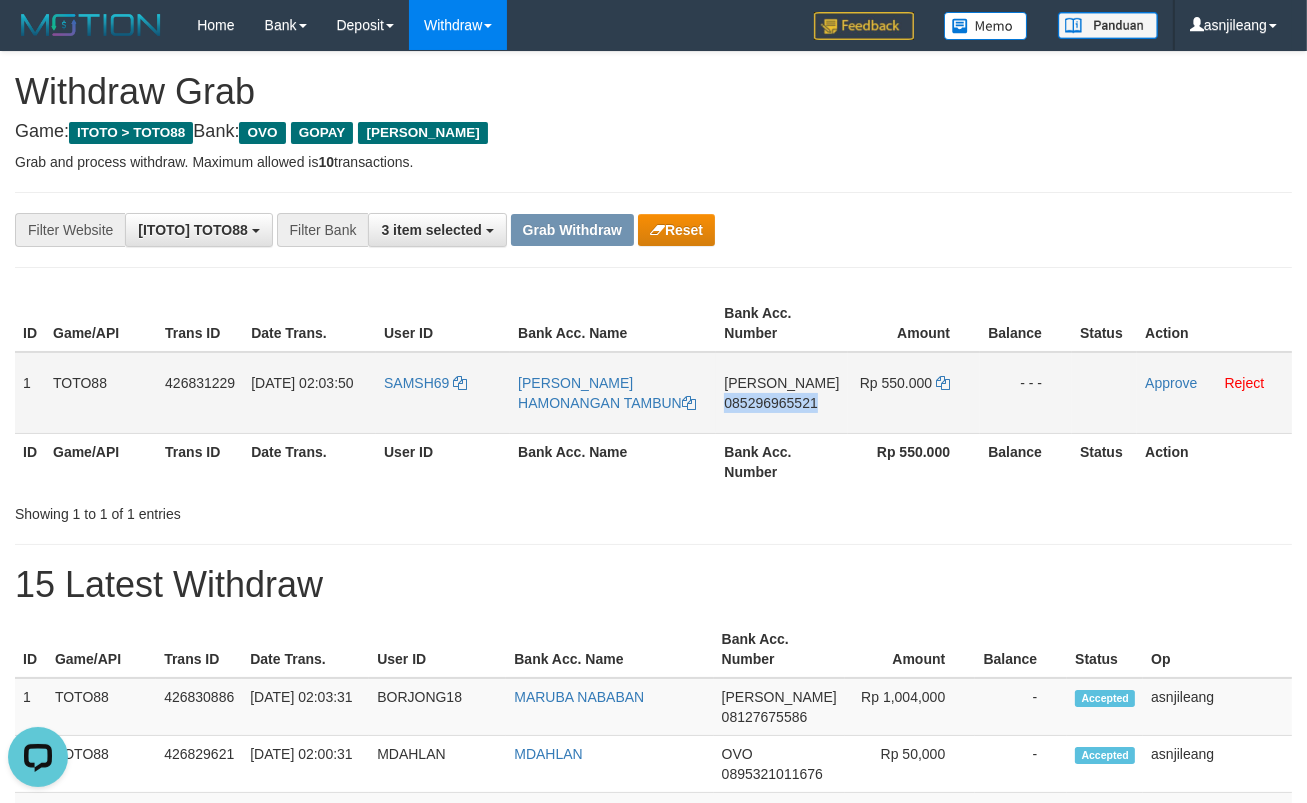 click on "085296965521" at bounding box center (770, 403) 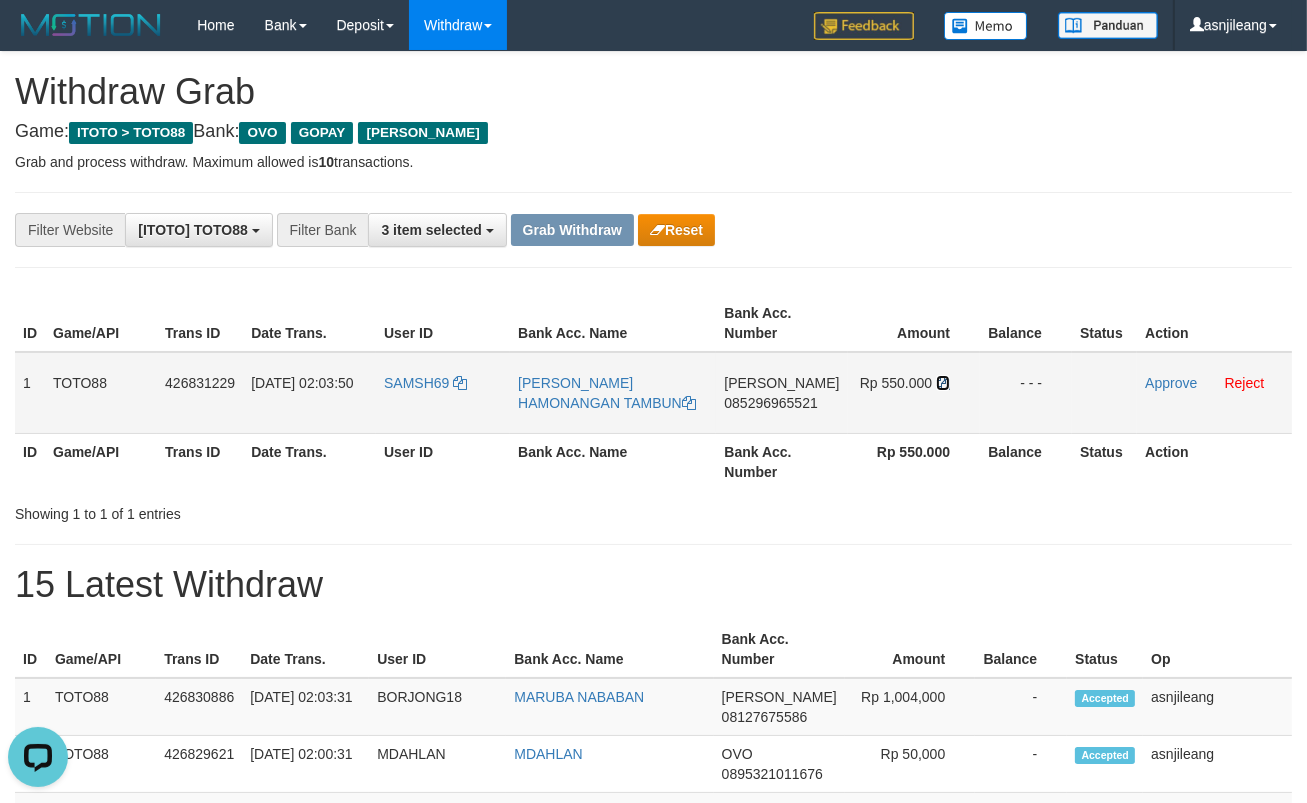 click at bounding box center (943, 383) 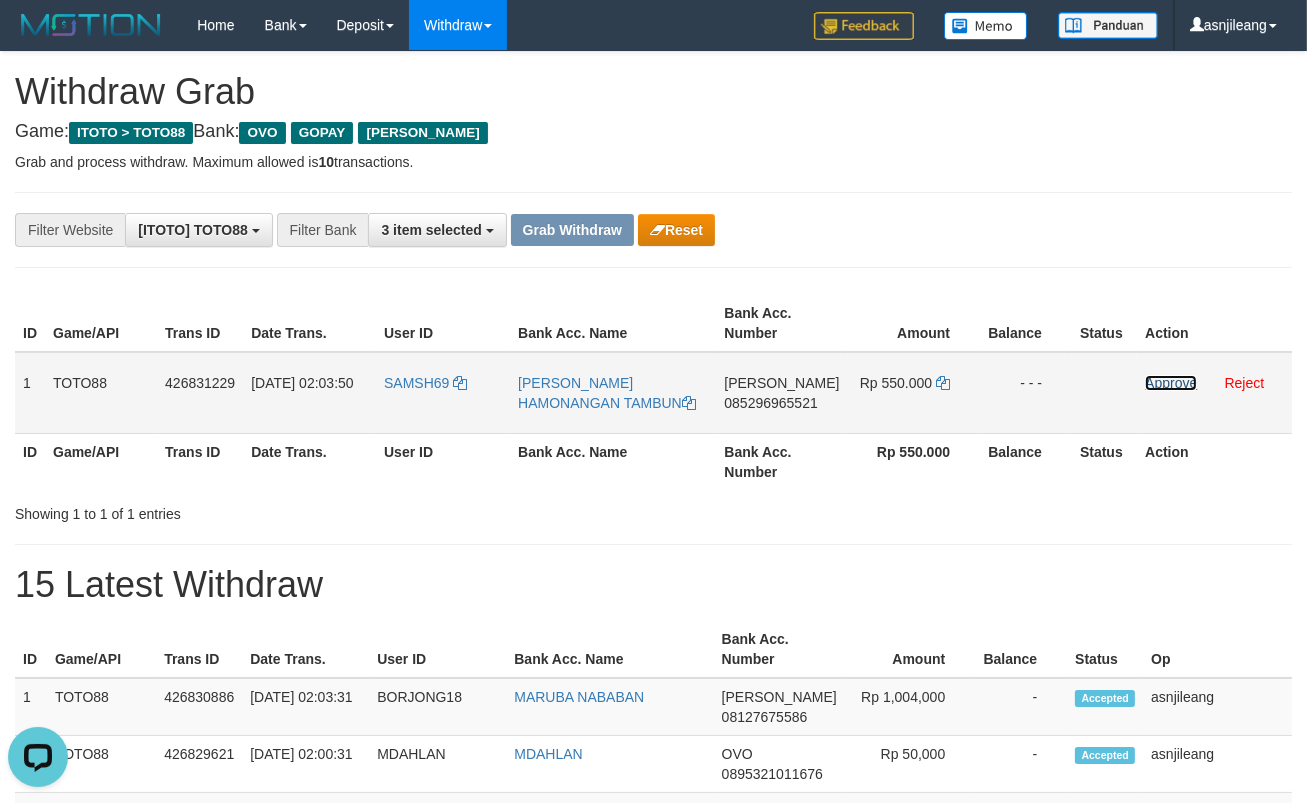 click on "Approve" at bounding box center [1171, 383] 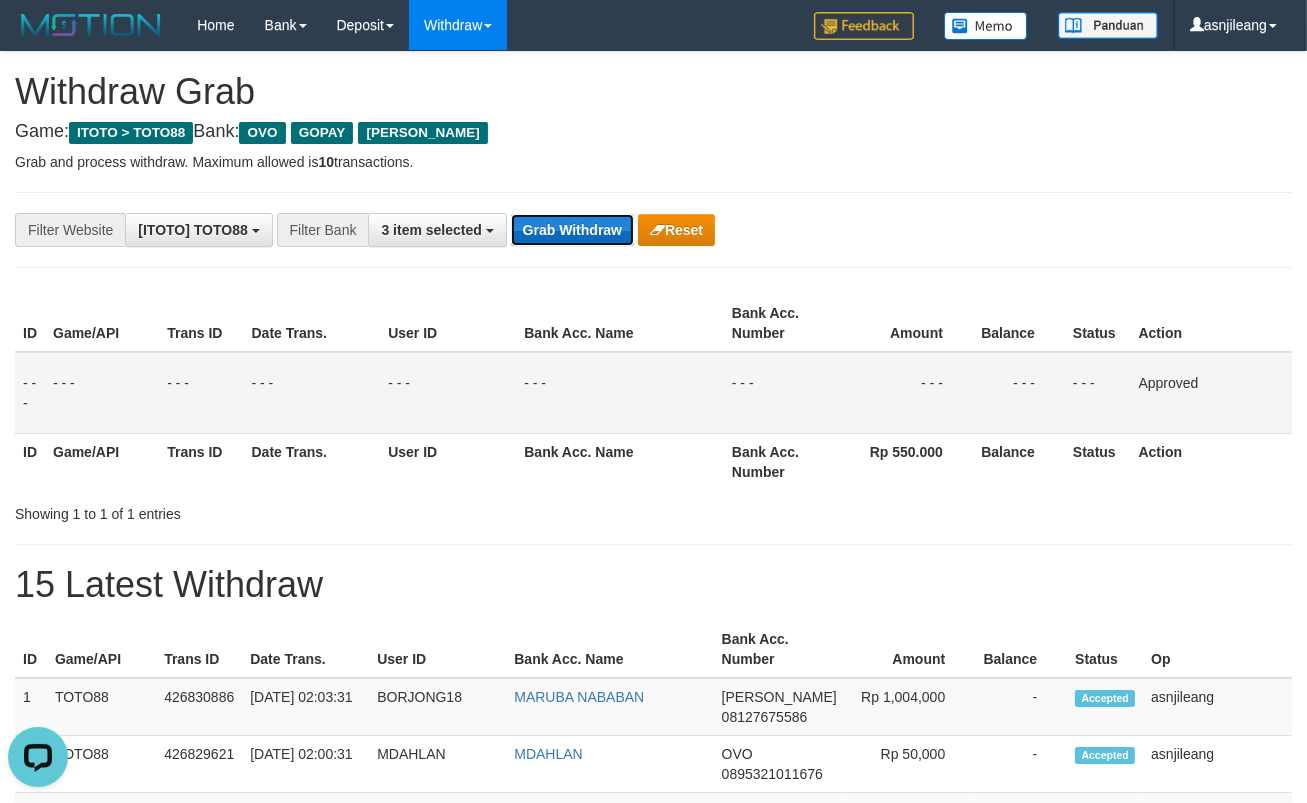 click on "Grab Withdraw" at bounding box center [572, 230] 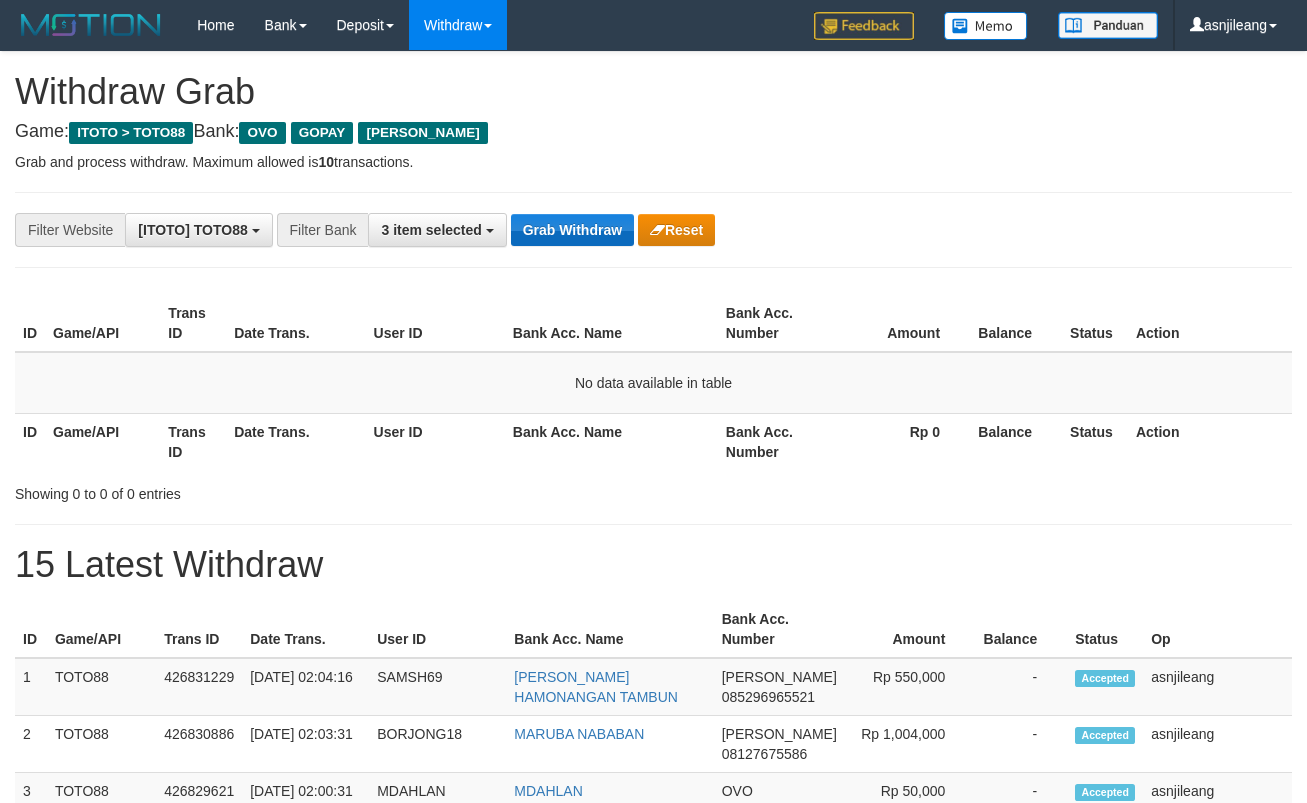 scroll, scrollTop: 0, scrollLeft: 0, axis: both 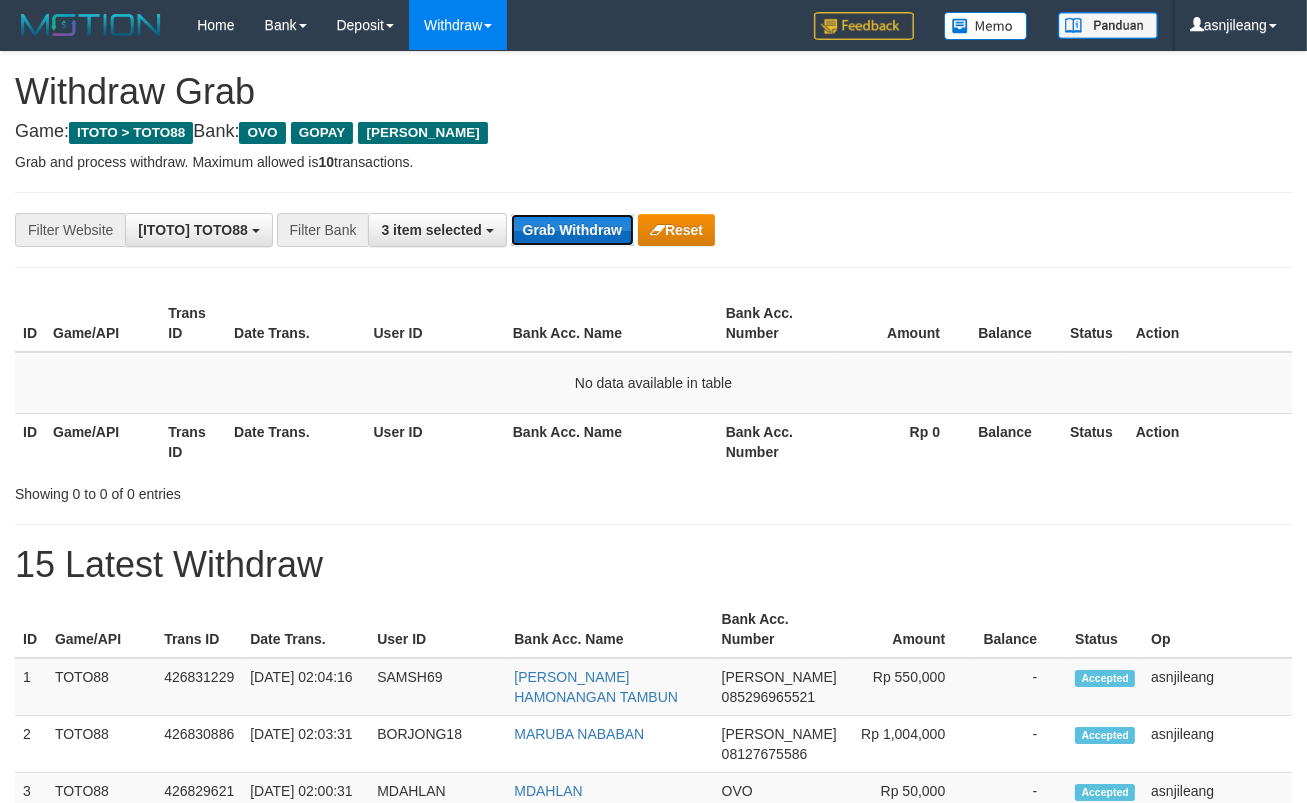 click on "Grab Withdraw" at bounding box center (572, 230) 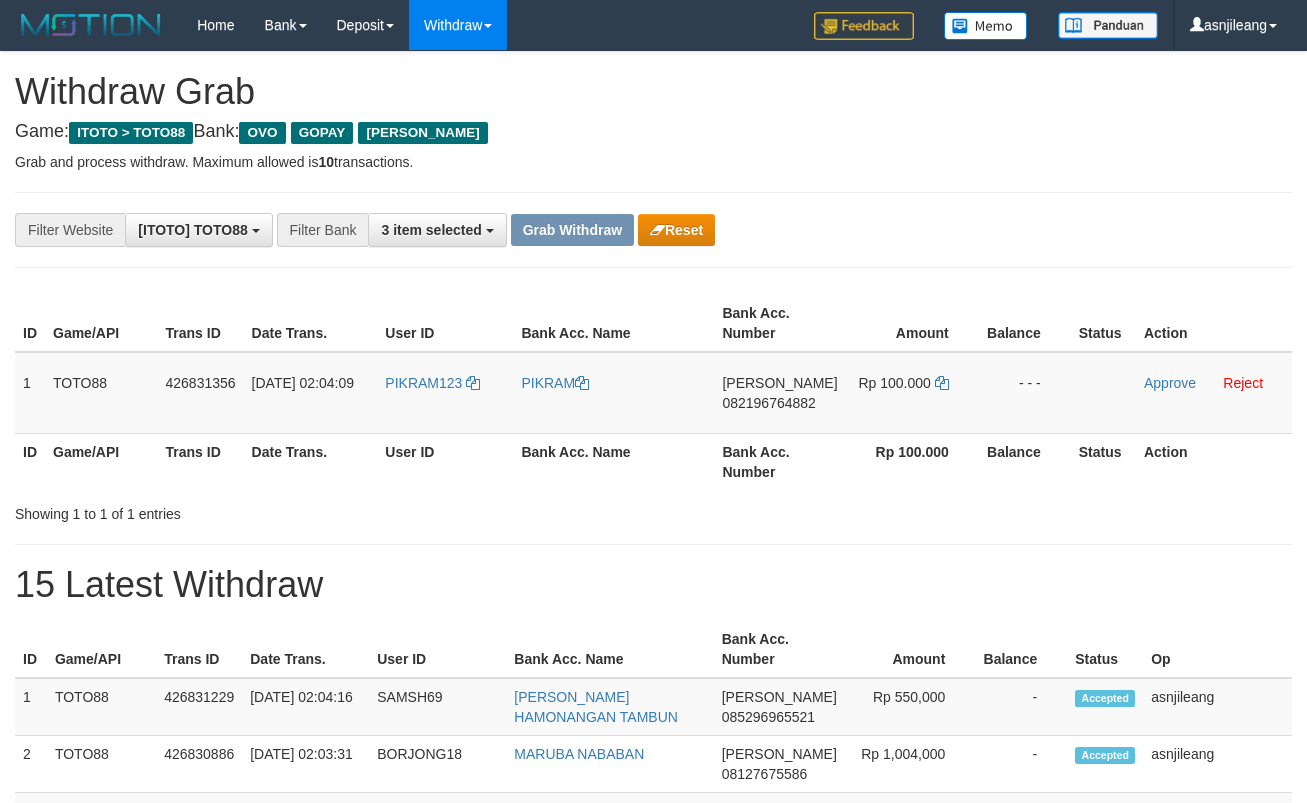 scroll, scrollTop: 0, scrollLeft: 0, axis: both 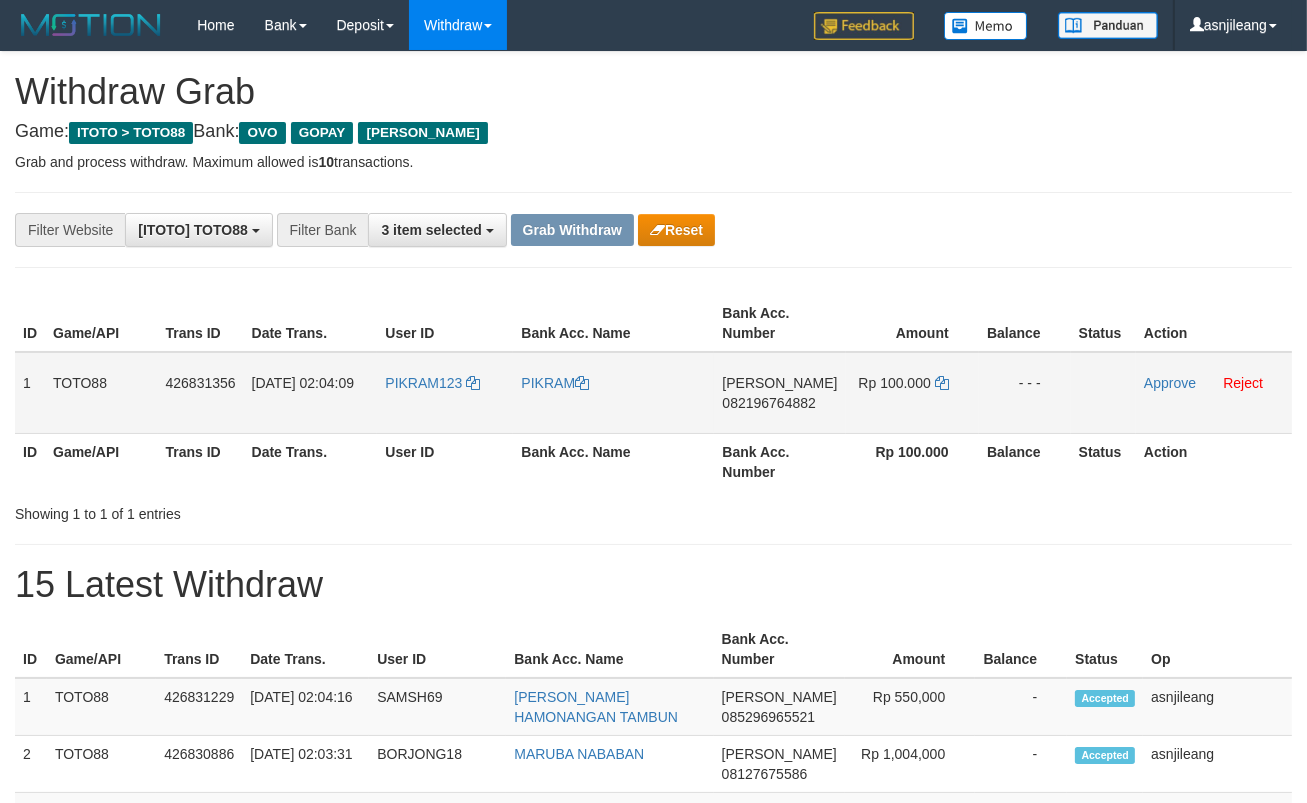 click on "DANA
082196764882" at bounding box center (779, 393) 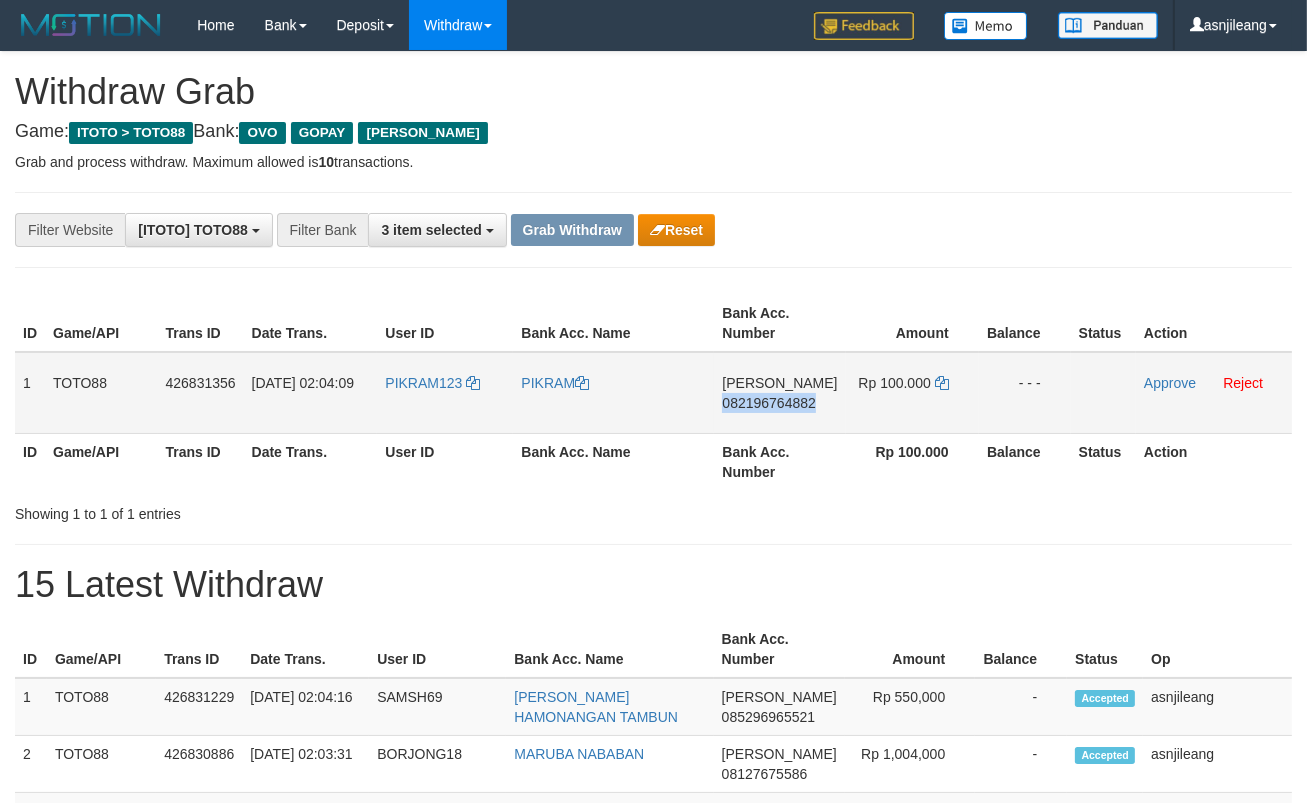 click on "DANA
082196764882" at bounding box center (779, 393) 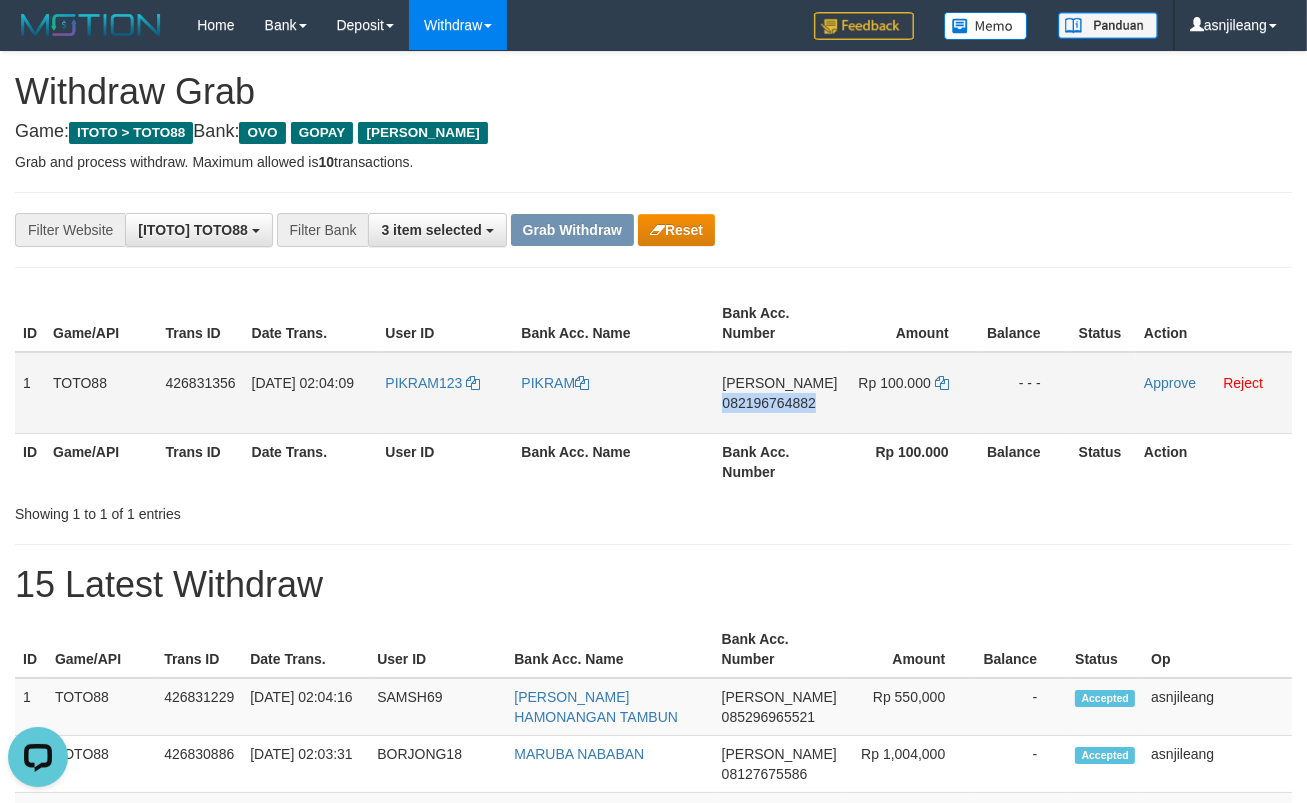 scroll, scrollTop: 0, scrollLeft: 0, axis: both 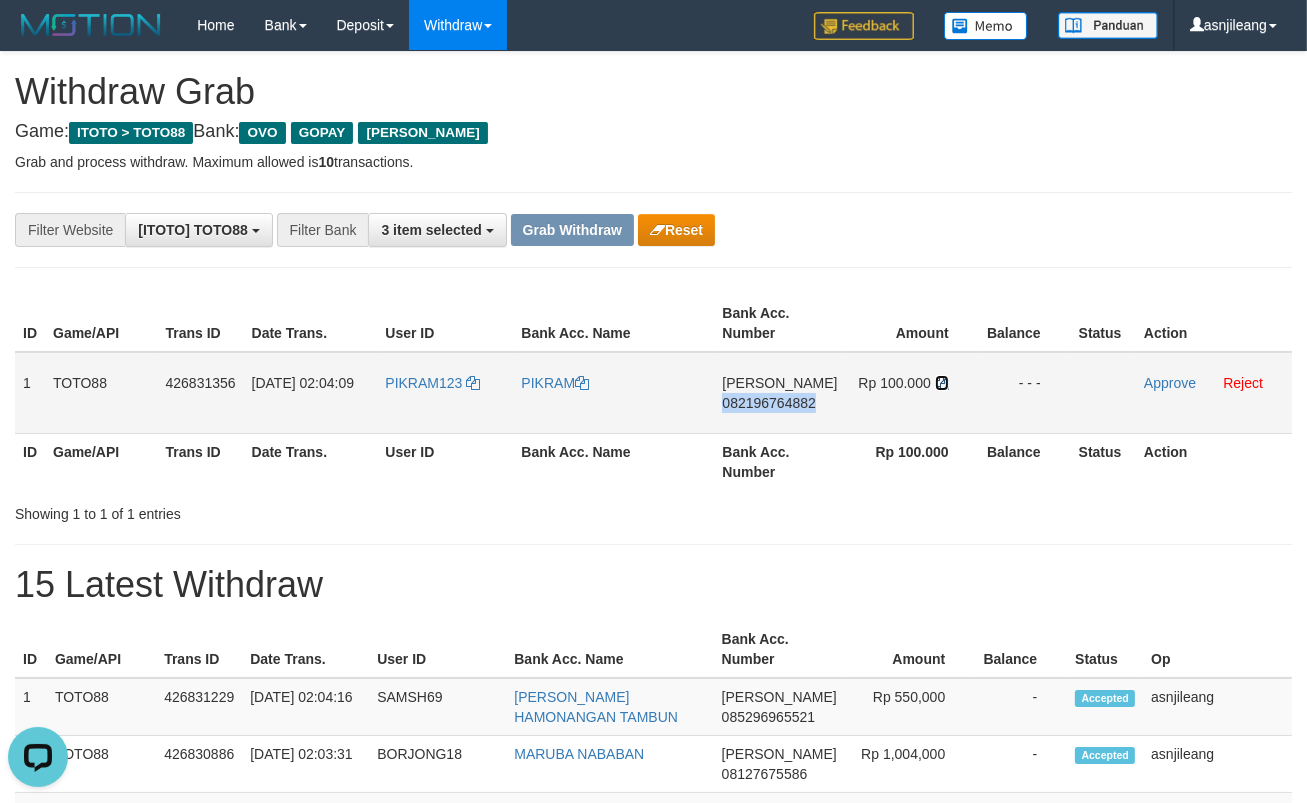 click at bounding box center [942, 383] 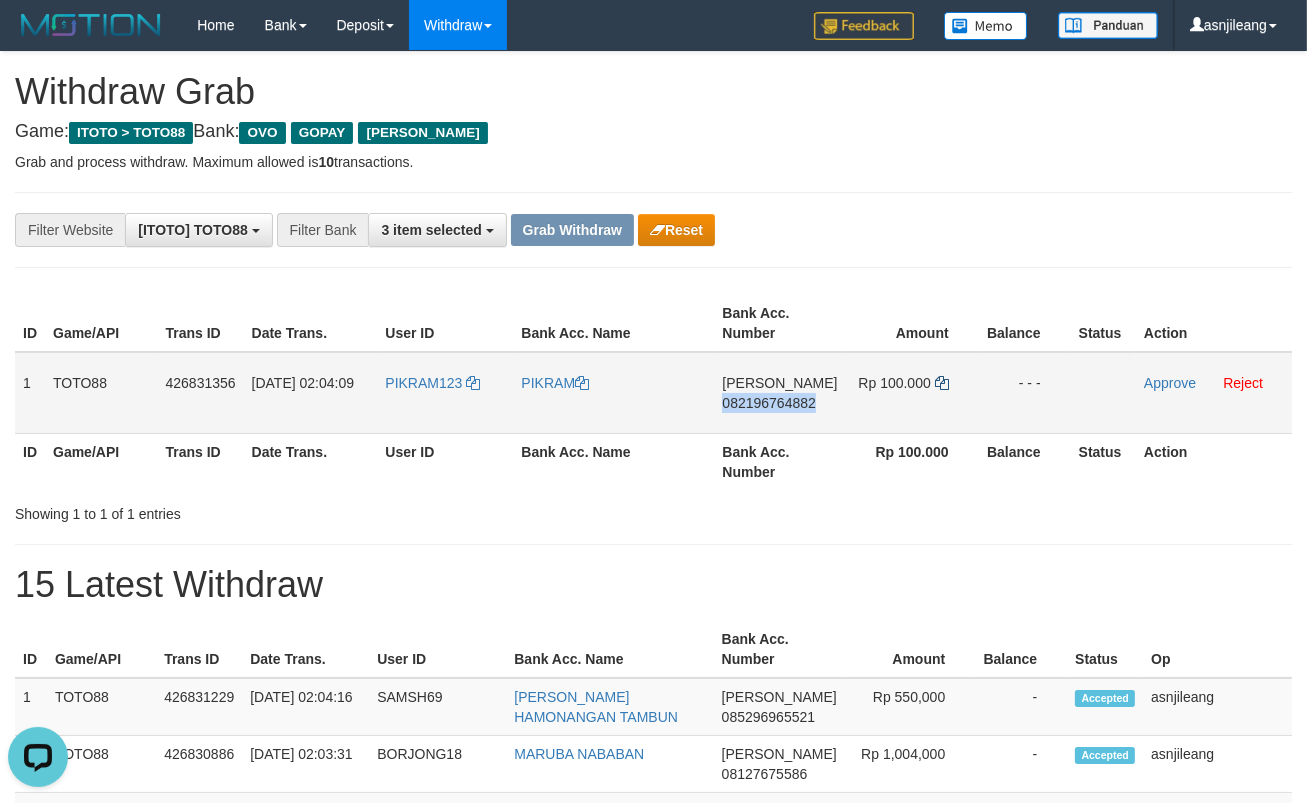 copy on "082196764882" 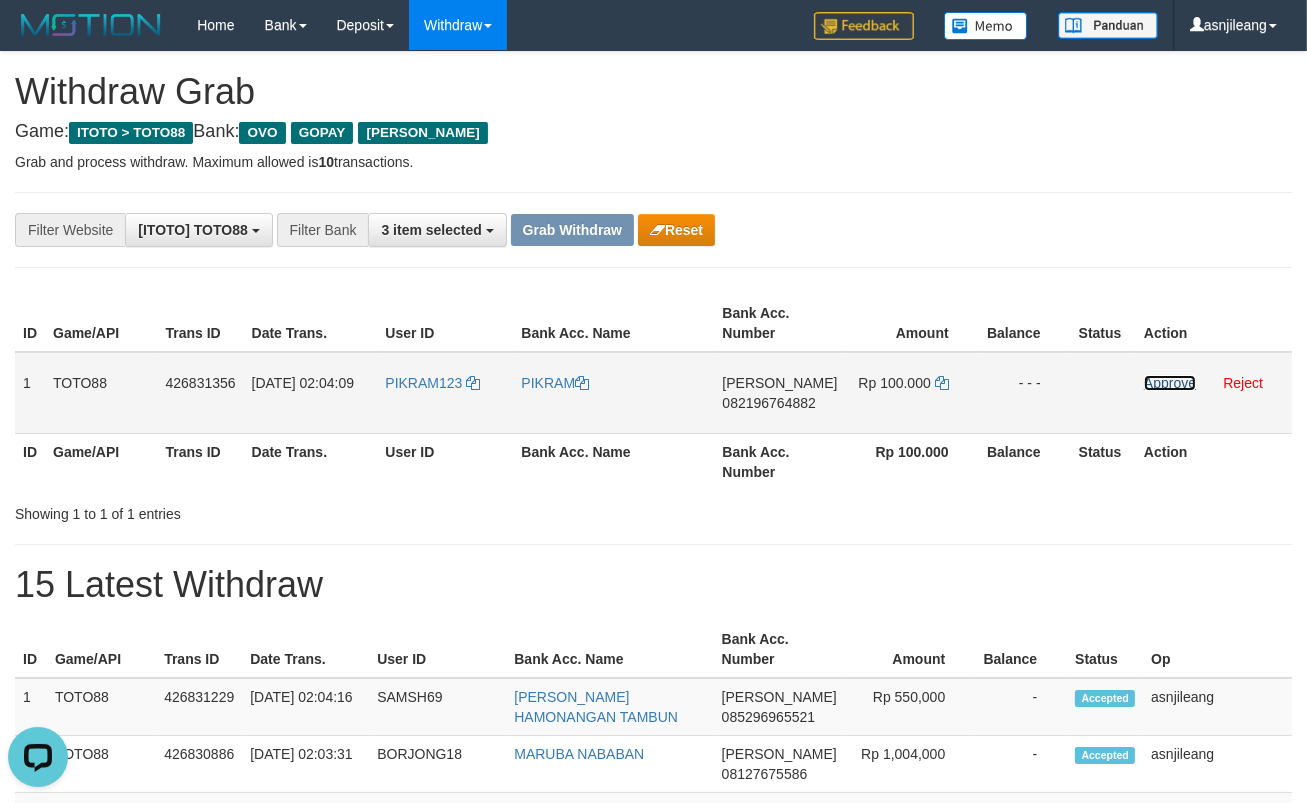 click on "Approve" at bounding box center (1170, 383) 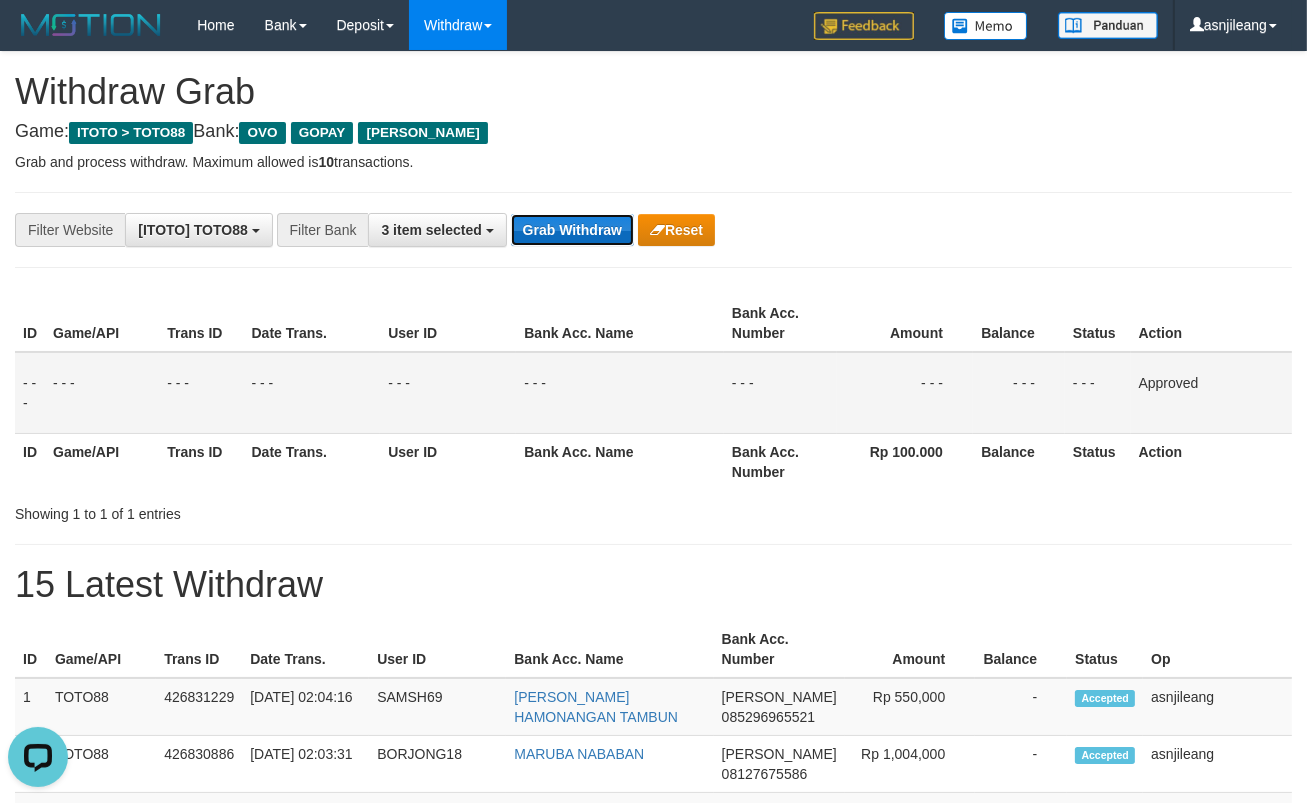click on "Grab Withdraw" at bounding box center (572, 230) 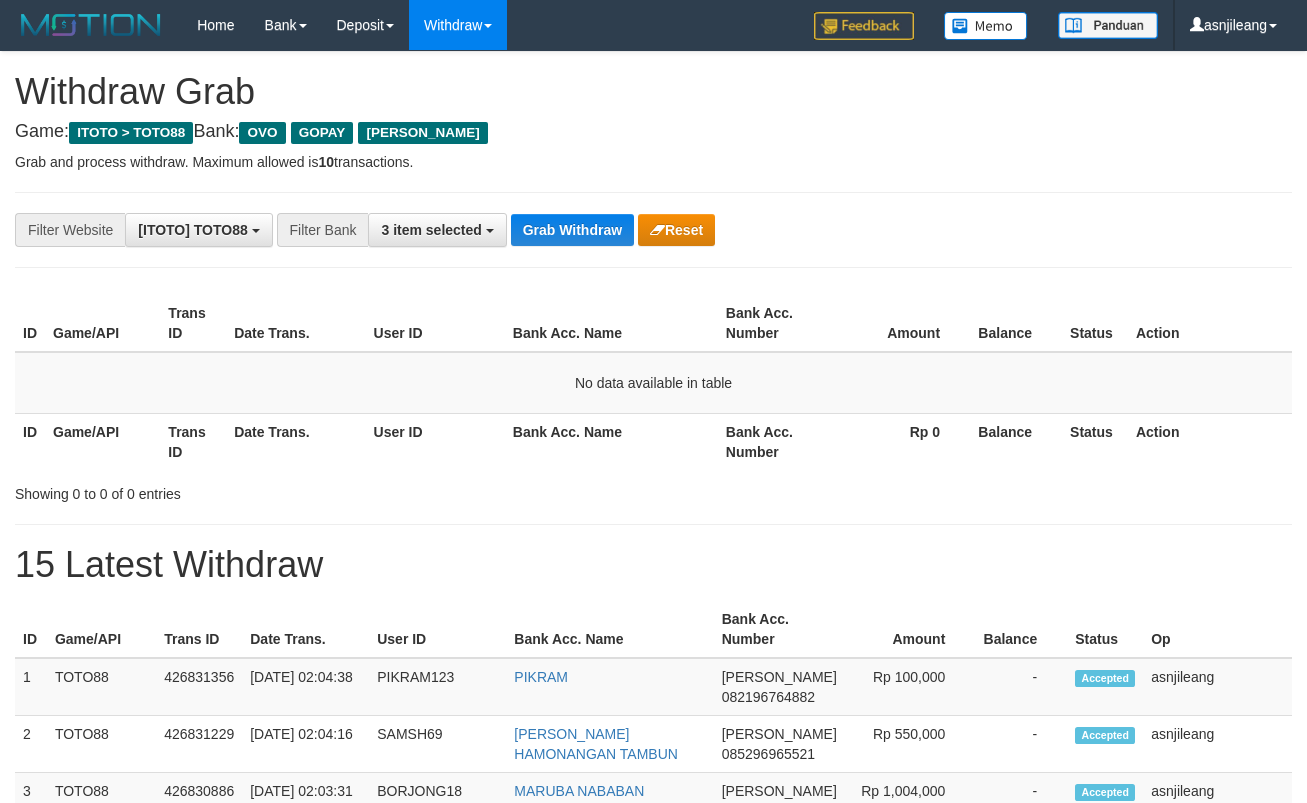 scroll, scrollTop: 0, scrollLeft: 0, axis: both 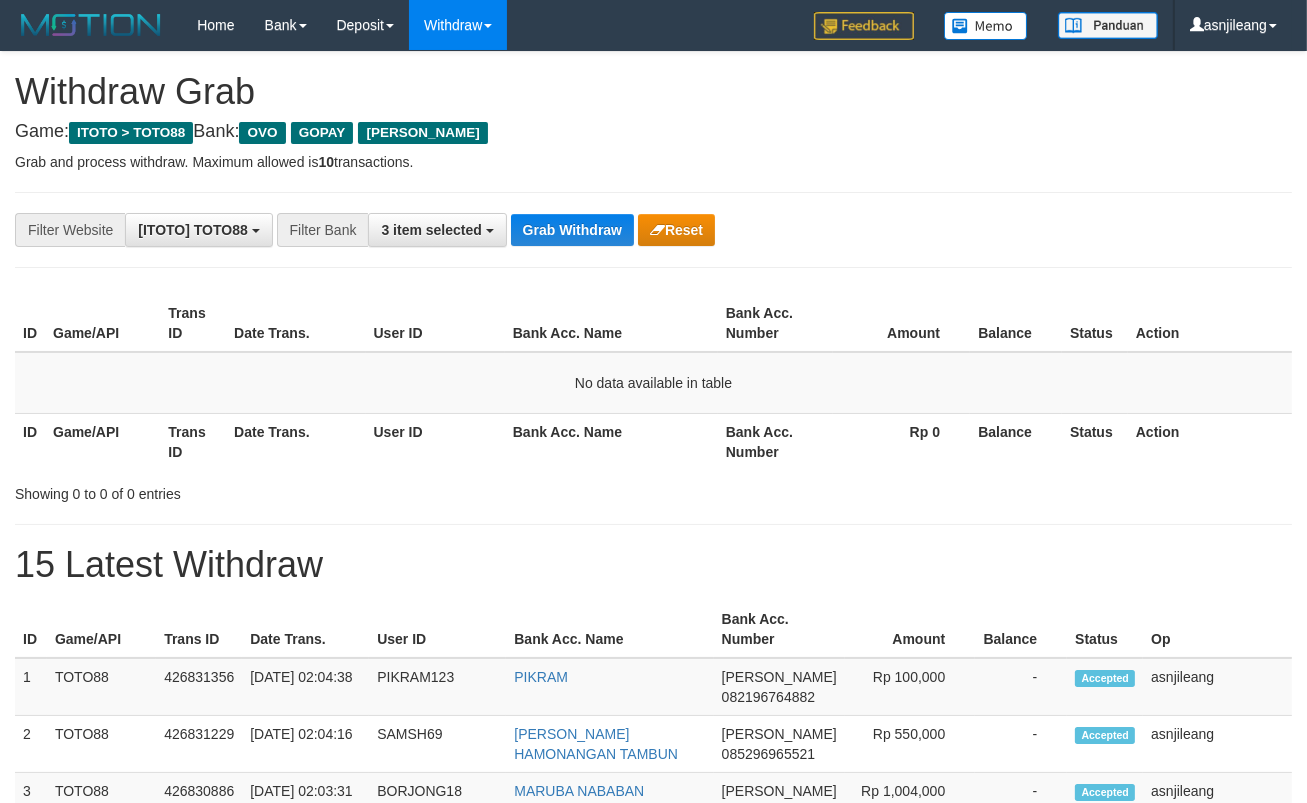 click on "Grab Withdraw" at bounding box center (572, 230) 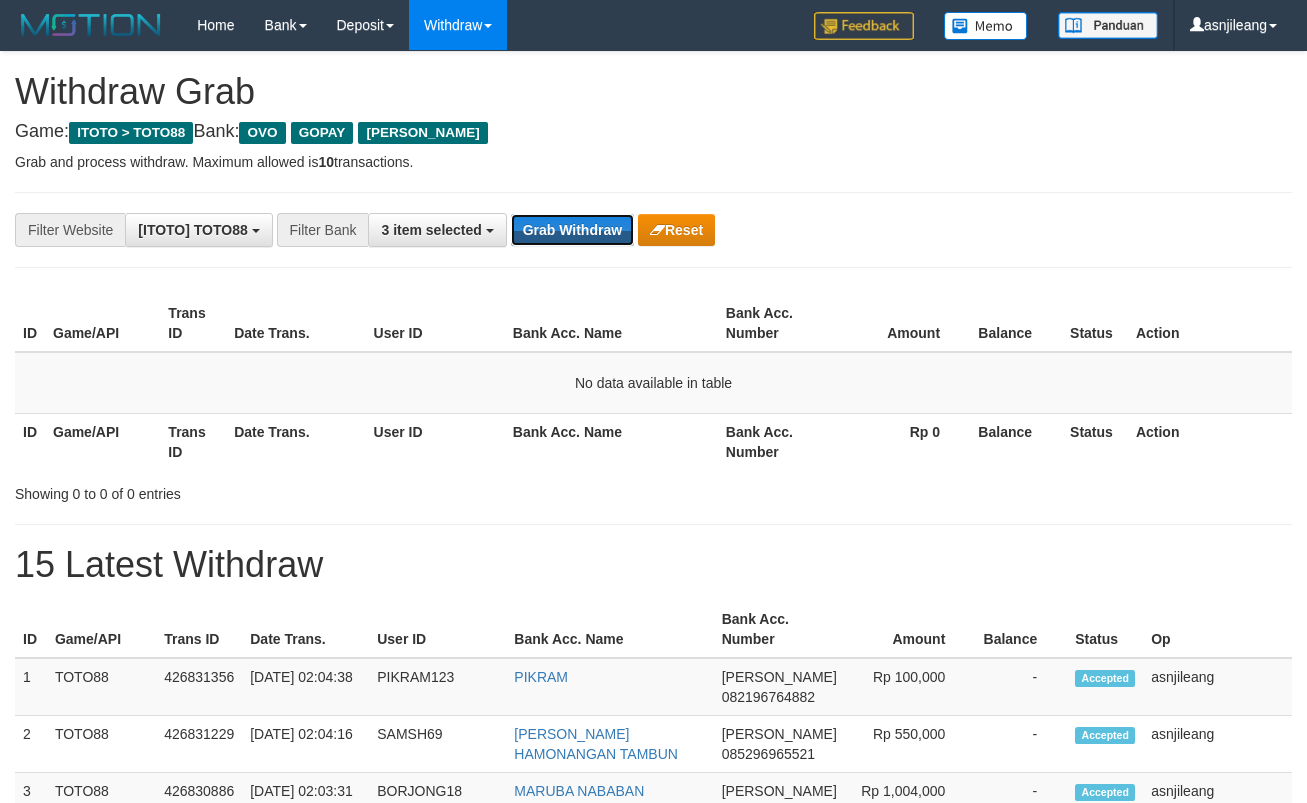 scroll, scrollTop: 0, scrollLeft: 0, axis: both 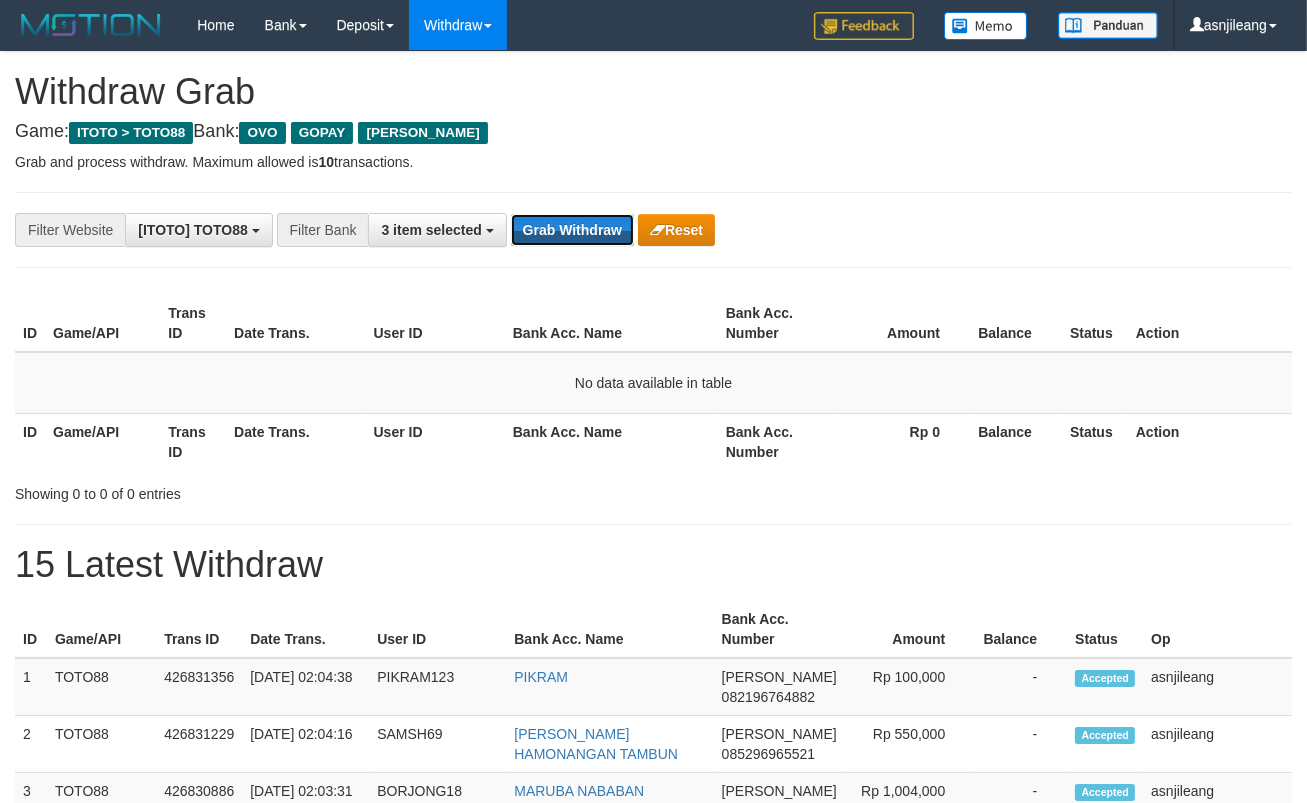 click on "Grab Withdraw" at bounding box center (572, 230) 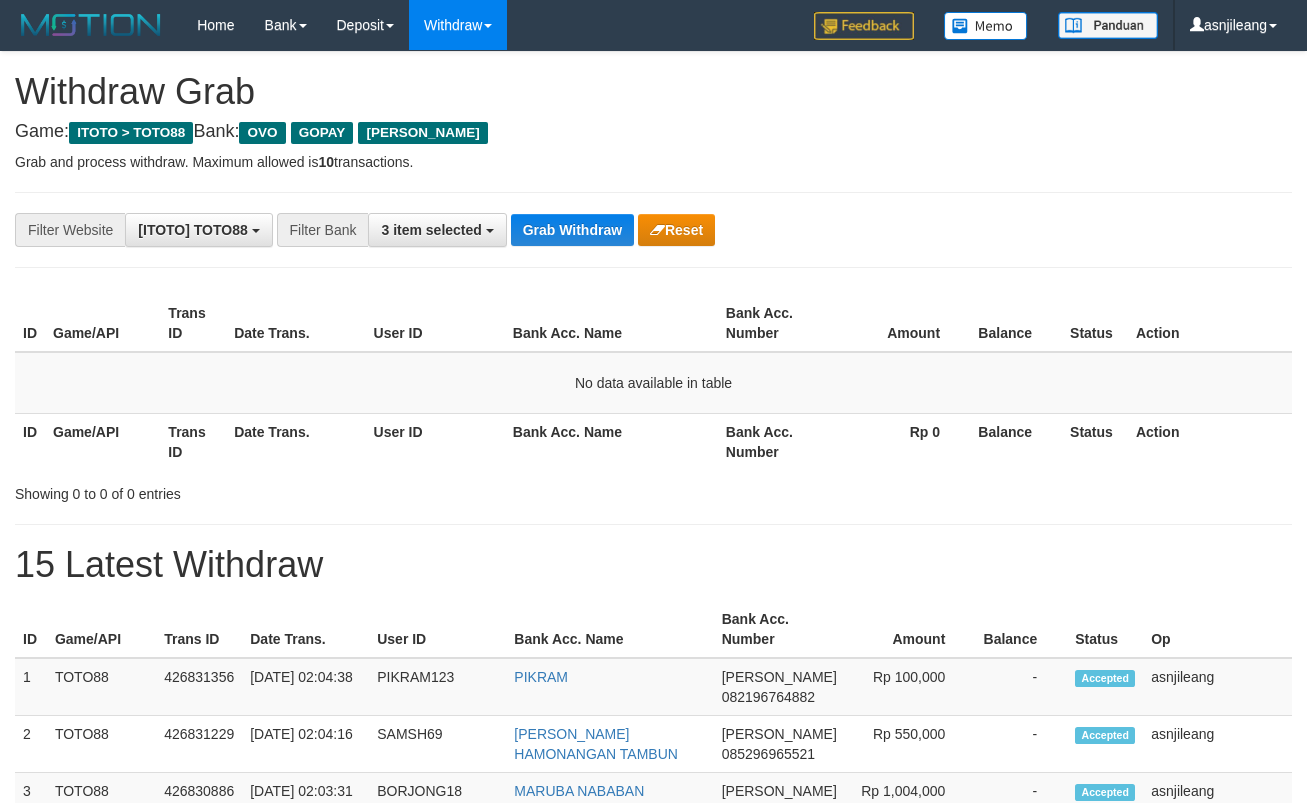 scroll, scrollTop: 0, scrollLeft: 0, axis: both 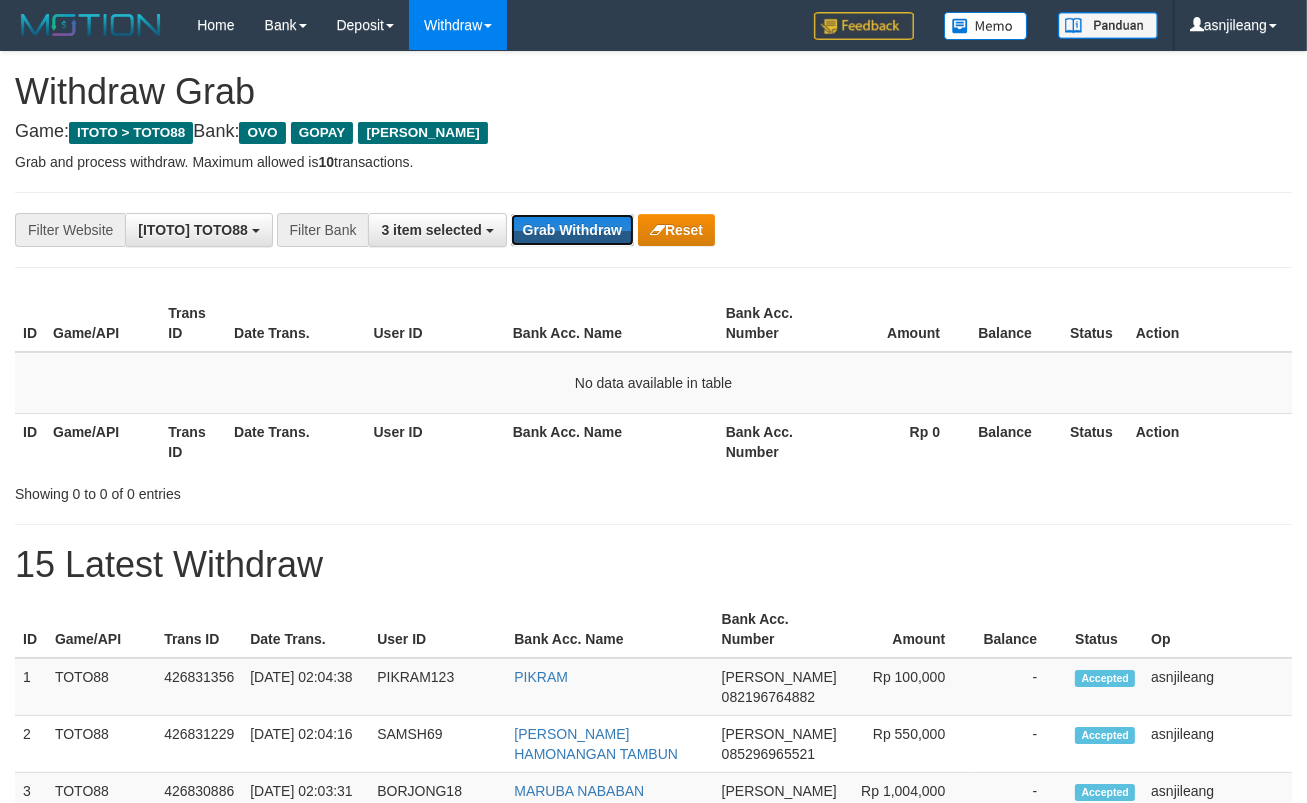 click on "Grab Withdraw" at bounding box center [572, 230] 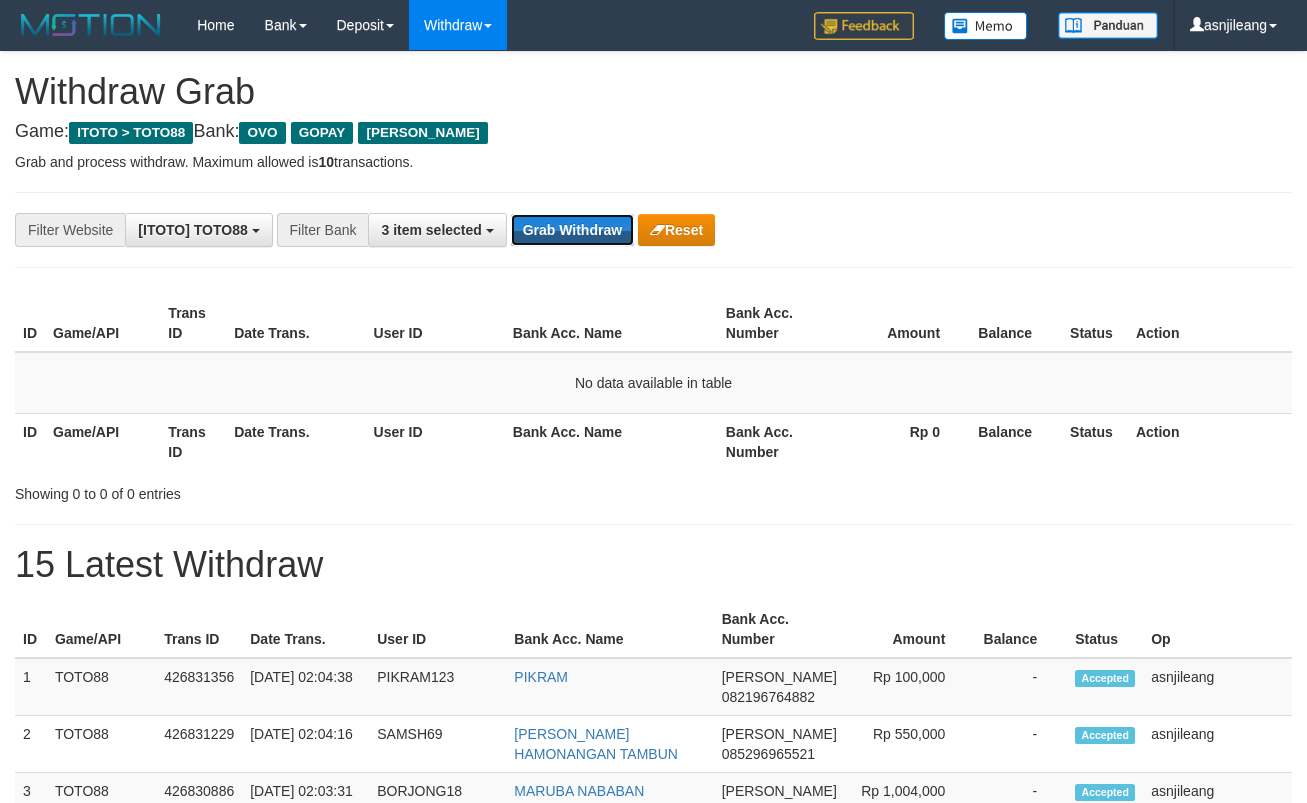 scroll, scrollTop: 0, scrollLeft: 0, axis: both 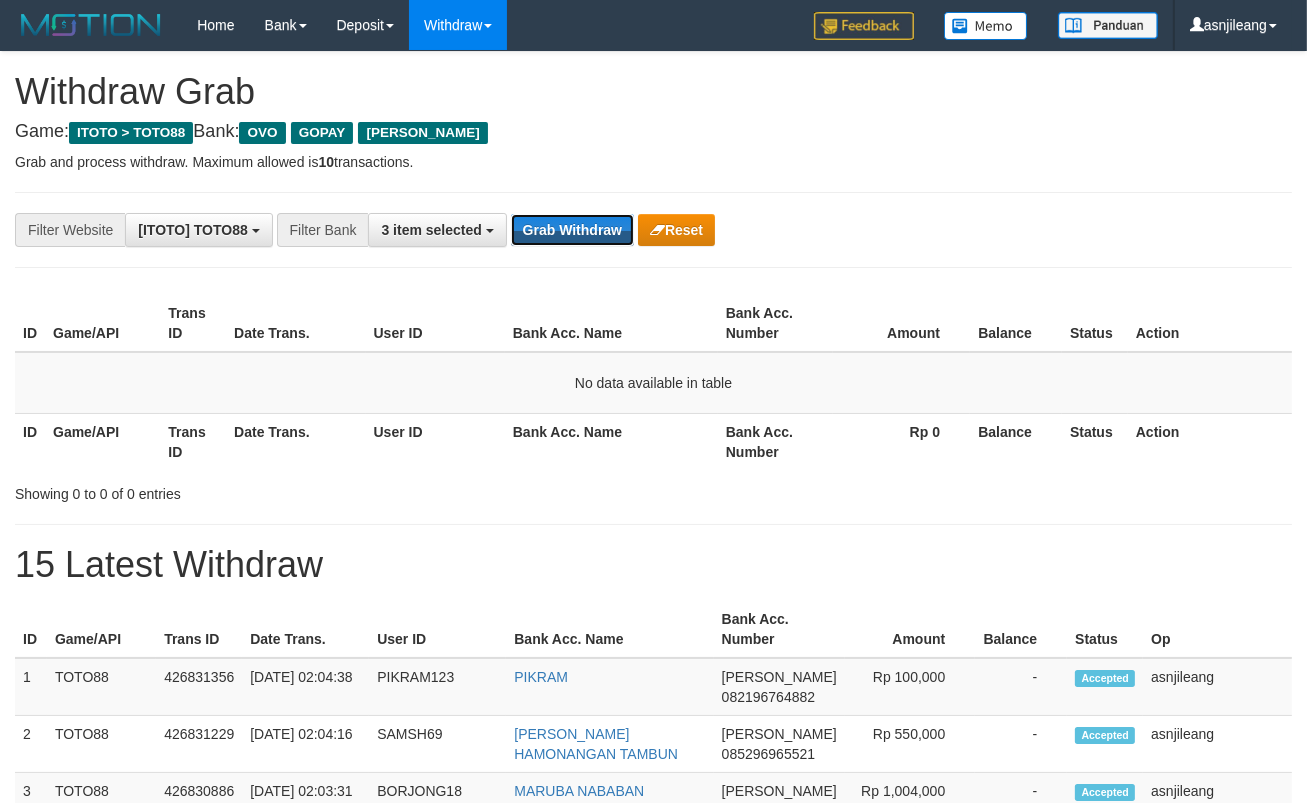 click on "Grab Withdraw" at bounding box center (572, 230) 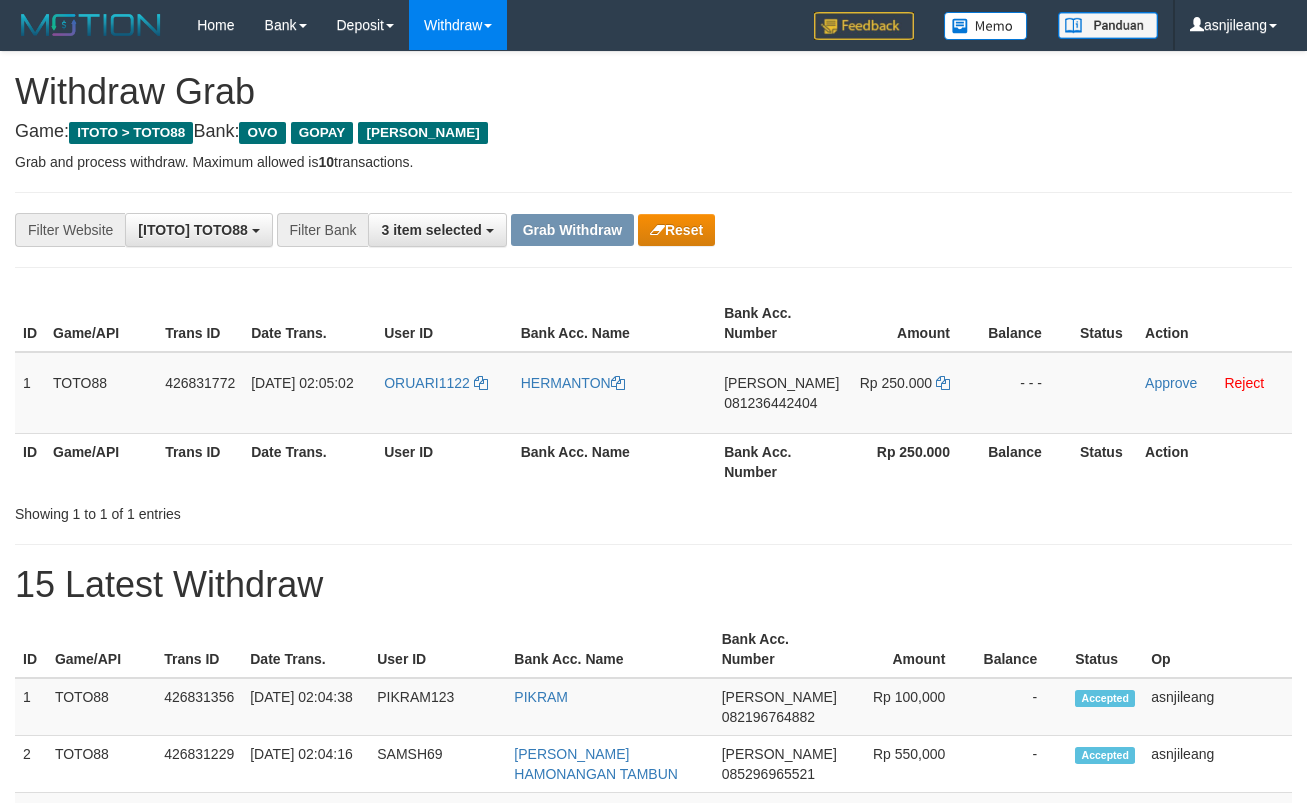 scroll, scrollTop: 0, scrollLeft: 0, axis: both 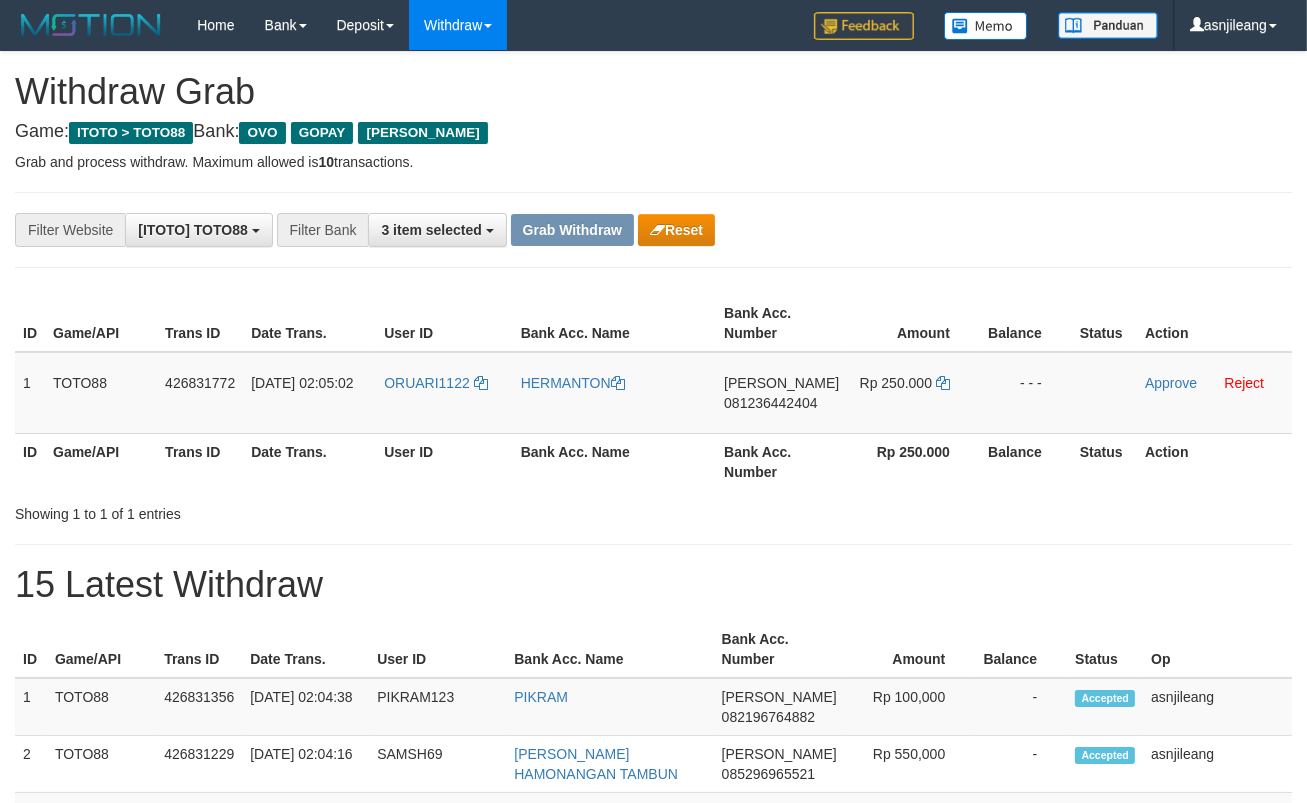 click on "Bank Acc. Number" at bounding box center (781, 461) 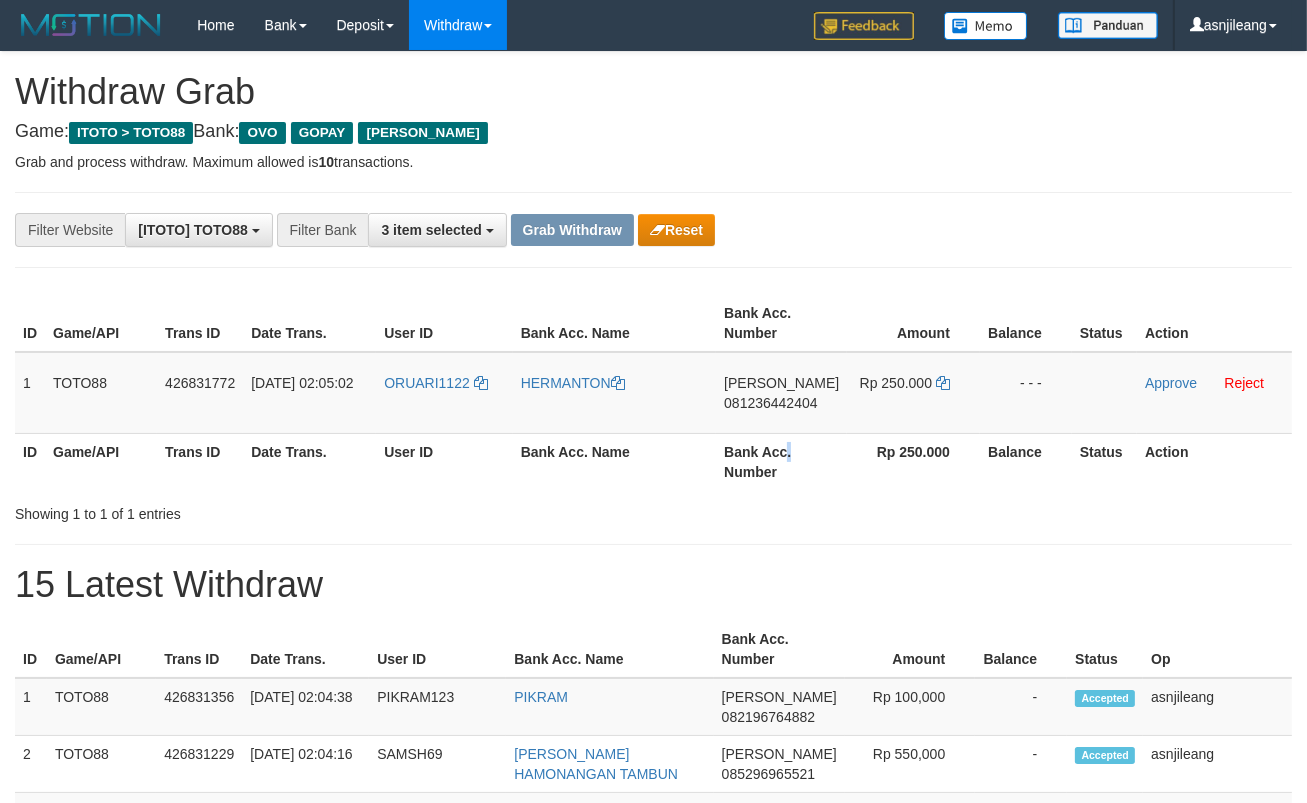 click on "Bank Acc. Number" at bounding box center (781, 461) 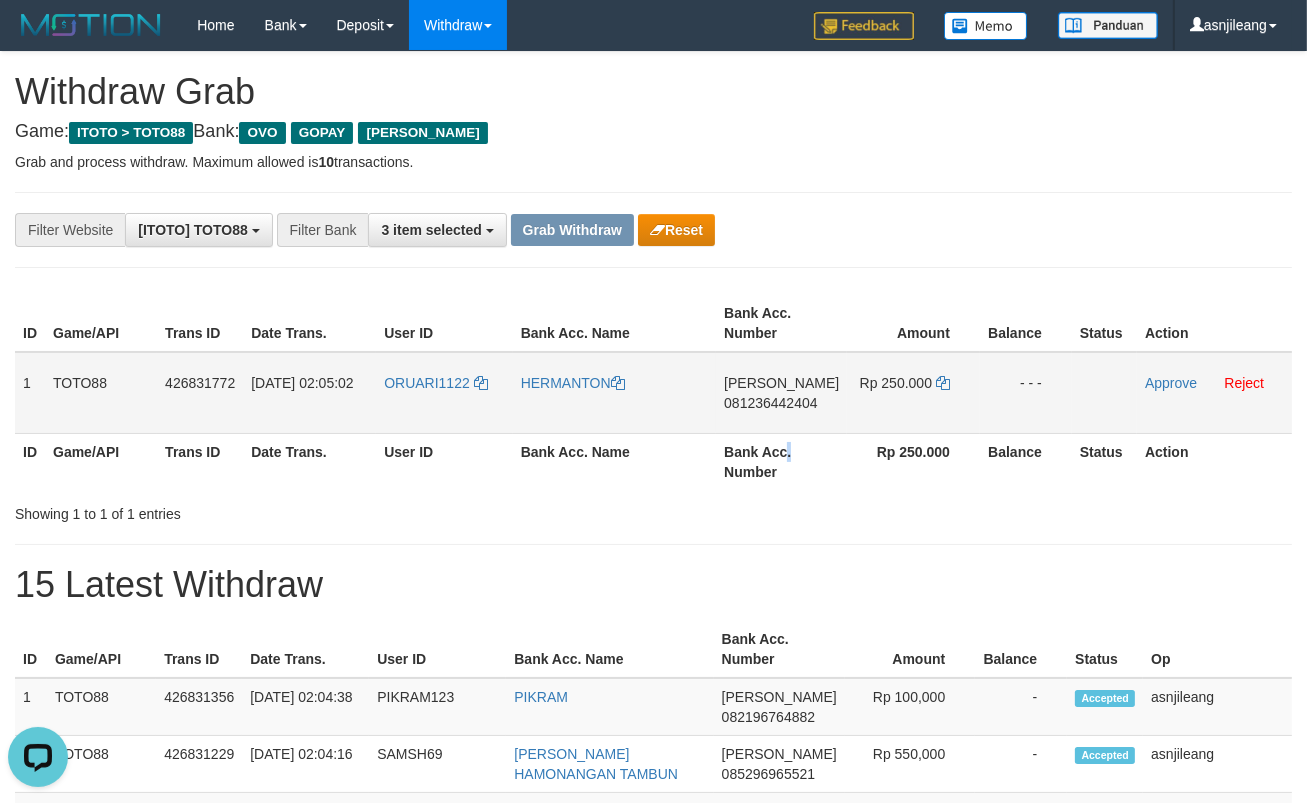 scroll, scrollTop: 0, scrollLeft: 0, axis: both 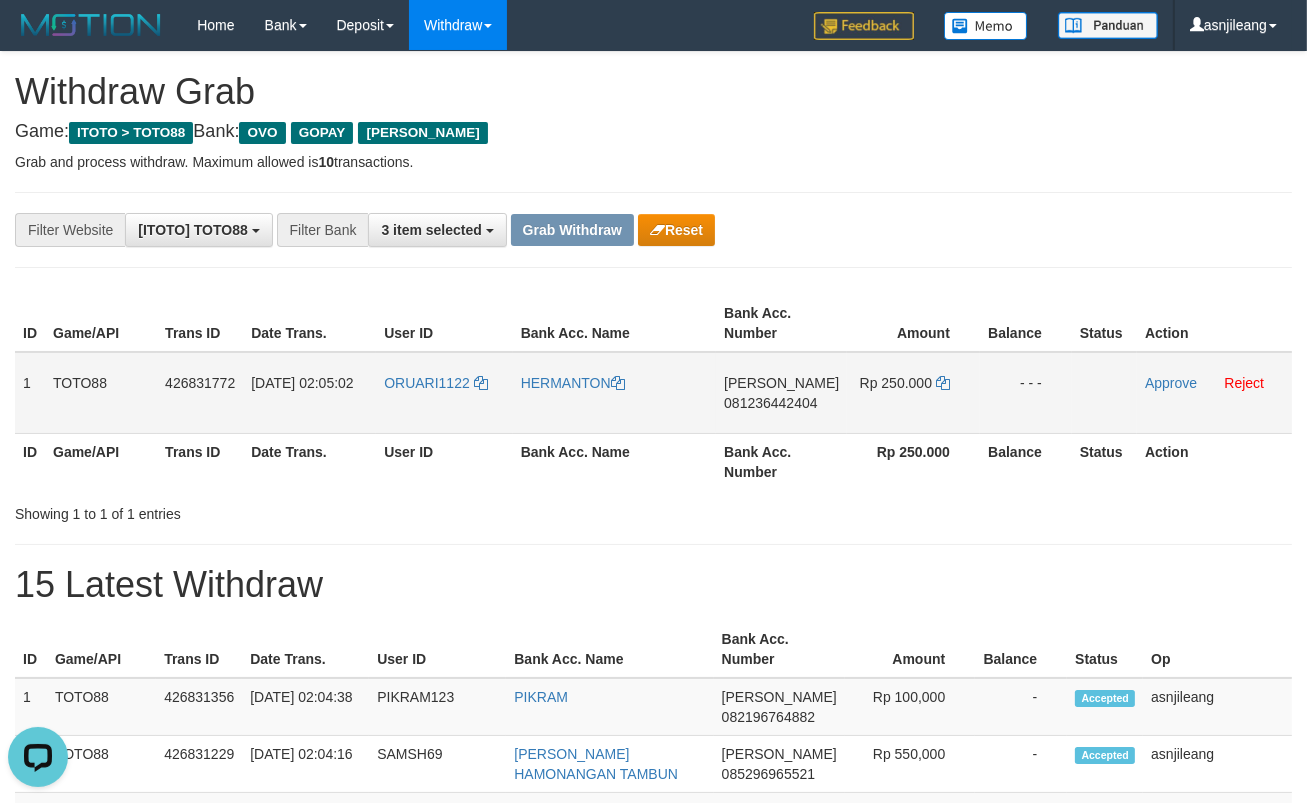 click on "DANA
081236442404" at bounding box center (781, 393) 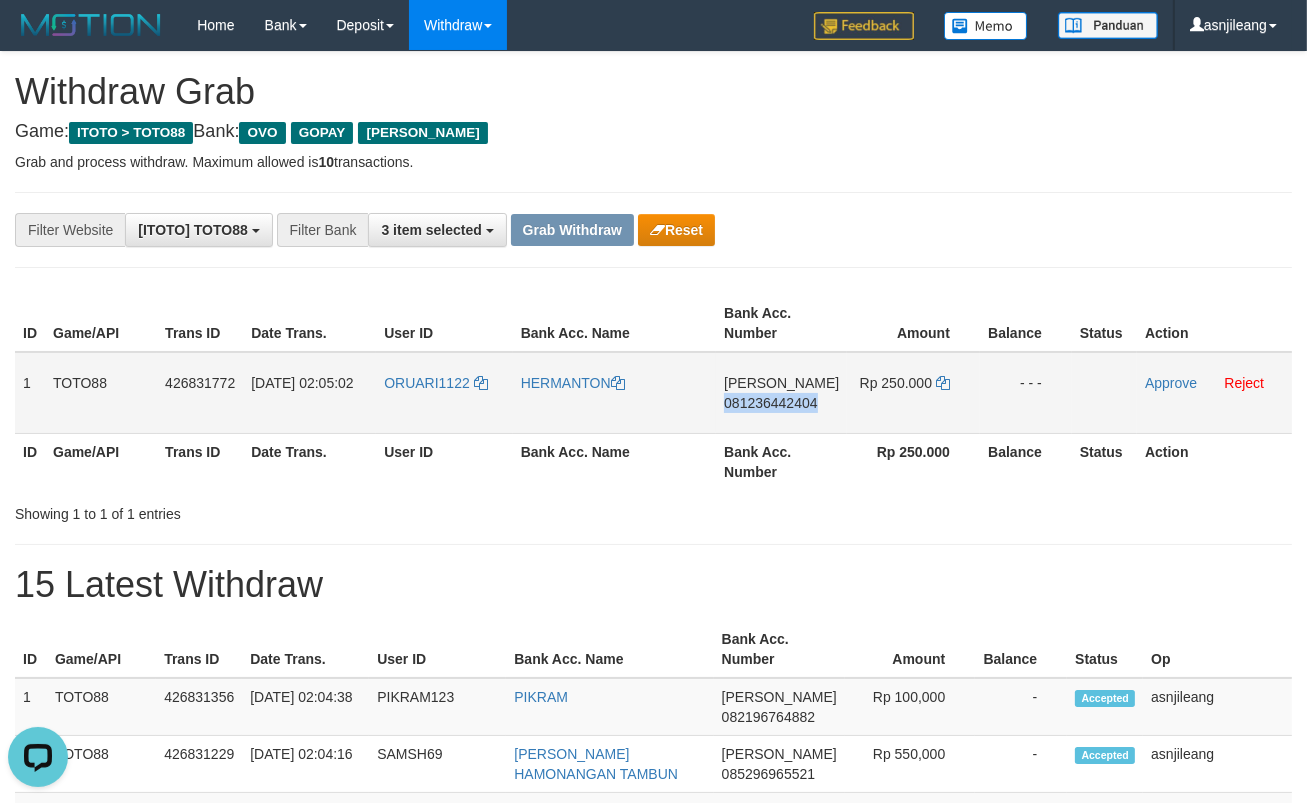 click on "DANA
081236442404" at bounding box center (781, 393) 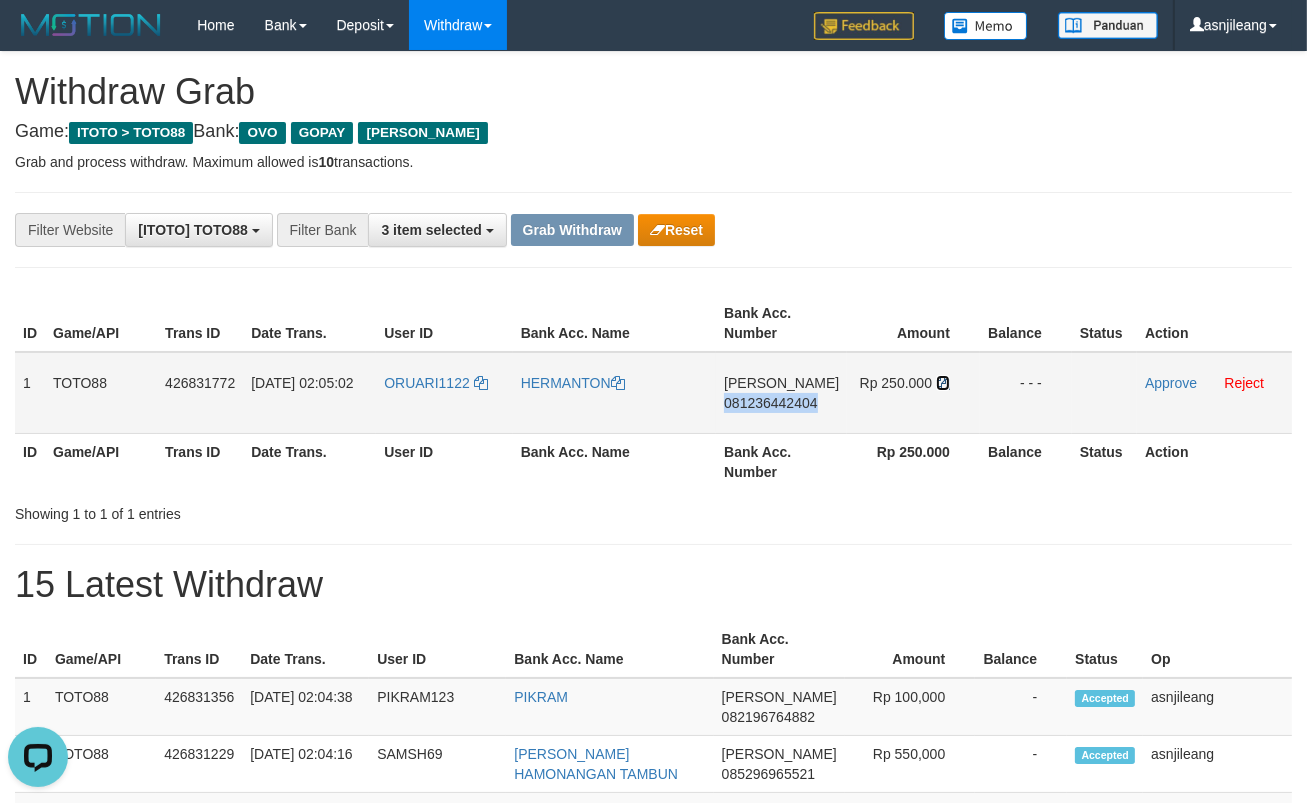 click at bounding box center (943, 383) 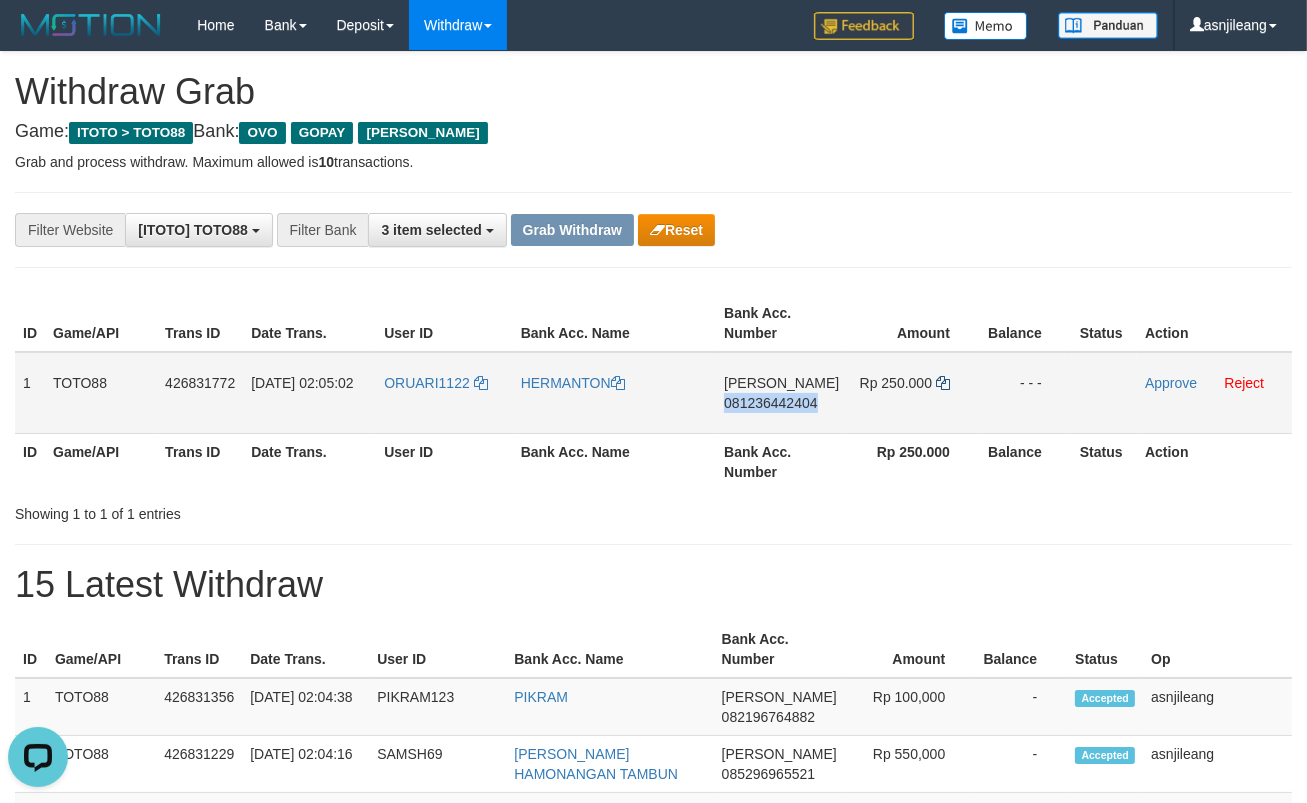 copy on "081236442404" 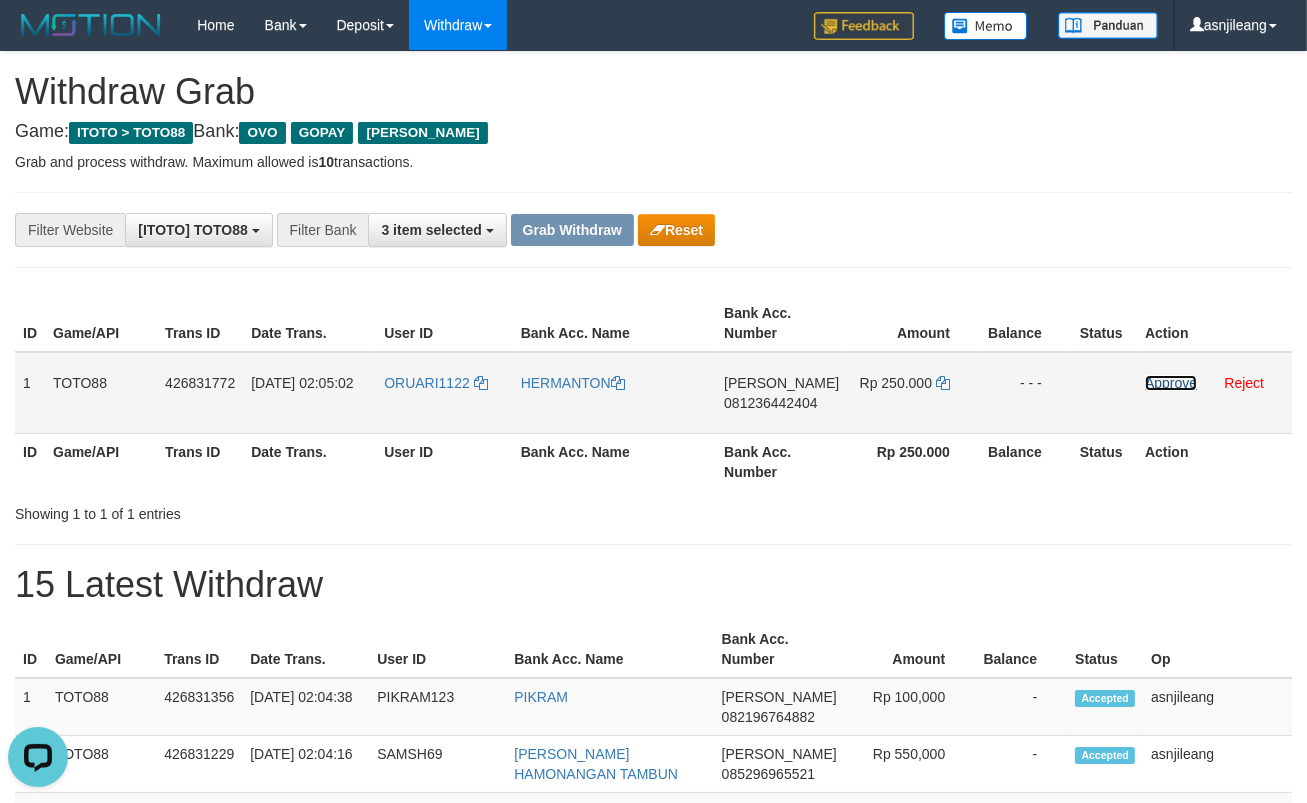 click on "Approve" at bounding box center (1171, 383) 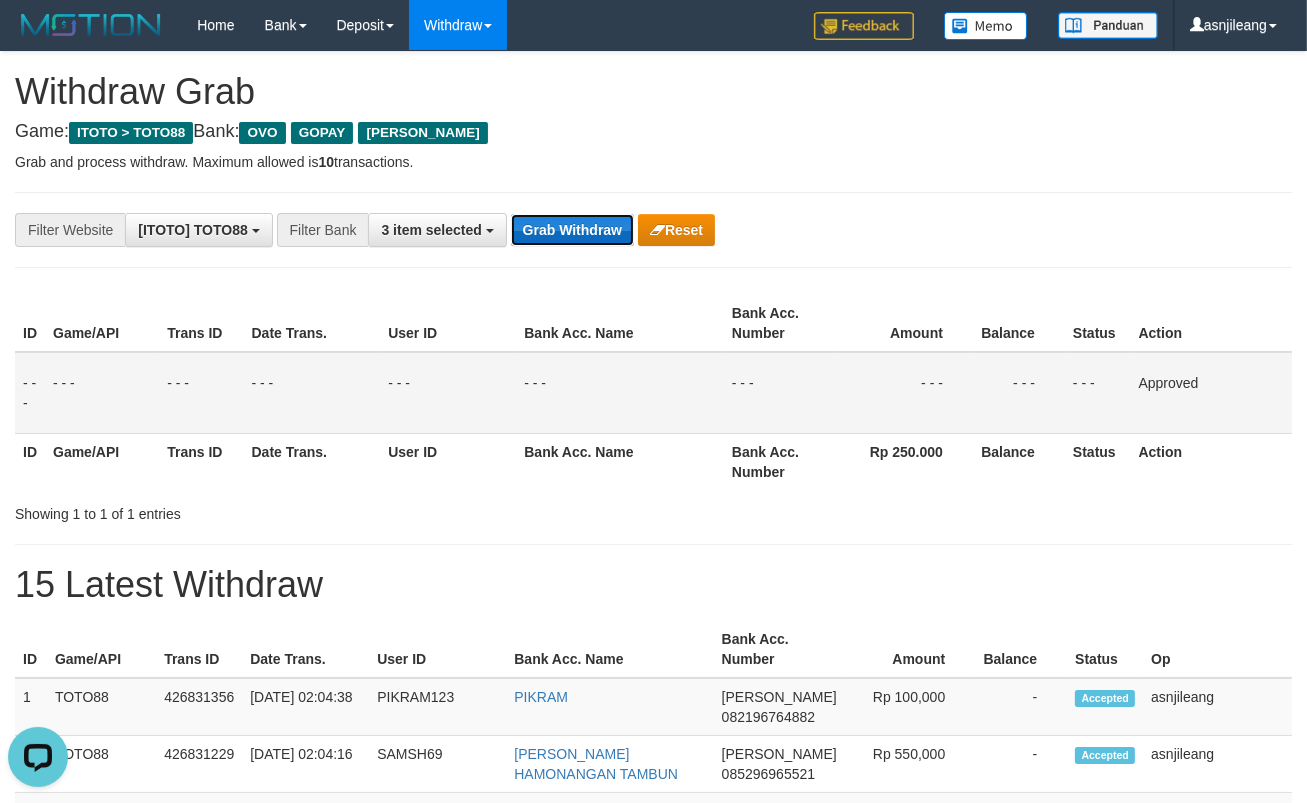 click on "Grab Withdraw" at bounding box center (572, 230) 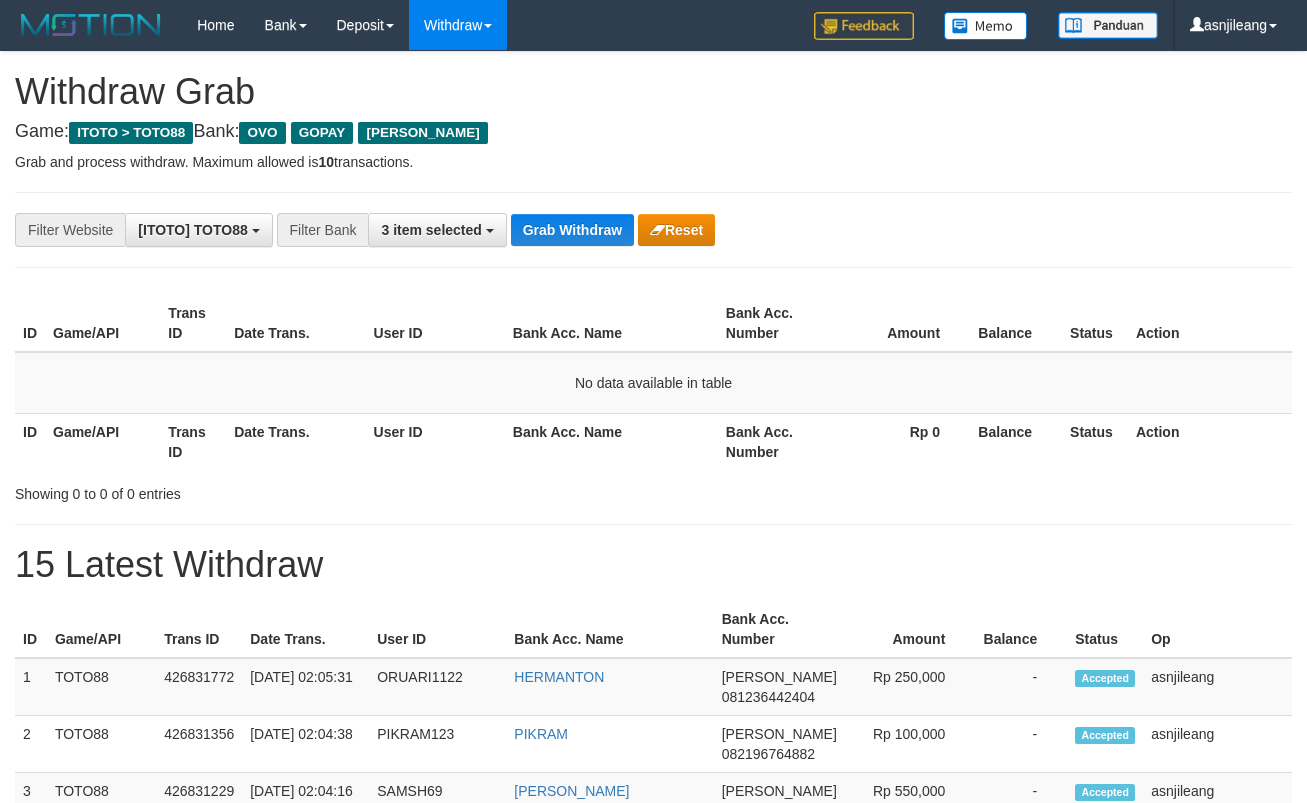 scroll, scrollTop: 0, scrollLeft: 0, axis: both 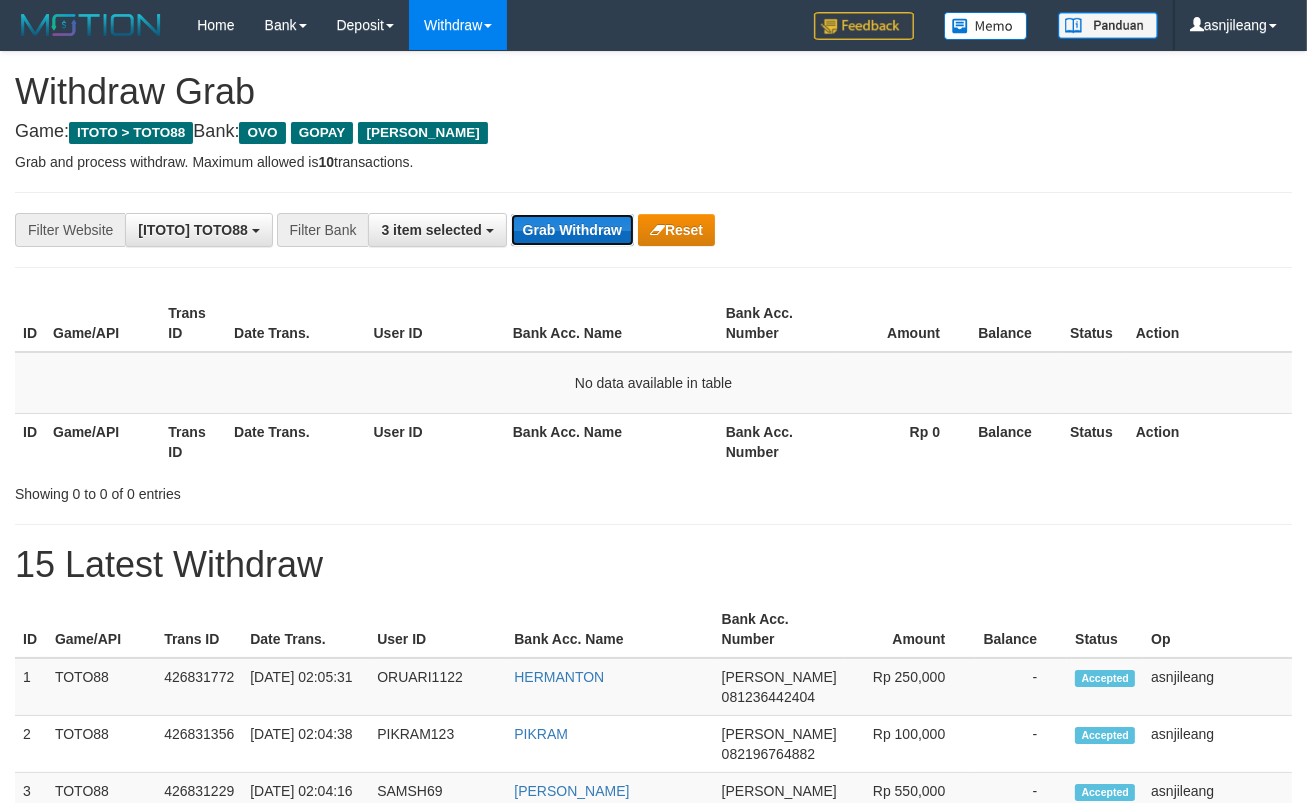 click on "Grab Withdraw" at bounding box center [572, 230] 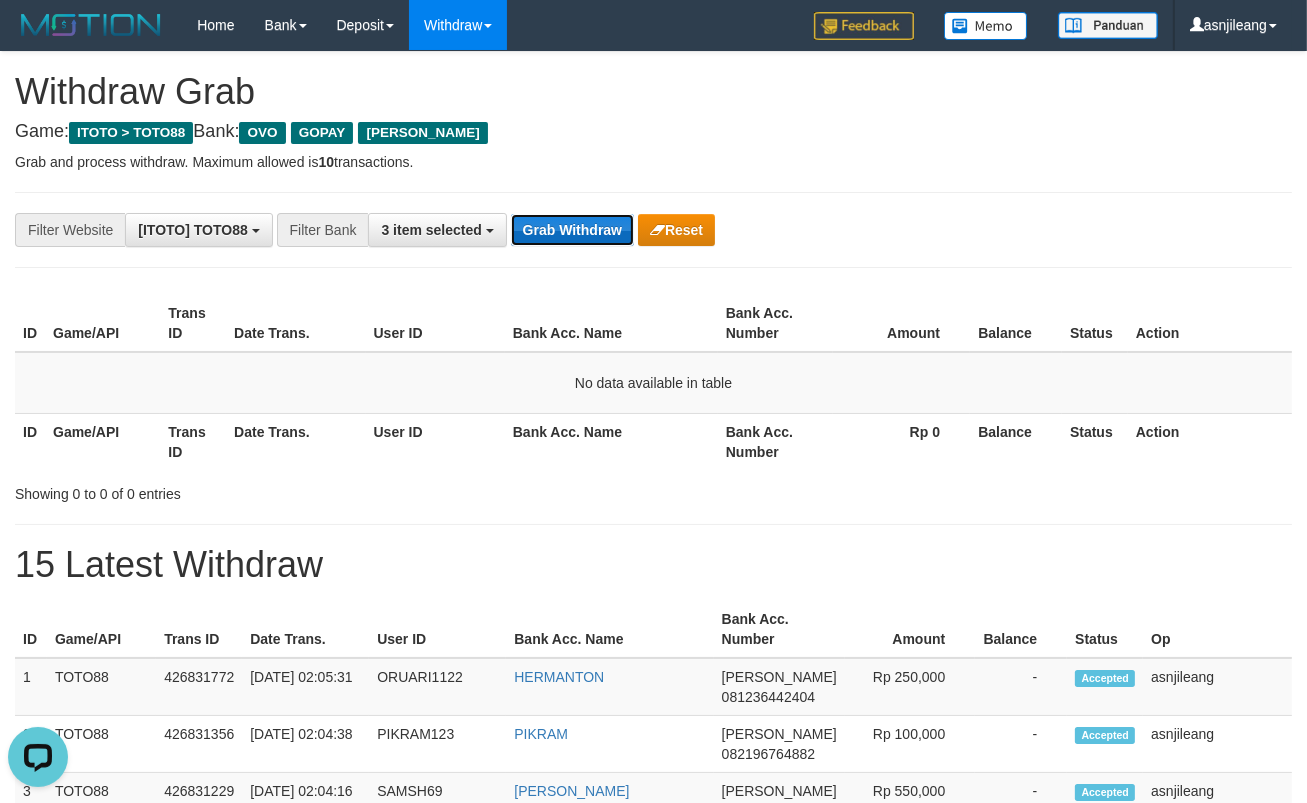 scroll, scrollTop: 0, scrollLeft: 0, axis: both 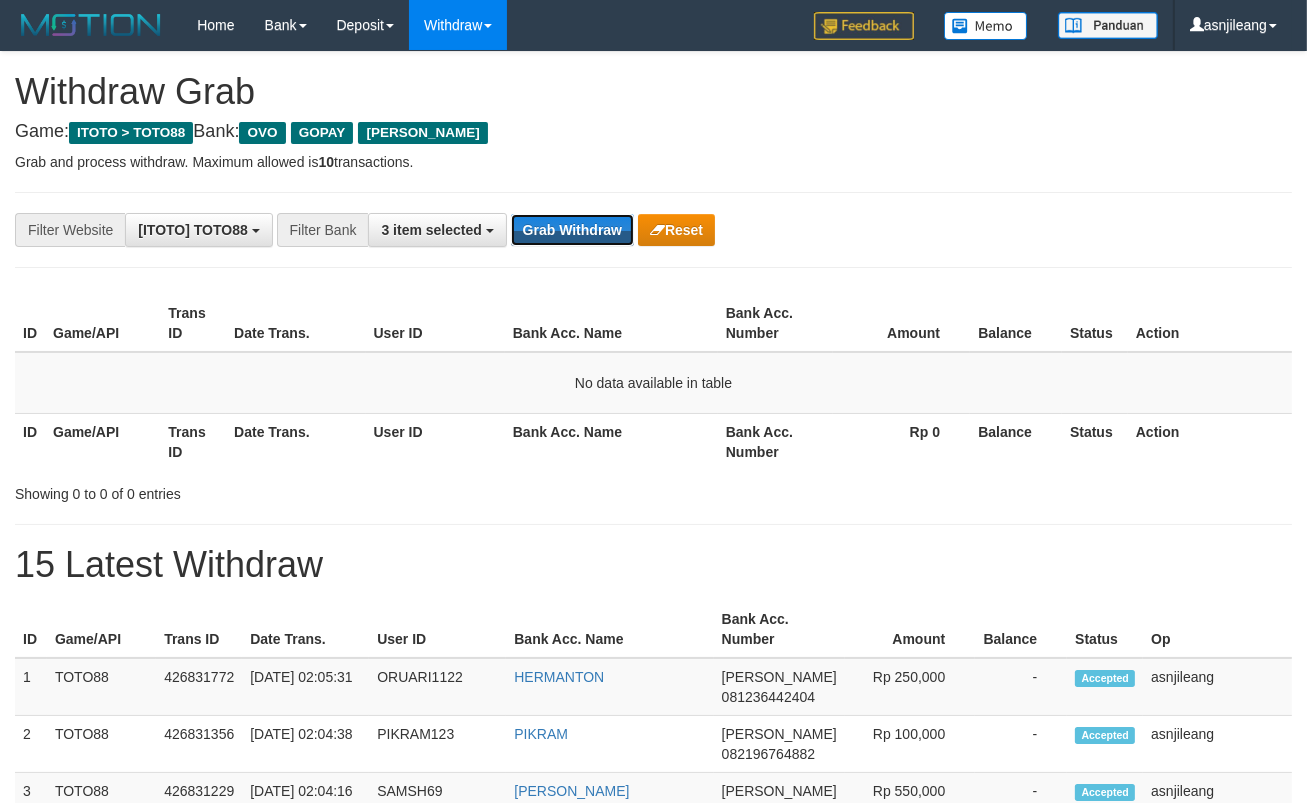 click on "Grab Withdraw" at bounding box center (572, 230) 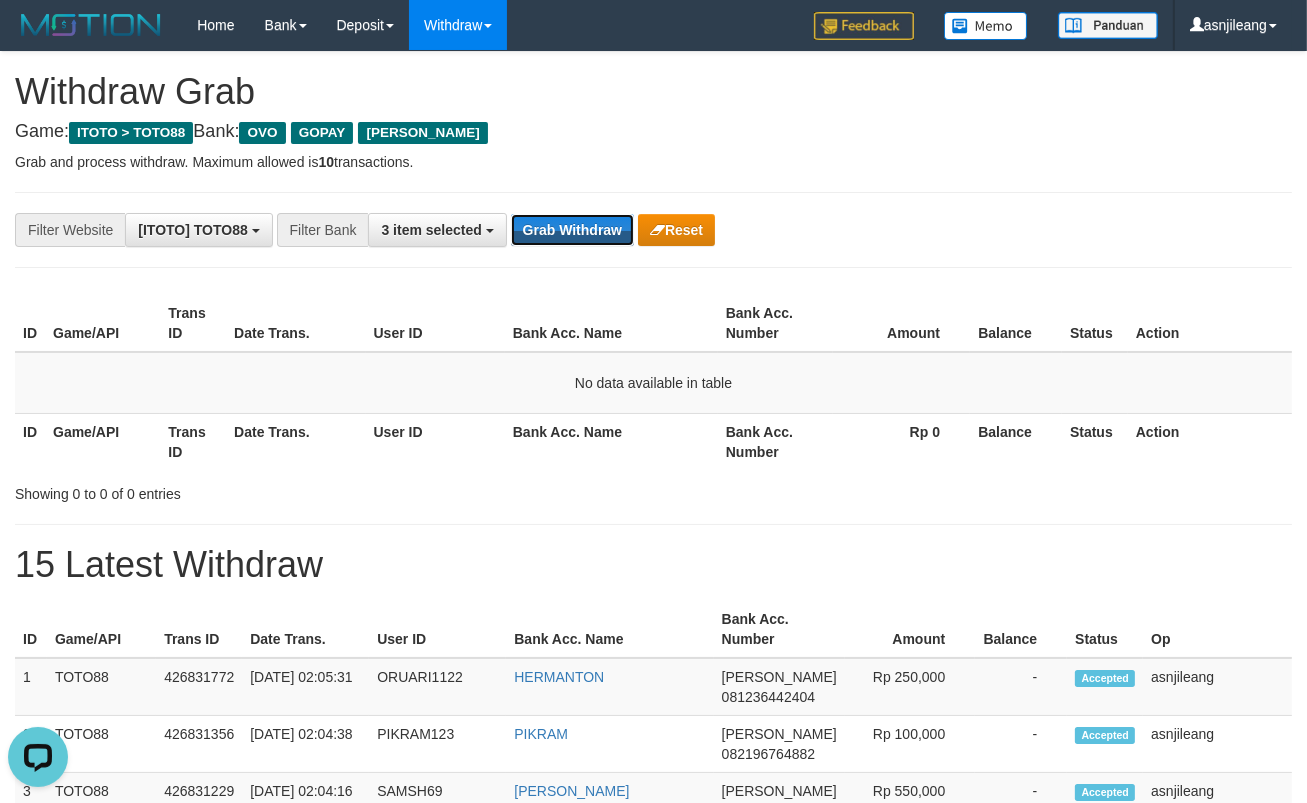 scroll, scrollTop: 0, scrollLeft: 0, axis: both 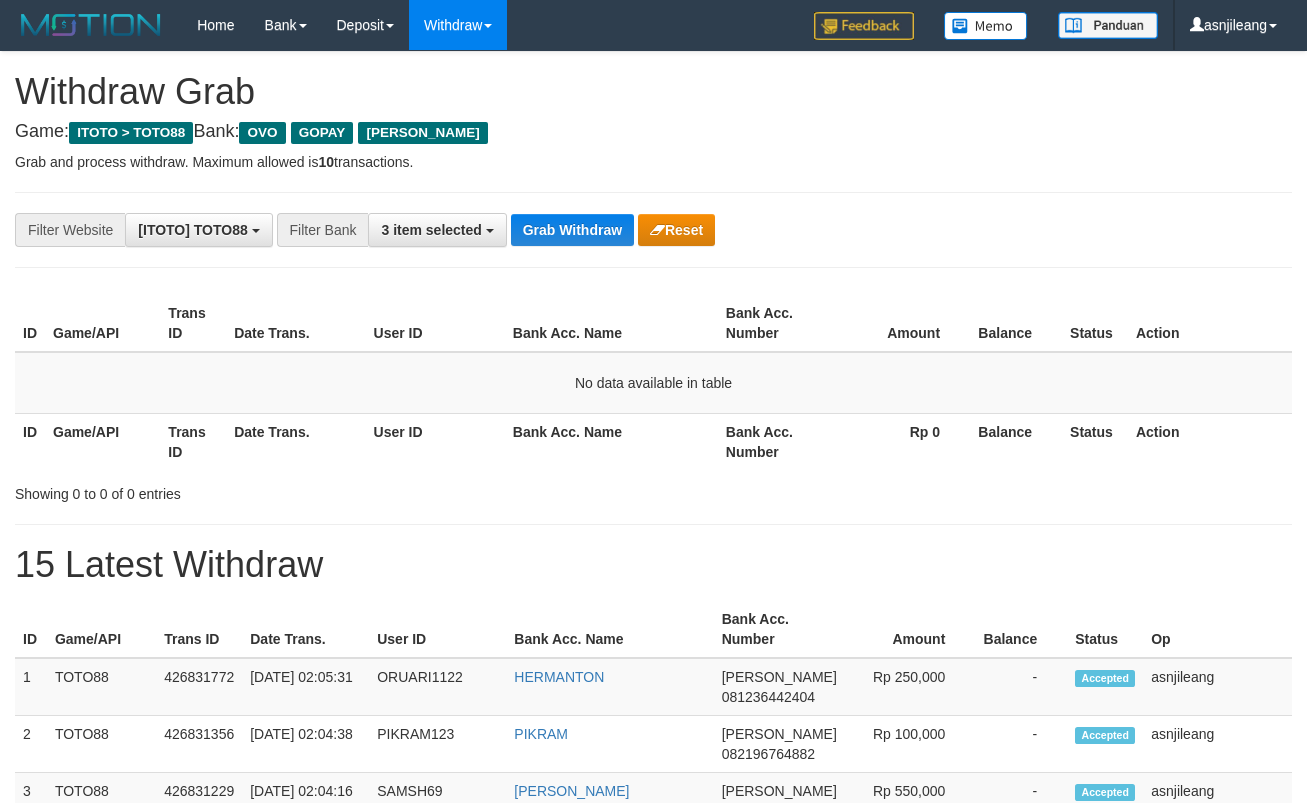 click on "Grab Withdraw" at bounding box center [572, 230] 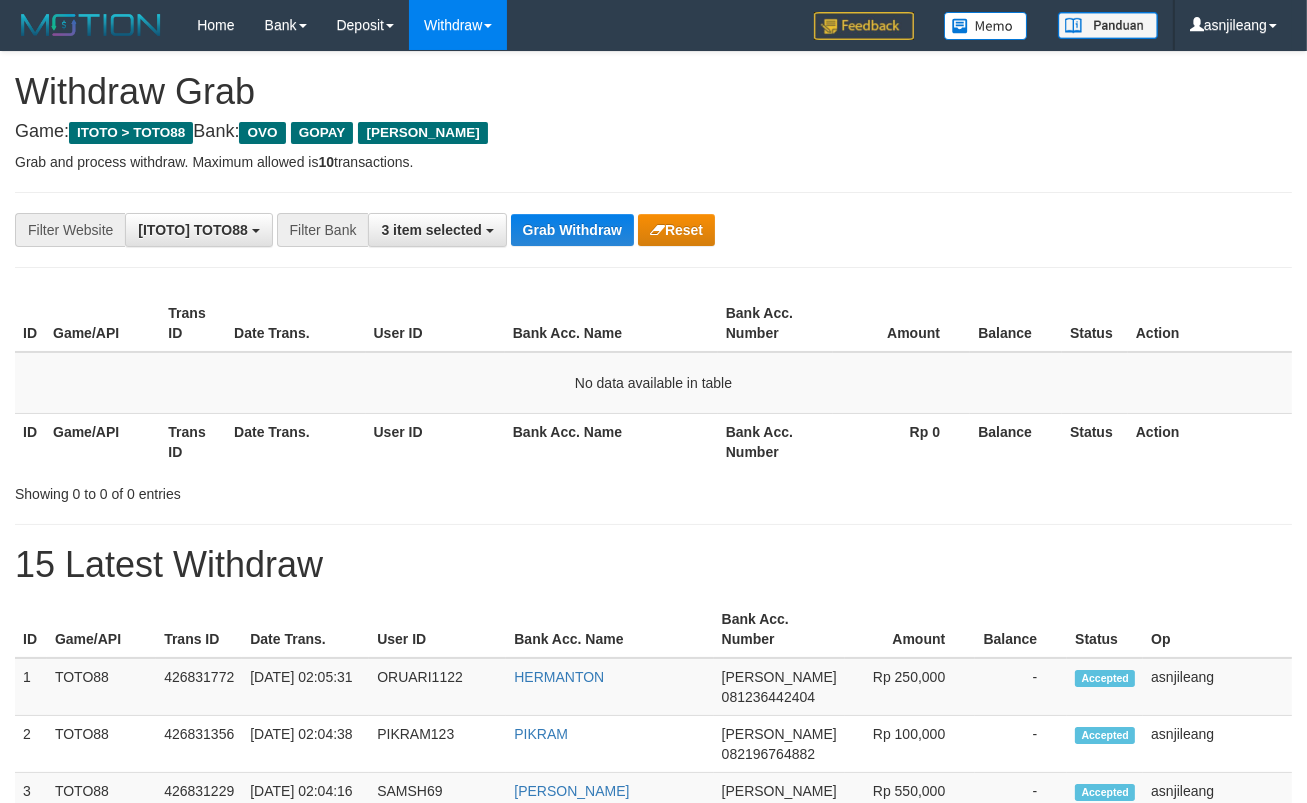 scroll, scrollTop: 17, scrollLeft: 0, axis: vertical 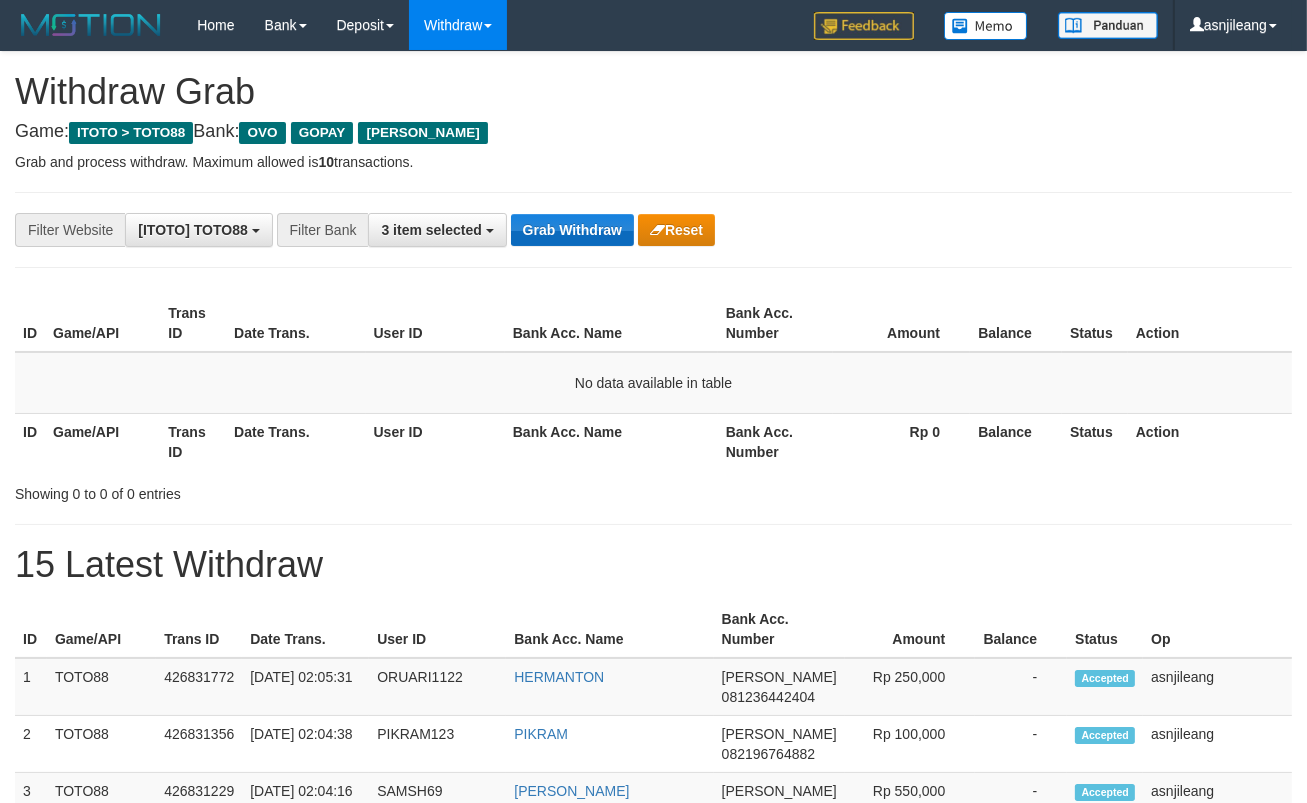 click on "Grab Withdraw" at bounding box center [572, 230] 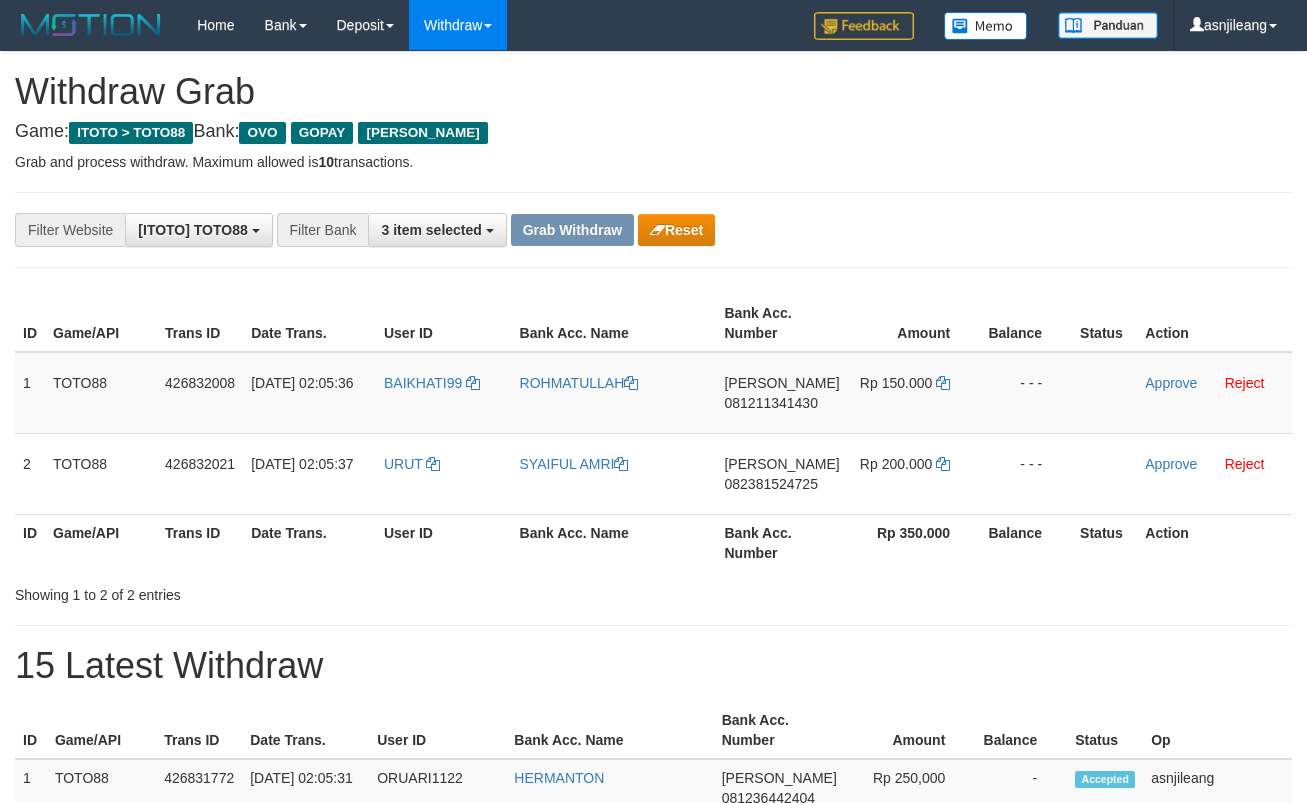 scroll, scrollTop: 0, scrollLeft: 0, axis: both 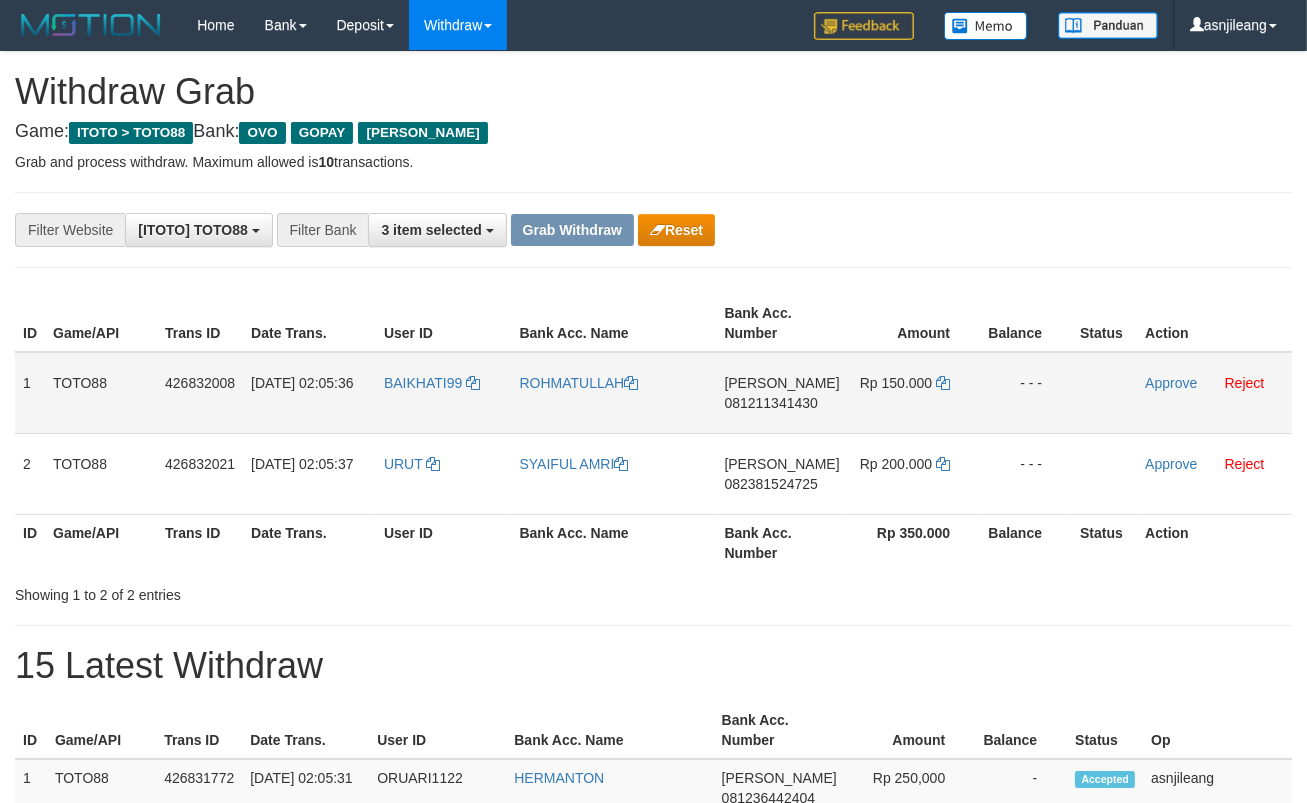 click on "081211341430" at bounding box center [770, 403] 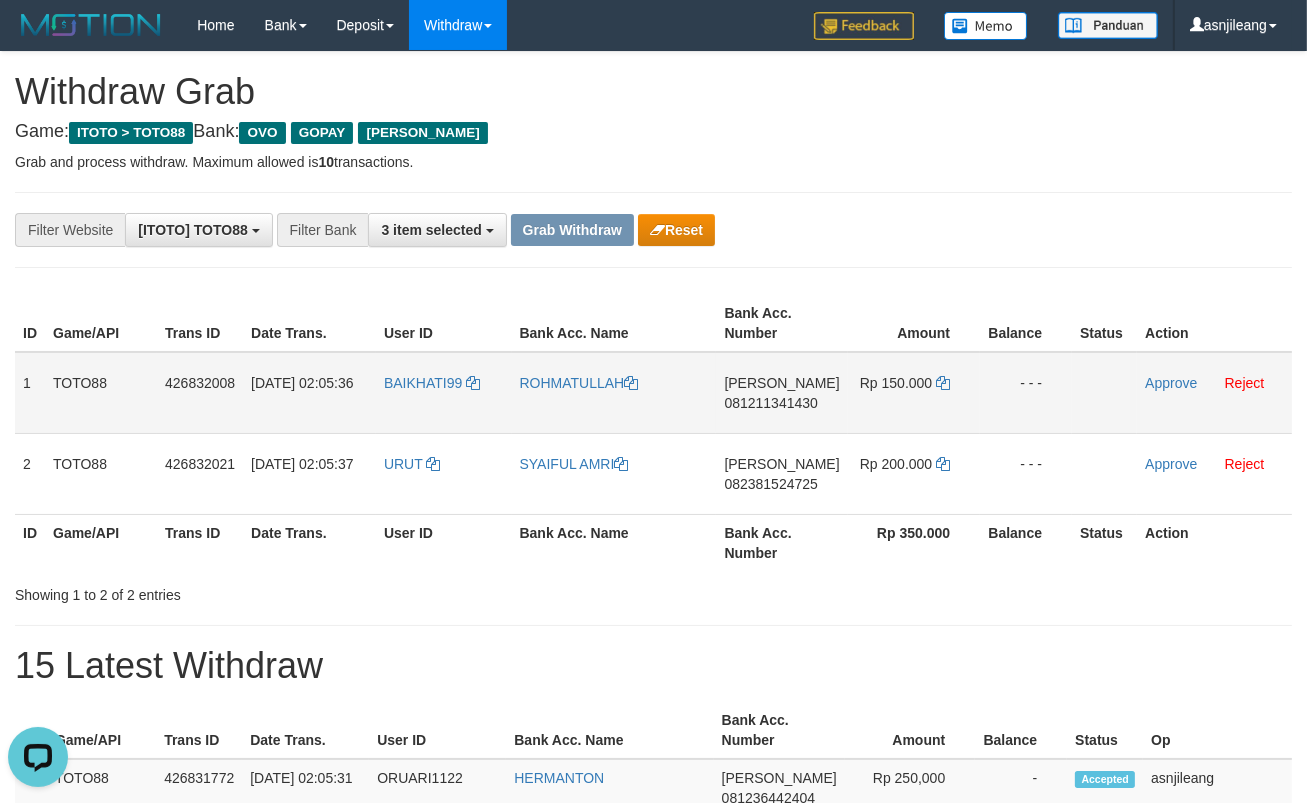 scroll, scrollTop: 0, scrollLeft: 0, axis: both 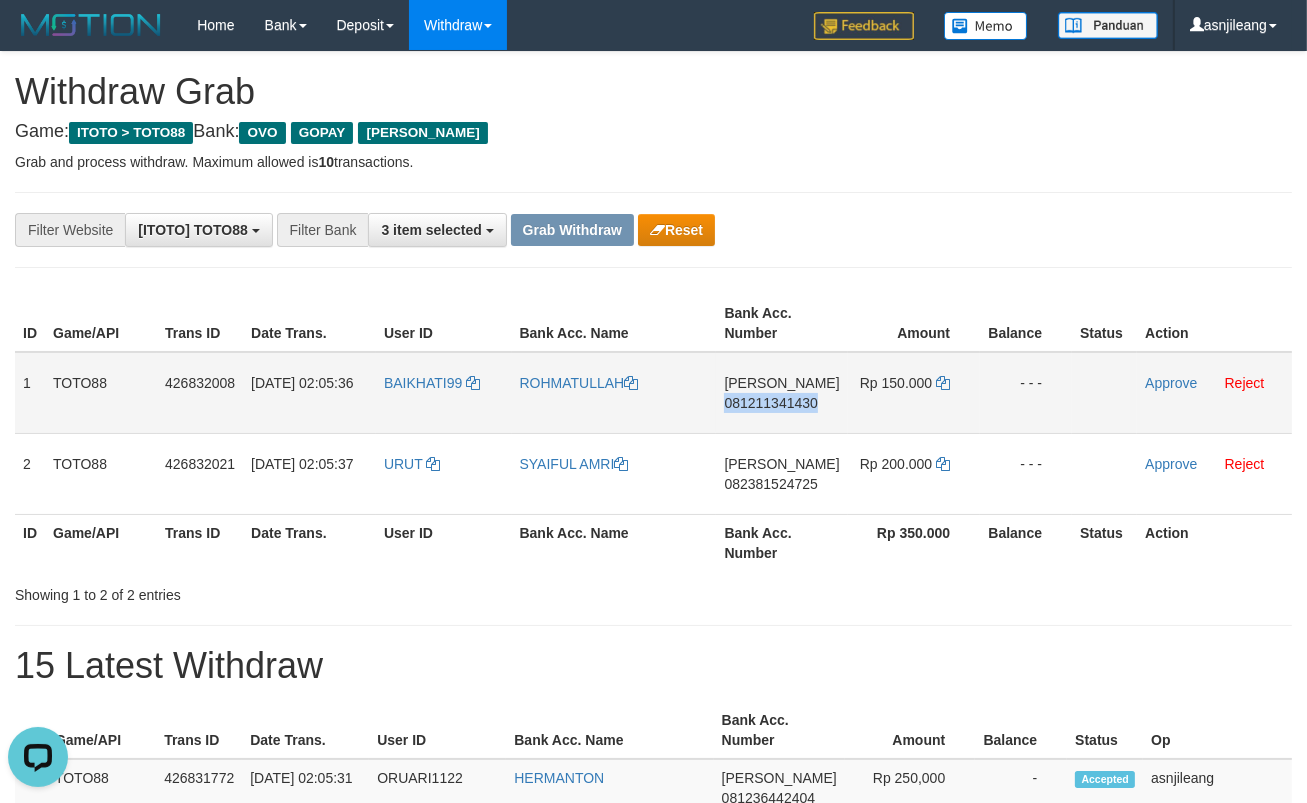 click on "081211341430" at bounding box center (770, 403) 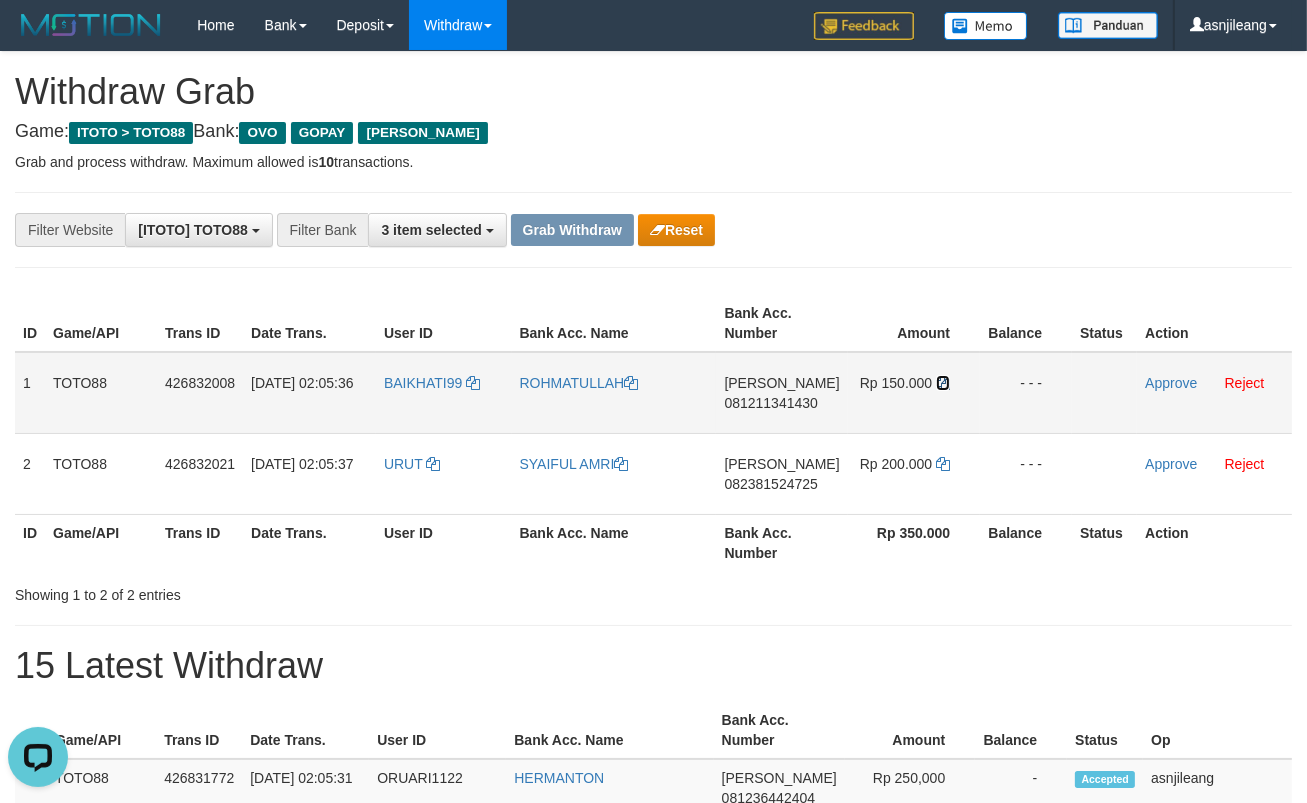 click at bounding box center [943, 383] 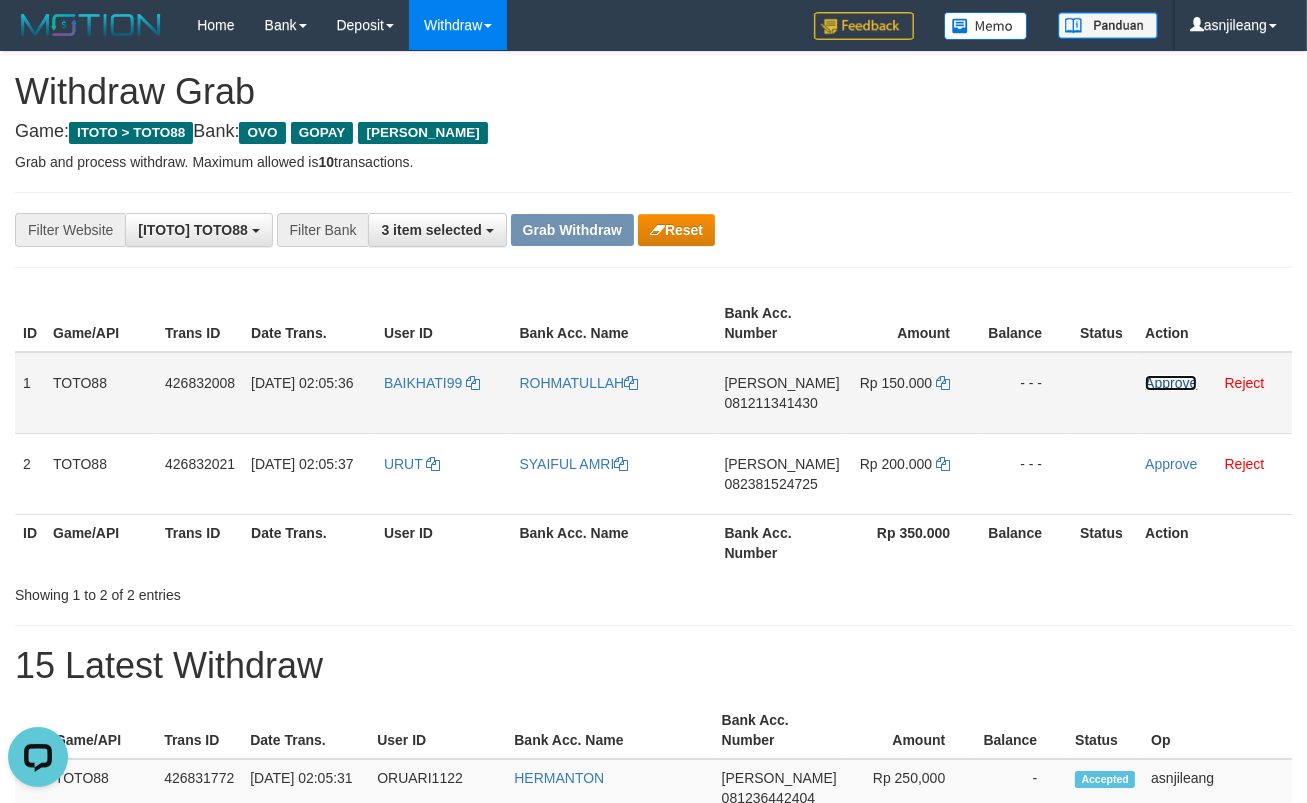 click on "Approve" at bounding box center [1171, 383] 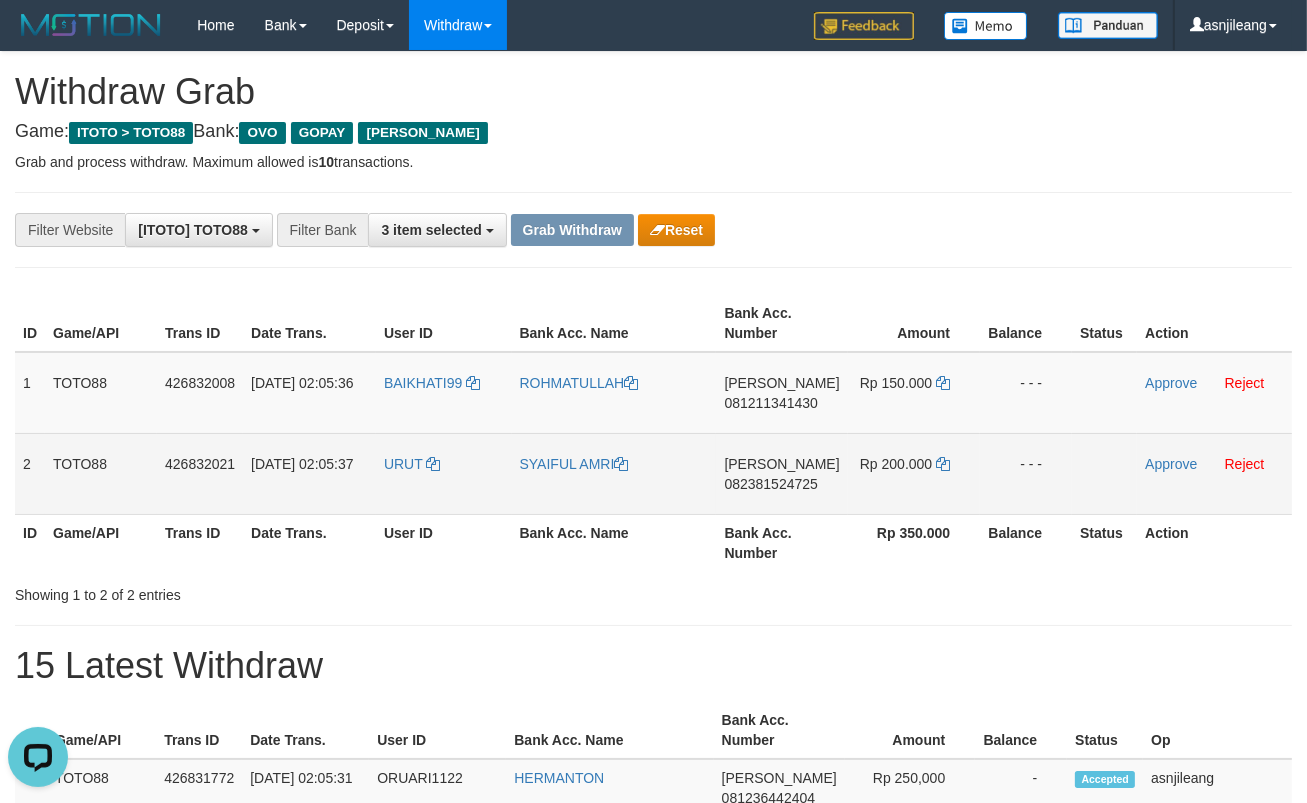 click on "082381524725" at bounding box center (770, 484) 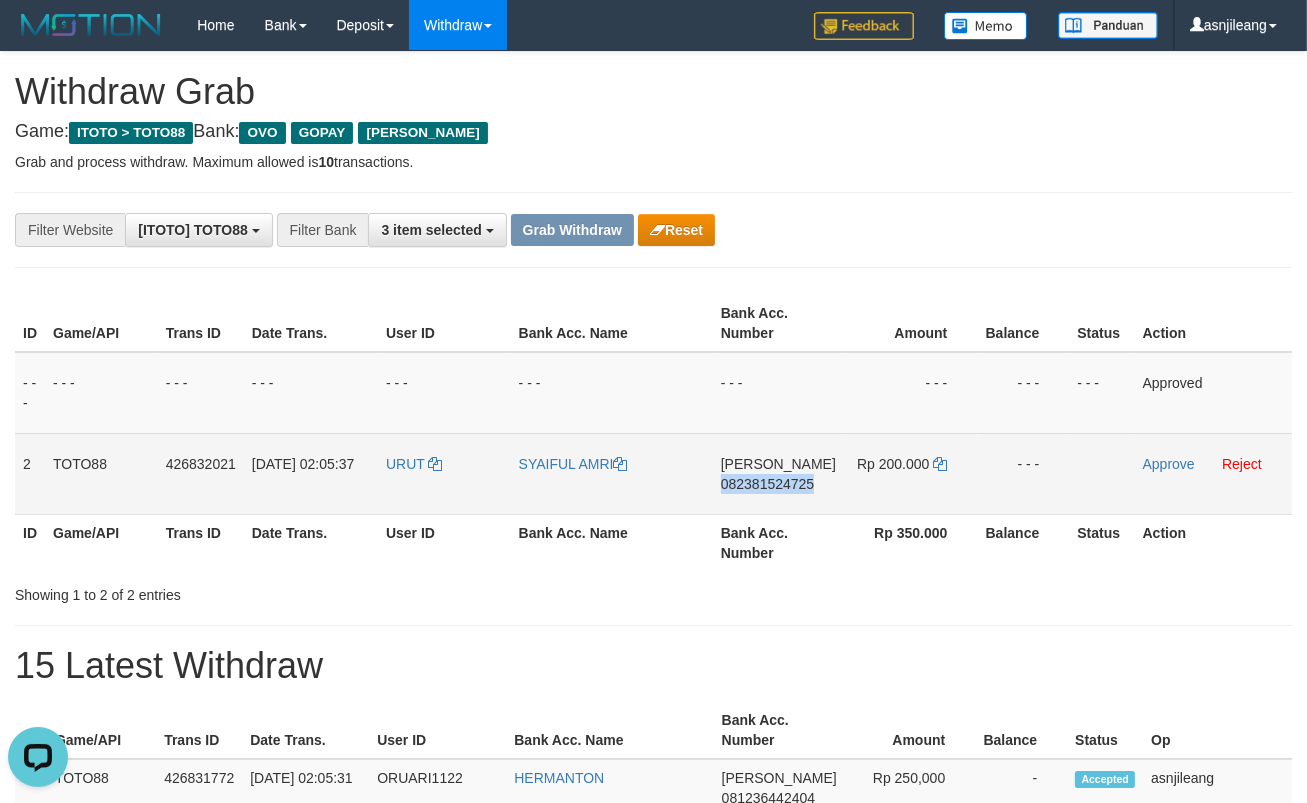 click on "082381524725" at bounding box center (767, 484) 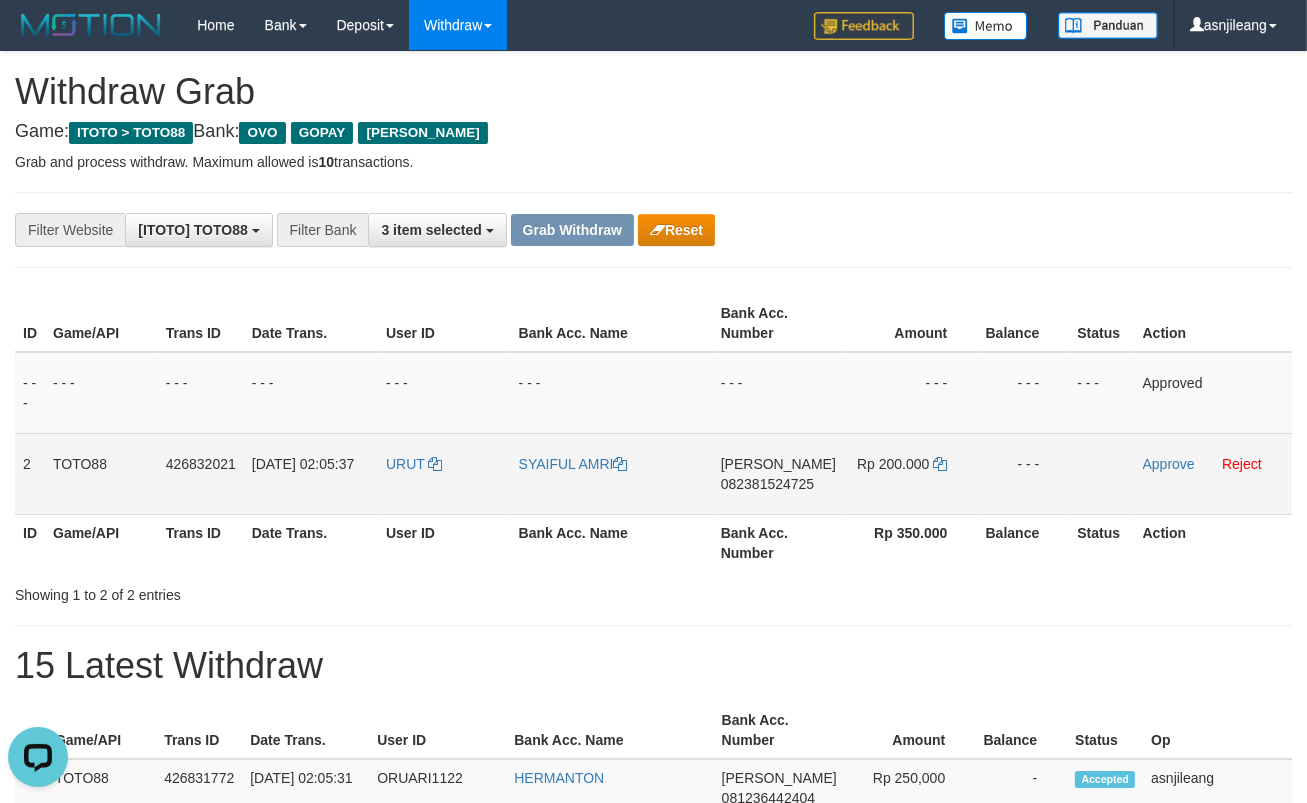 click on "Rp 200.000" at bounding box center (910, 473) 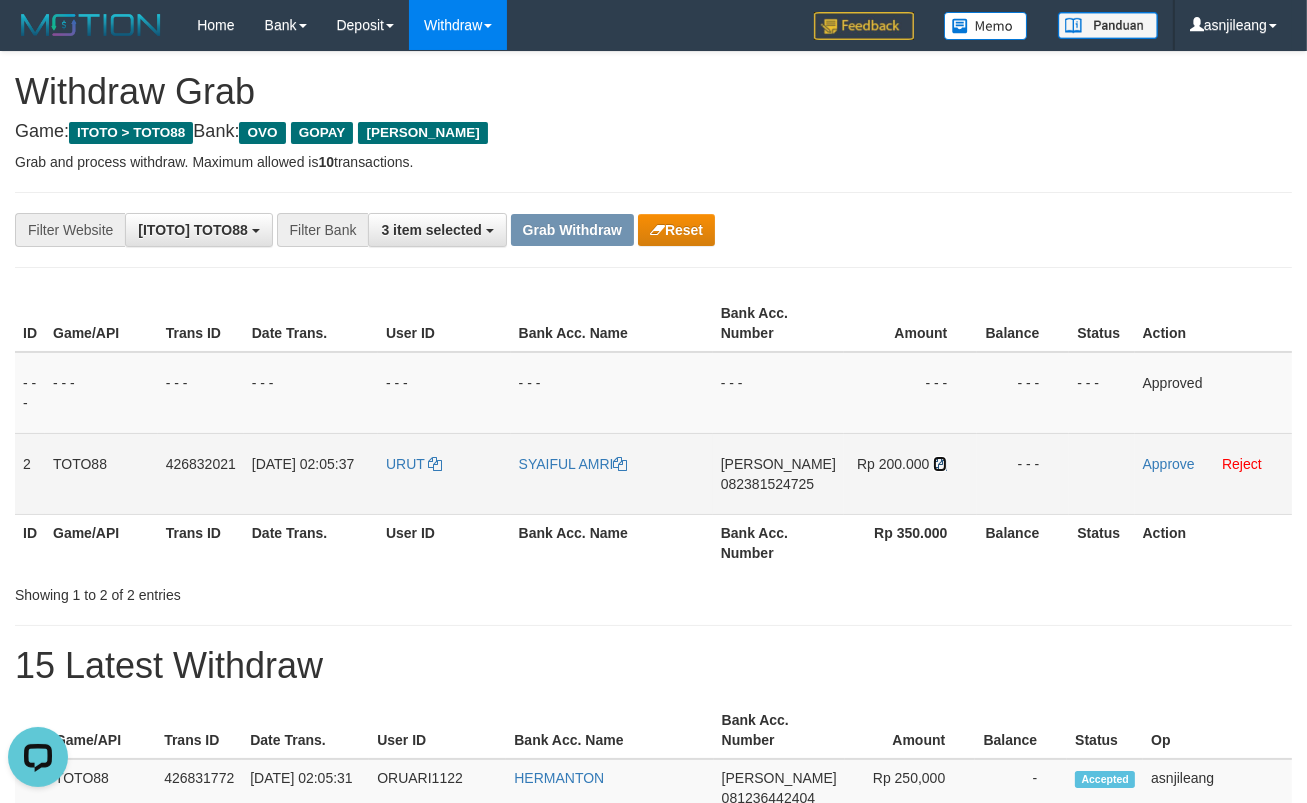 click at bounding box center [940, 464] 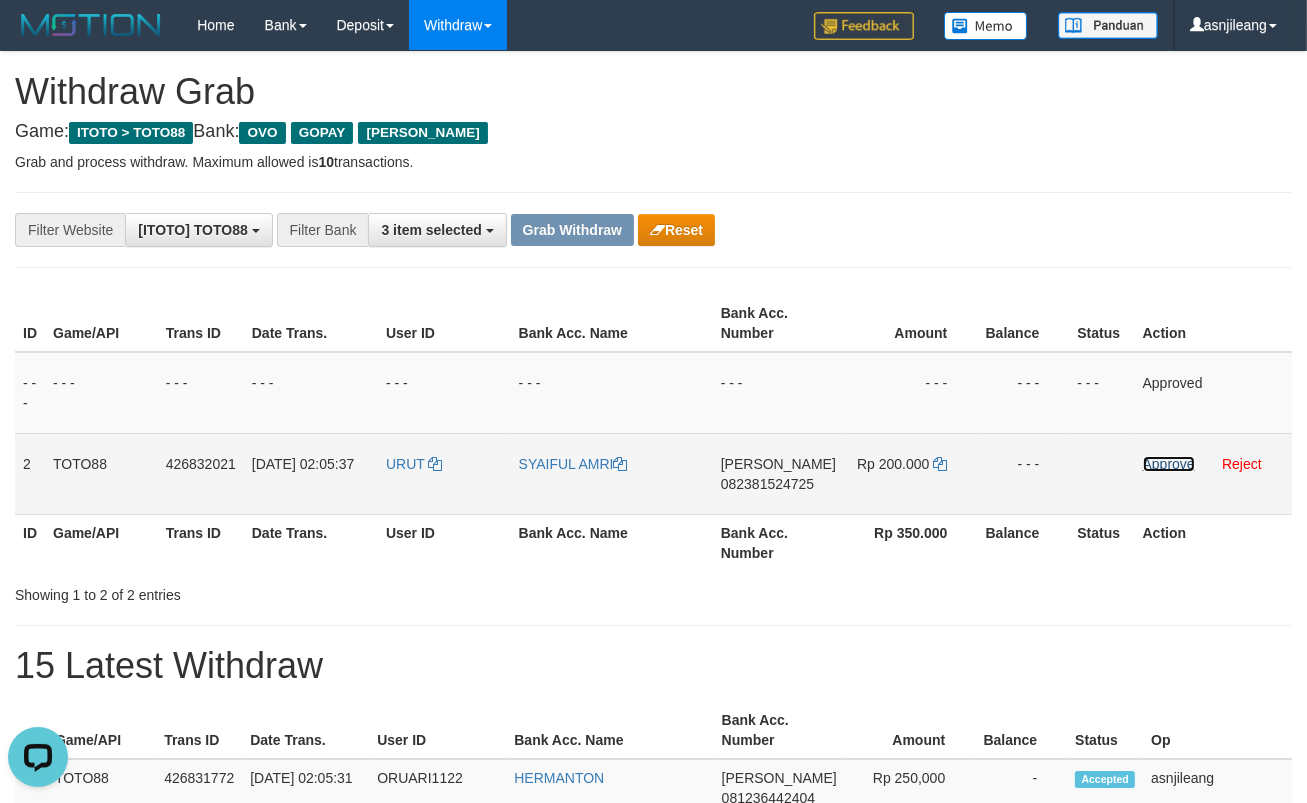 click on "Approve" at bounding box center (1169, 464) 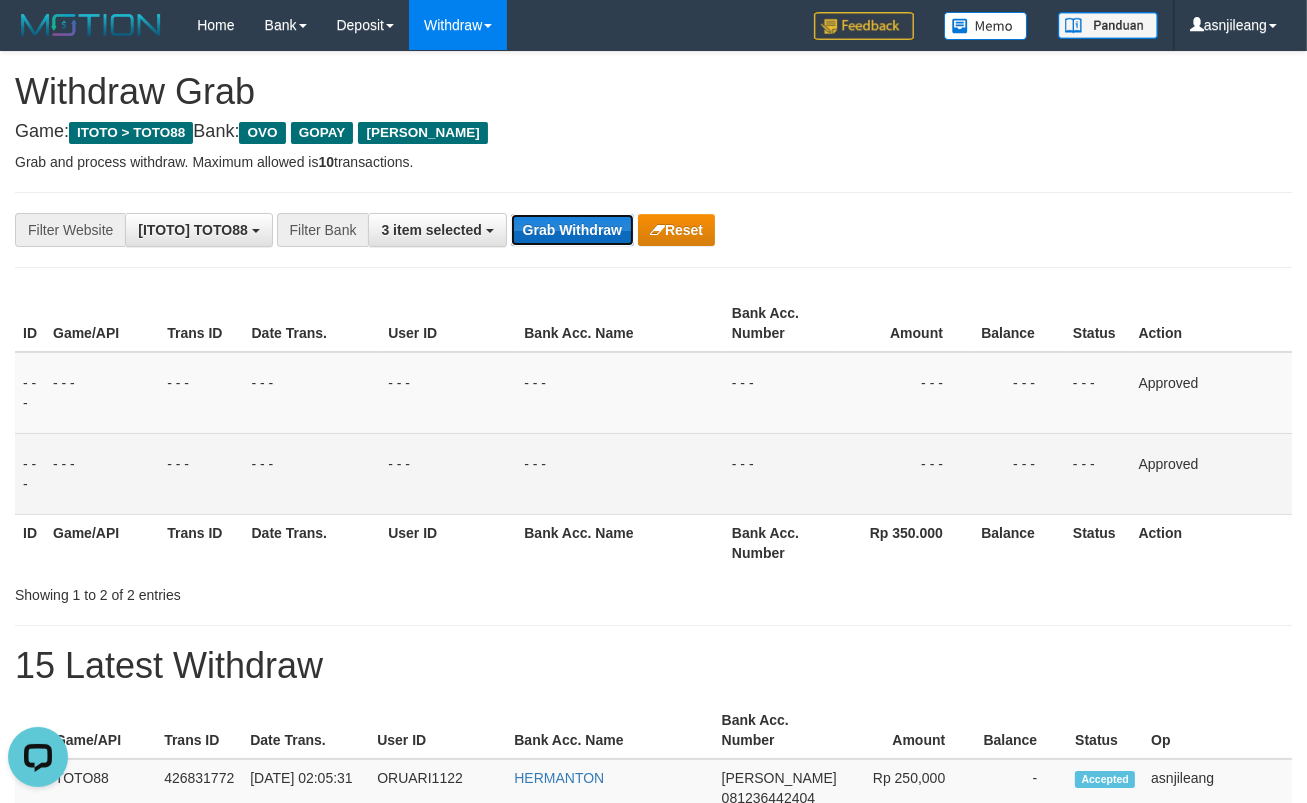 click on "Grab Withdraw" at bounding box center (572, 230) 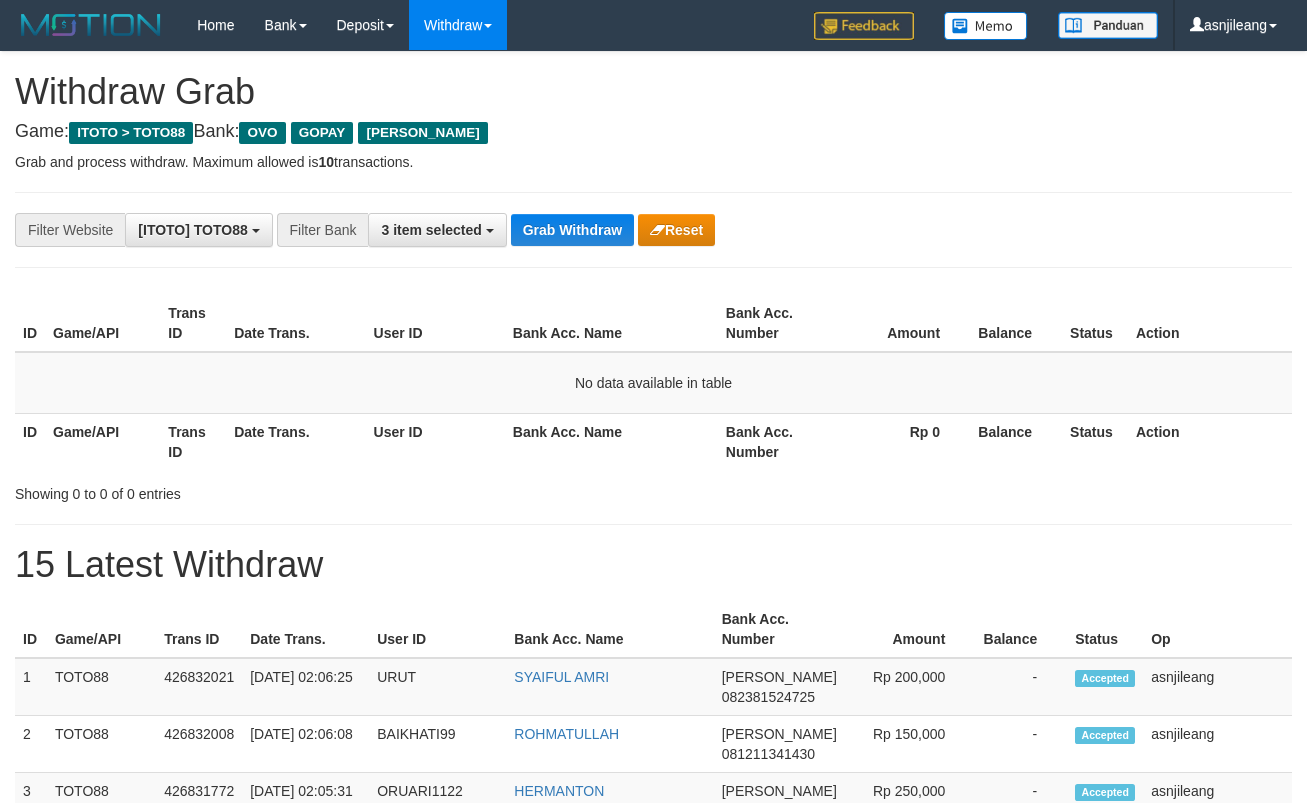 scroll, scrollTop: 0, scrollLeft: 0, axis: both 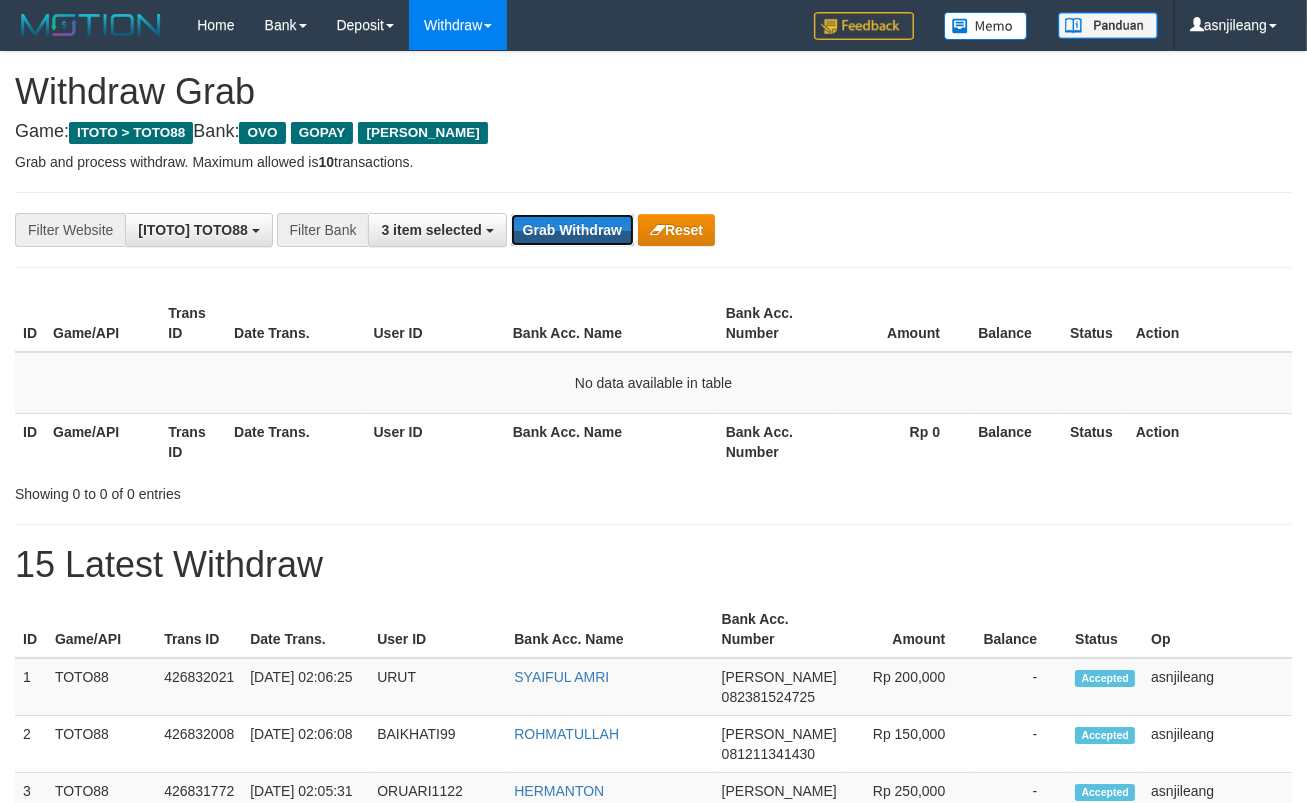 click on "Grab Withdraw" at bounding box center (572, 230) 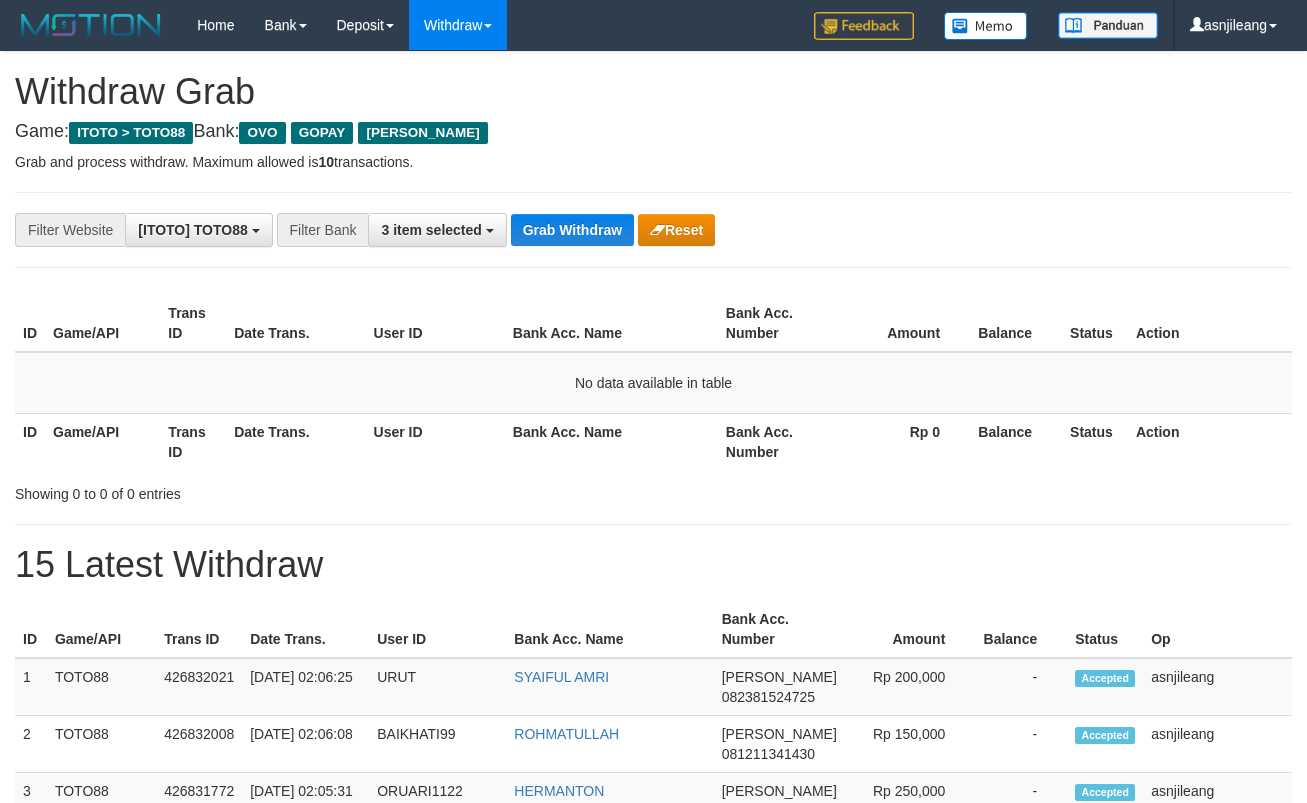 scroll, scrollTop: 0, scrollLeft: 0, axis: both 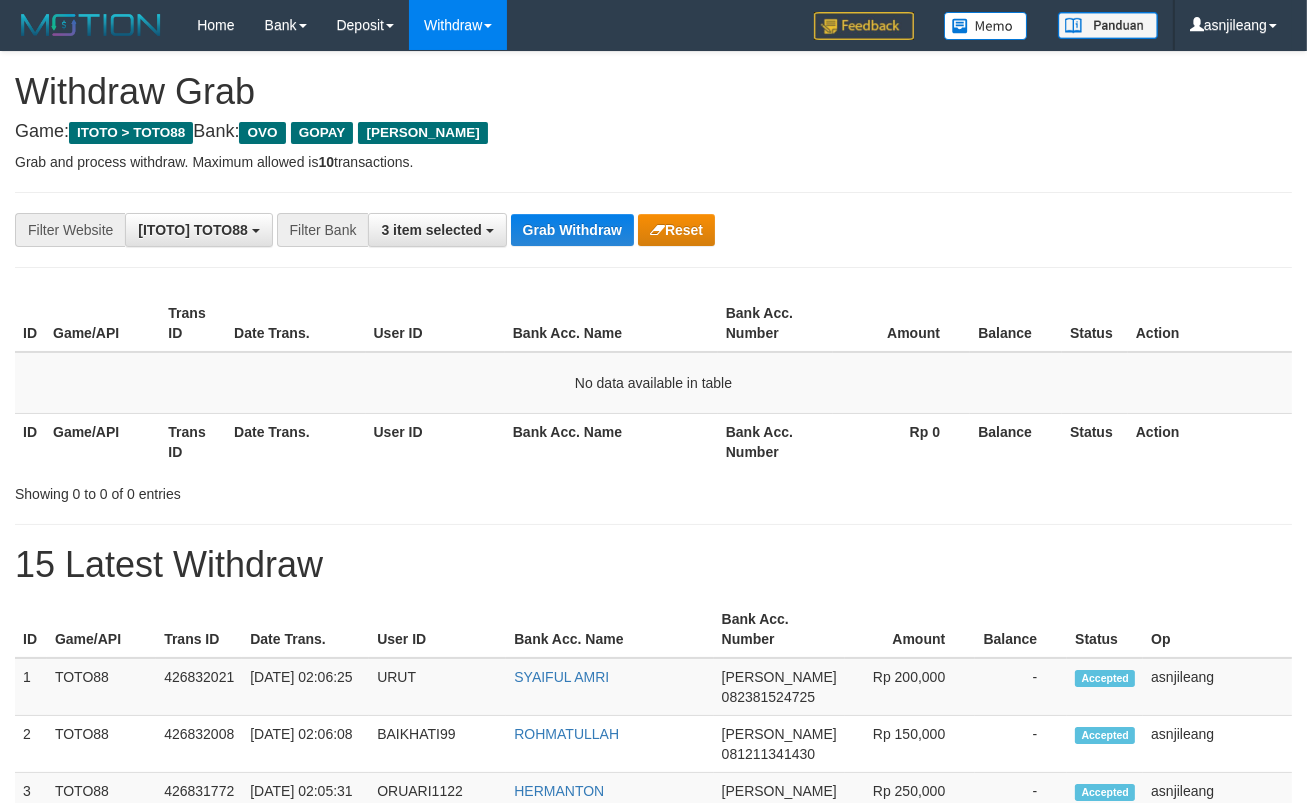 click on "Grab Withdraw" at bounding box center (572, 230) 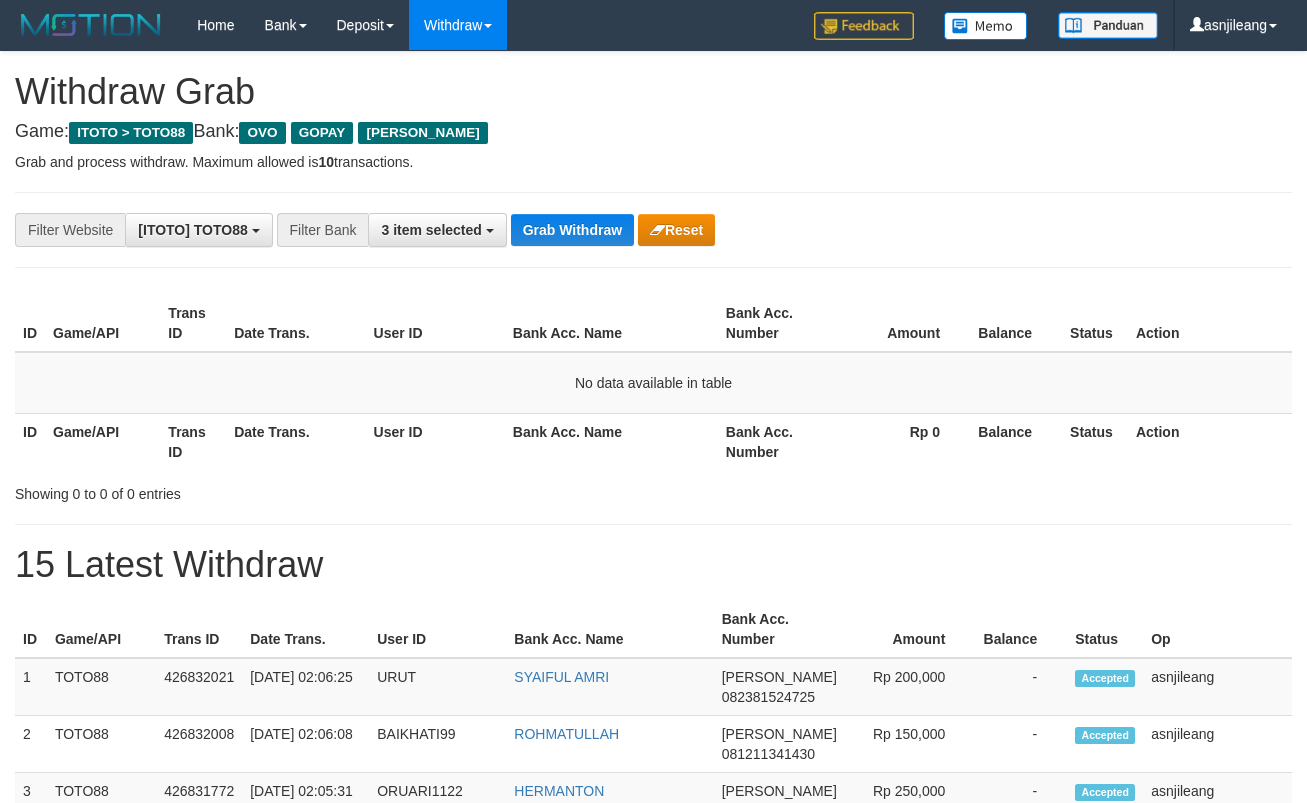 scroll, scrollTop: 0, scrollLeft: 0, axis: both 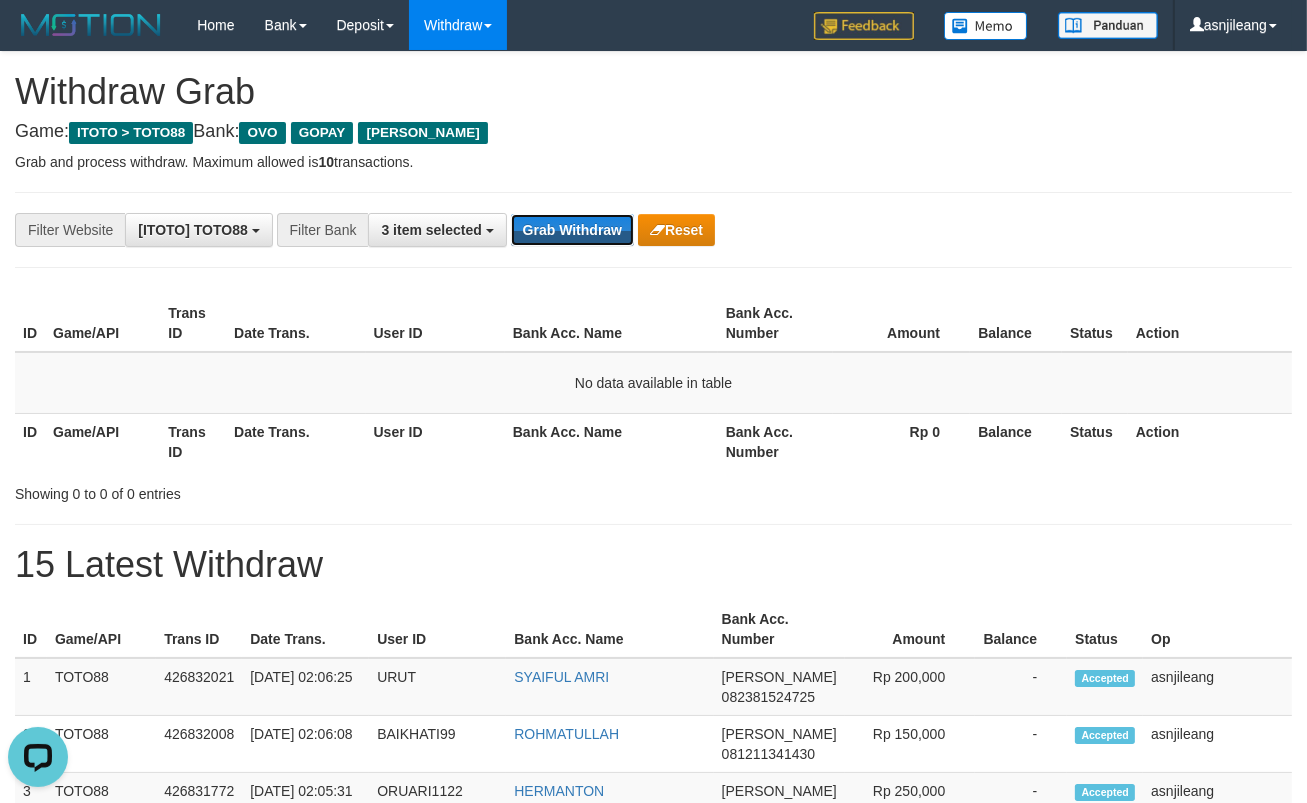 click on "Grab Withdraw" at bounding box center (572, 230) 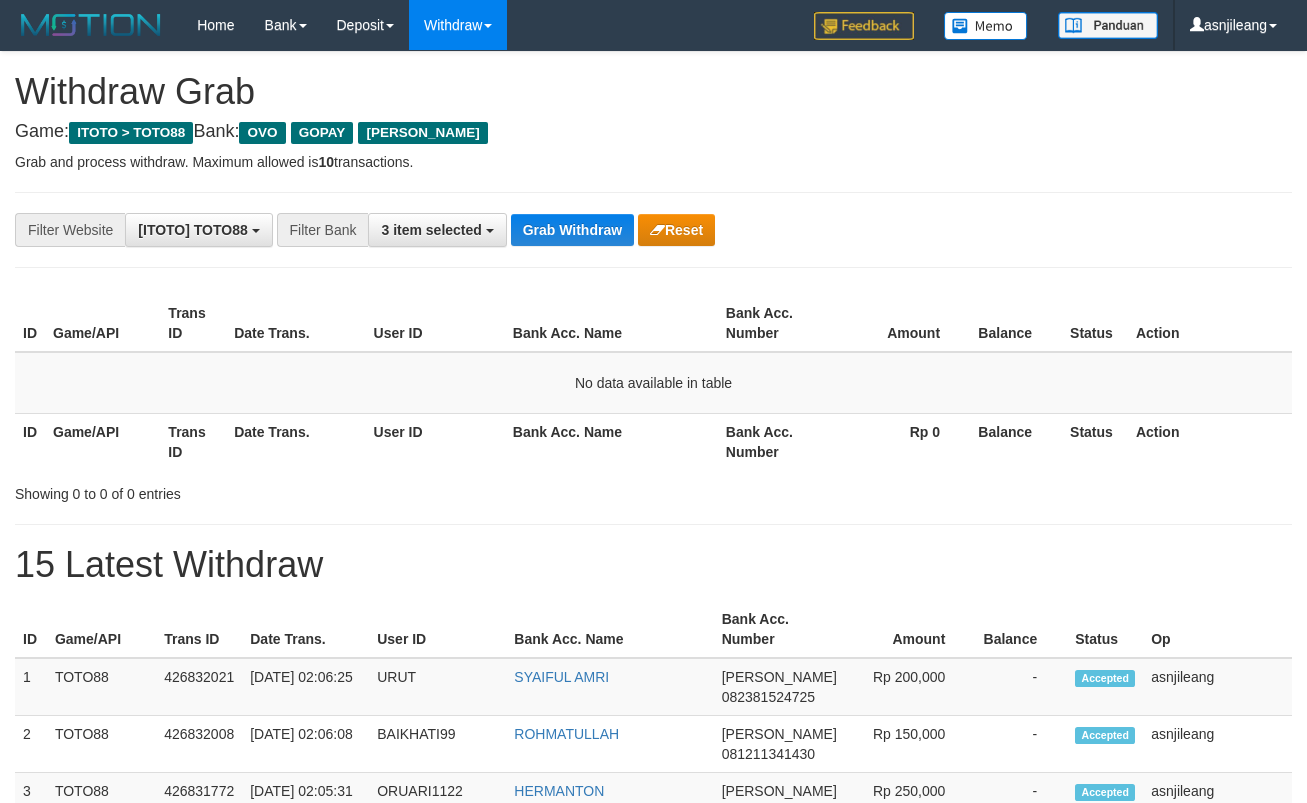 scroll, scrollTop: 0, scrollLeft: 0, axis: both 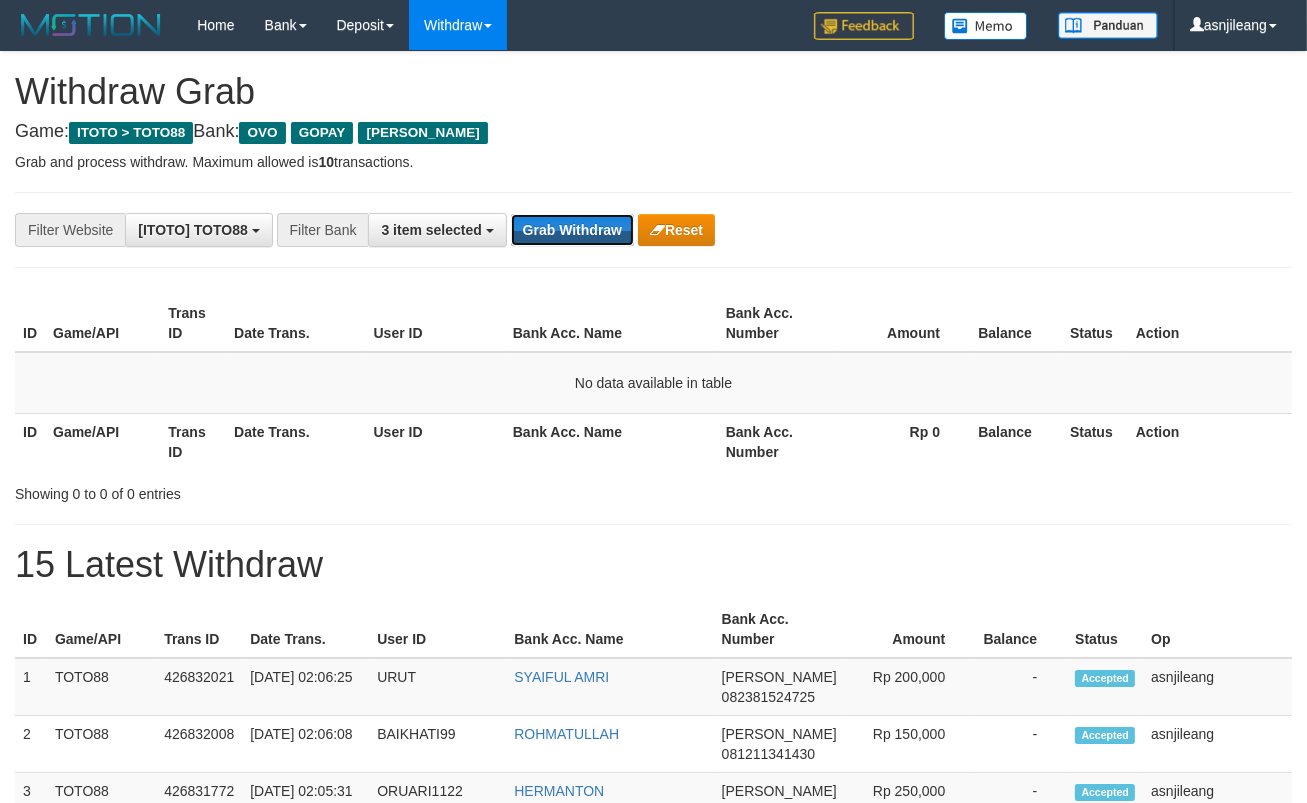 click on "Grab Withdraw" at bounding box center (572, 230) 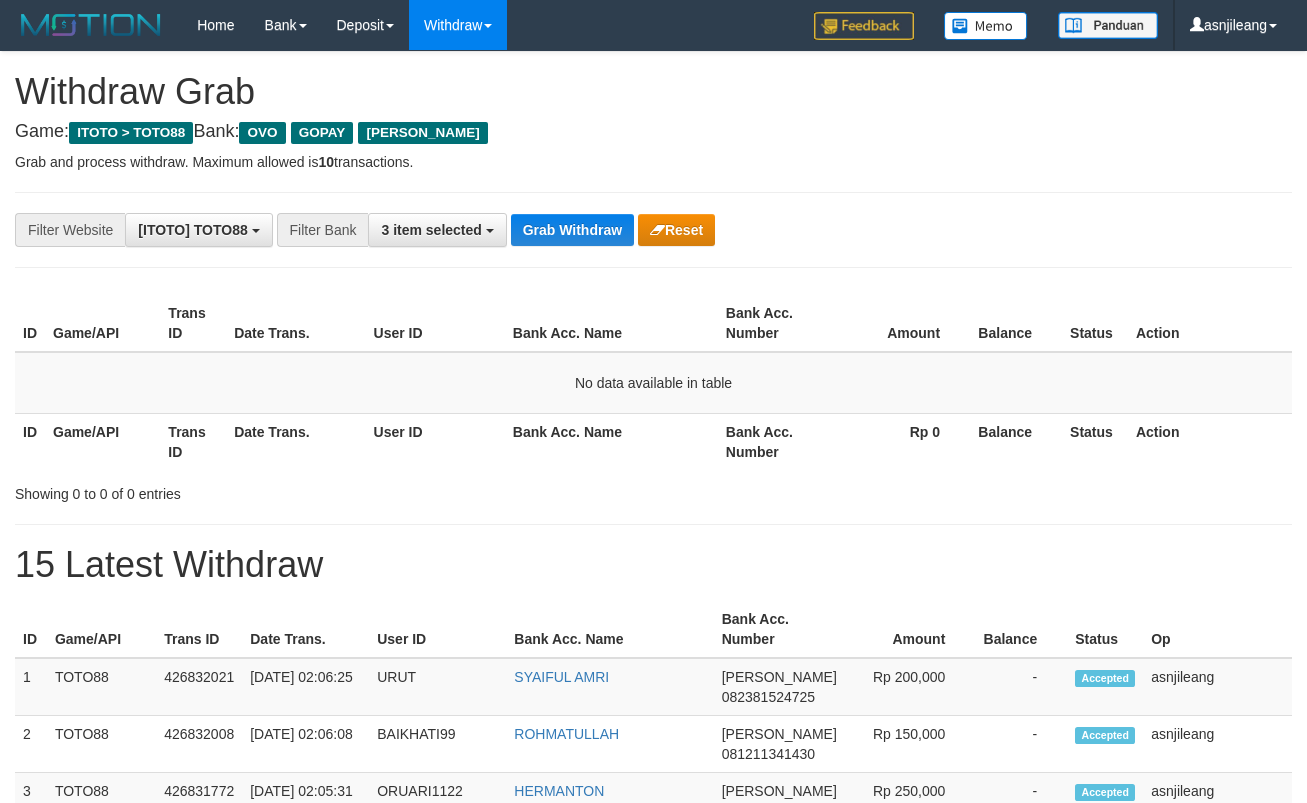 scroll, scrollTop: 0, scrollLeft: 0, axis: both 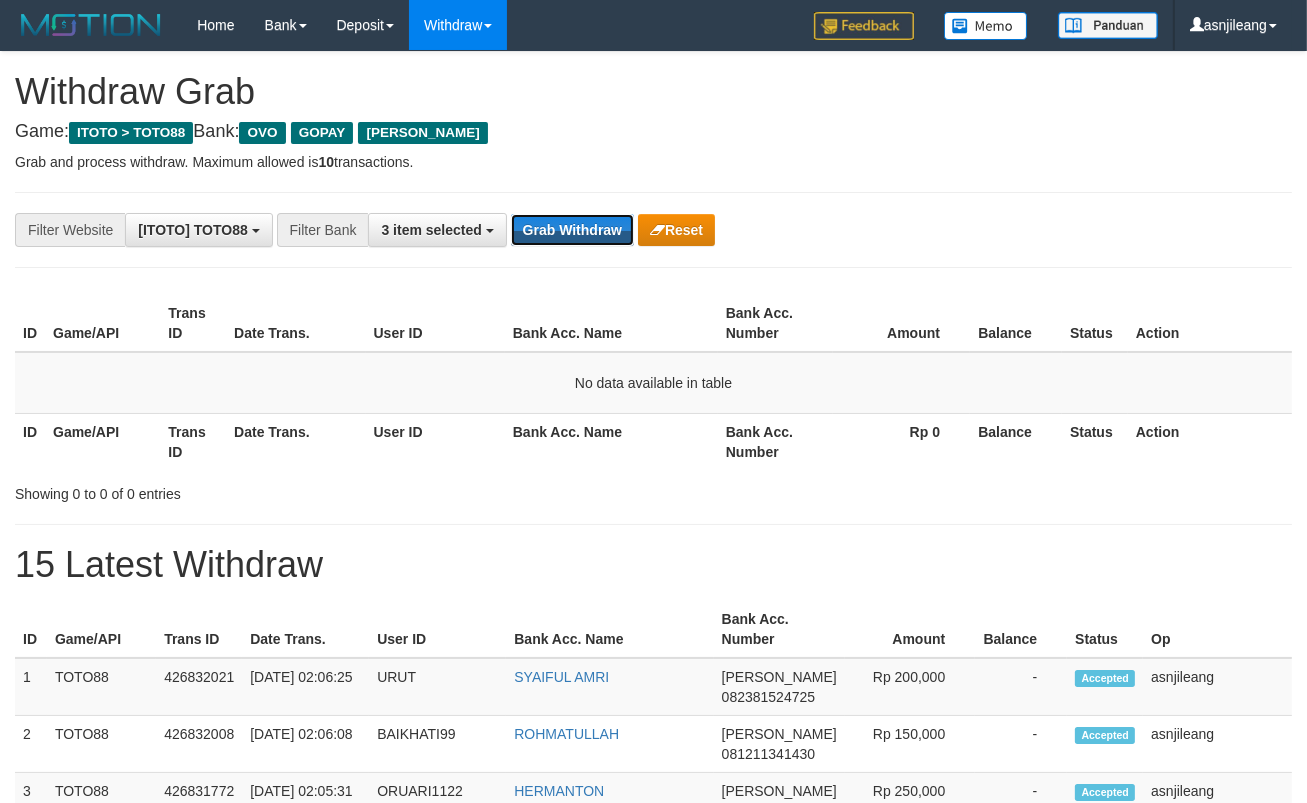 click on "Grab Withdraw" at bounding box center [572, 230] 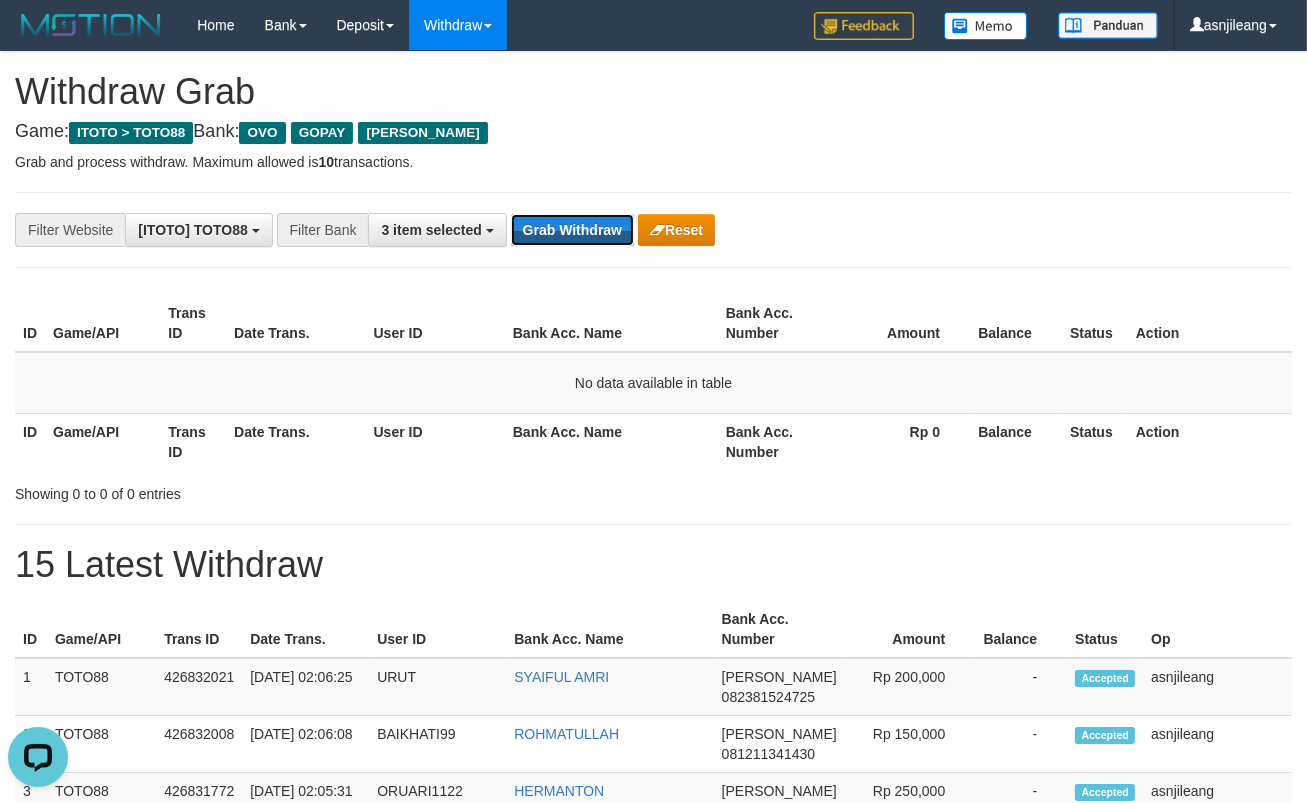 click on "Grab Withdraw" at bounding box center [572, 230] 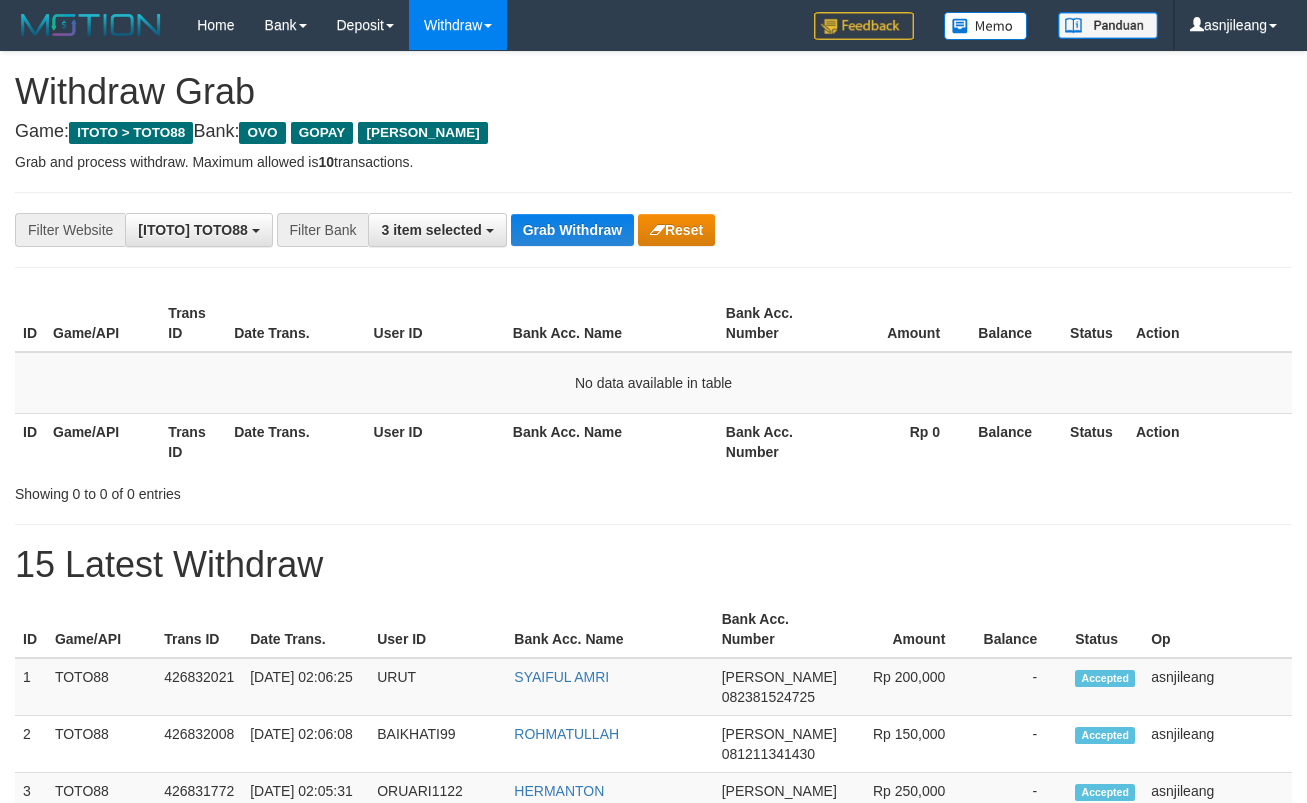 scroll, scrollTop: 0, scrollLeft: 0, axis: both 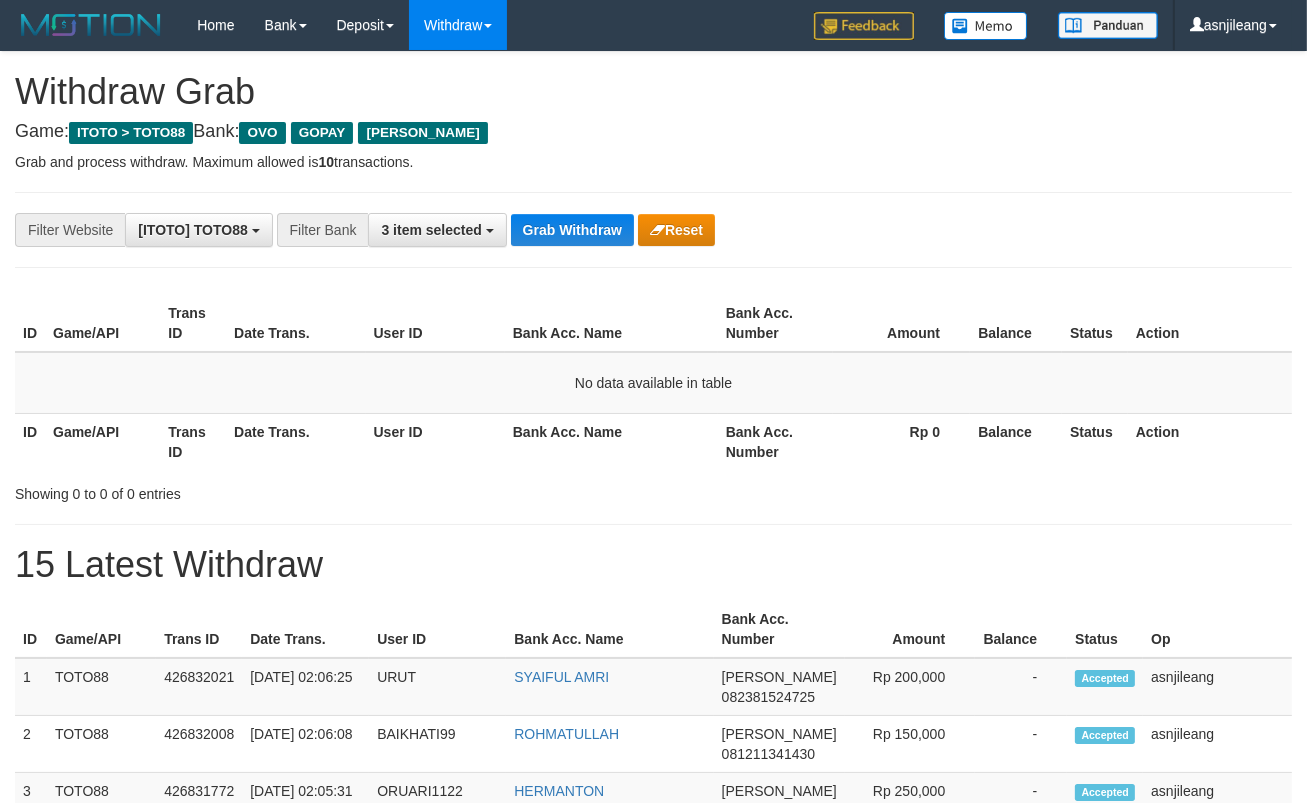 click on "Grab Withdraw" at bounding box center (572, 230) 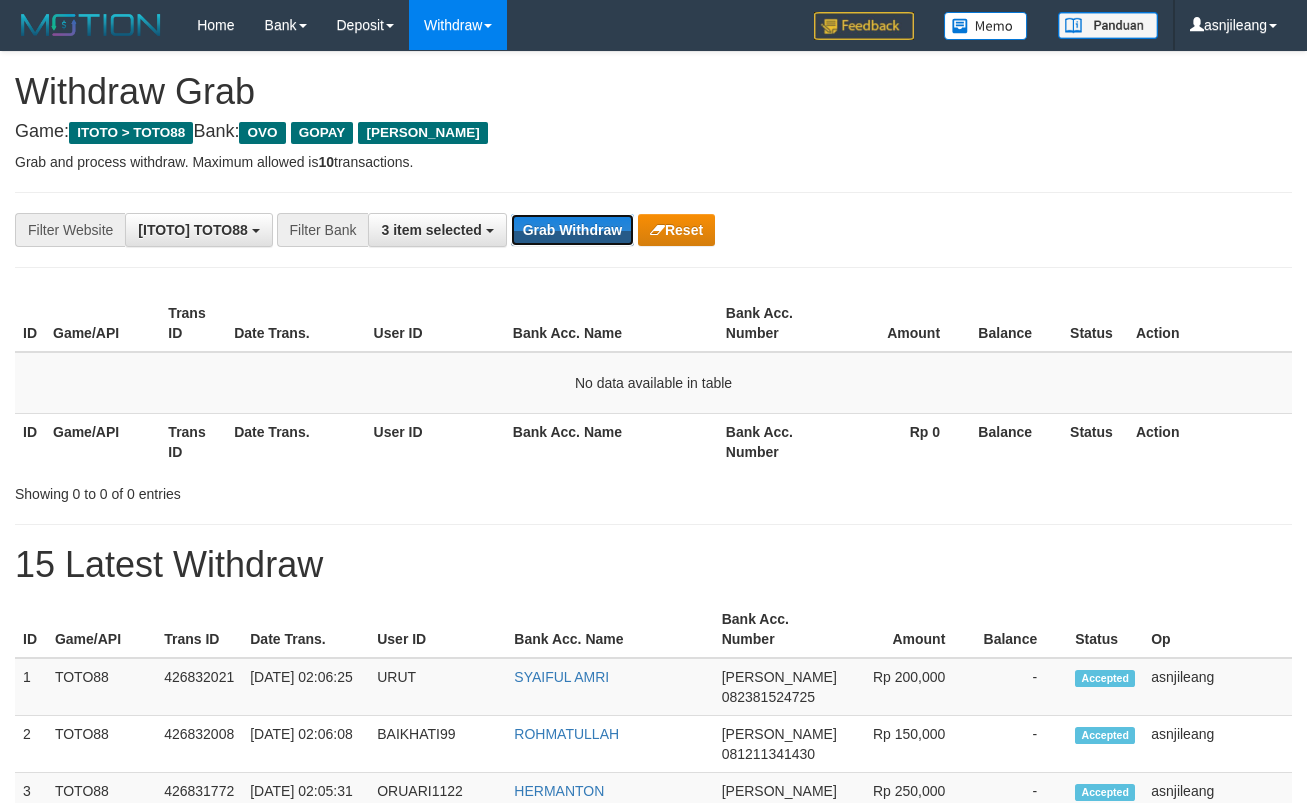 scroll, scrollTop: 0, scrollLeft: 0, axis: both 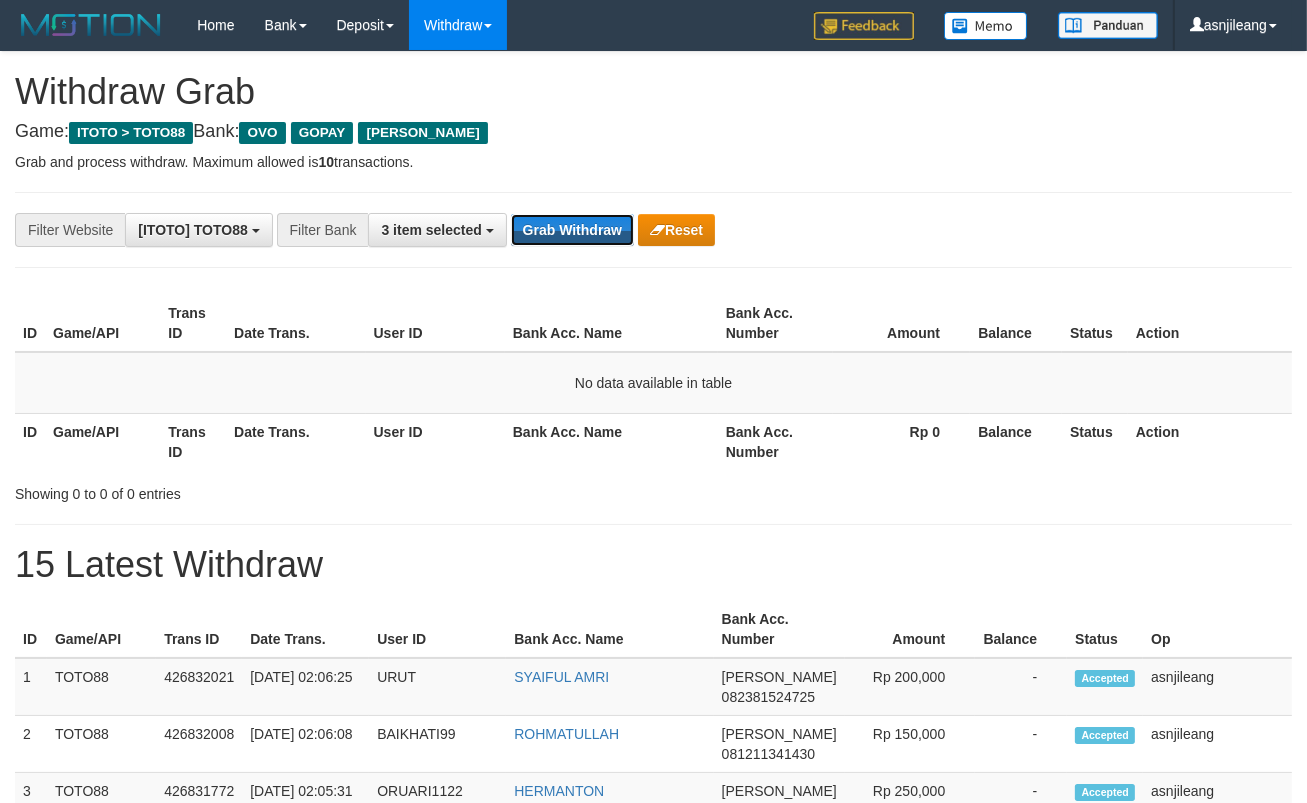 click on "Grab Withdraw" at bounding box center [572, 230] 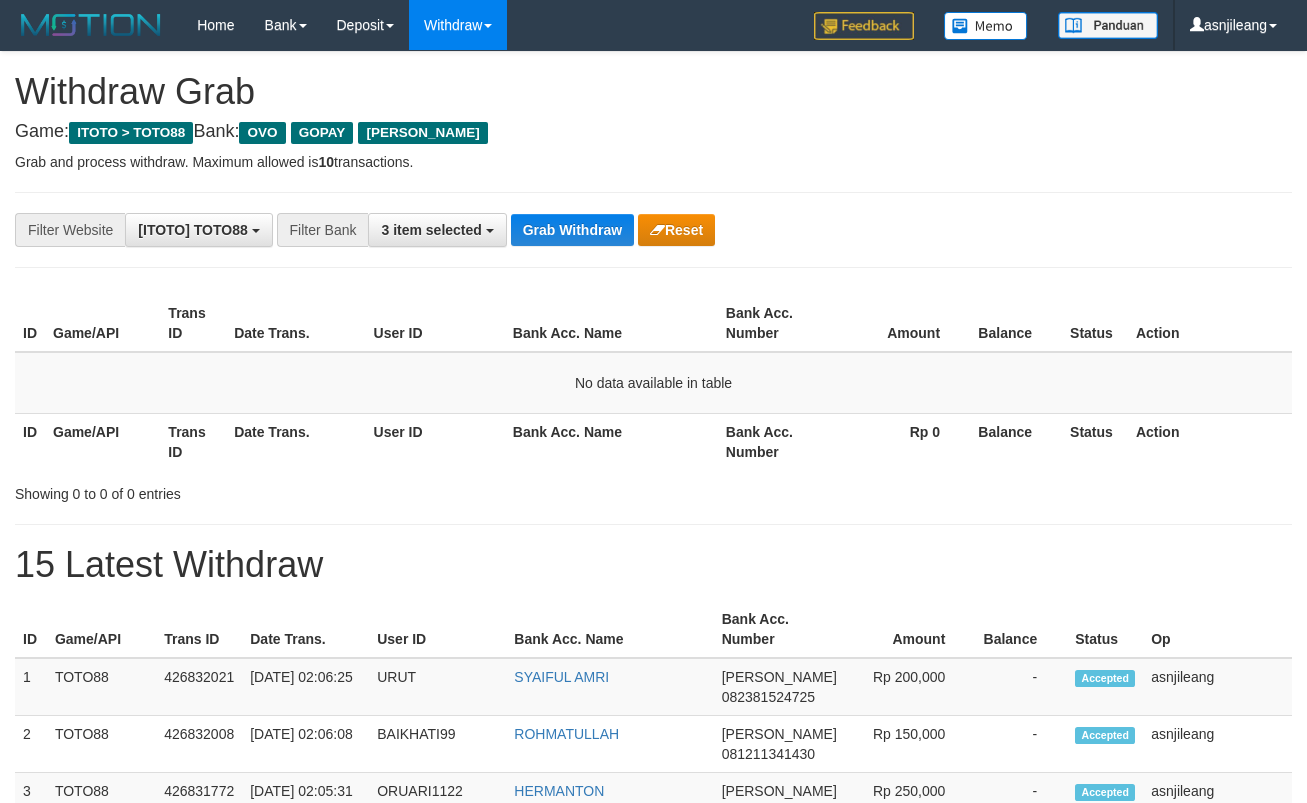 scroll, scrollTop: 0, scrollLeft: 0, axis: both 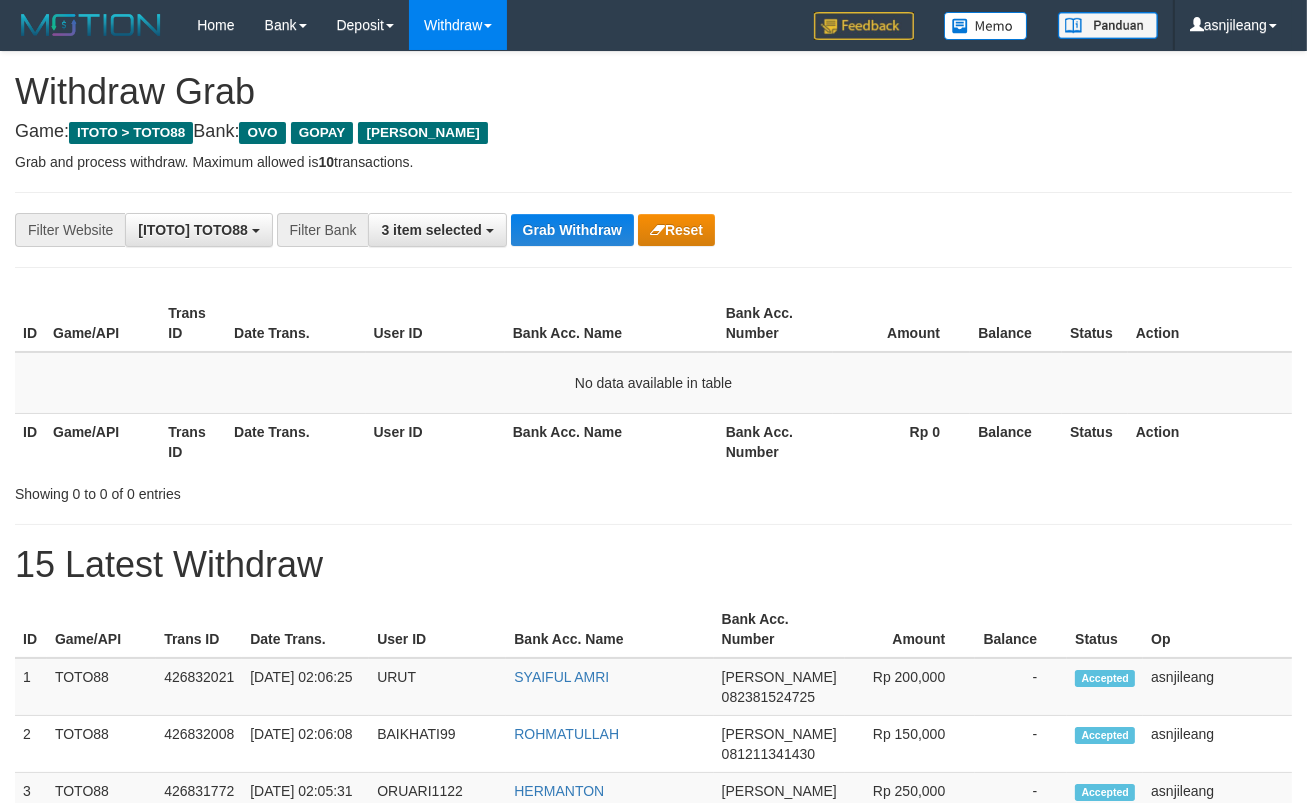 click on "Grab Withdraw" at bounding box center (572, 230) 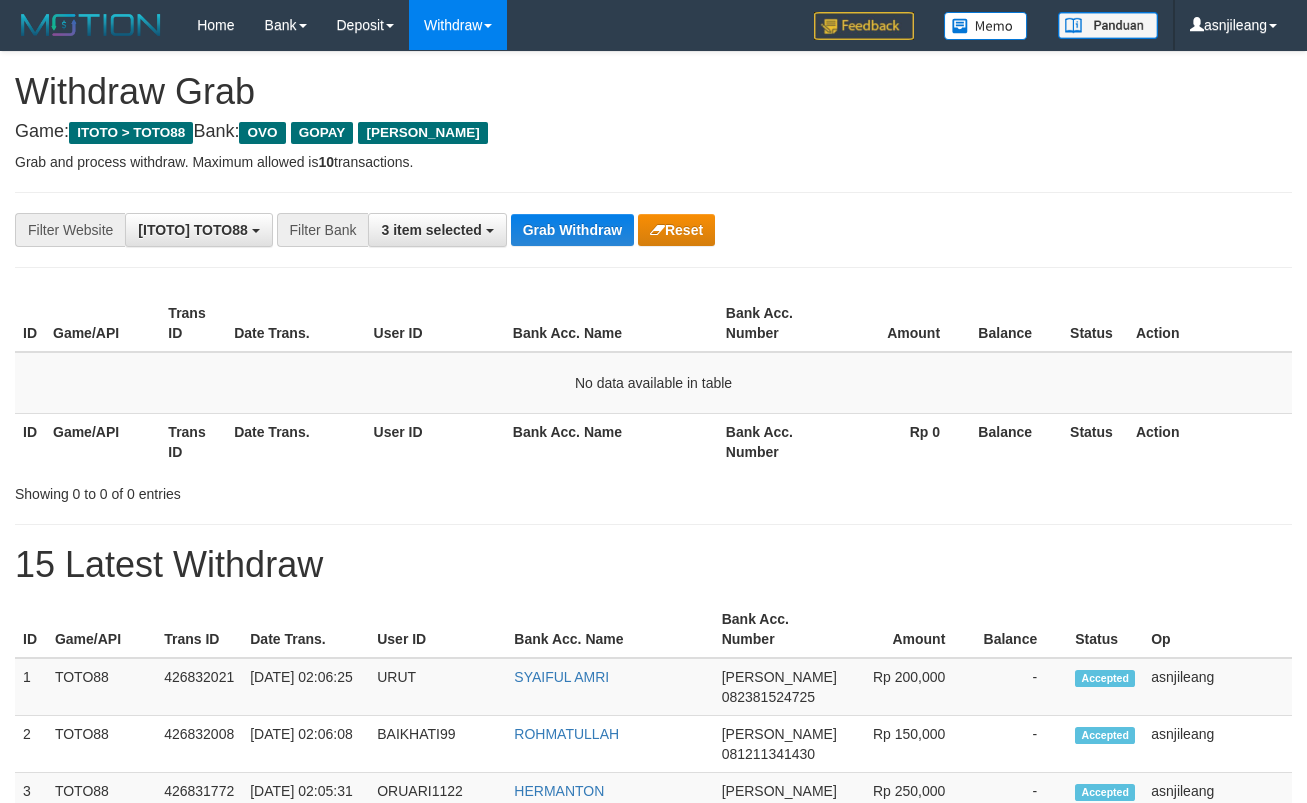 scroll, scrollTop: 0, scrollLeft: 0, axis: both 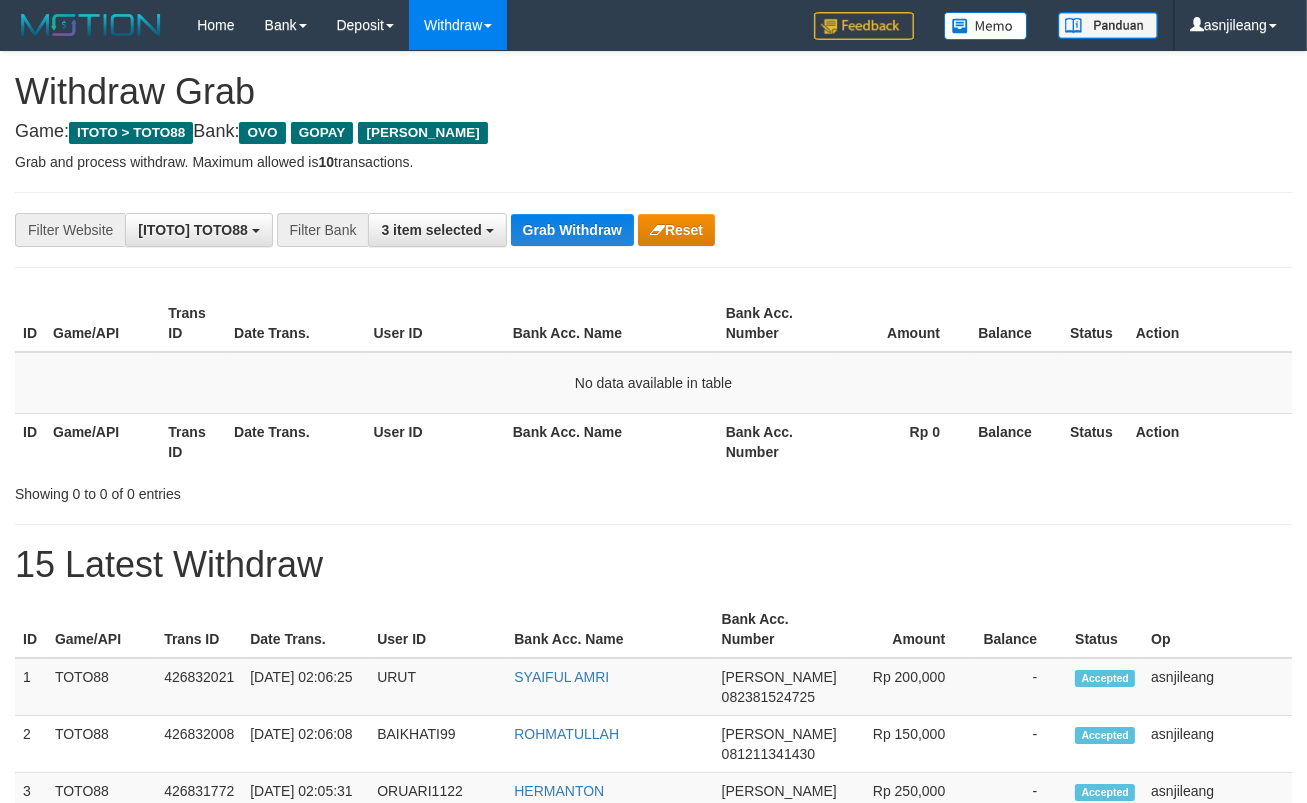 click on "Grab Withdraw" at bounding box center [572, 230] 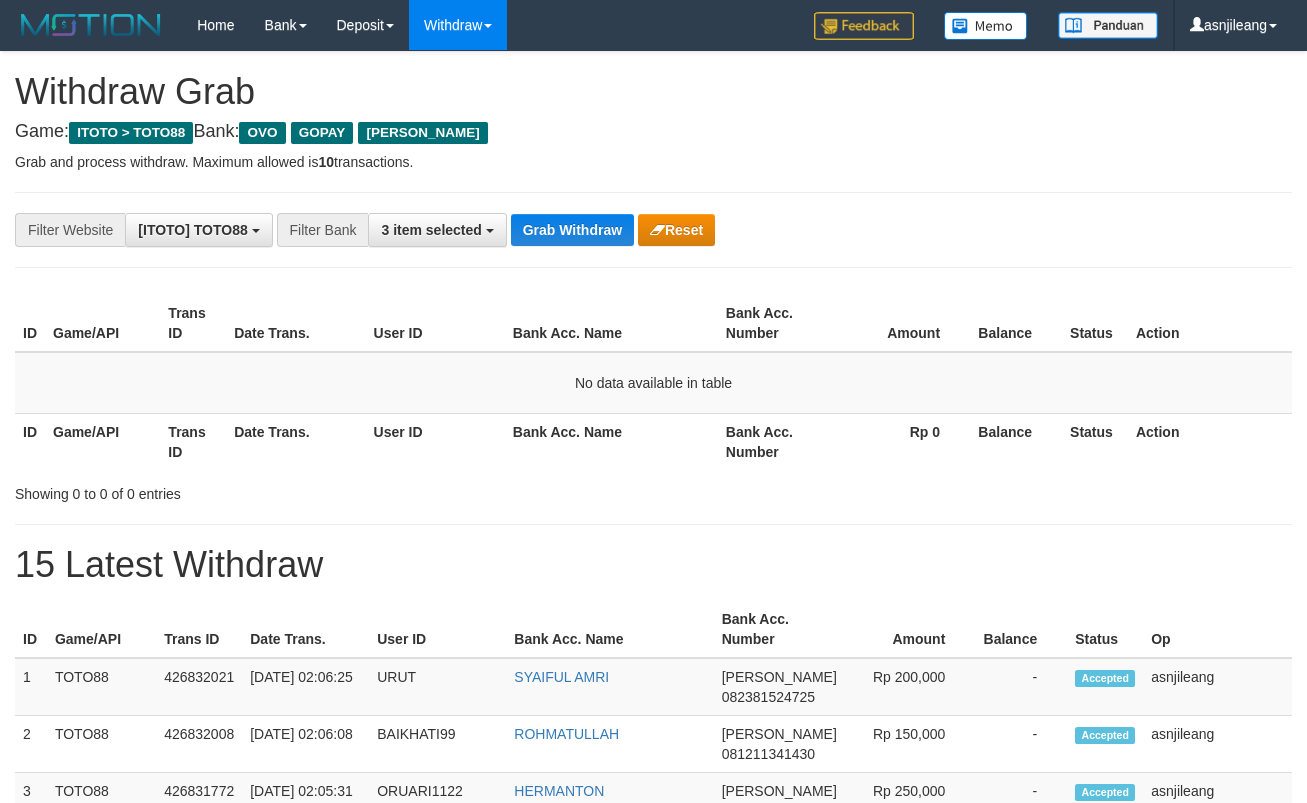 scroll, scrollTop: 0, scrollLeft: 0, axis: both 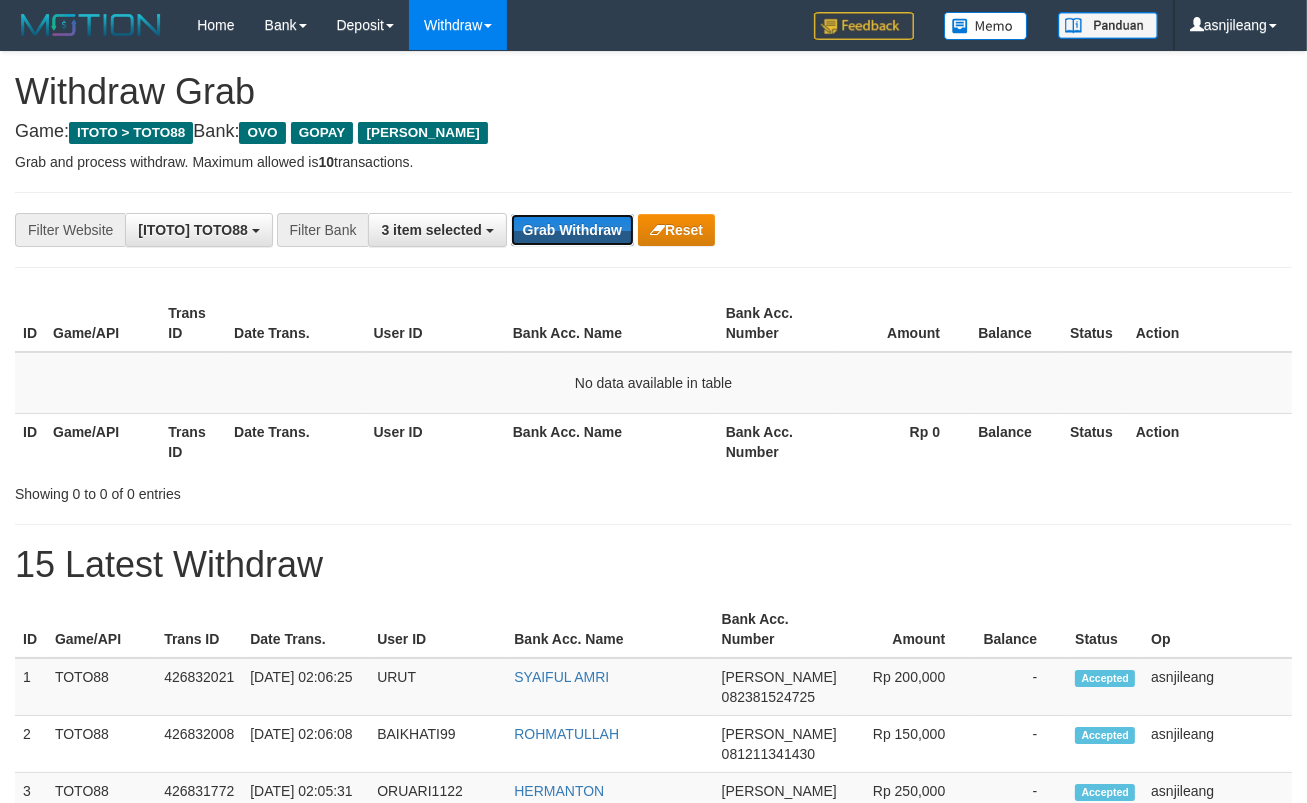 click on "Grab Withdraw" at bounding box center [572, 230] 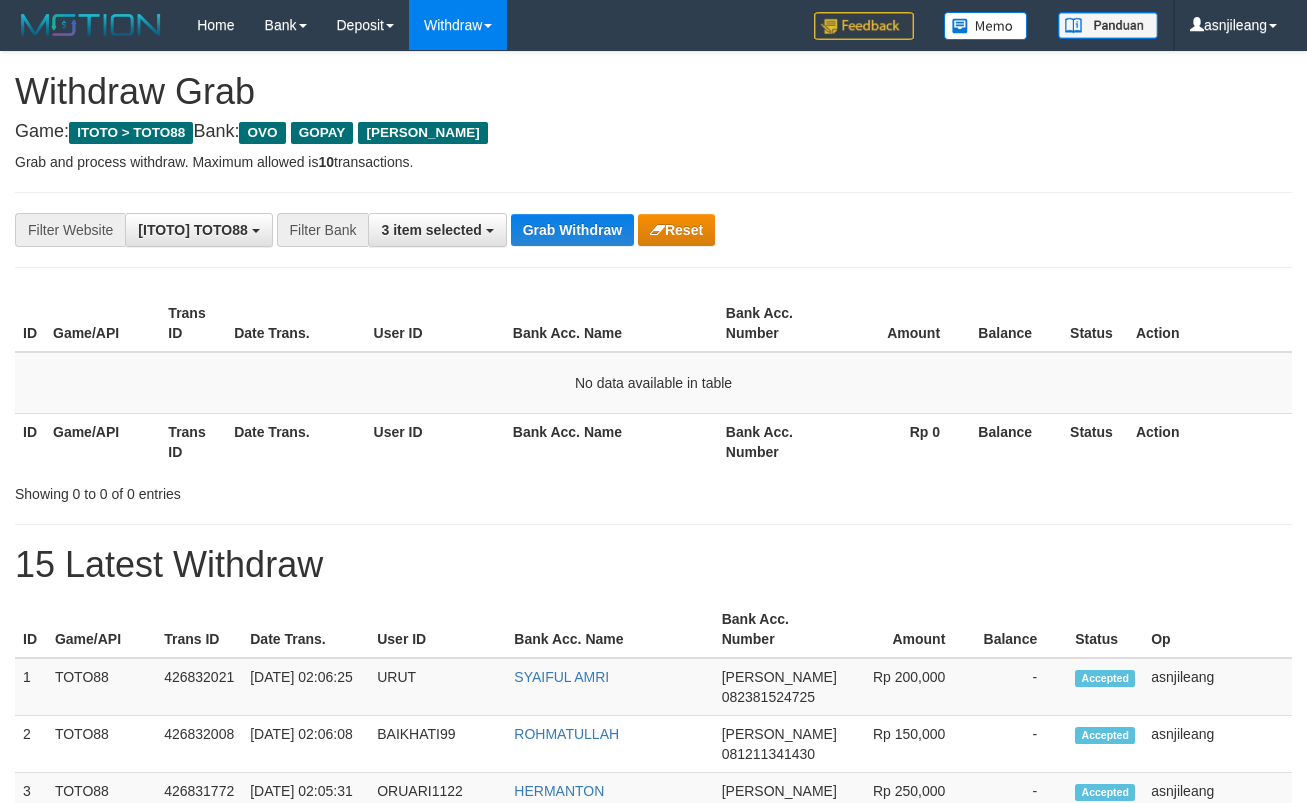 scroll, scrollTop: 0, scrollLeft: 0, axis: both 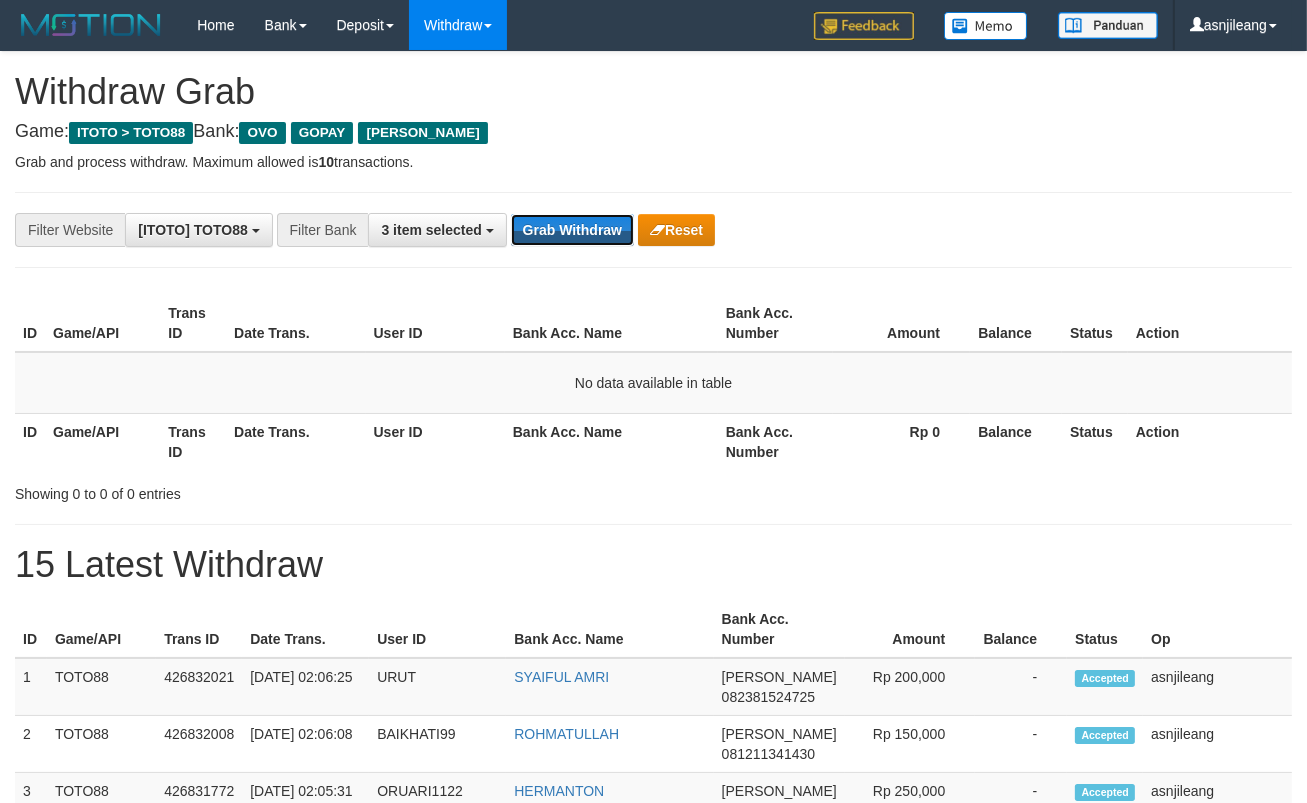 click on "Grab Withdraw" at bounding box center [572, 230] 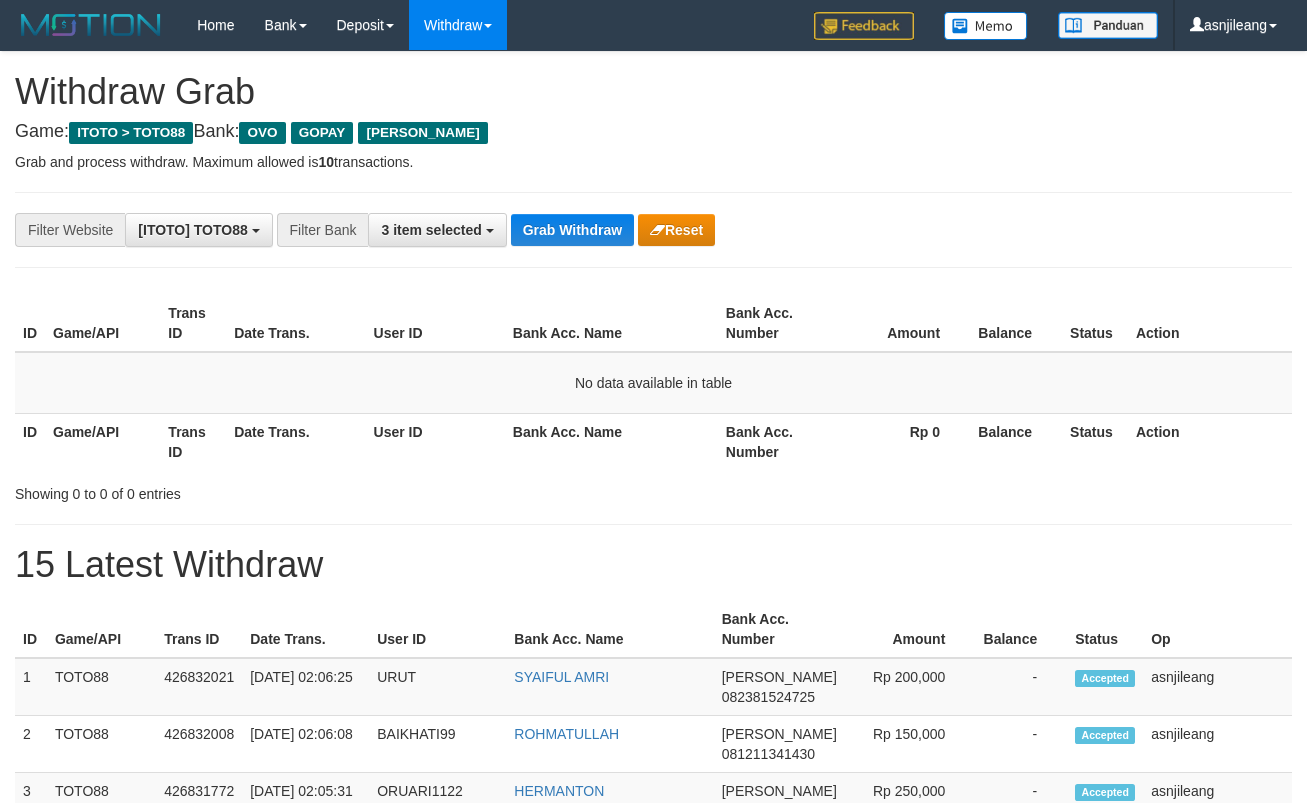 scroll, scrollTop: 0, scrollLeft: 0, axis: both 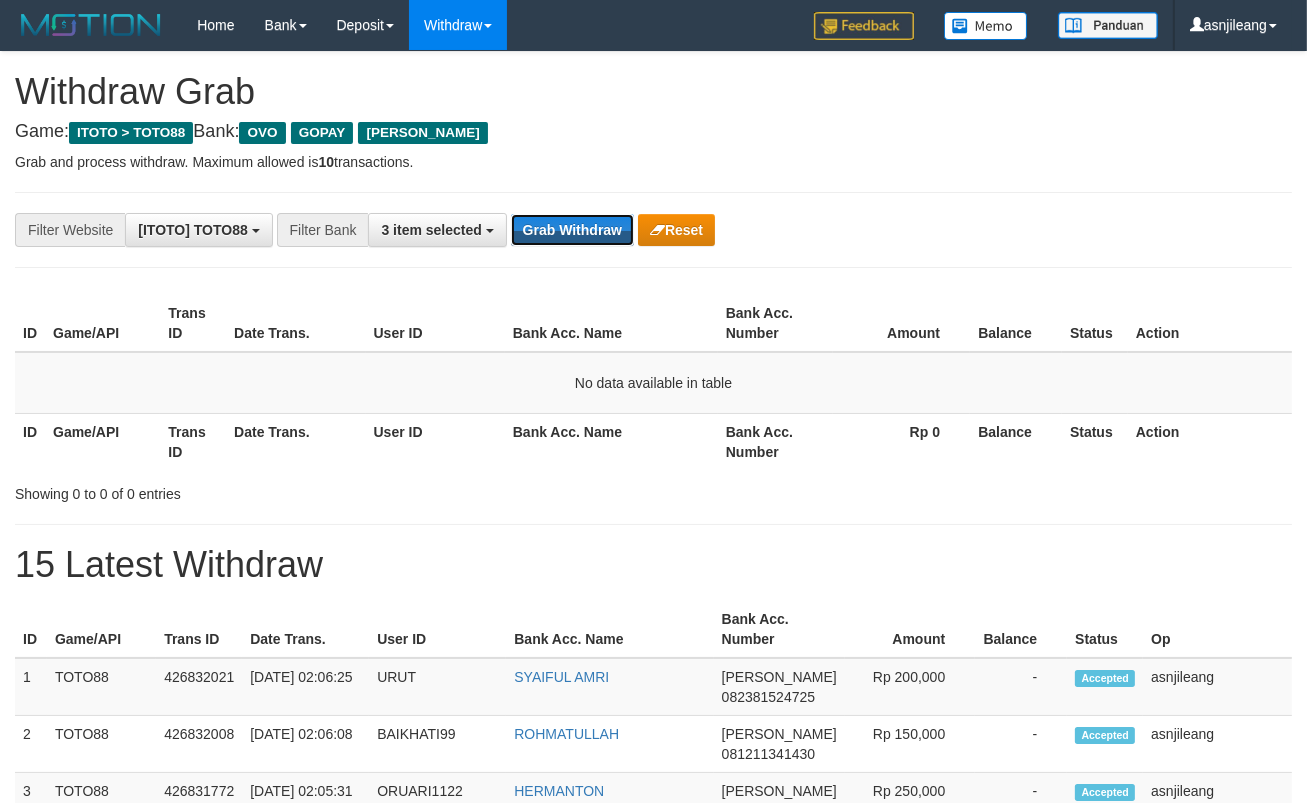 click on "Grab Withdraw" at bounding box center [572, 230] 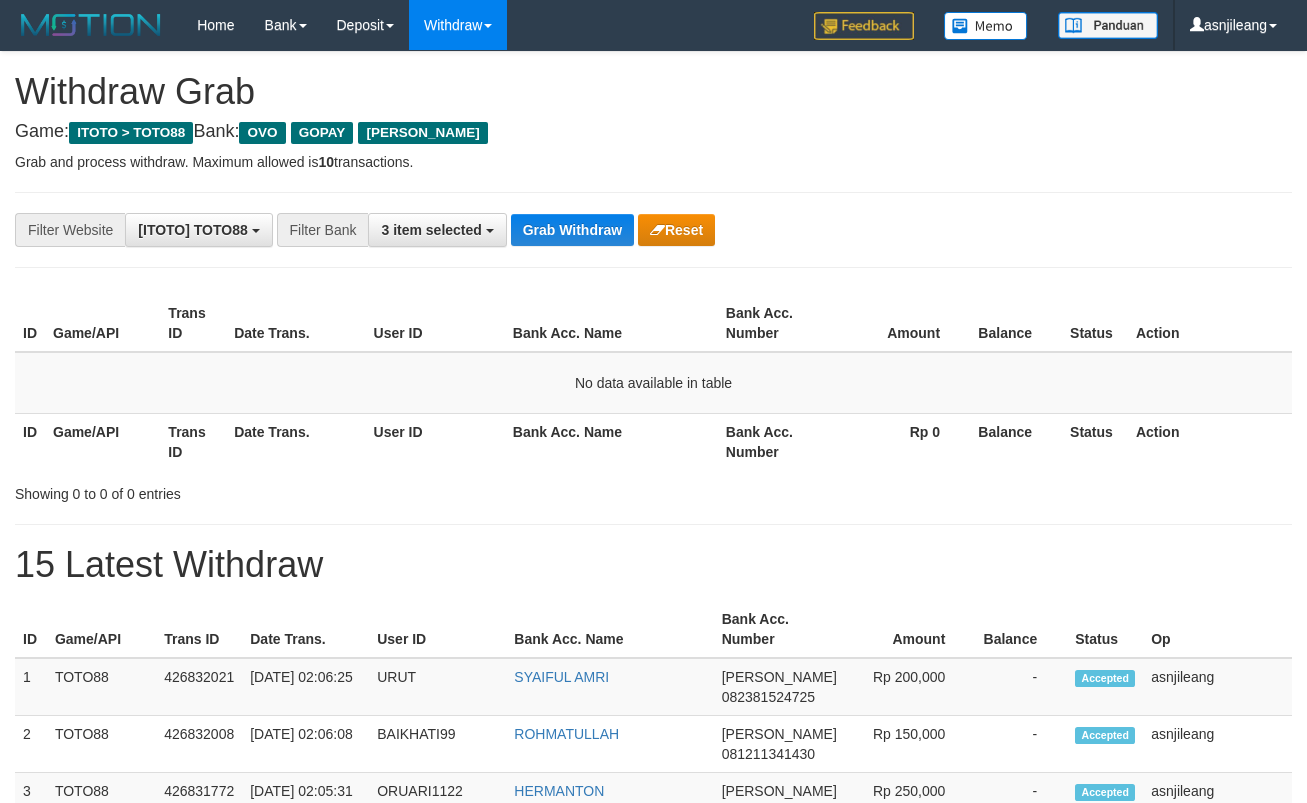 scroll, scrollTop: 0, scrollLeft: 0, axis: both 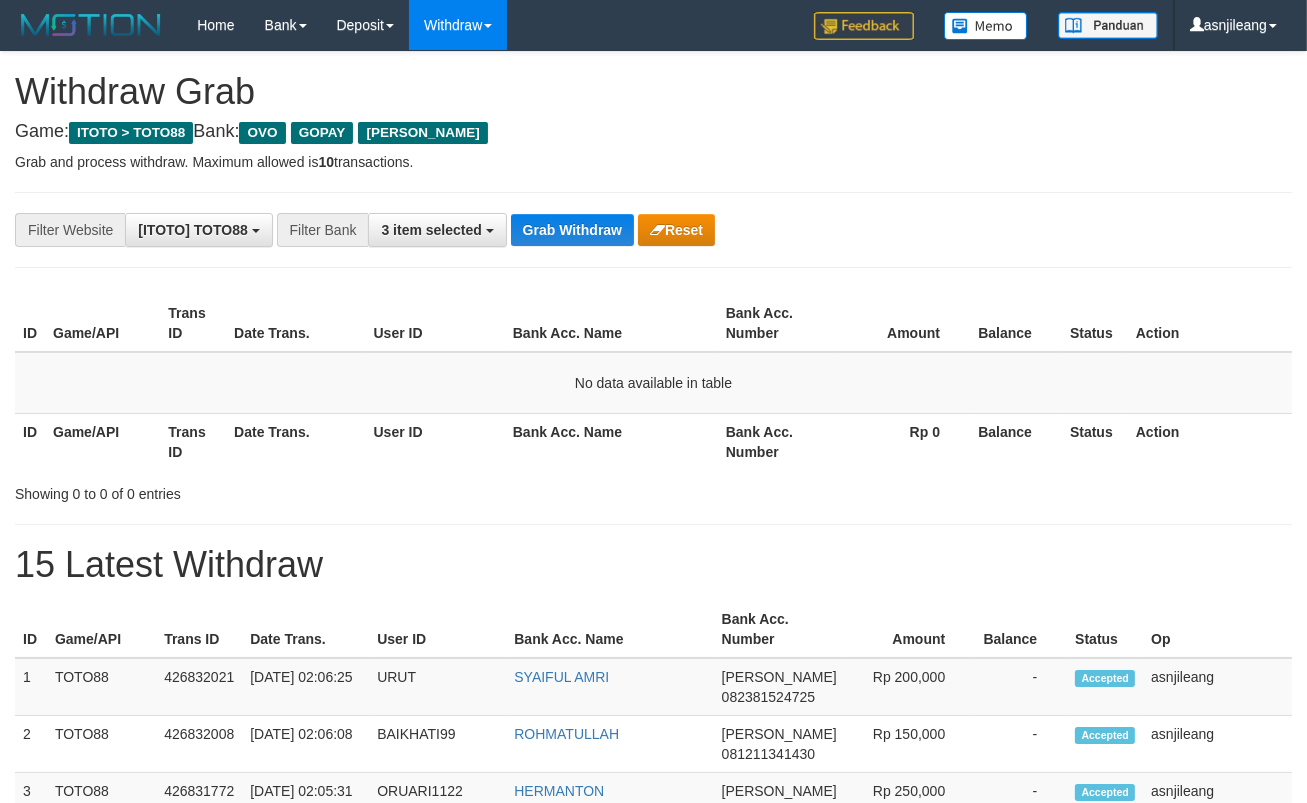 click on "Grab Withdraw" at bounding box center (572, 230) 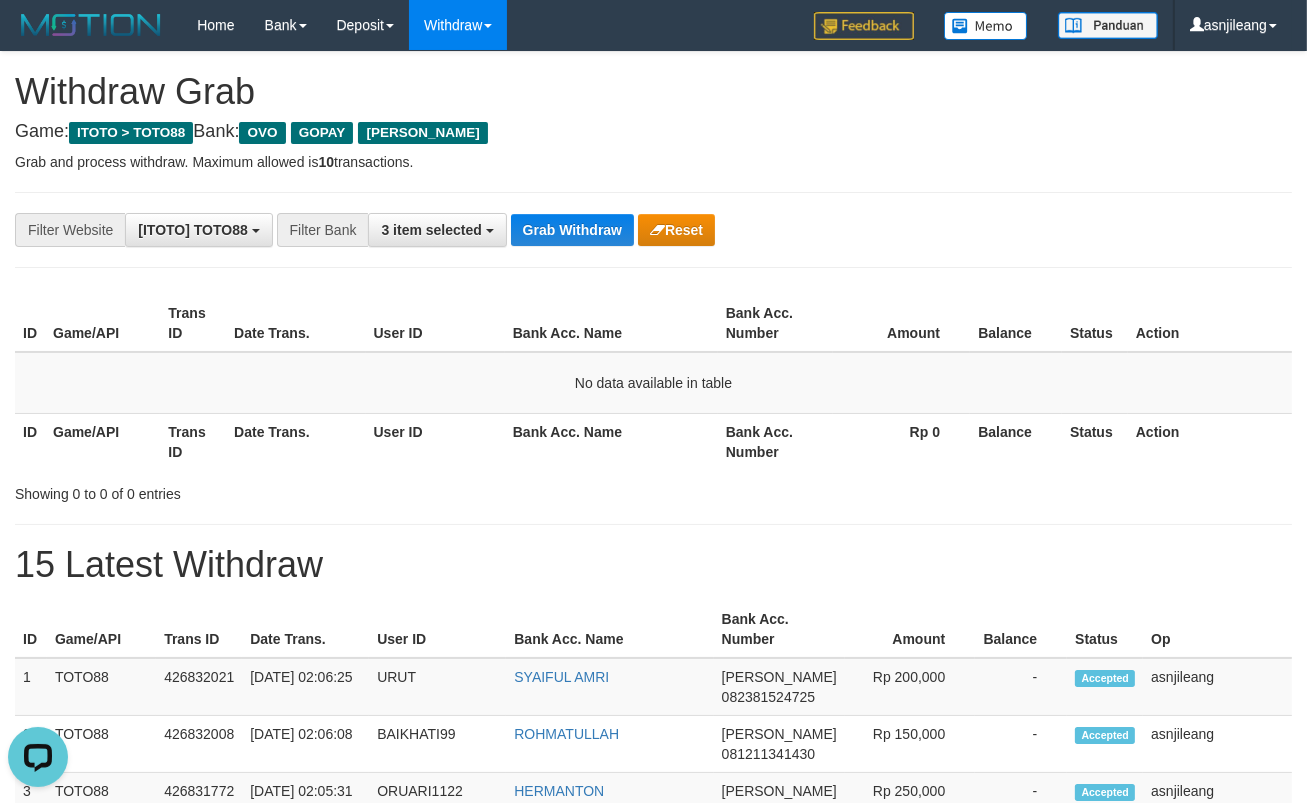 scroll, scrollTop: 0, scrollLeft: 0, axis: both 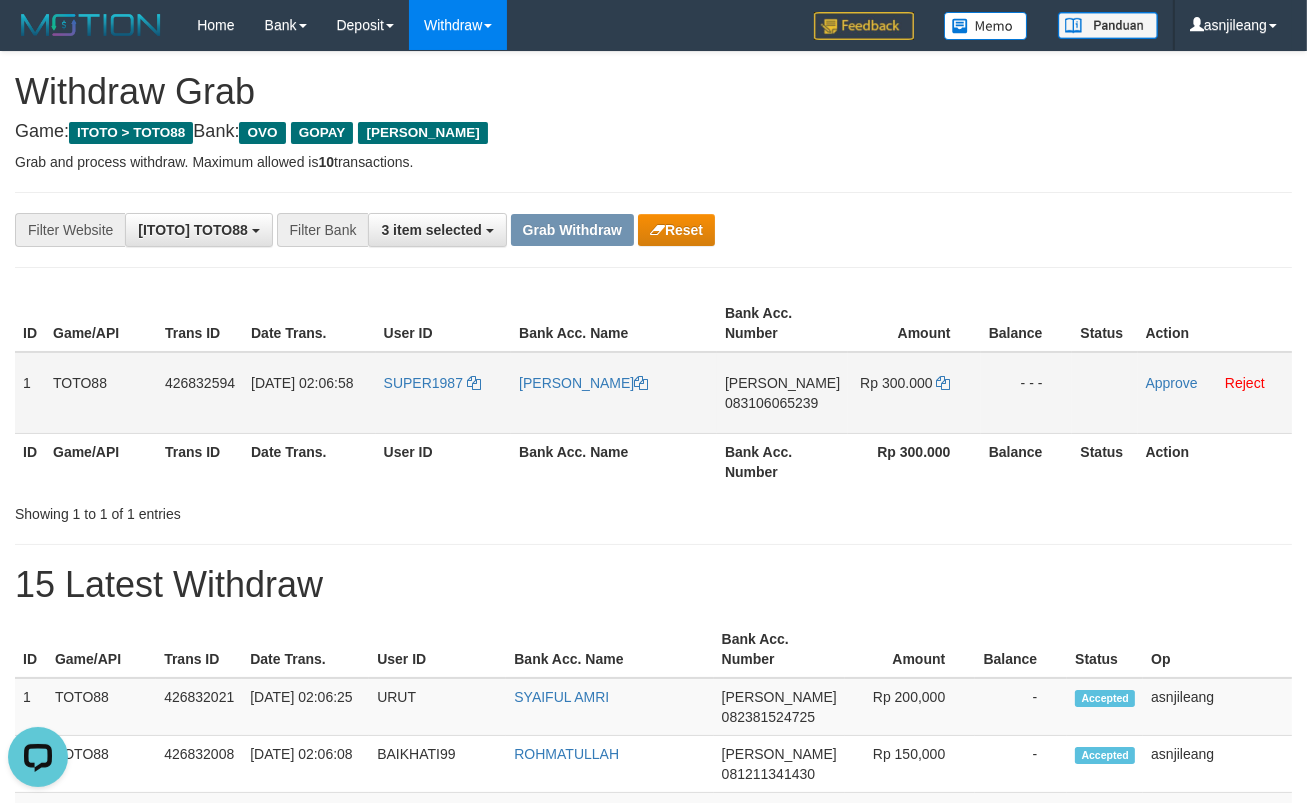 click on "083106065239" at bounding box center (771, 403) 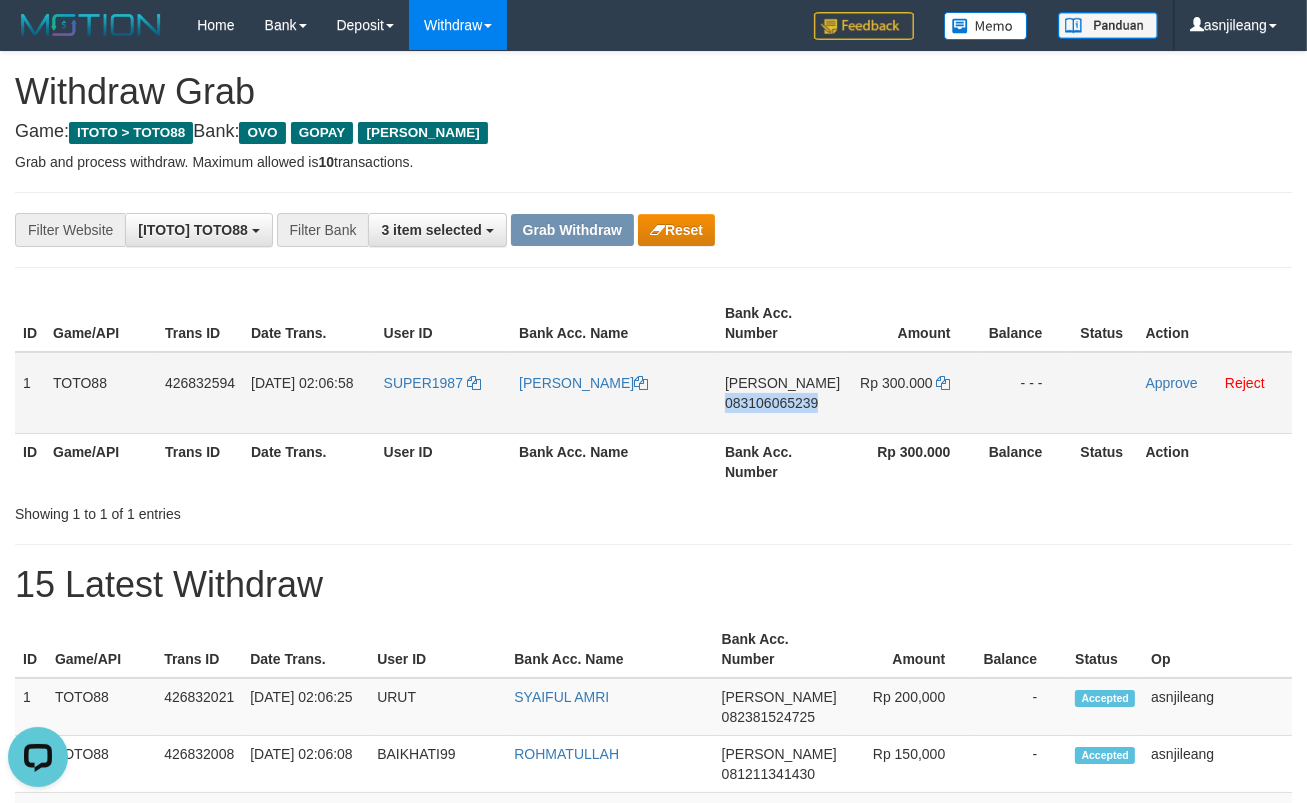 click on "083106065239" at bounding box center (771, 403) 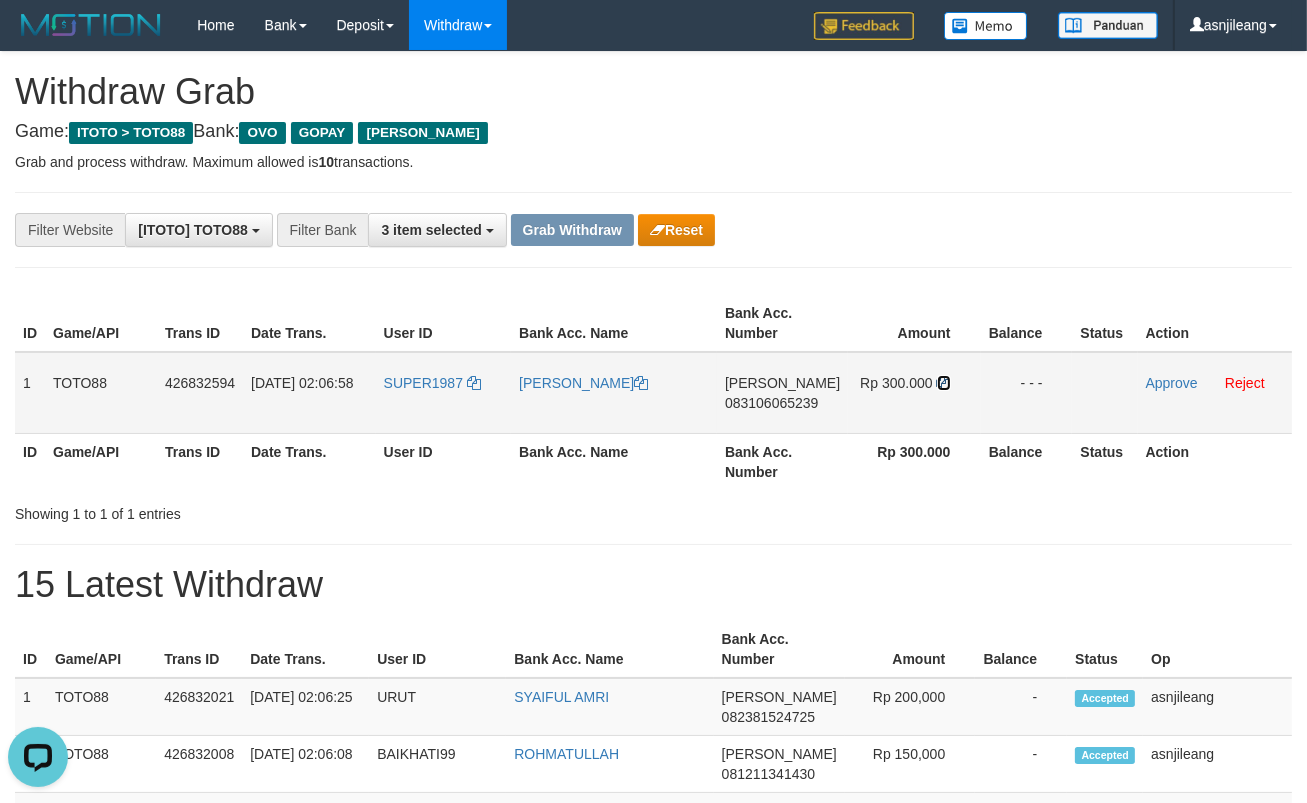 click at bounding box center [944, 383] 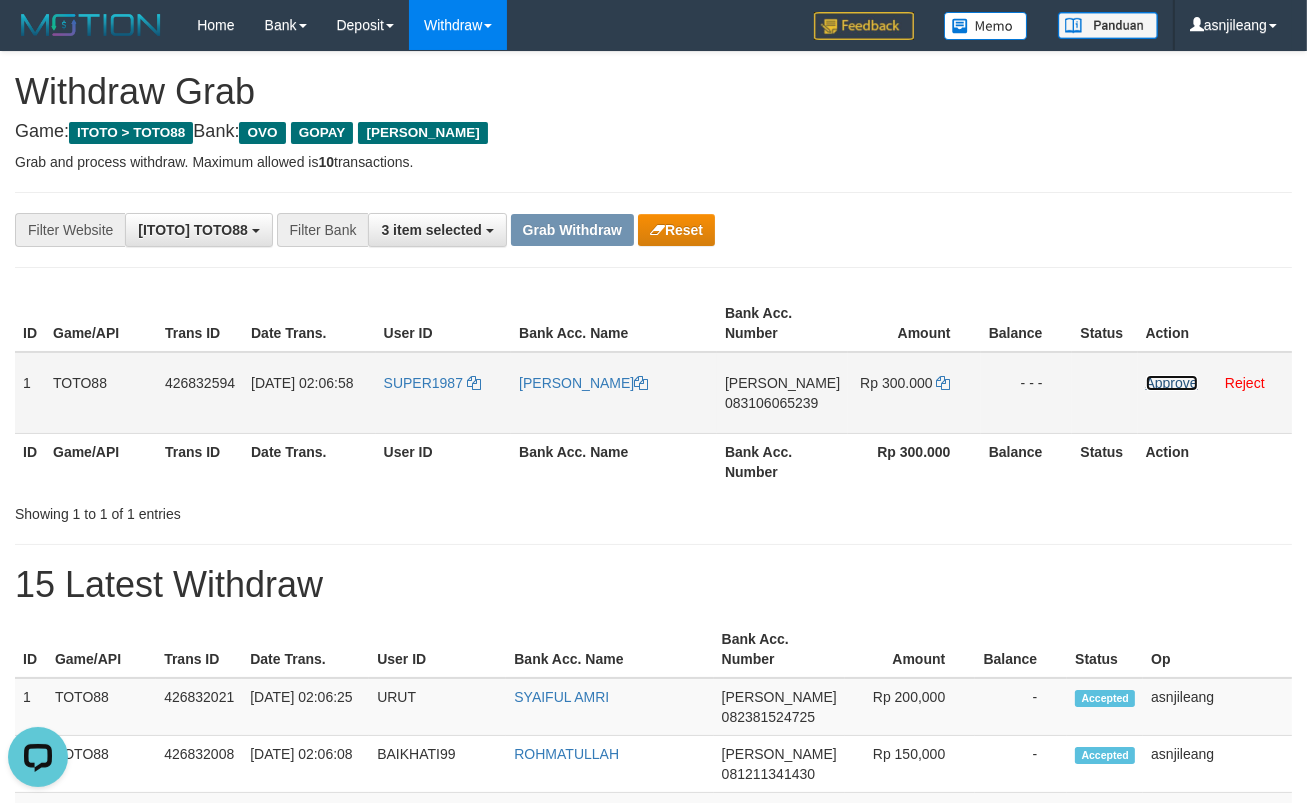 click on "Approve" at bounding box center [1172, 383] 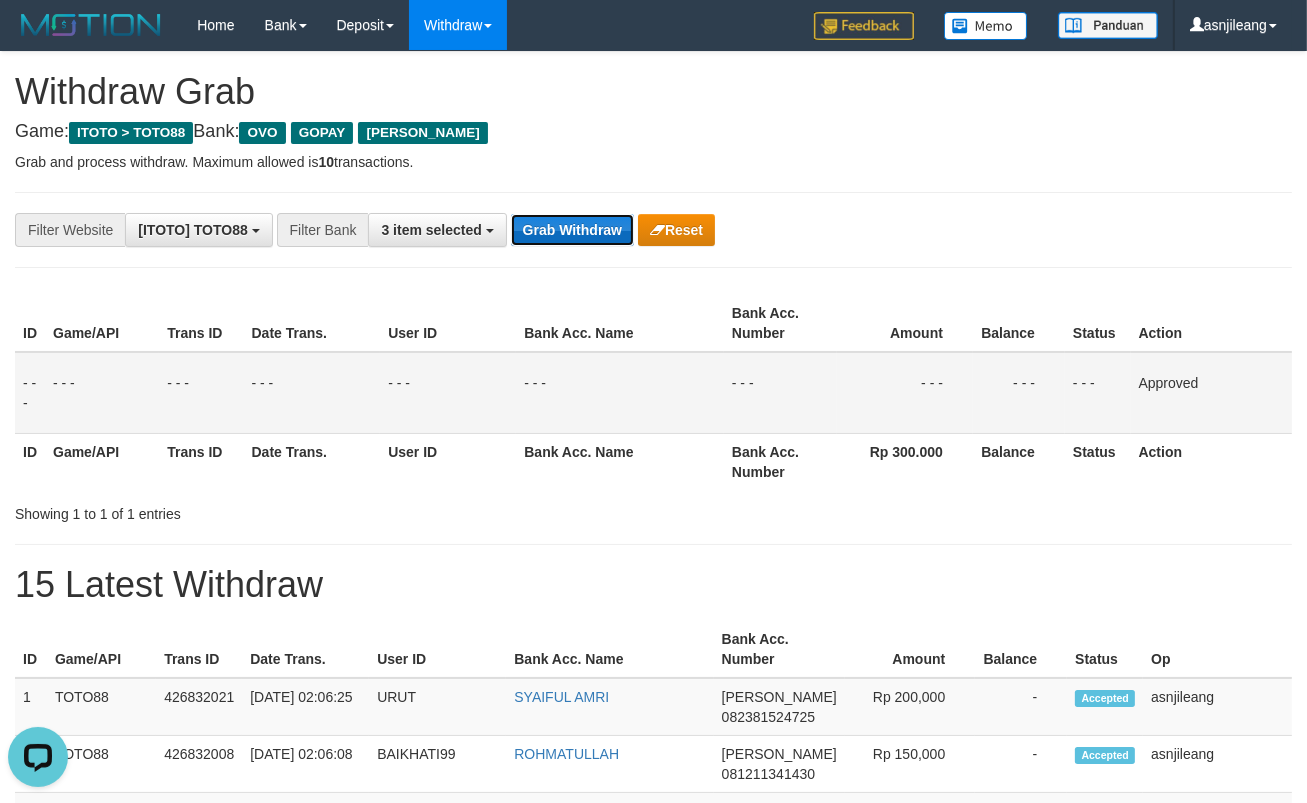 click on "Grab Withdraw" at bounding box center (572, 230) 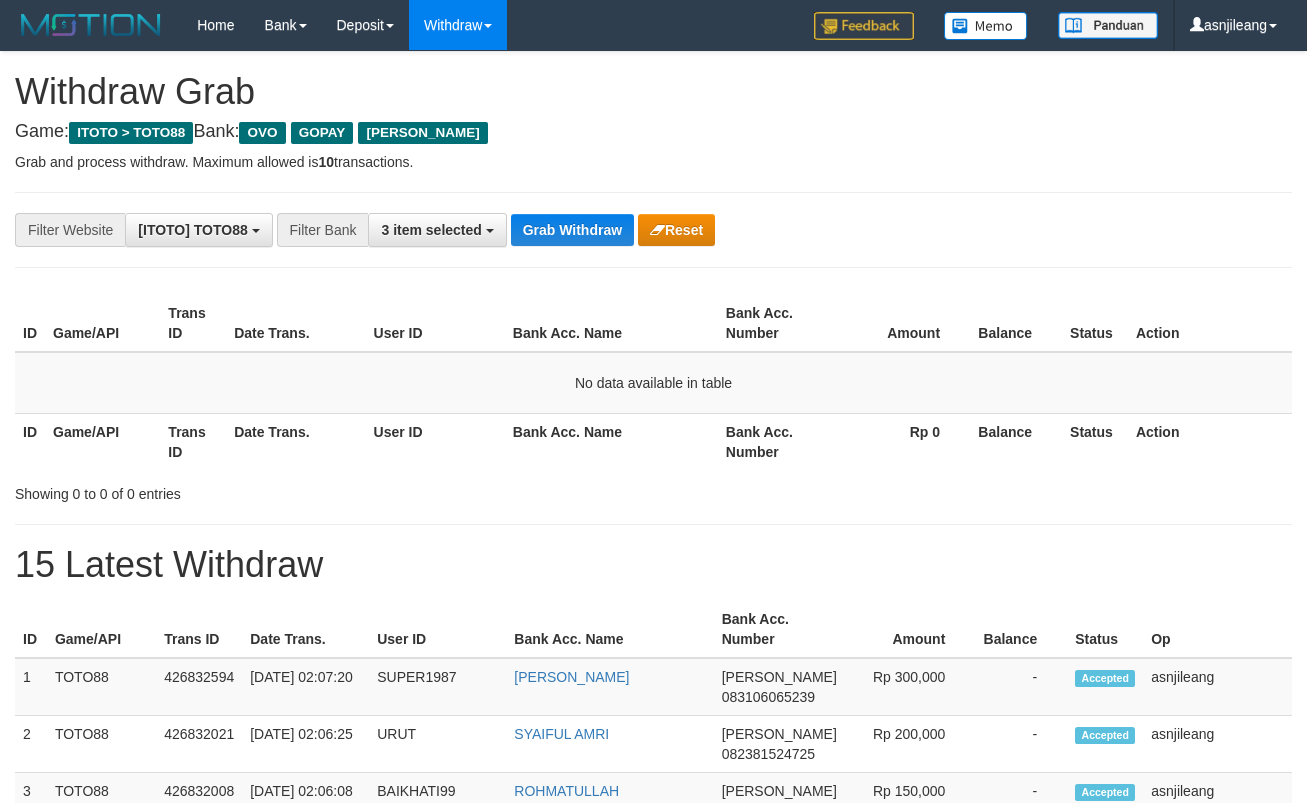 click on "Grab Withdraw" at bounding box center (572, 230) 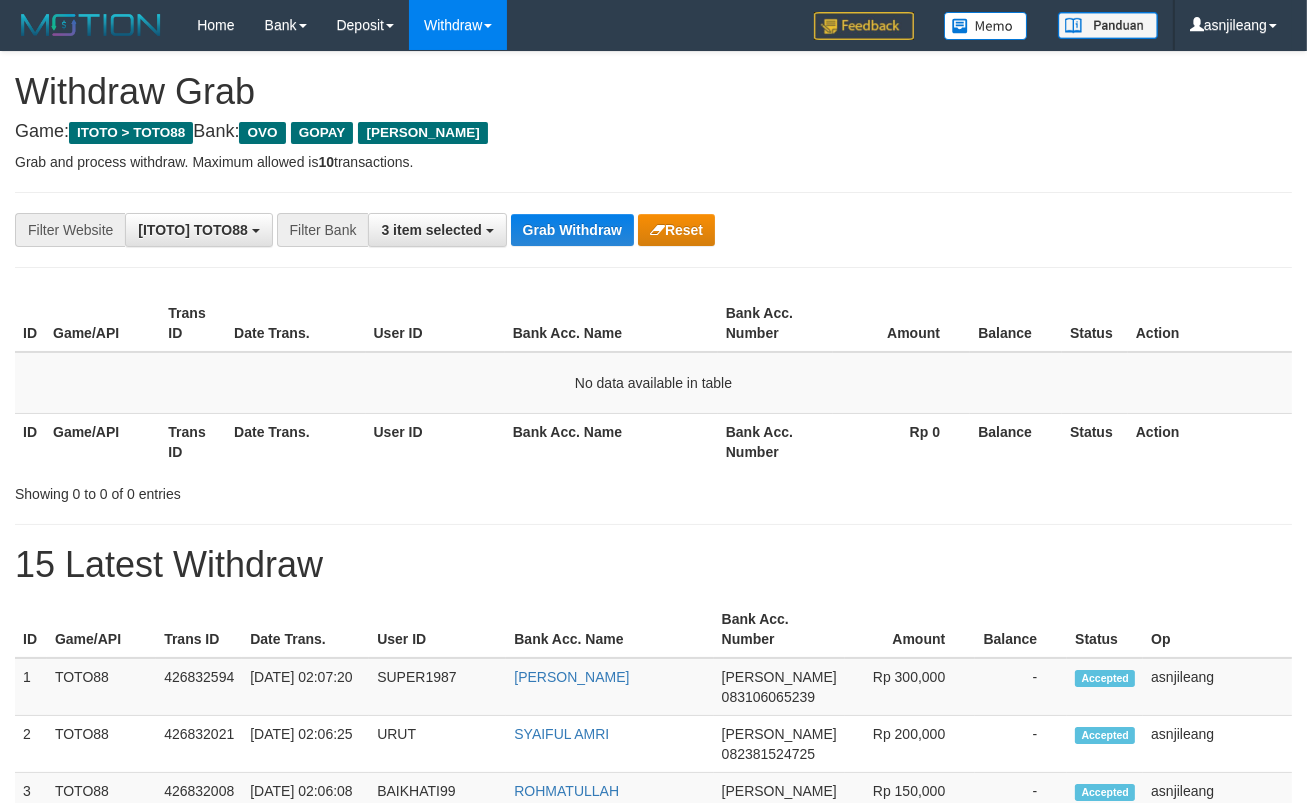 scroll, scrollTop: 17, scrollLeft: 0, axis: vertical 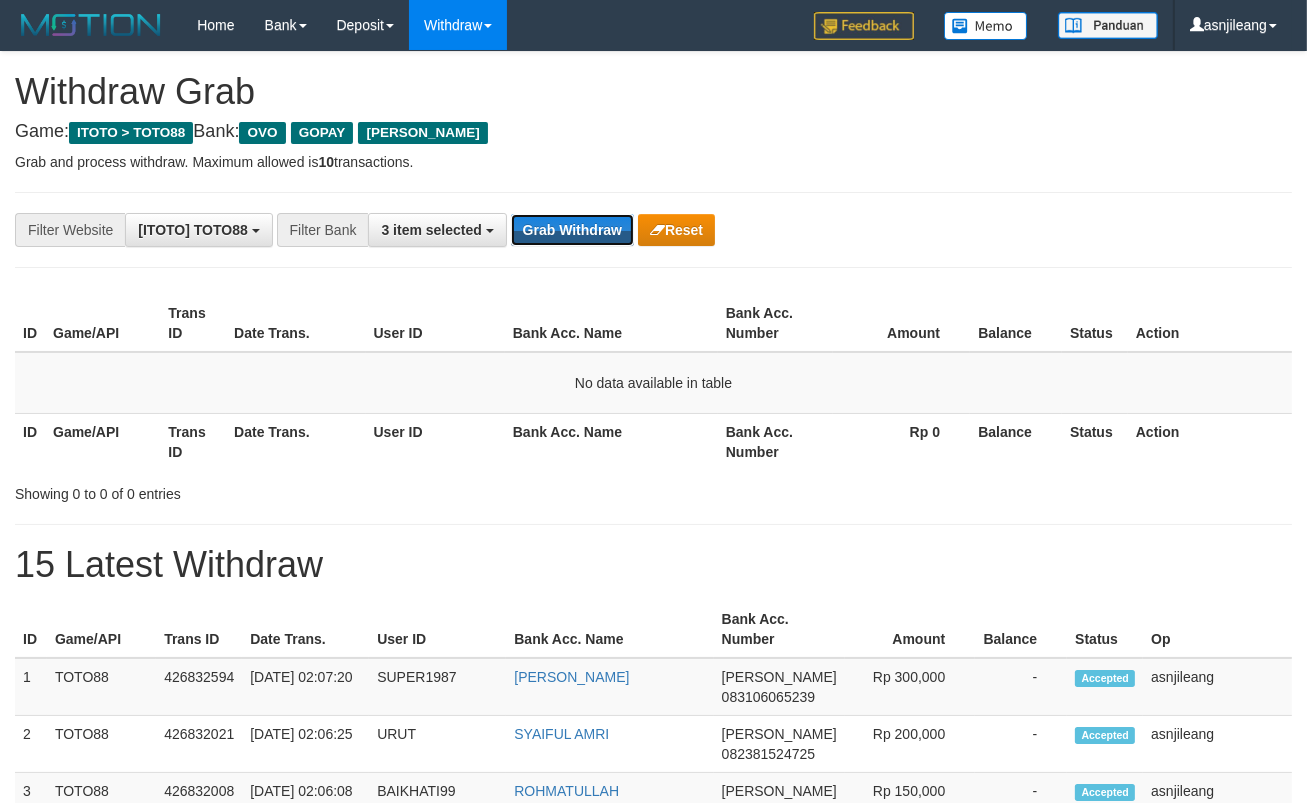 click on "Grab Withdraw" at bounding box center [572, 230] 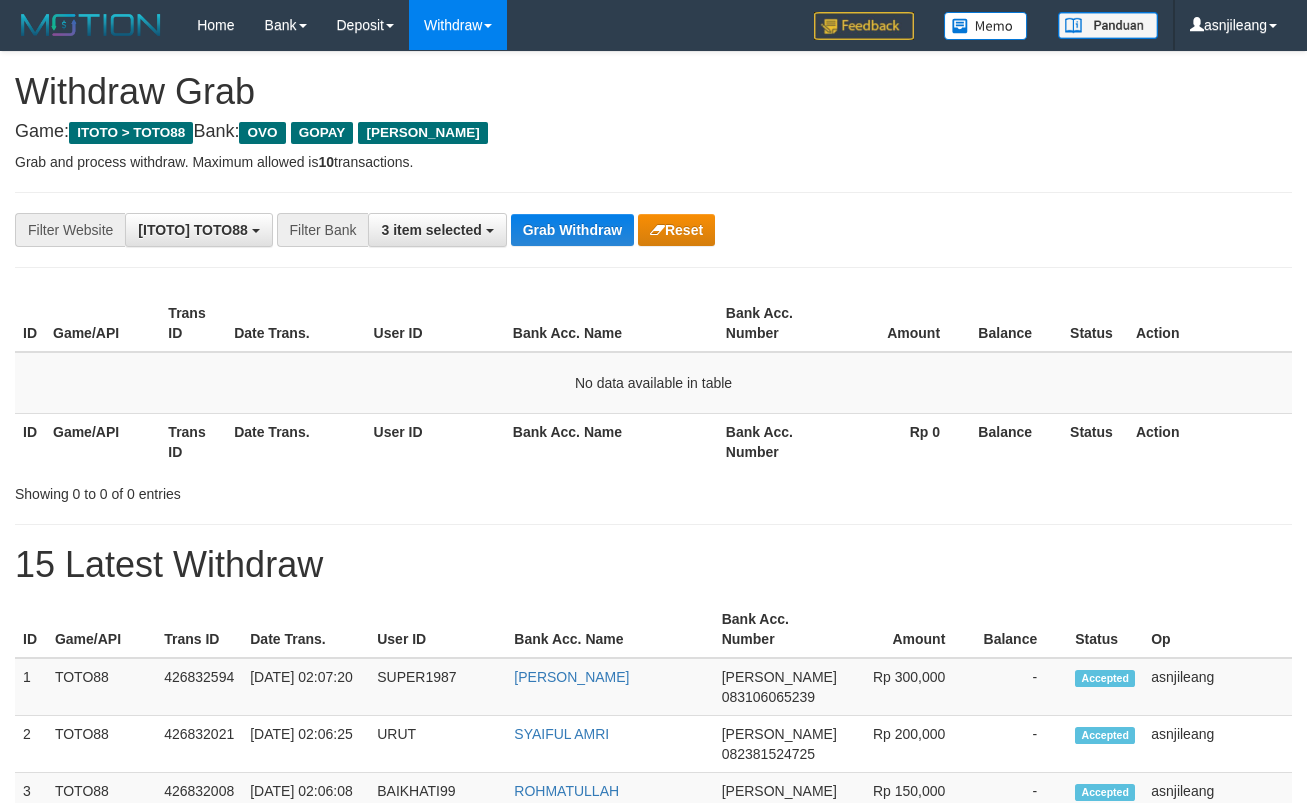scroll, scrollTop: 0, scrollLeft: 0, axis: both 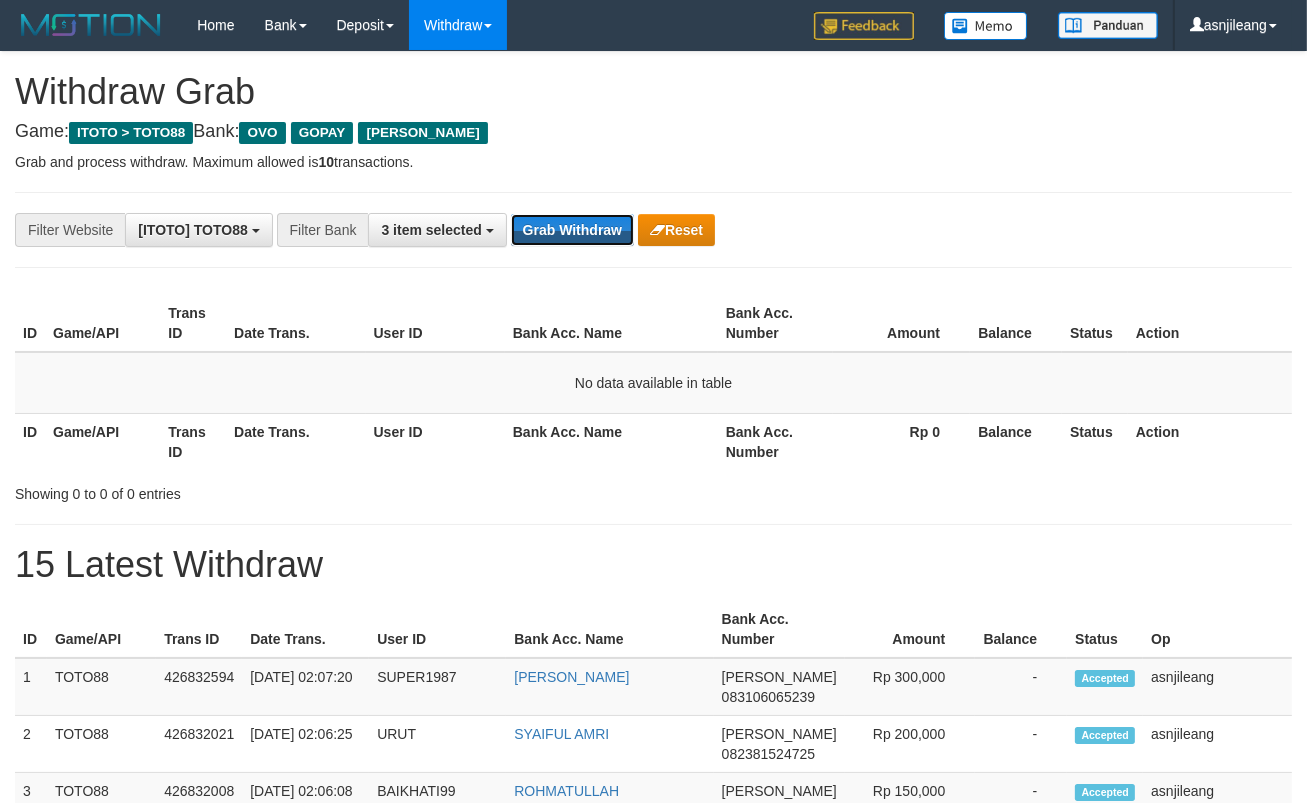 click on "Grab Withdraw" at bounding box center (572, 230) 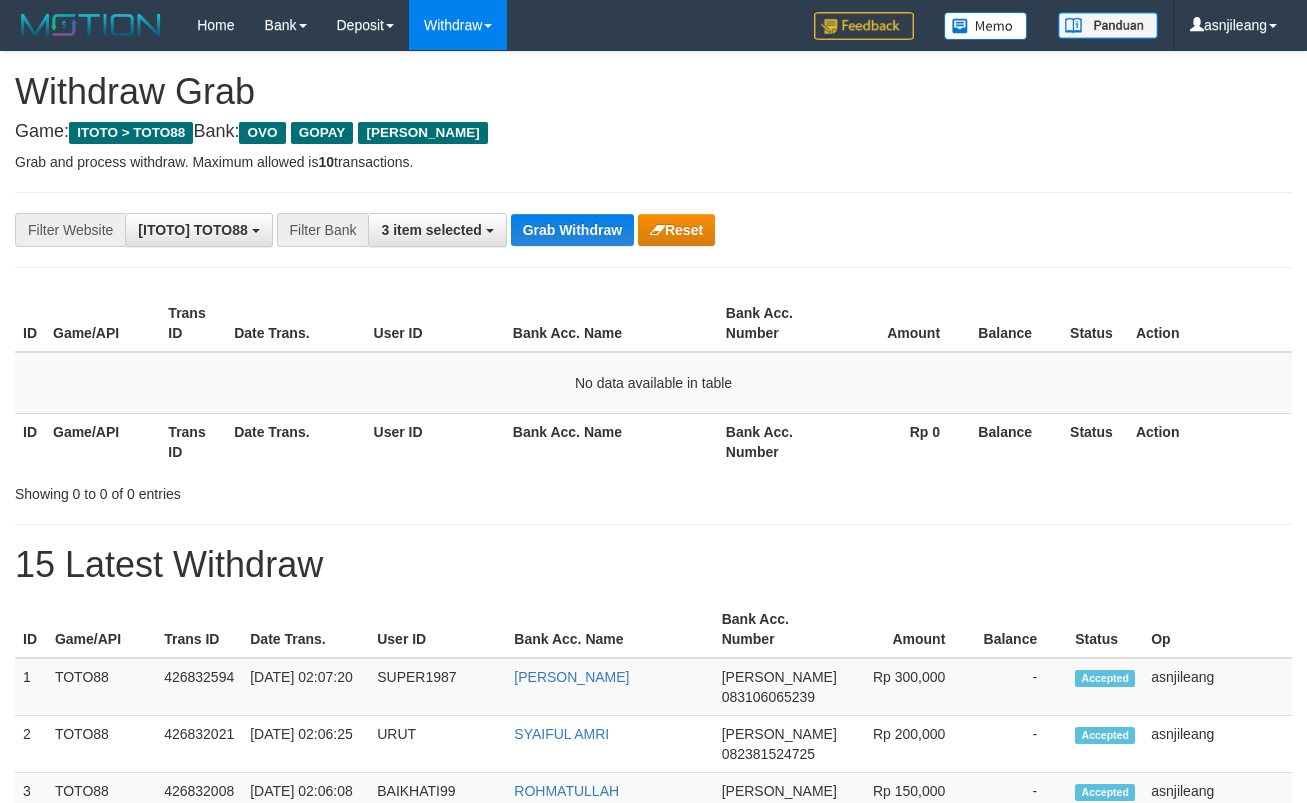scroll, scrollTop: 0, scrollLeft: 0, axis: both 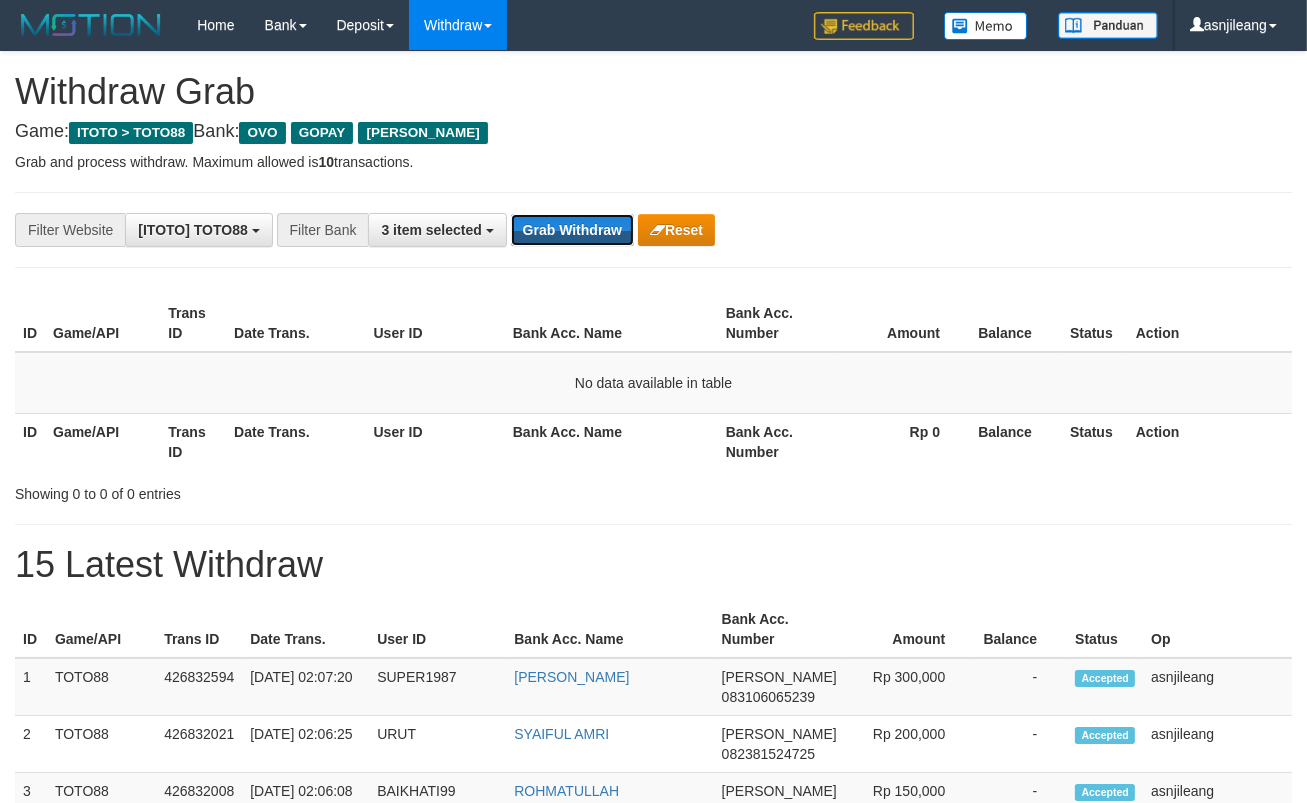 click on "Grab Withdraw" at bounding box center [572, 230] 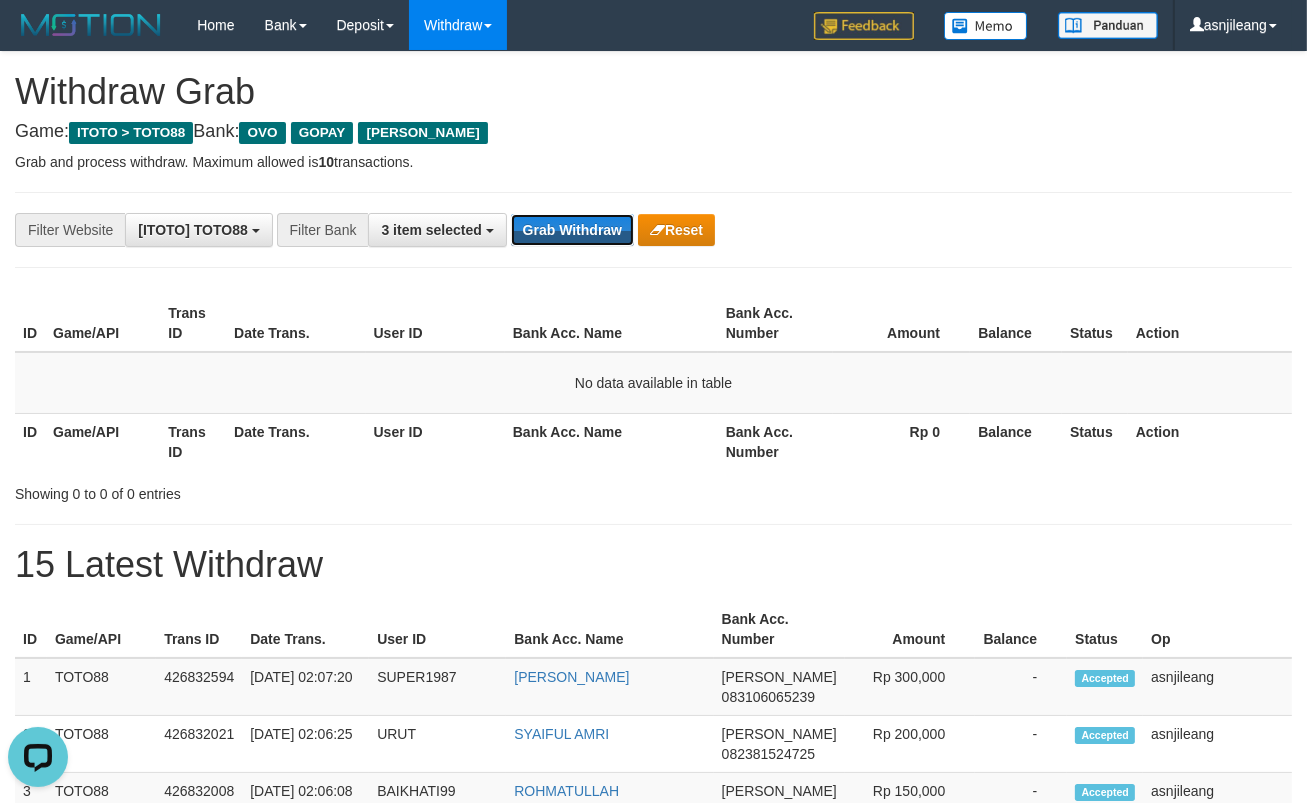scroll, scrollTop: 0, scrollLeft: 0, axis: both 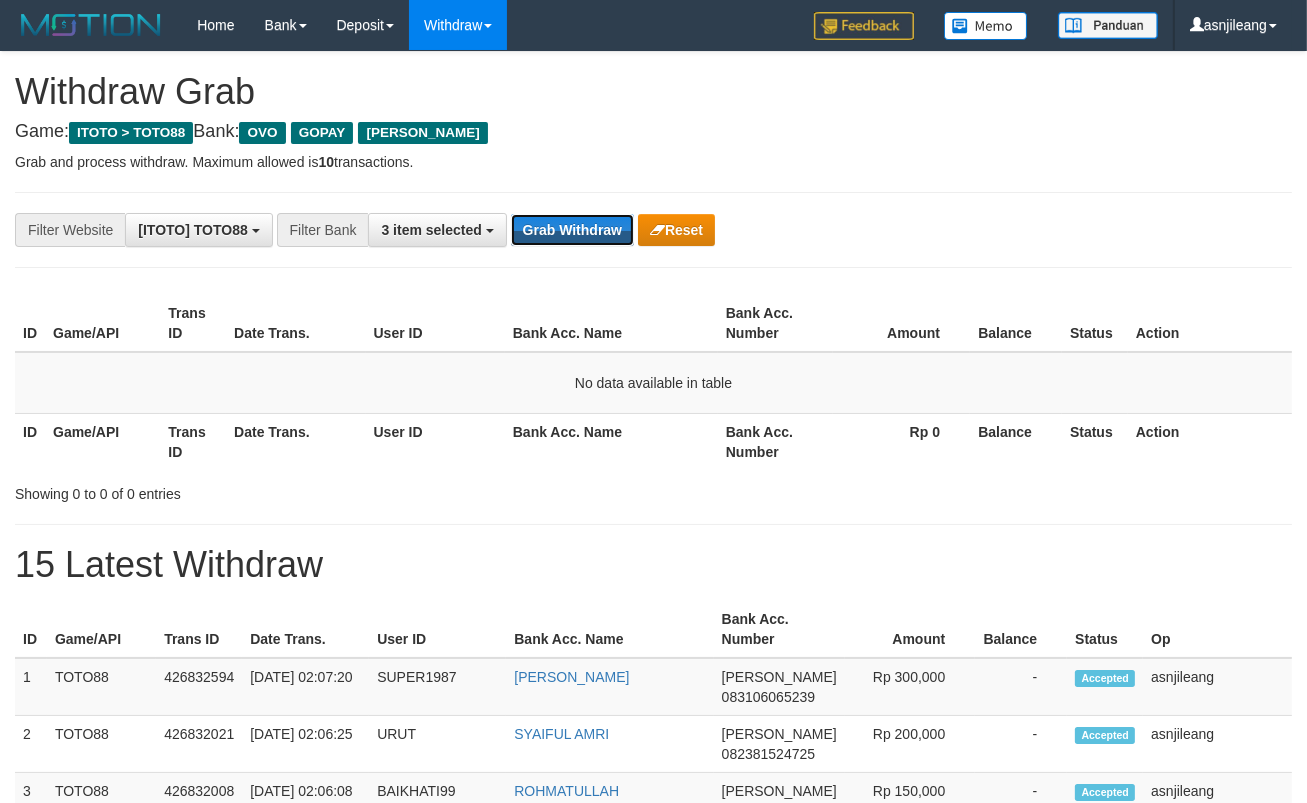 click on "Grab Withdraw" at bounding box center [572, 230] 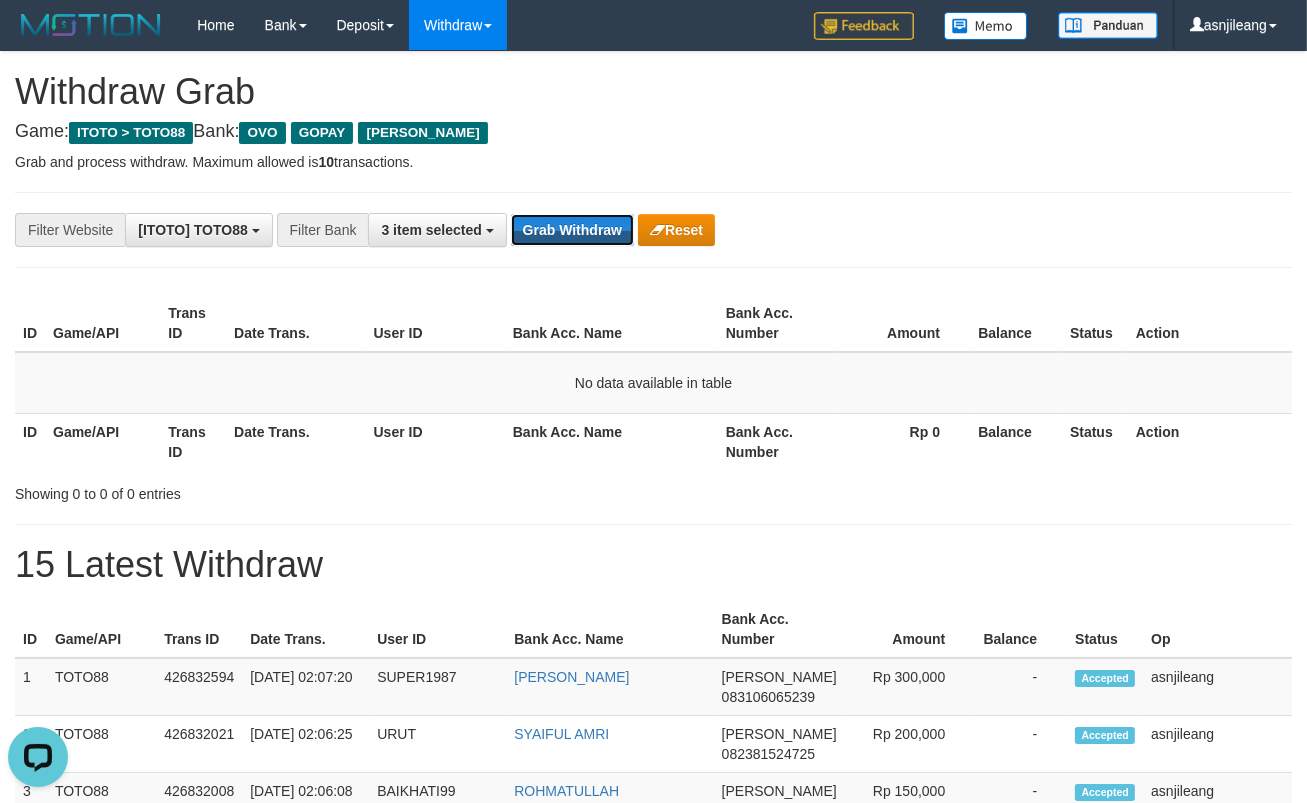 scroll, scrollTop: 0, scrollLeft: 0, axis: both 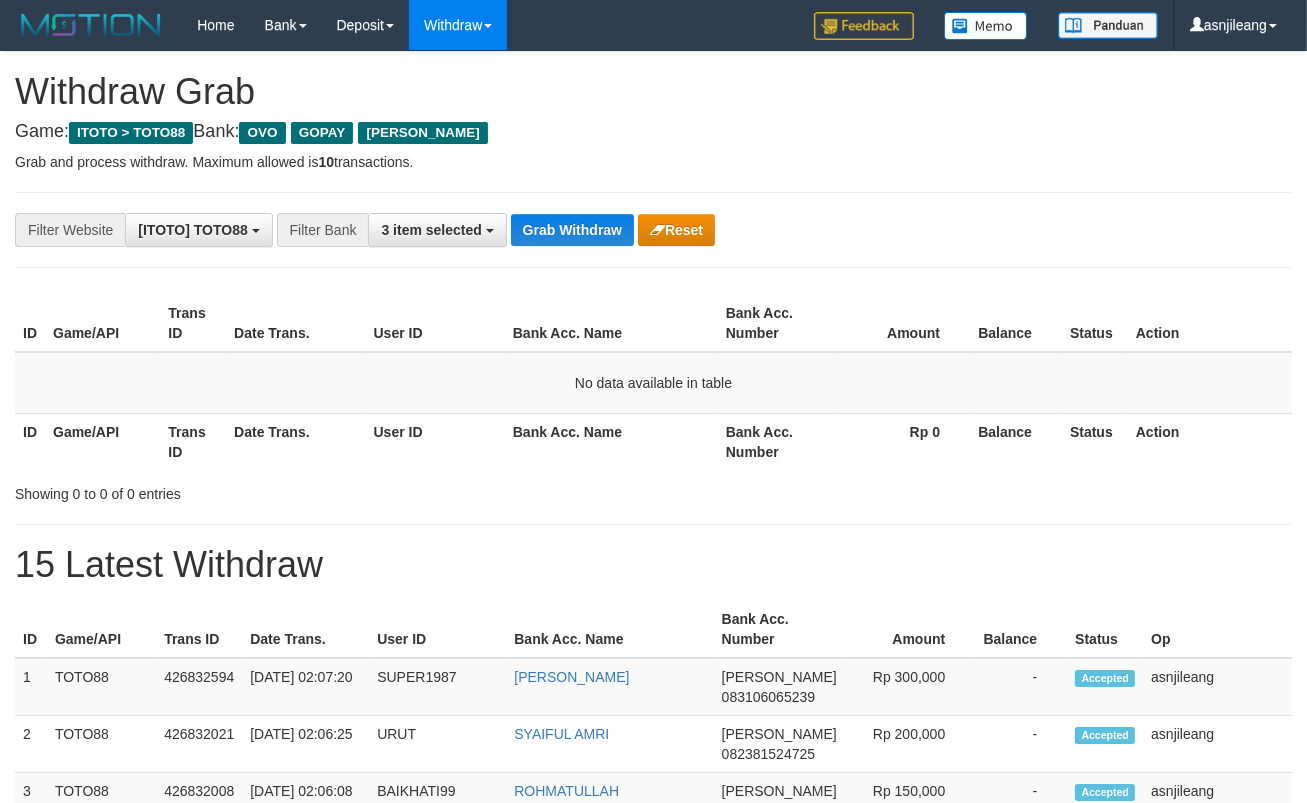 click on "Grab Withdraw" at bounding box center (572, 230) 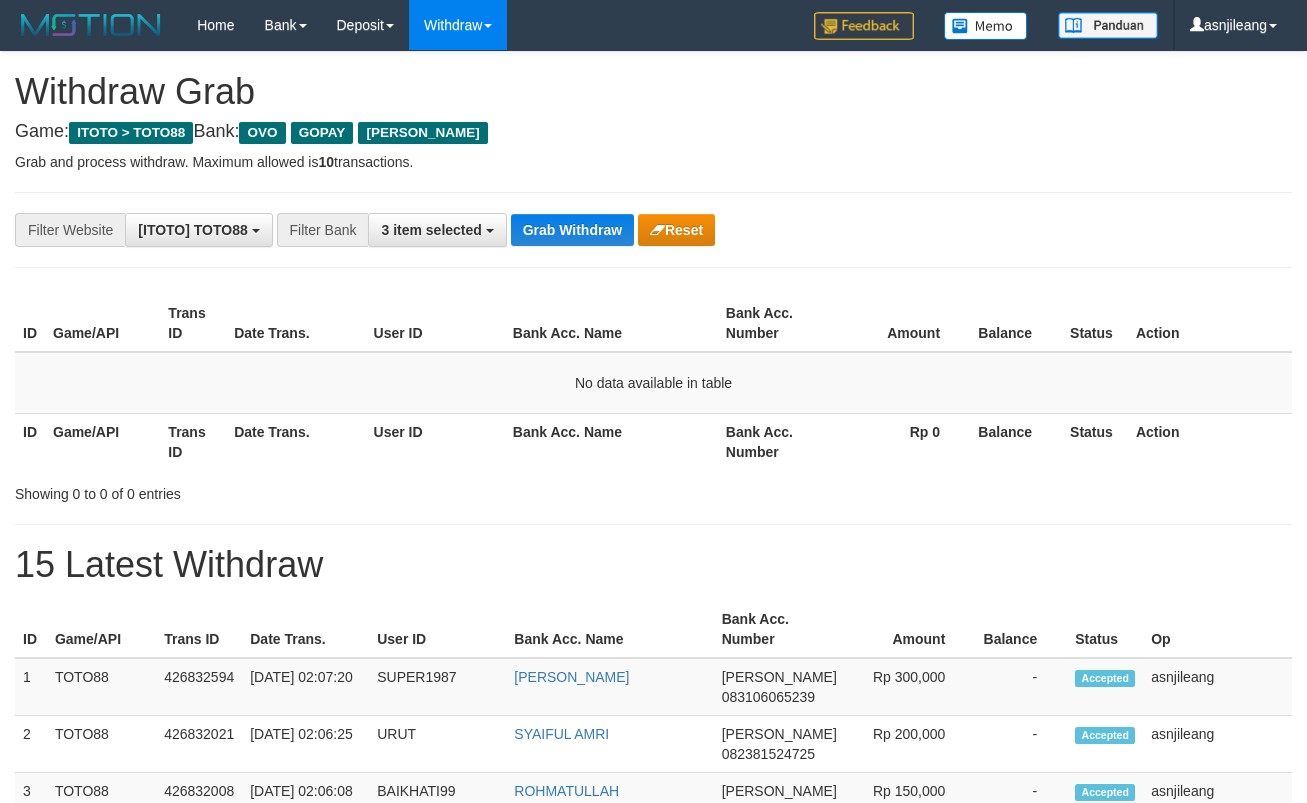 scroll, scrollTop: 0, scrollLeft: 0, axis: both 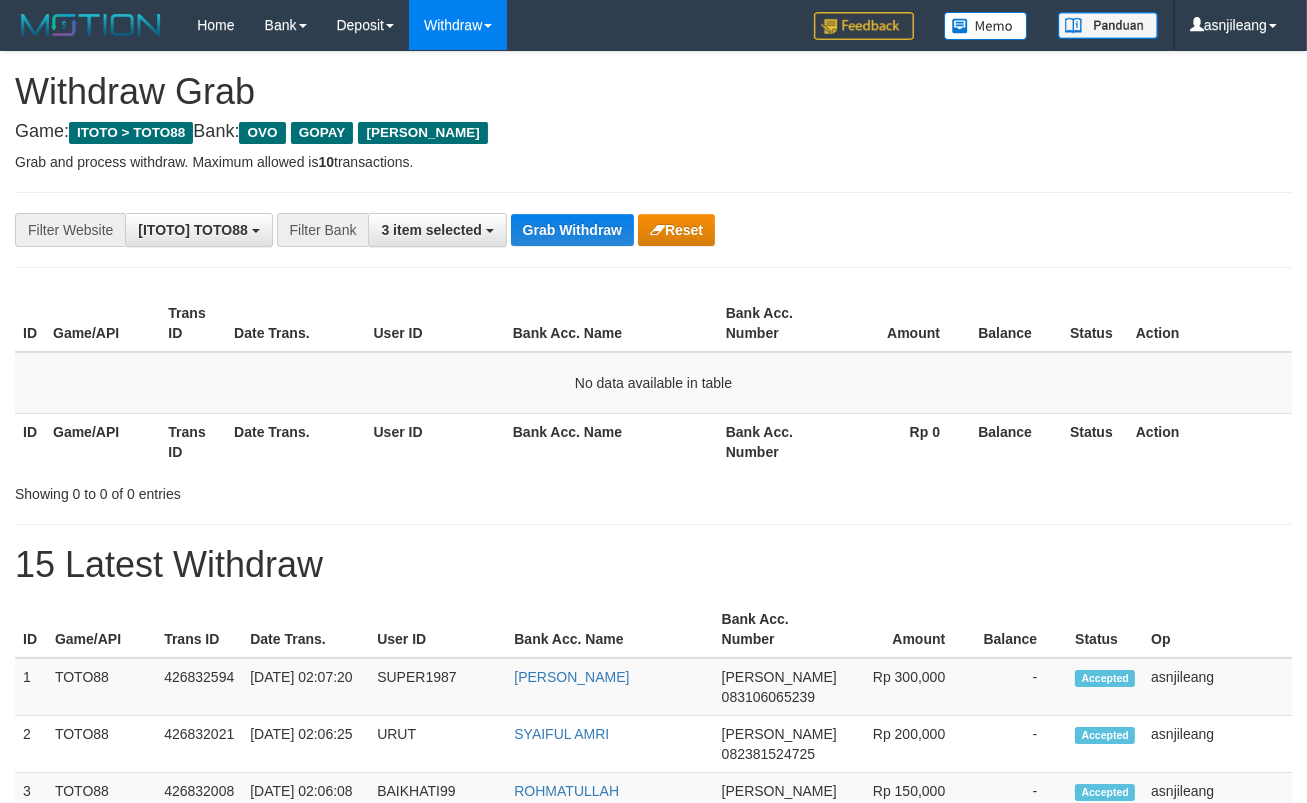click on "Grab Withdraw" at bounding box center (572, 230) 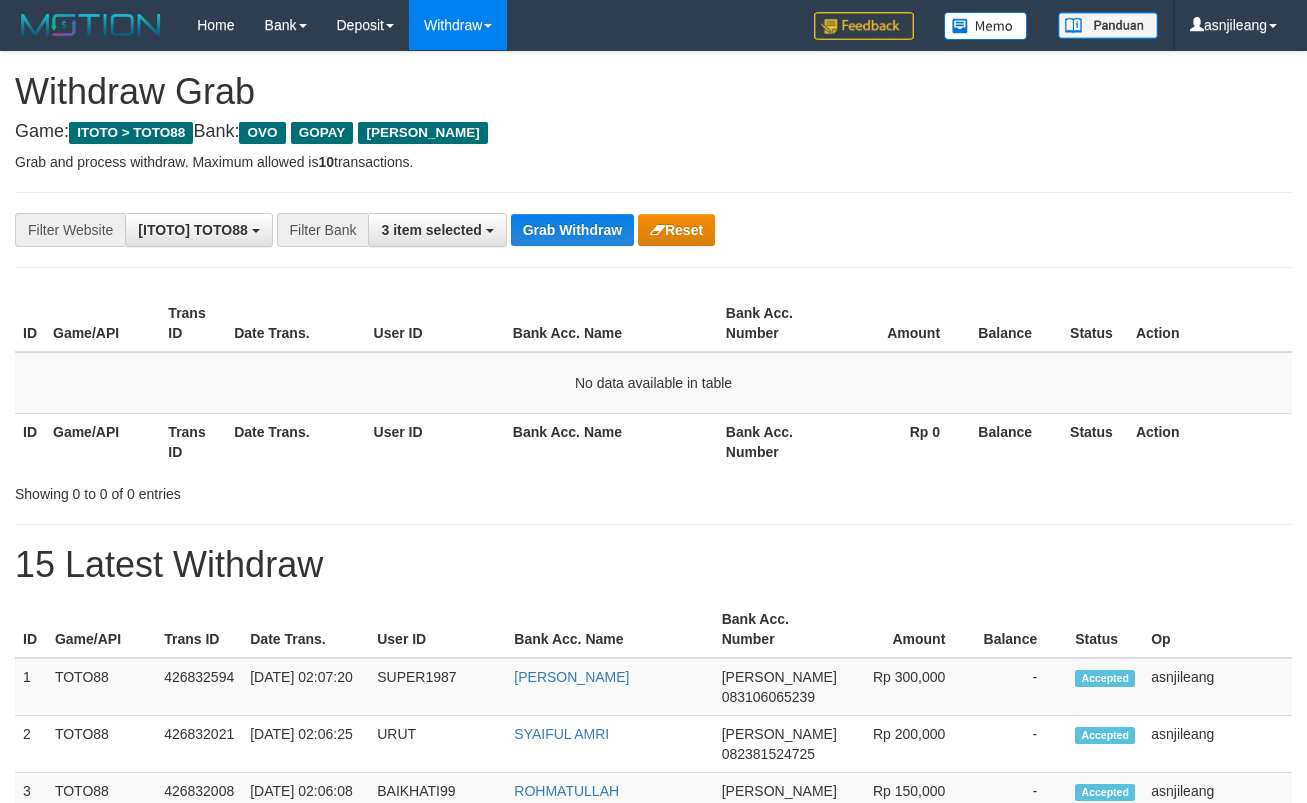 scroll, scrollTop: 0, scrollLeft: 0, axis: both 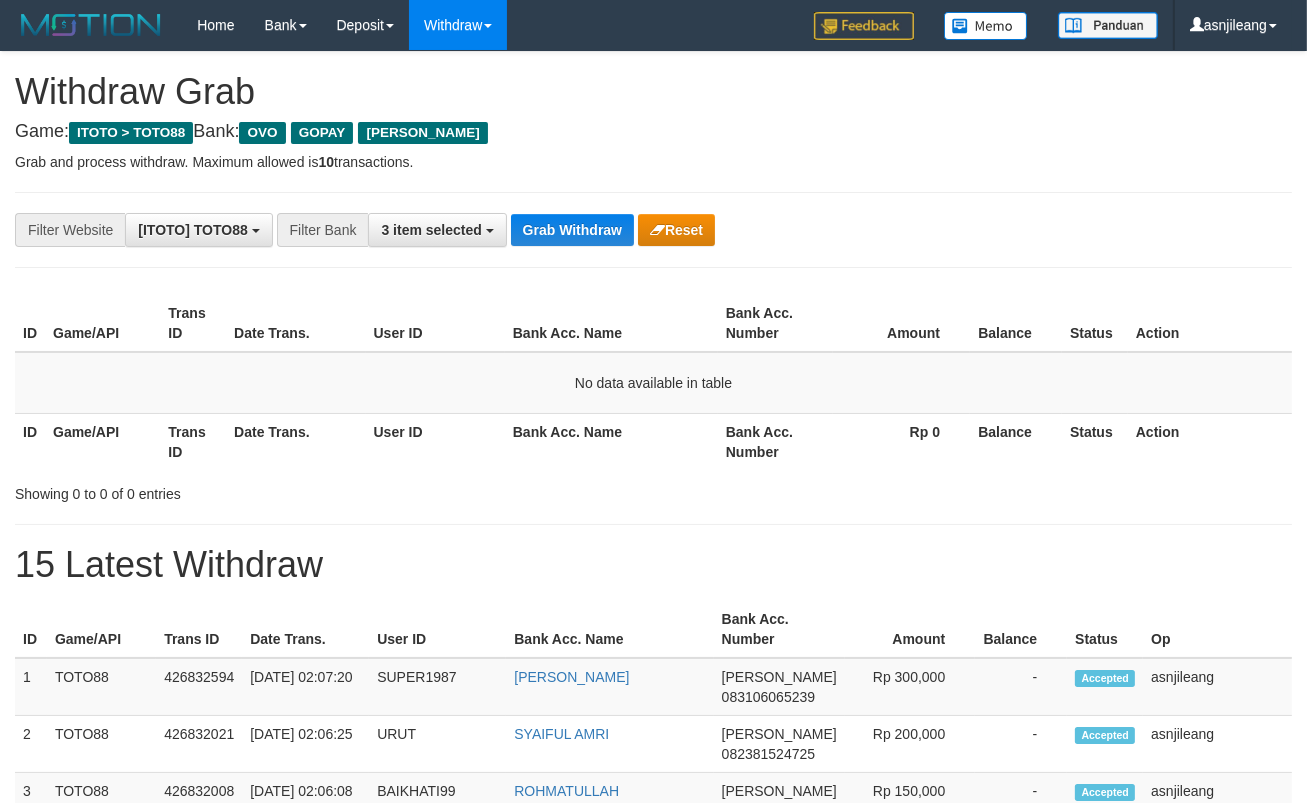 click on "Grab Withdraw" at bounding box center [572, 230] 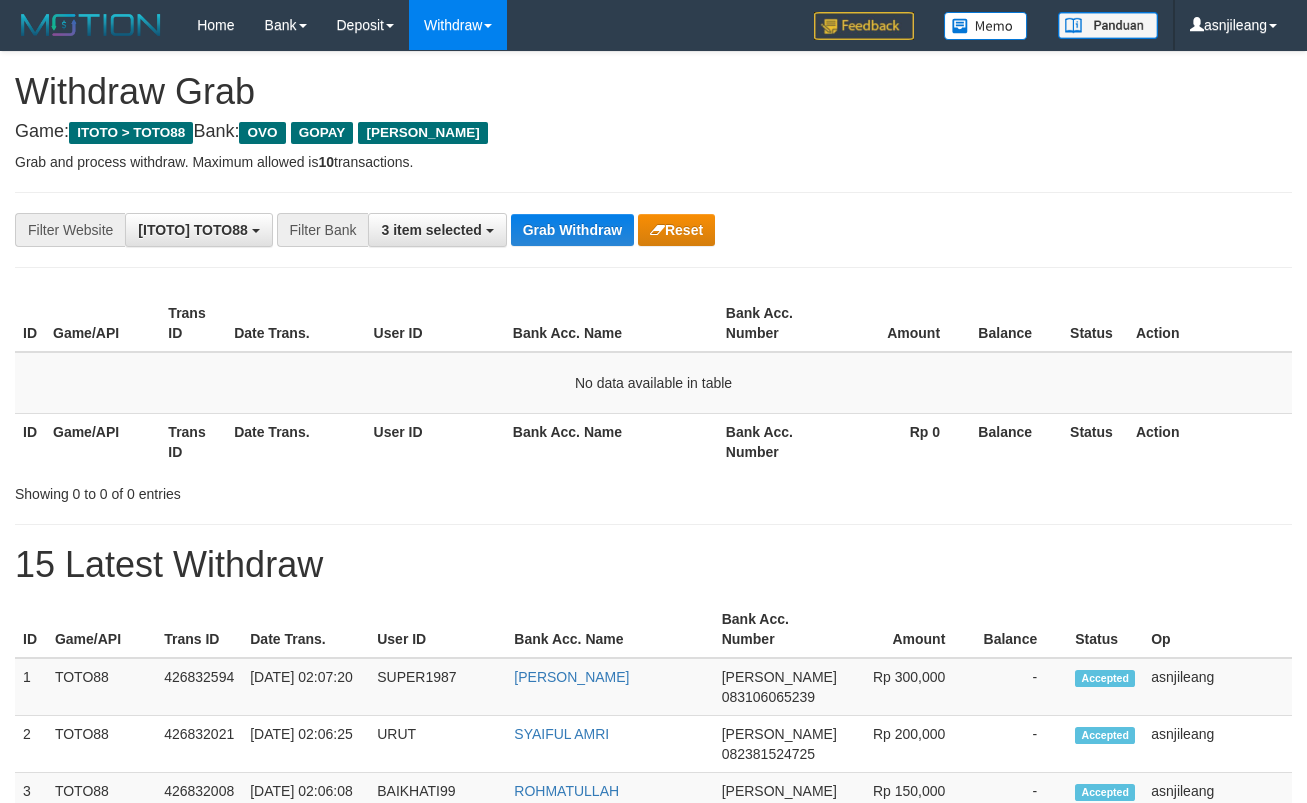 scroll, scrollTop: 0, scrollLeft: 0, axis: both 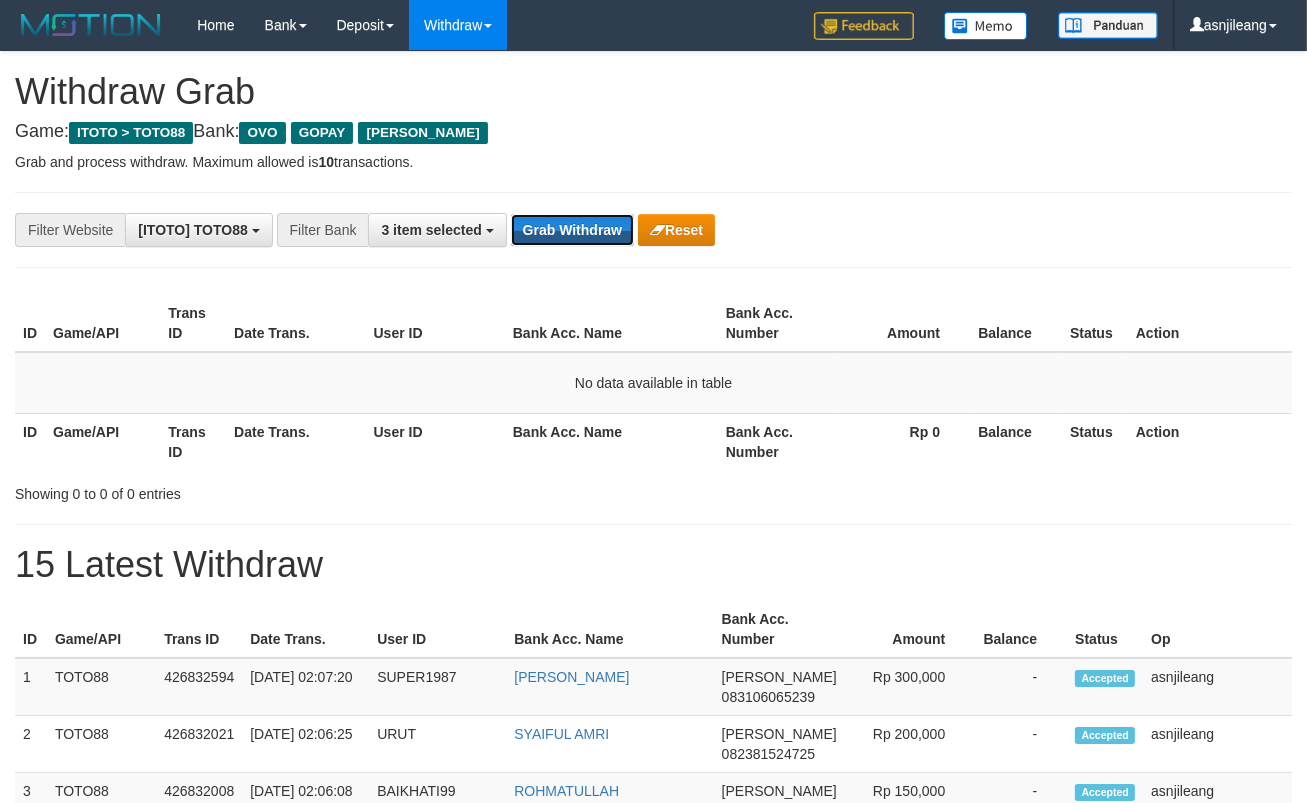 click on "Grab Withdraw" at bounding box center [572, 230] 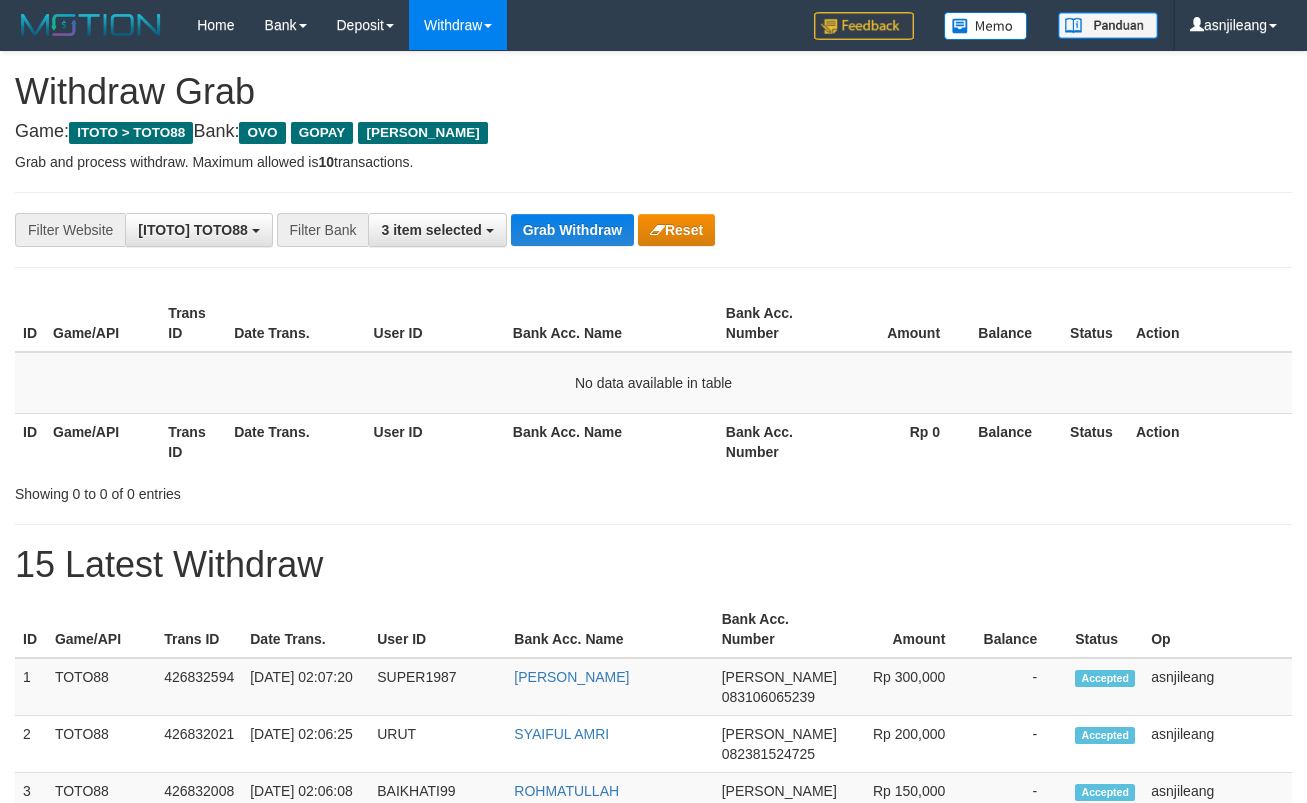 scroll, scrollTop: 0, scrollLeft: 0, axis: both 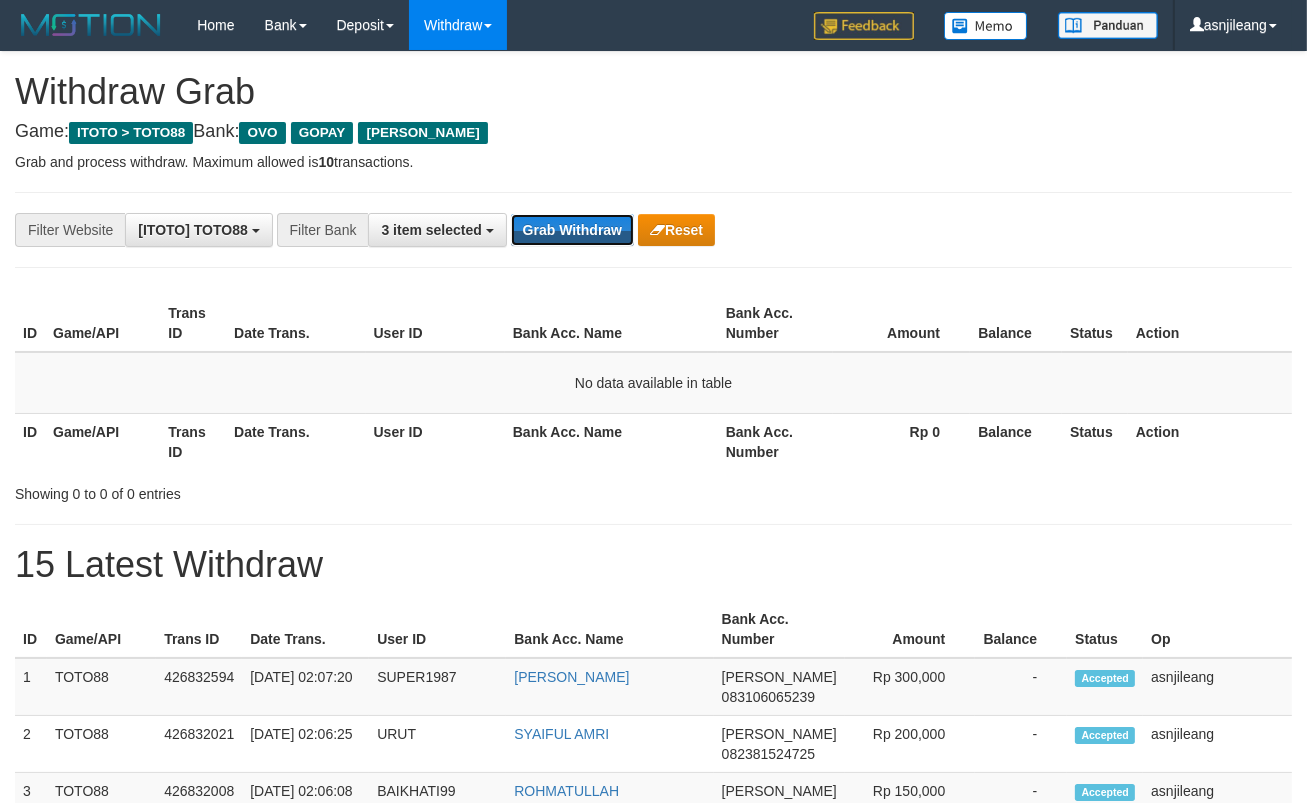 click on "Grab Withdraw" at bounding box center (572, 230) 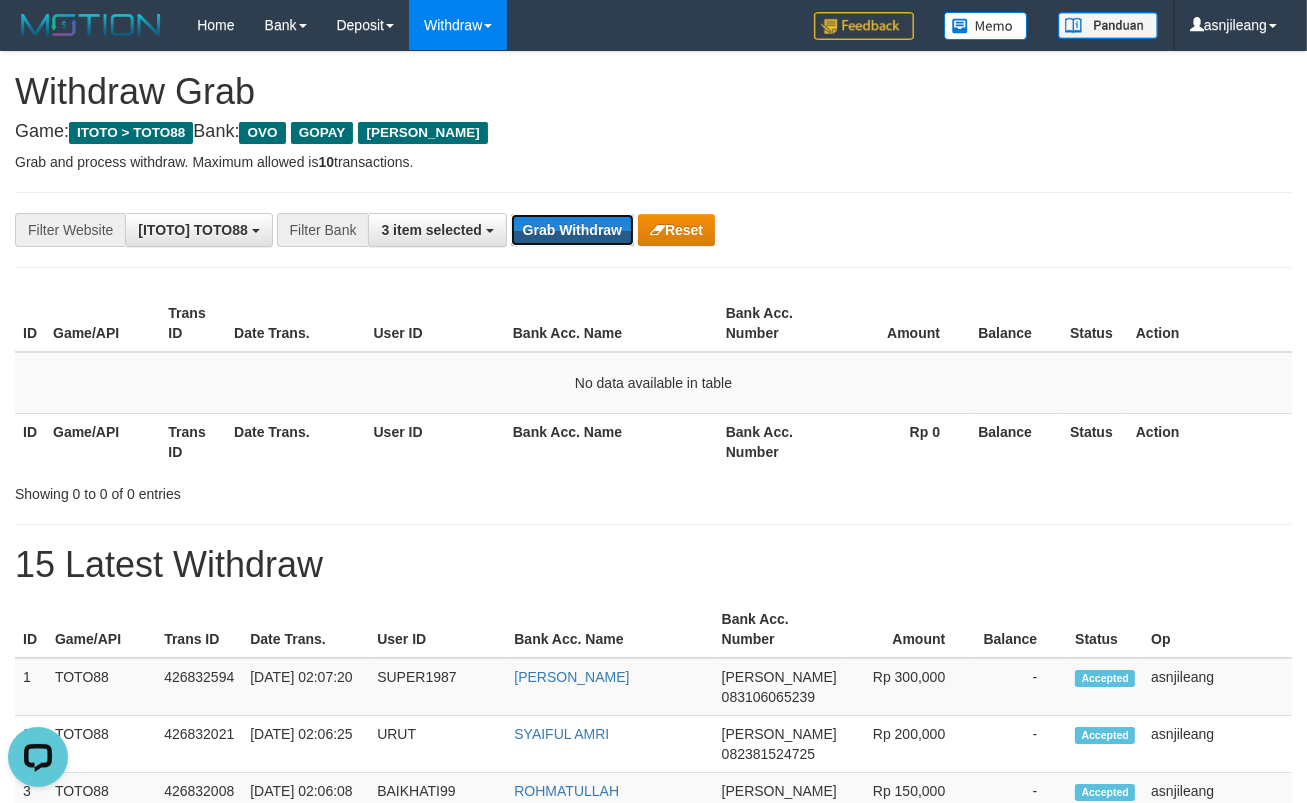 scroll, scrollTop: 0, scrollLeft: 0, axis: both 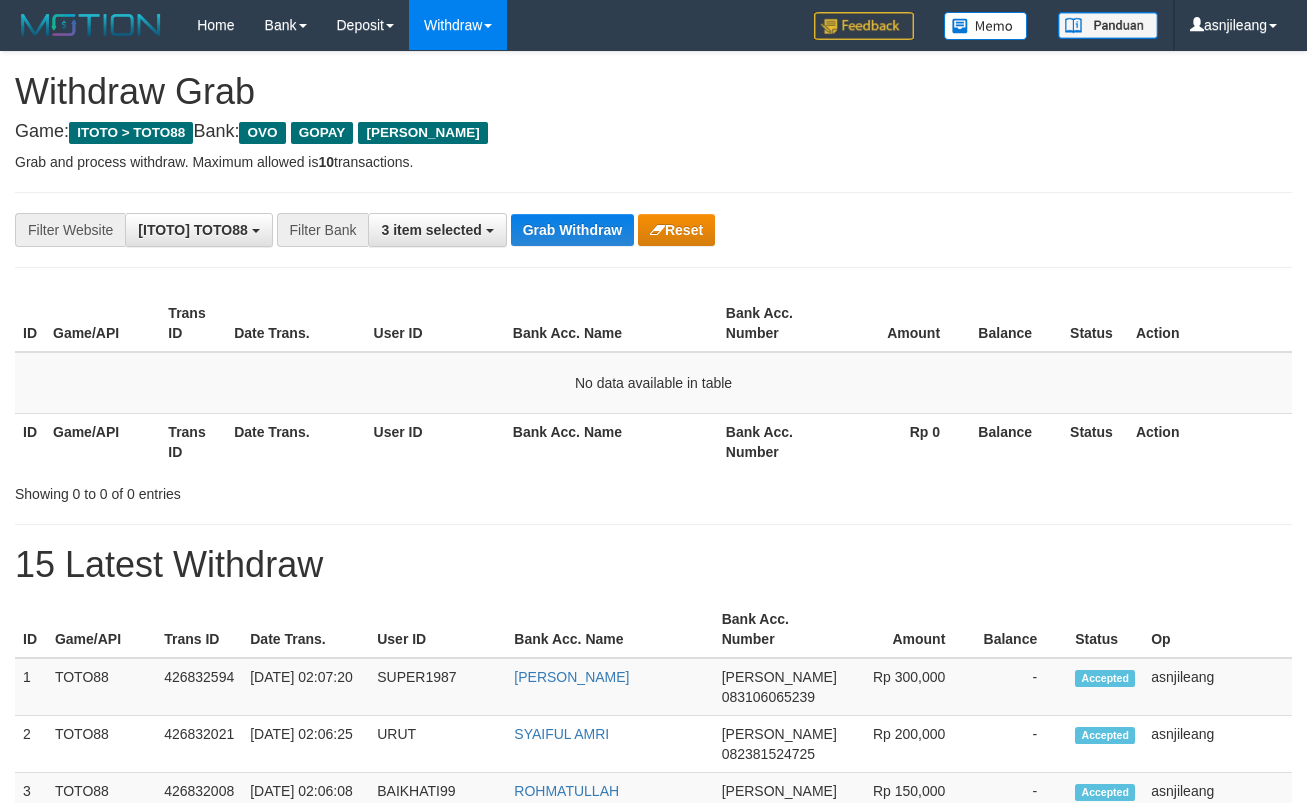 click on "Grab Withdraw" at bounding box center [572, 230] 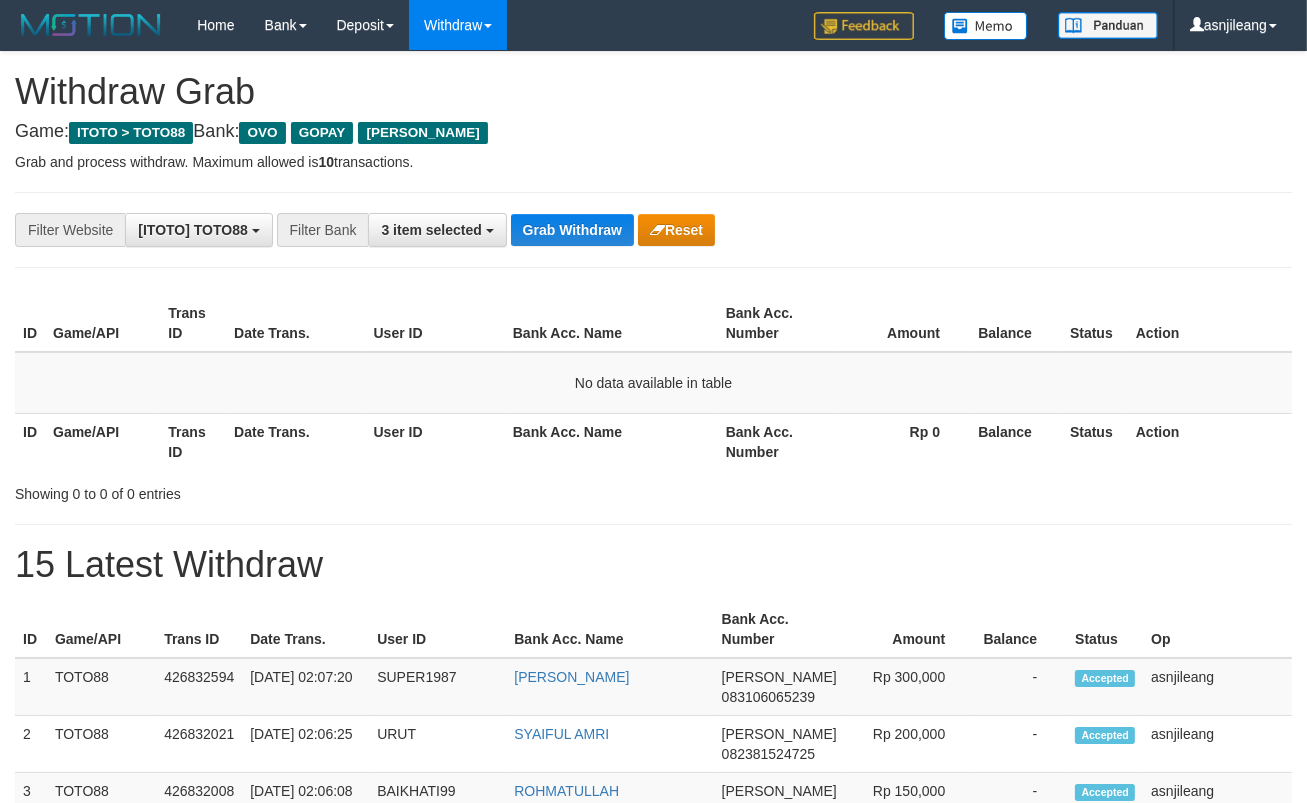 scroll, scrollTop: 17, scrollLeft: 0, axis: vertical 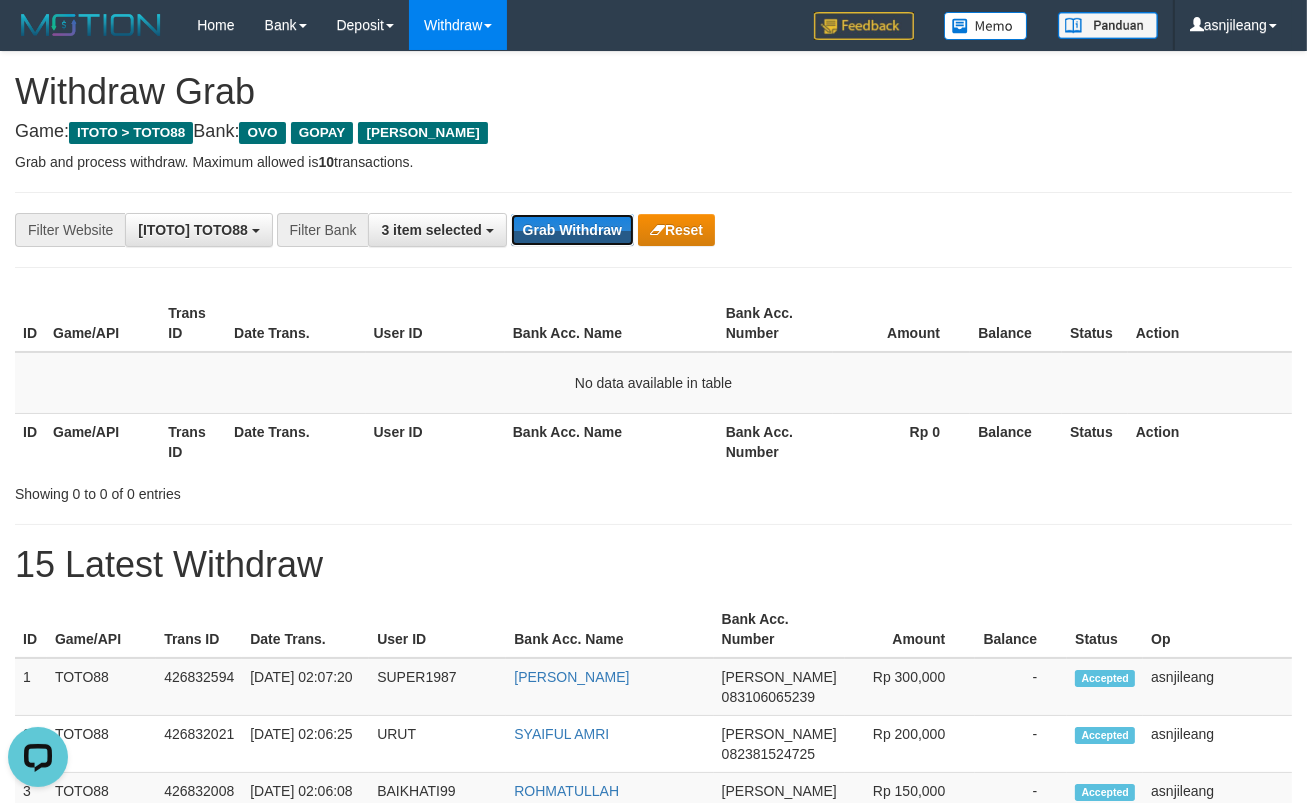 click on "Grab Withdraw" at bounding box center [572, 230] 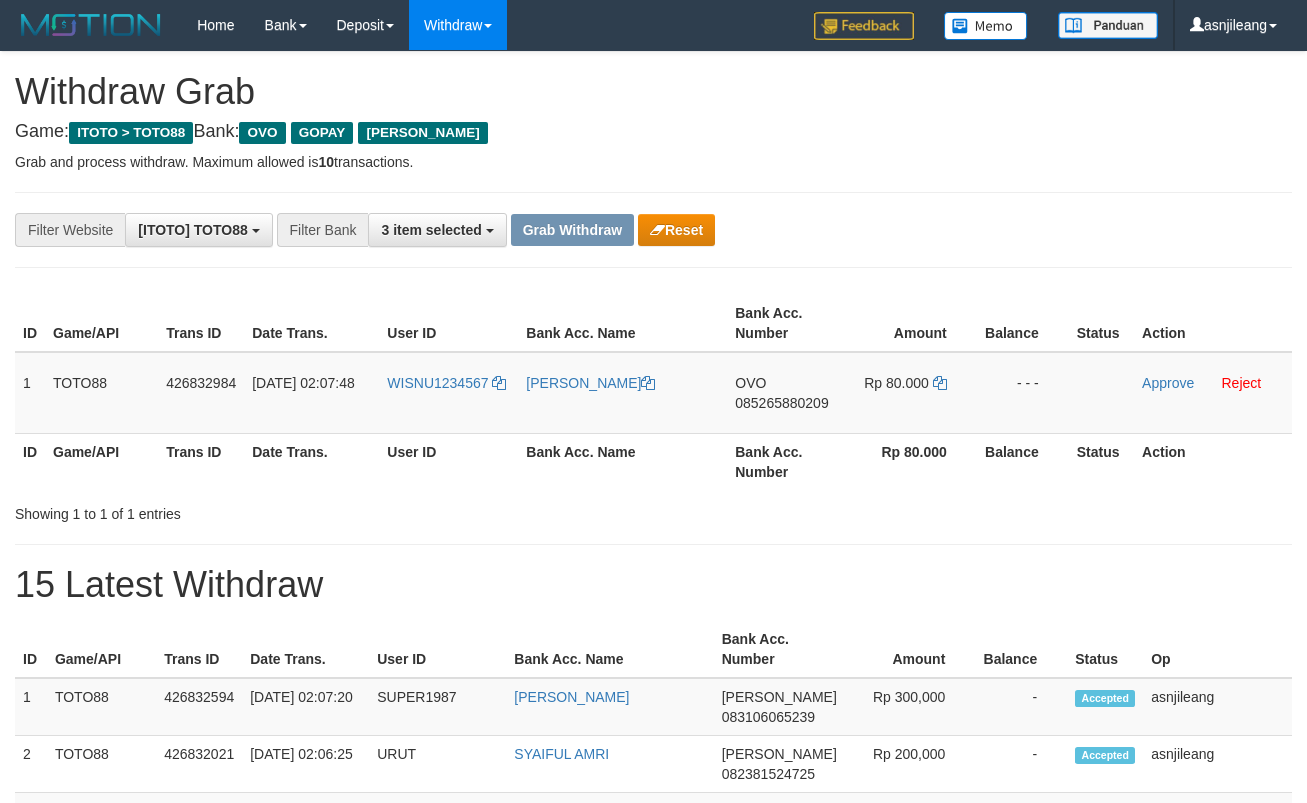 scroll, scrollTop: 0, scrollLeft: 0, axis: both 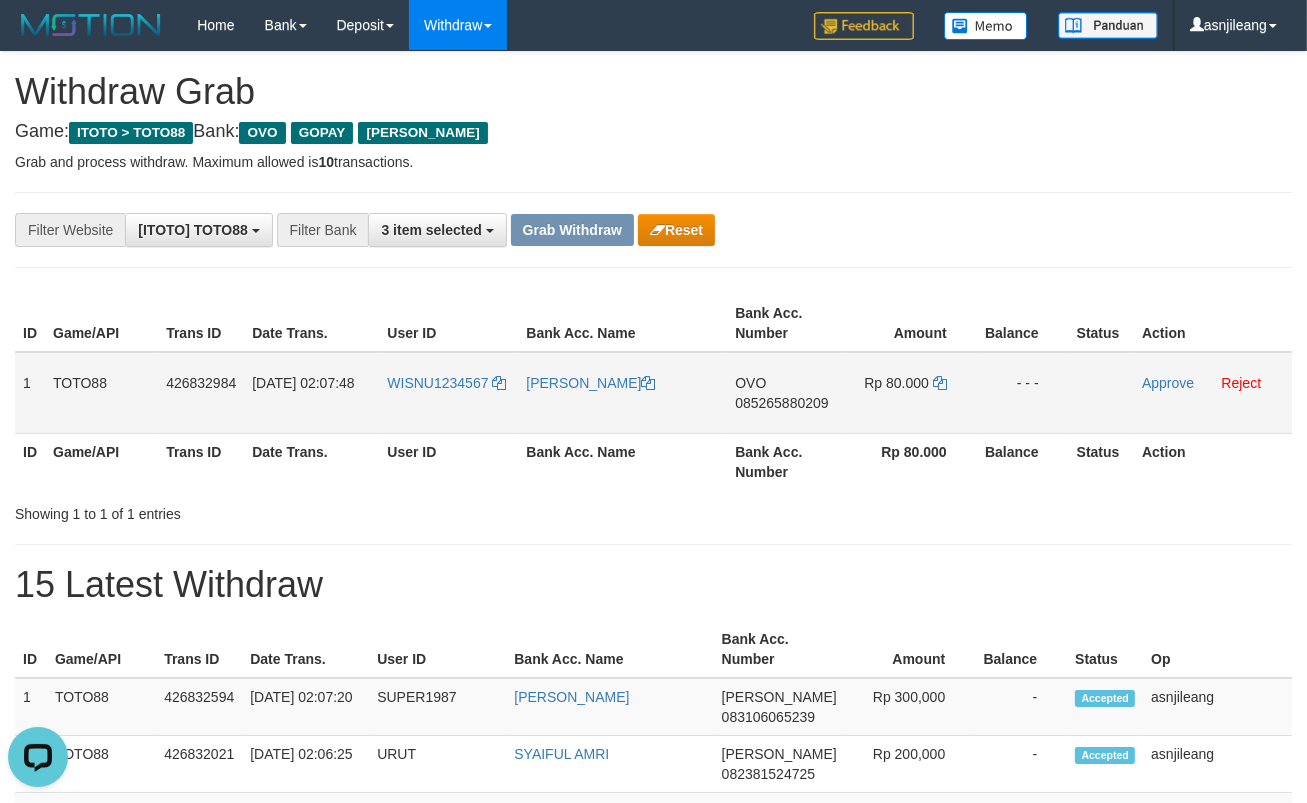 click on "OVO
085265880209" at bounding box center [784, 393] 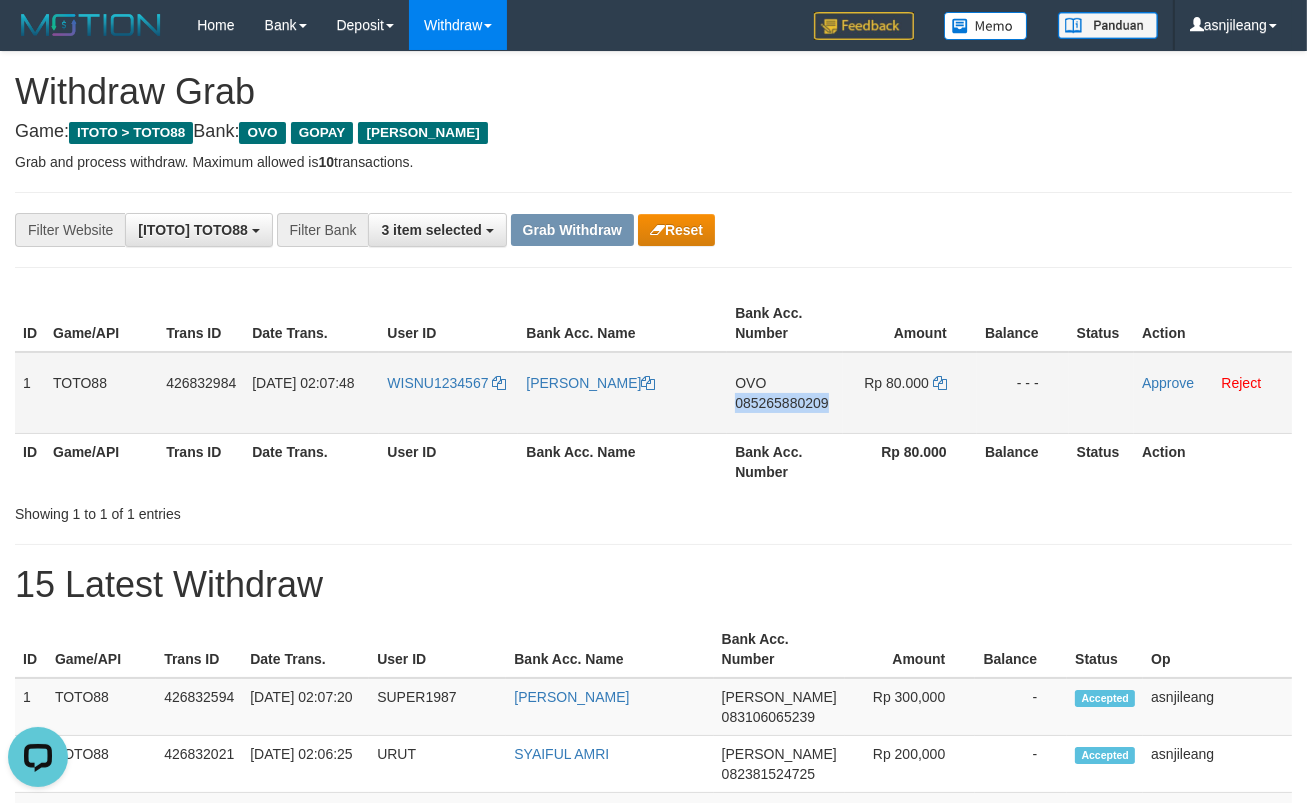 click on "OVO
085265880209" at bounding box center [784, 393] 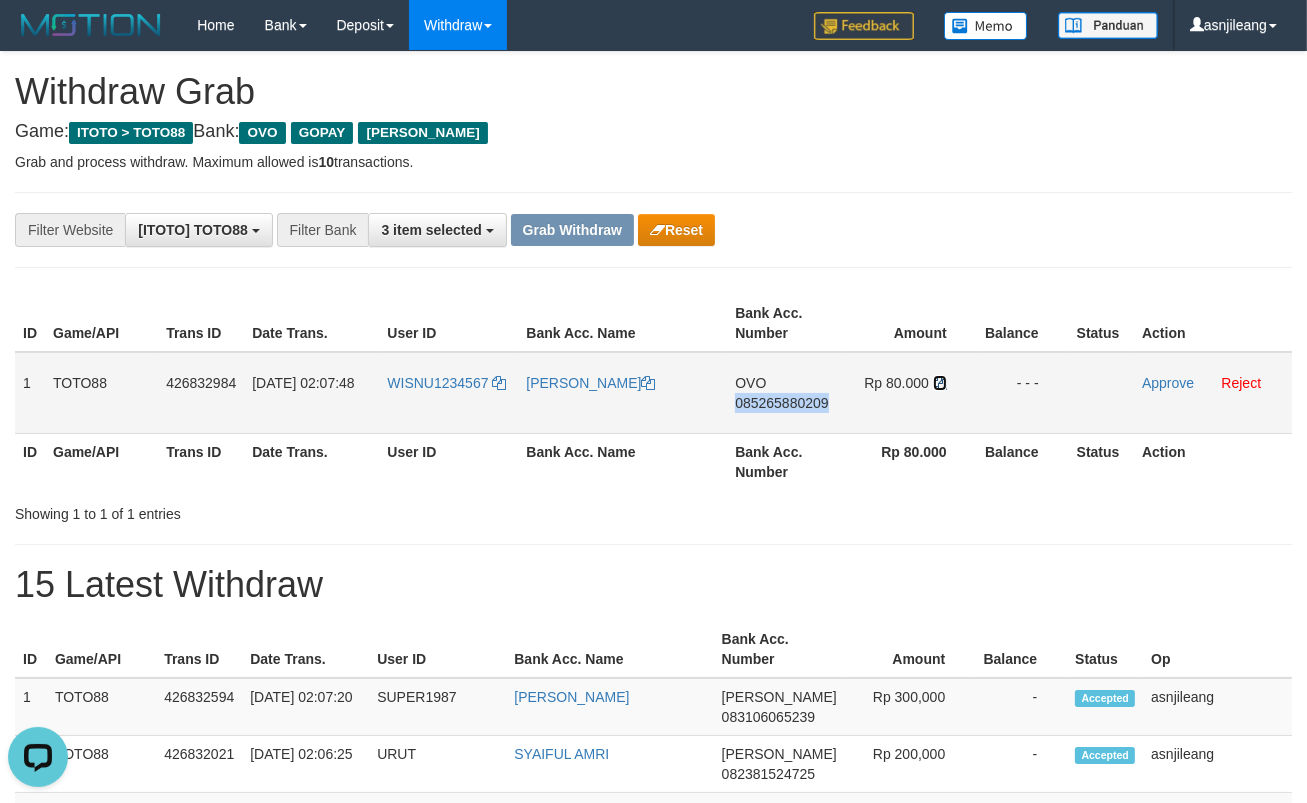 click at bounding box center (940, 383) 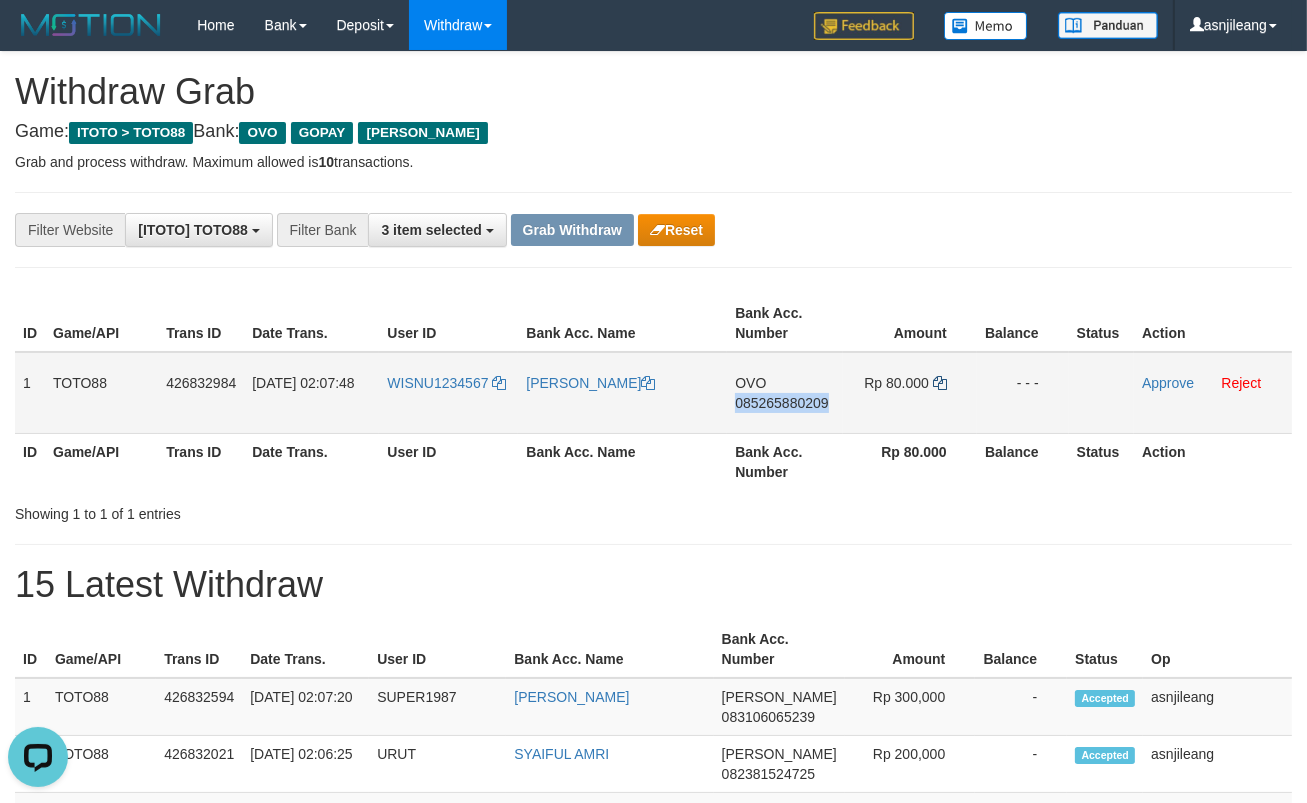 copy on "085265880209" 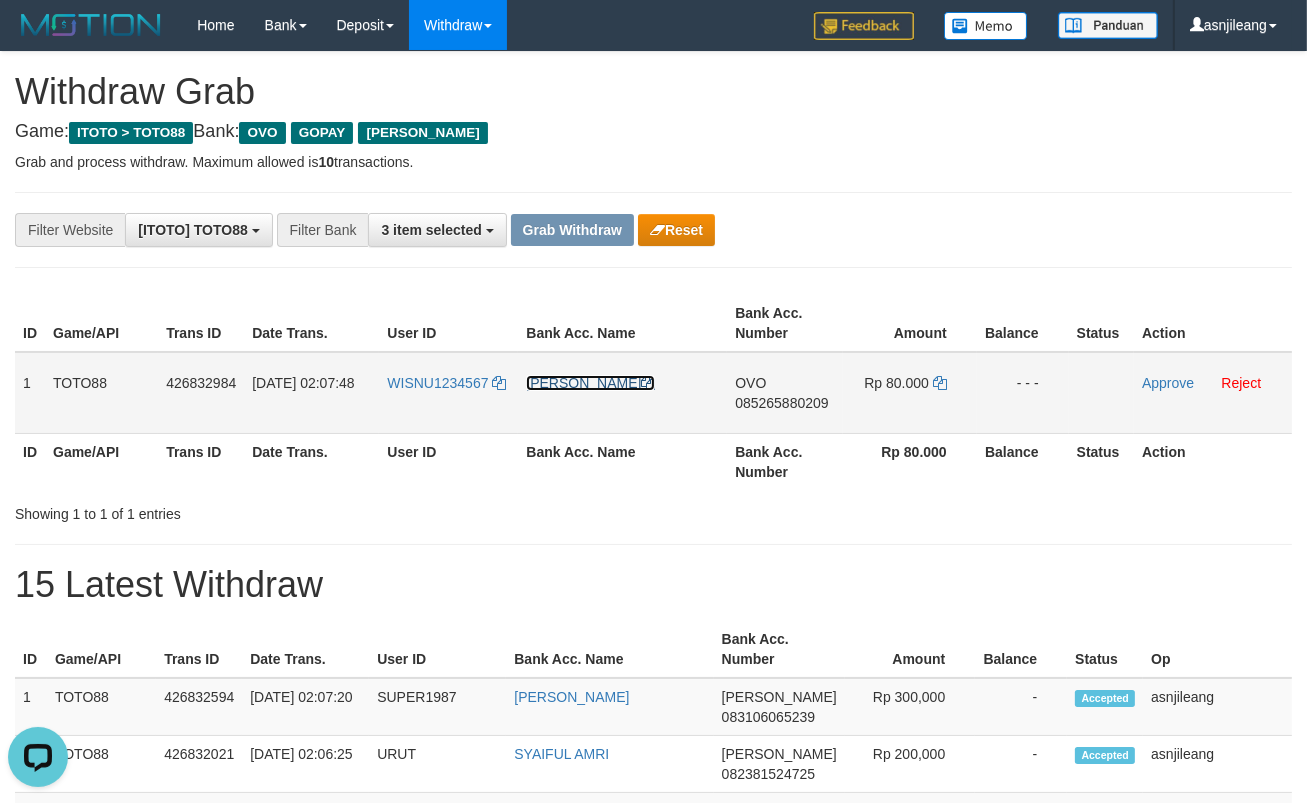 click on "SRI MEIYANTI SANDANG" at bounding box center (590, 383) 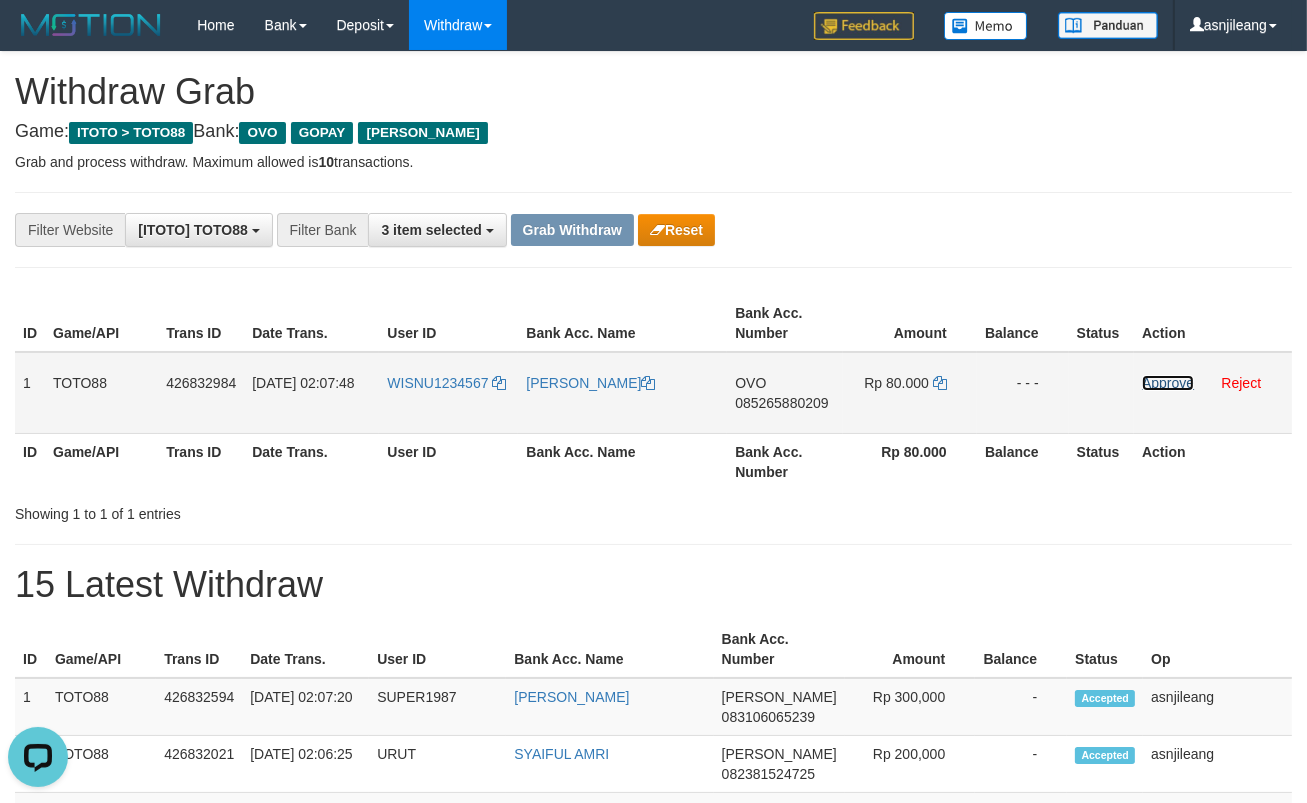 click on "Approve" at bounding box center (1168, 383) 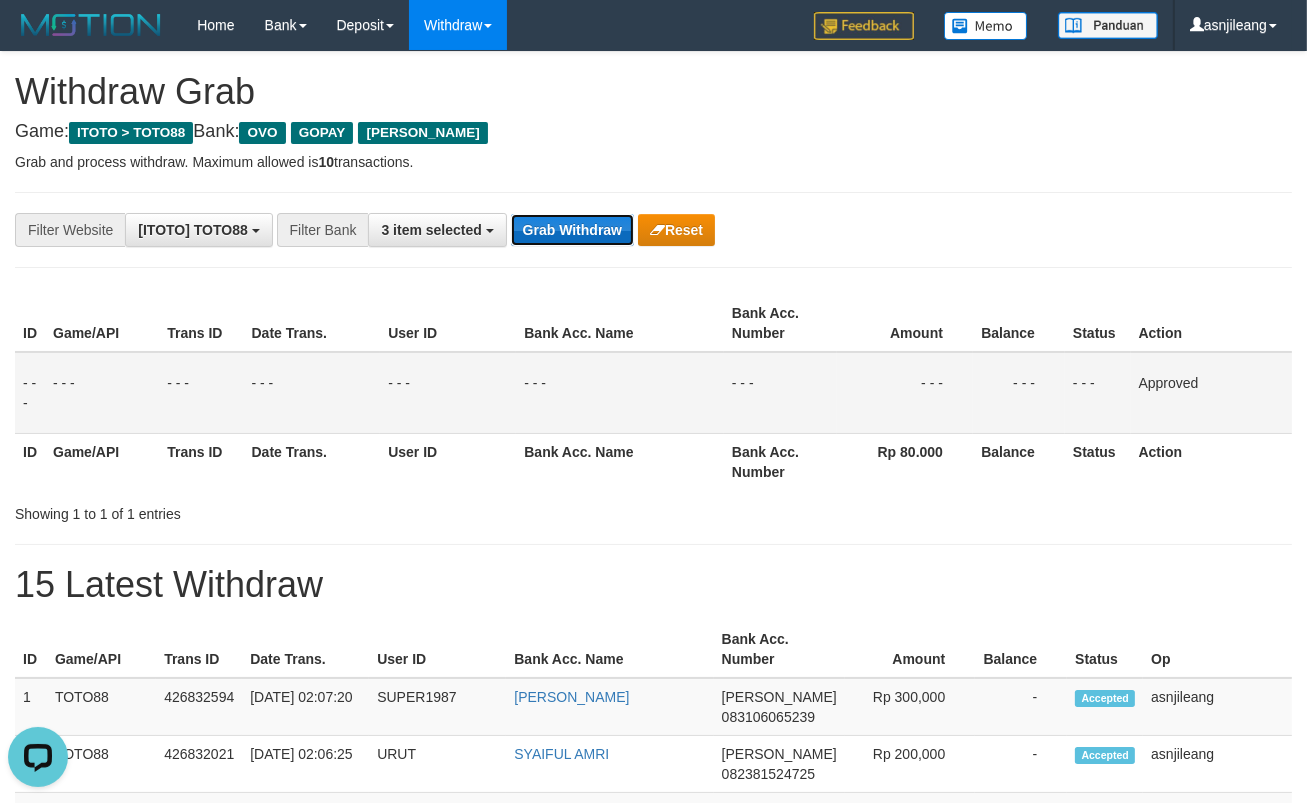 click on "Grab Withdraw" at bounding box center [572, 230] 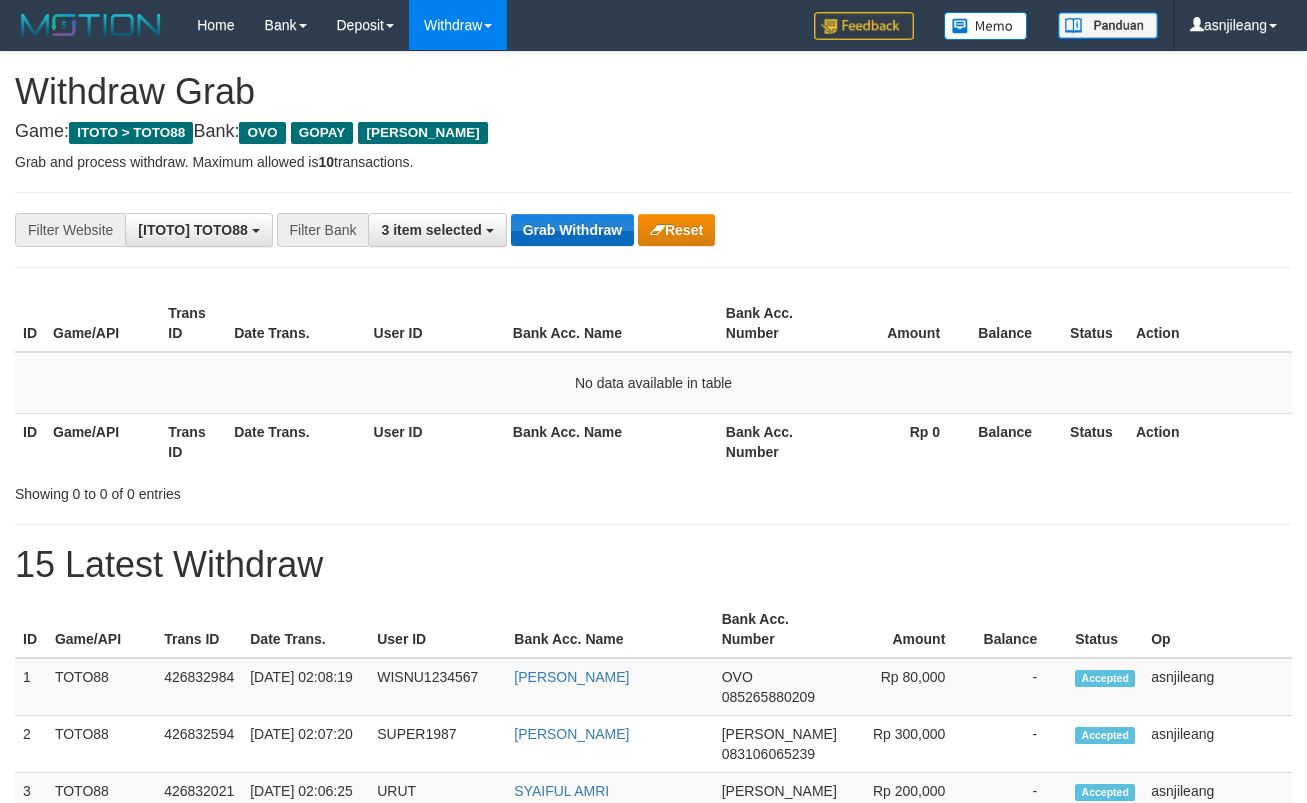 scroll, scrollTop: 0, scrollLeft: 0, axis: both 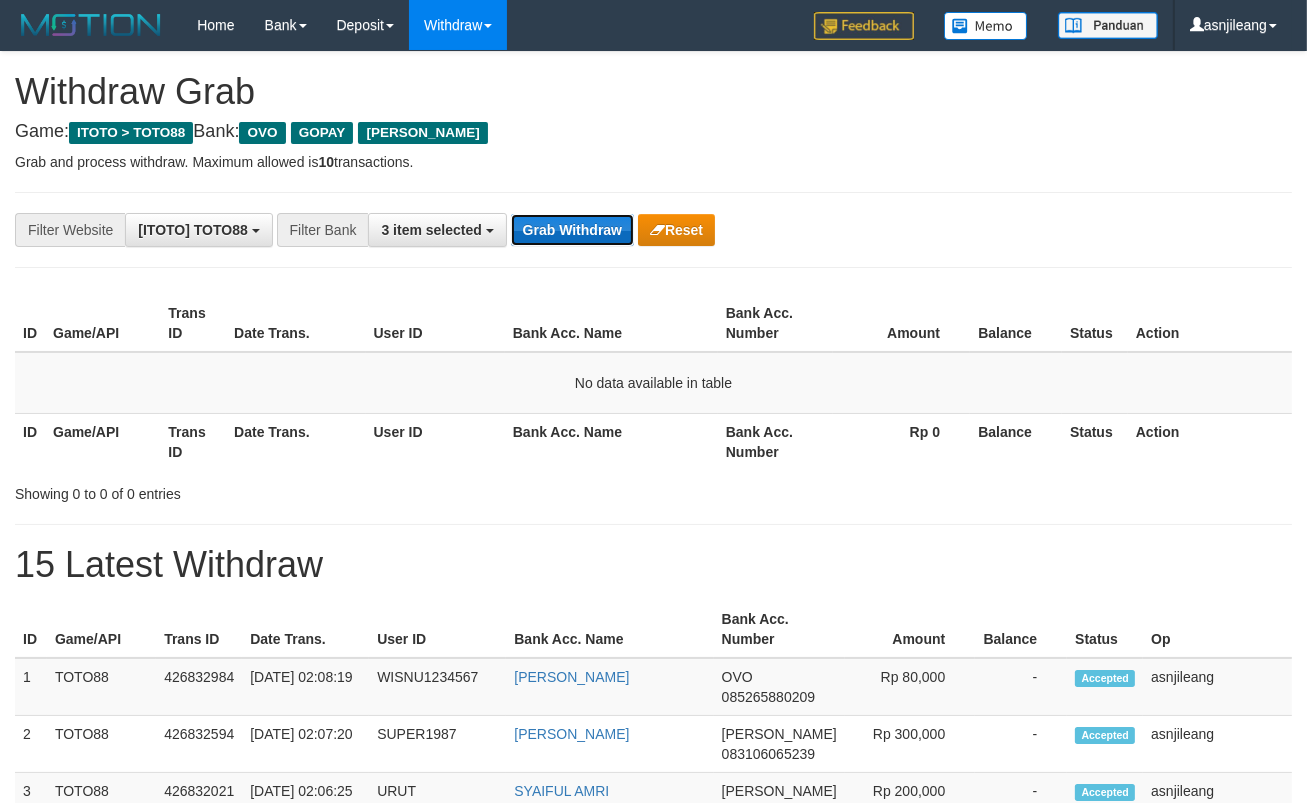 click on "Grab Withdraw" at bounding box center (572, 230) 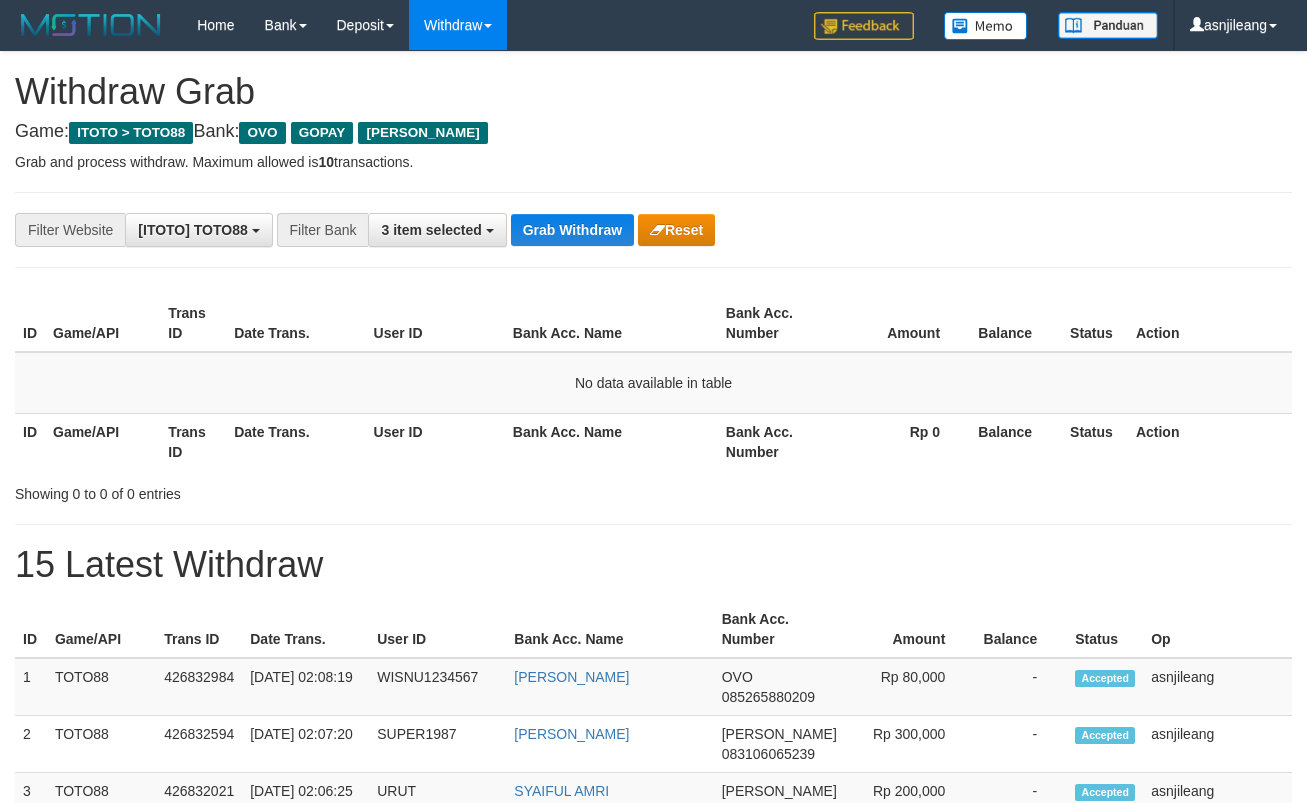 scroll, scrollTop: 0, scrollLeft: 0, axis: both 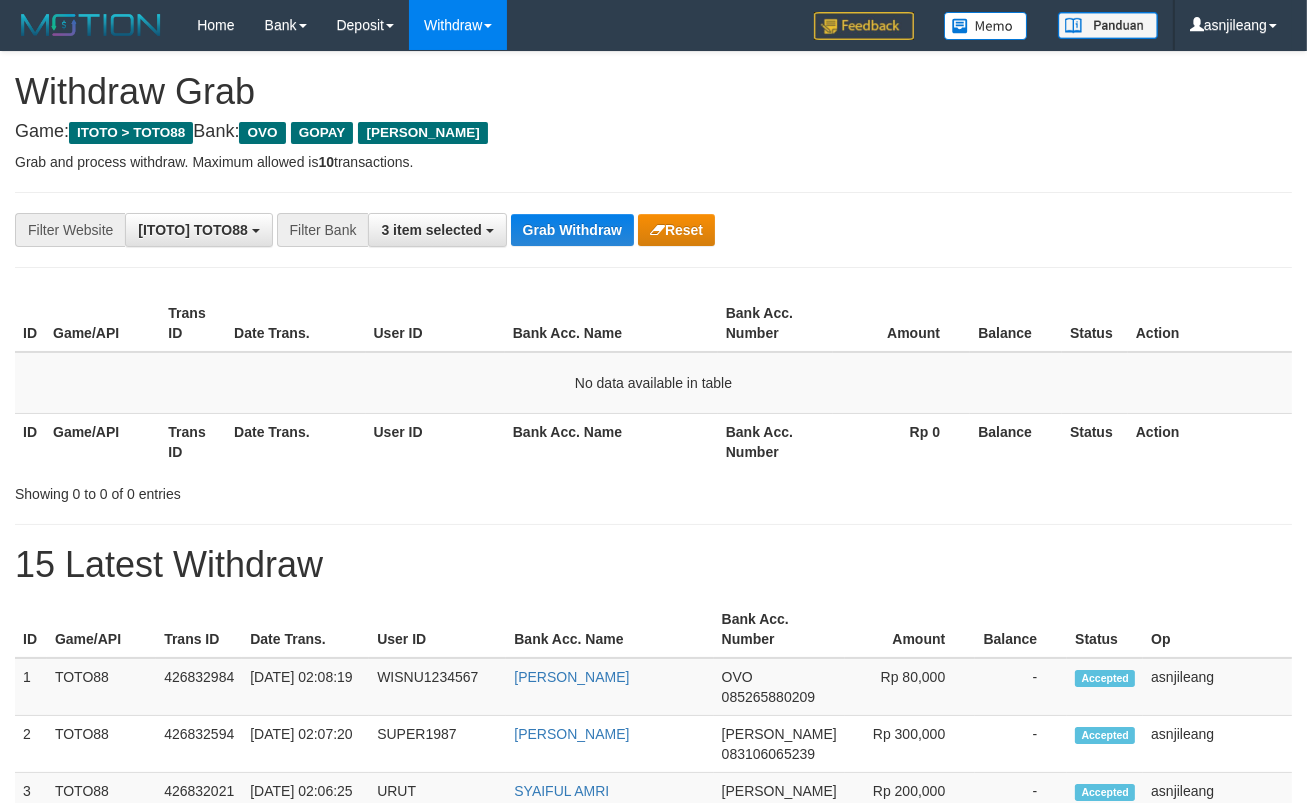 click on "Grab Withdraw" at bounding box center [572, 230] 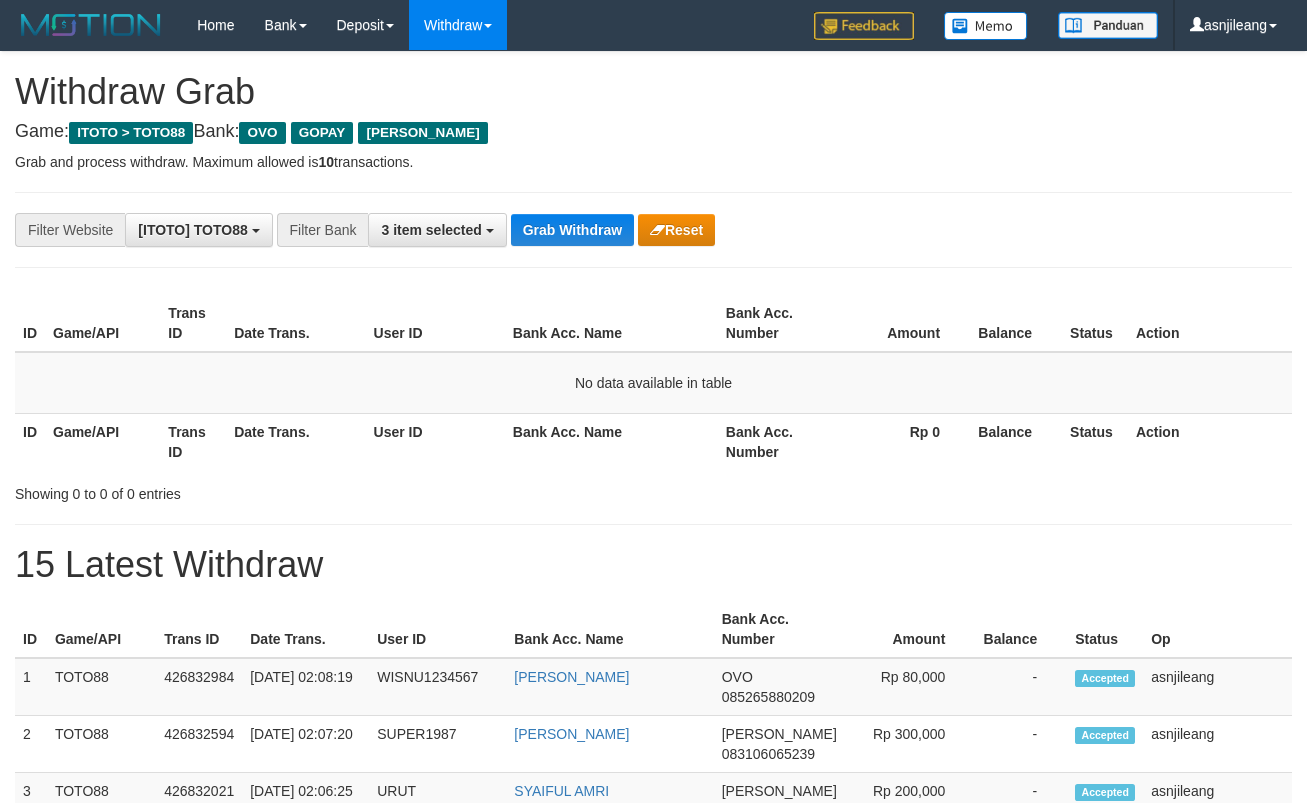 click on "Grab Withdraw" at bounding box center (572, 230) 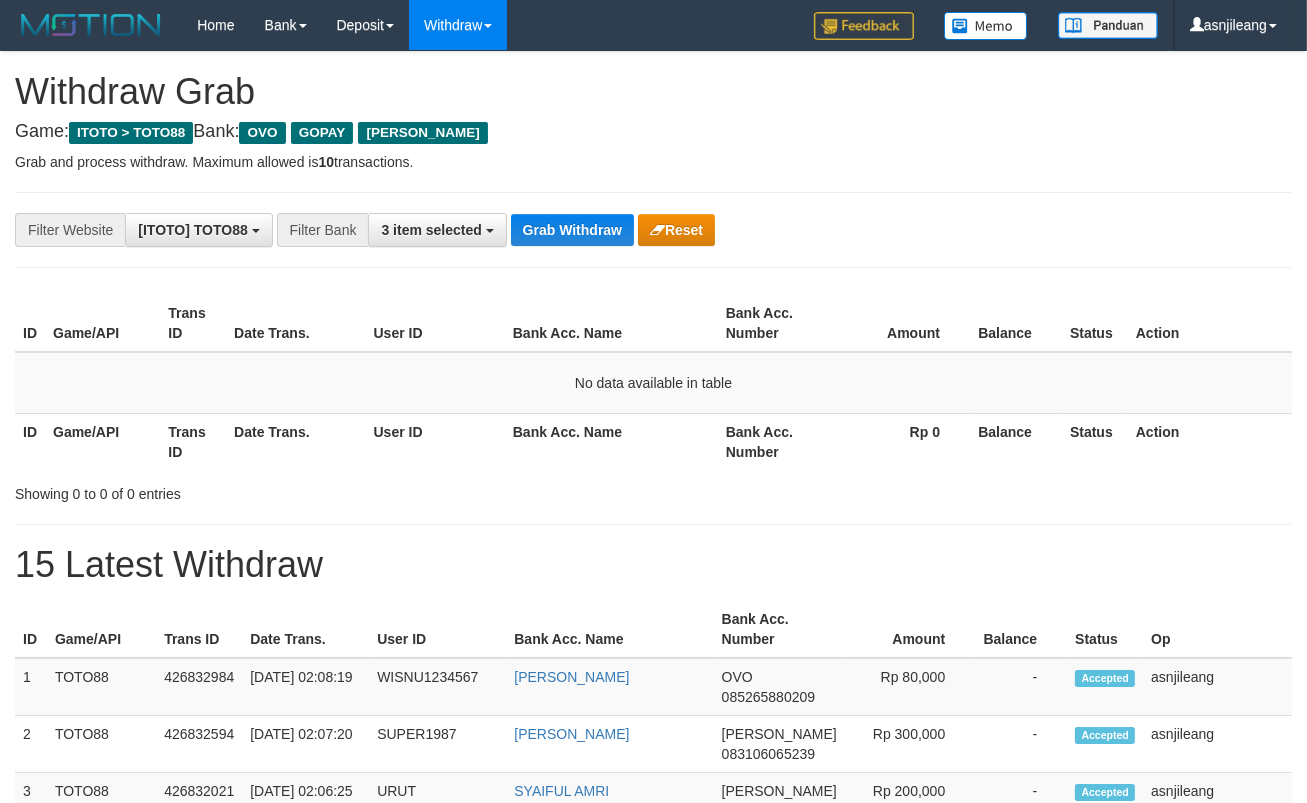 scroll, scrollTop: 17, scrollLeft: 0, axis: vertical 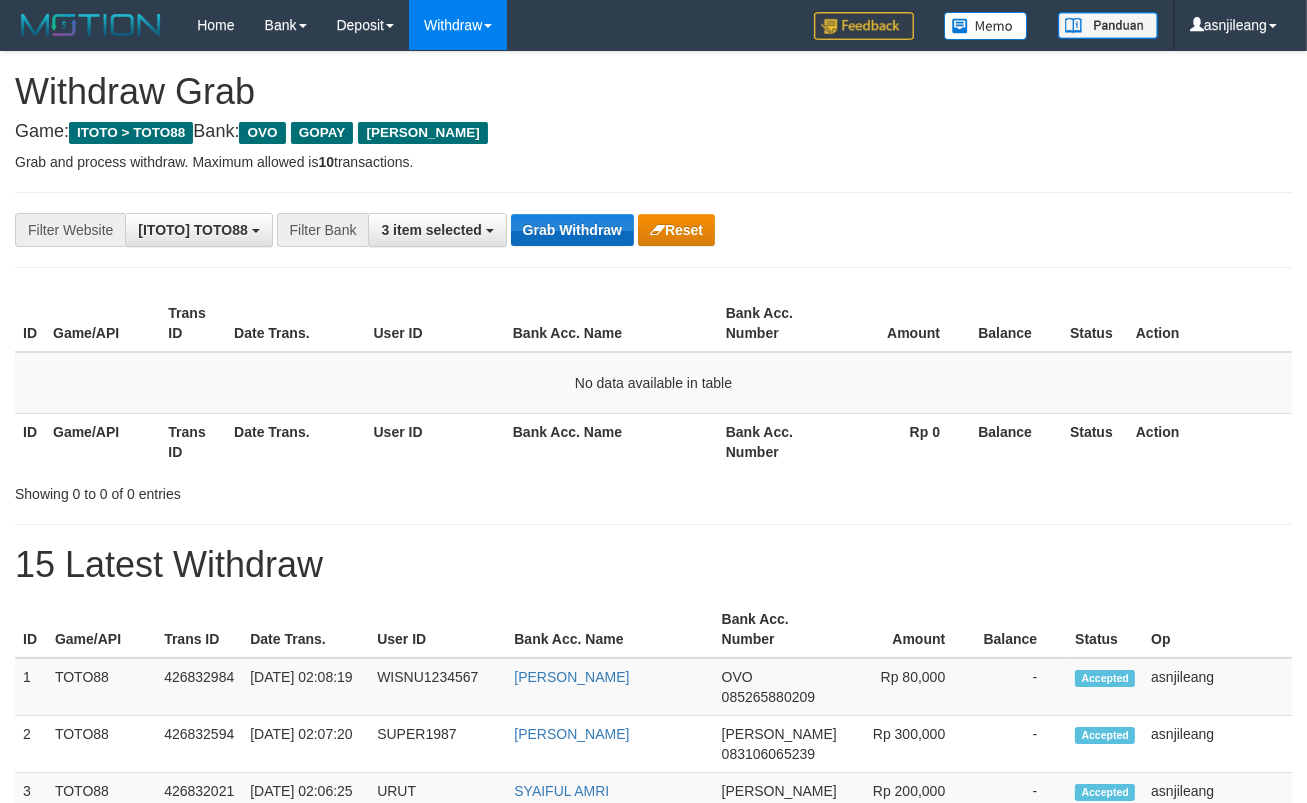click on "Grab Withdraw" at bounding box center [572, 230] 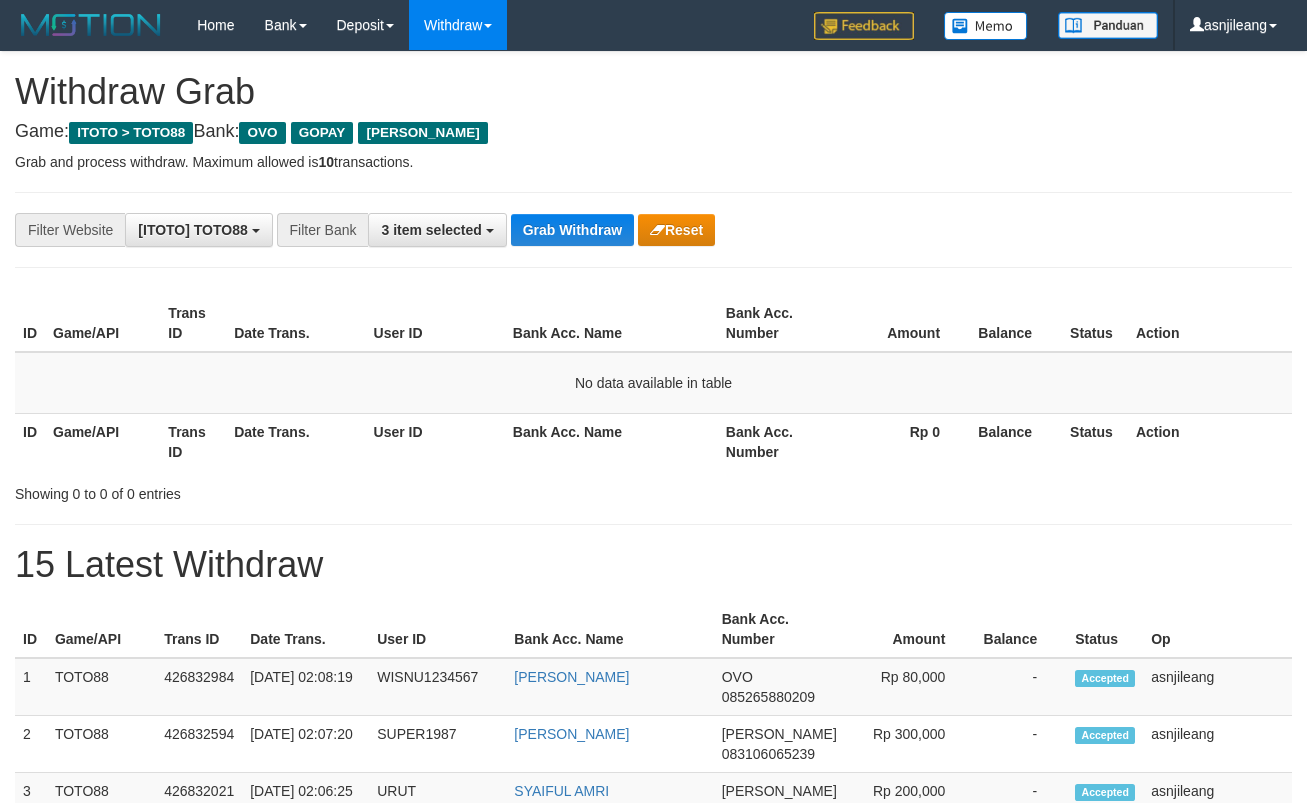 scroll, scrollTop: 0, scrollLeft: 0, axis: both 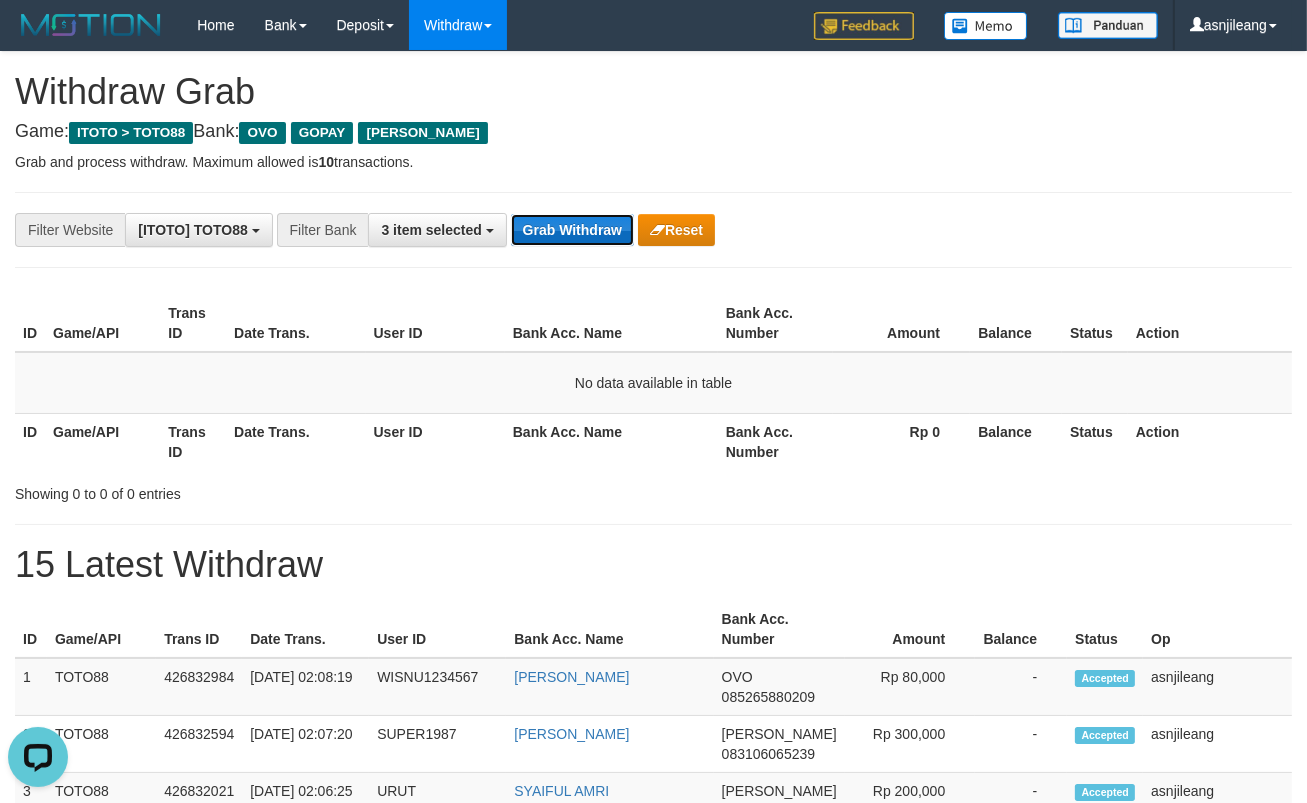 click on "Grab Withdraw" at bounding box center (572, 230) 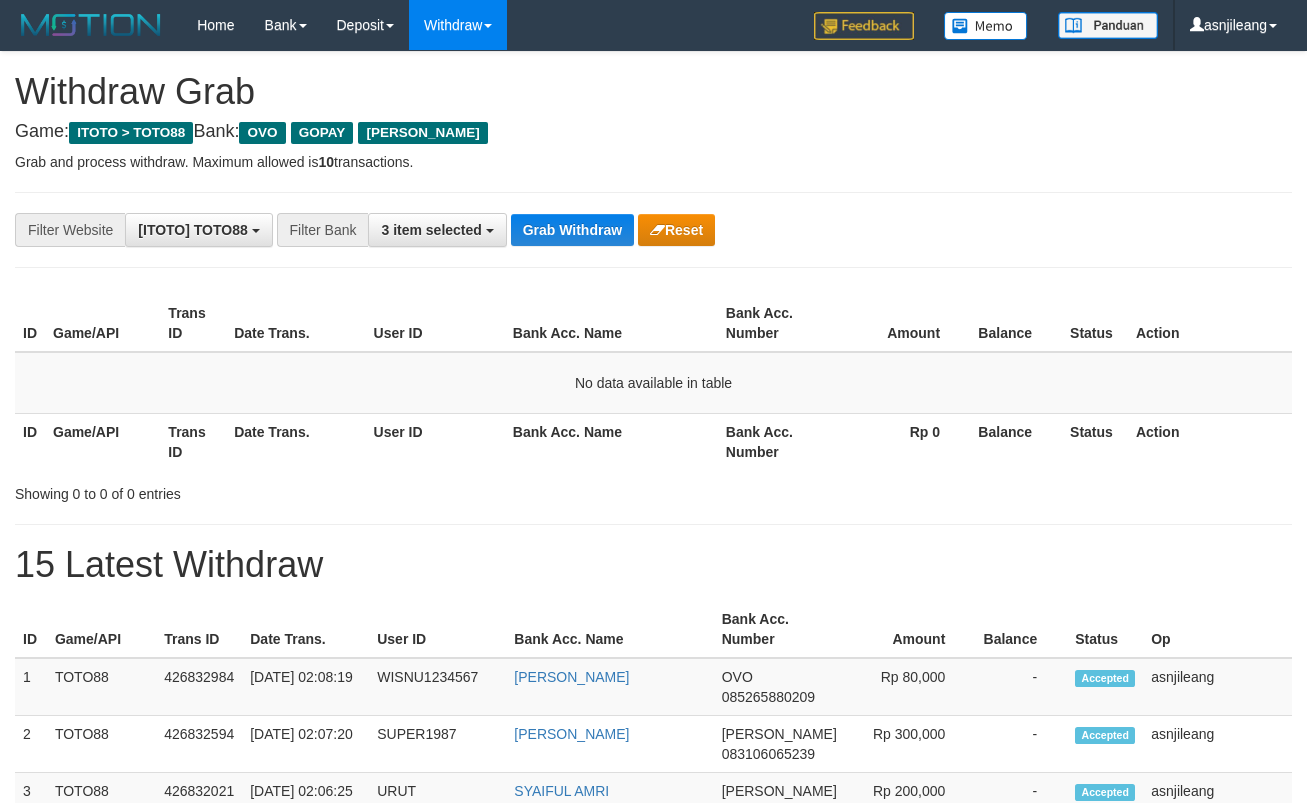scroll, scrollTop: 0, scrollLeft: 0, axis: both 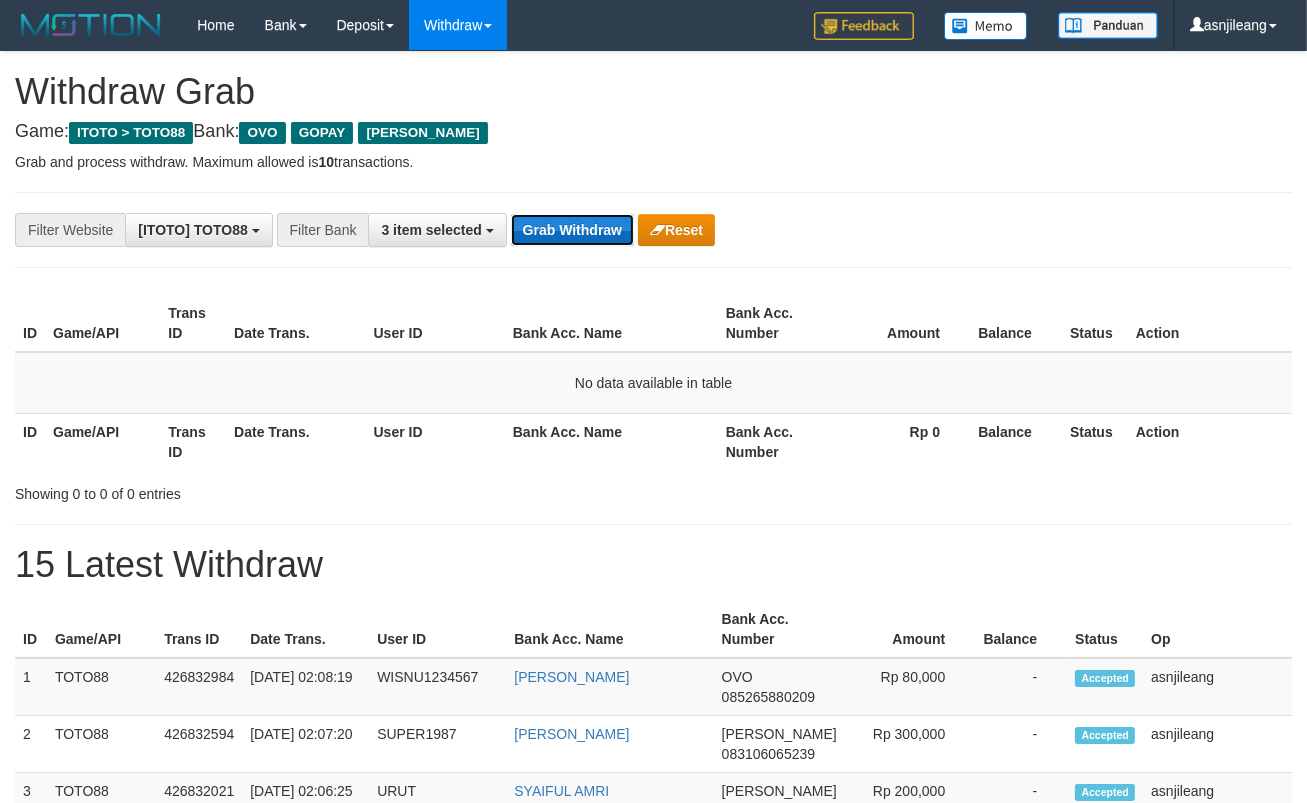 click on "Grab Withdraw" at bounding box center (572, 230) 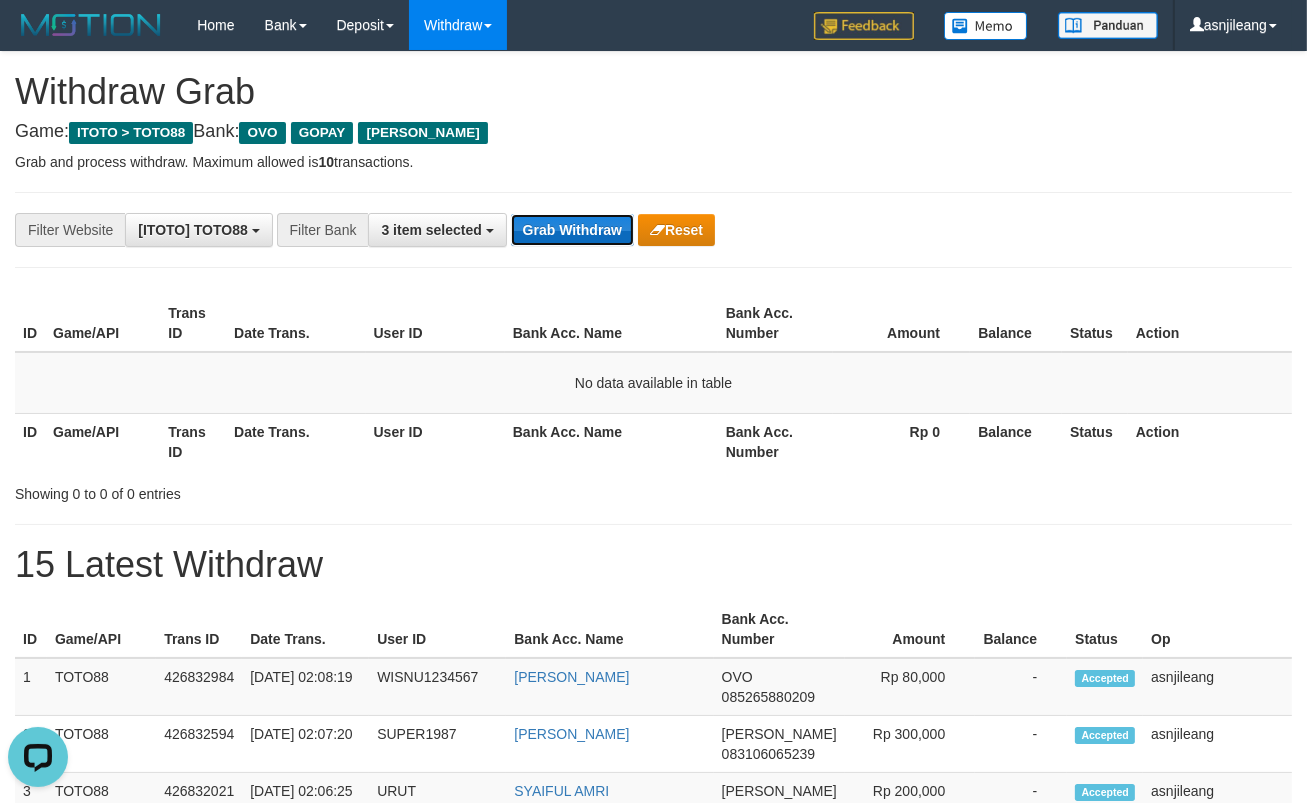 scroll, scrollTop: 0, scrollLeft: 0, axis: both 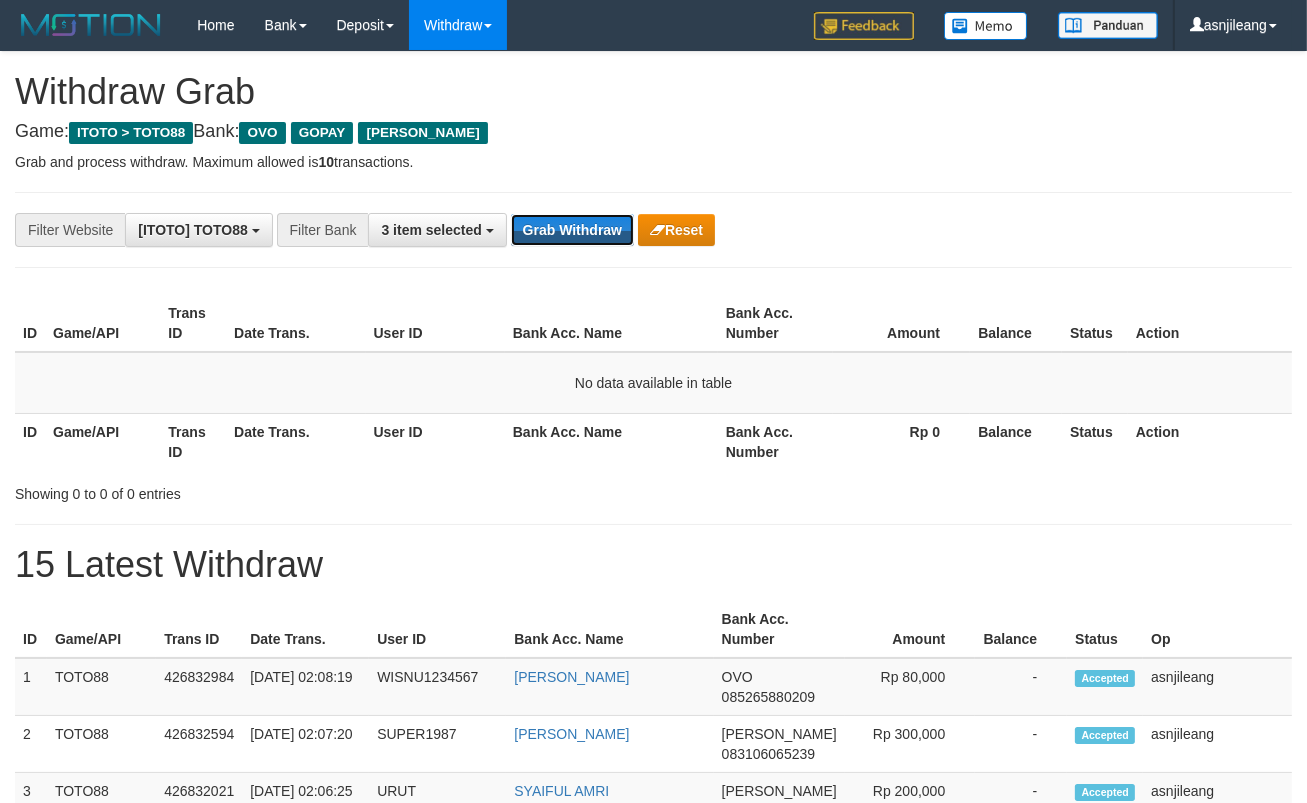 click on "Grab Withdraw" at bounding box center (572, 230) 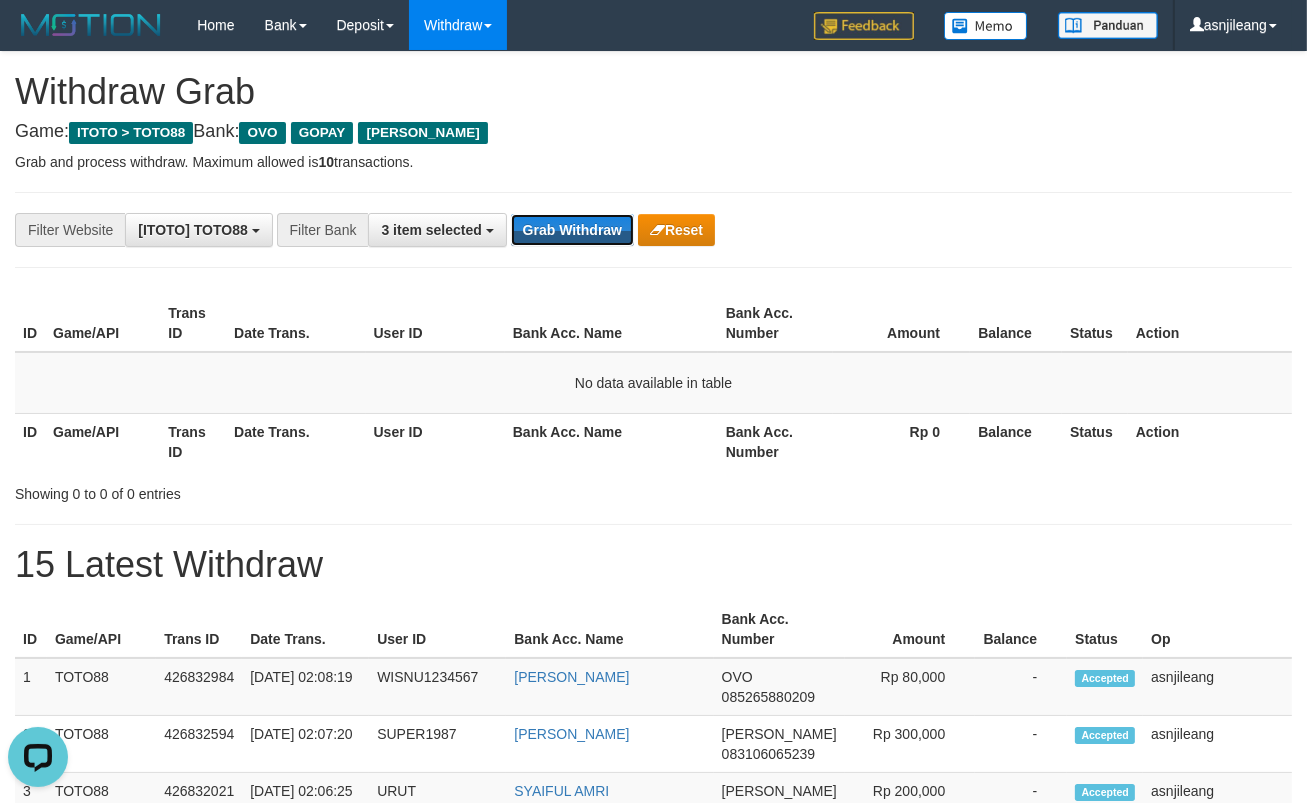 scroll, scrollTop: 0, scrollLeft: 0, axis: both 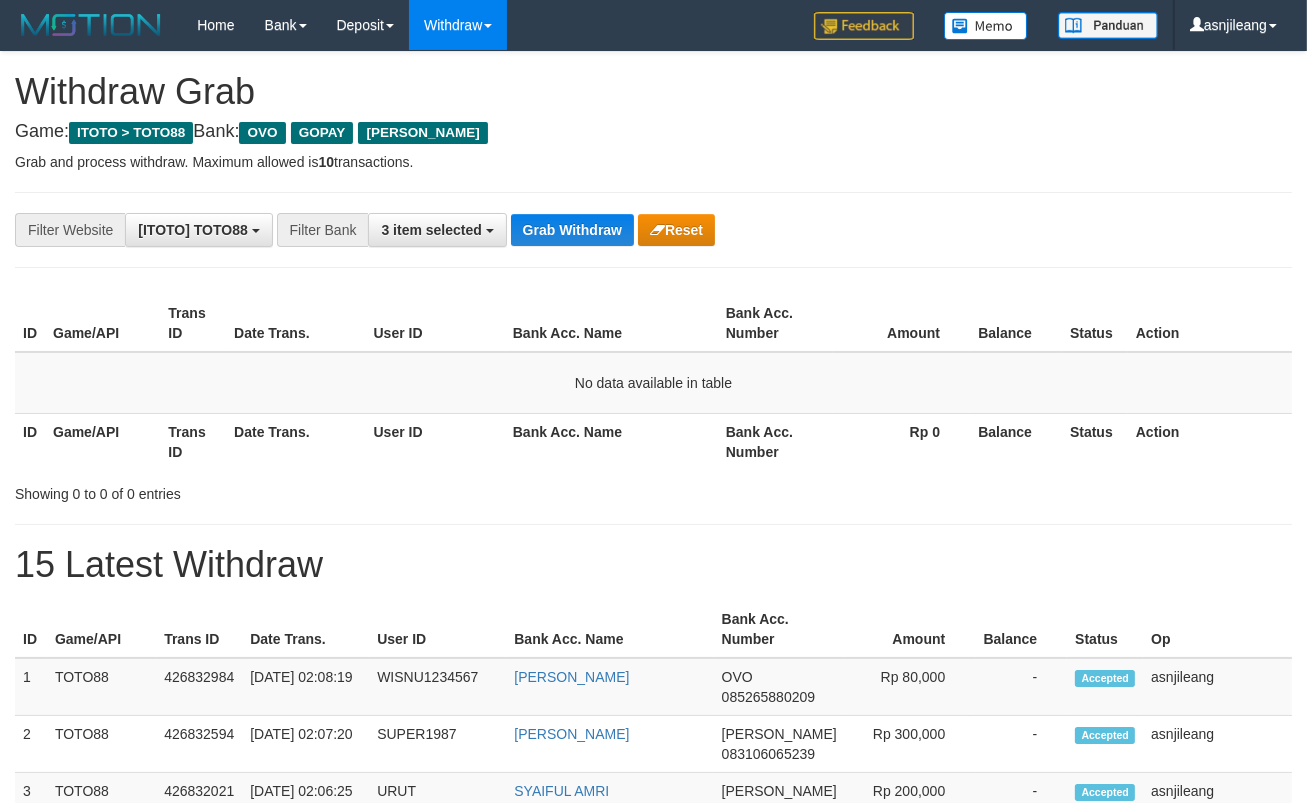 click on "Grab Withdraw" at bounding box center [572, 230] 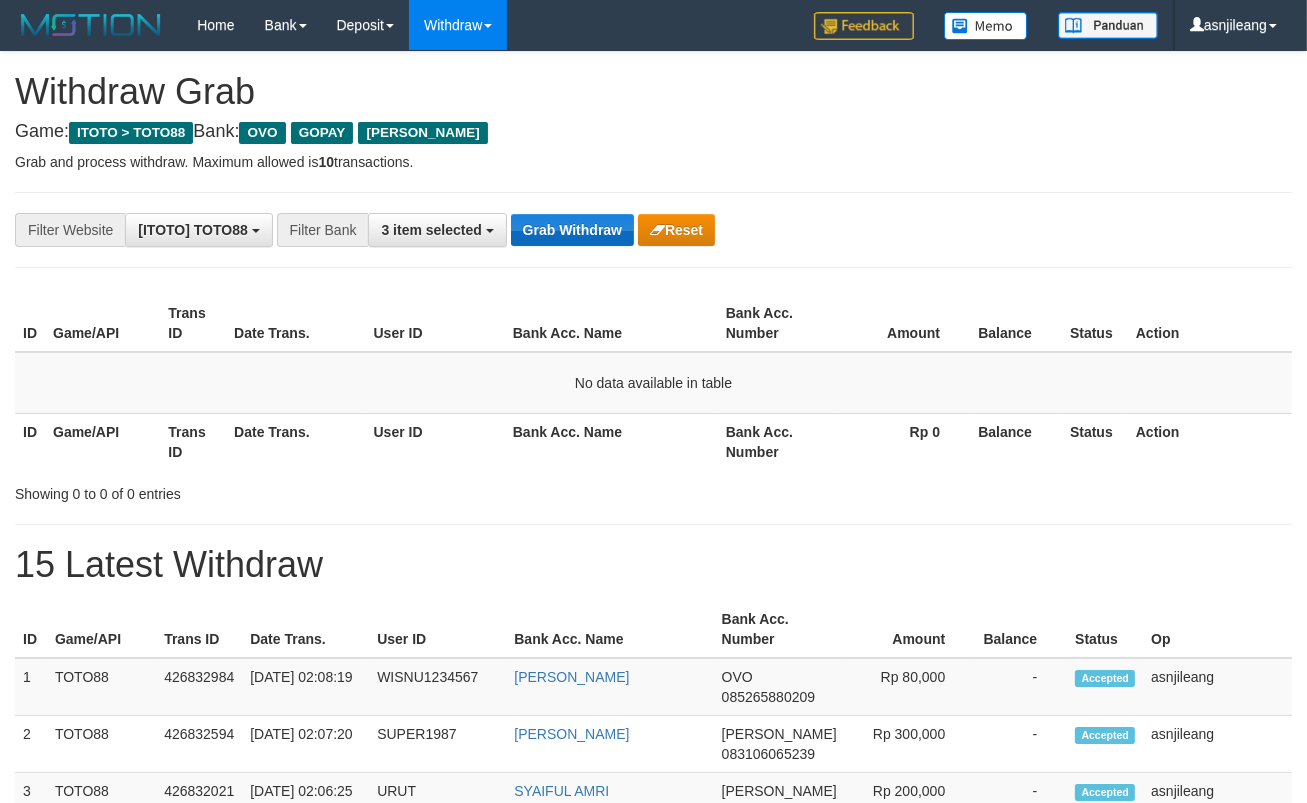 click on "Grab Withdraw" at bounding box center [572, 230] 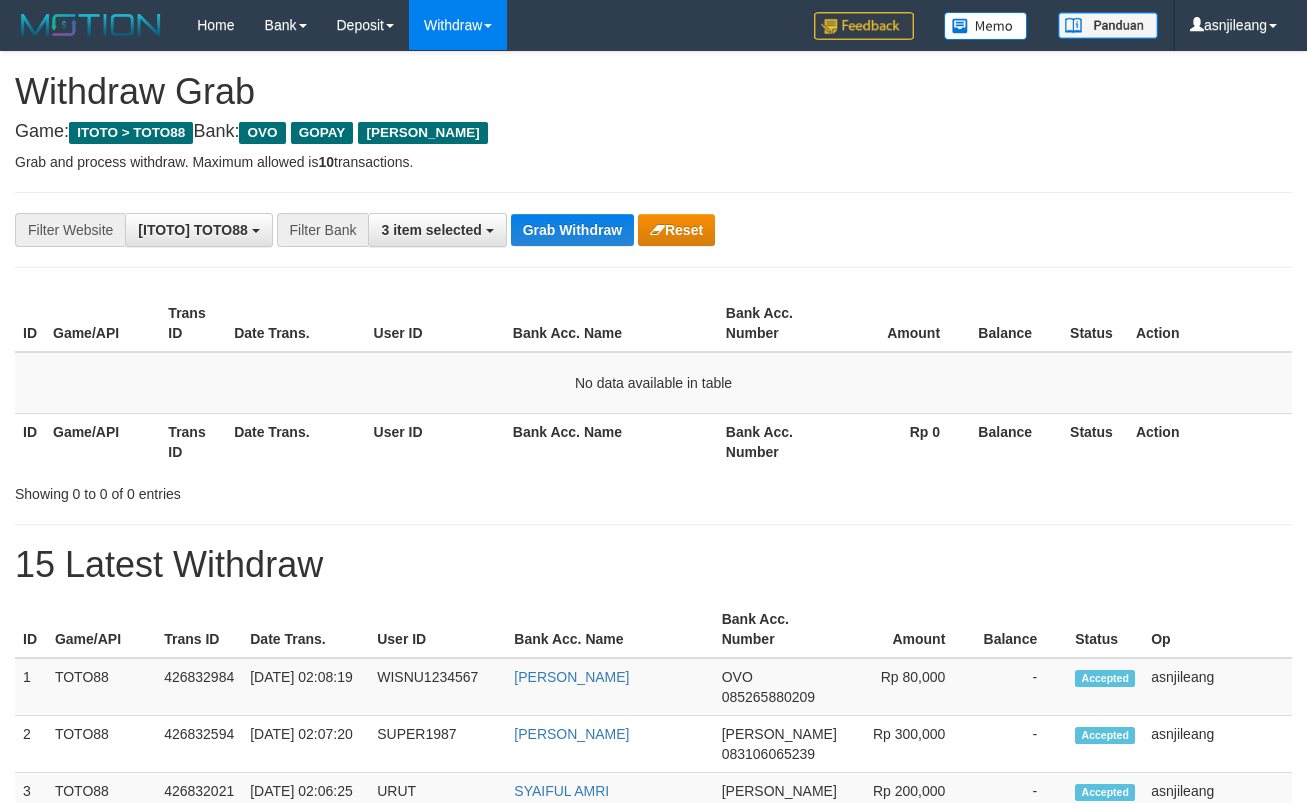 scroll, scrollTop: 0, scrollLeft: 0, axis: both 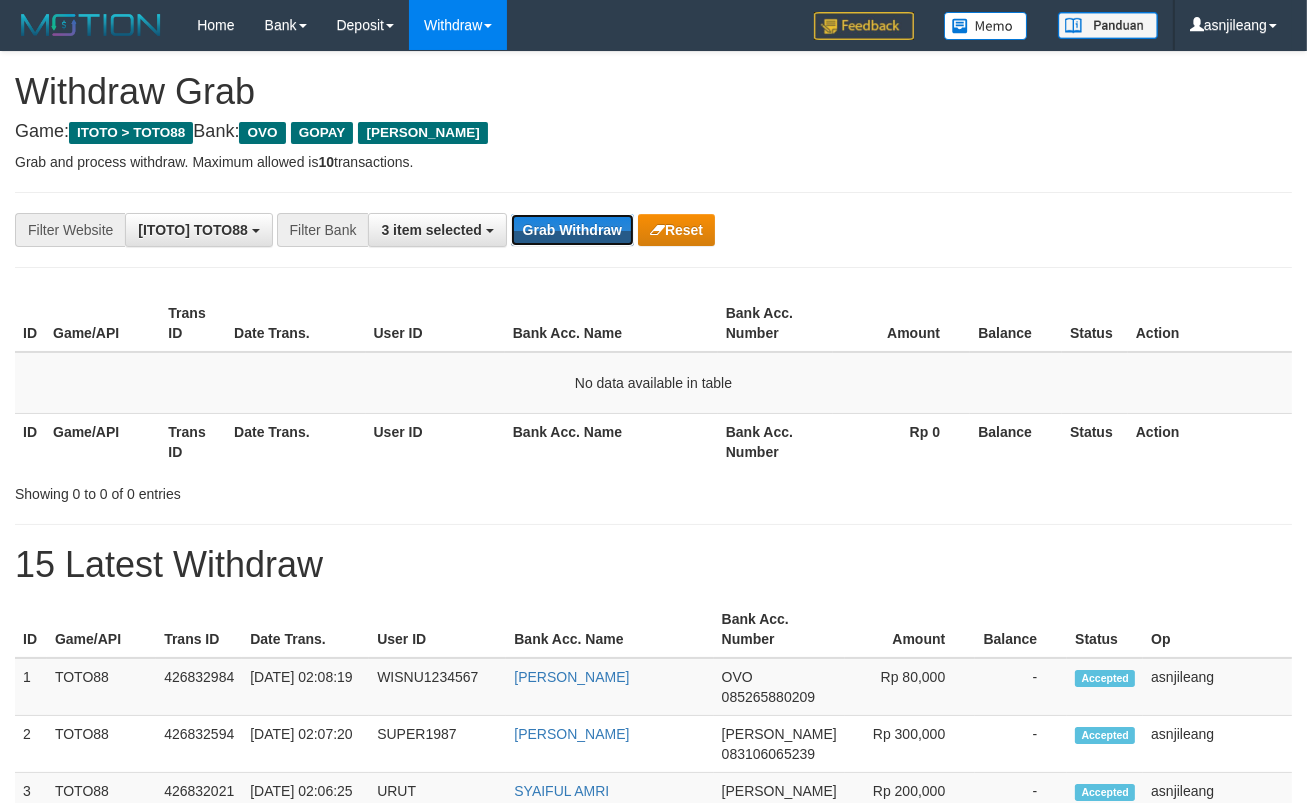 click on "Grab Withdraw" at bounding box center [572, 230] 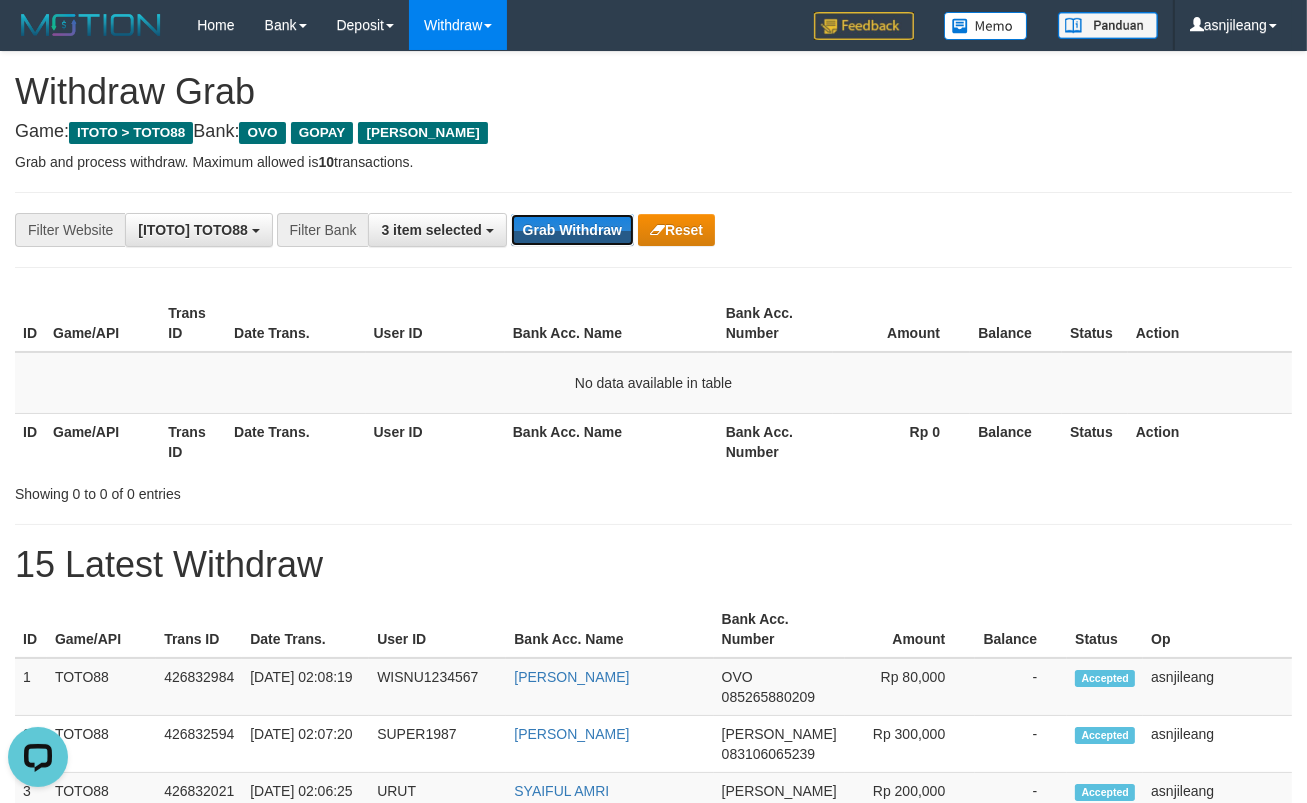 click on "Grab Withdraw" at bounding box center [572, 230] 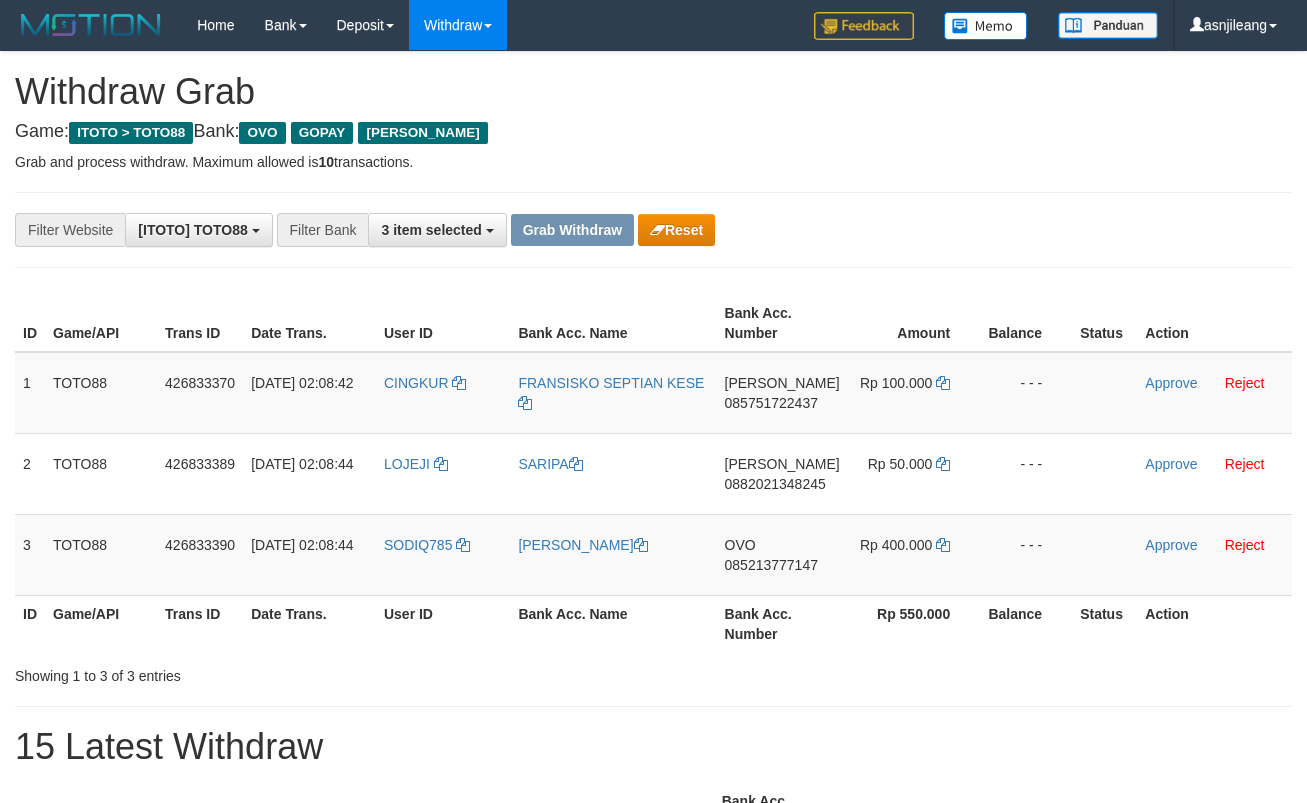 scroll, scrollTop: 0, scrollLeft: 0, axis: both 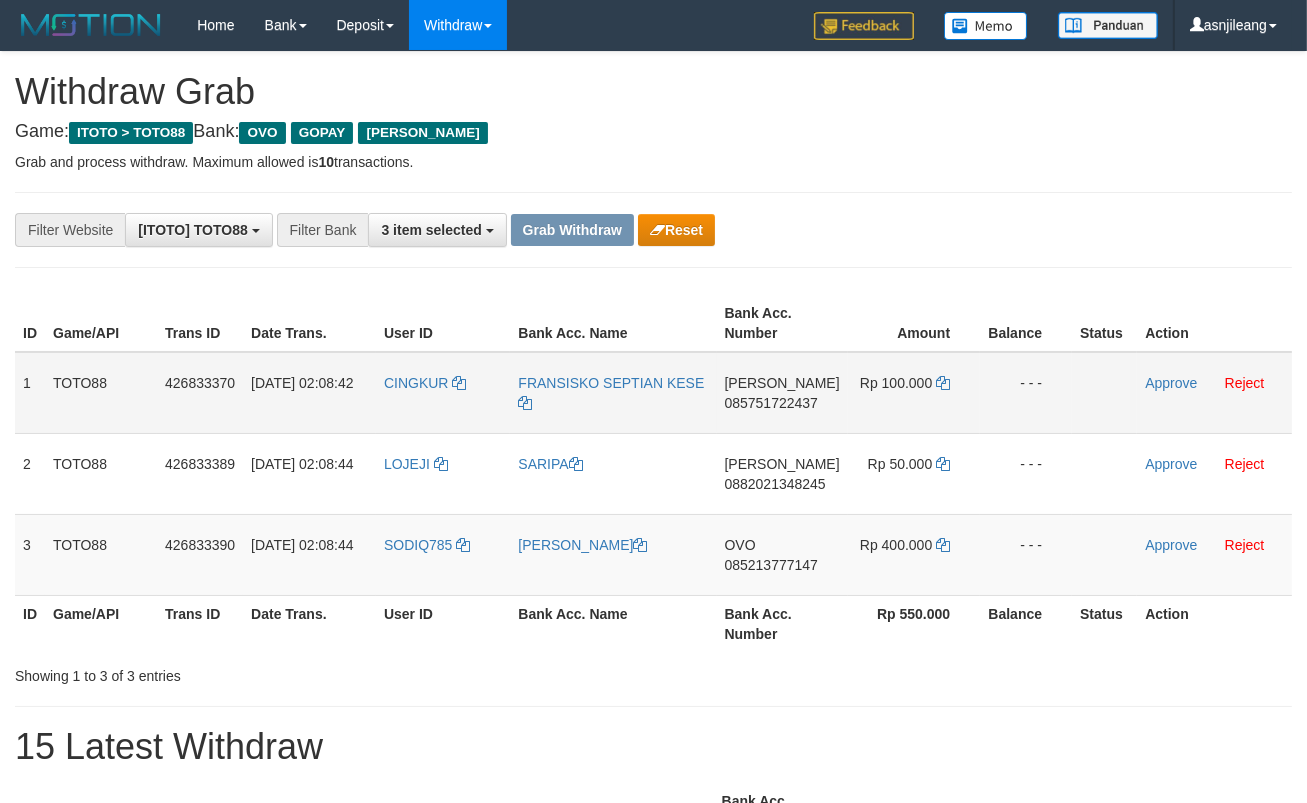 click on "DANA
085751722437" at bounding box center [782, 393] 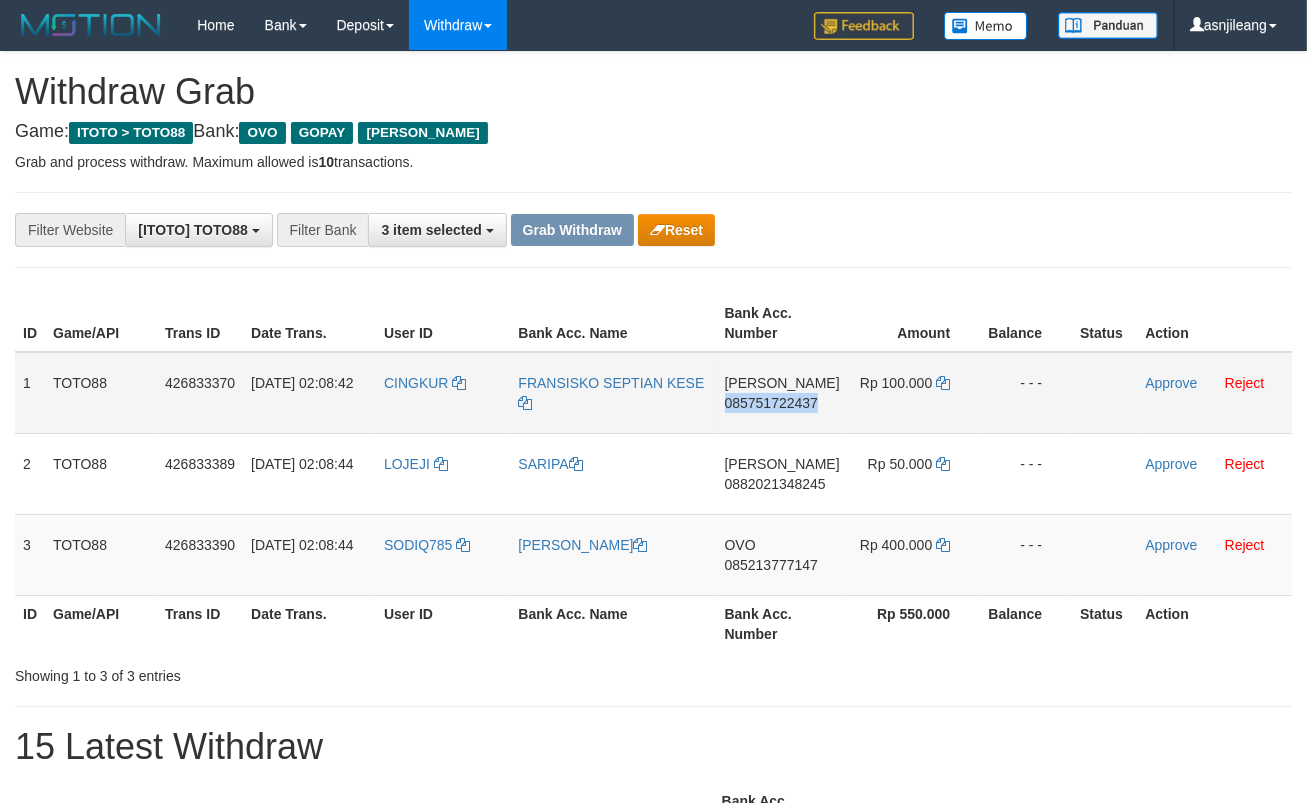 scroll, scrollTop: 0, scrollLeft: 0, axis: both 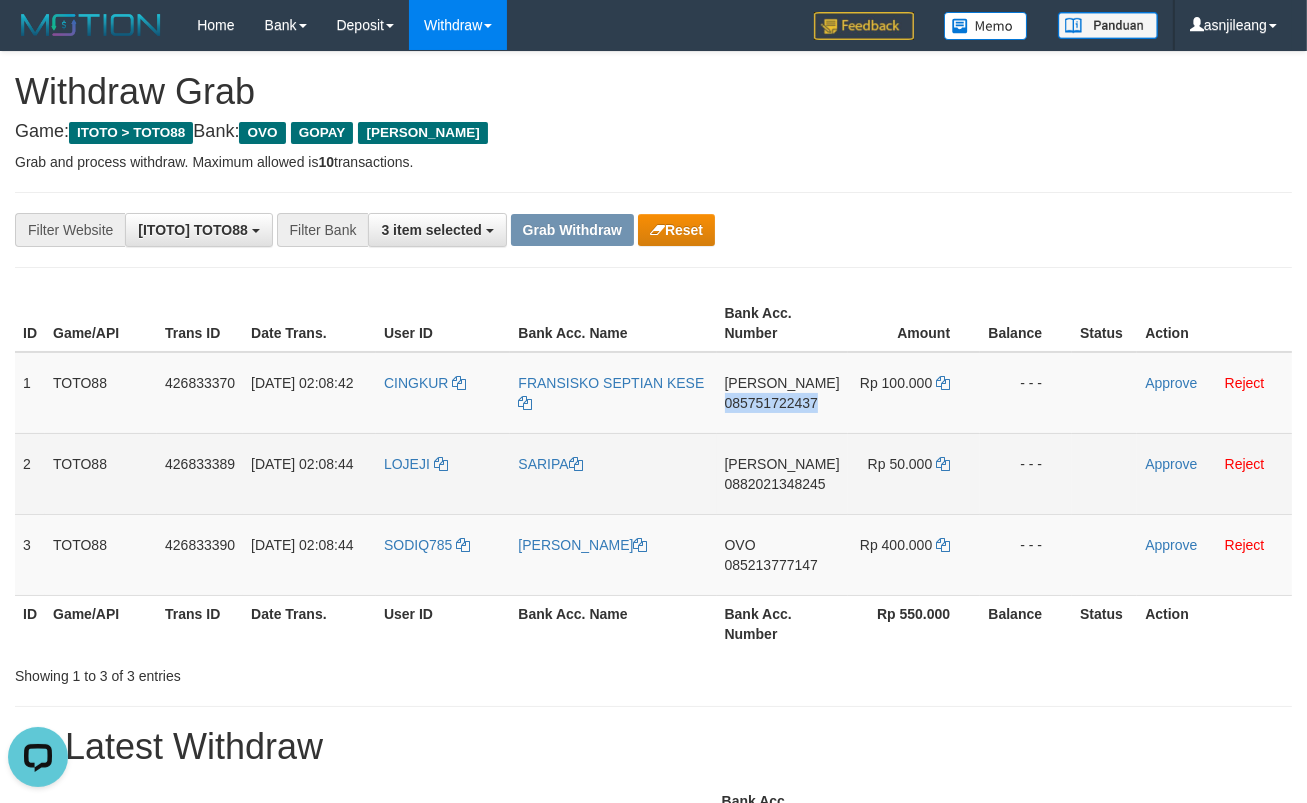 copy on "085751722437" 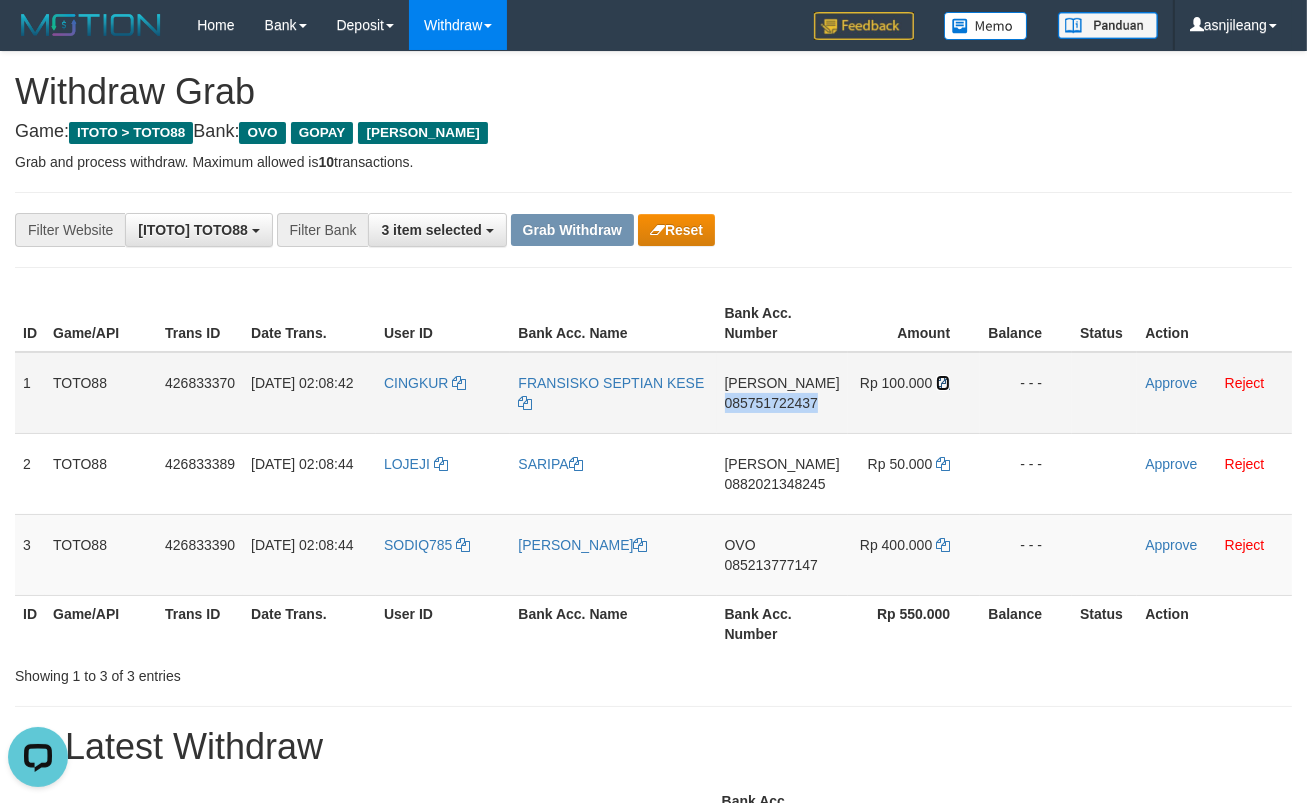 click at bounding box center (943, 383) 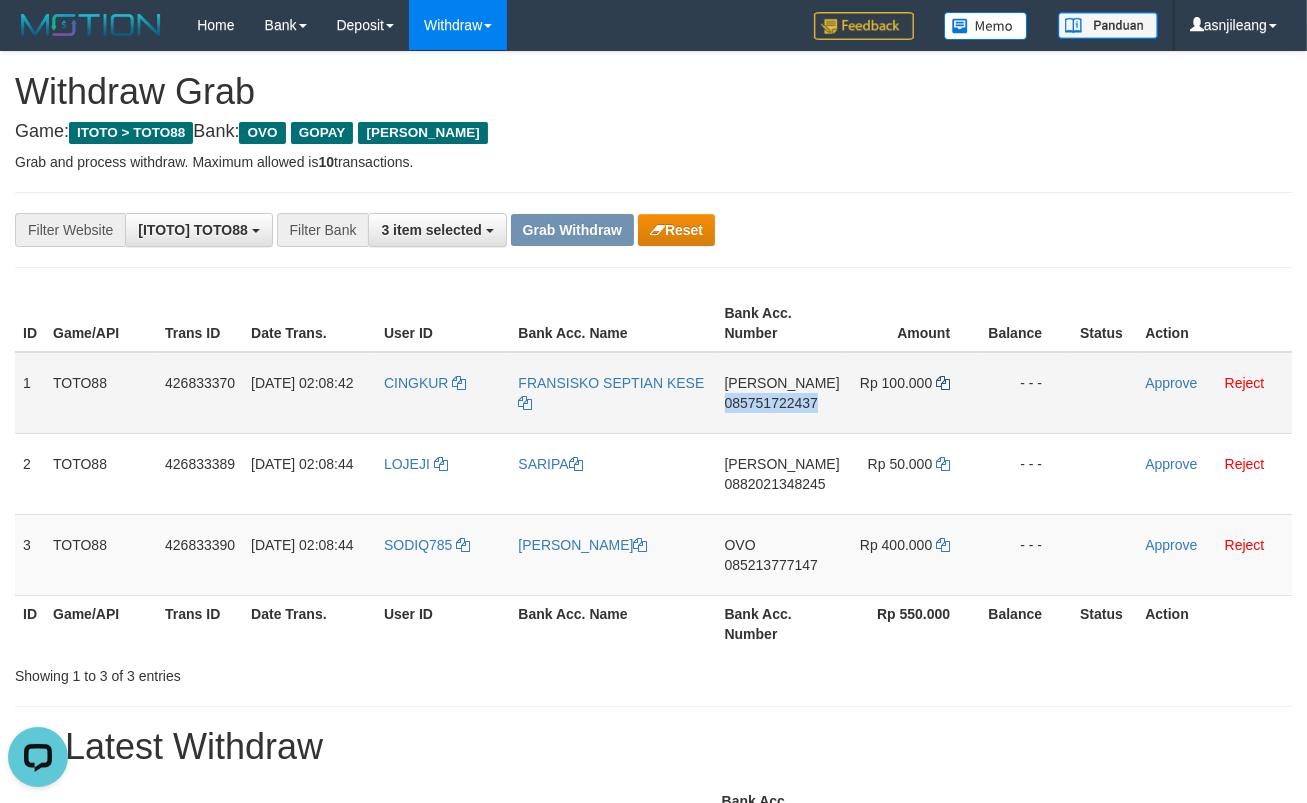 copy on "085751722437" 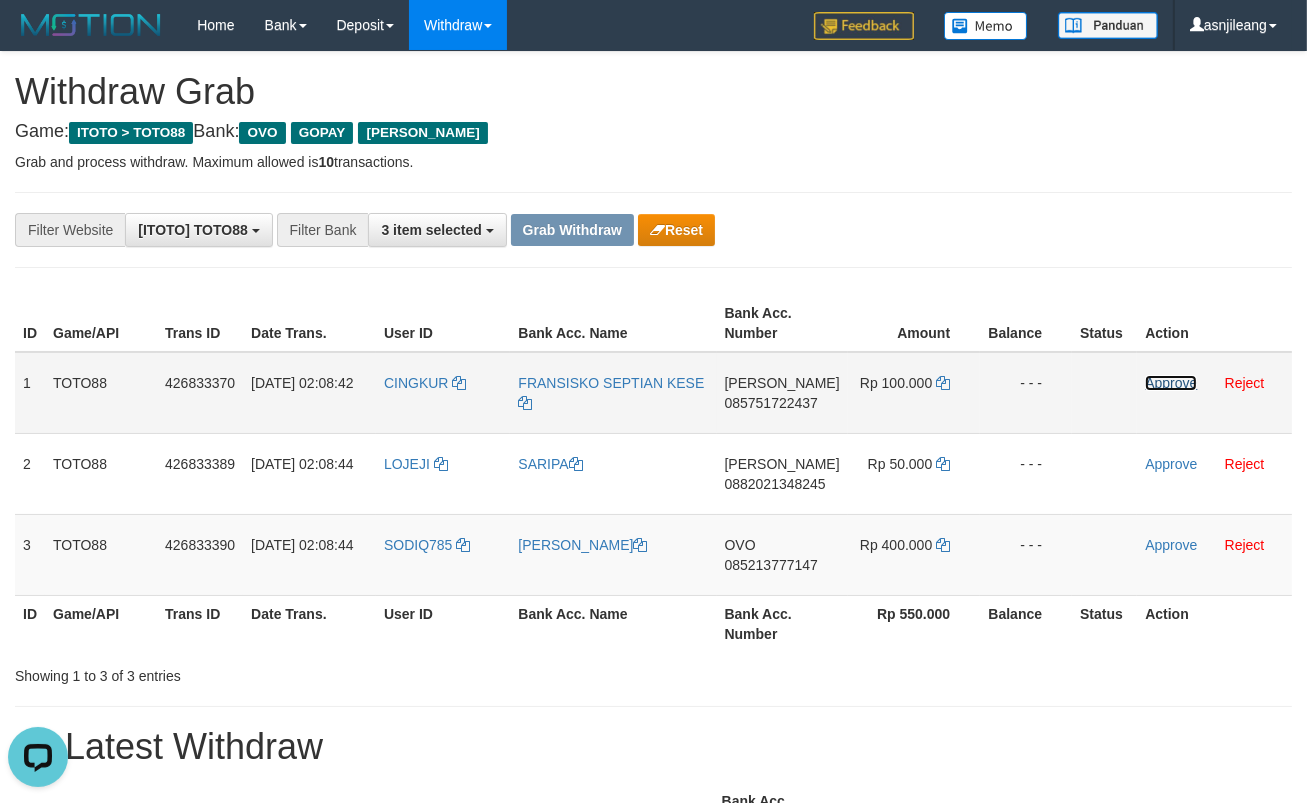 click on "Approve" at bounding box center (1171, 383) 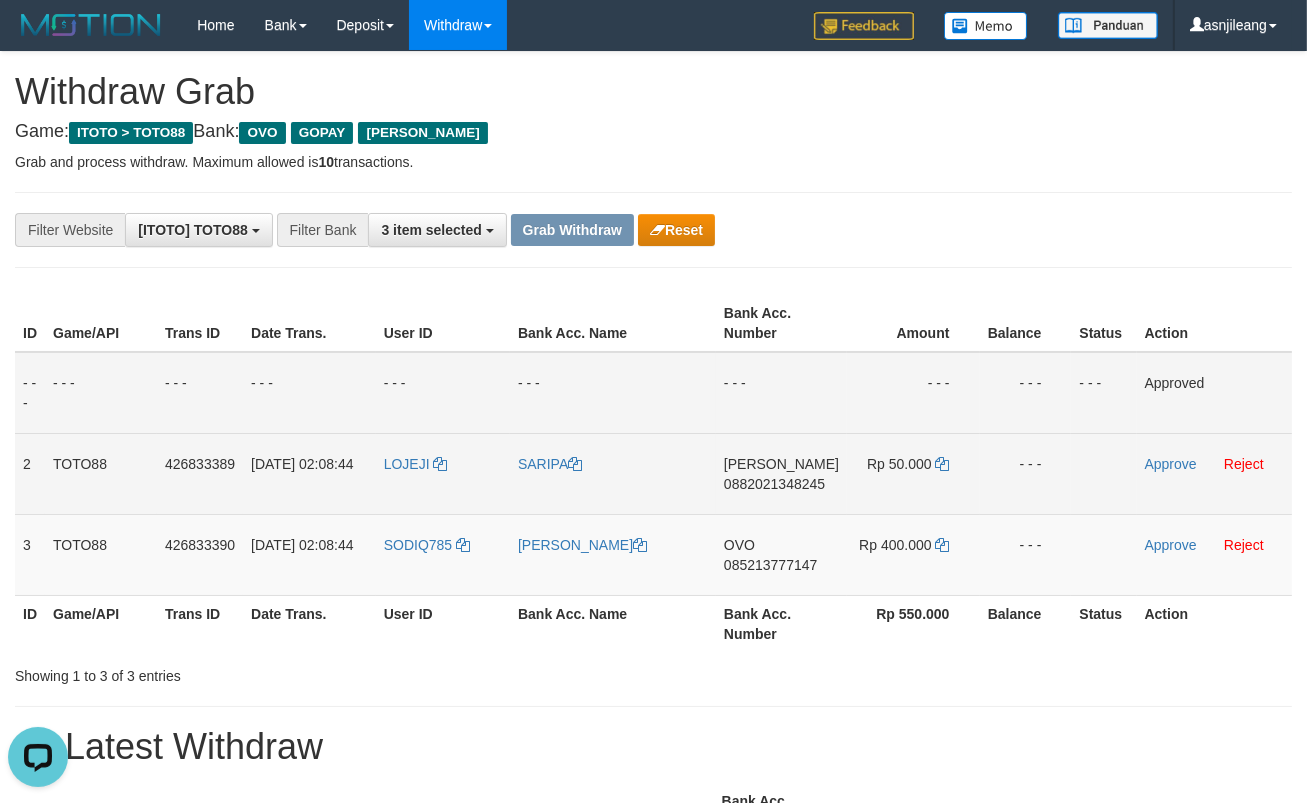 click on "DANA
0882021348245" at bounding box center (781, 473) 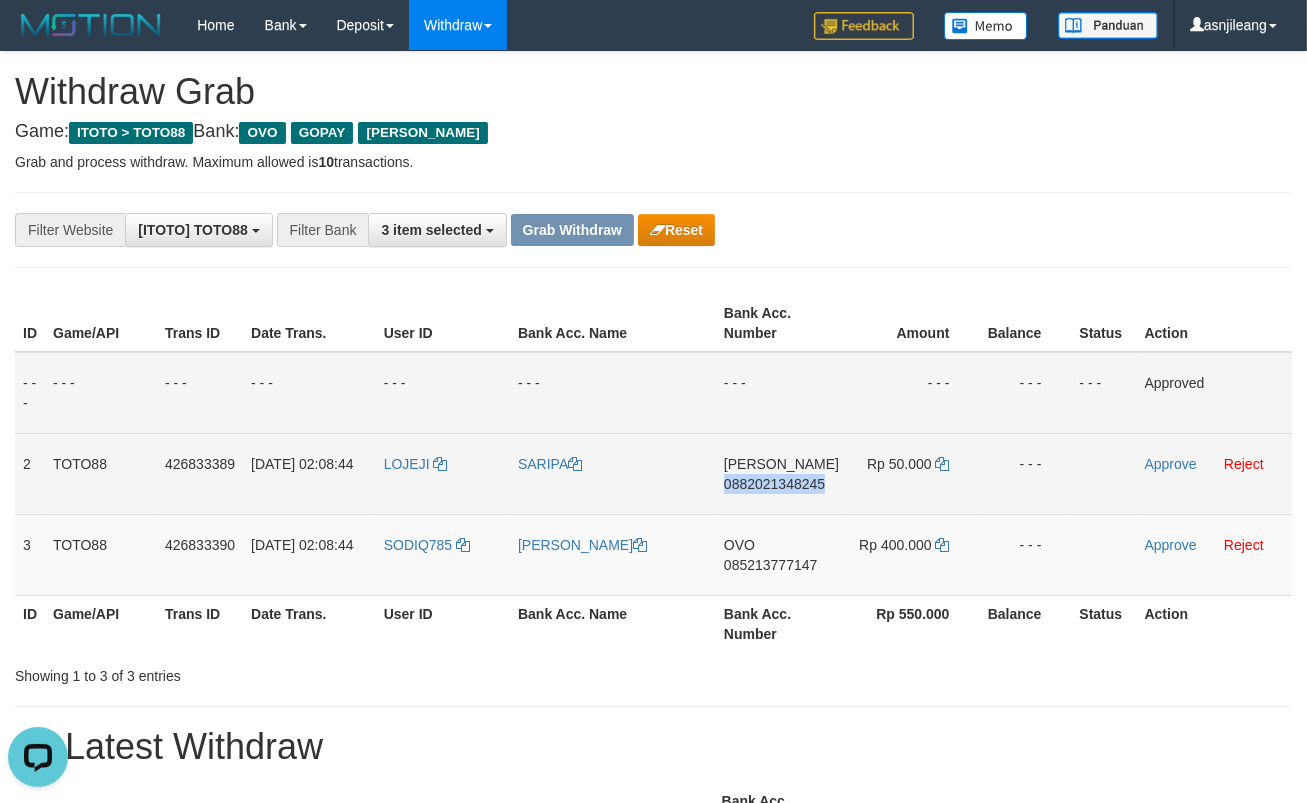 click on "DANA
0882021348245" at bounding box center [781, 473] 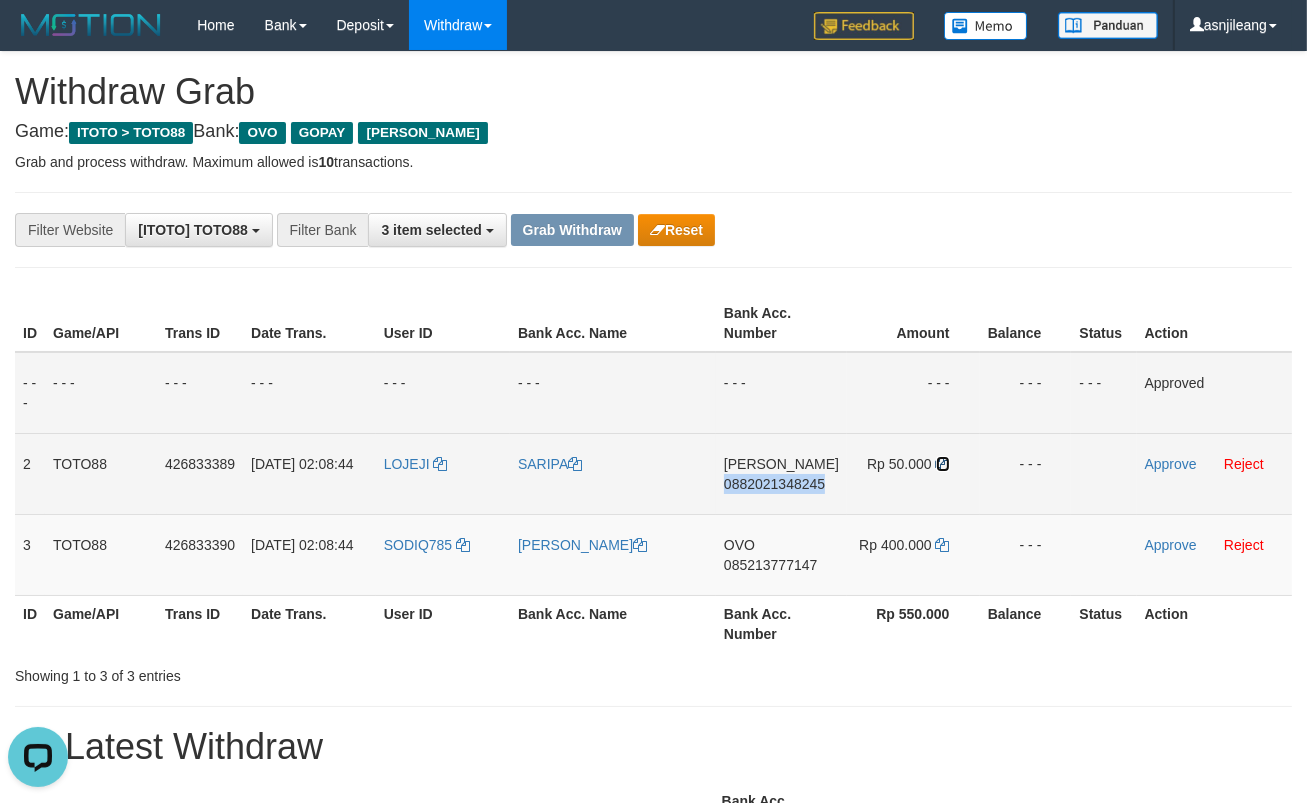 click at bounding box center (943, 464) 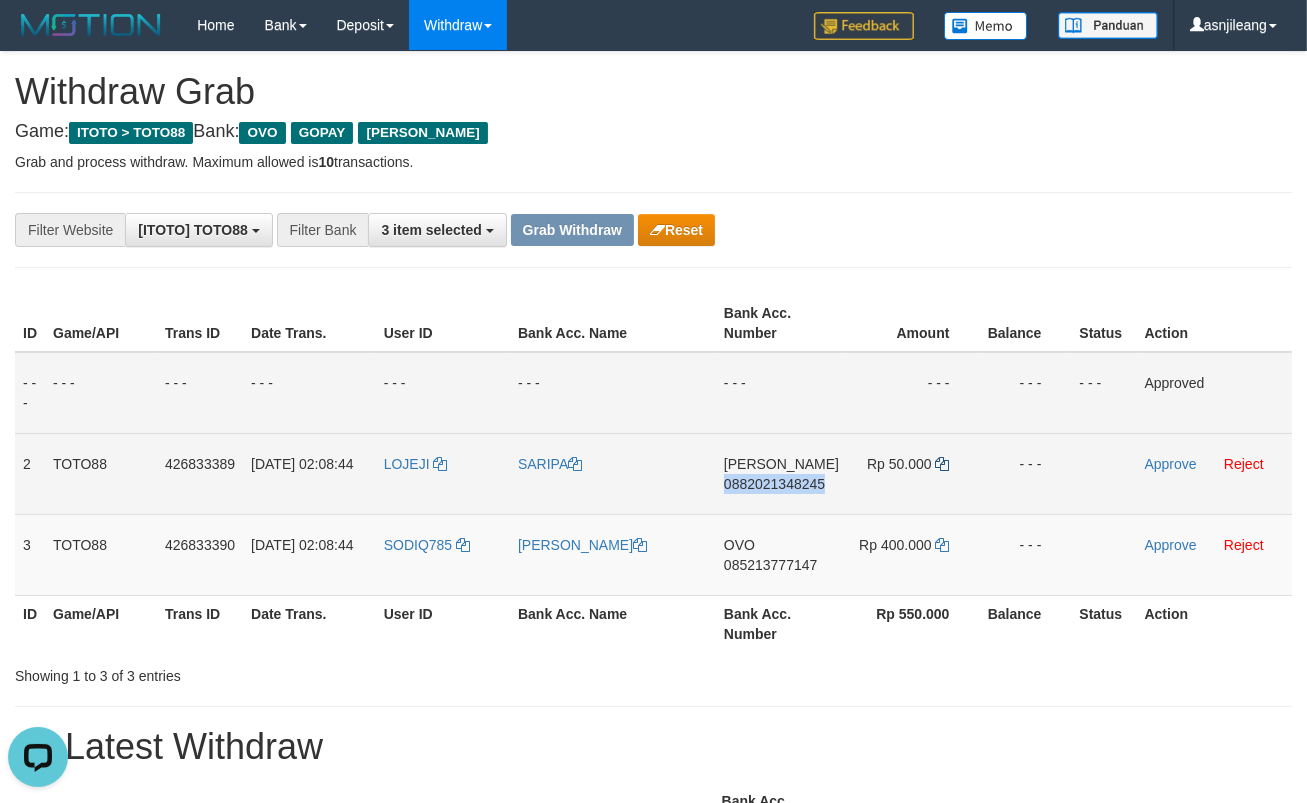 copy on "0882021348245" 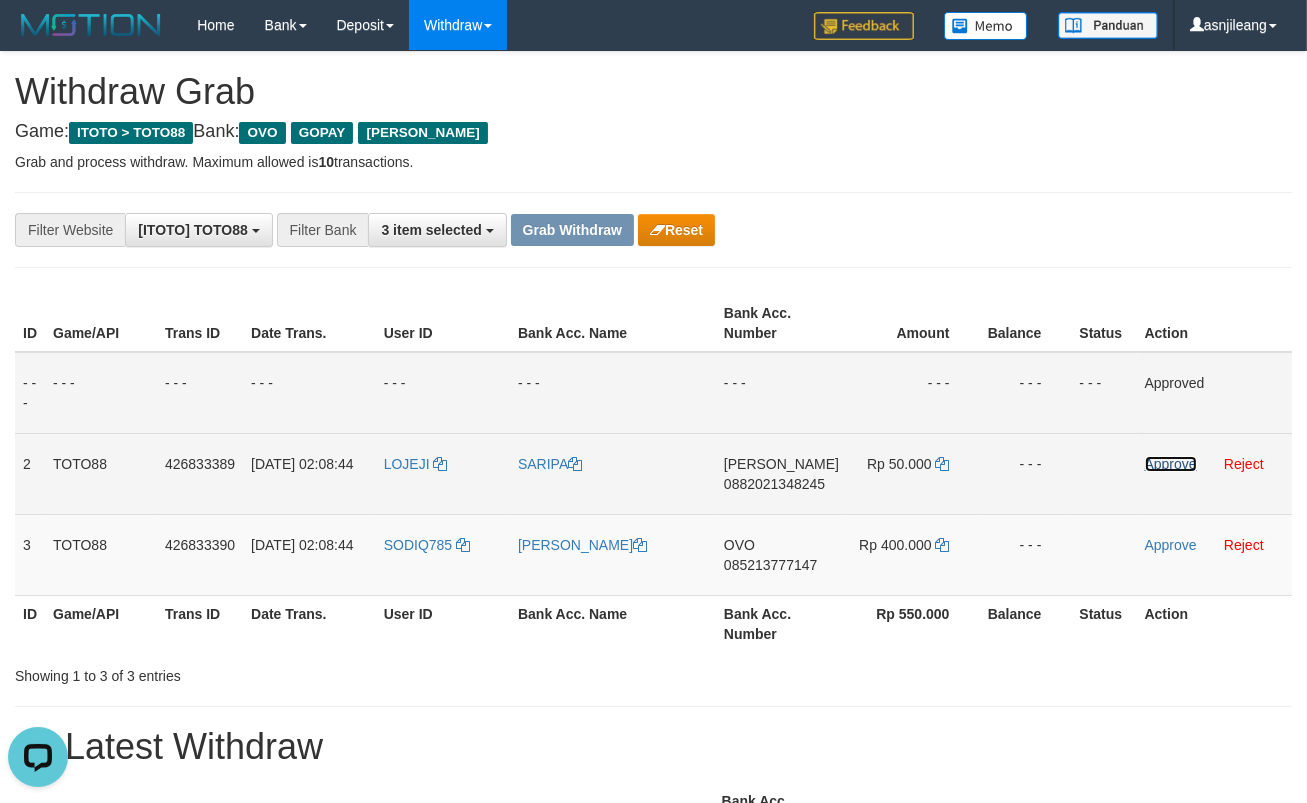 click on "Approve" at bounding box center [1171, 464] 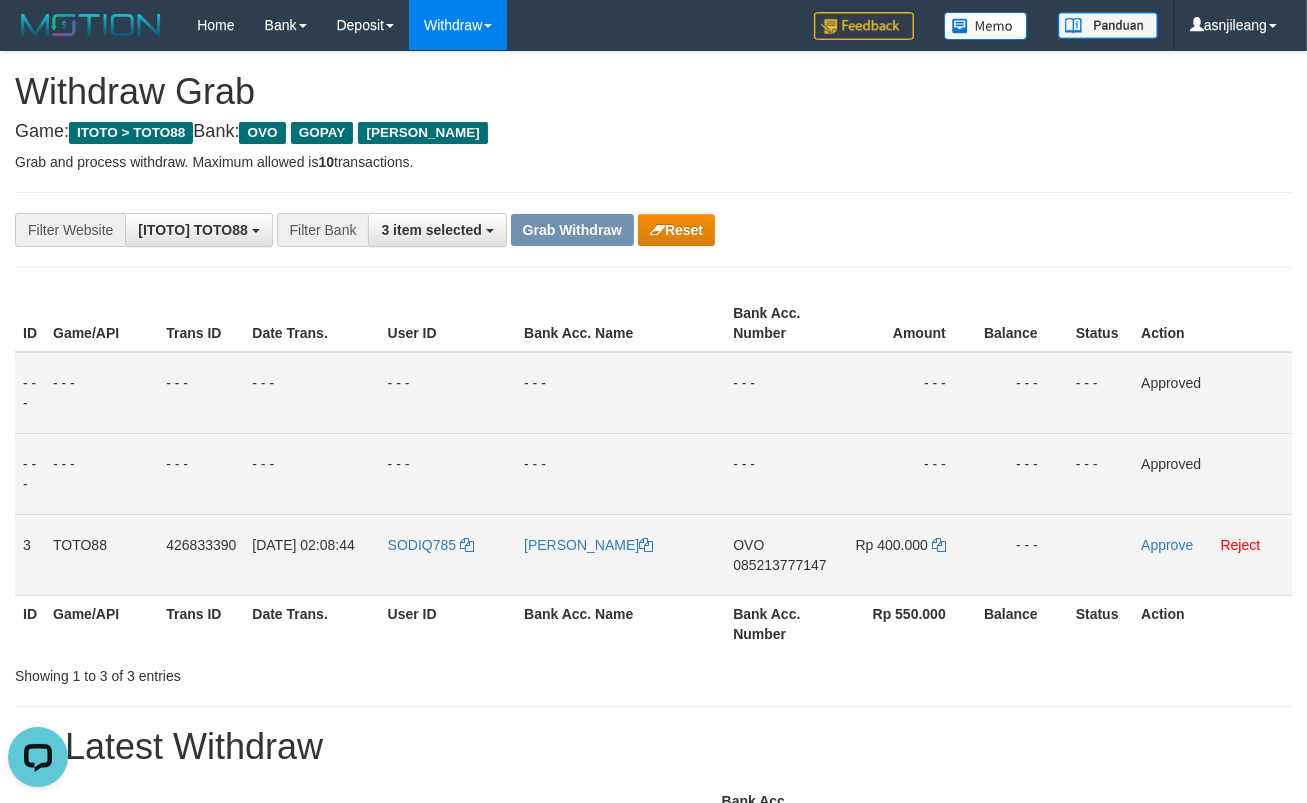 click on "085213777147" at bounding box center [779, 565] 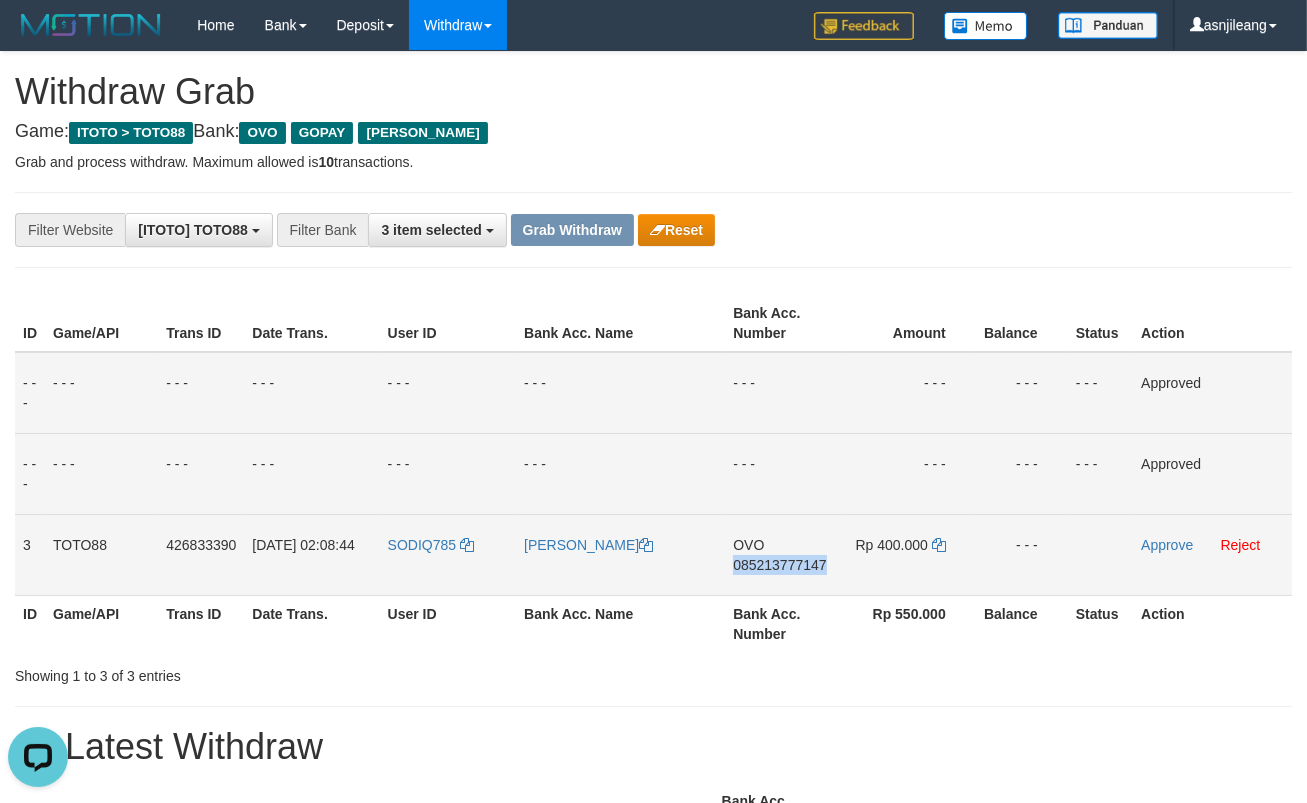 click on "085213777147" at bounding box center (779, 565) 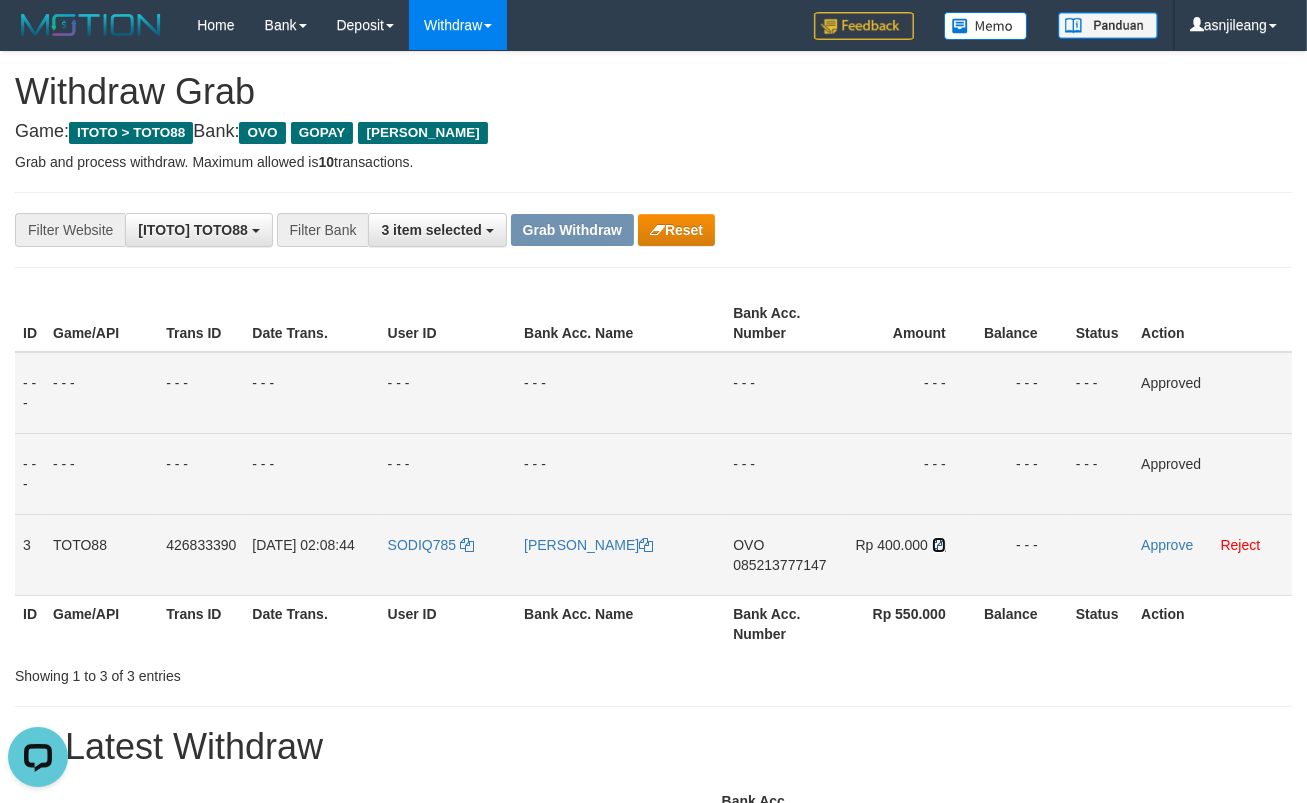click at bounding box center (939, 545) 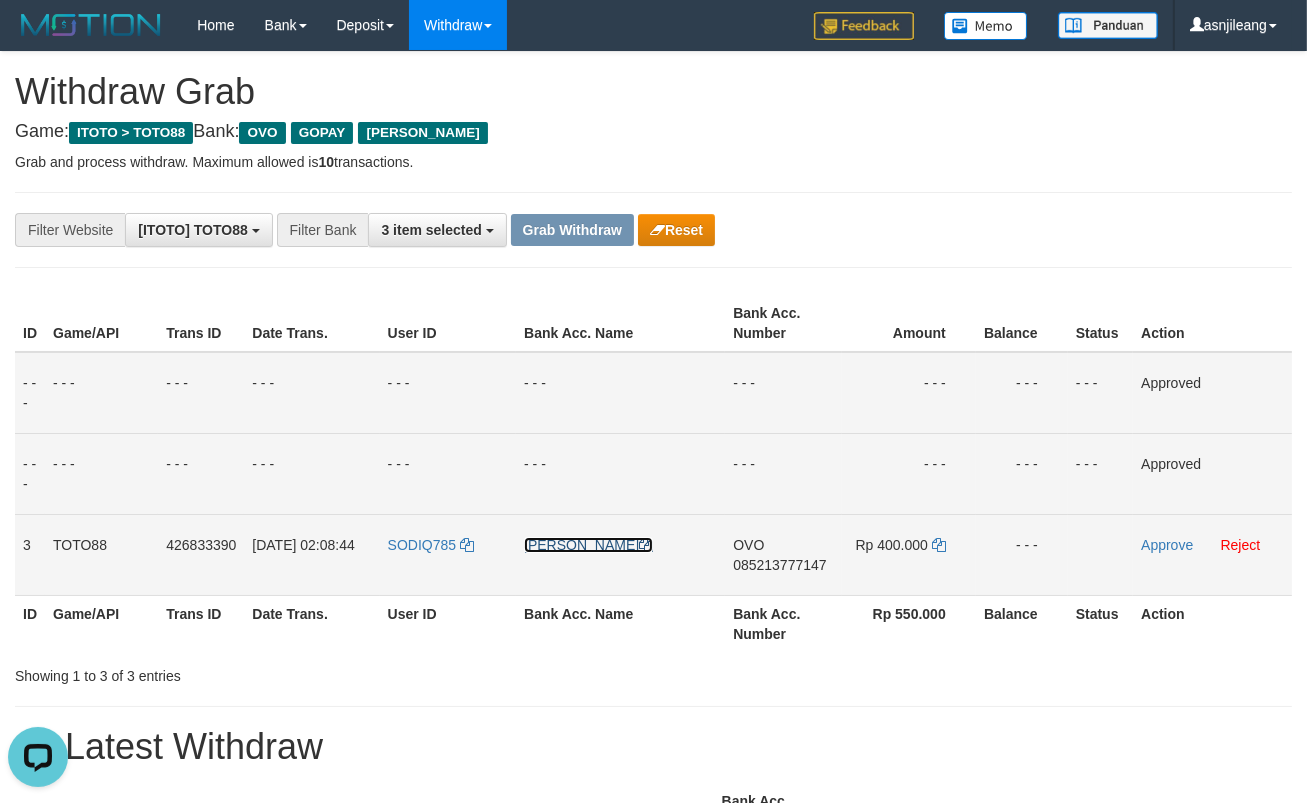 click on "[PERSON_NAME]" at bounding box center (588, 545) 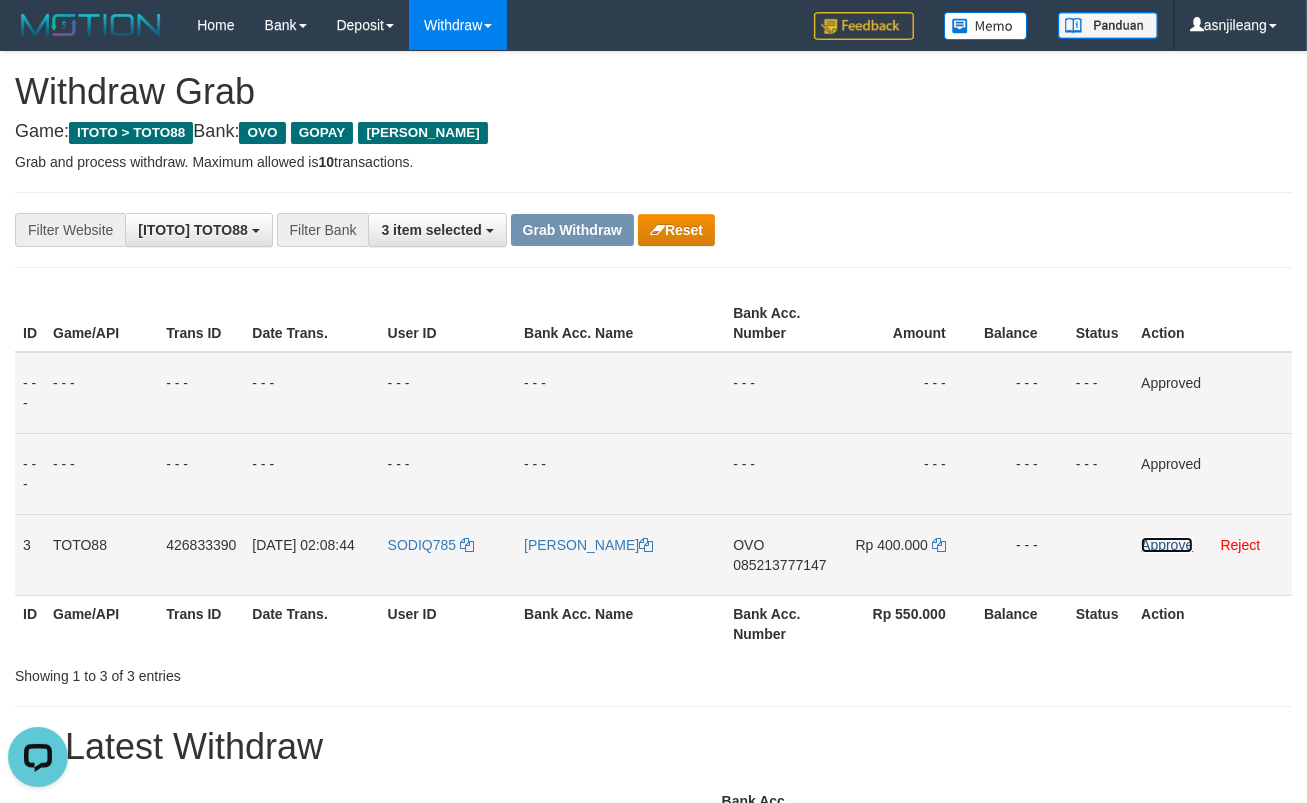 click on "Approve" at bounding box center [1167, 545] 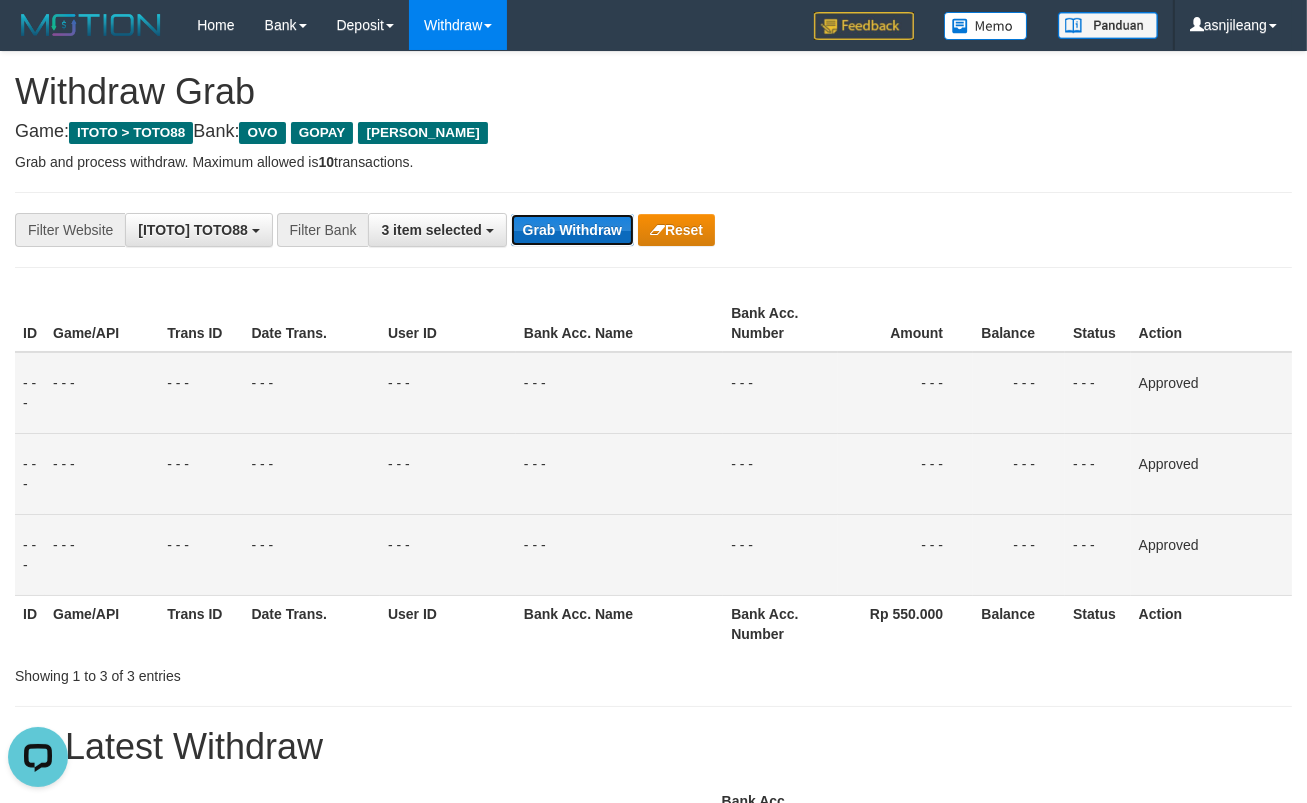 click on "Grab Withdraw" at bounding box center (572, 230) 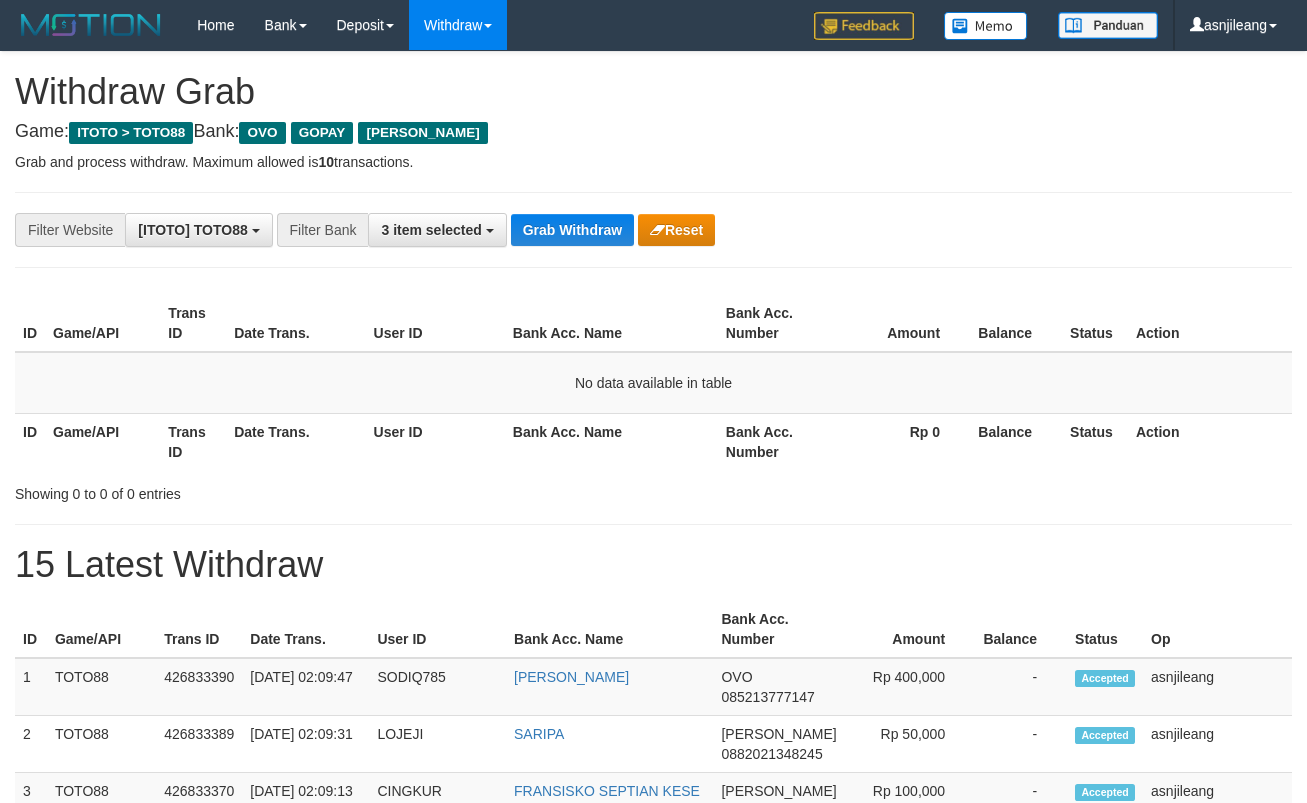 scroll, scrollTop: 0, scrollLeft: 0, axis: both 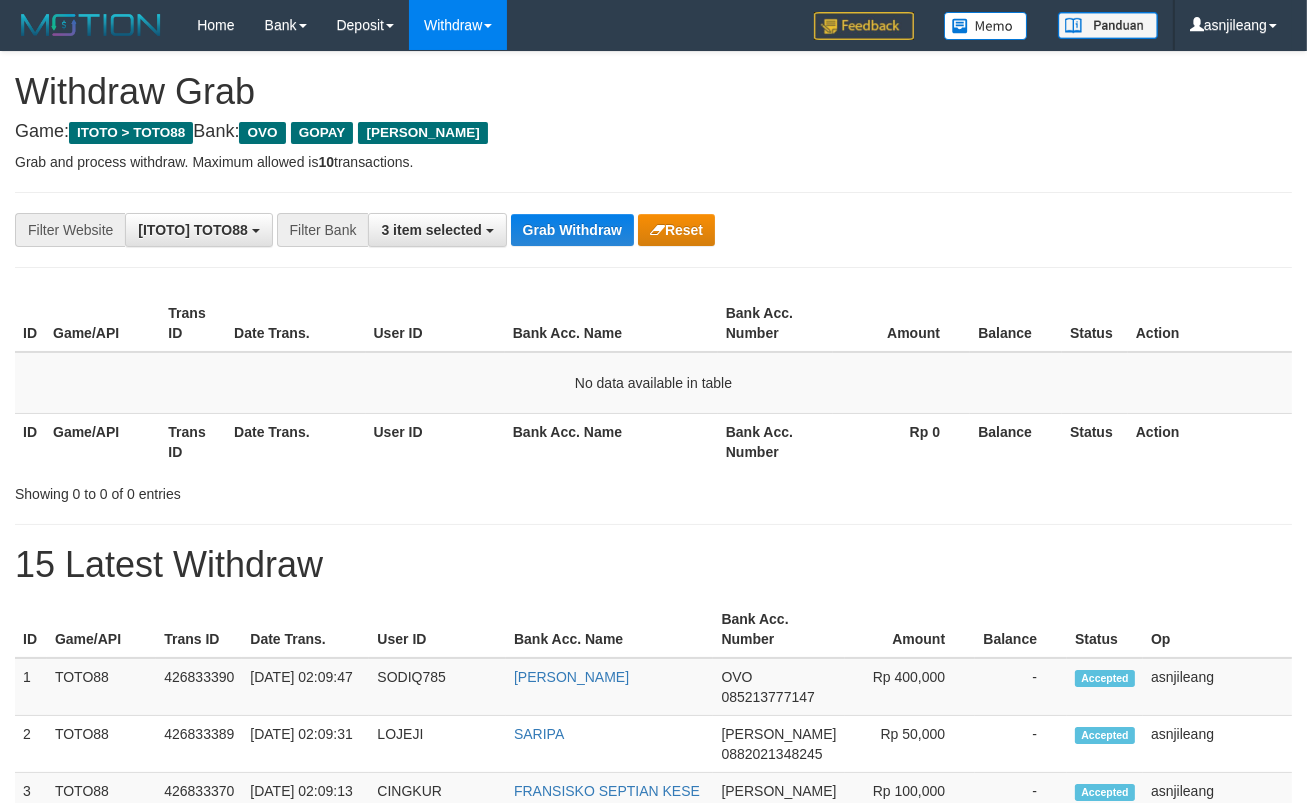 click on "Grab Withdraw" at bounding box center [572, 230] 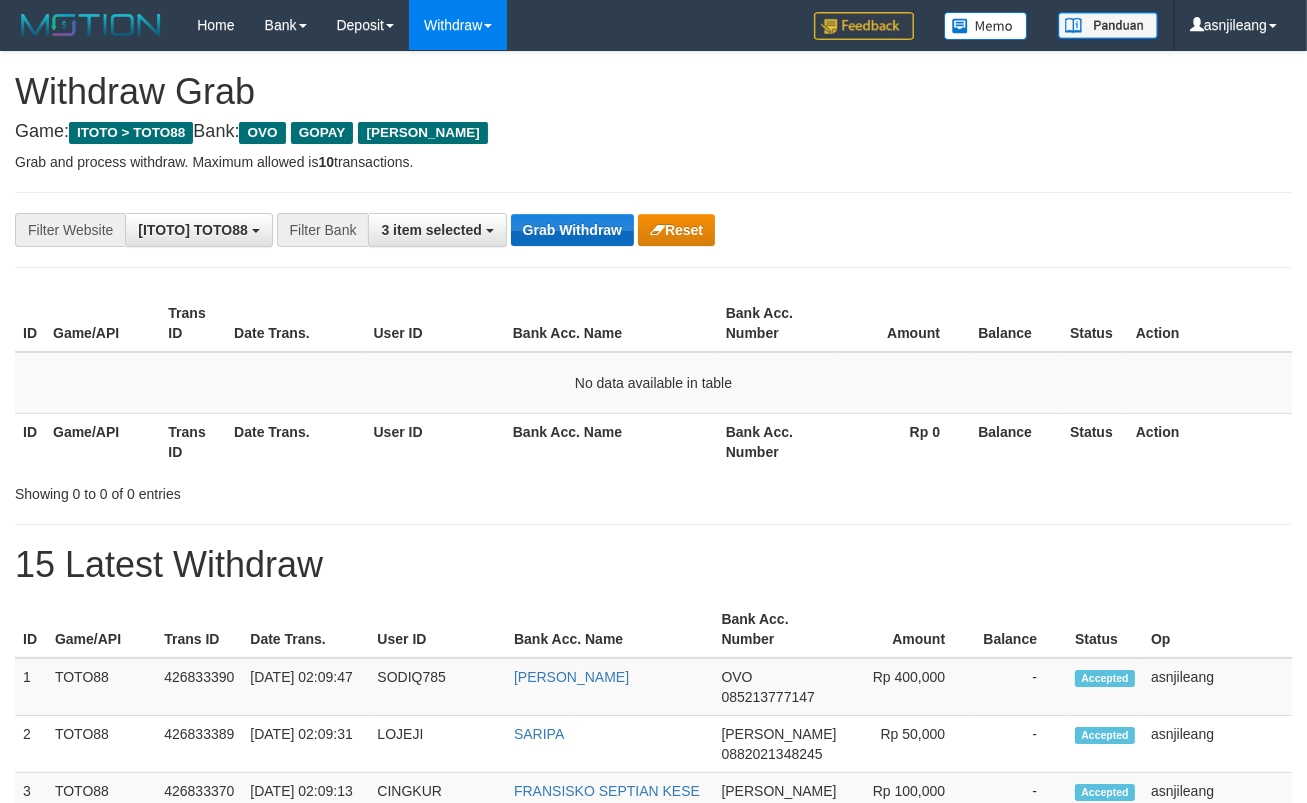 click on "Grab Withdraw" at bounding box center (572, 230) 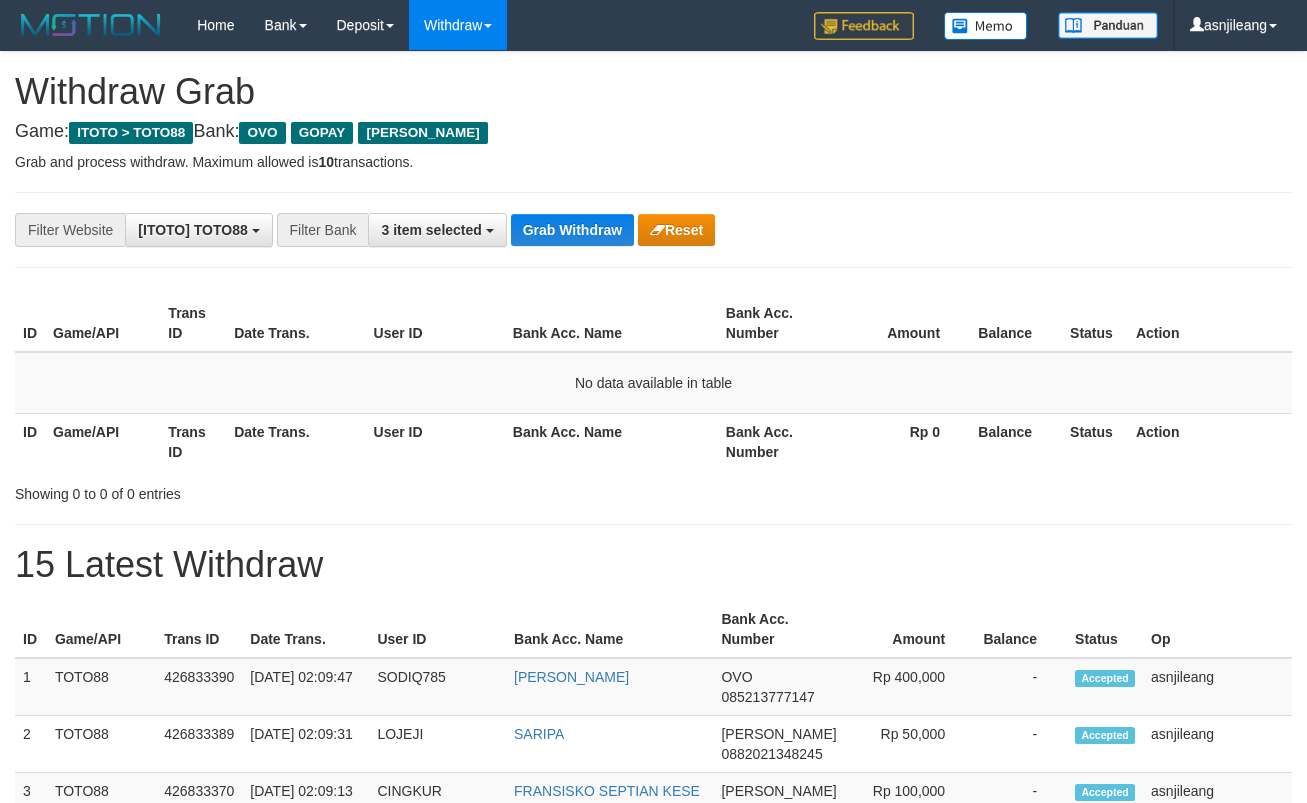 scroll, scrollTop: 0, scrollLeft: 0, axis: both 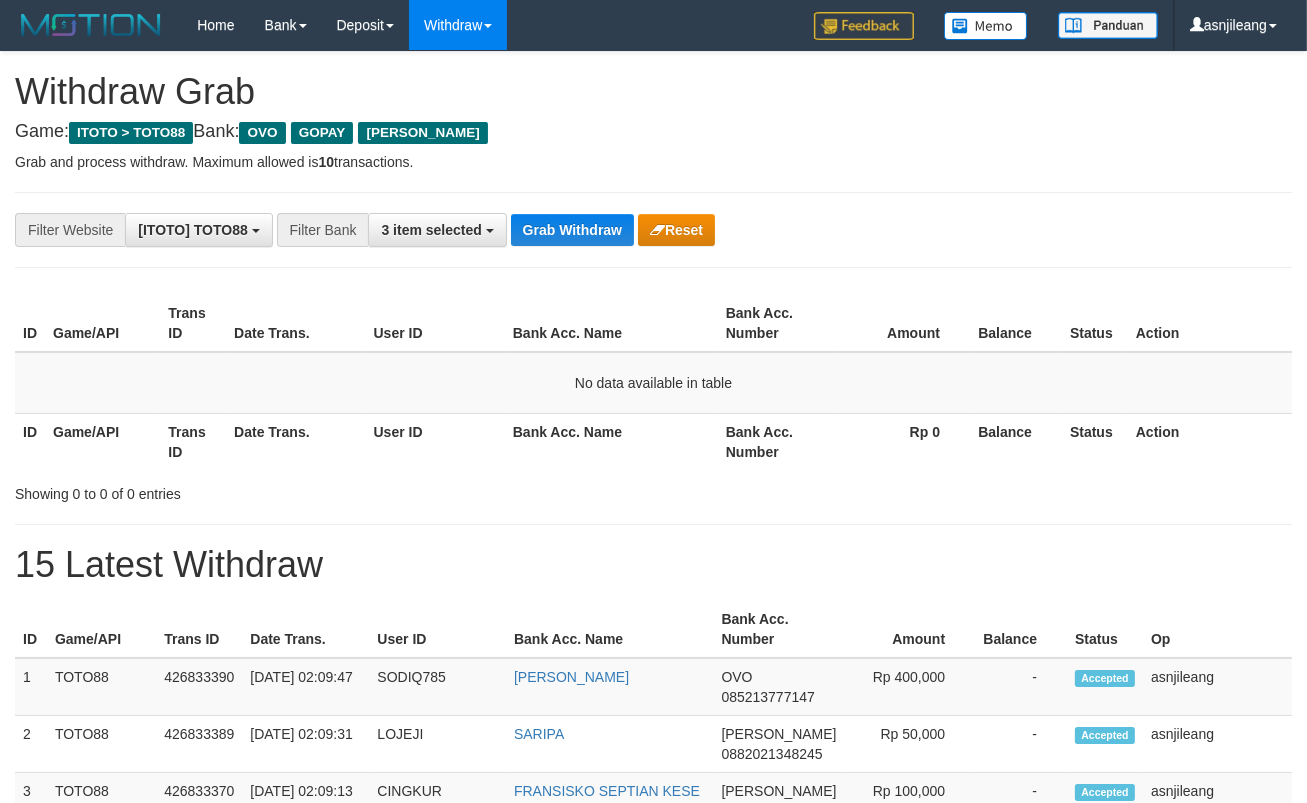 click on "Grab Withdraw" at bounding box center (572, 230) 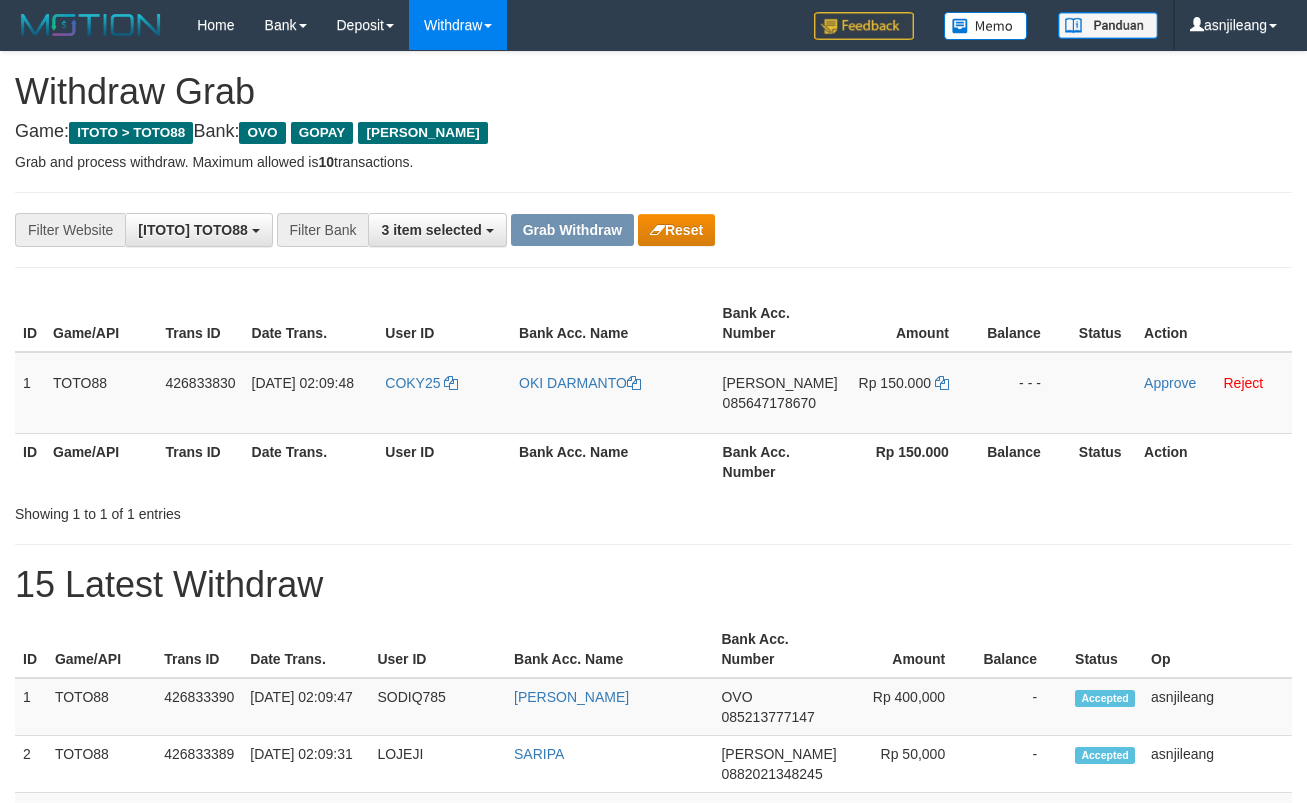 scroll, scrollTop: 0, scrollLeft: 0, axis: both 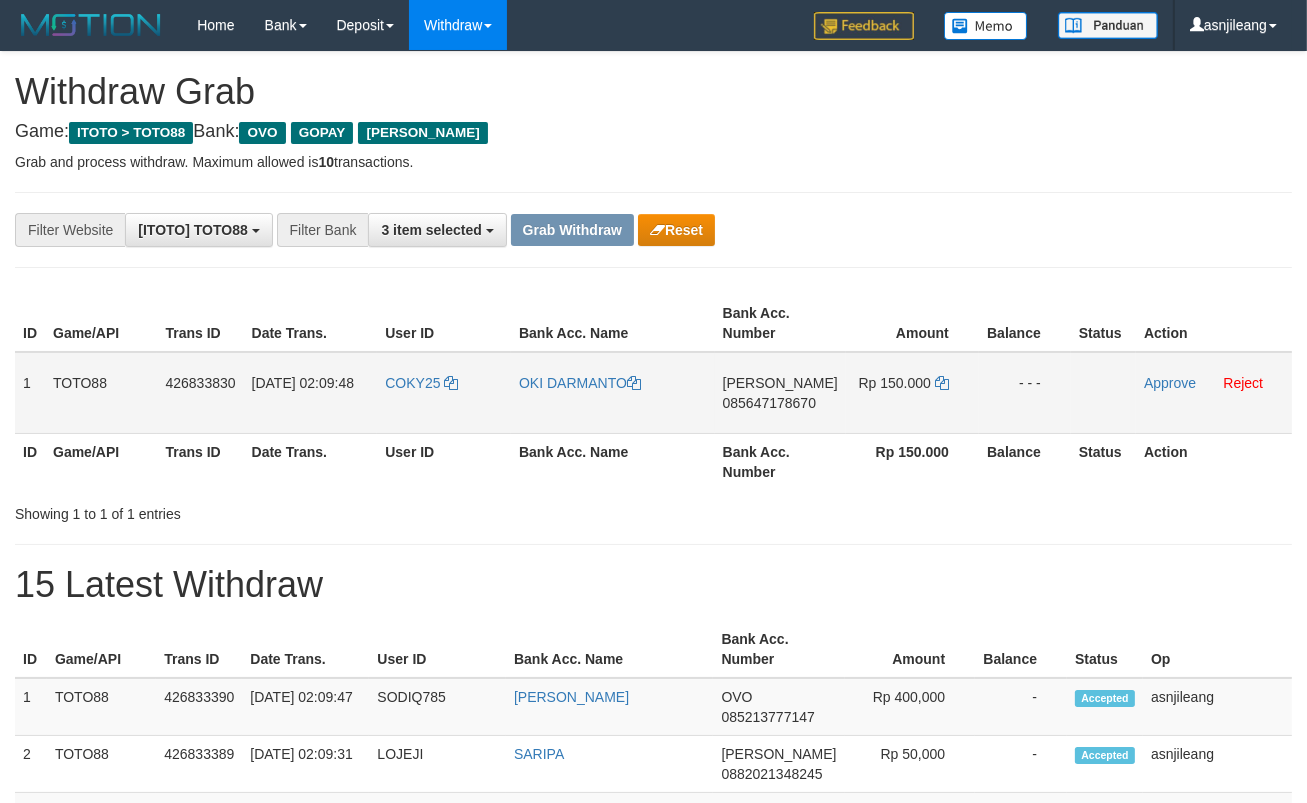 click on "[PERSON_NAME]
085647178670" at bounding box center (780, 393) 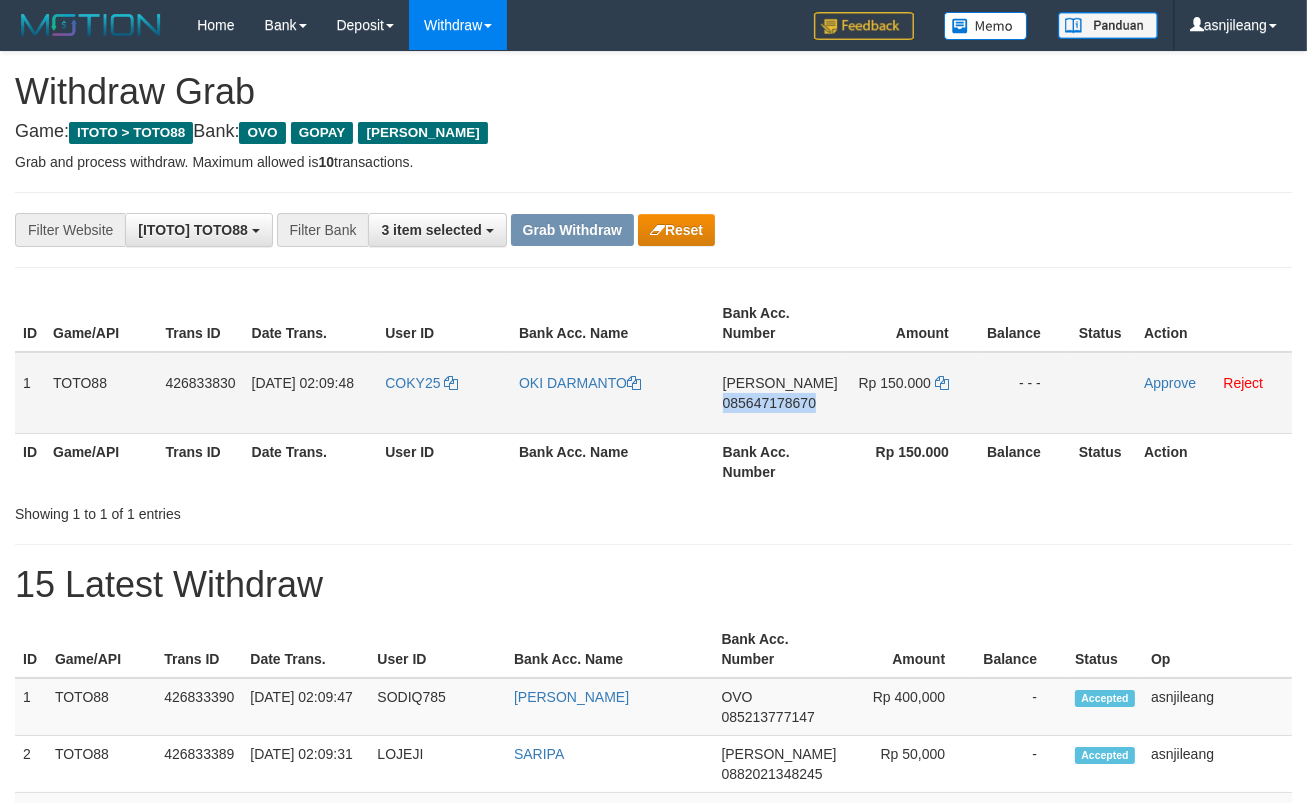 click on "[PERSON_NAME]
085647178670" at bounding box center [780, 393] 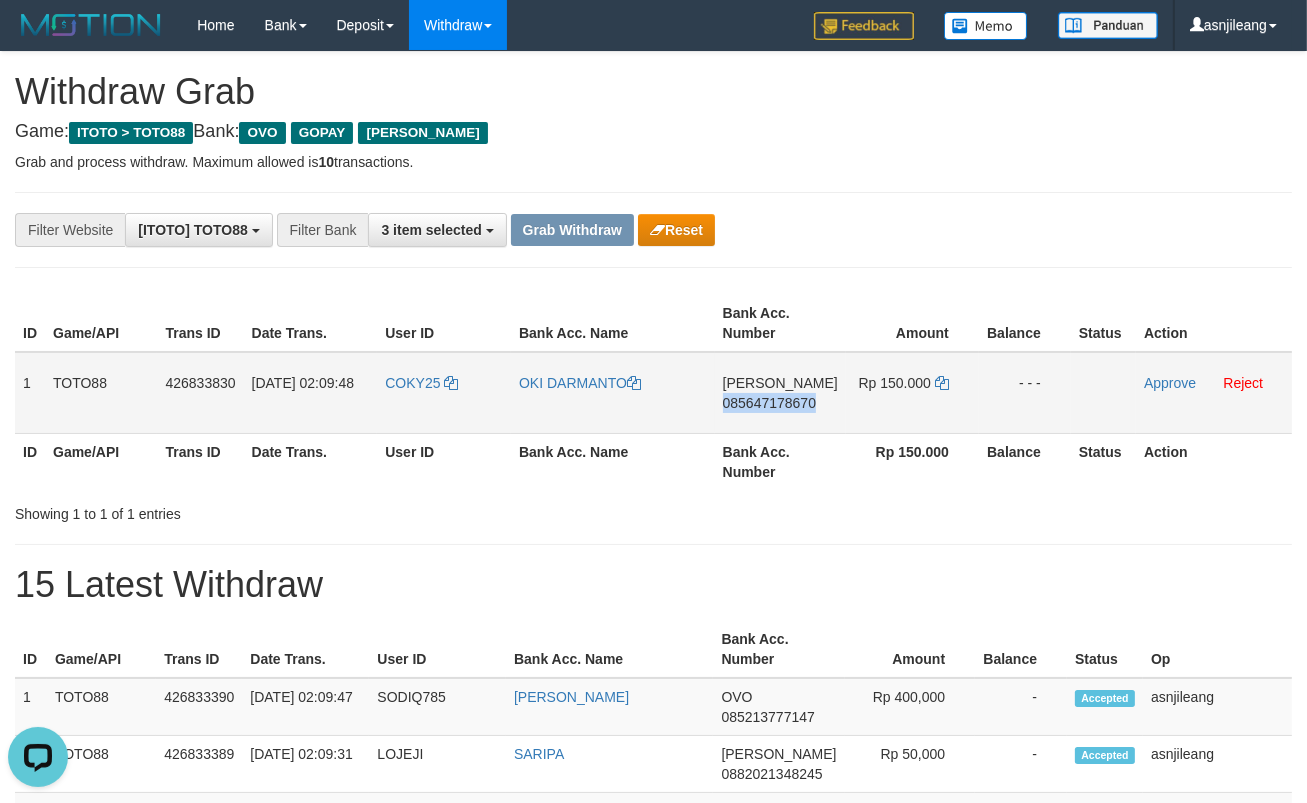 copy on "085647178670" 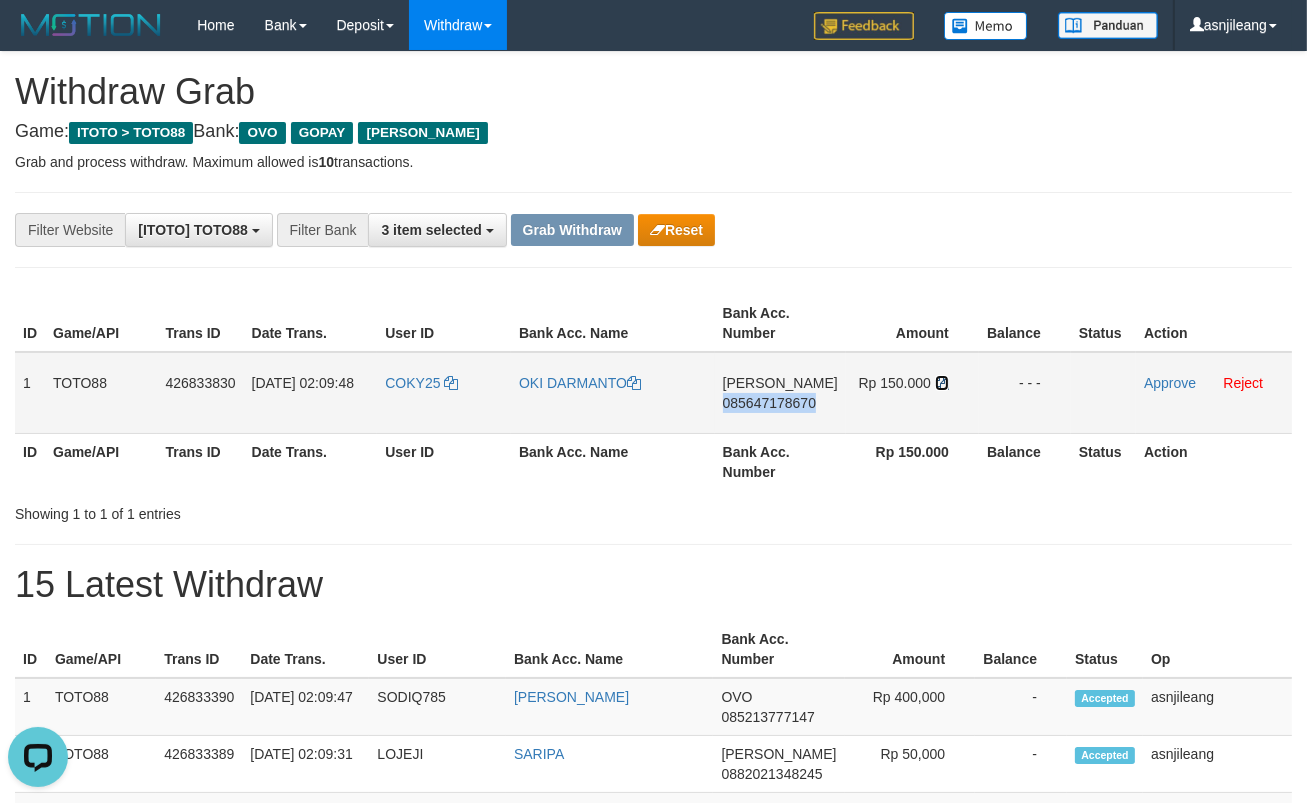 click at bounding box center (942, 383) 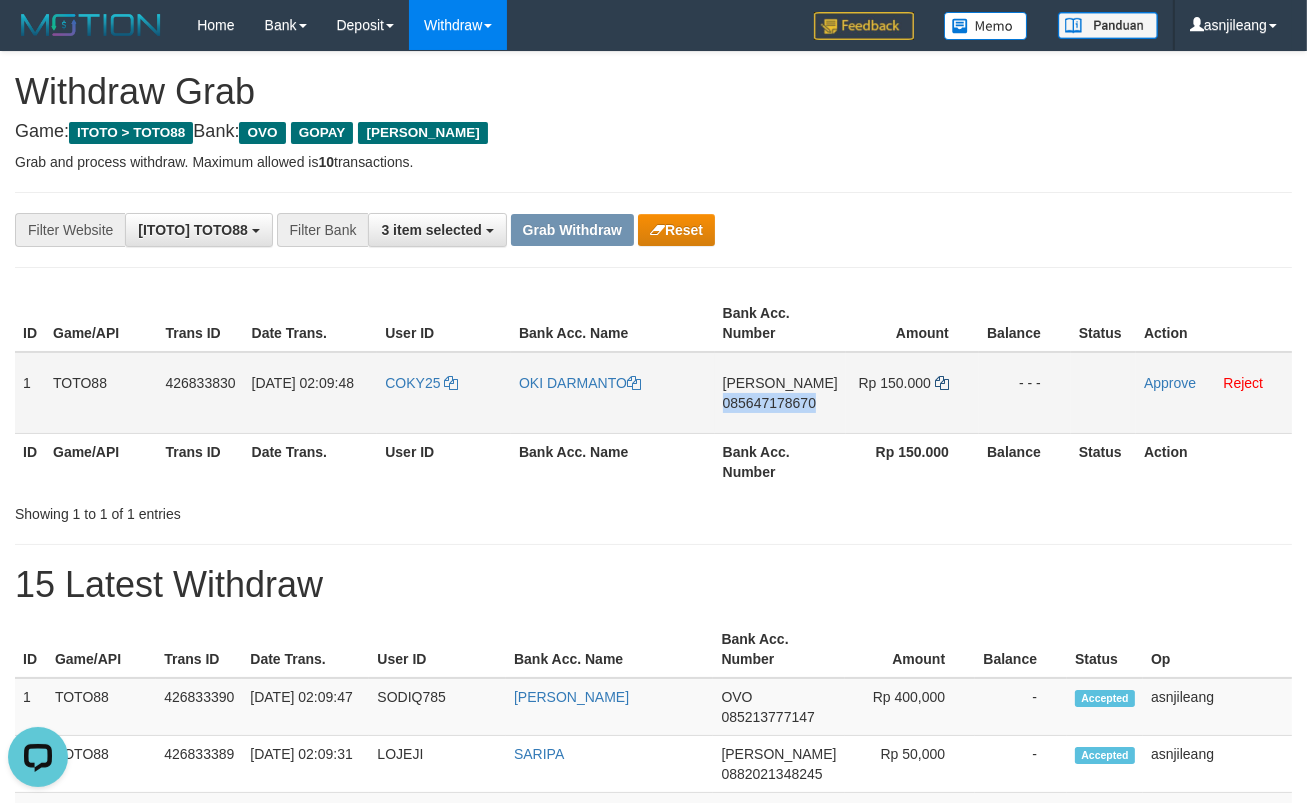 copy on "085647178670" 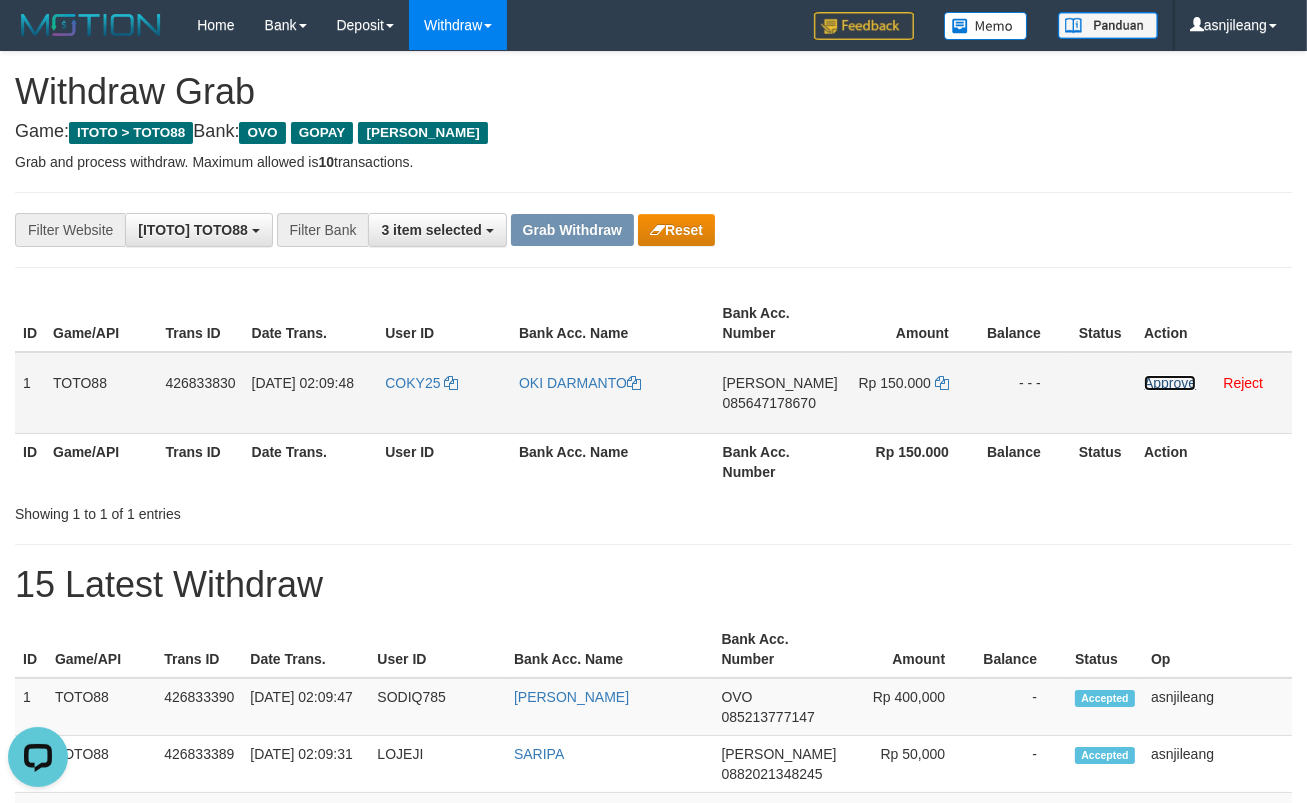 click on "Approve" at bounding box center [1170, 383] 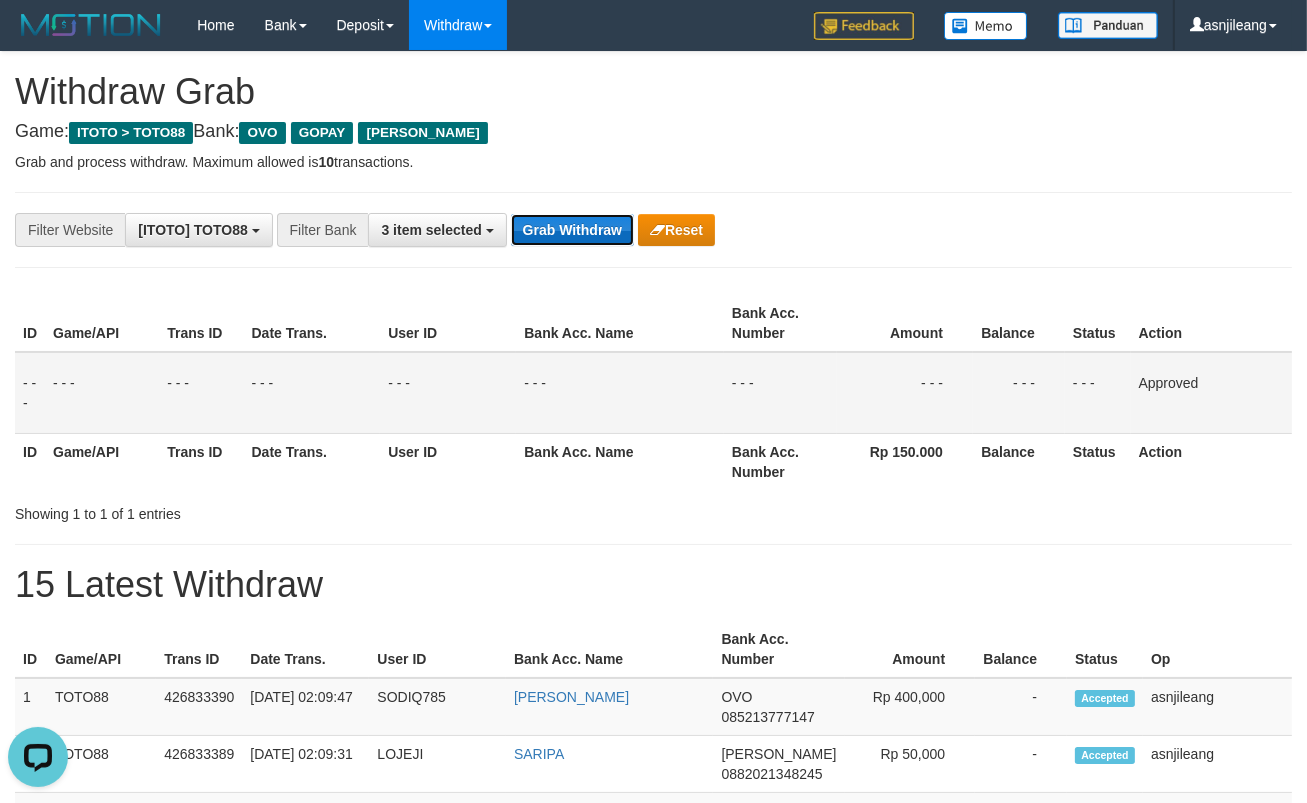 click on "Grab Withdraw" at bounding box center (572, 230) 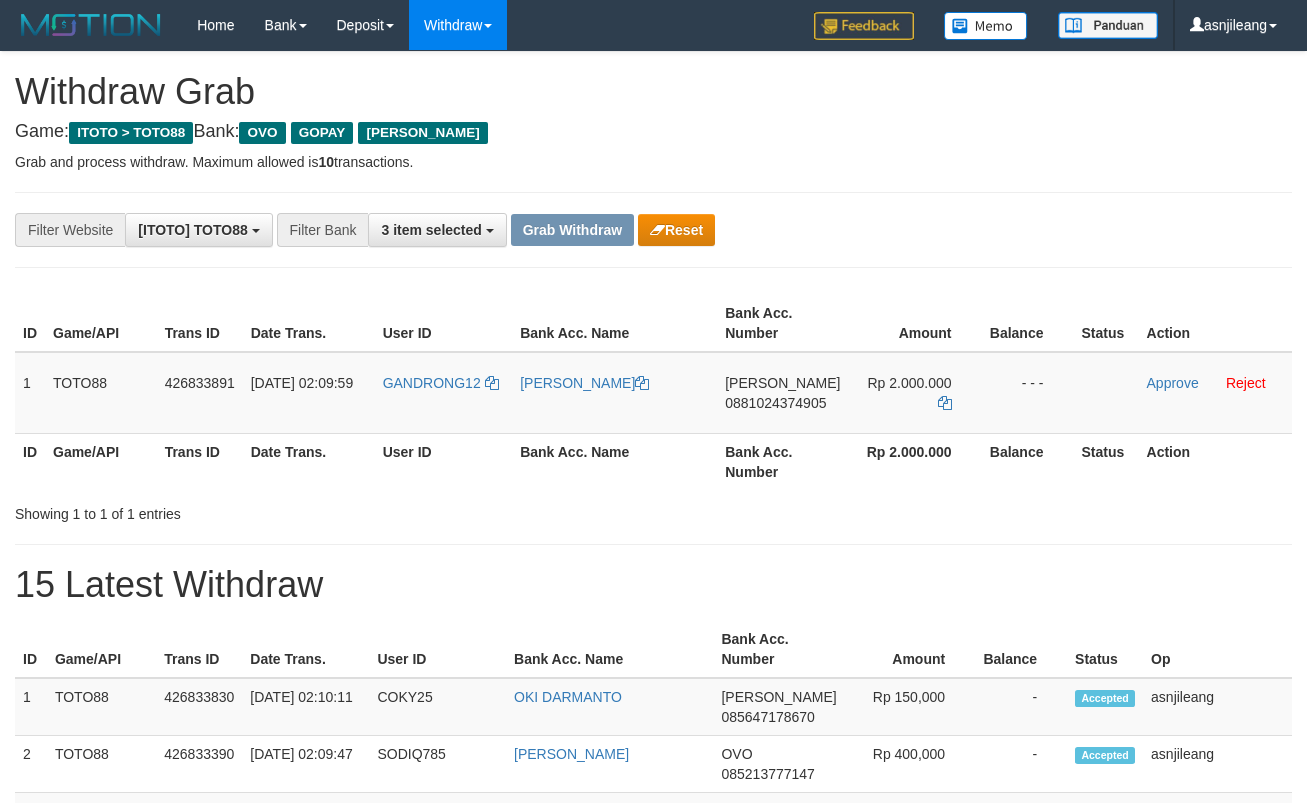 scroll, scrollTop: 0, scrollLeft: 0, axis: both 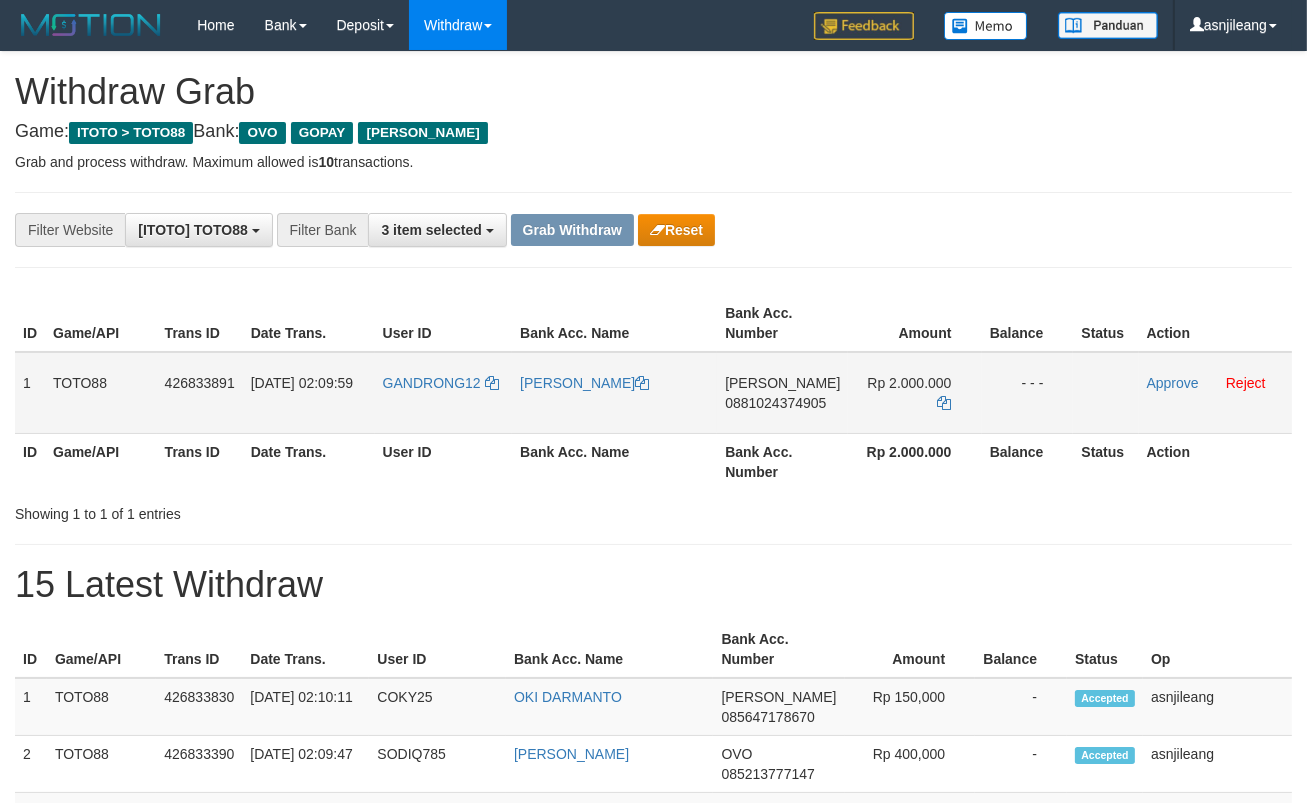 click on "DANA
0881024374905" at bounding box center (782, 393) 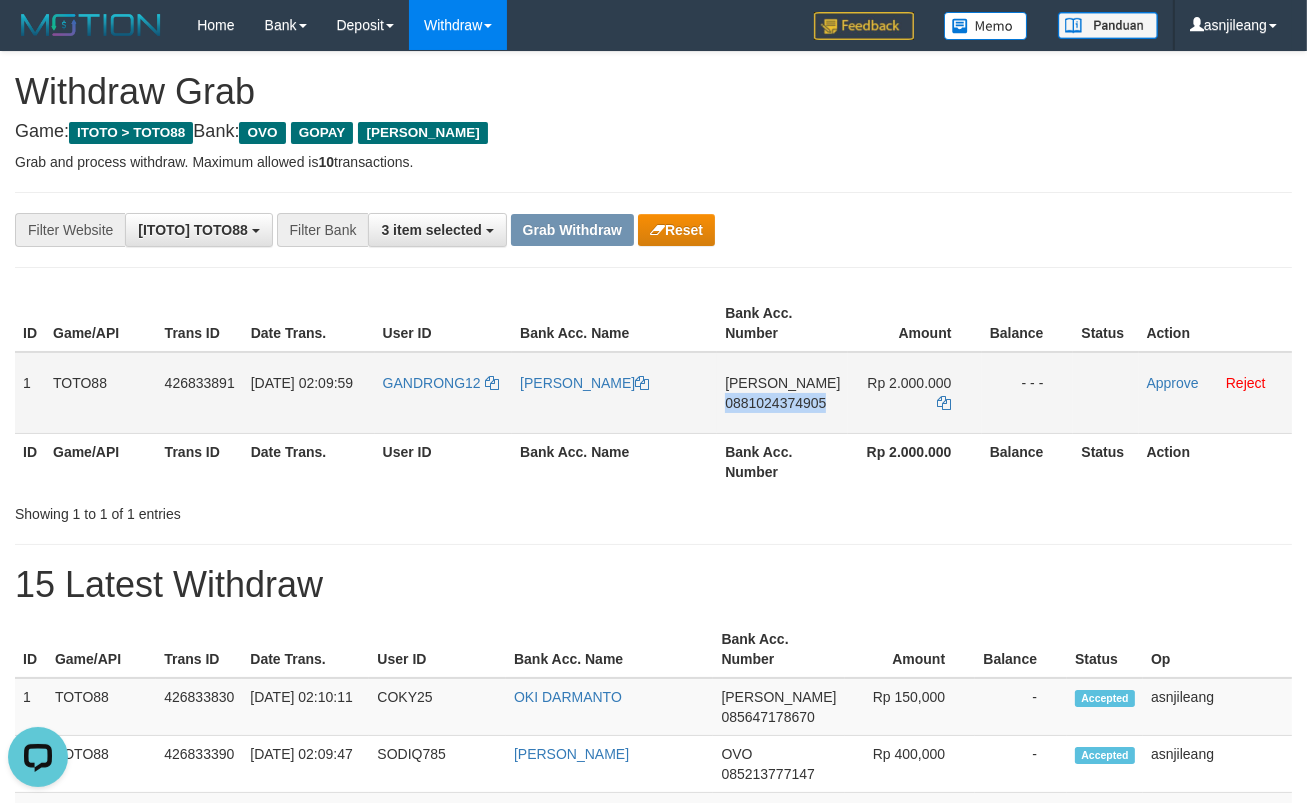 scroll, scrollTop: 0, scrollLeft: 0, axis: both 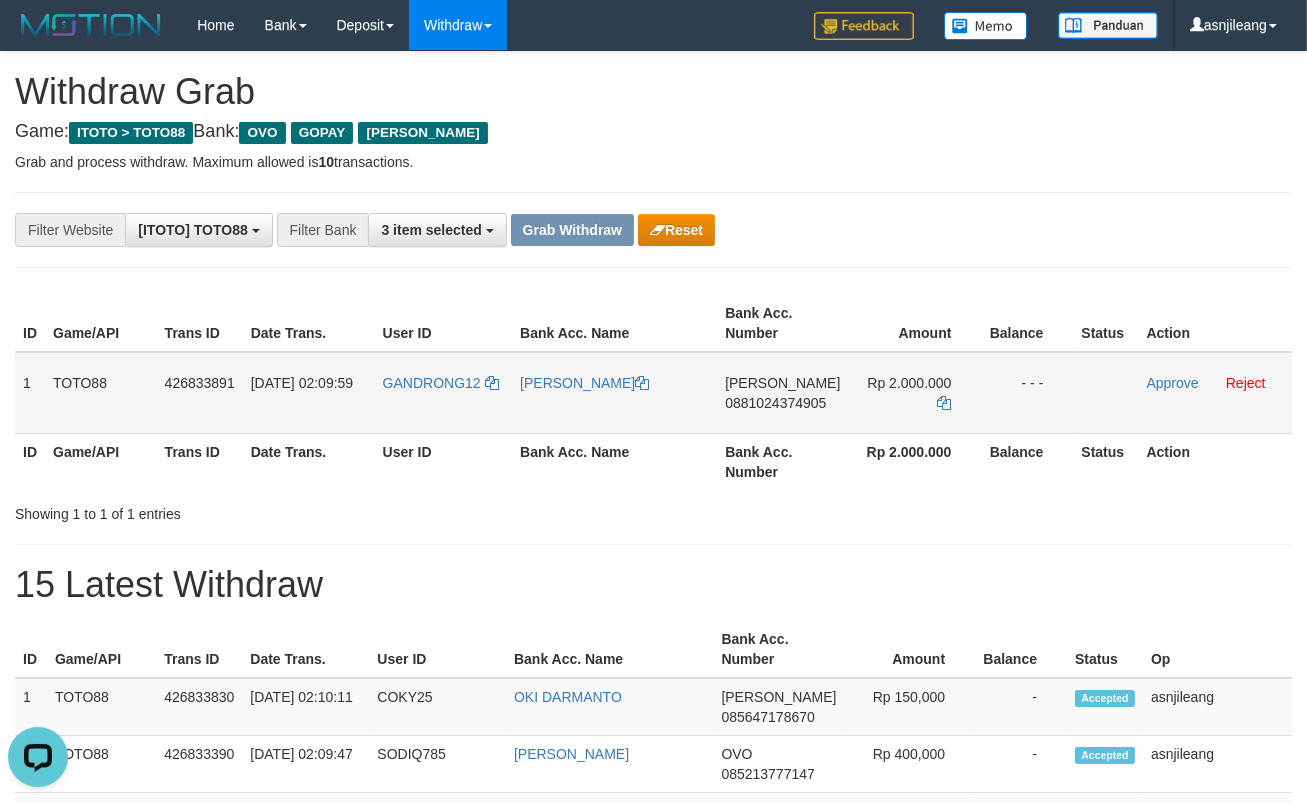 click on "Rp 2.000.000" at bounding box center [914, 393] 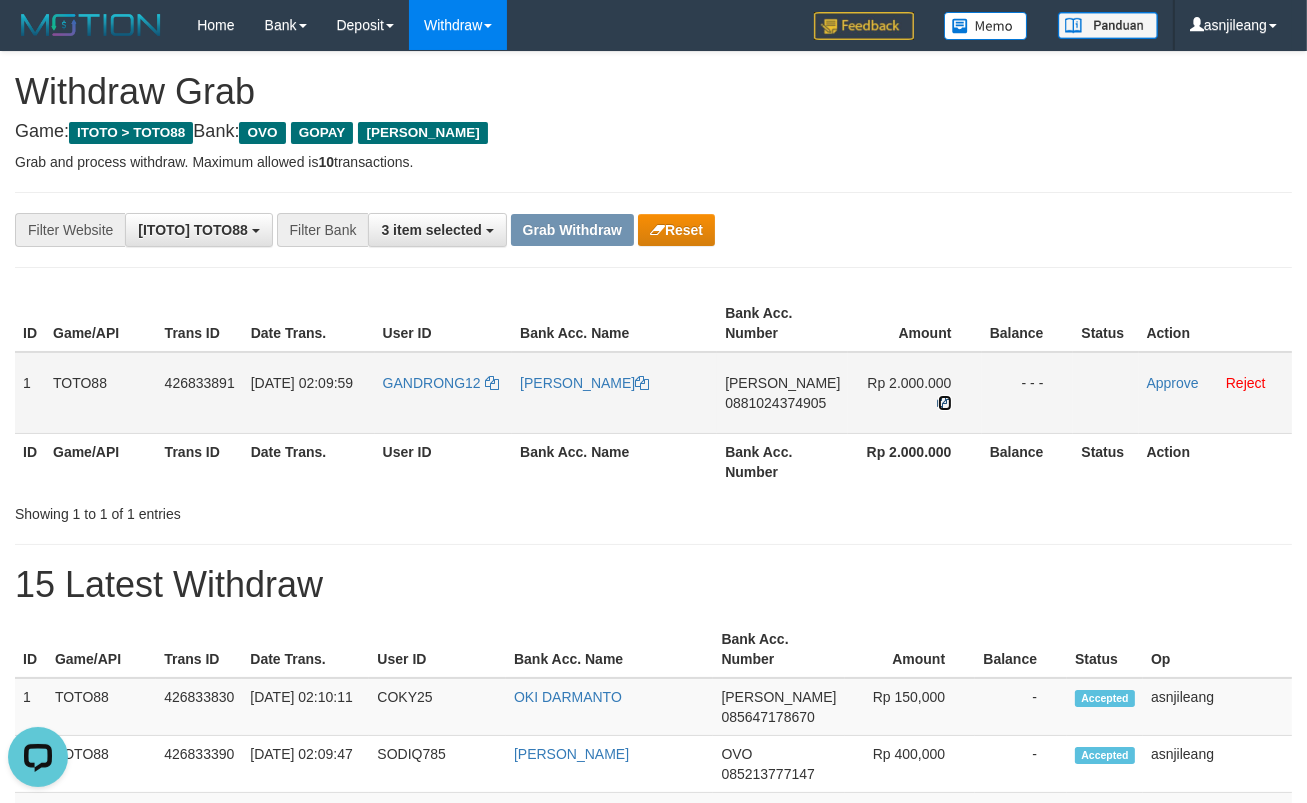 click at bounding box center [945, 403] 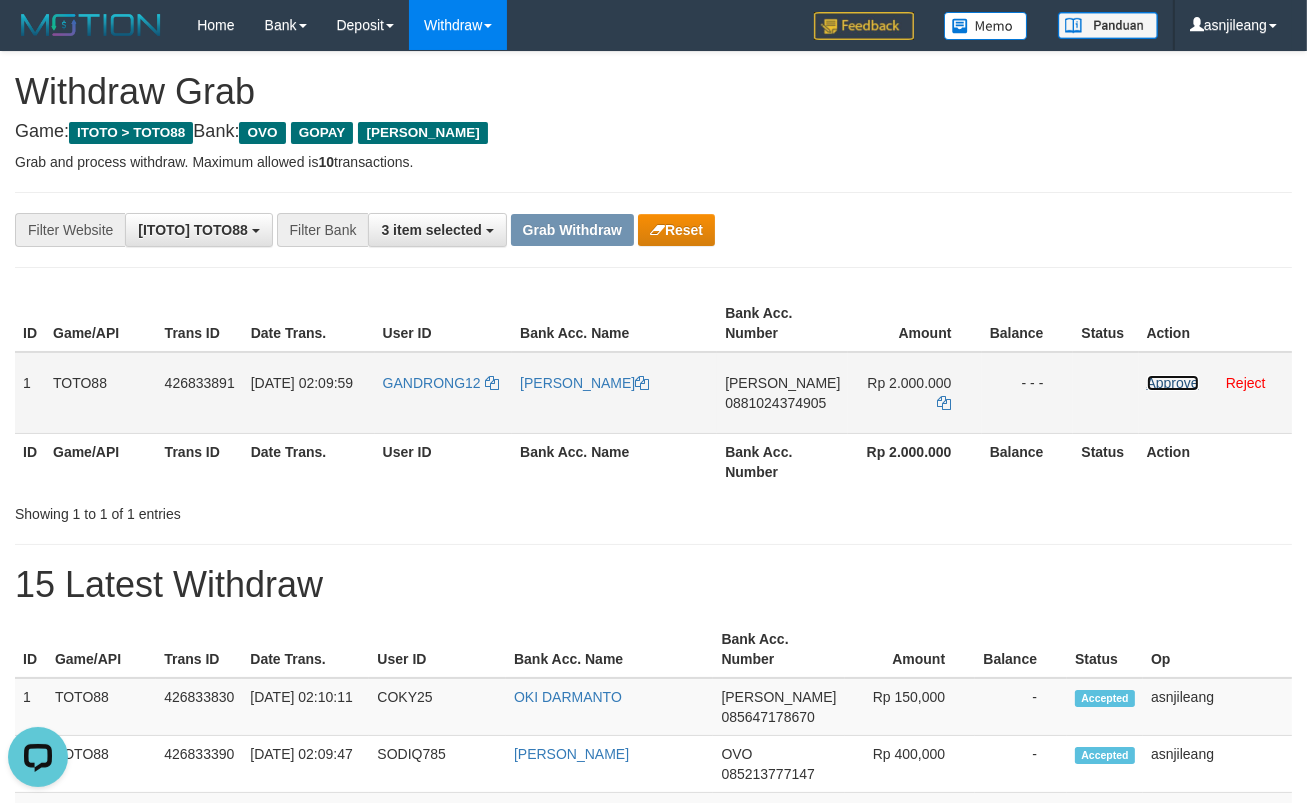 click on "Approve" at bounding box center [1173, 383] 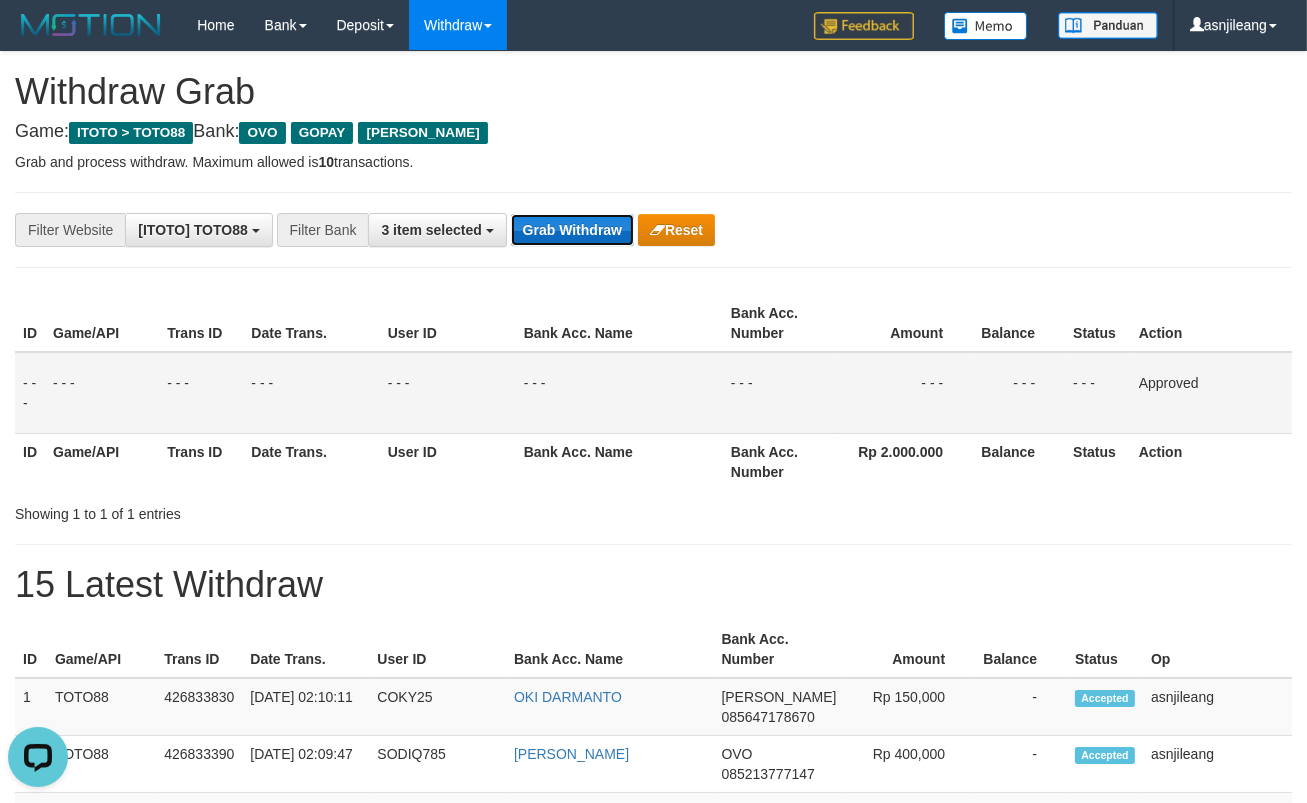 click on "Grab Withdraw" at bounding box center (572, 230) 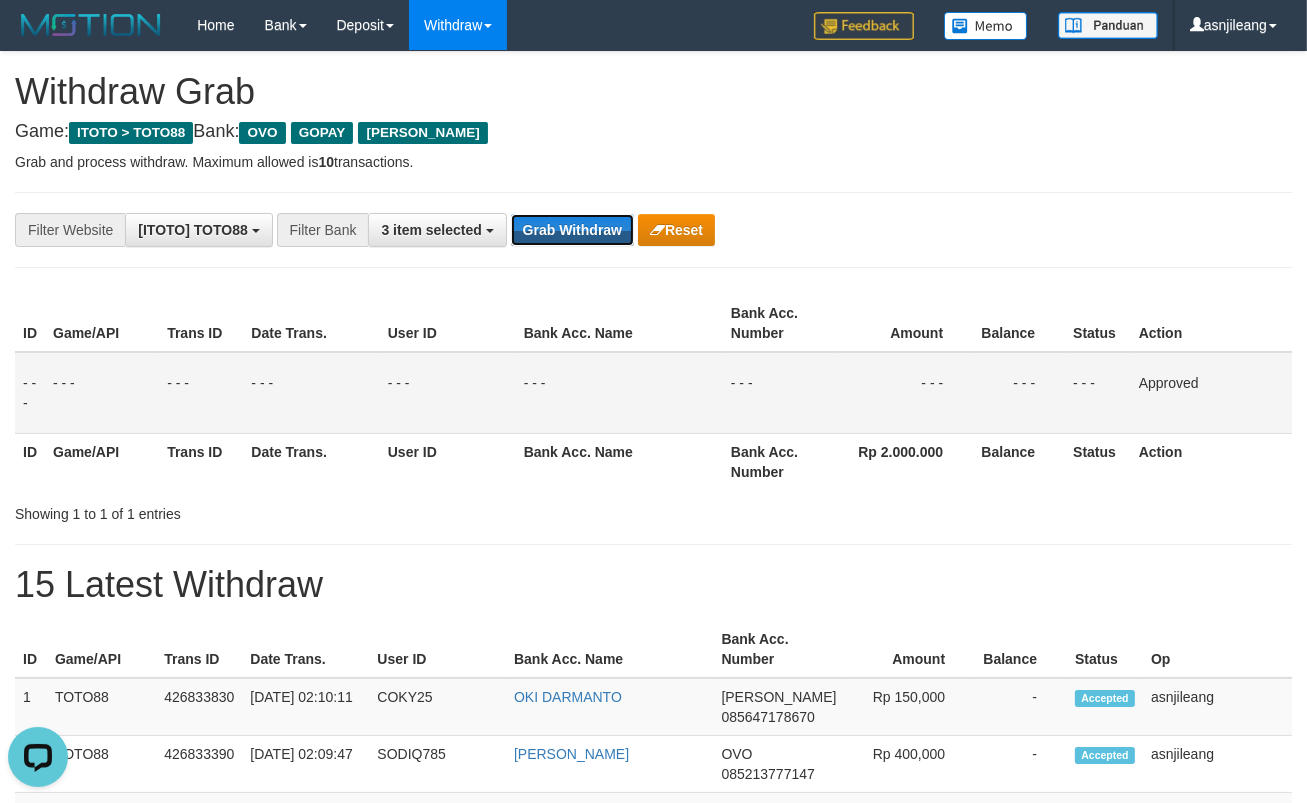 drag, startPoint x: 551, startPoint y: 230, endPoint x: 90, endPoint y: 410, distance: 494.89493 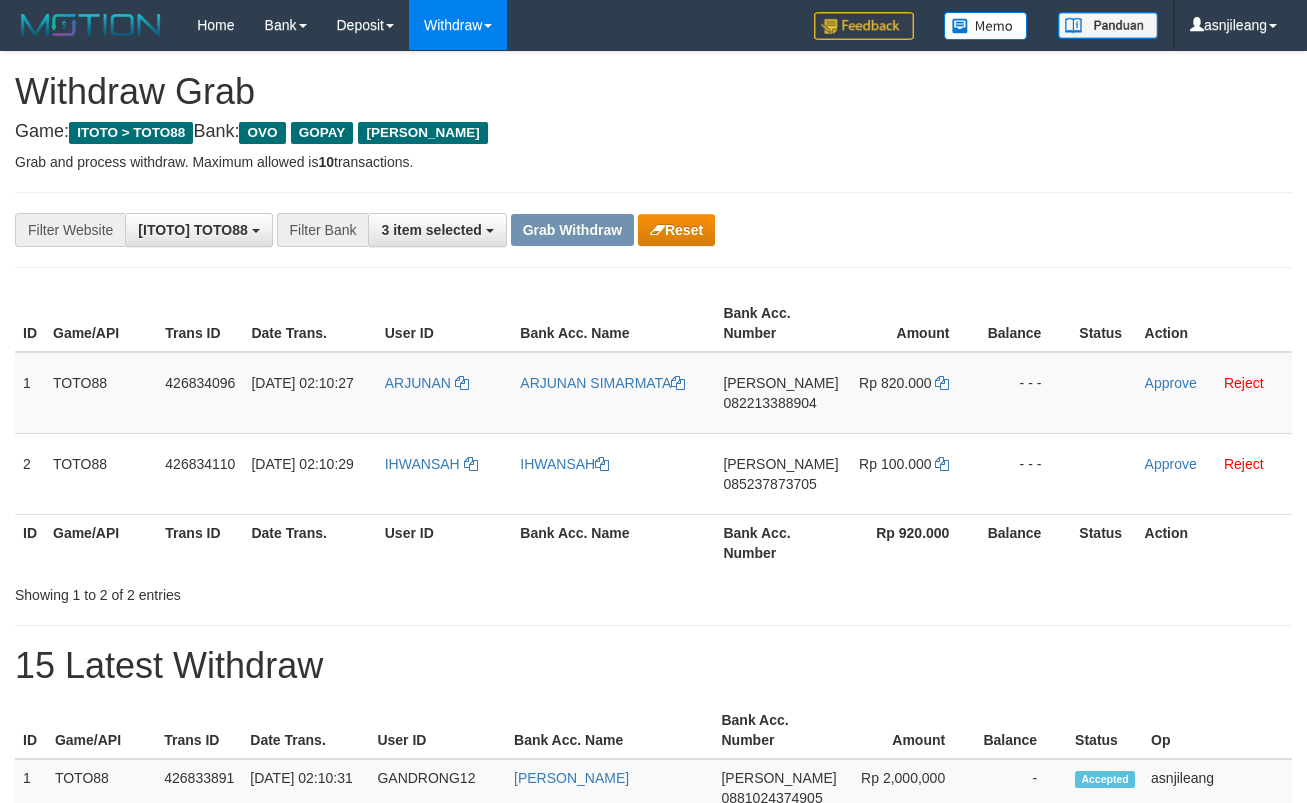 scroll, scrollTop: 0, scrollLeft: 0, axis: both 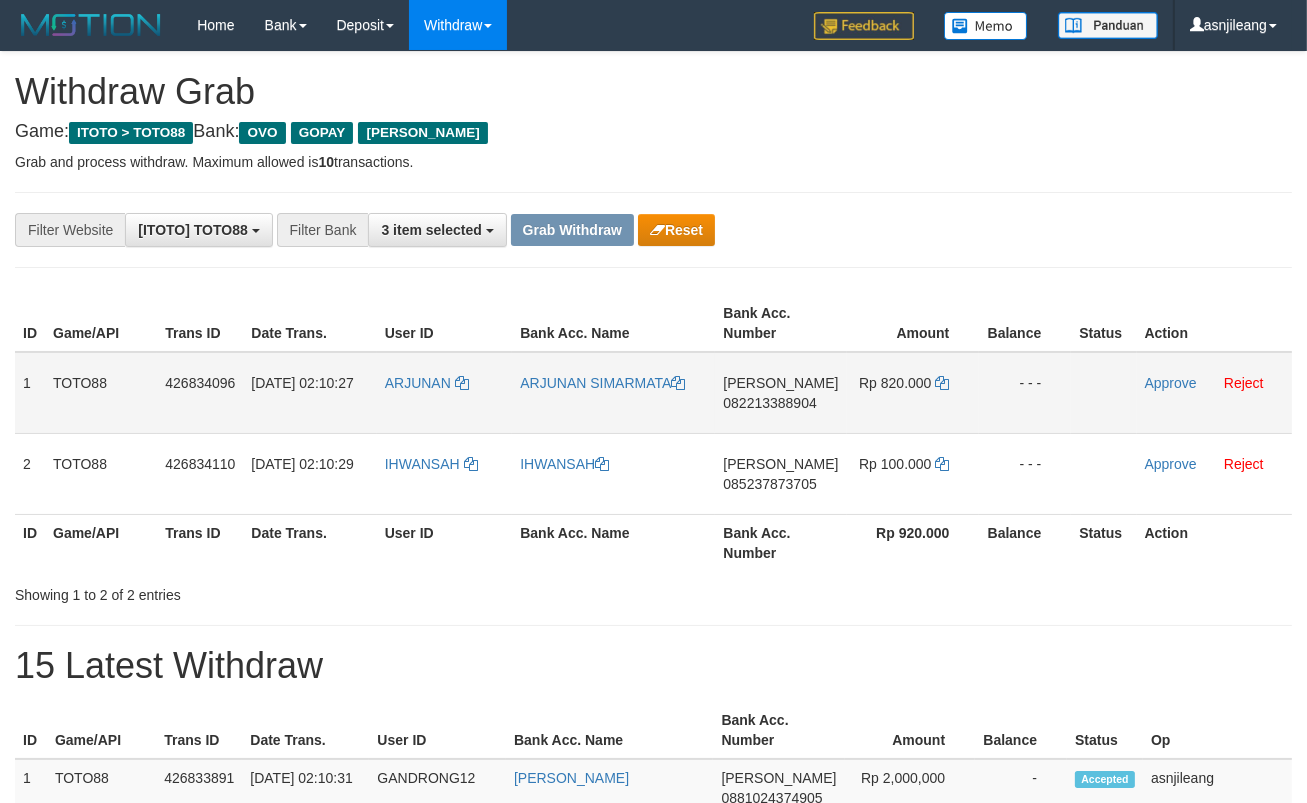 click on "082213388904" at bounding box center (769, 403) 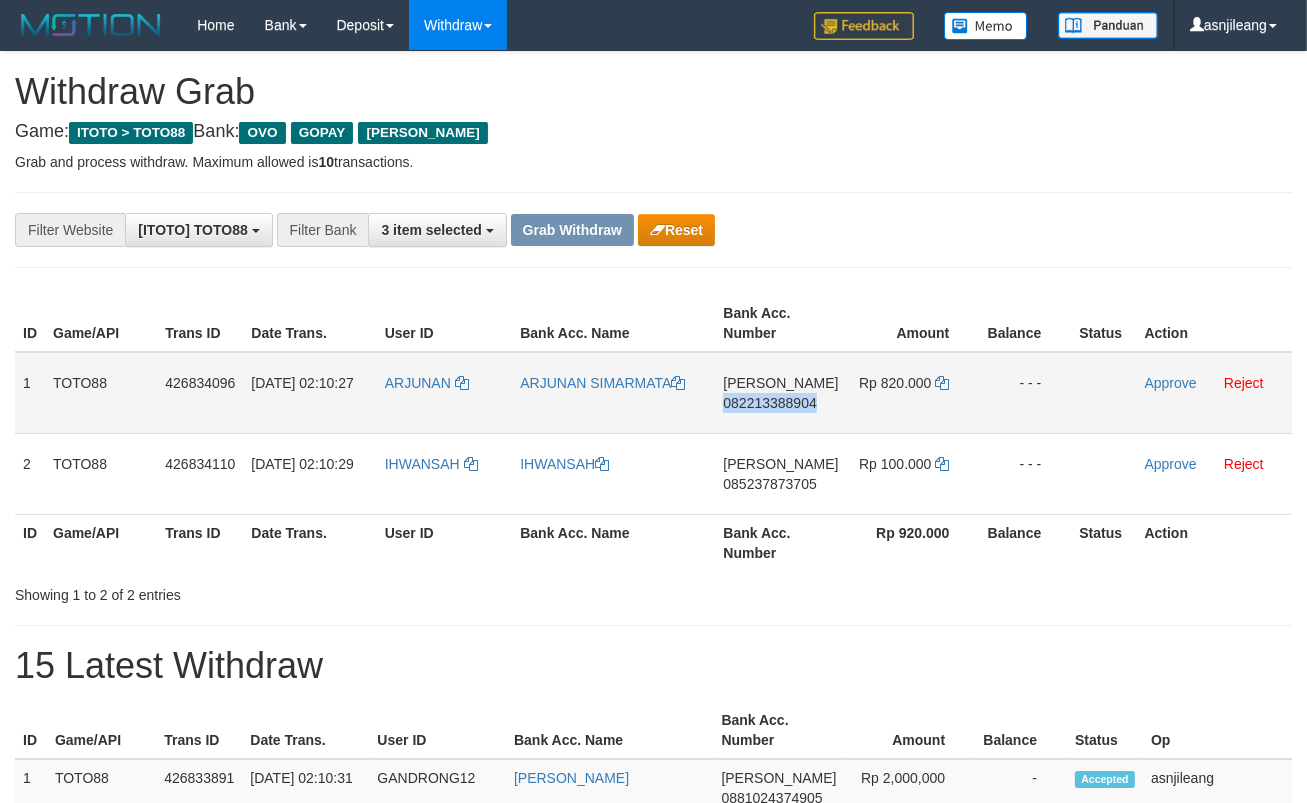 click on "082213388904" at bounding box center [769, 403] 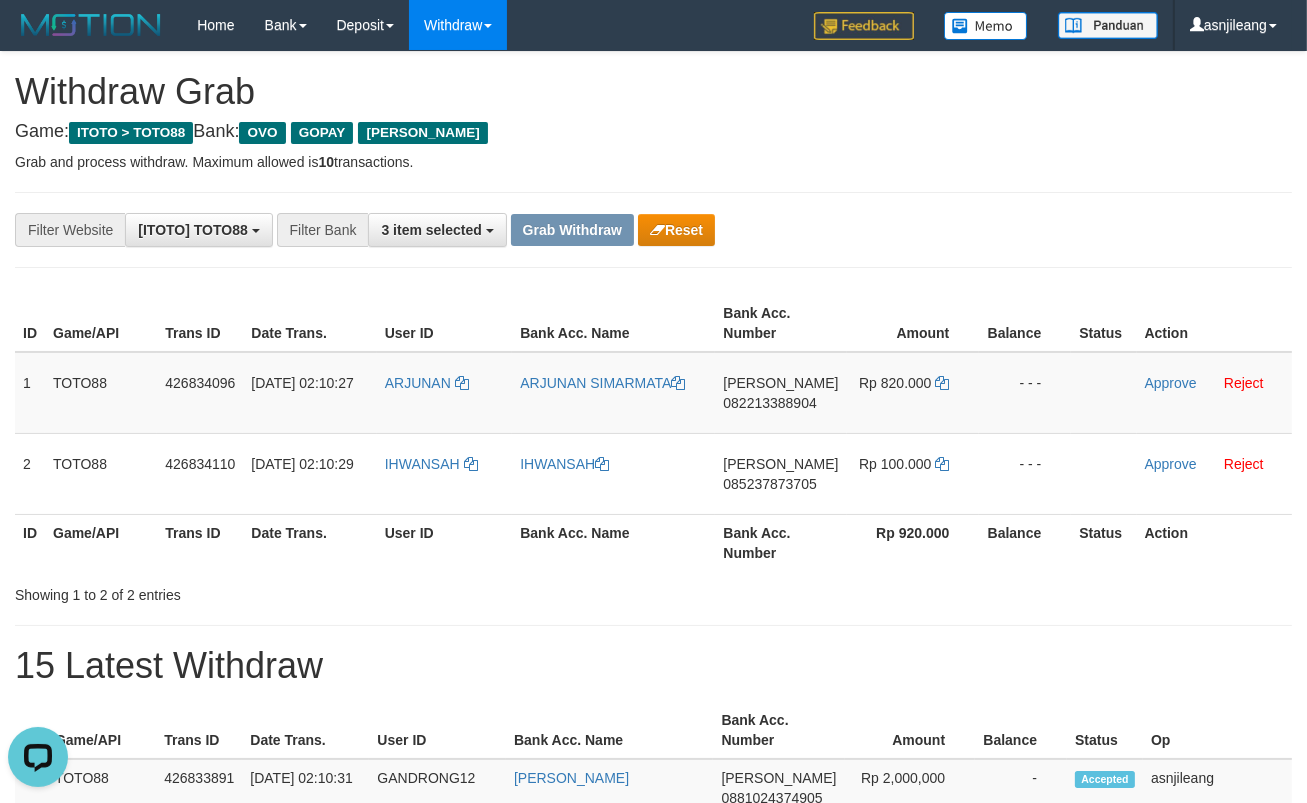 scroll, scrollTop: 0, scrollLeft: 0, axis: both 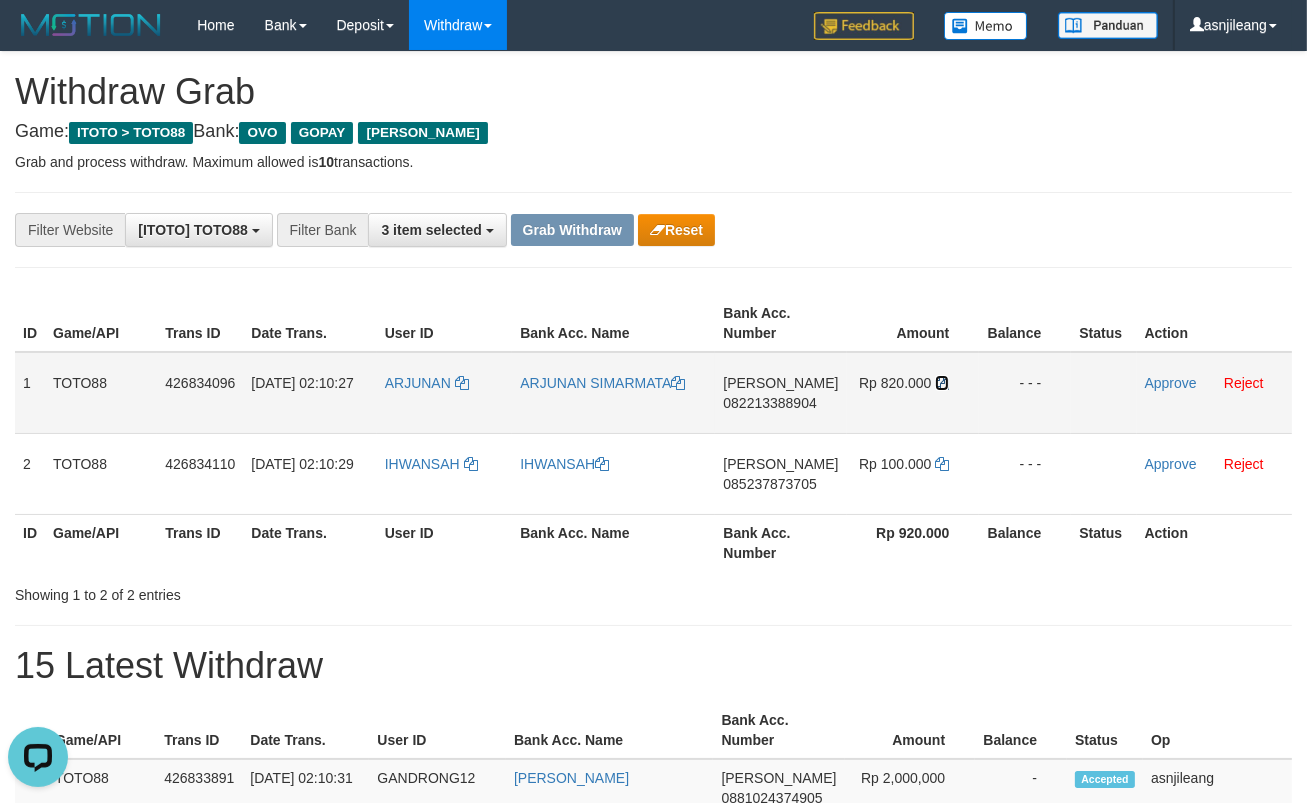 click at bounding box center (942, 383) 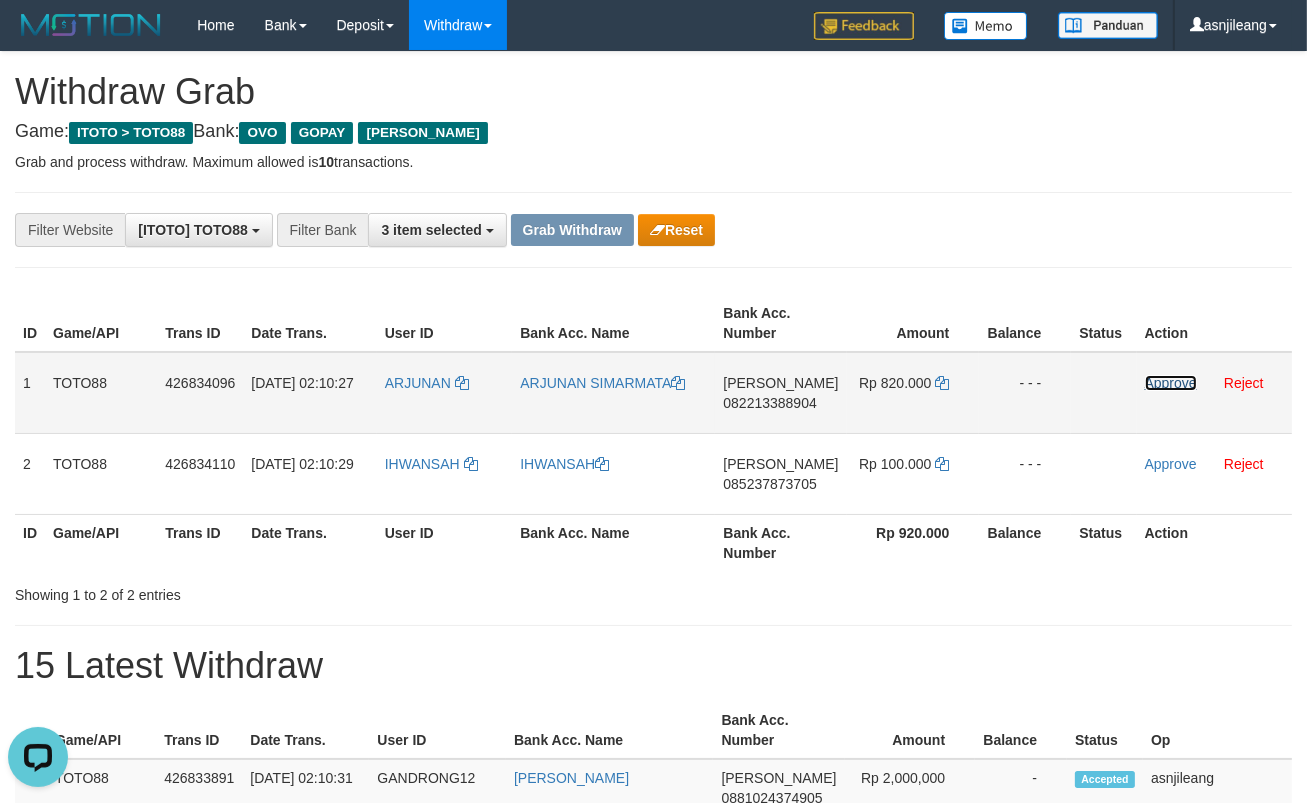 click on "Approve" at bounding box center [1171, 383] 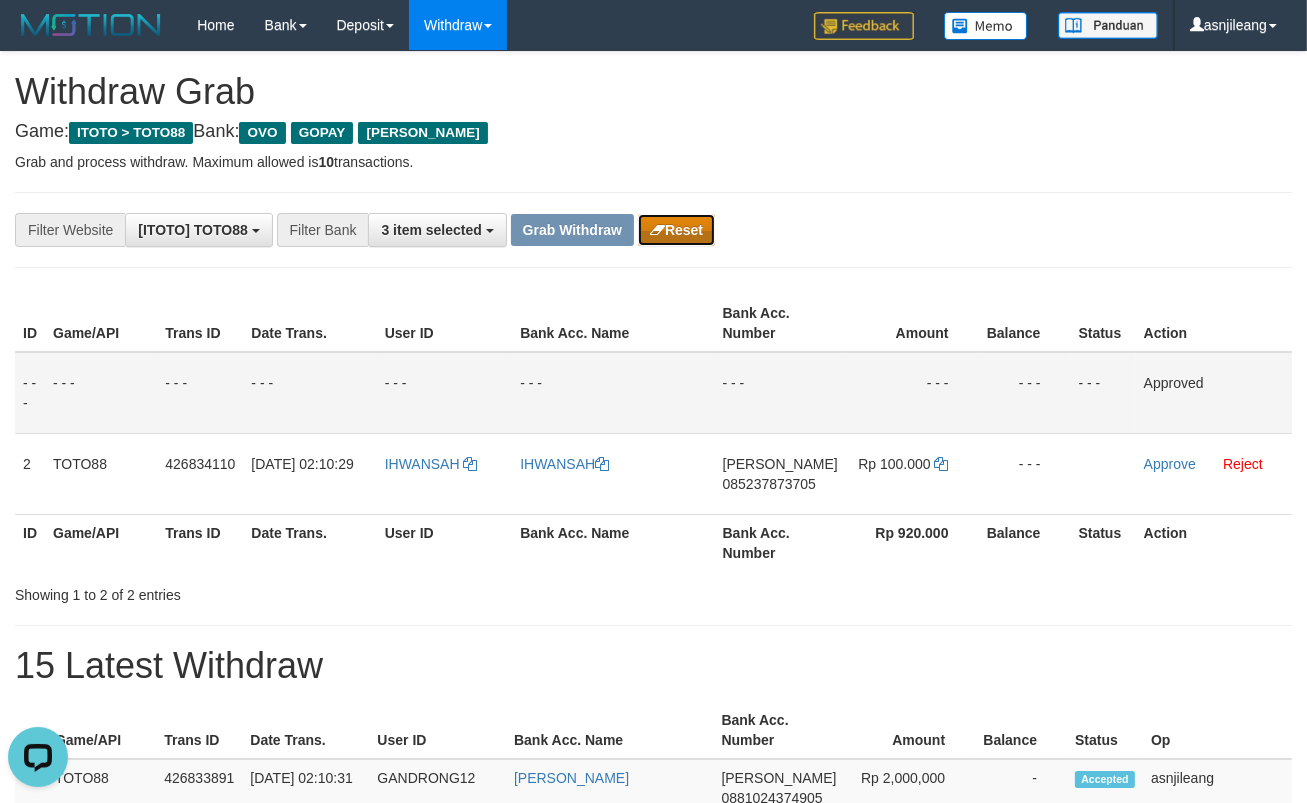 click on "Reset" at bounding box center [676, 230] 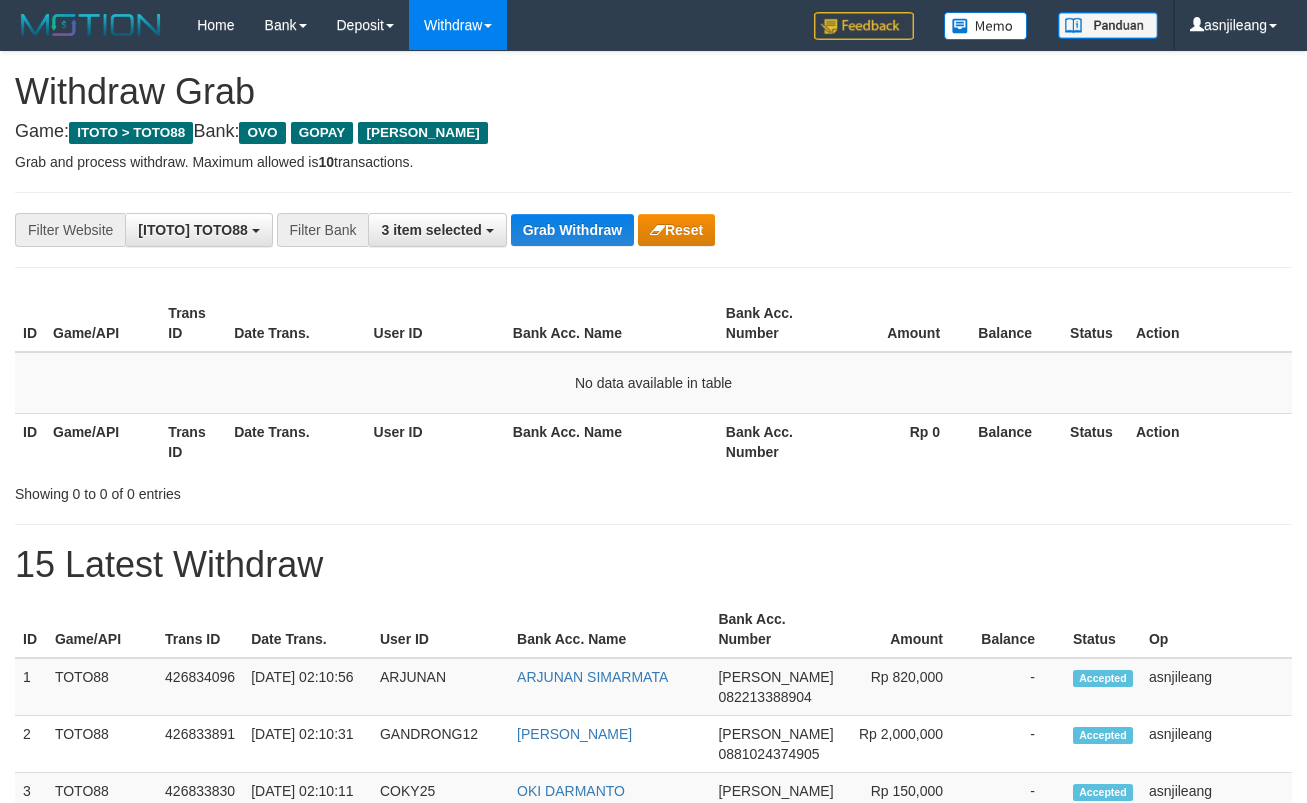 click on "Grab Withdraw" at bounding box center [572, 230] 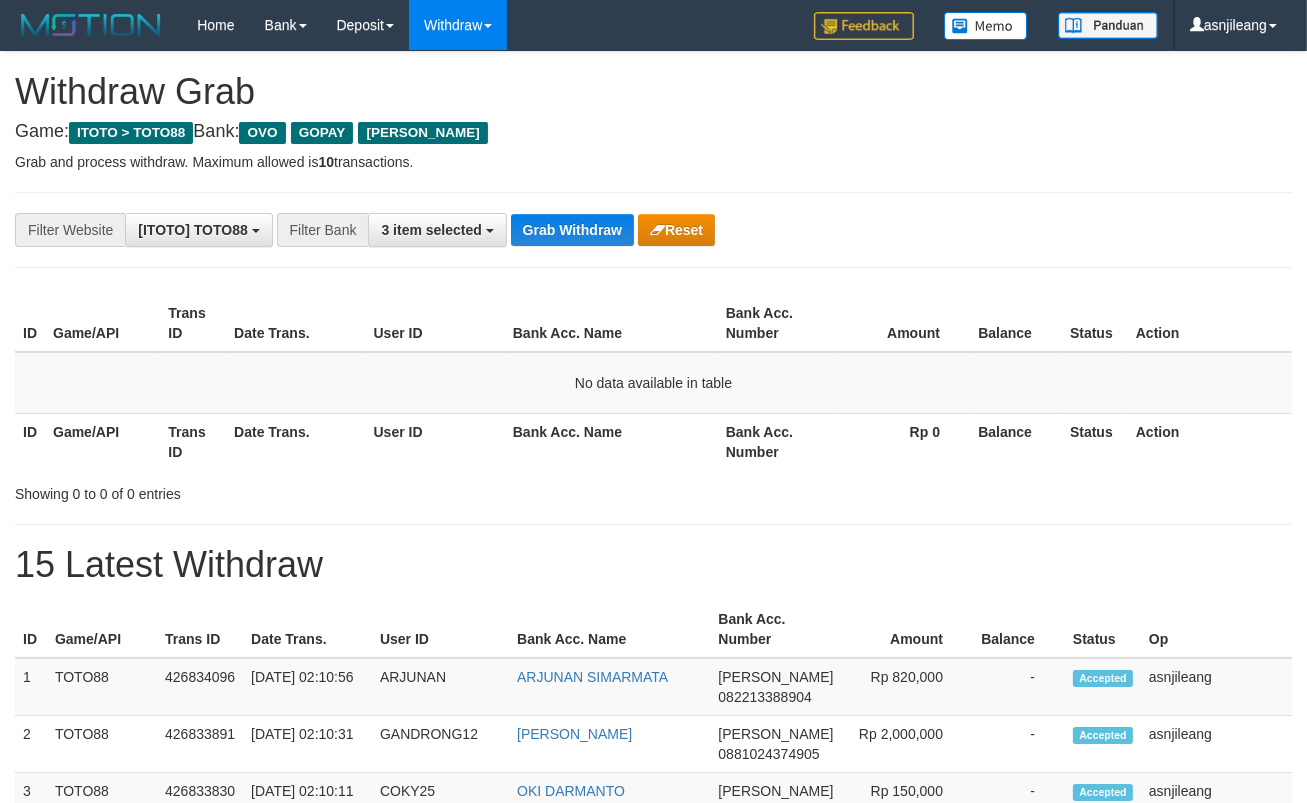 scroll, scrollTop: 17, scrollLeft: 0, axis: vertical 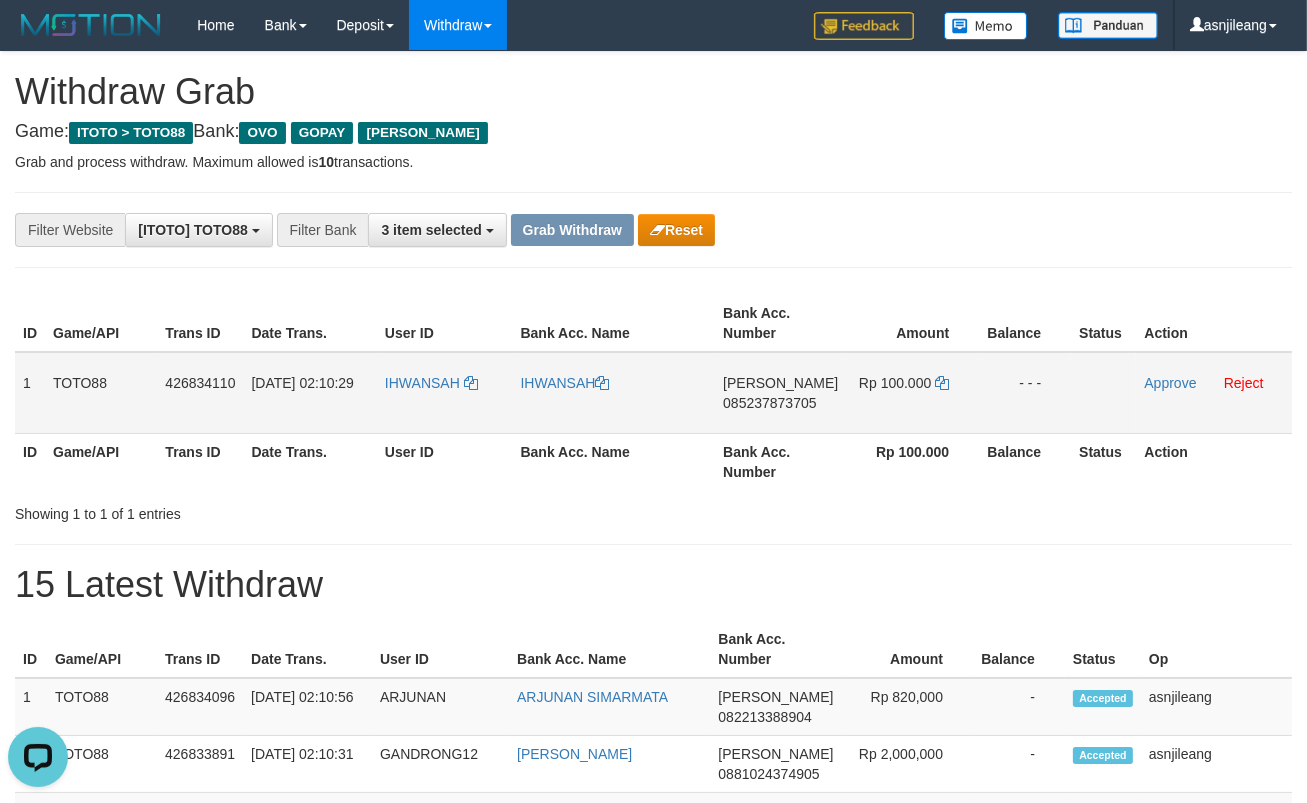 click on "[PERSON_NAME]
085237873705" at bounding box center (780, 393) 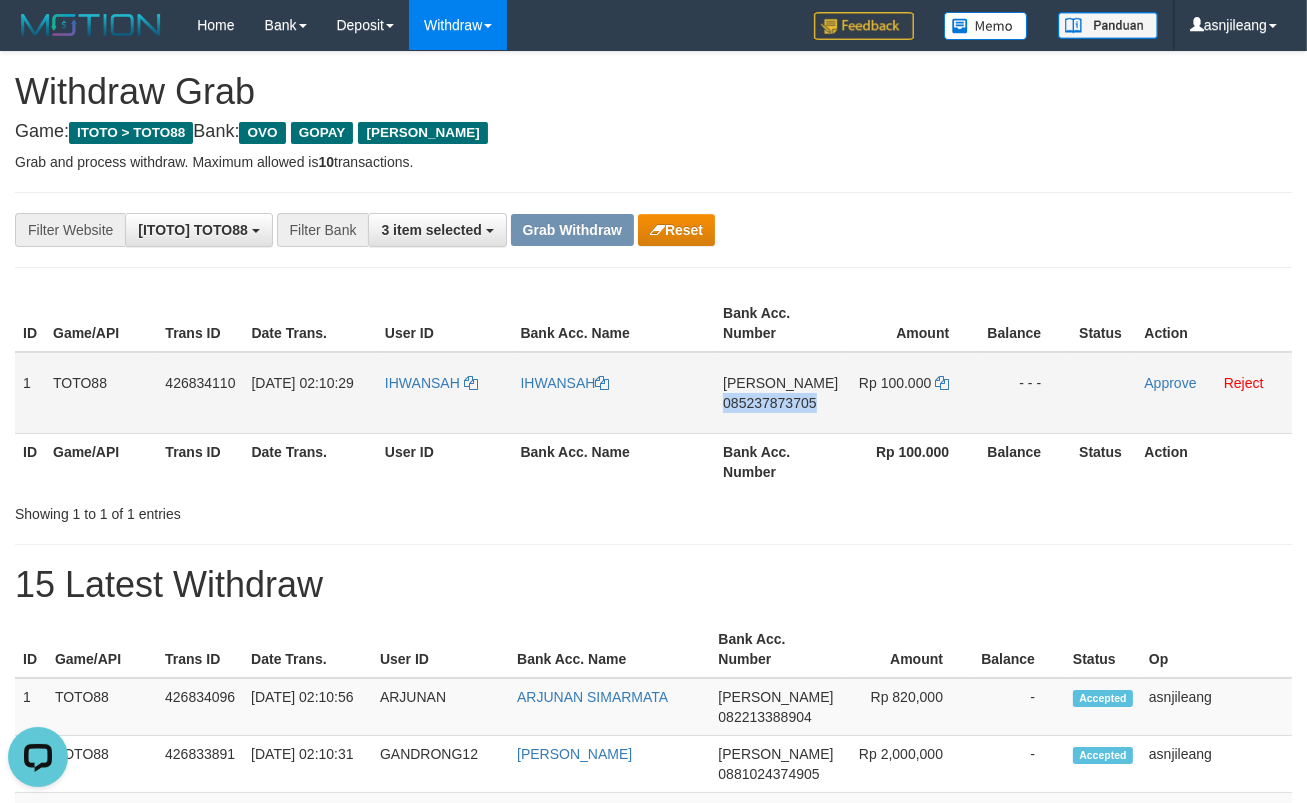 click on "[PERSON_NAME]
085237873705" at bounding box center (780, 393) 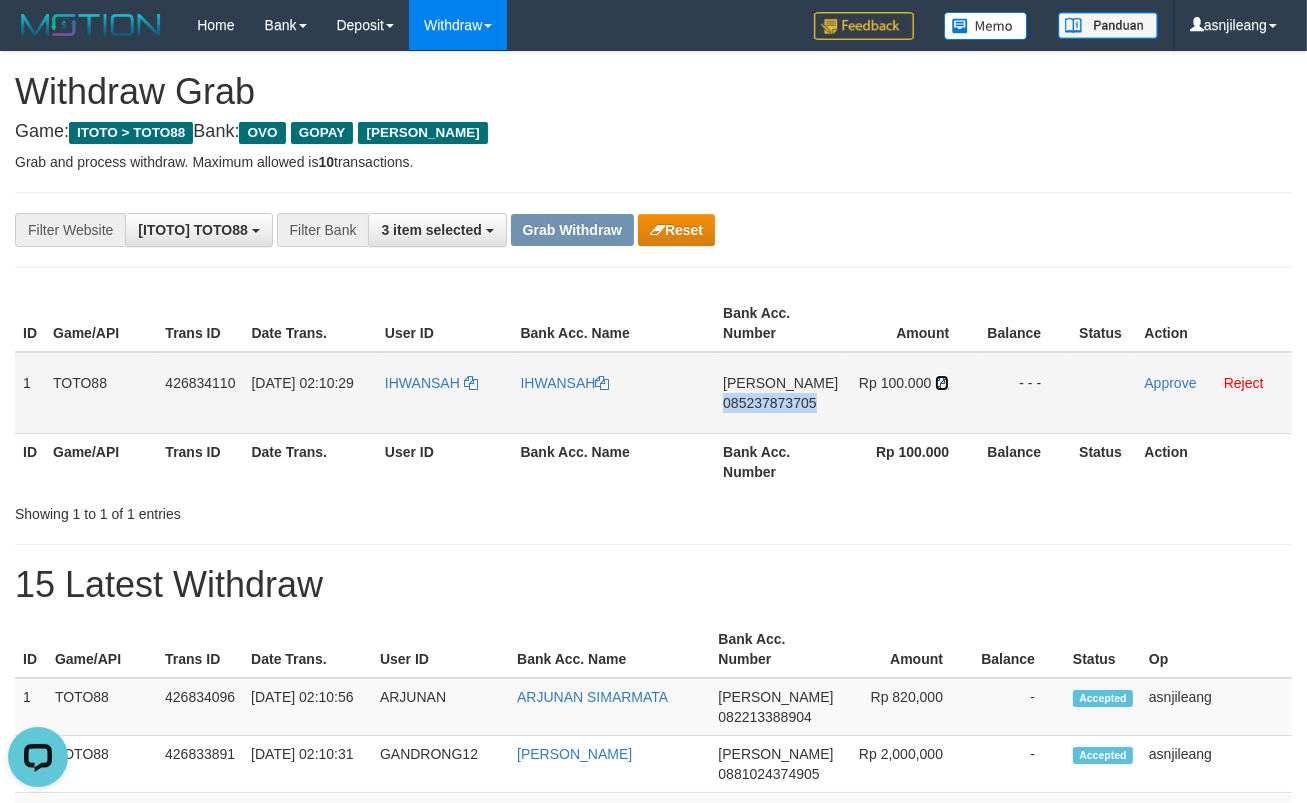 click at bounding box center [942, 383] 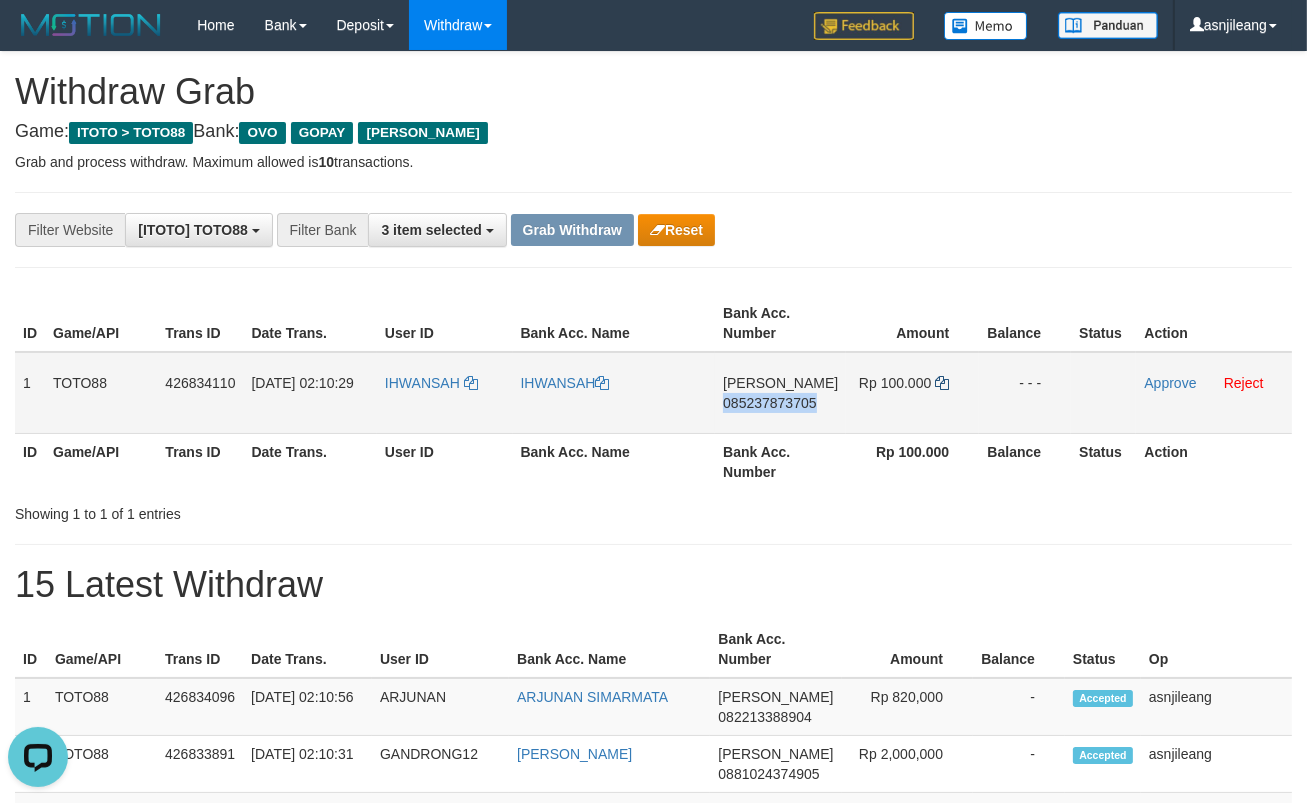 copy on "085237873705" 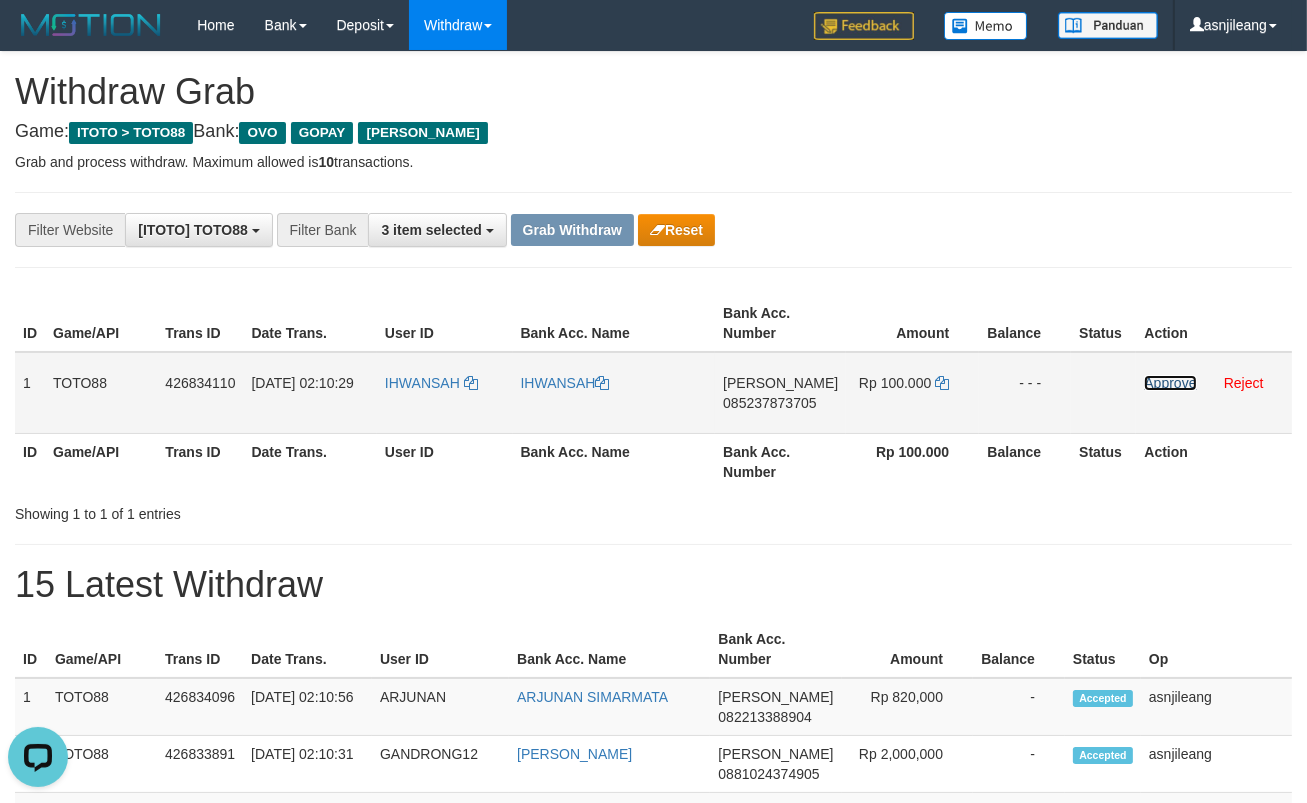 click on "Approve" at bounding box center (1170, 383) 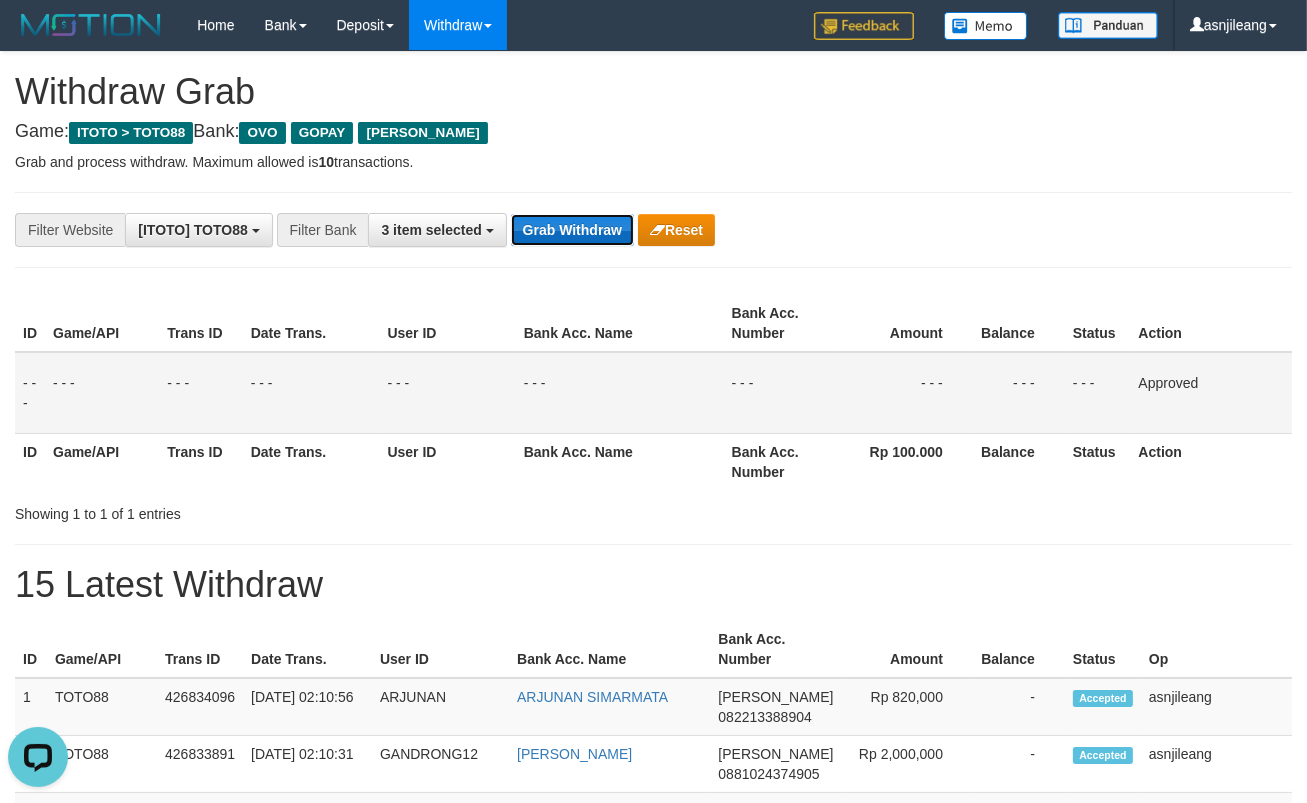 click on "Grab Withdraw" at bounding box center (572, 230) 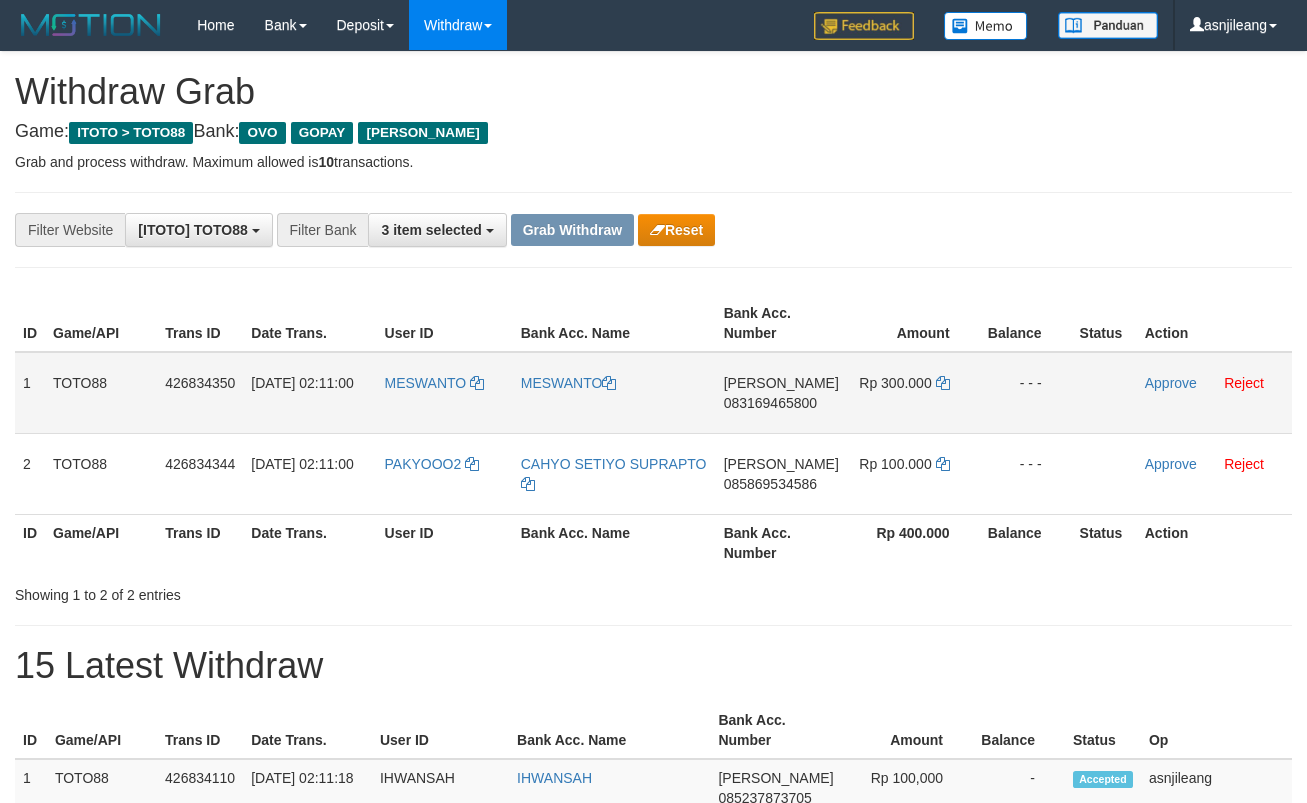 scroll, scrollTop: 0, scrollLeft: 0, axis: both 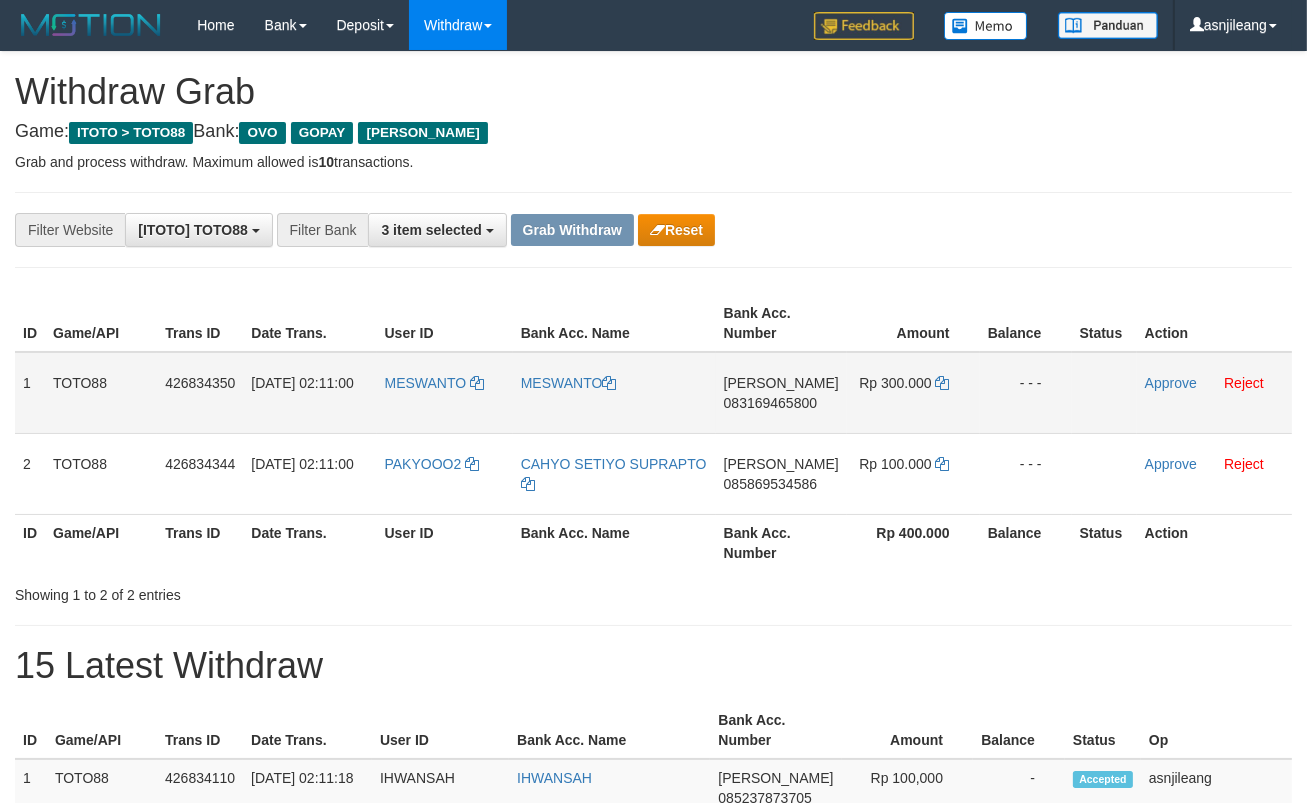 click on "DANA
083169465800" at bounding box center (781, 393) 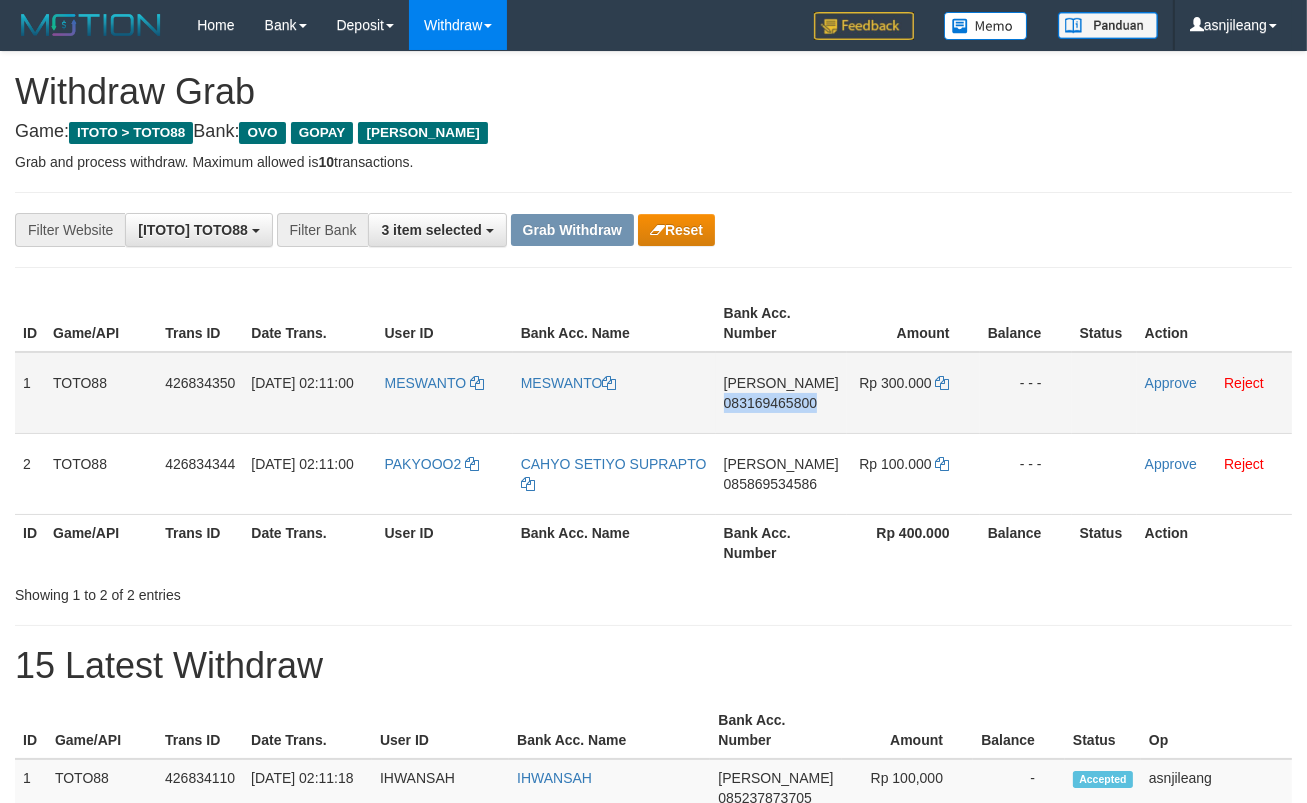 click on "DANA
083169465800" at bounding box center (781, 393) 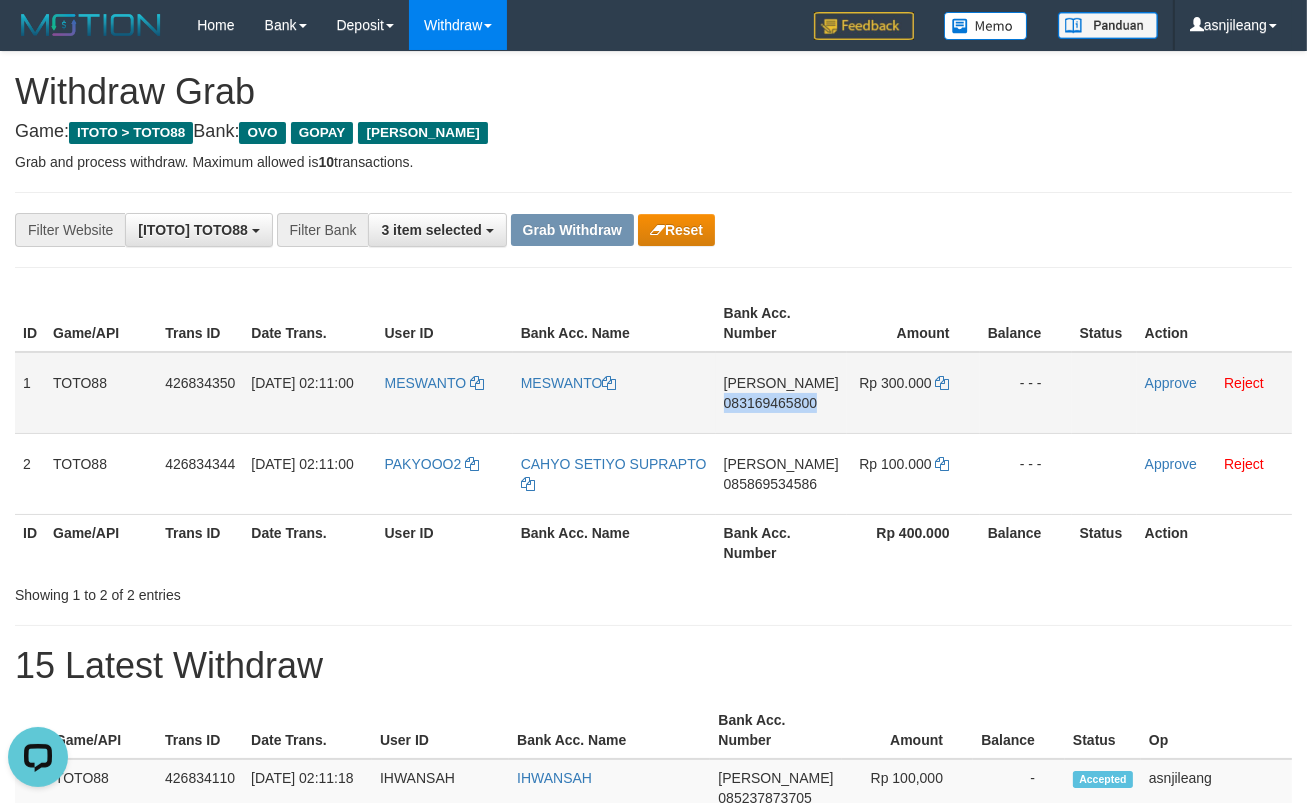 scroll, scrollTop: 0, scrollLeft: 0, axis: both 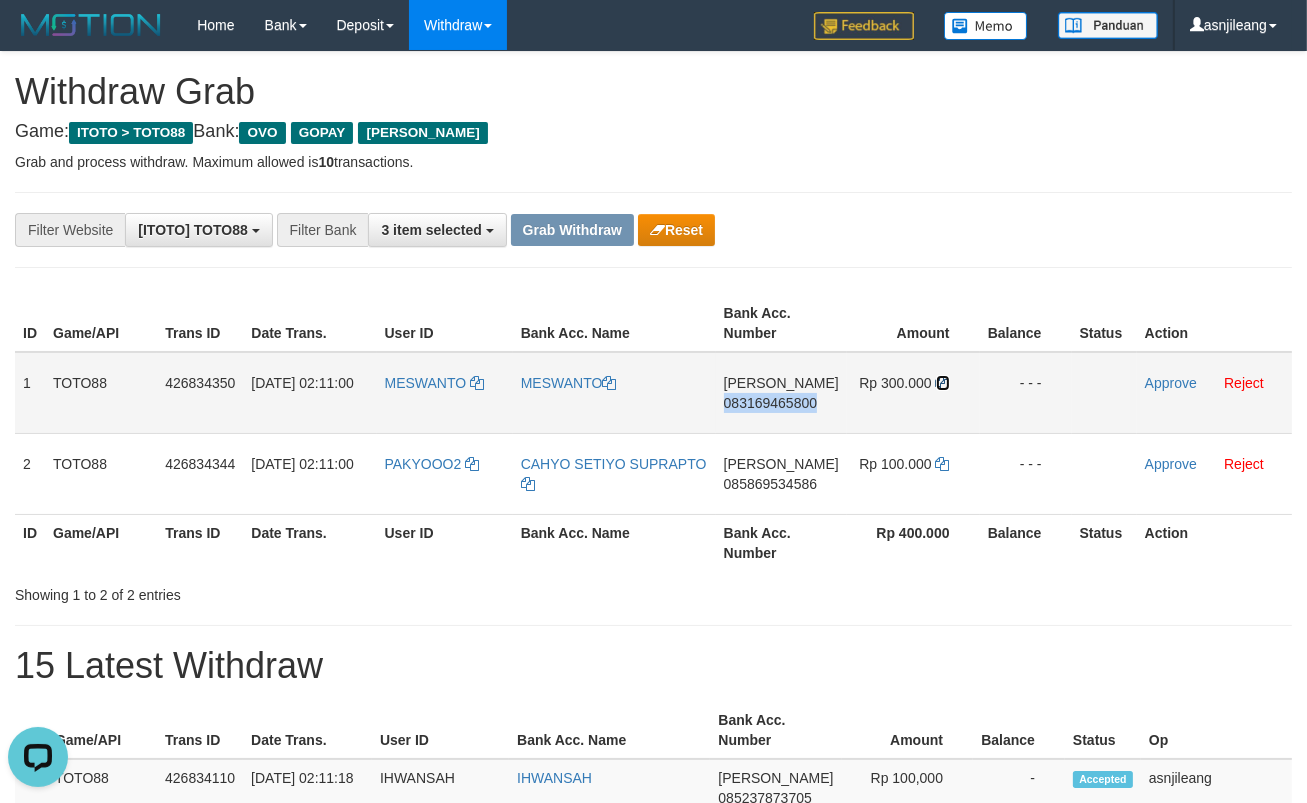 click at bounding box center [943, 383] 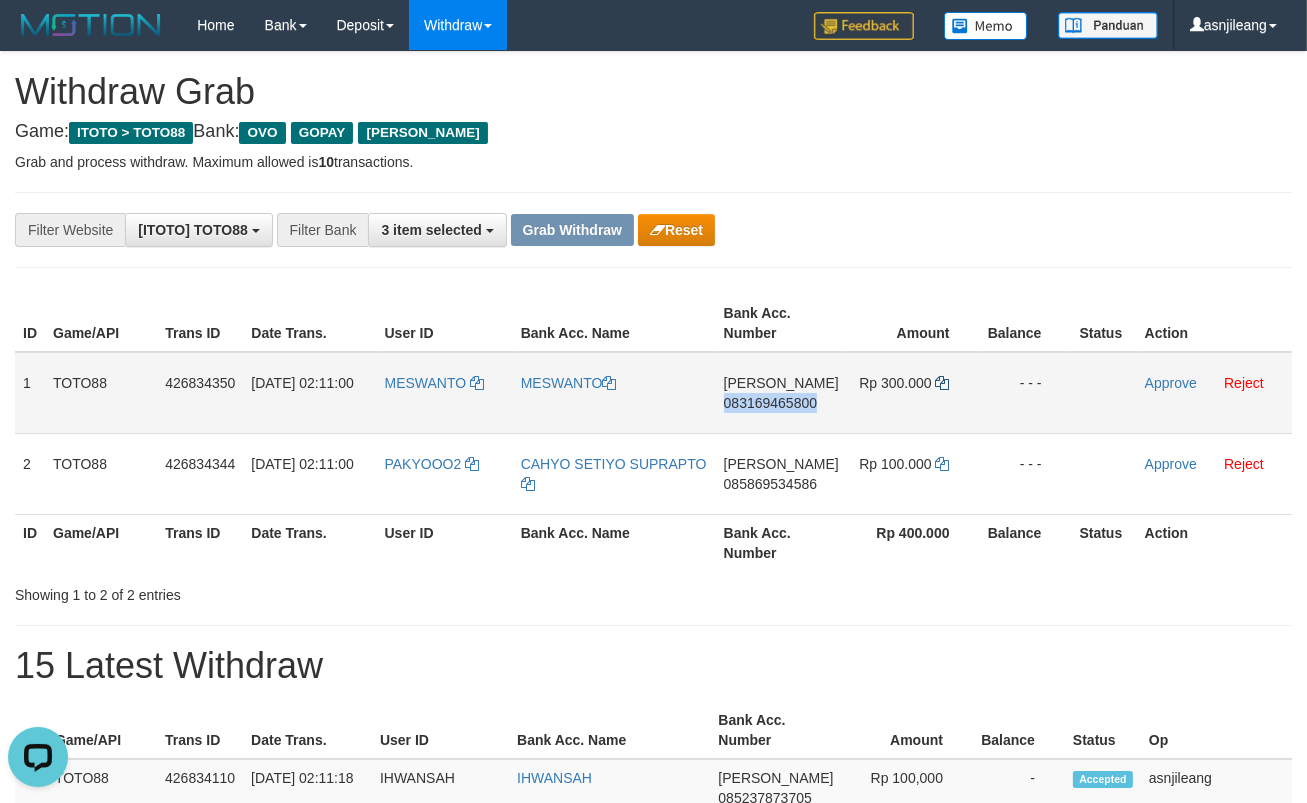 copy on "083169465800" 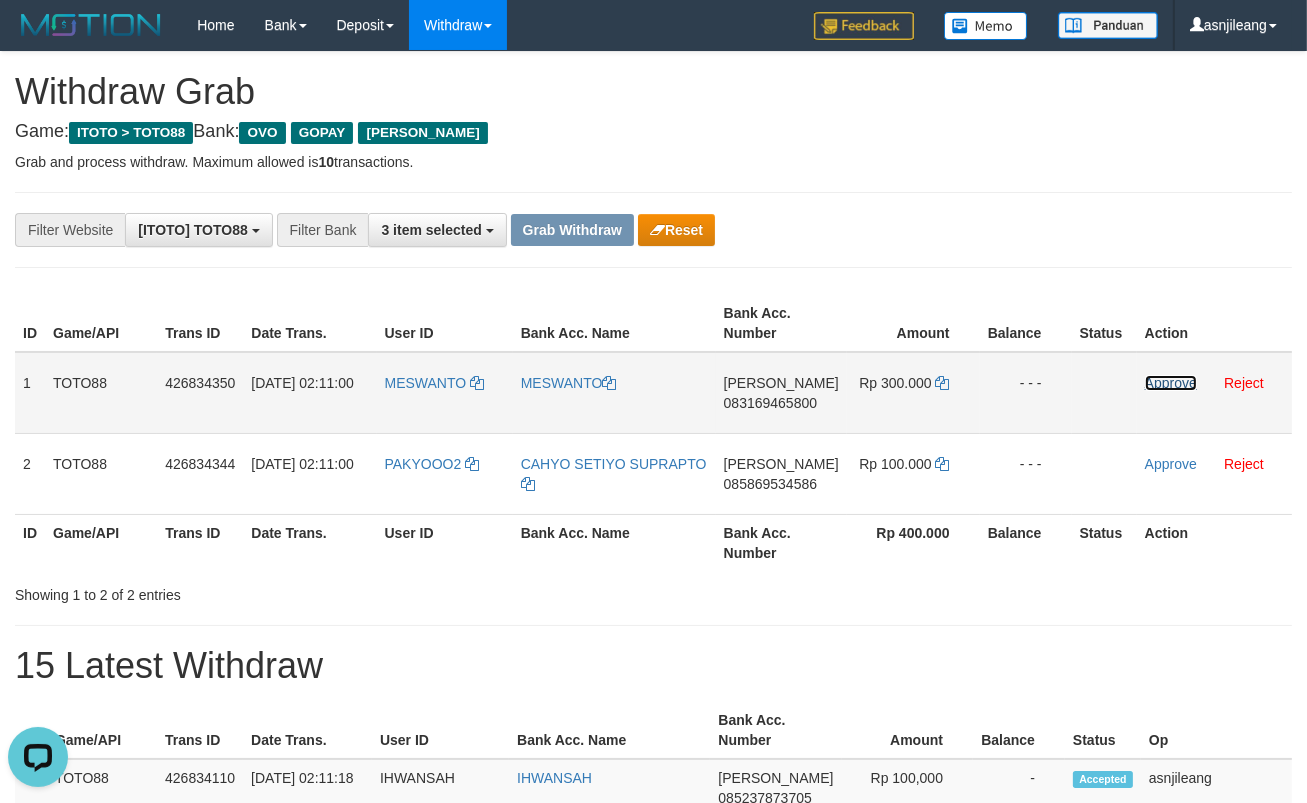 click on "Approve" at bounding box center (1171, 383) 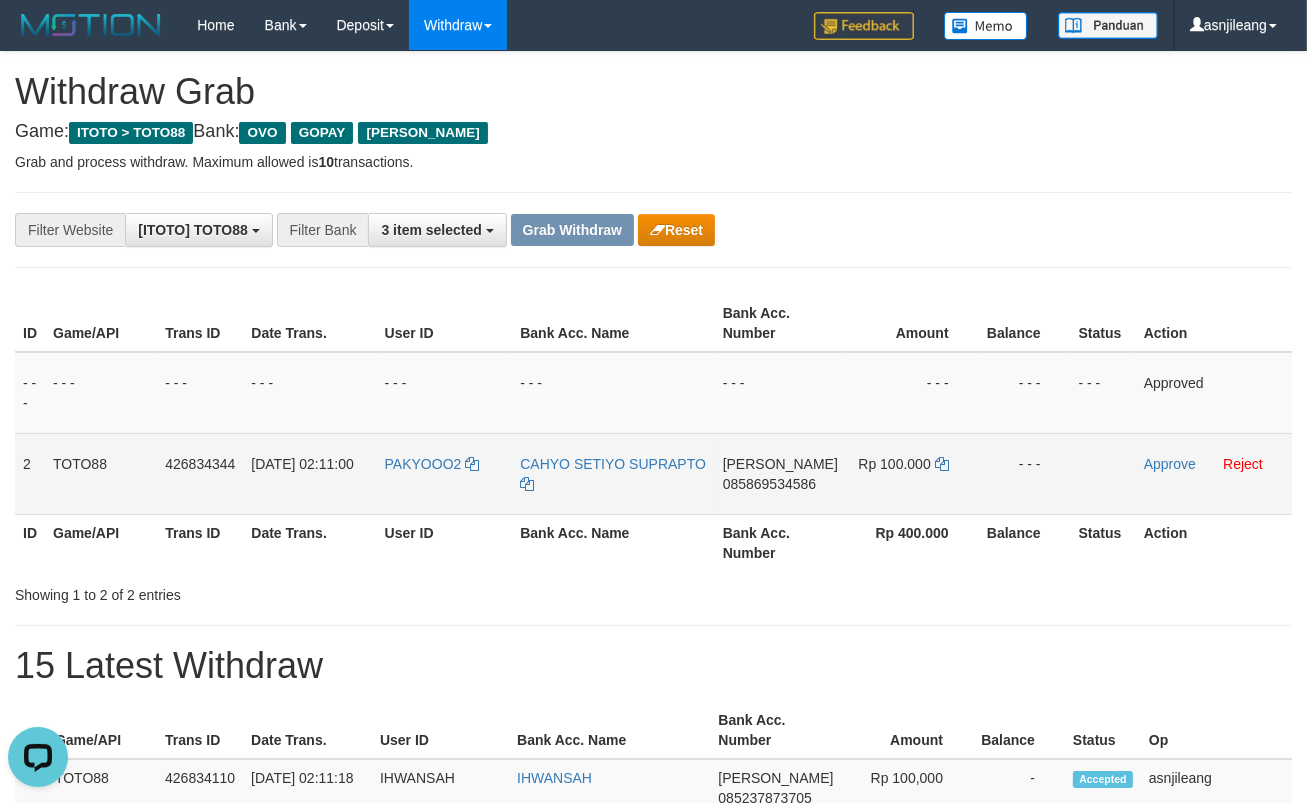 click on "085869534586" at bounding box center [769, 484] 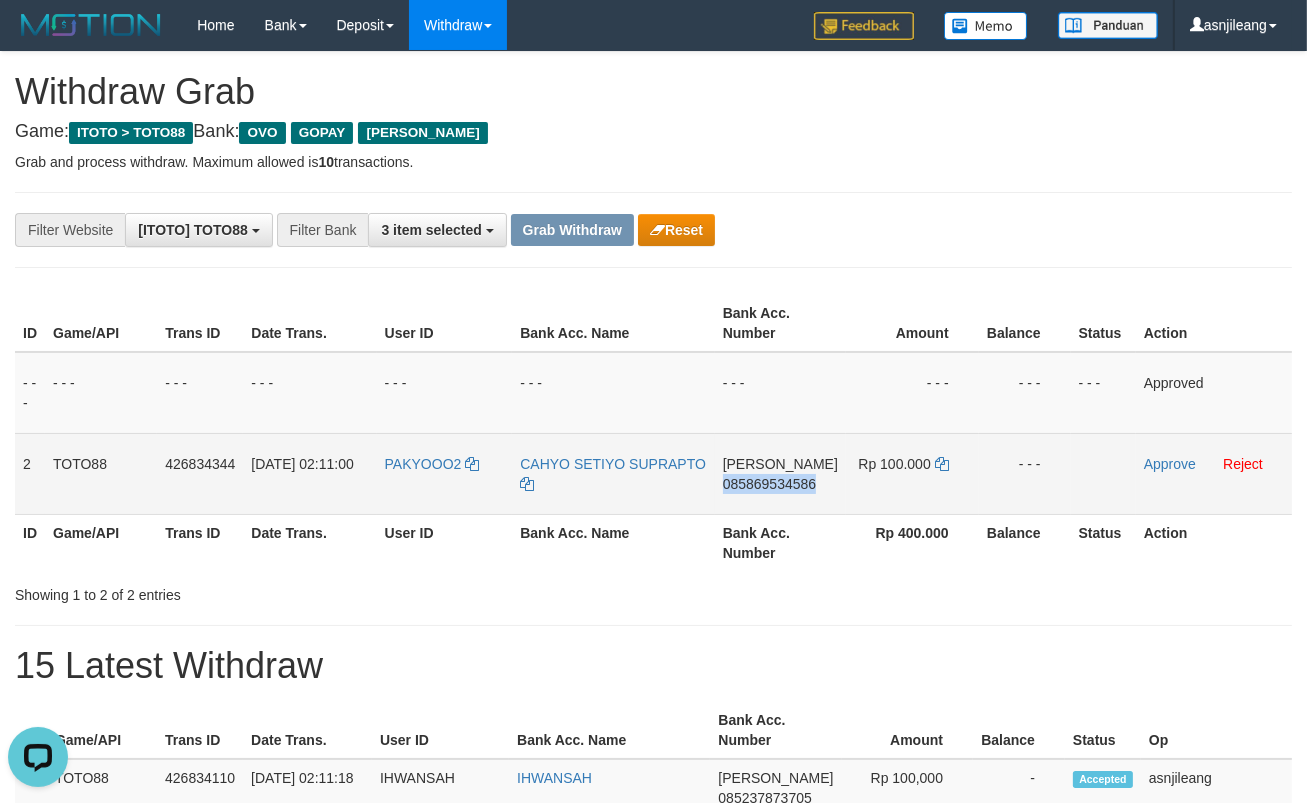 click on "085869534586" at bounding box center [769, 484] 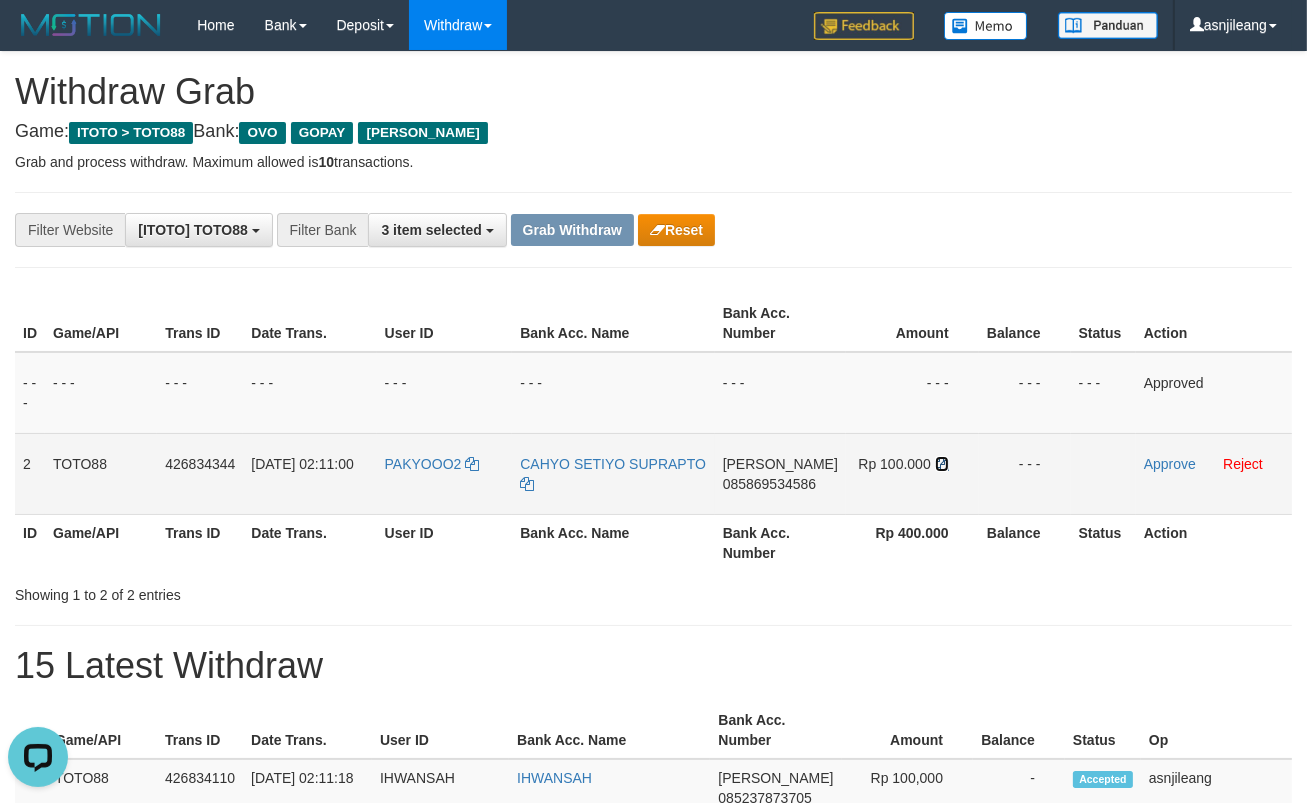 click at bounding box center [942, 464] 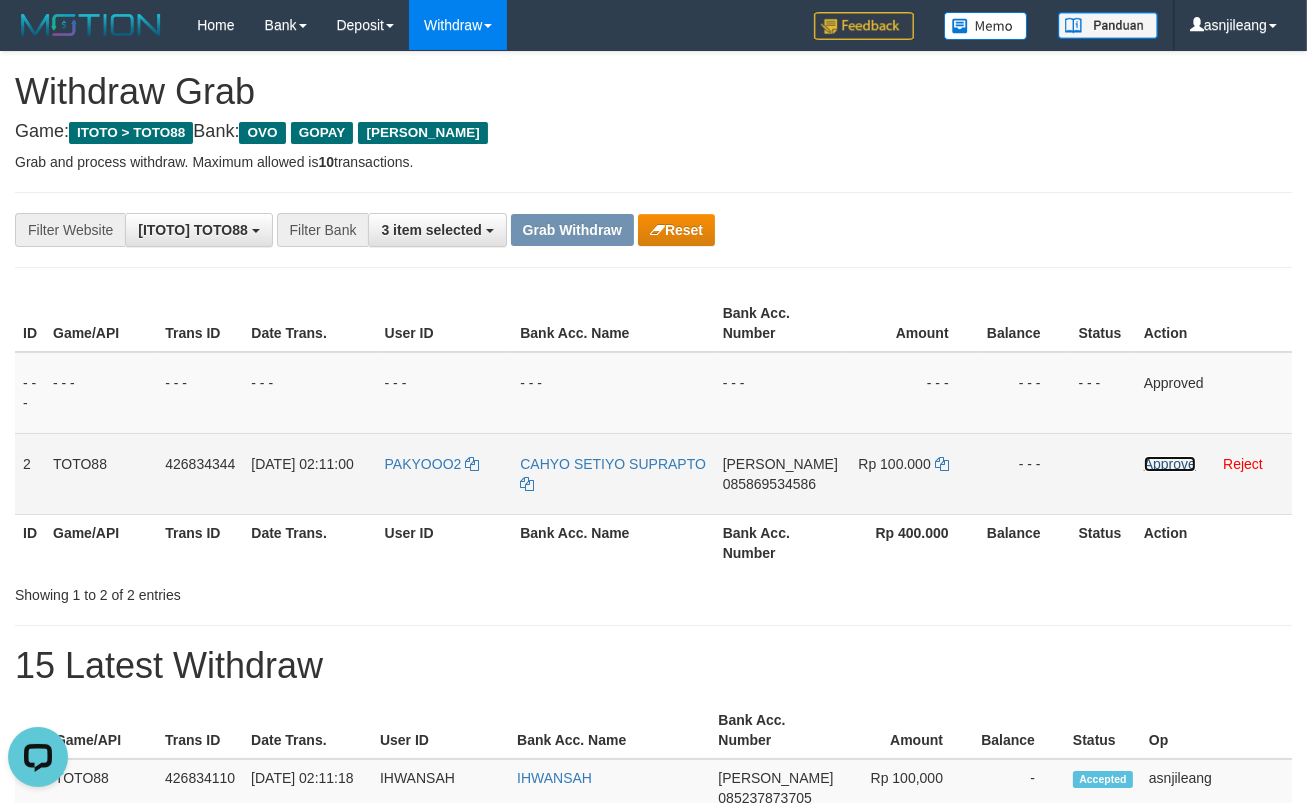 click on "Approve" at bounding box center [1170, 464] 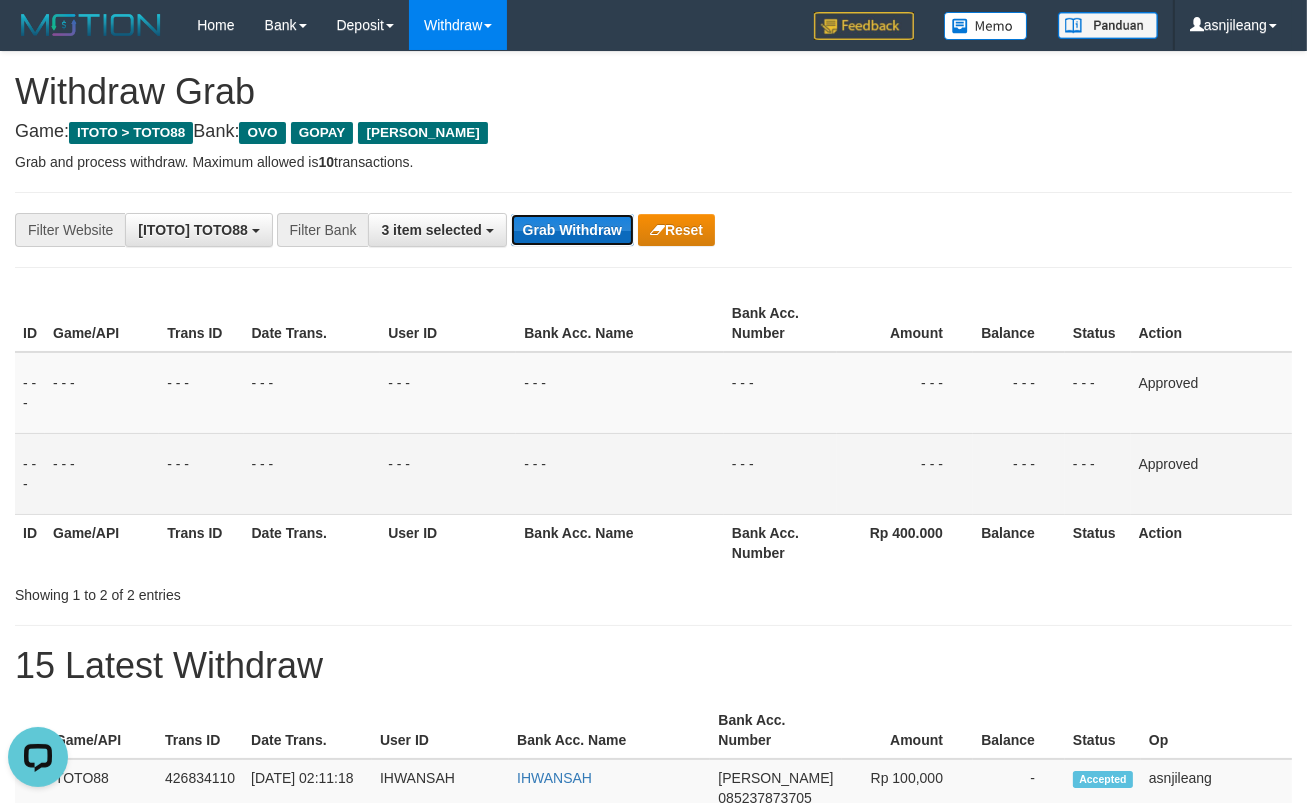 click on "Grab Withdraw" at bounding box center (572, 230) 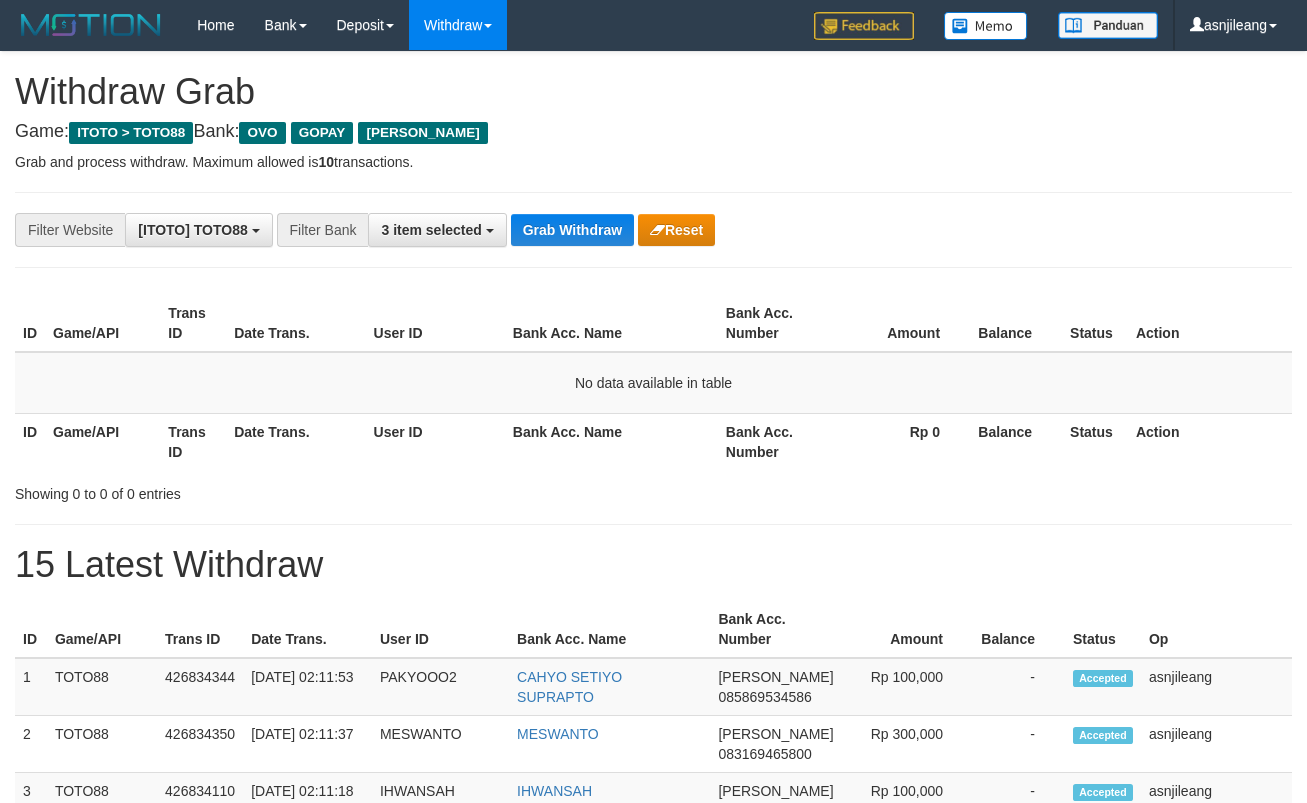 scroll, scrollTop: 0, scrollLeft: 0, axis: both 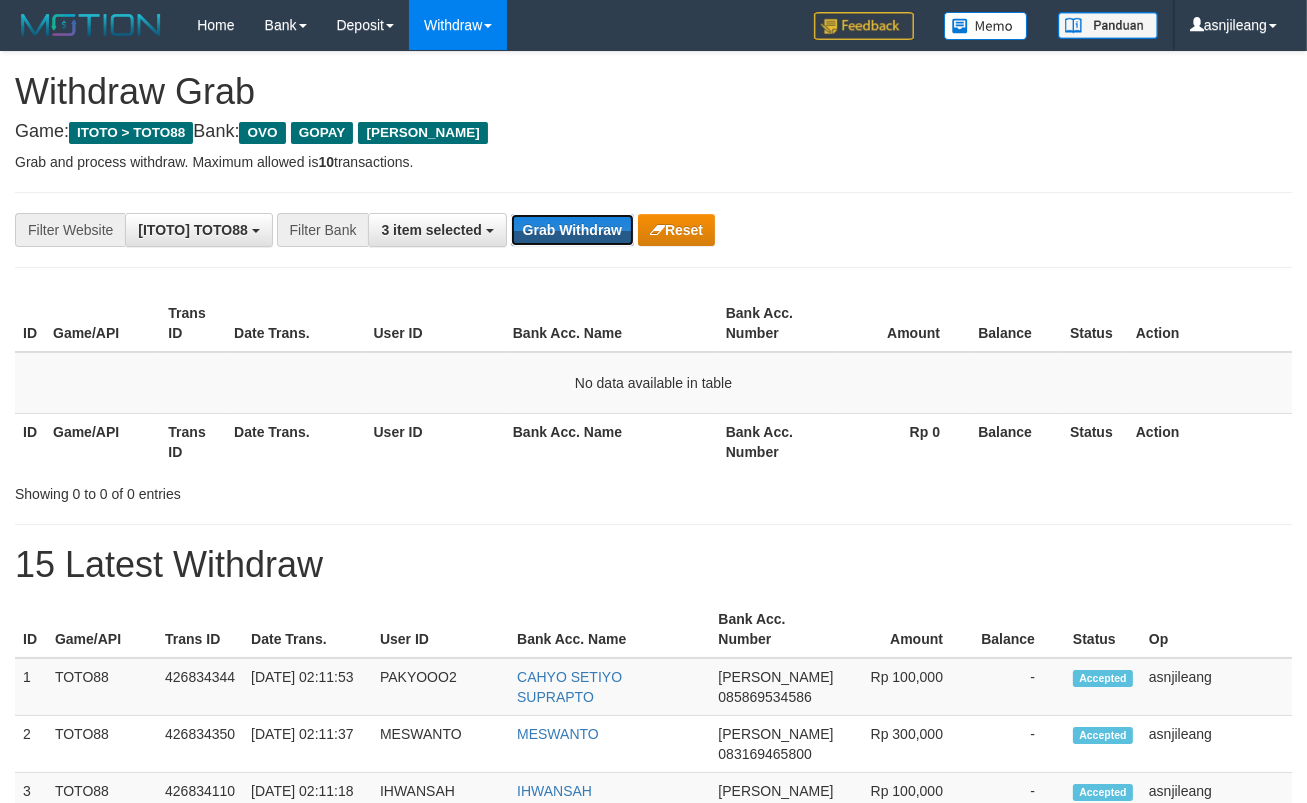 click on "Grab Withdraw" at bounding box center (572, 230) 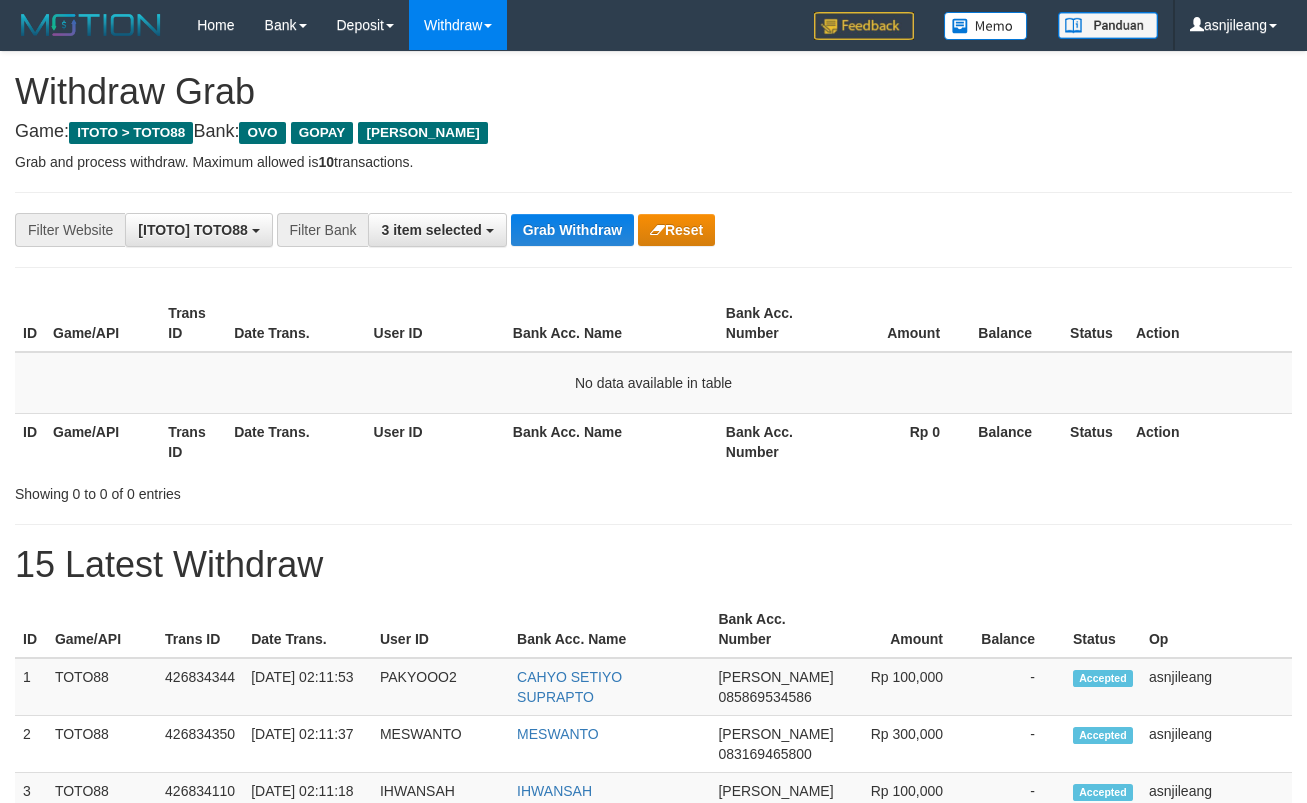 scroll, scrollTop: 0, scrollLeft: 0, axis: both 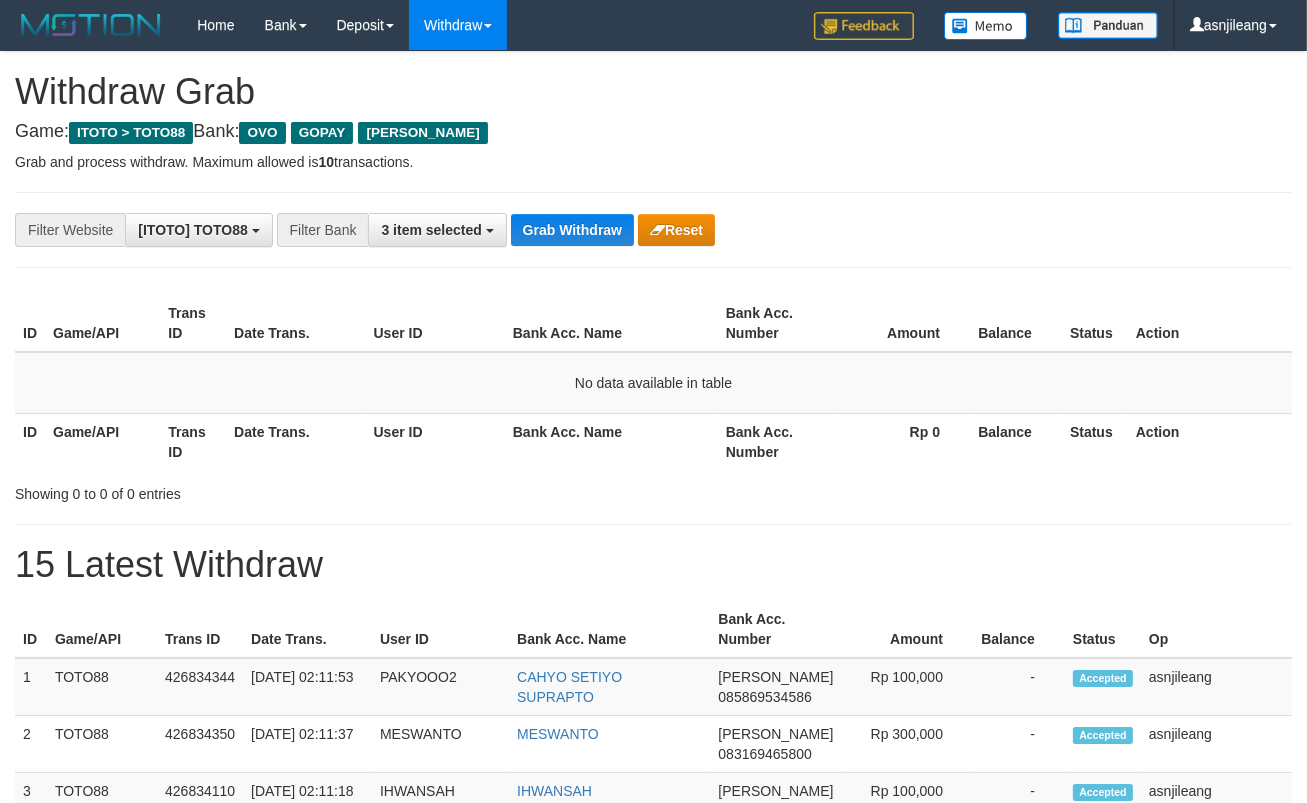 click on "Grab Withdraw" at bounding box center [572, 230] 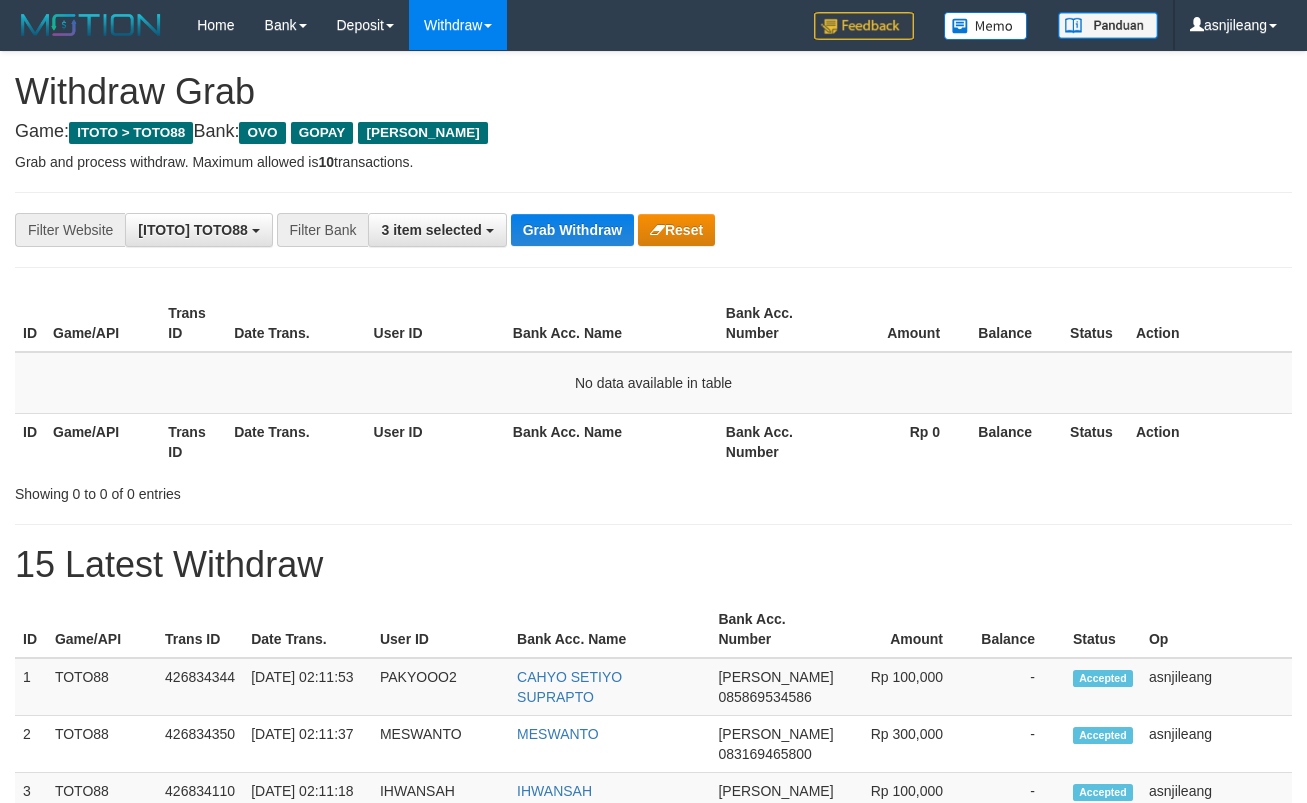 scroll, scrollTop: 0, scrollLeft: 0, axis: both 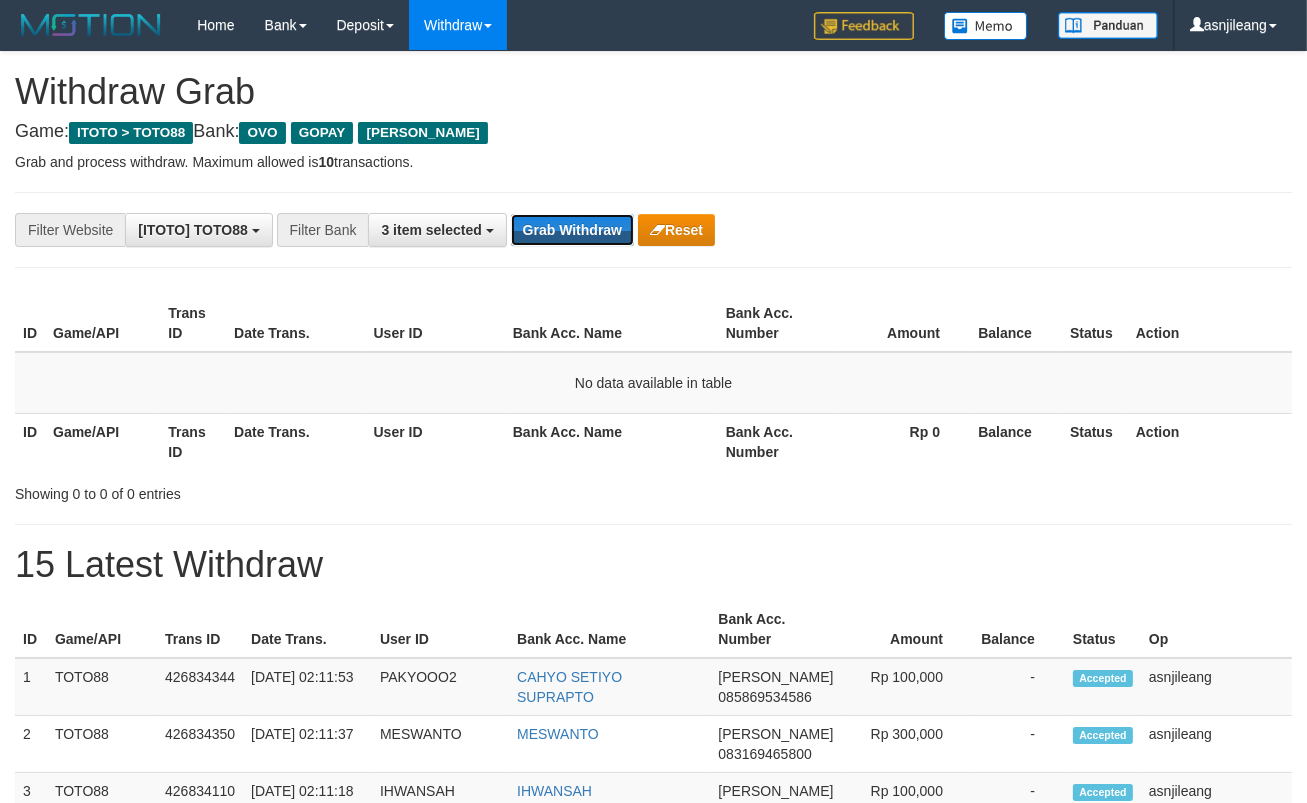 click on "Grab Withdraw" at bounding box center [572, 230] 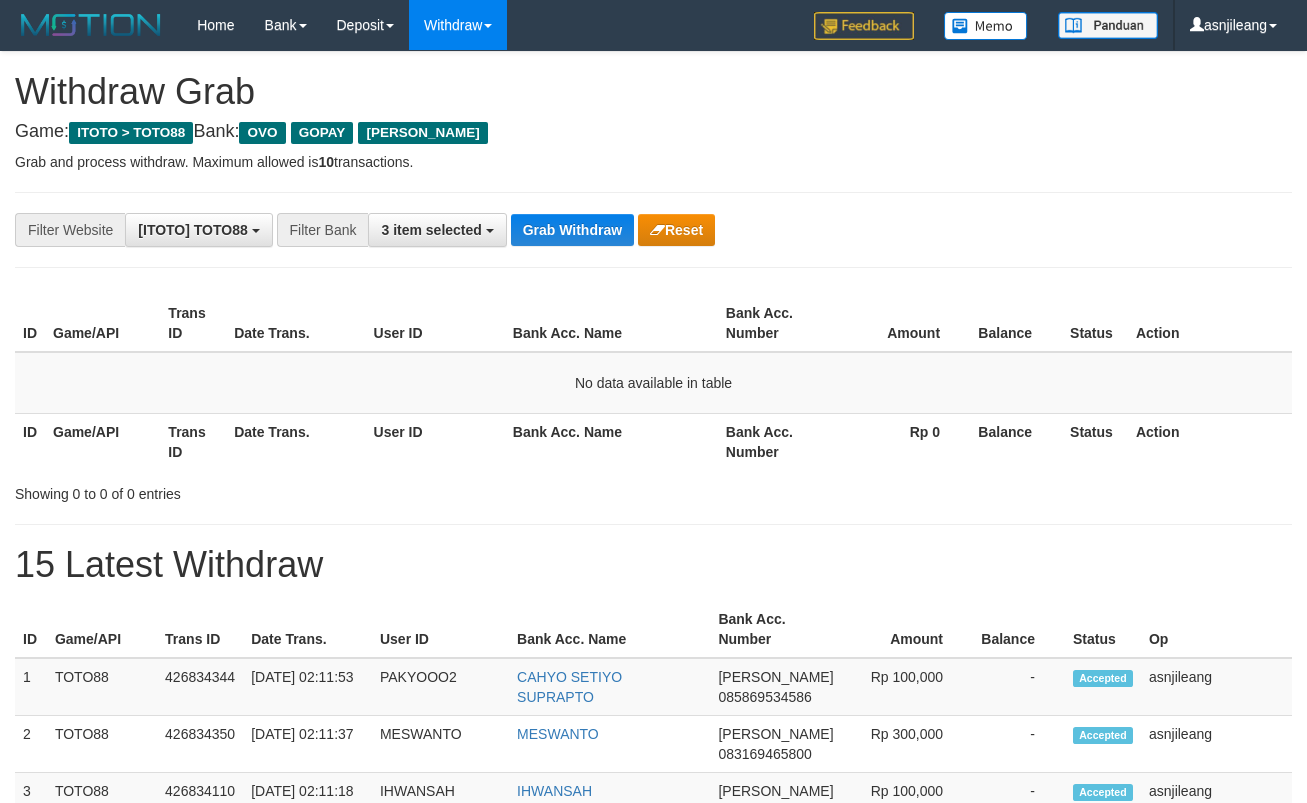 scroll, scrollTop: 0, scrollLeft: 0, axis: both 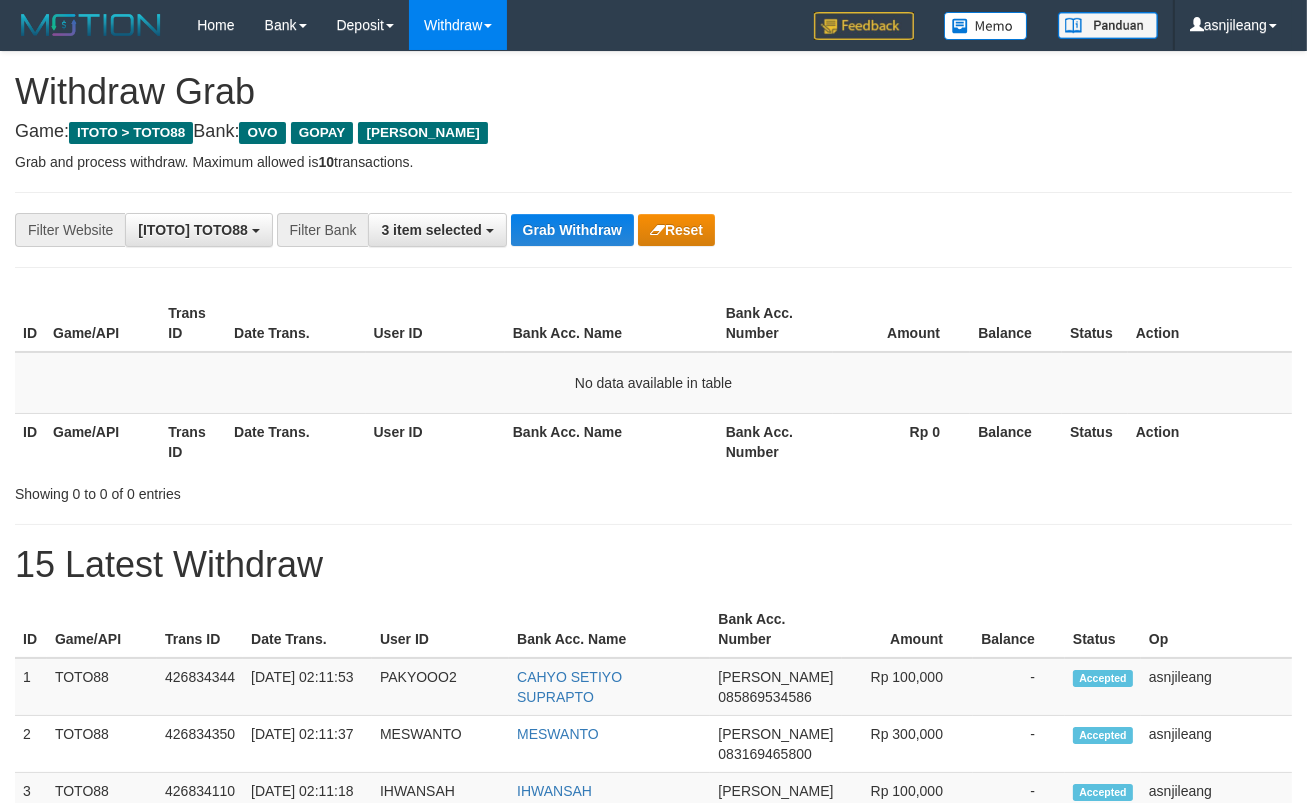 click on "Grab Withdraw" at bounding box center (572, 230) 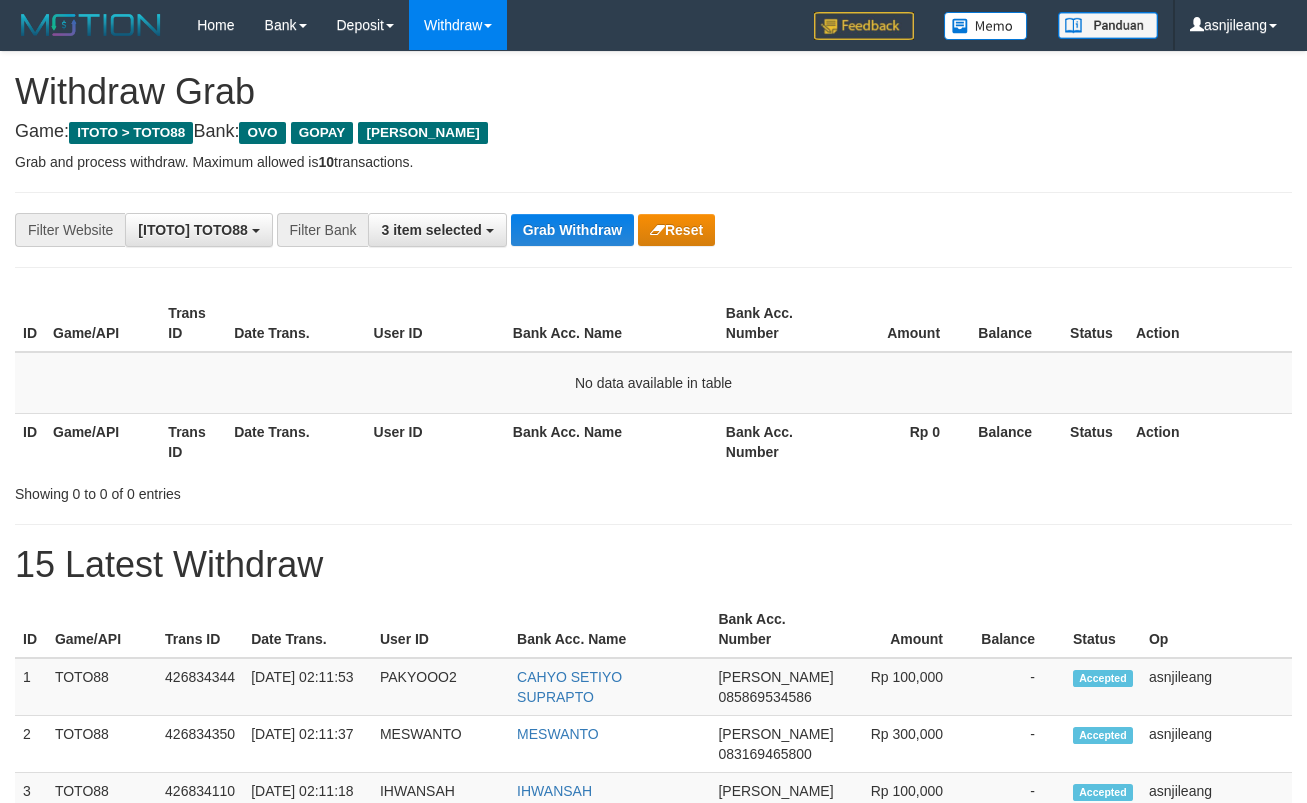 click on "Grab Withdraw" at bounding box center (572, 230) 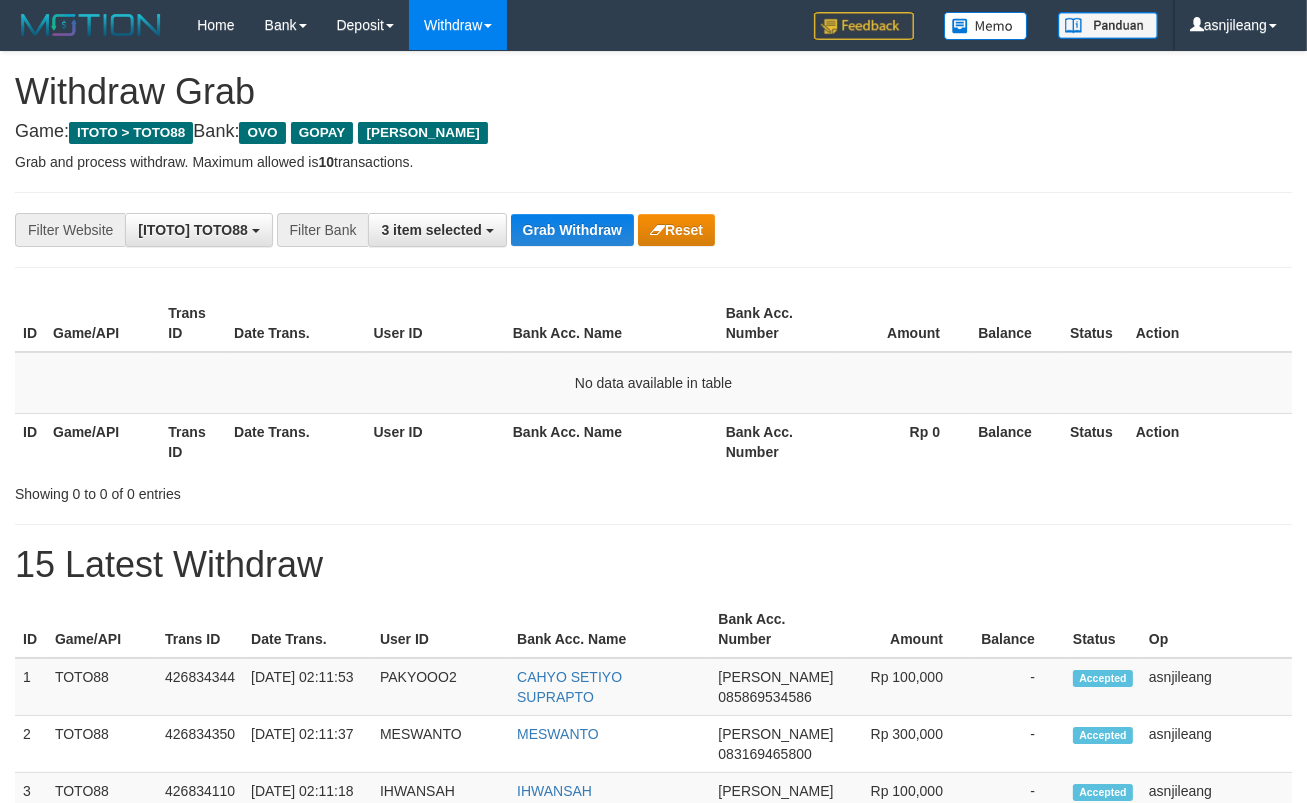 scroll, scrollTop: 17, scrollLeft: 0, axis: vertical 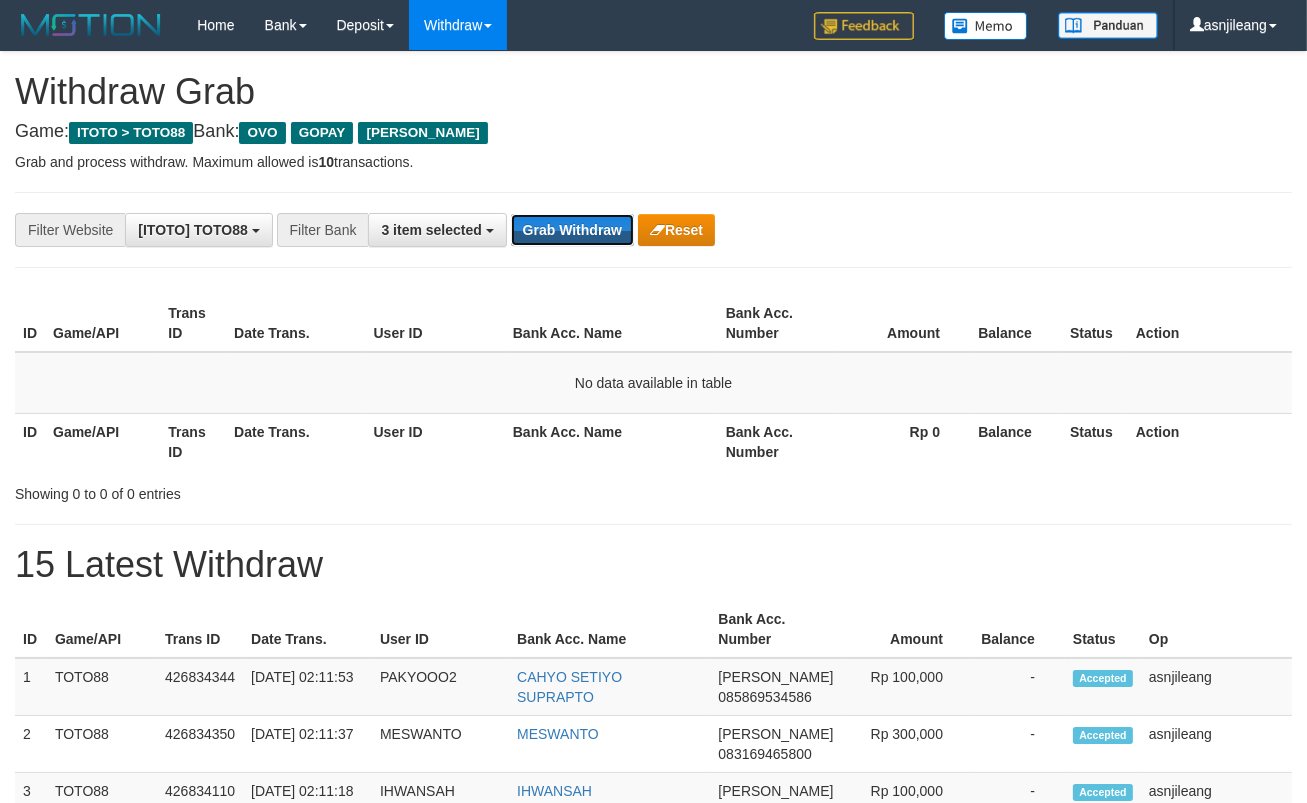 click on "Grab Withdraw" at bounding box center [572, 230] 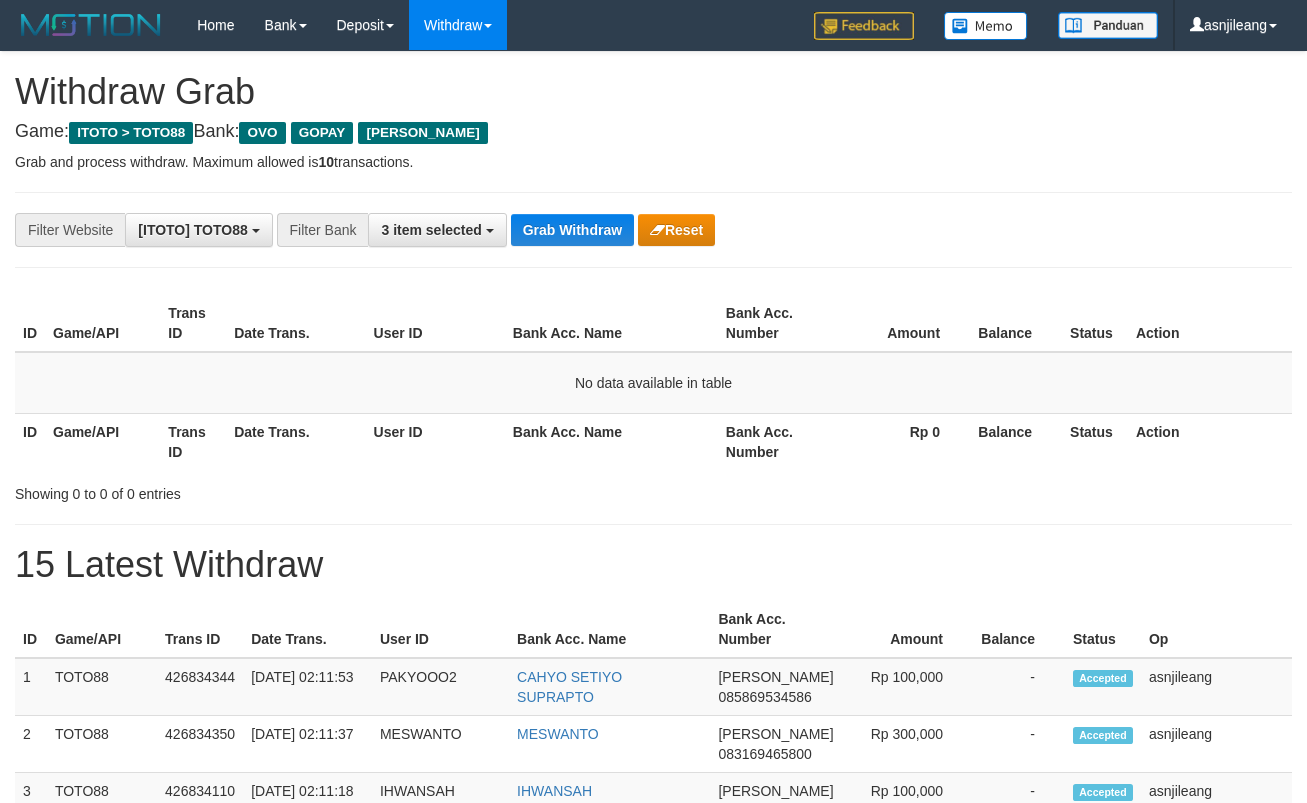 scroll, scrollTop: 0, scrollLeft: 0, axis: both 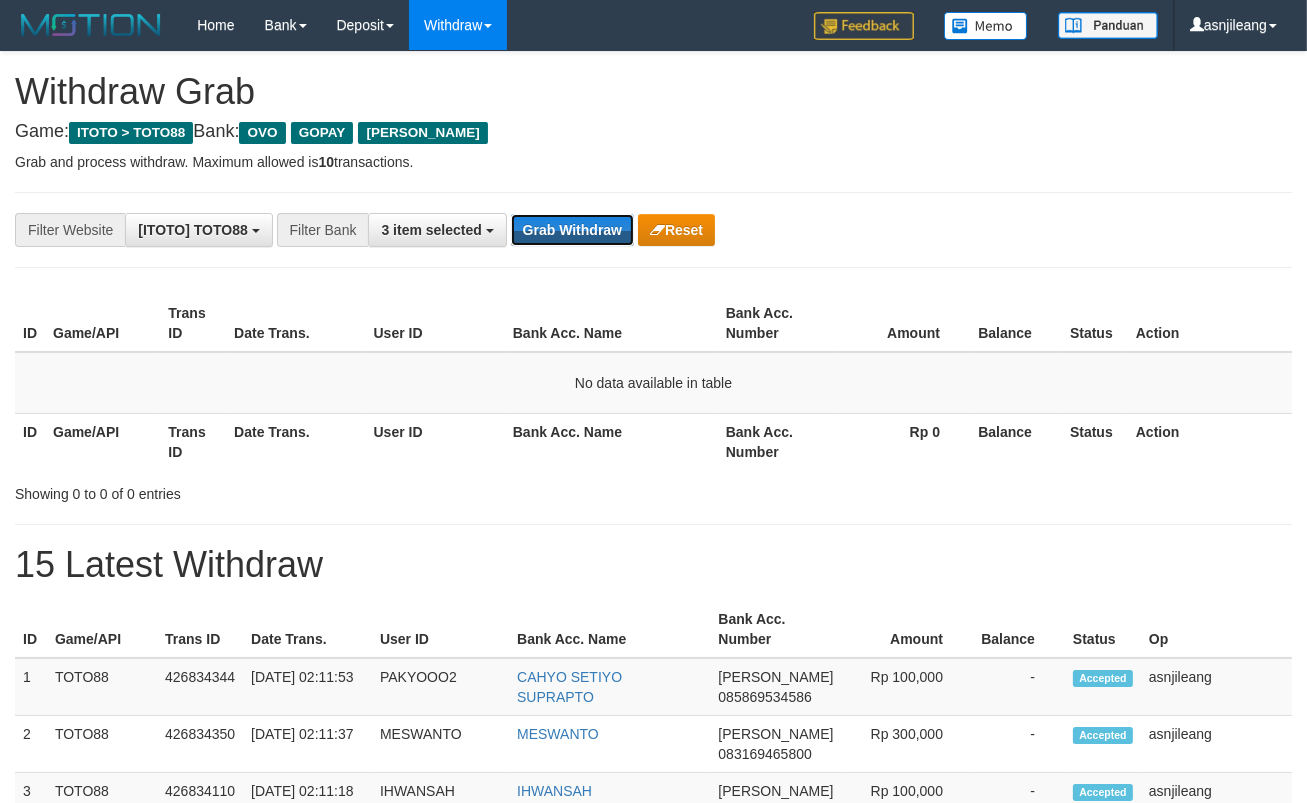 click on "Grab Withdraw" at bounding box center (572, 230) 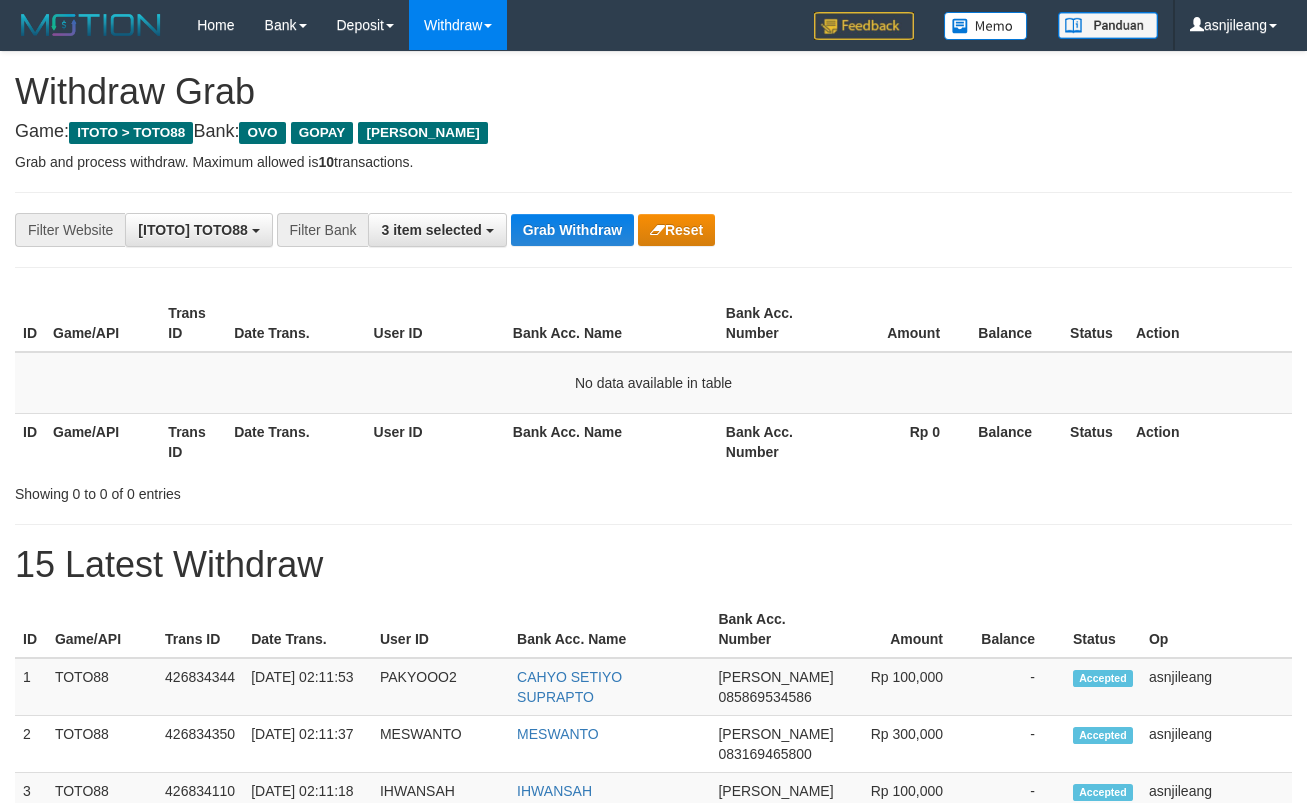 click on "Grab Withdraw" at bounding box center (572, 230) 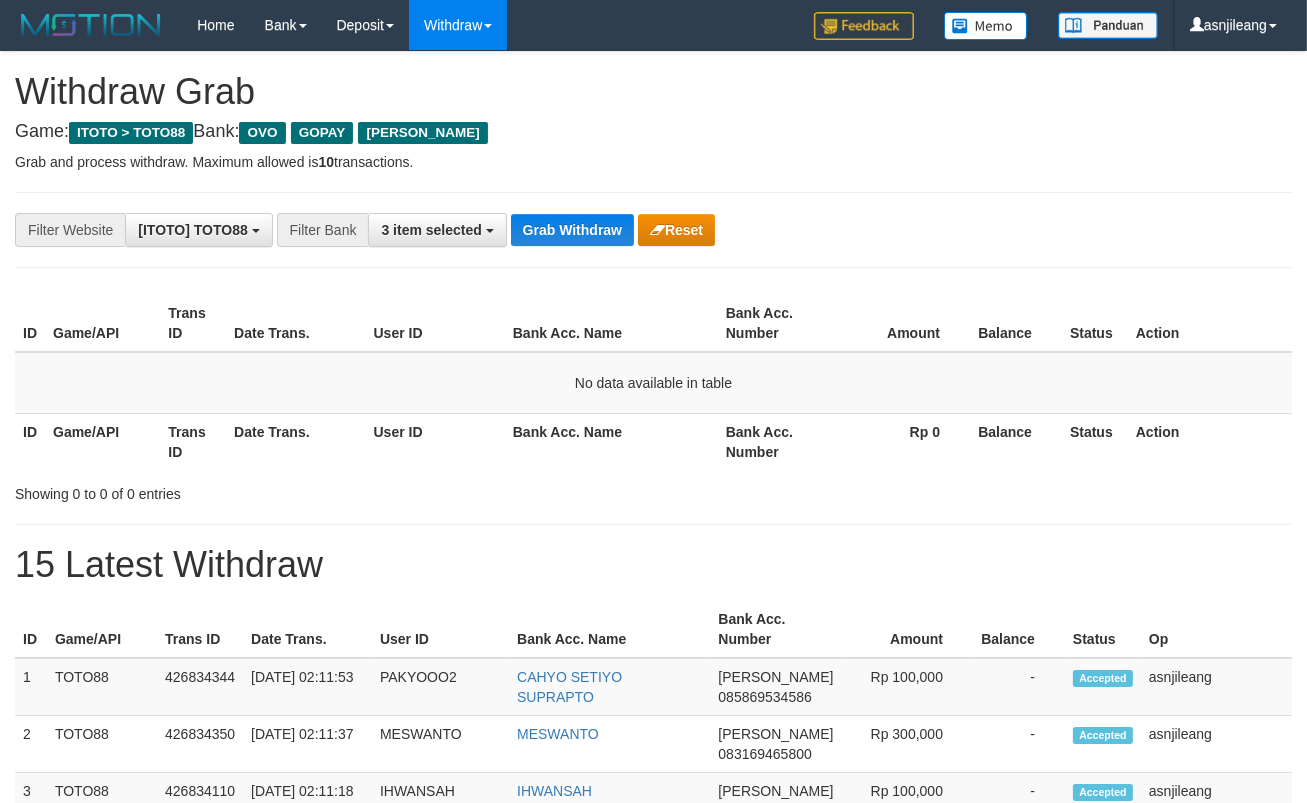 scroll, scrollTop: 17, scrollLeft: 0, axis: vertical 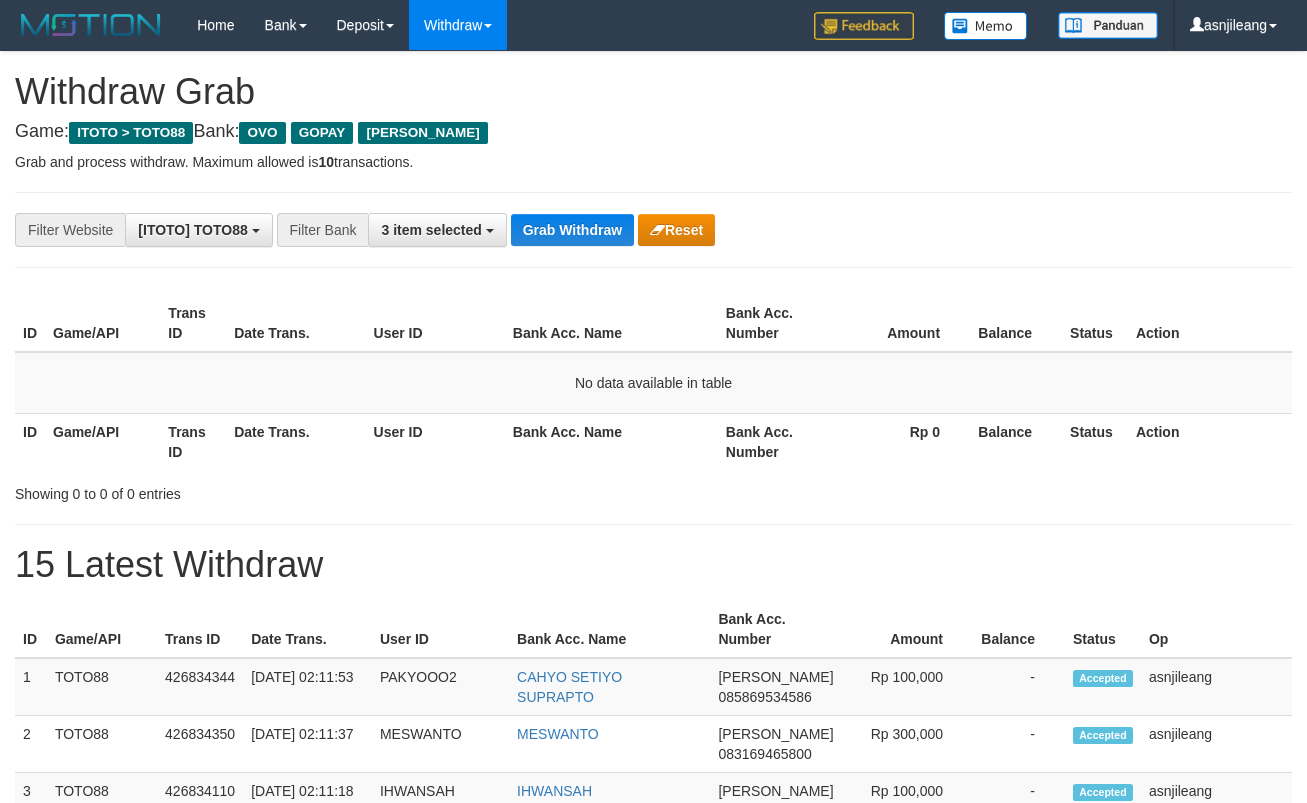click on "Grab Withdraw" at bounding box center (572, 230) 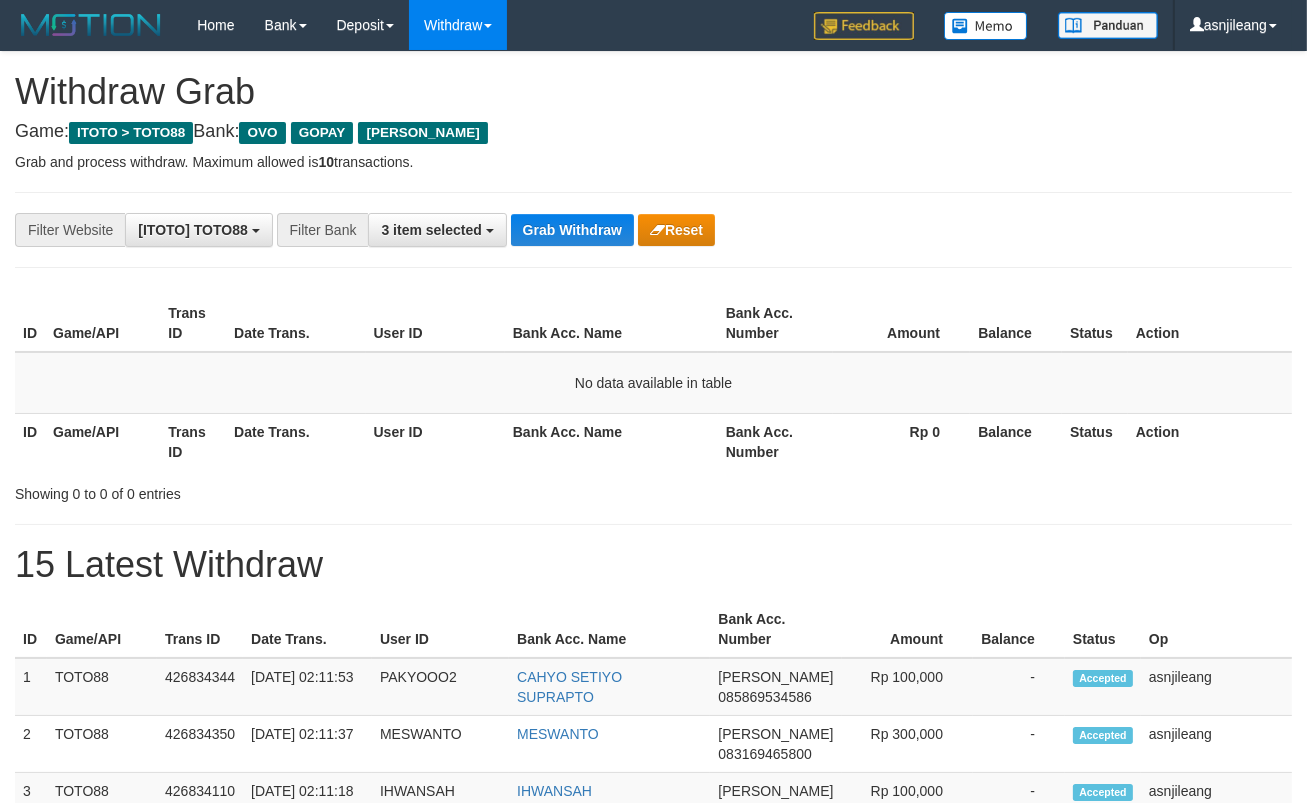 scroll, scrollTop: 17, scrollLeft: 0, axis: vertical 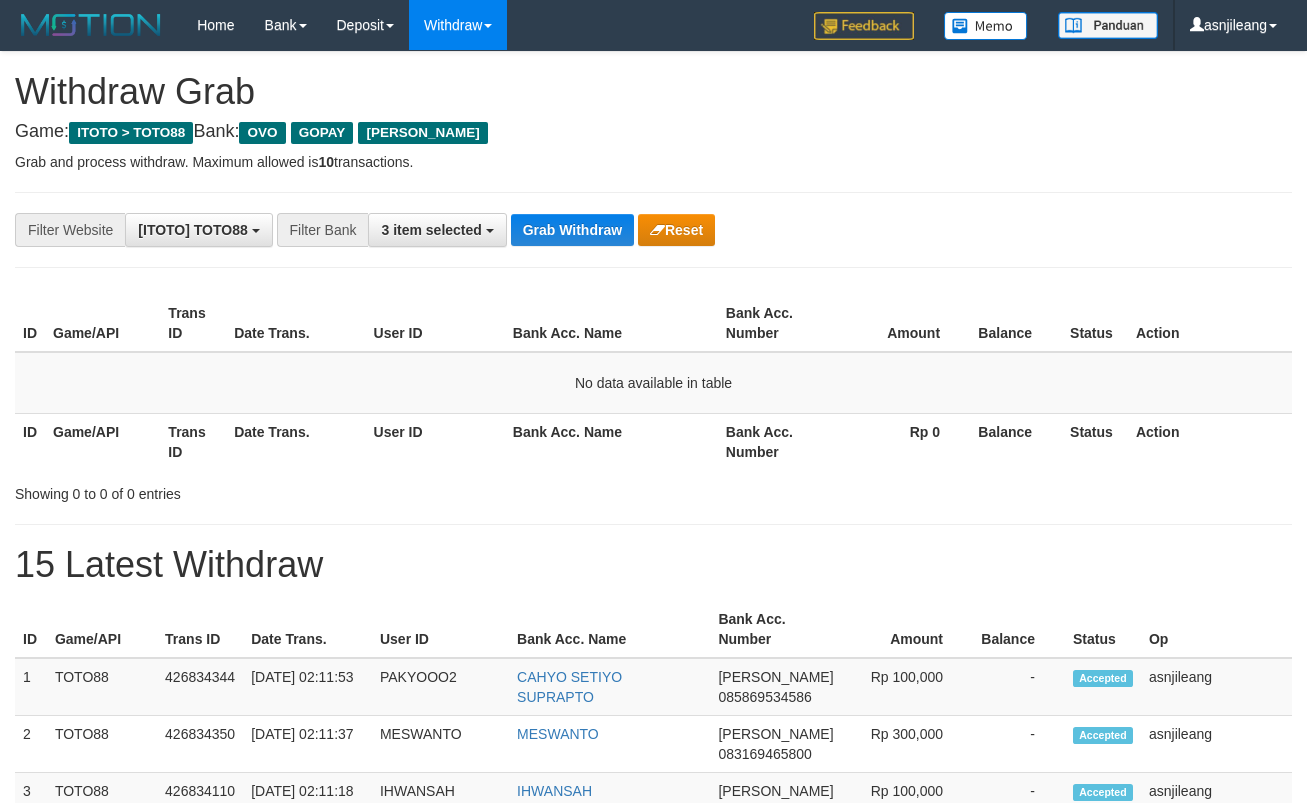 click on "Grab Withdraw" at bounding box center (572, 230) 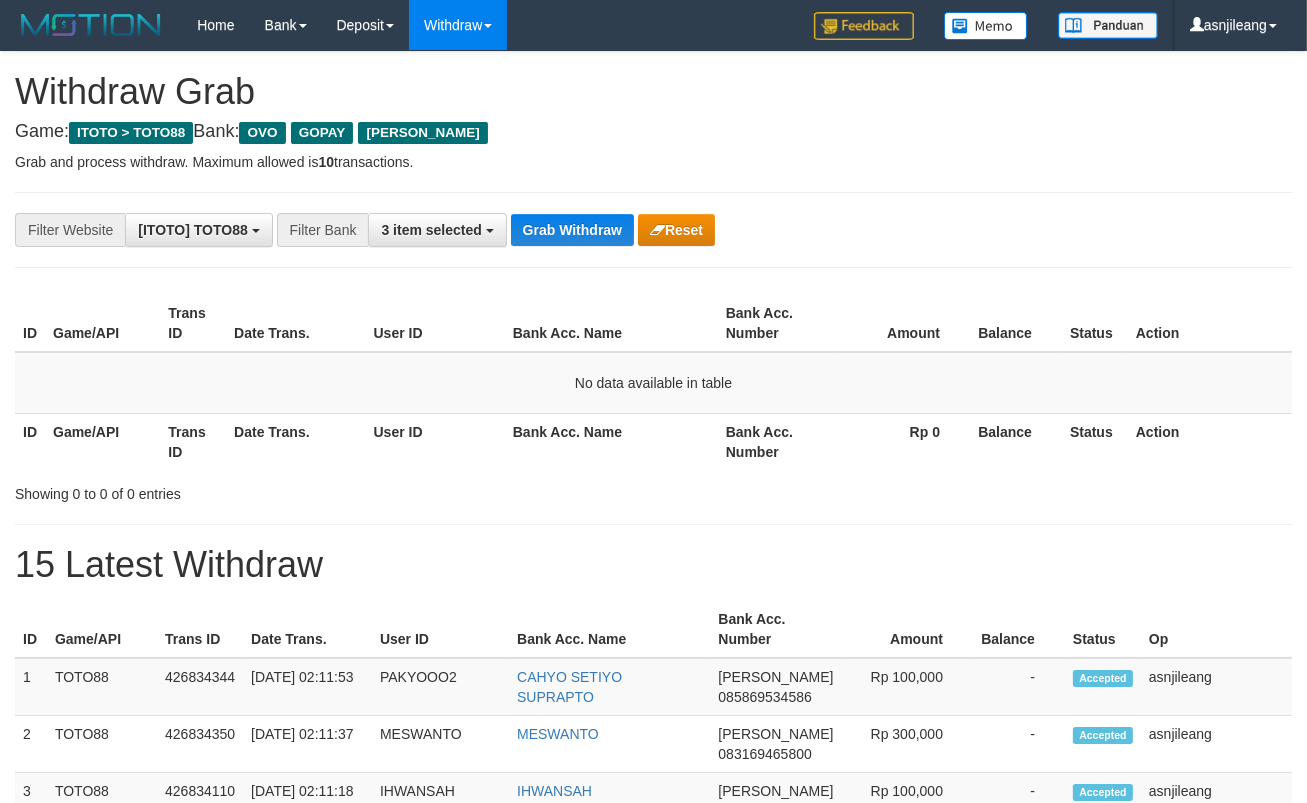 scroll, scrollTop: 17, scrollLeft: 0, axis: vertical 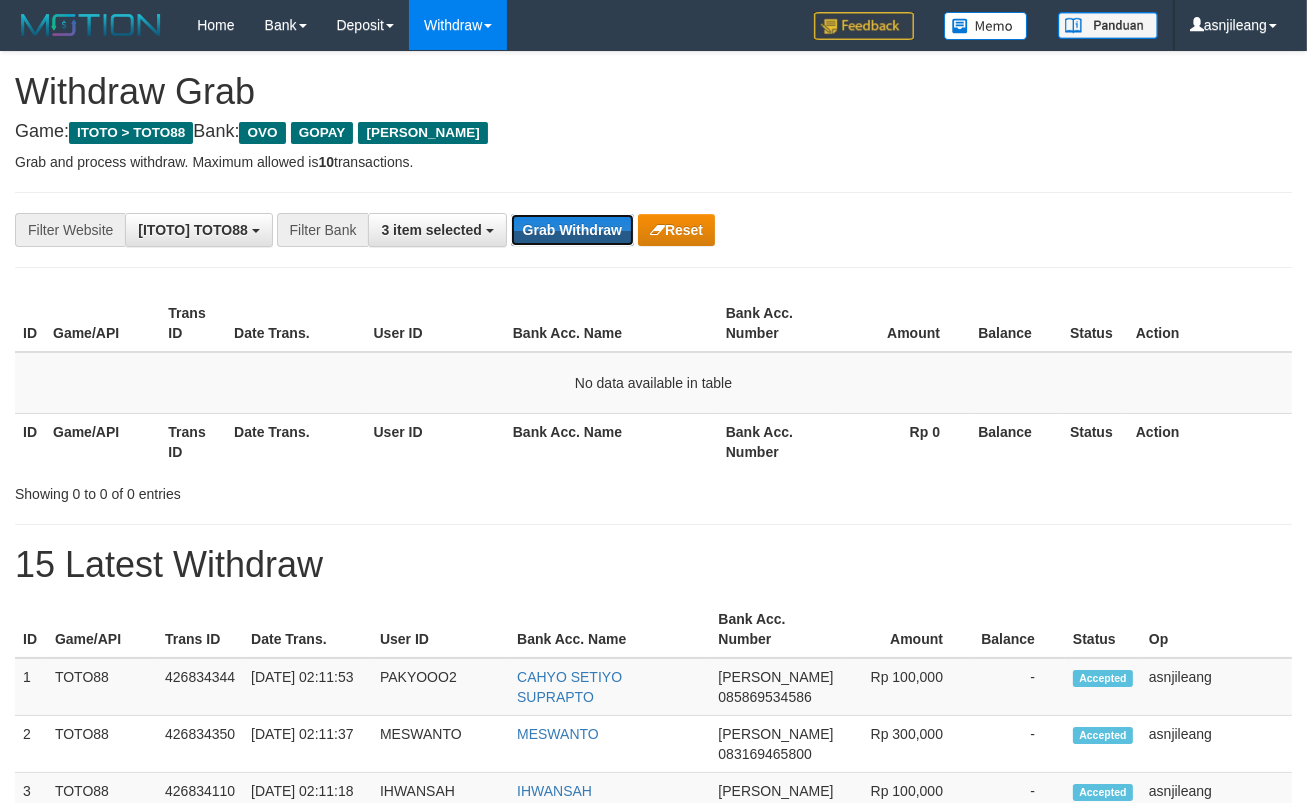 click on "Grab Withdraw" at bounding box center (572, 230) 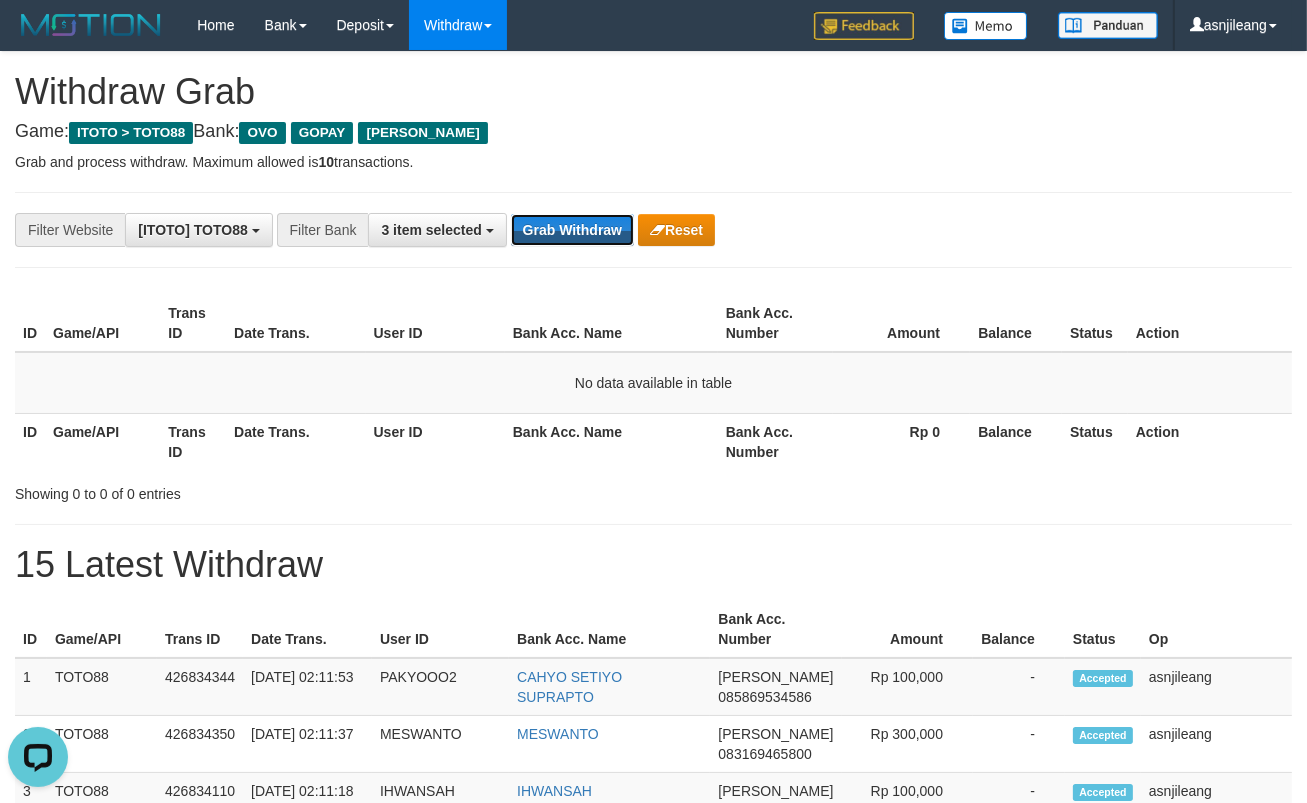 scroll, scrollTop: 0, scrollLeft: 0, axis: both 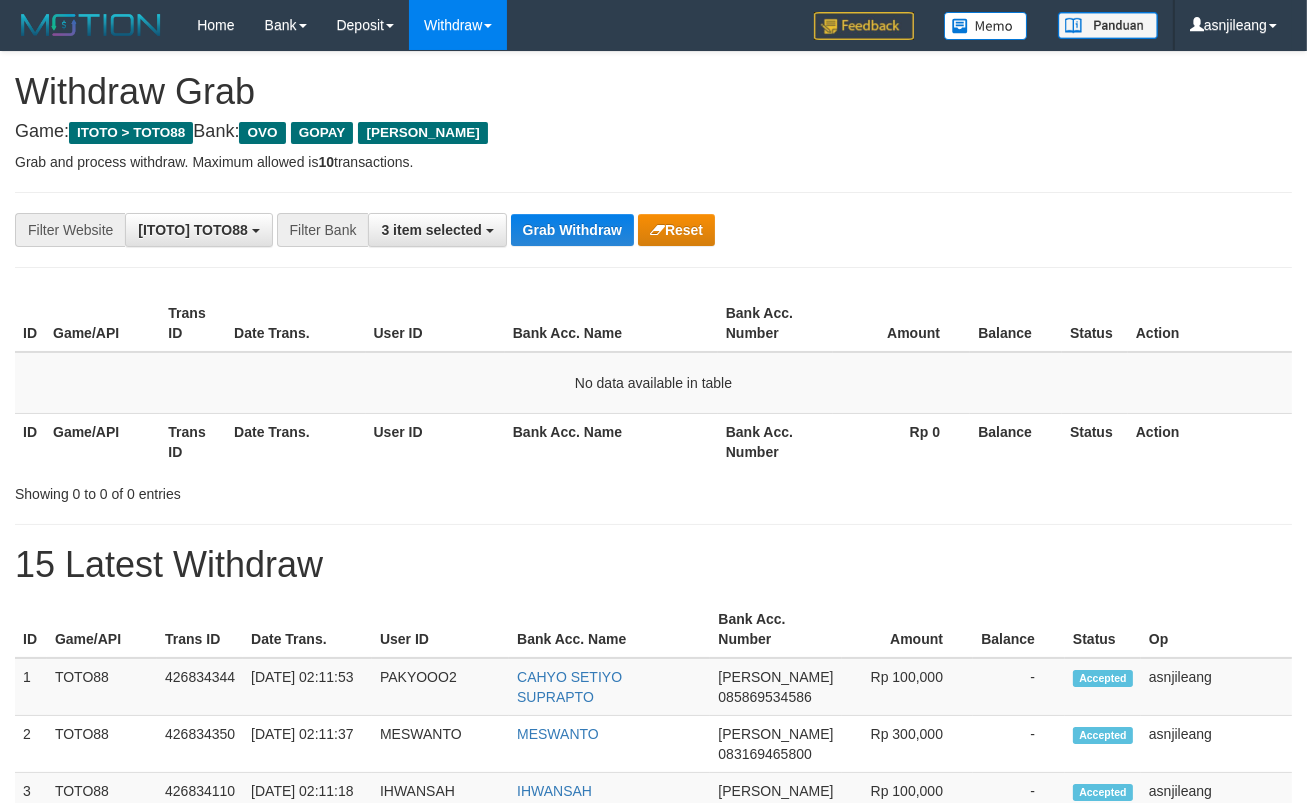 click on "Grab Withdraw" at bounding box center [572, 230] 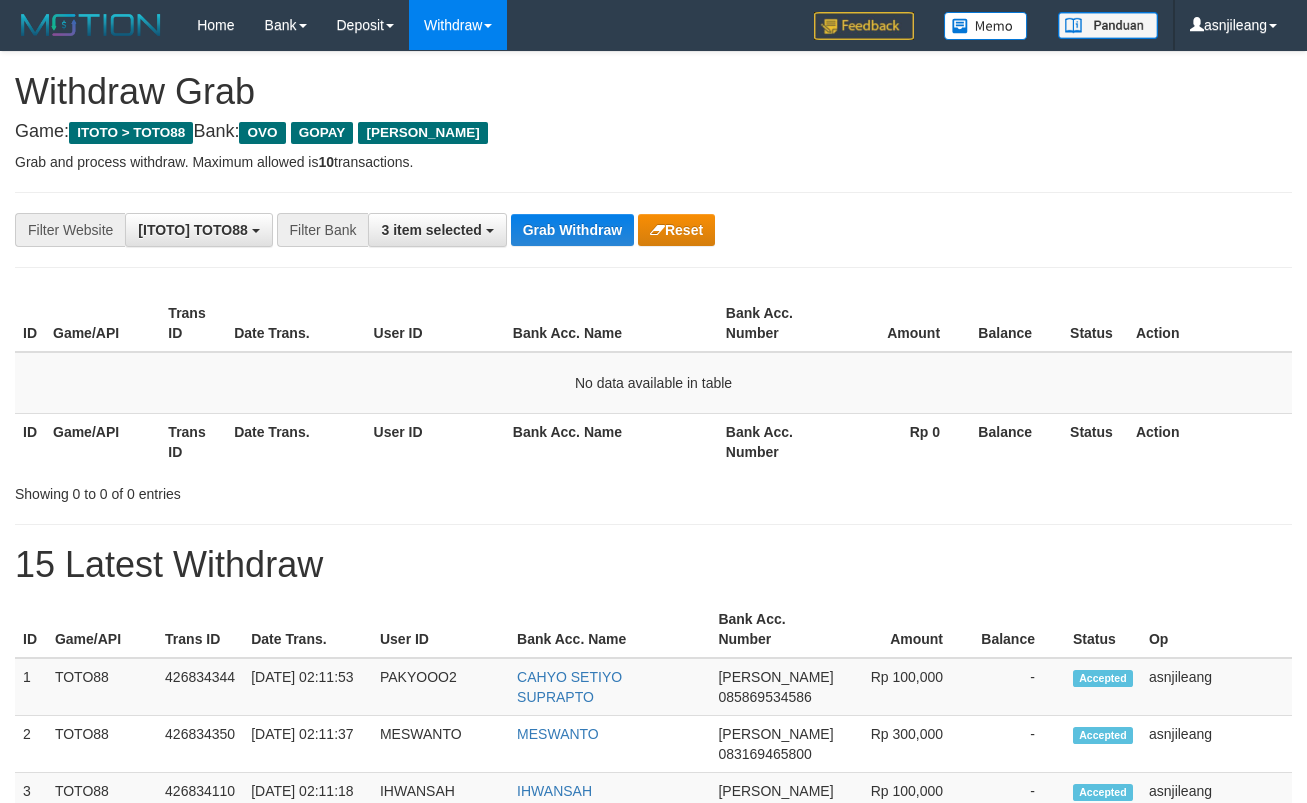 scroll, scrollTop: 0, scrollLeft: 0, axis: both 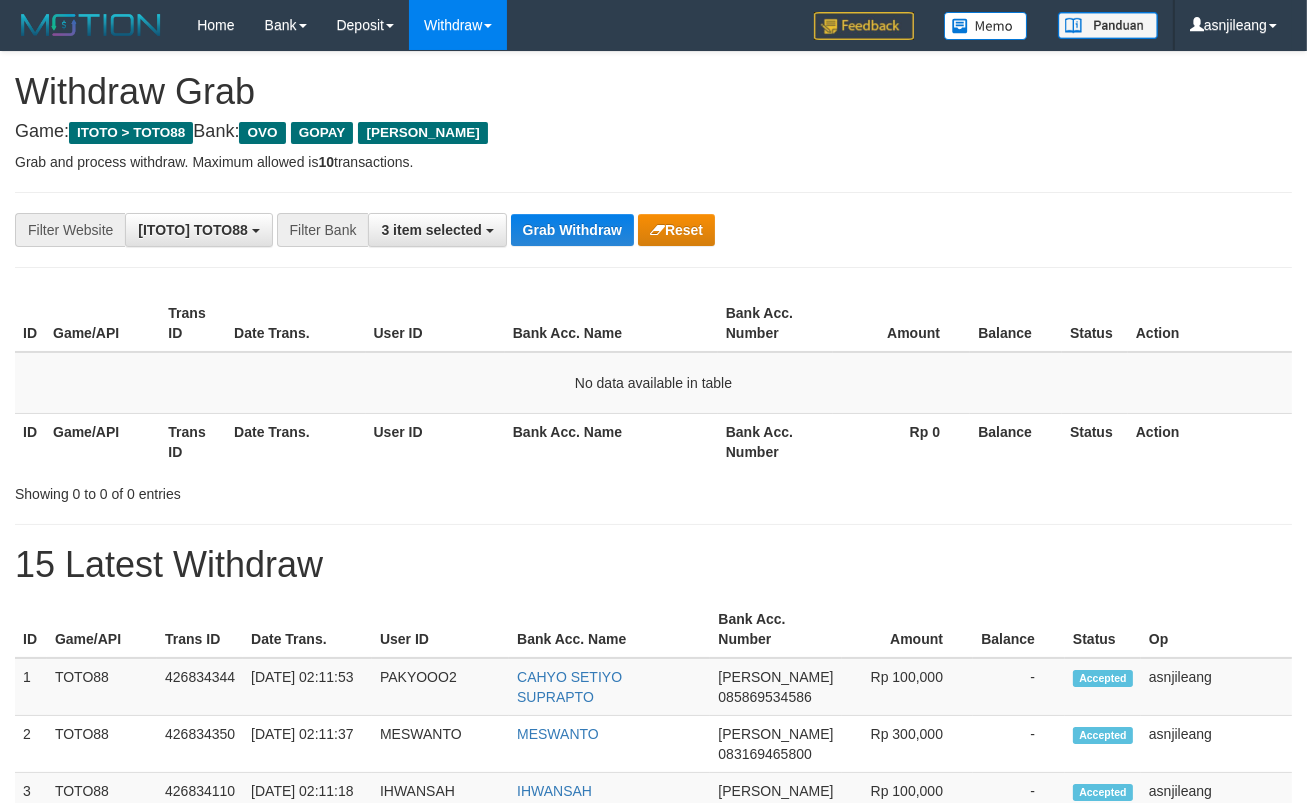 click on "Grab Withdraw" at bounding box center [572, 230] 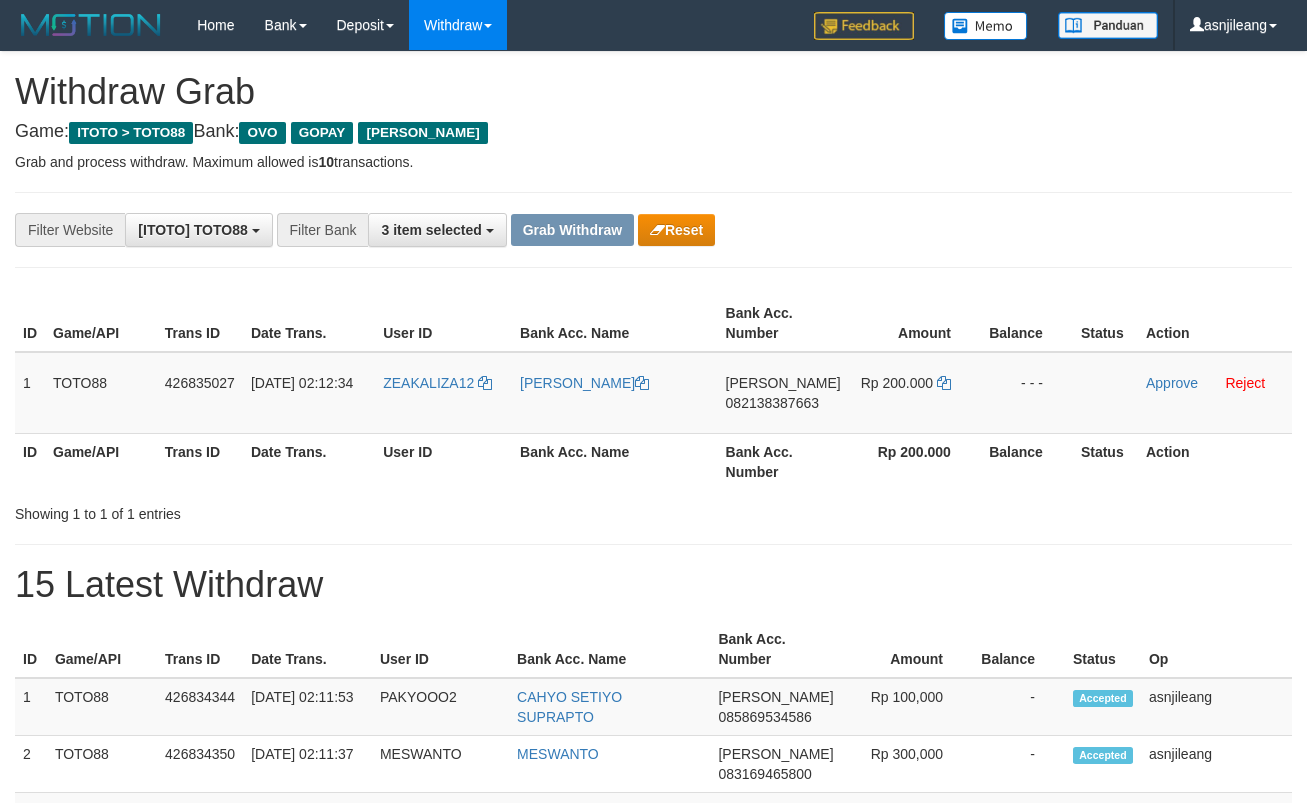 scroll, scrollTop: 0, scrollLeft: 0, axis: both 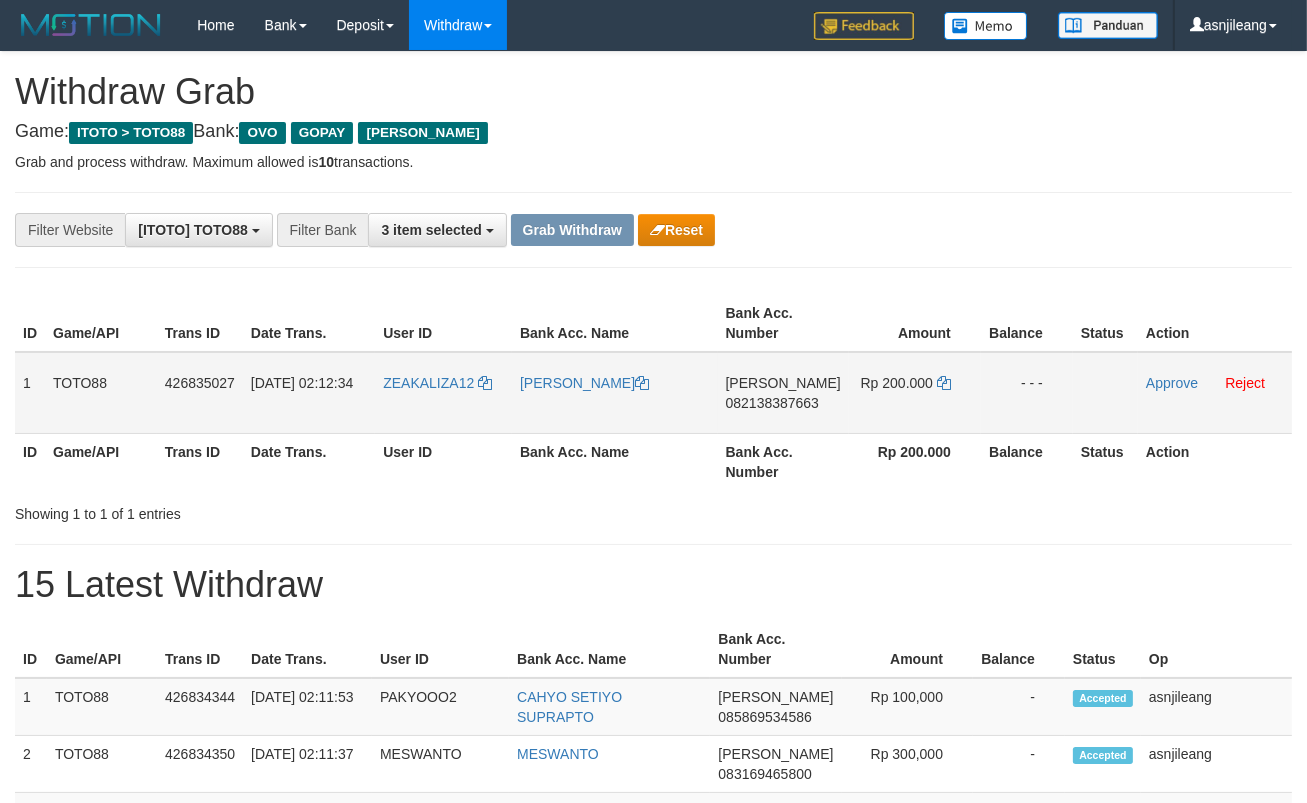 click on "[PERSON_NAME]
082138387663" at bounding box center (783, 393) 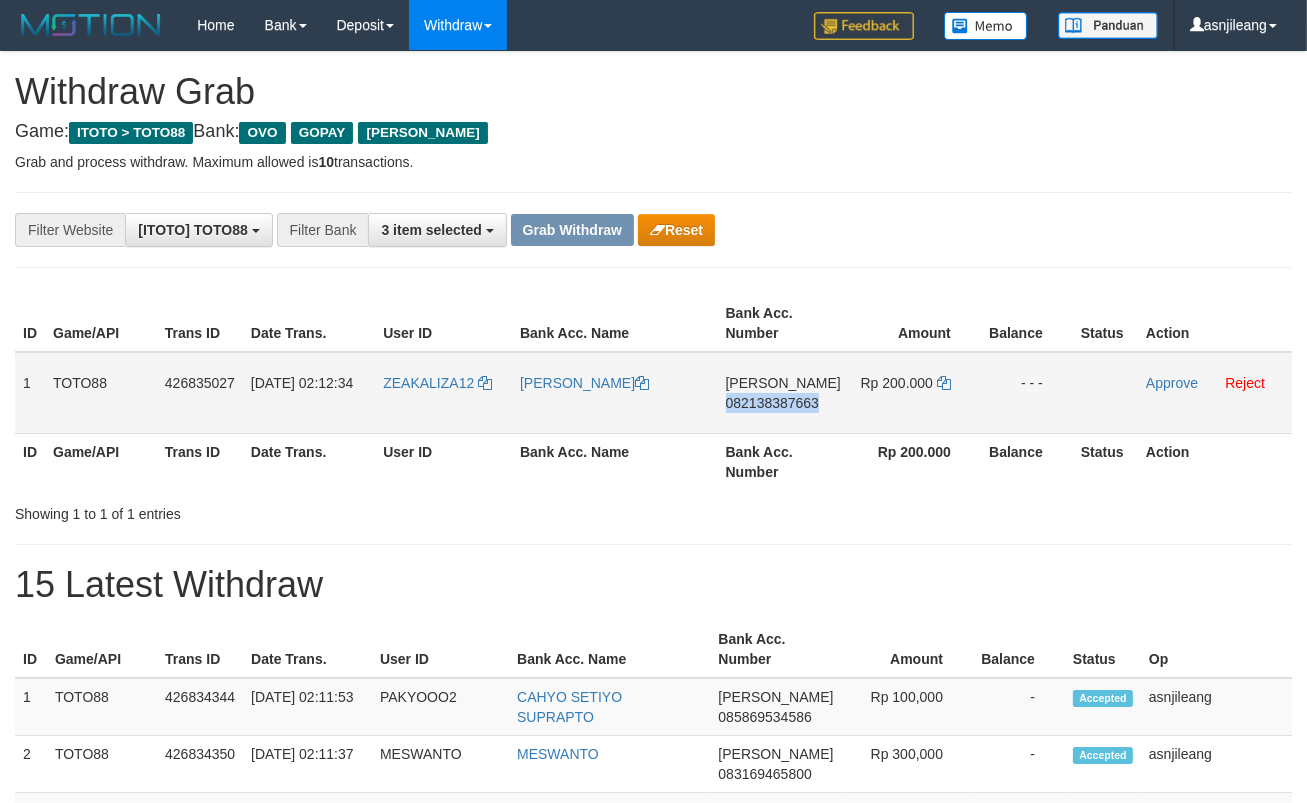 click on "DANA
082138387663" at bounding box center (783, 393) 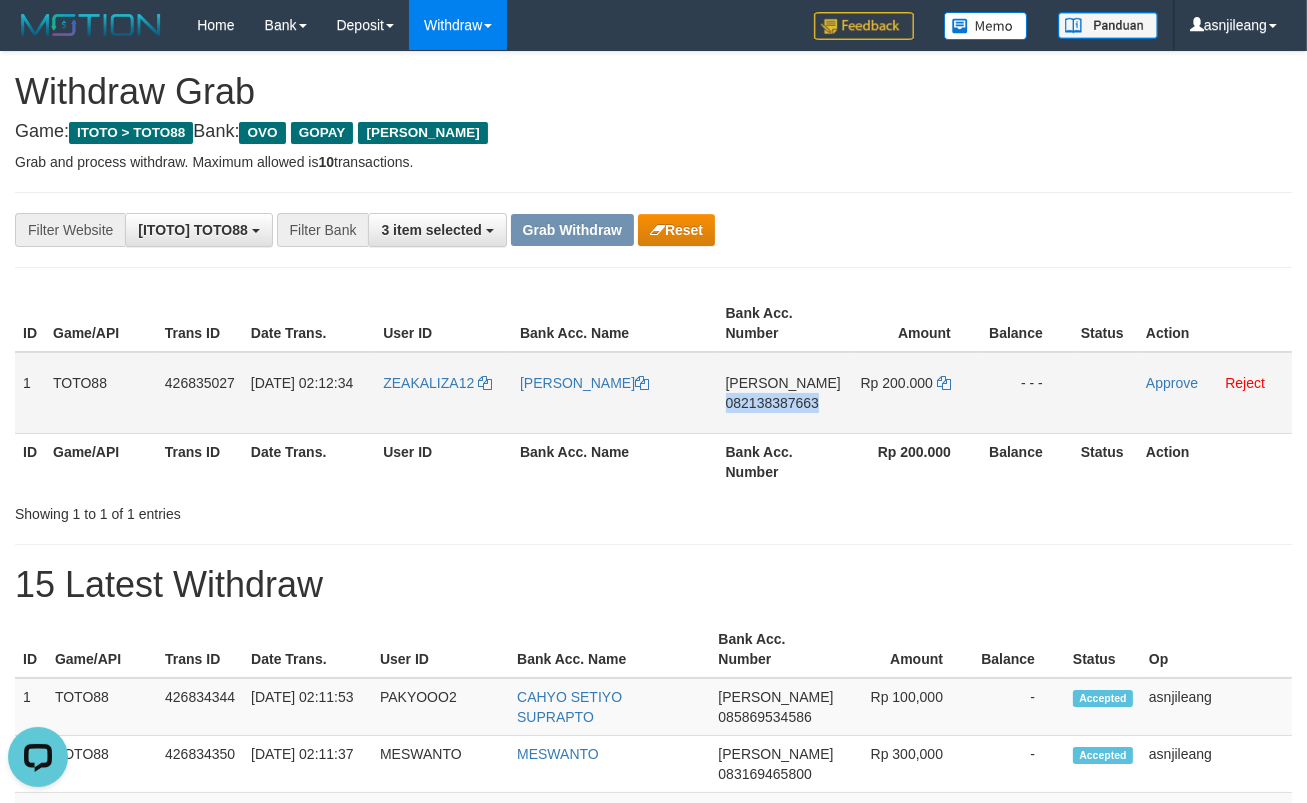 scroll, scrollTop: 0, scrollLeft: 0, axis: both 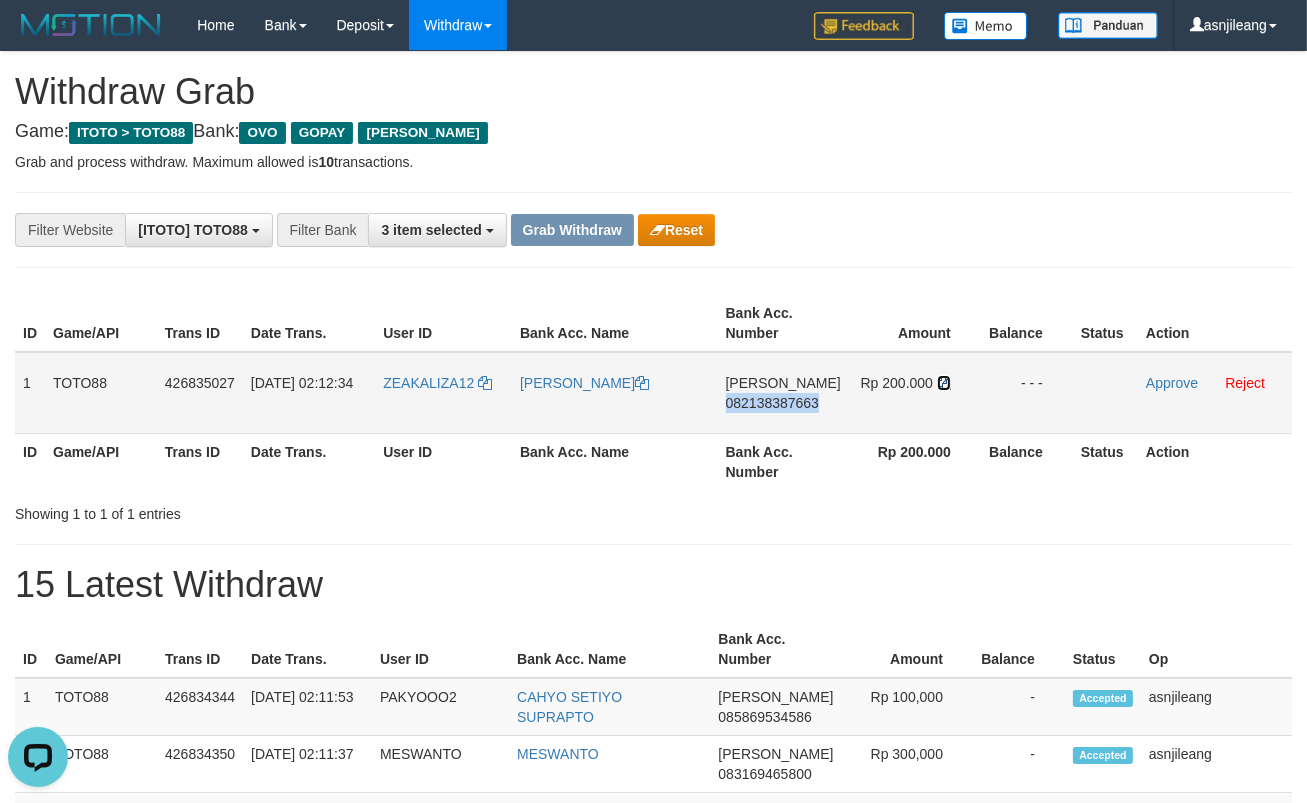 click at bounding box center (944, 383) 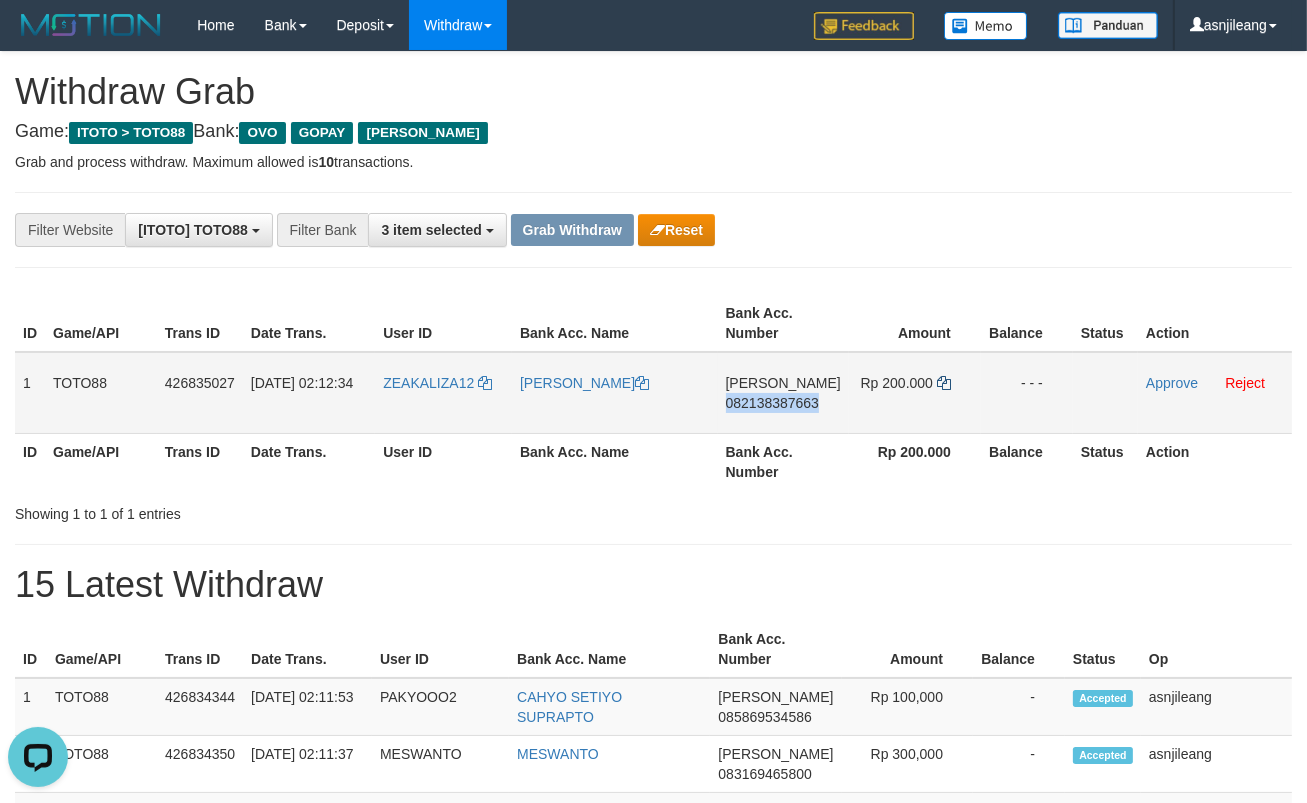 copy on "082138387663" 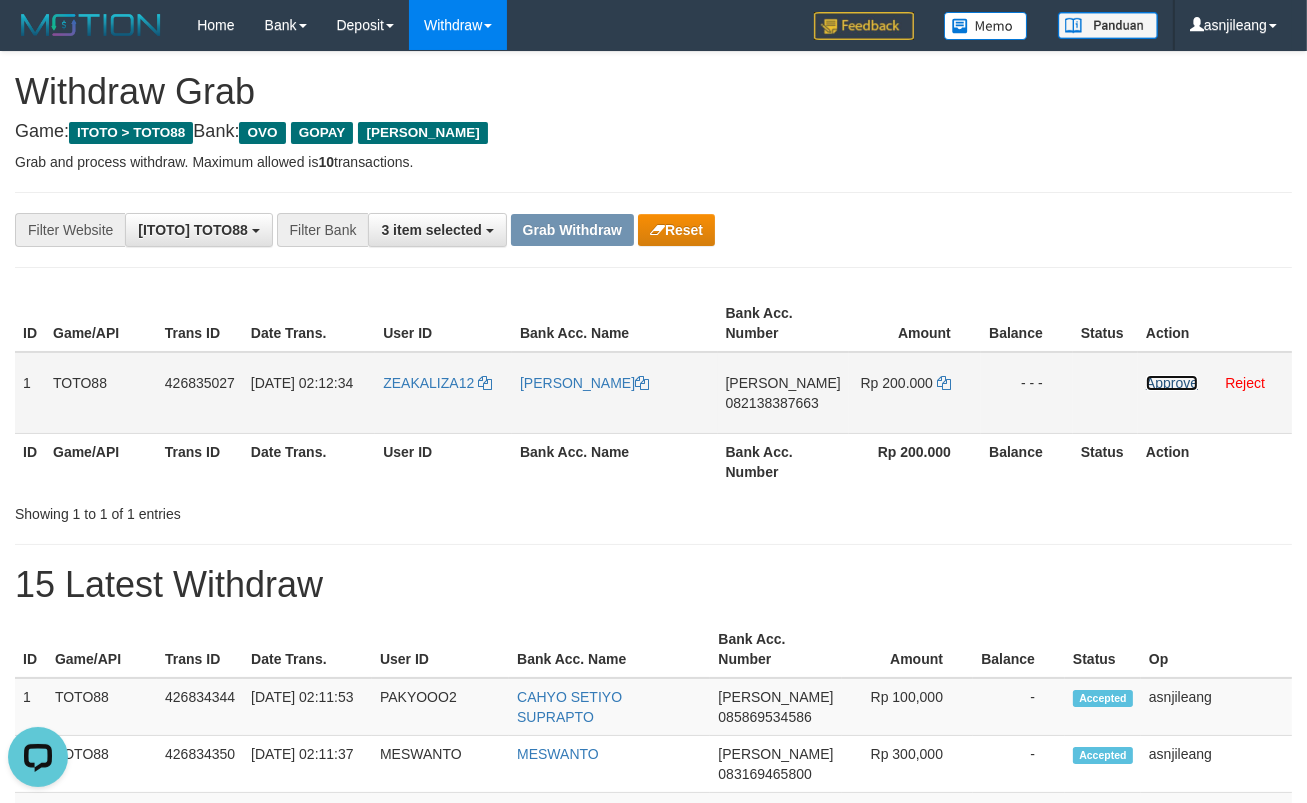 click on "Approve" at bounding box center [1172, 383] 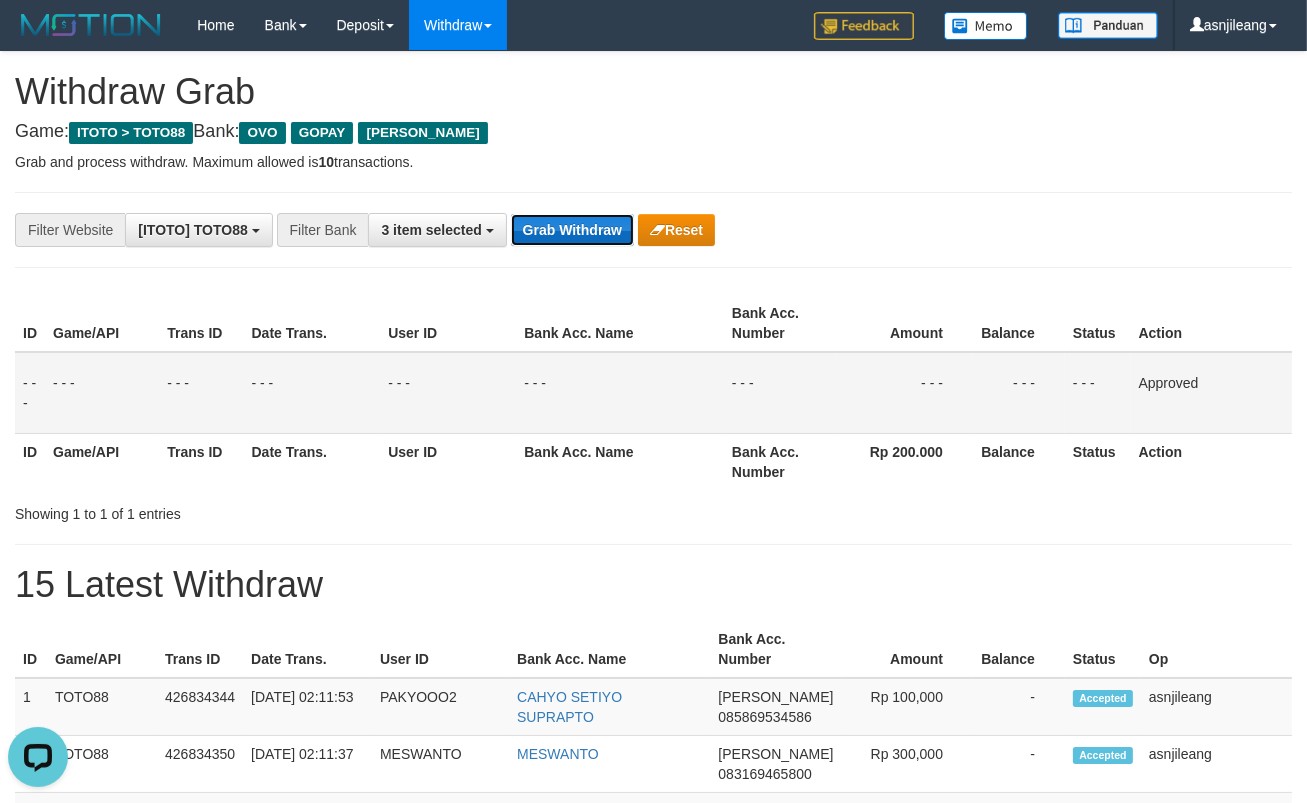 click on "Grab Withdraw" at bounding box center [572, 230] 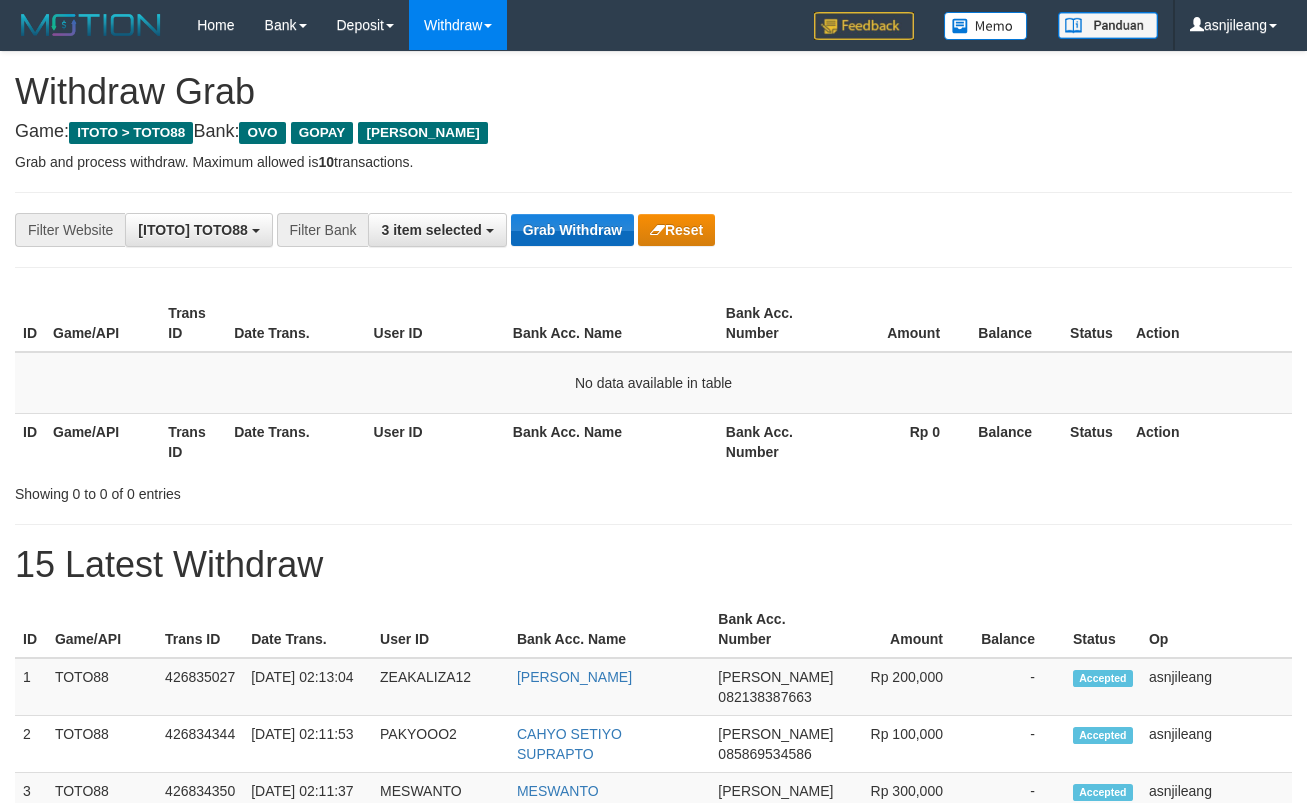 scroll, scrollTop: 0, scrollLeft: 0, axis: both 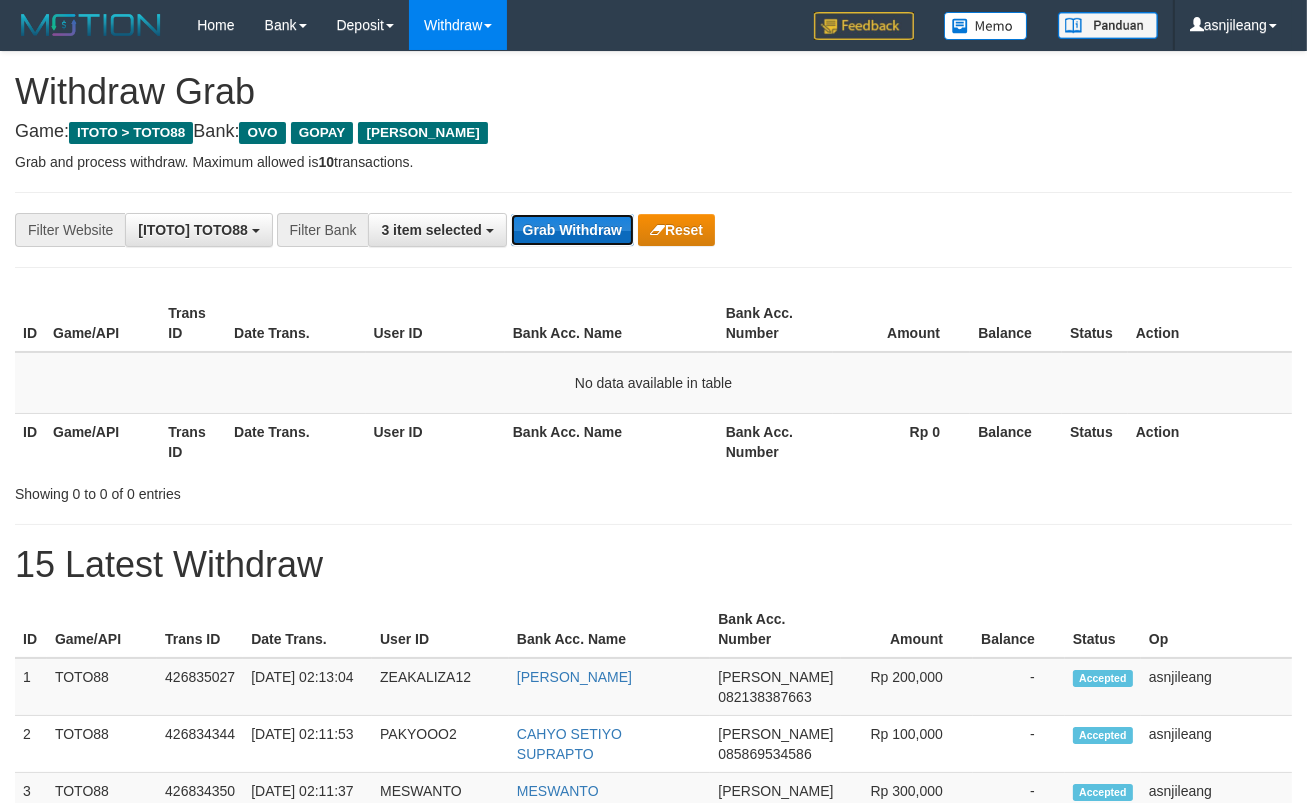 click on "Grab Withdraw" at bounding box center (572, 230) 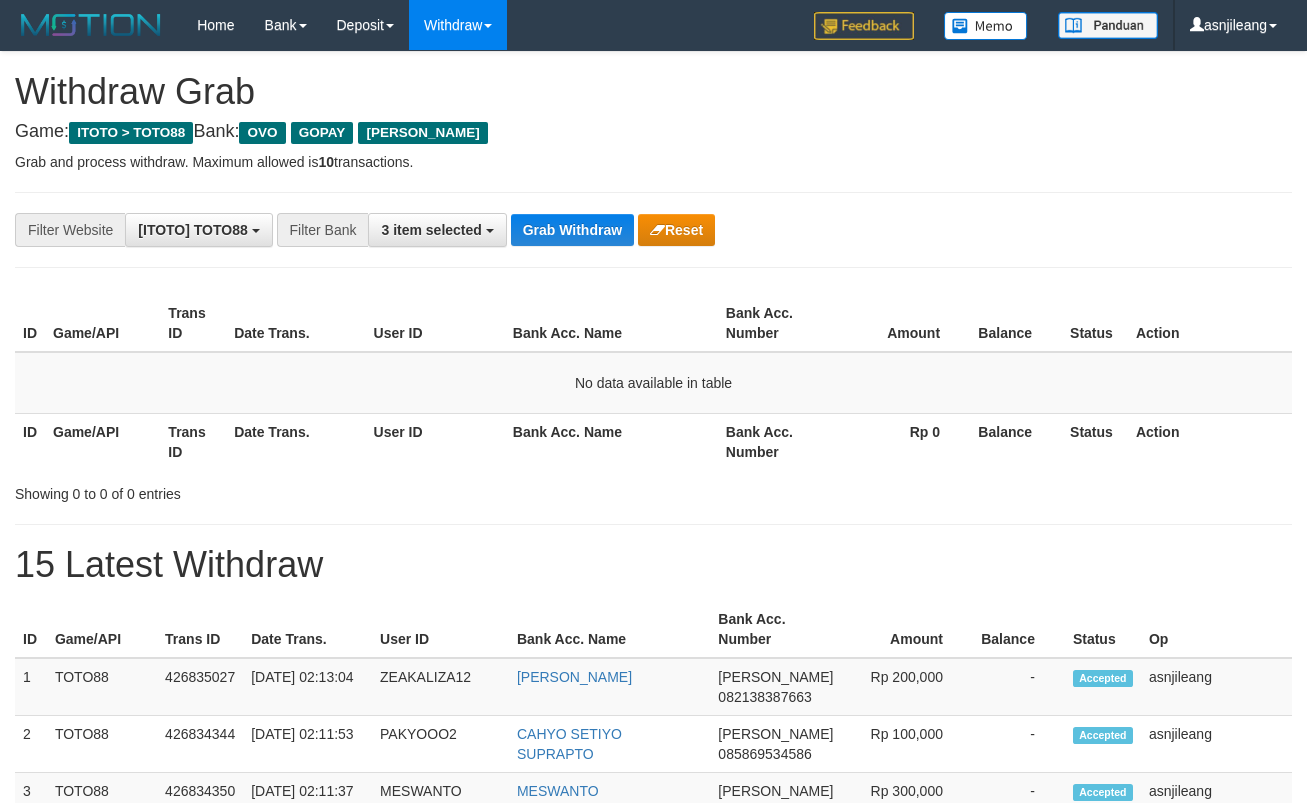 scroll, scrollTop: 0, scrollLeft: 0, axis: both 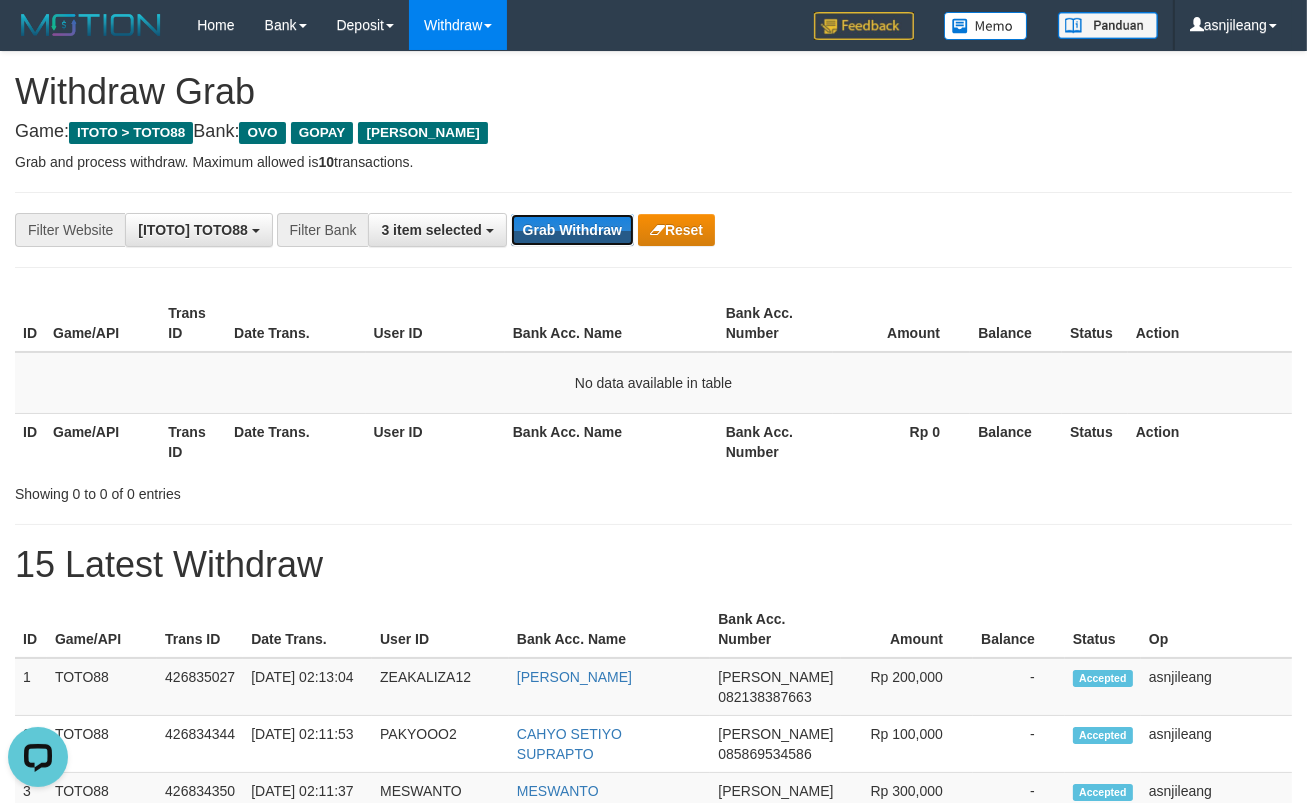 click on "Grab Withdraw" at bounding box center (572, 230) 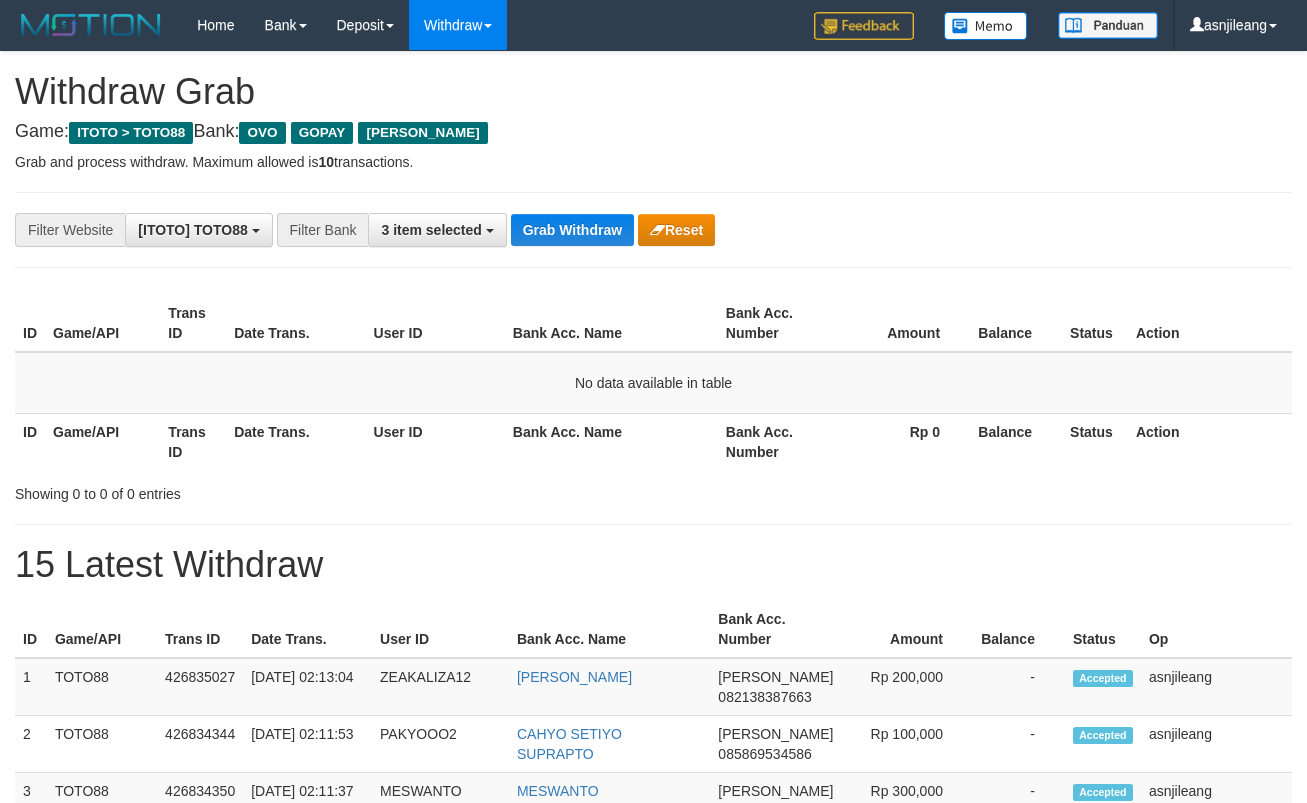 scroll, scrollTop: 0, scrollLeft: 0, axis: both 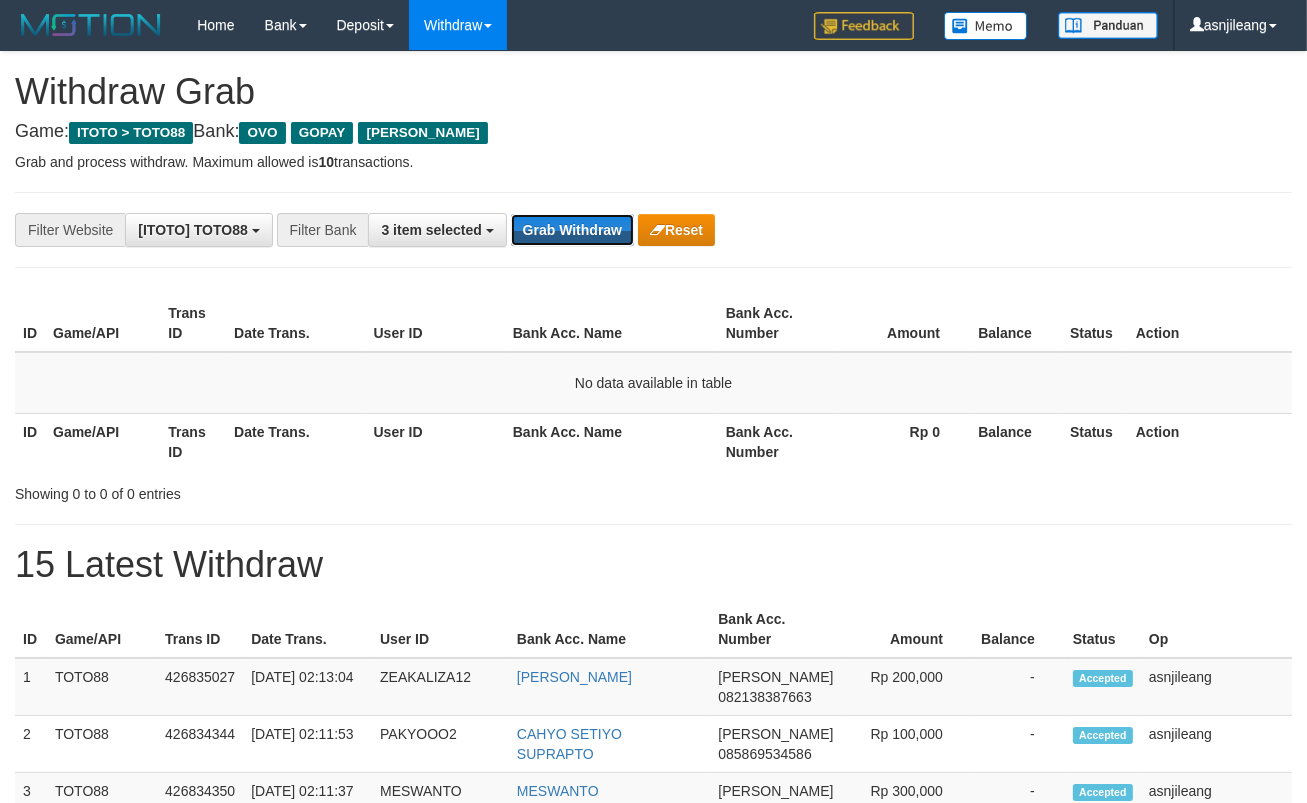 click on "Grab Withdraw" at bounding box center (572, 230) 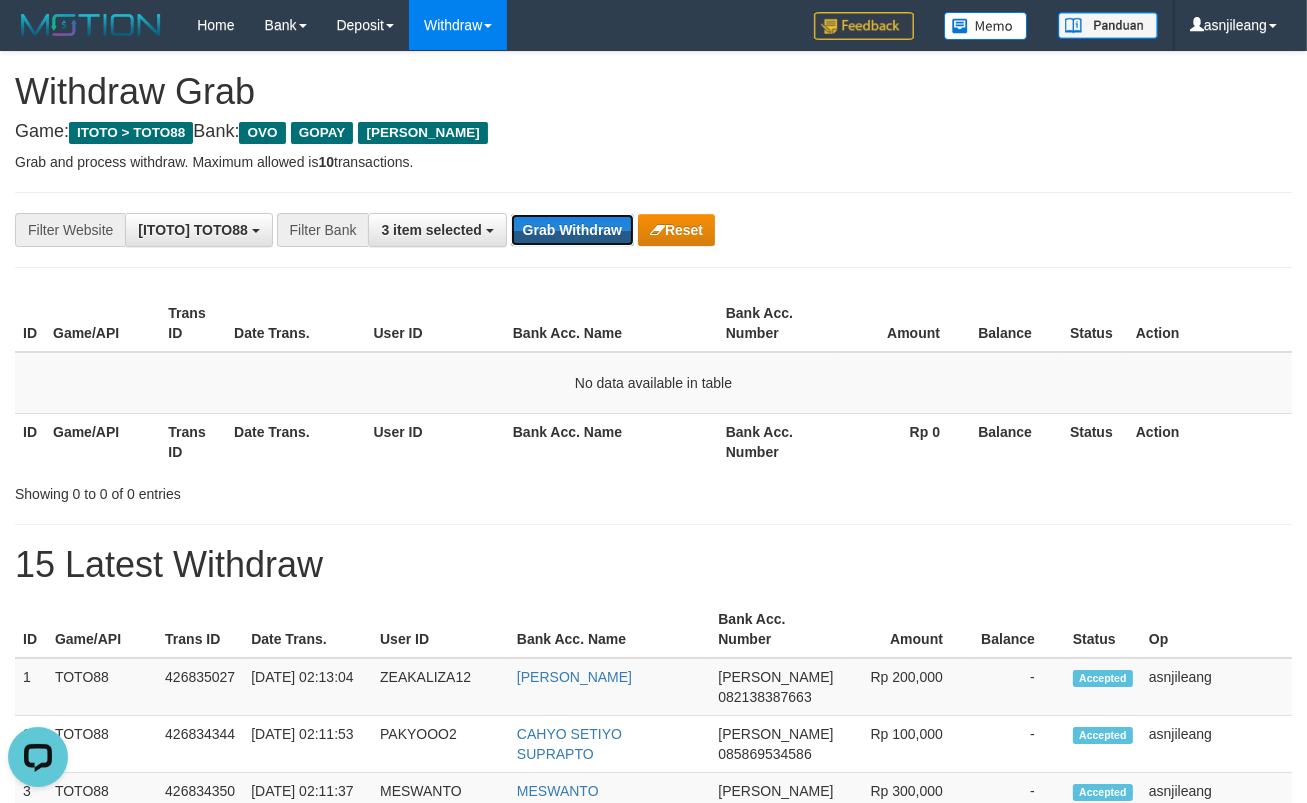 scroll, scrollTop: 0, scrollLeft: 0, axis: both 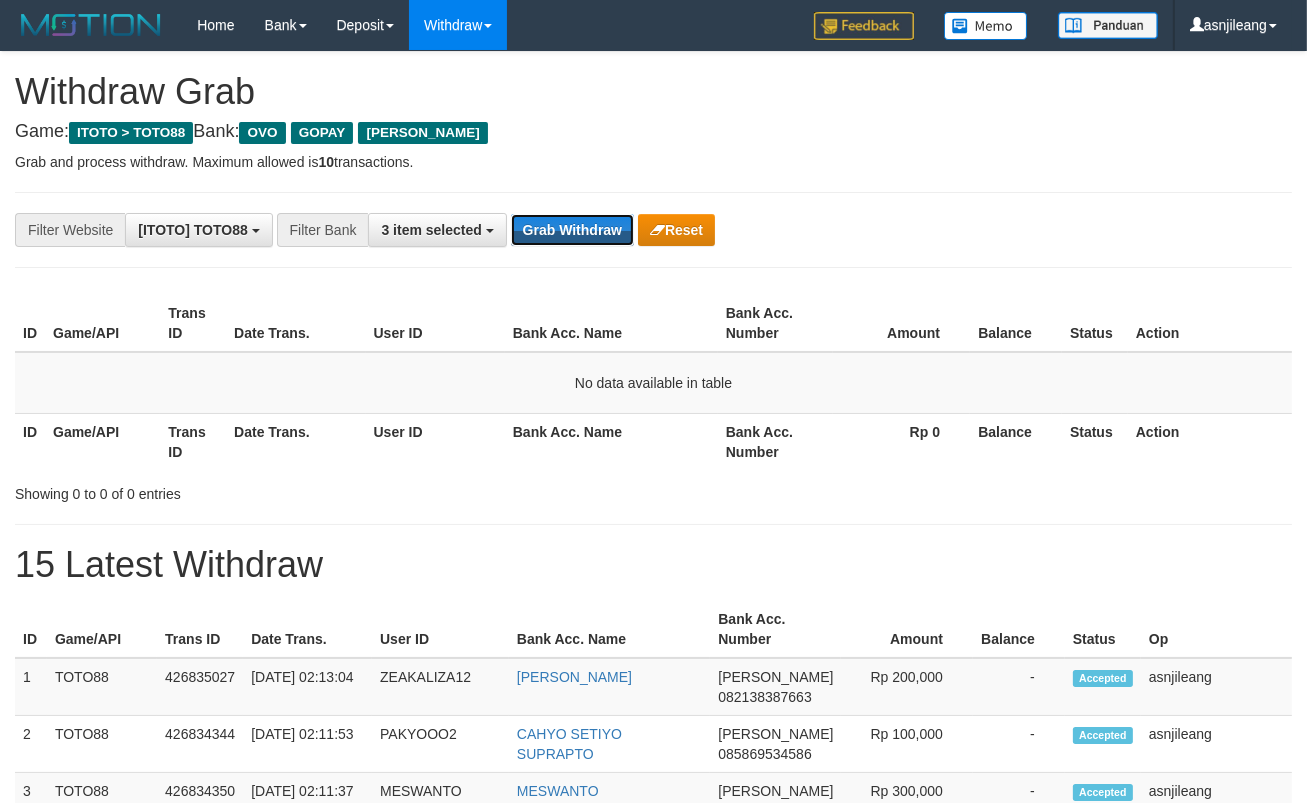 click on "Grab Withdraw" at bounding box center (572, 230) 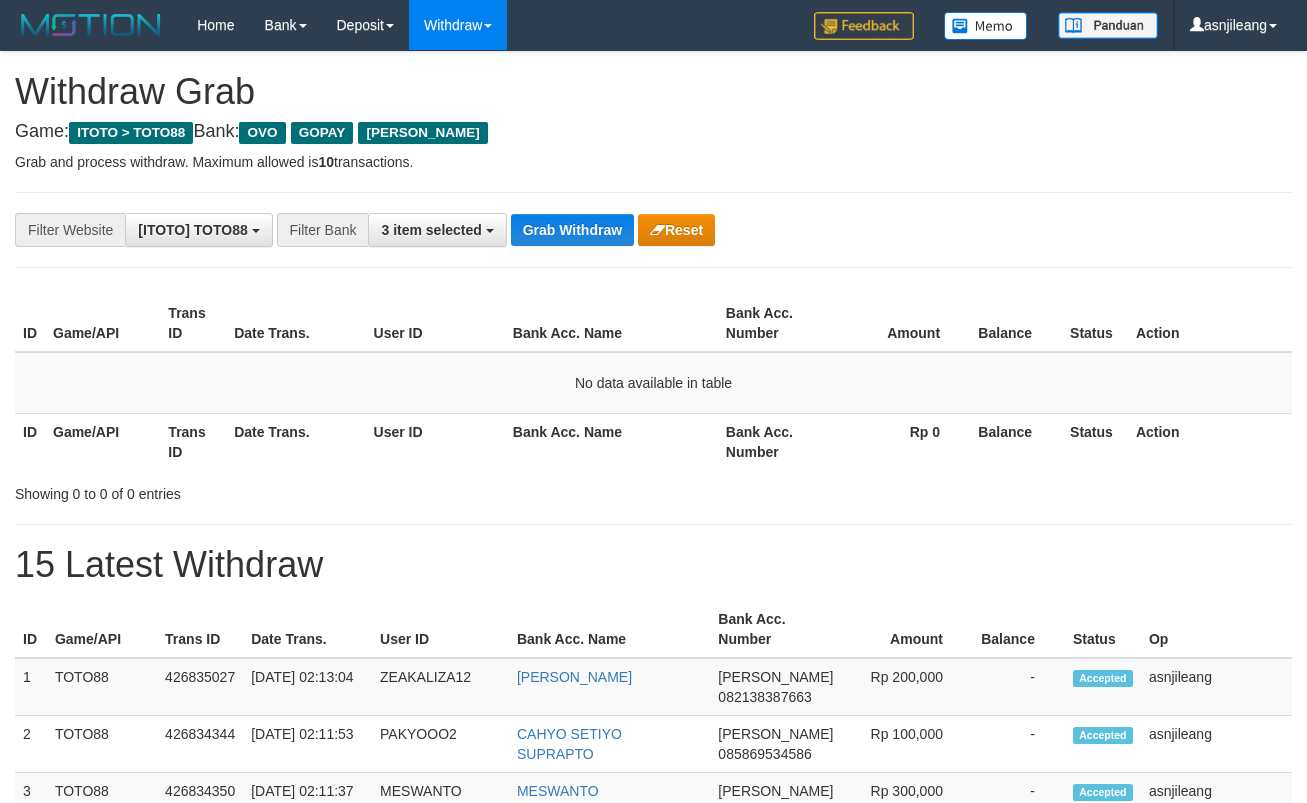 scroll, scrollTop: 0, scrollLeft: 0, axis: both 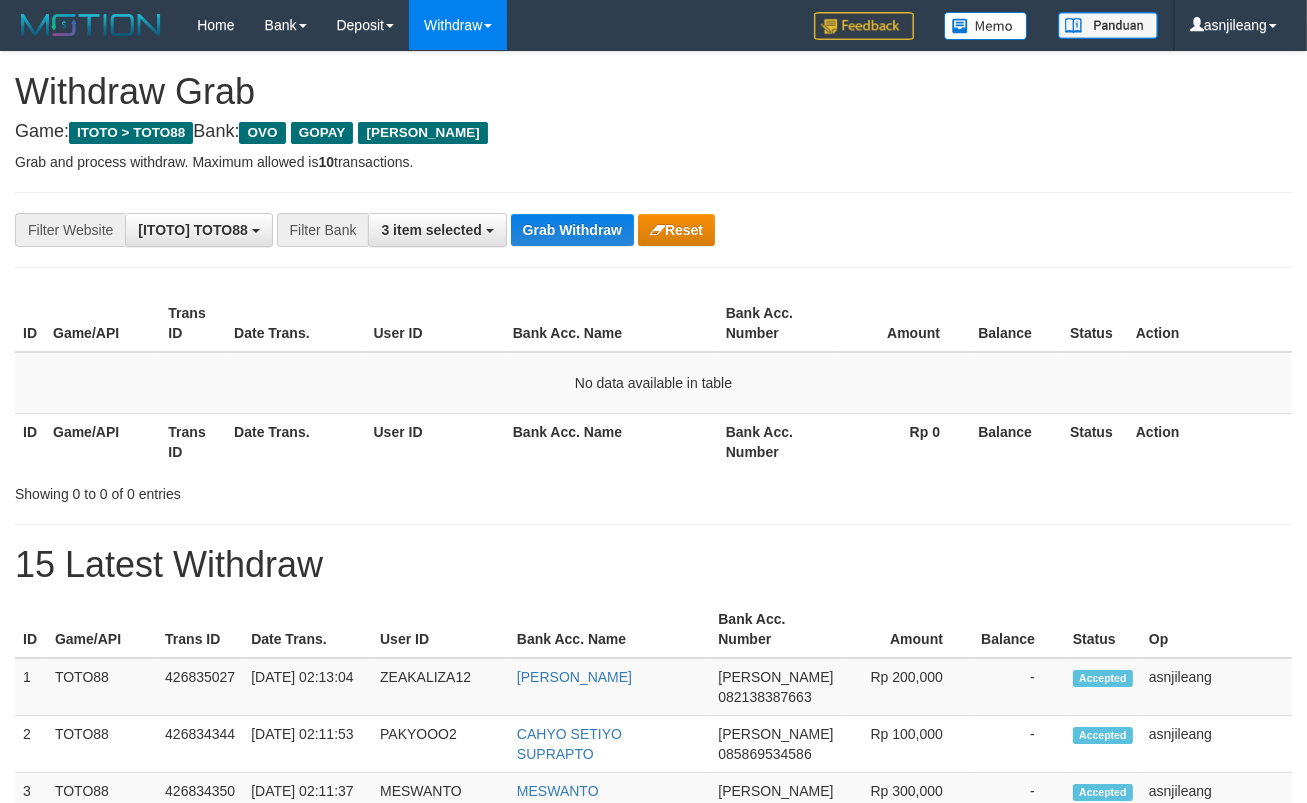 click on "Grab Withdraw" at bounding box center [572, 230] 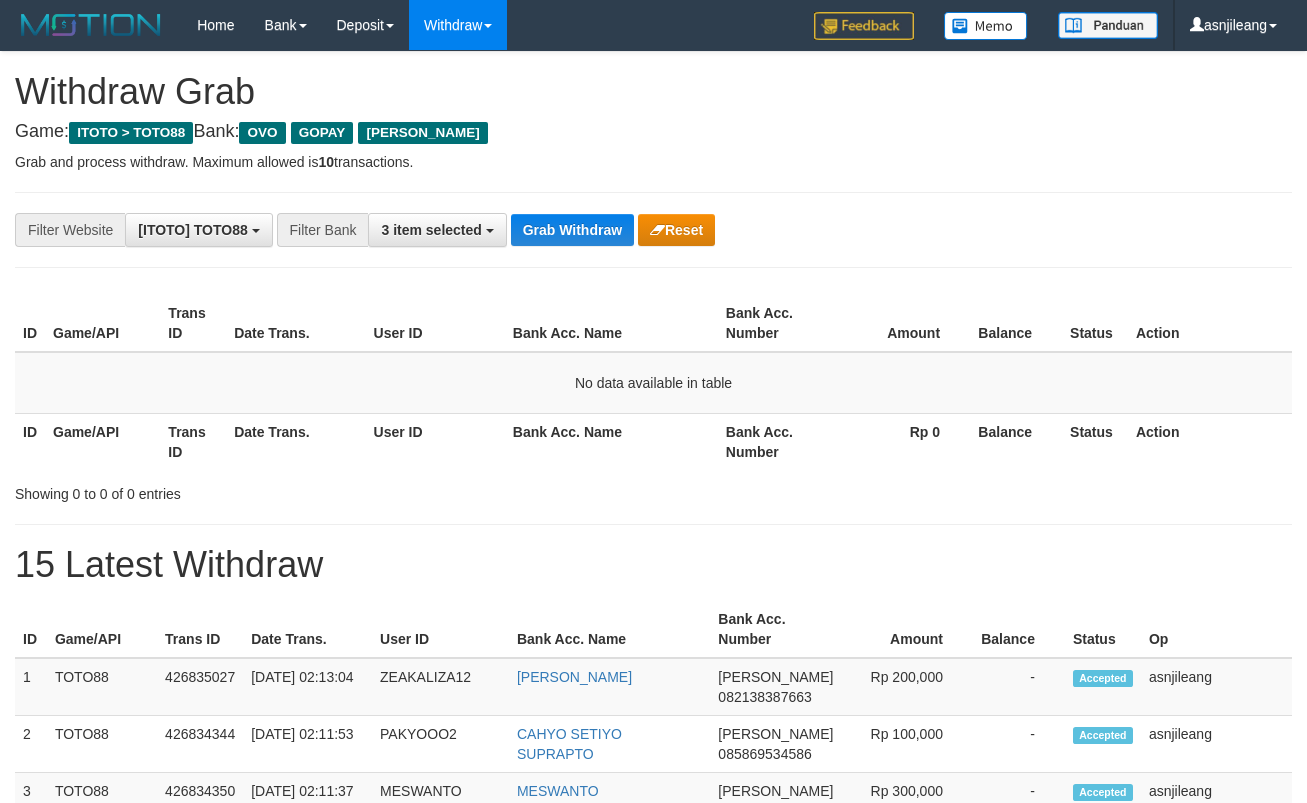 scroll, scrollTop: 0, scrollLeft: 0, axis: both 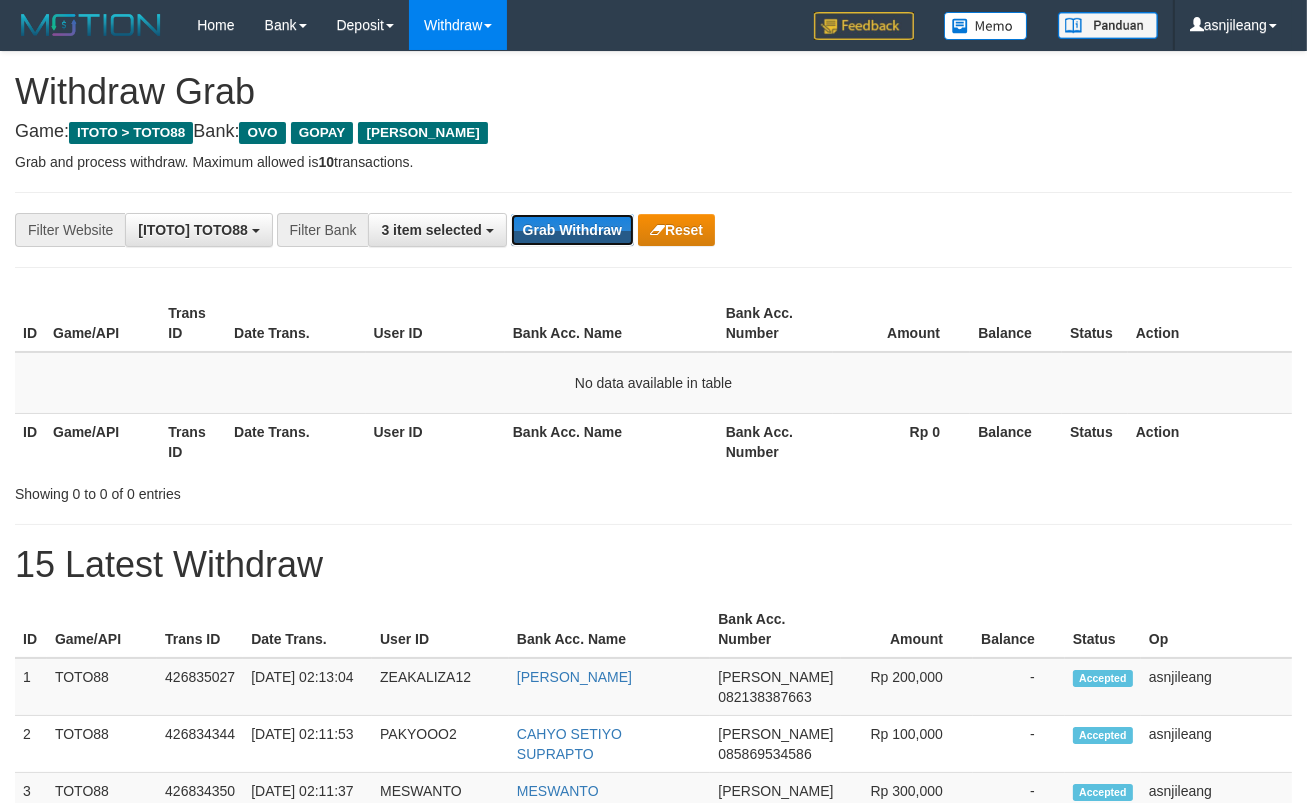 click on "Grab Withdraw" at bounding box center (572, 230) 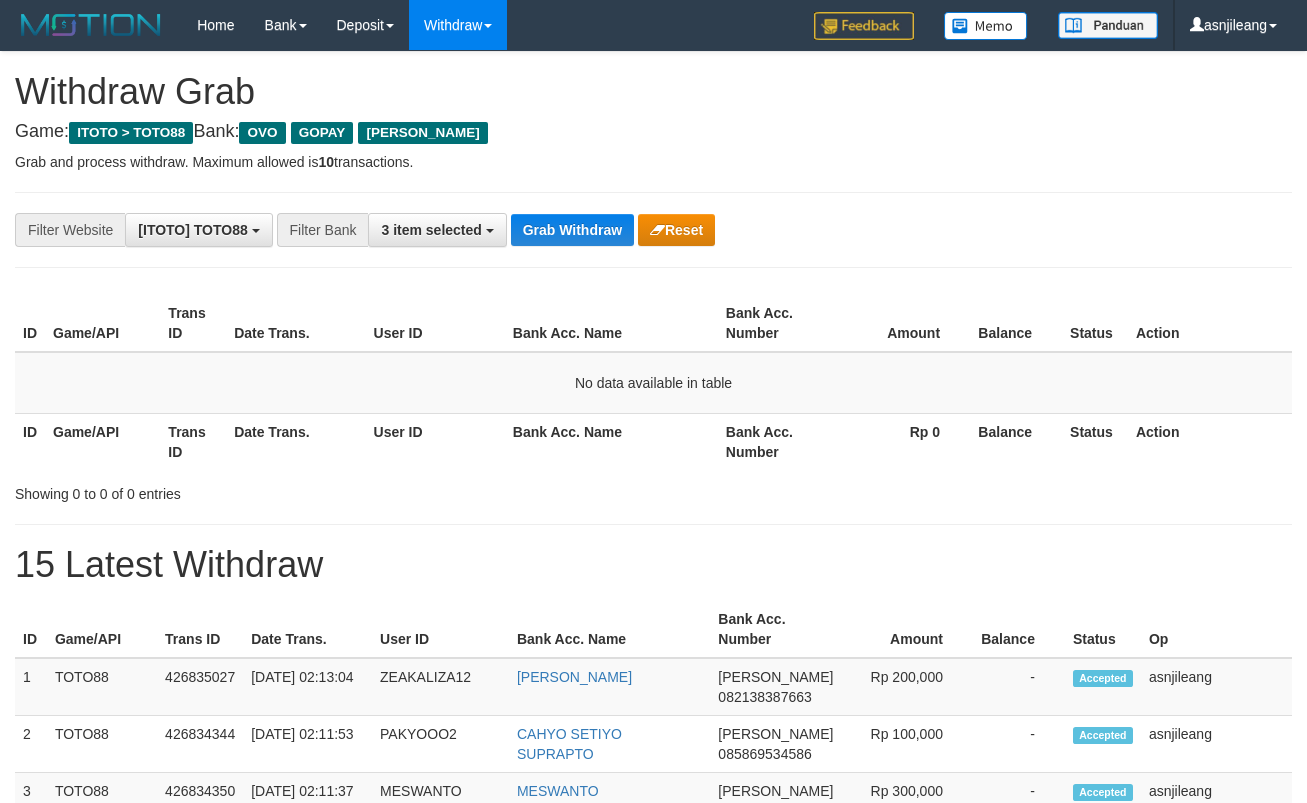 scroll, scrollTop: 0, scrollLeft: 0, axis: both 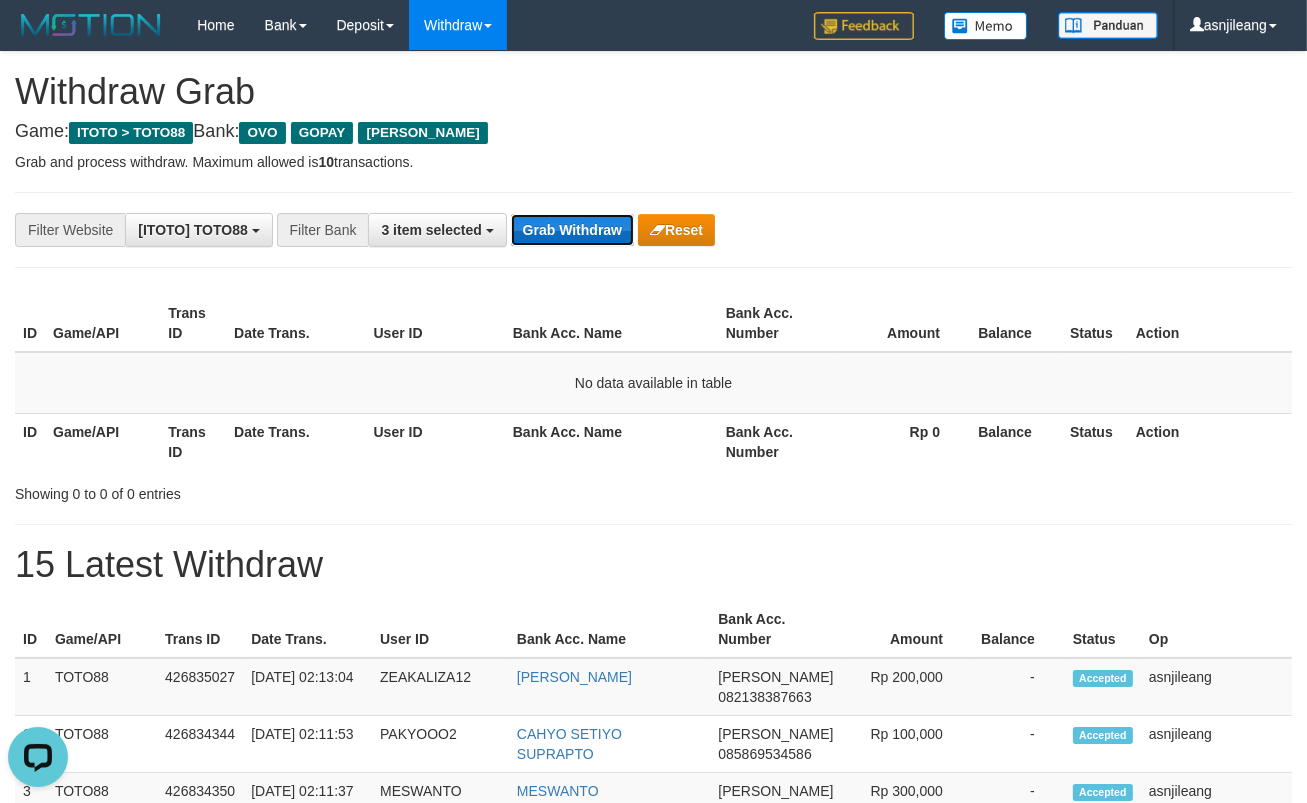 click on "Grab Withdraw" at bounding box center [572, 230] 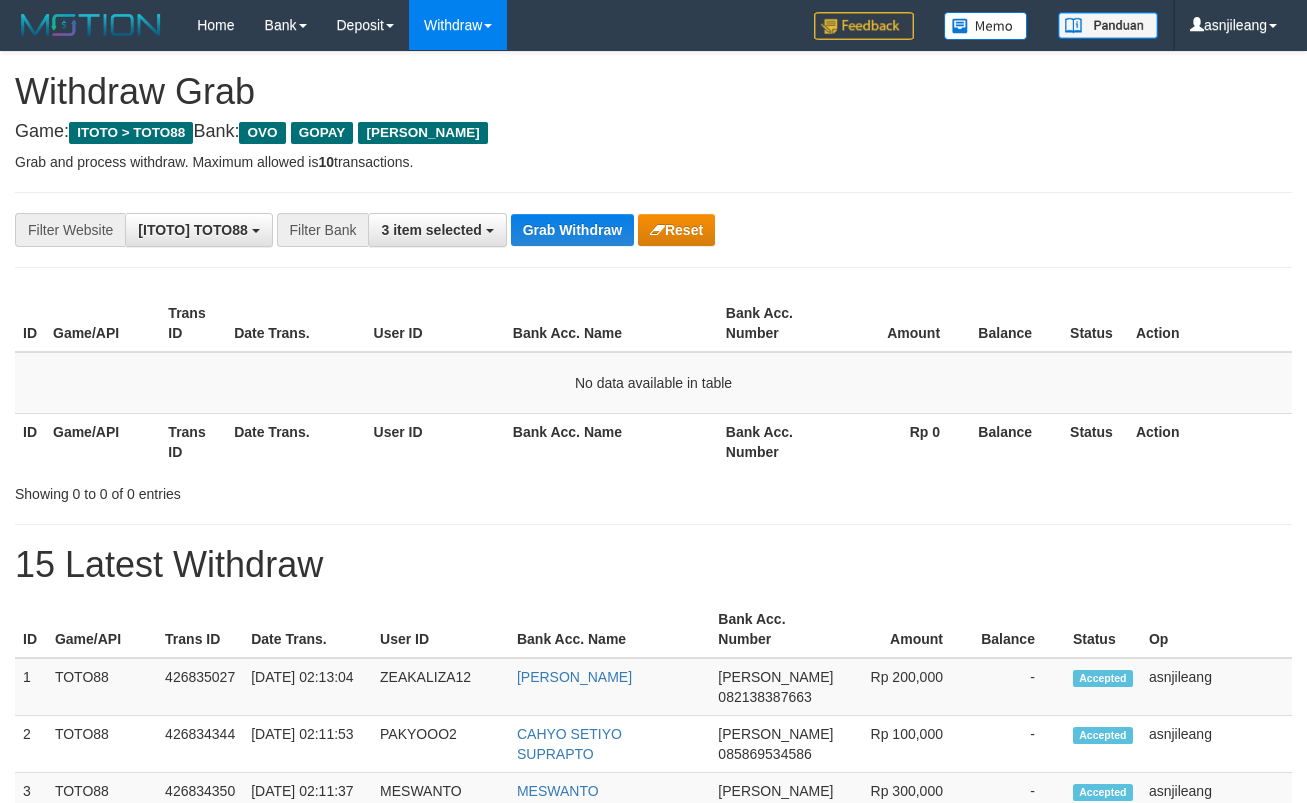 click on "Grab Withdraw" at bounding box center [572, 230] 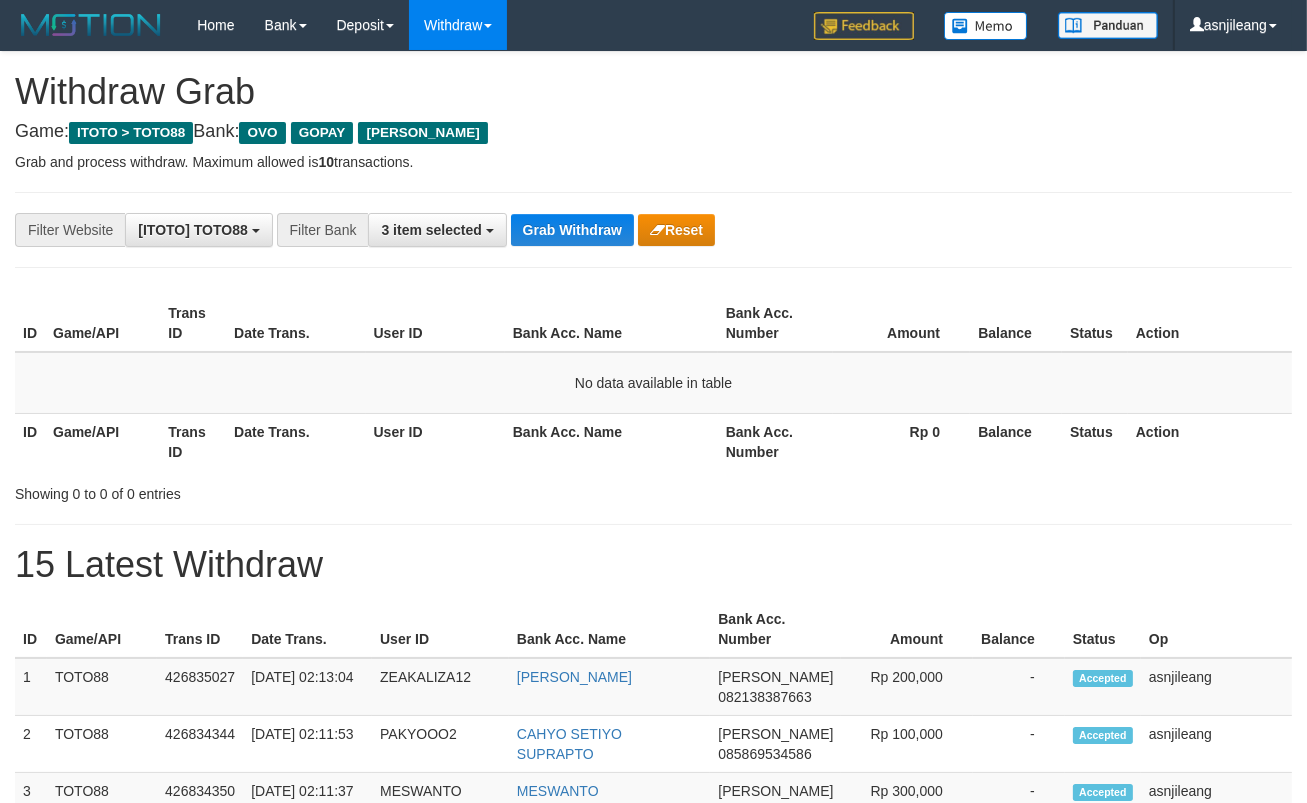 scroll, scrollTop: 17, scrollLeft: 0, axis: vertical 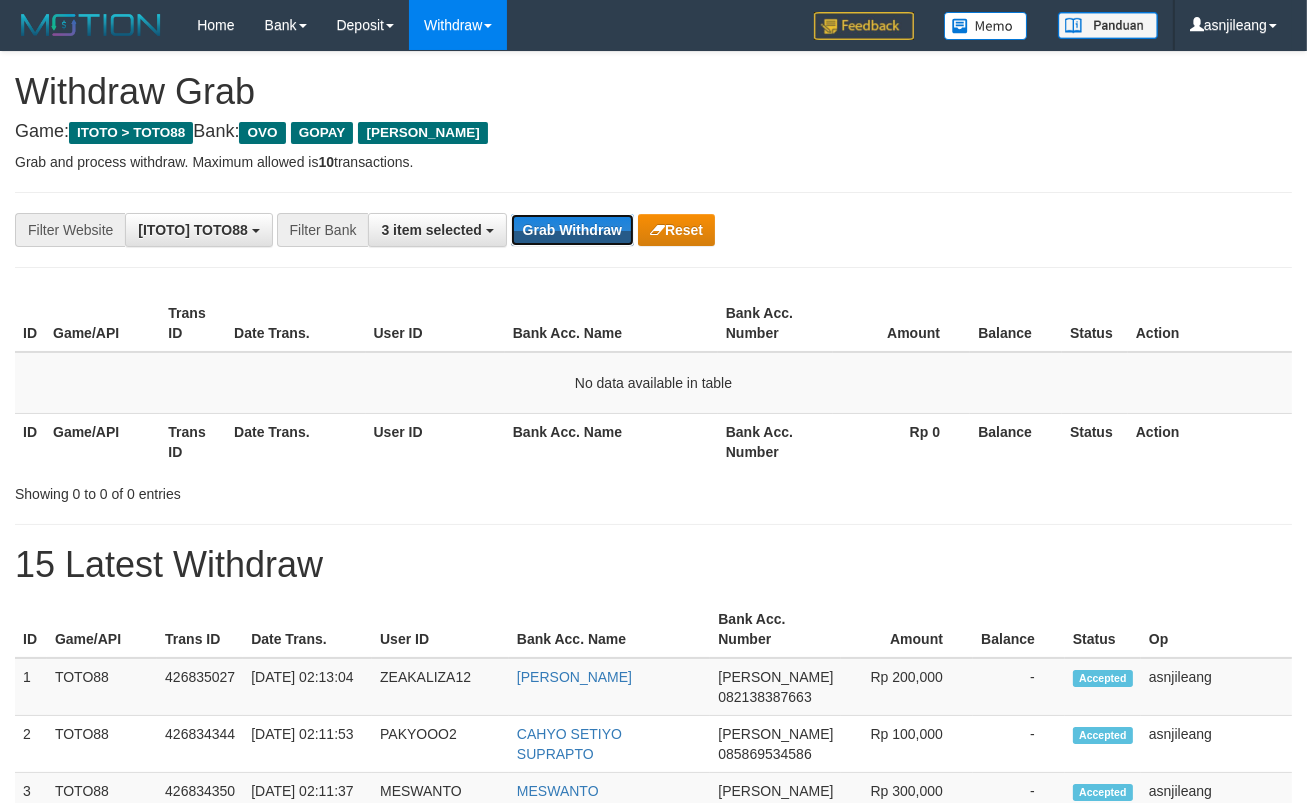 click on "Grab Withdraw" at bounding box center (572, 230) 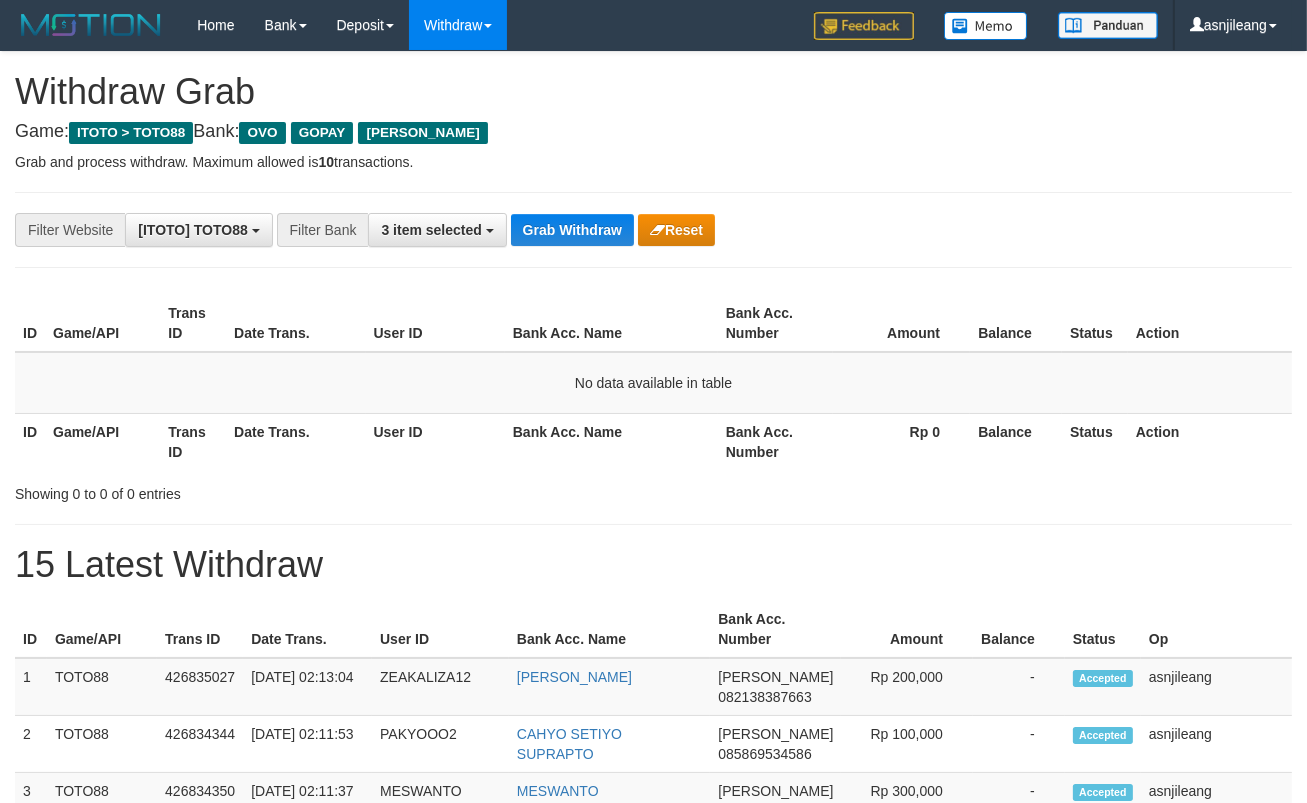 click on "**********" at bounding box center (544, 230) 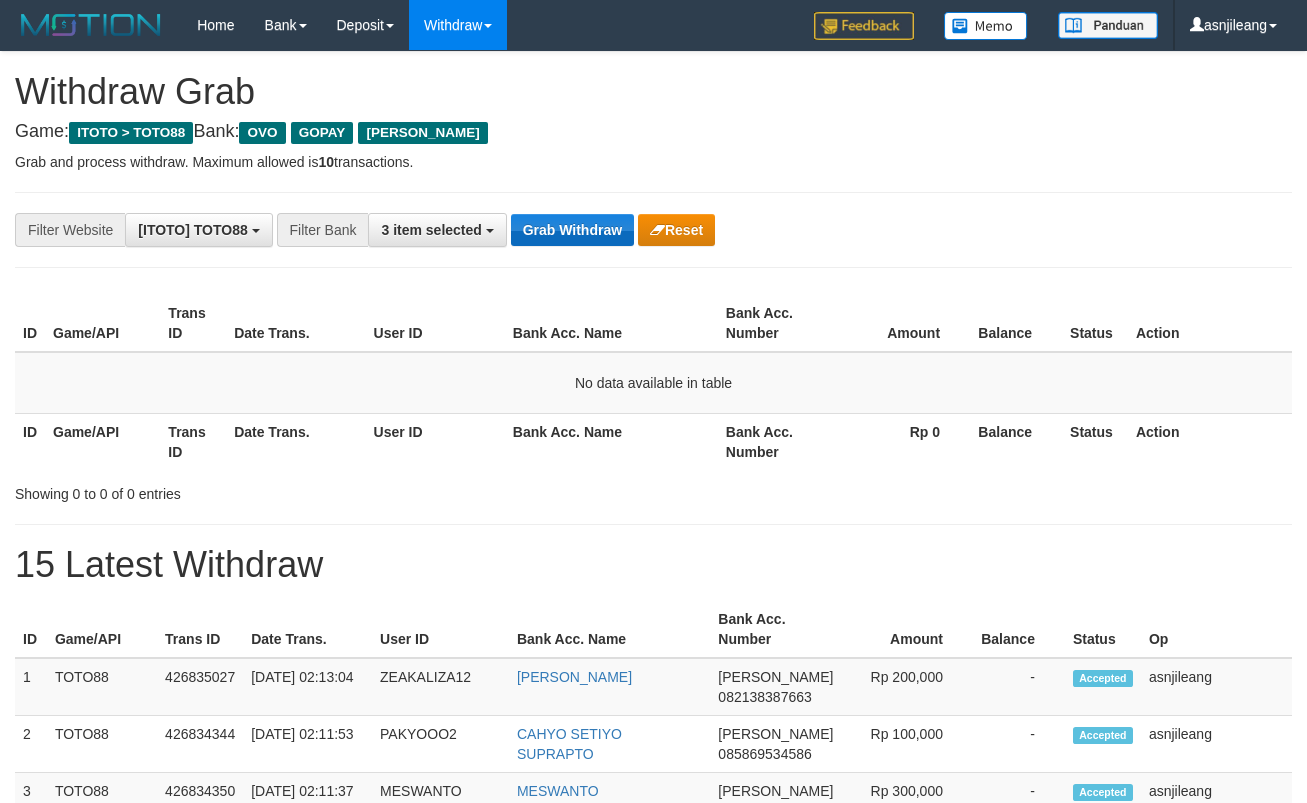 scroll, scrollTop: 0, scrollLeft: 0, axis: both 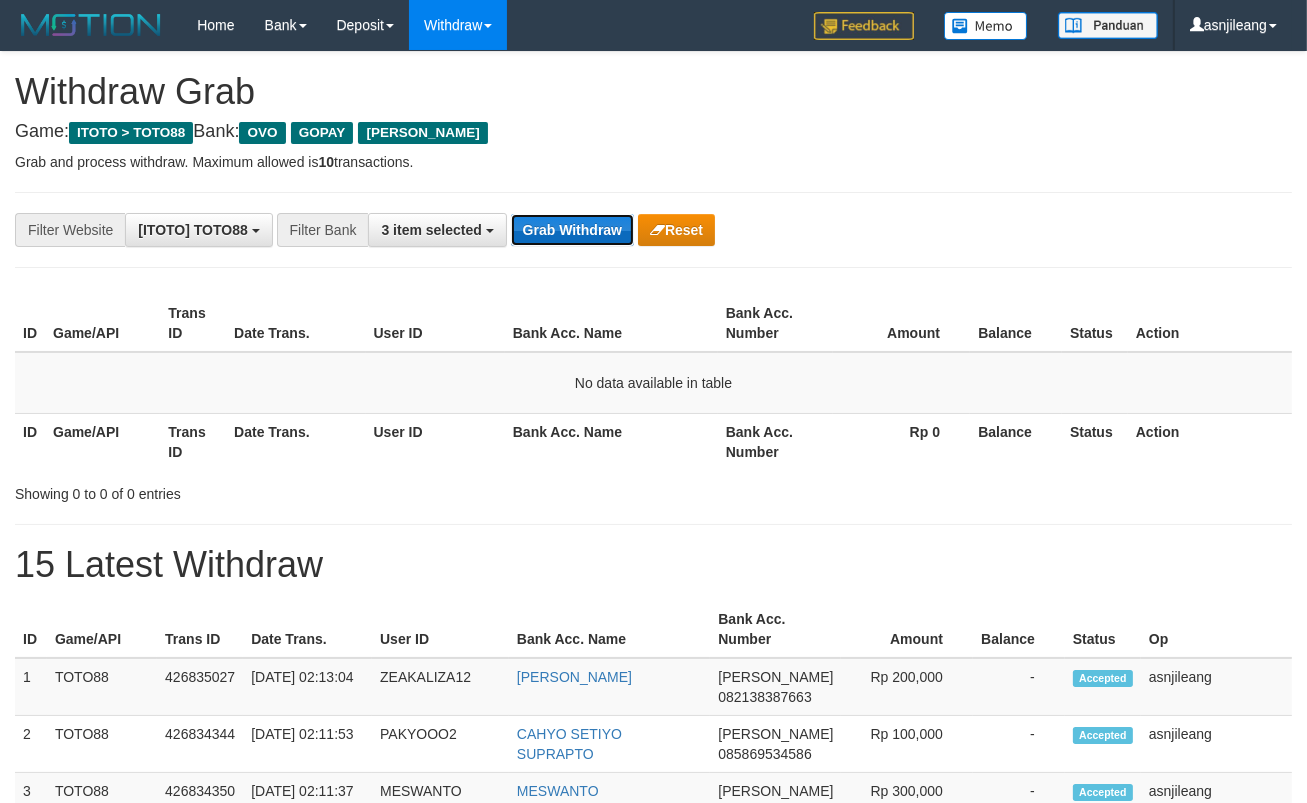 click on "Grab Withdraw" at bounding box center (572, 230) 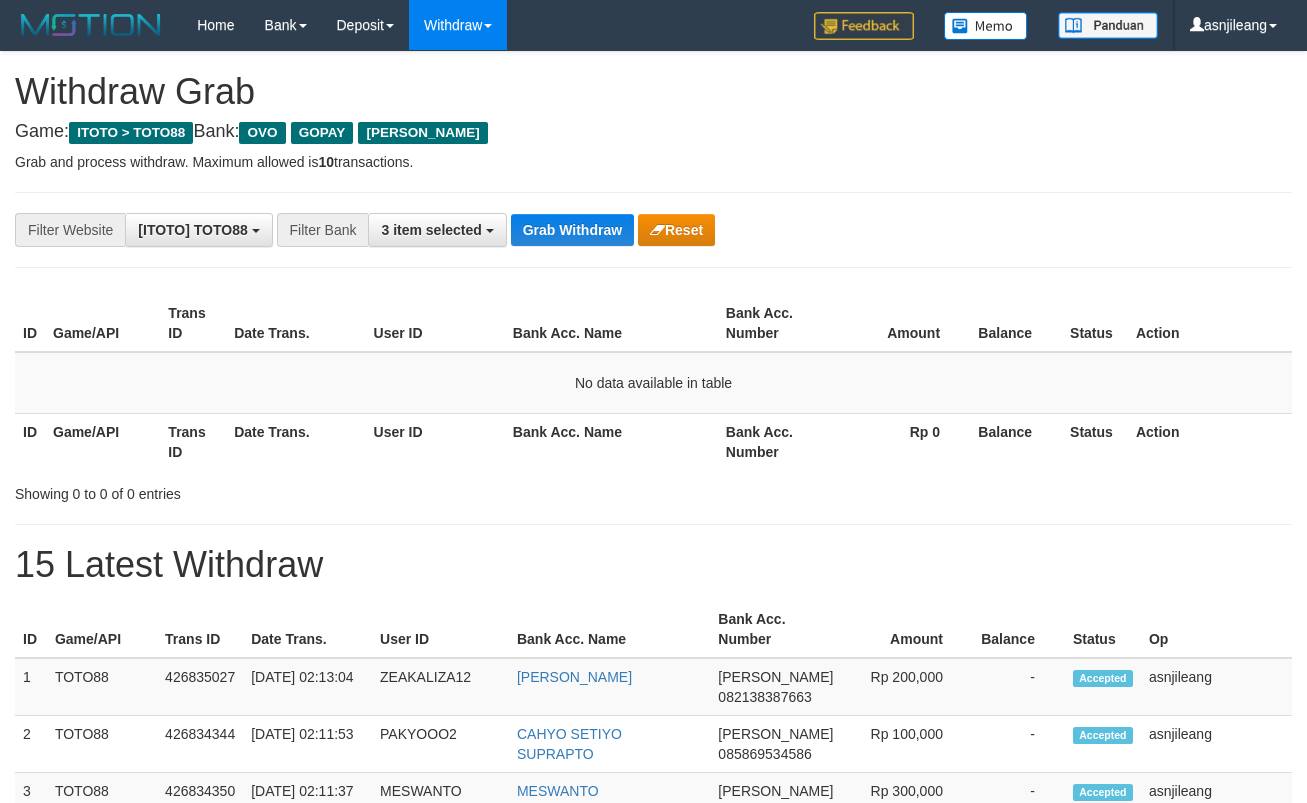 click on "Grab Withdraw" at bounding box center [572, 230] 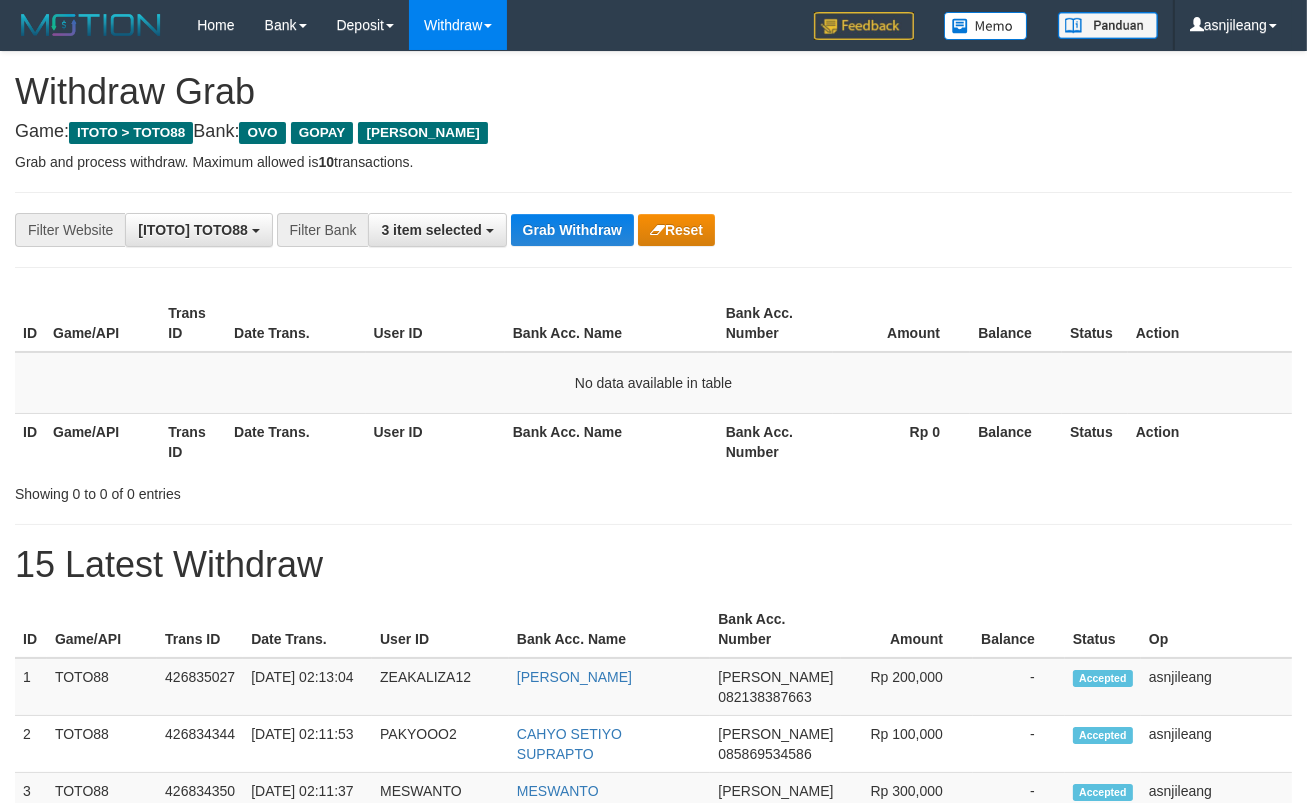 scroll, scrollTop: 17, scrollLeft: 0, axis: vertical 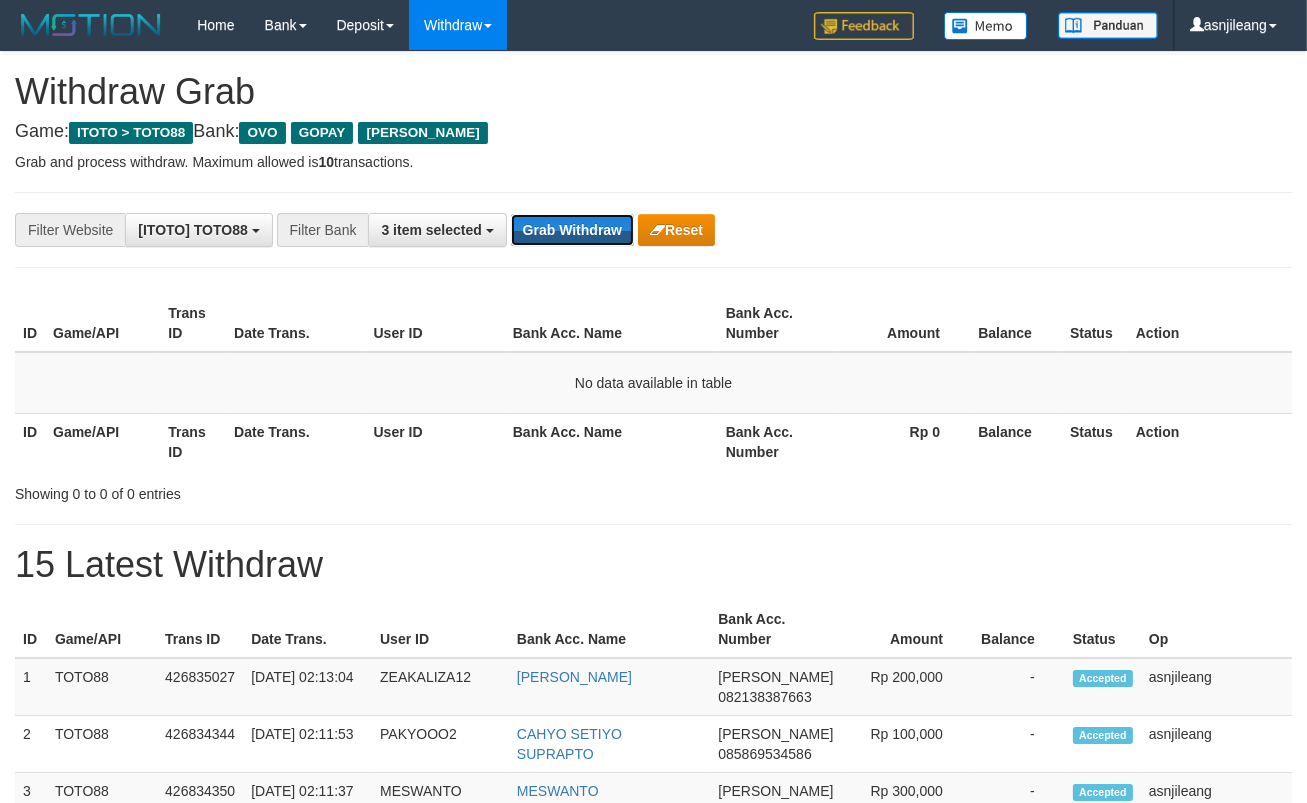 click on "Grab Withdraw" at bounding box center (572, 230) 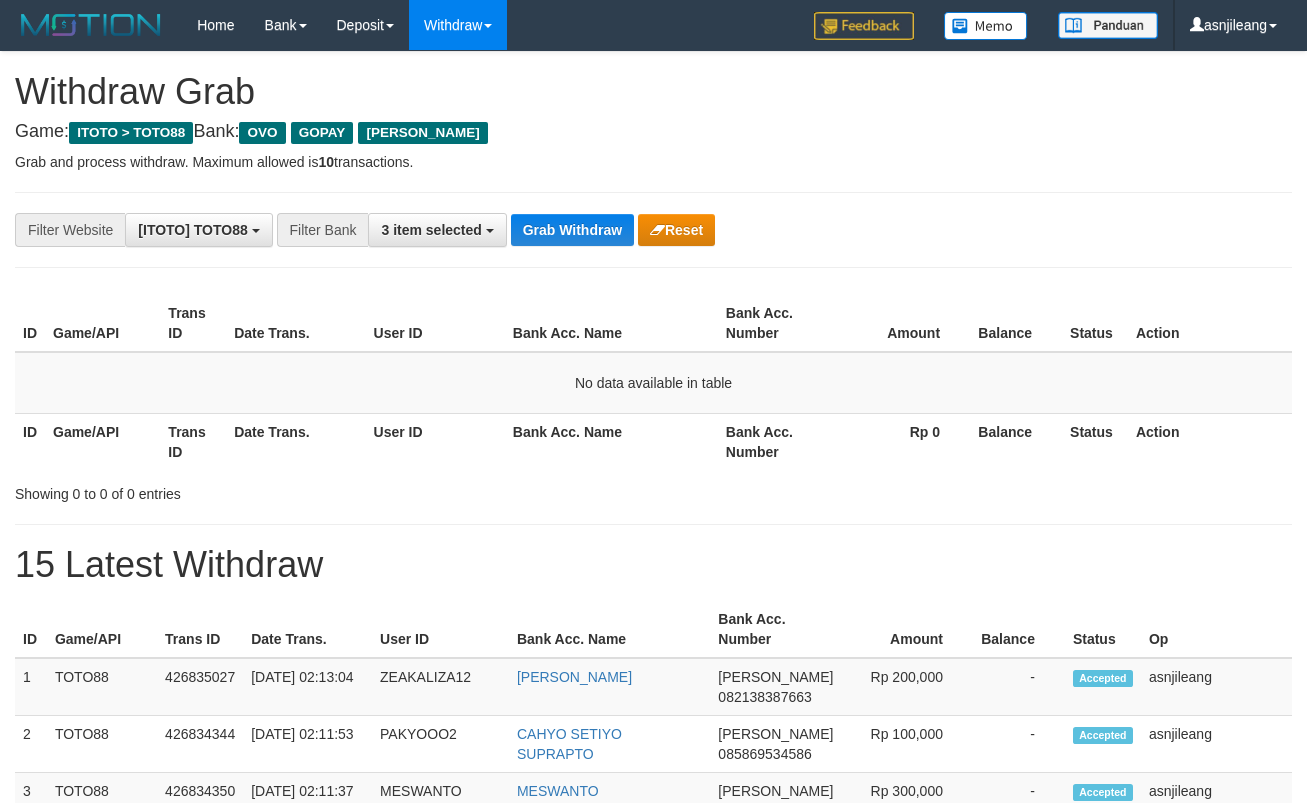 scroll, scrollTop: 0, scrollLeft: 0, axis: both 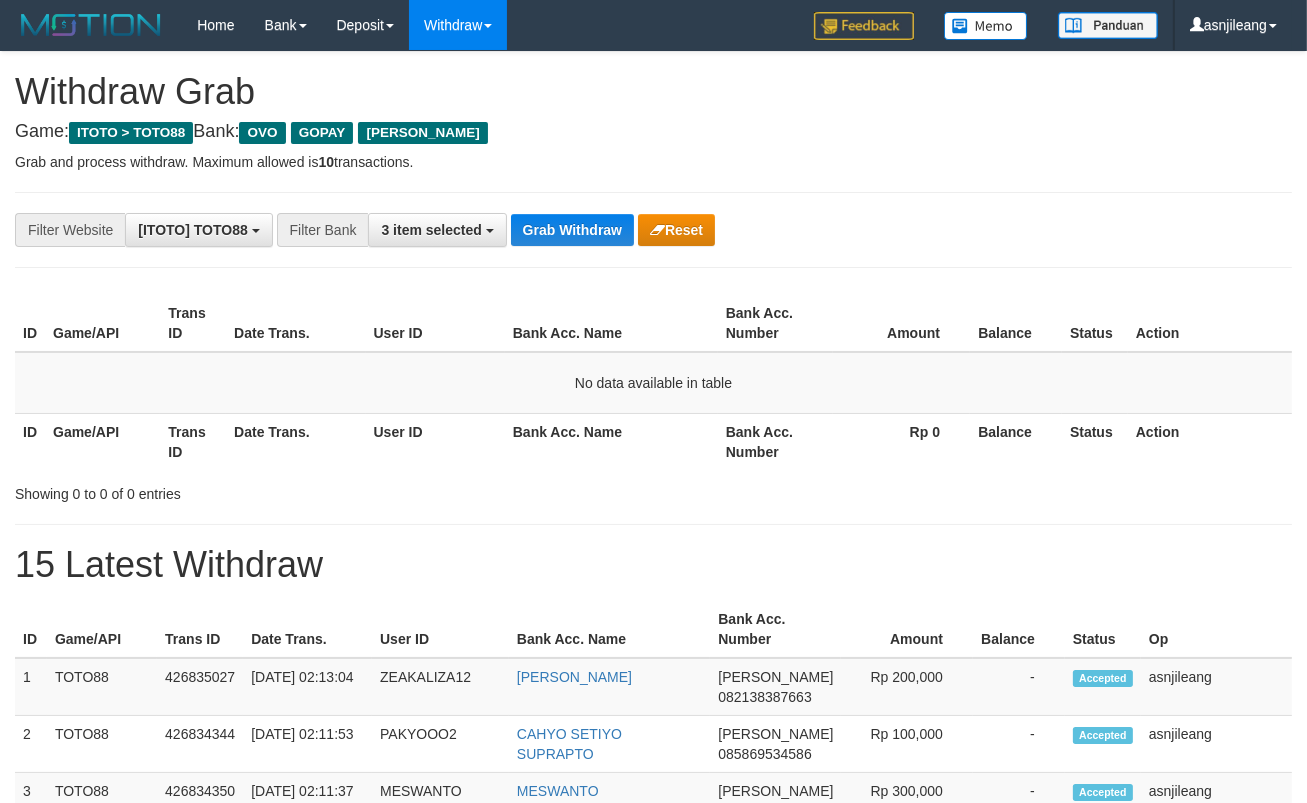 click on "Grab Withdraw" at bounding box center (572, 230) 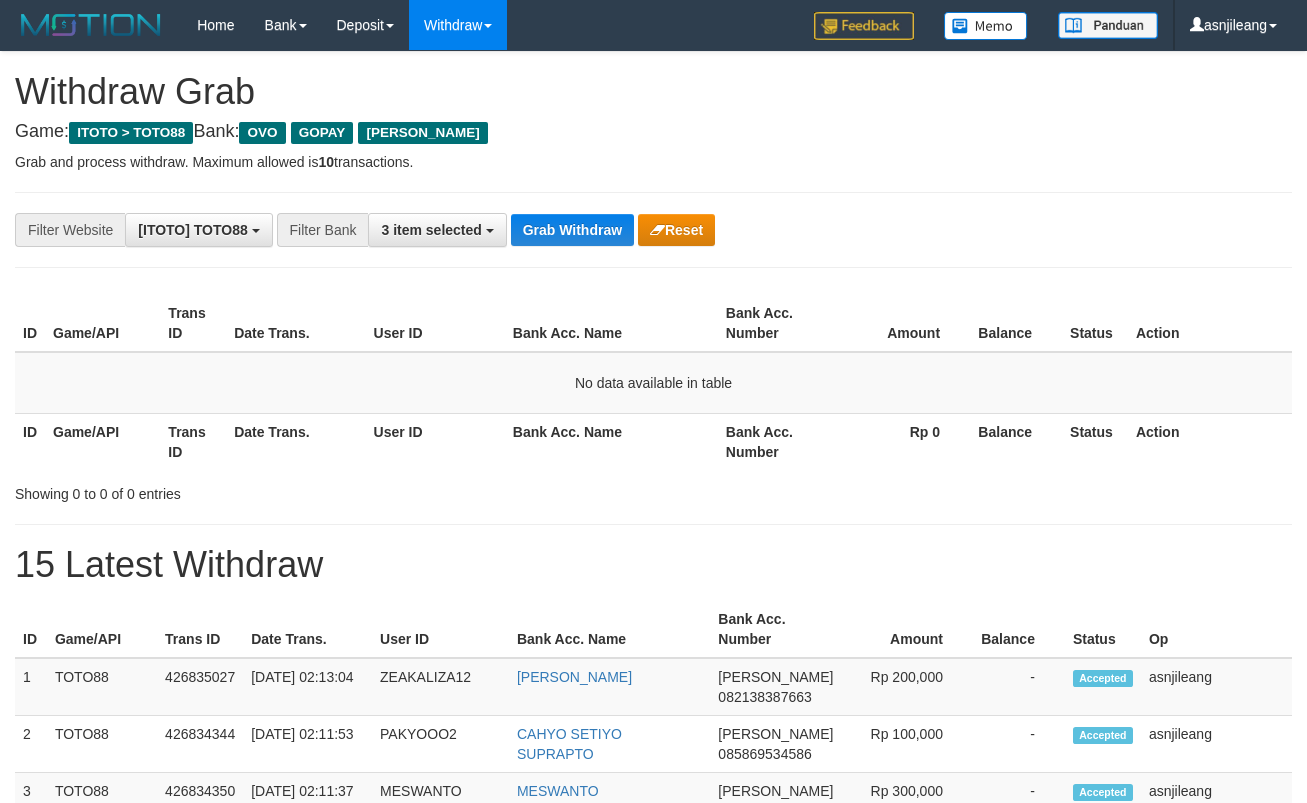 scroll, scrollTop: 0, scrollLeft: 0, axis: both 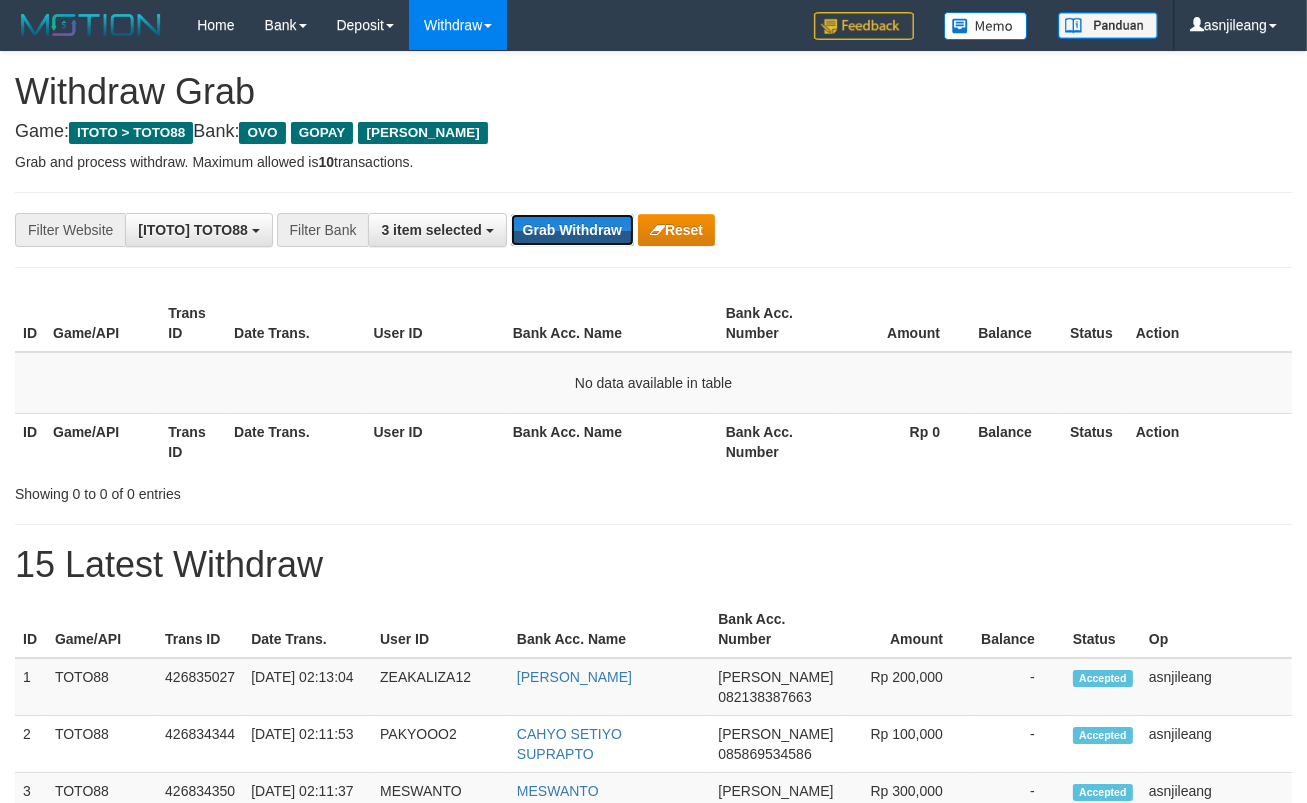 click on "Grab Withdraw" at bounding box center [572, 230] 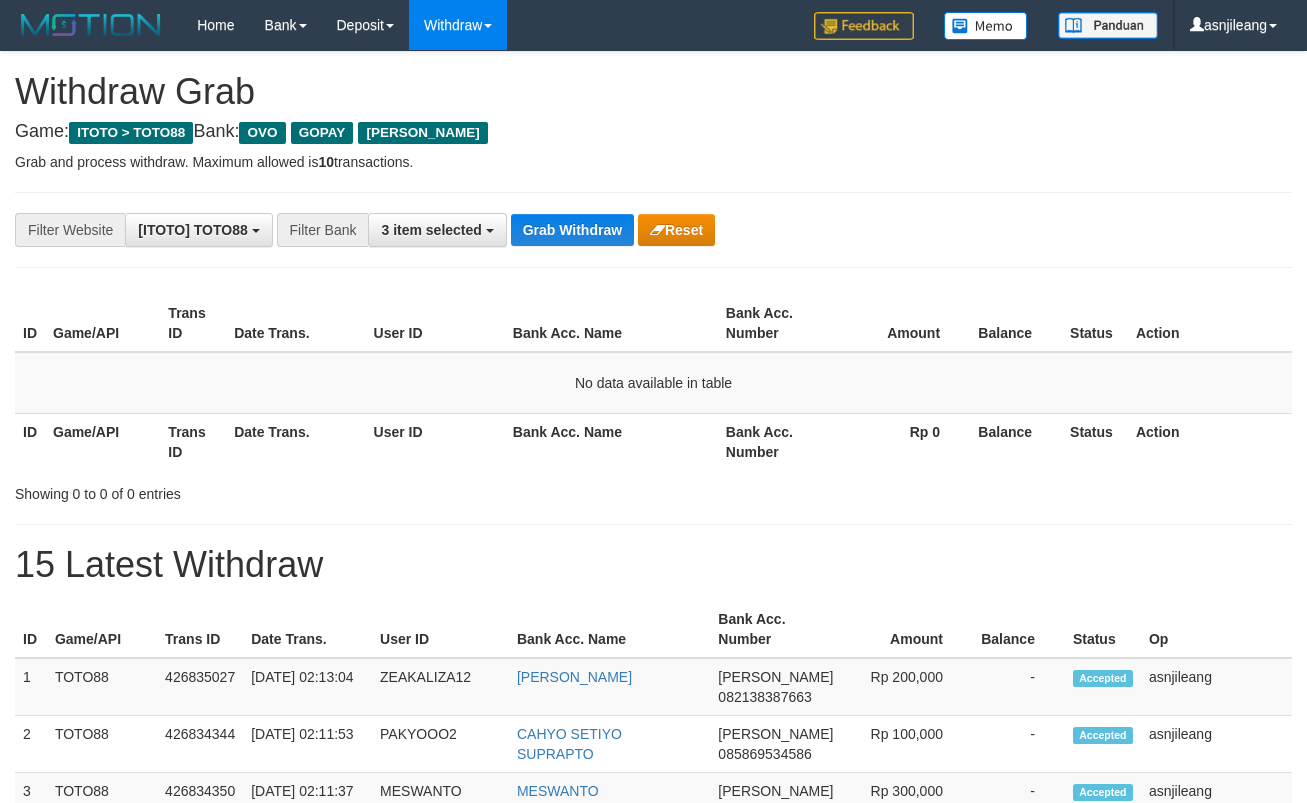 scroll, scrollTop: 0, scrollLeft: 0, axis: both 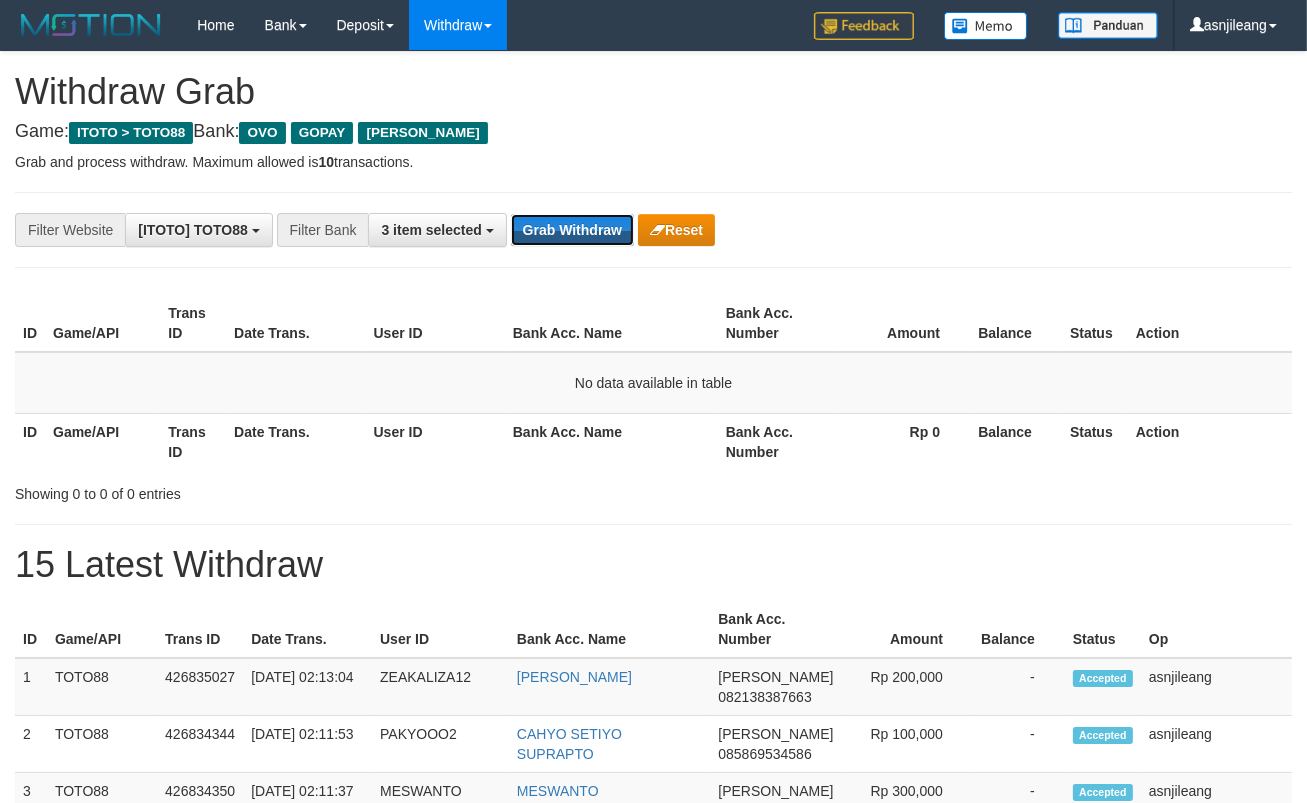click on "Grab Withdraw" at bounding box center [572, 230] 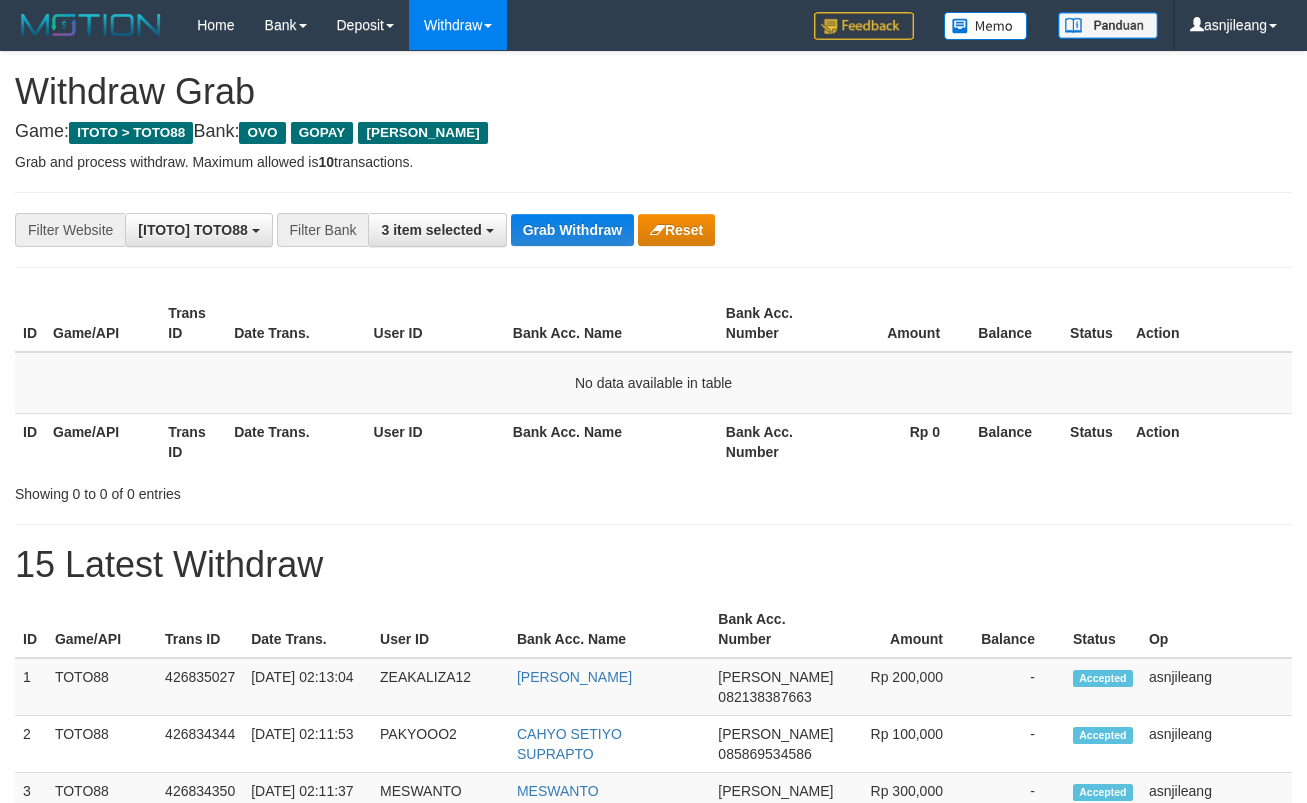 scroll, scrollTop: 0, scrollLeft: 0, axis: both 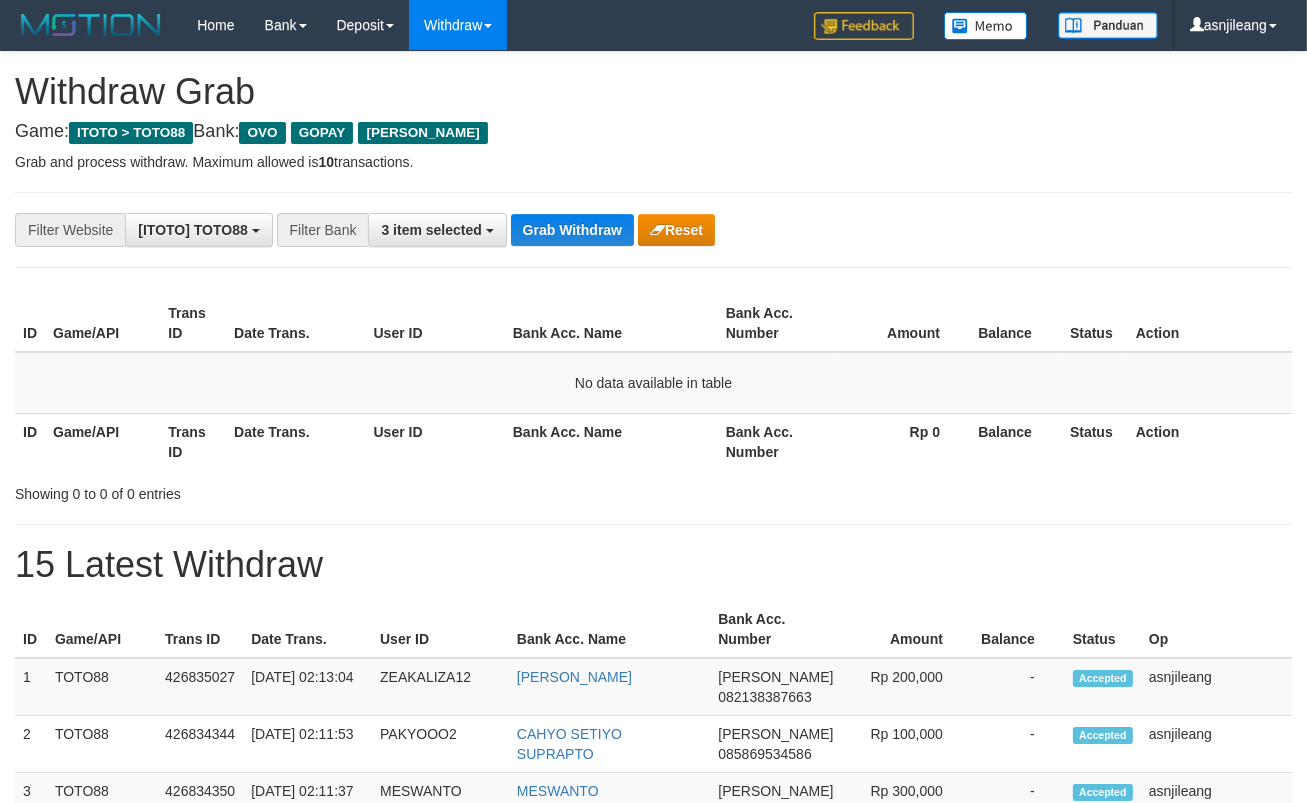 click on "Grab Withdraw" at bounding box center [572, 230] 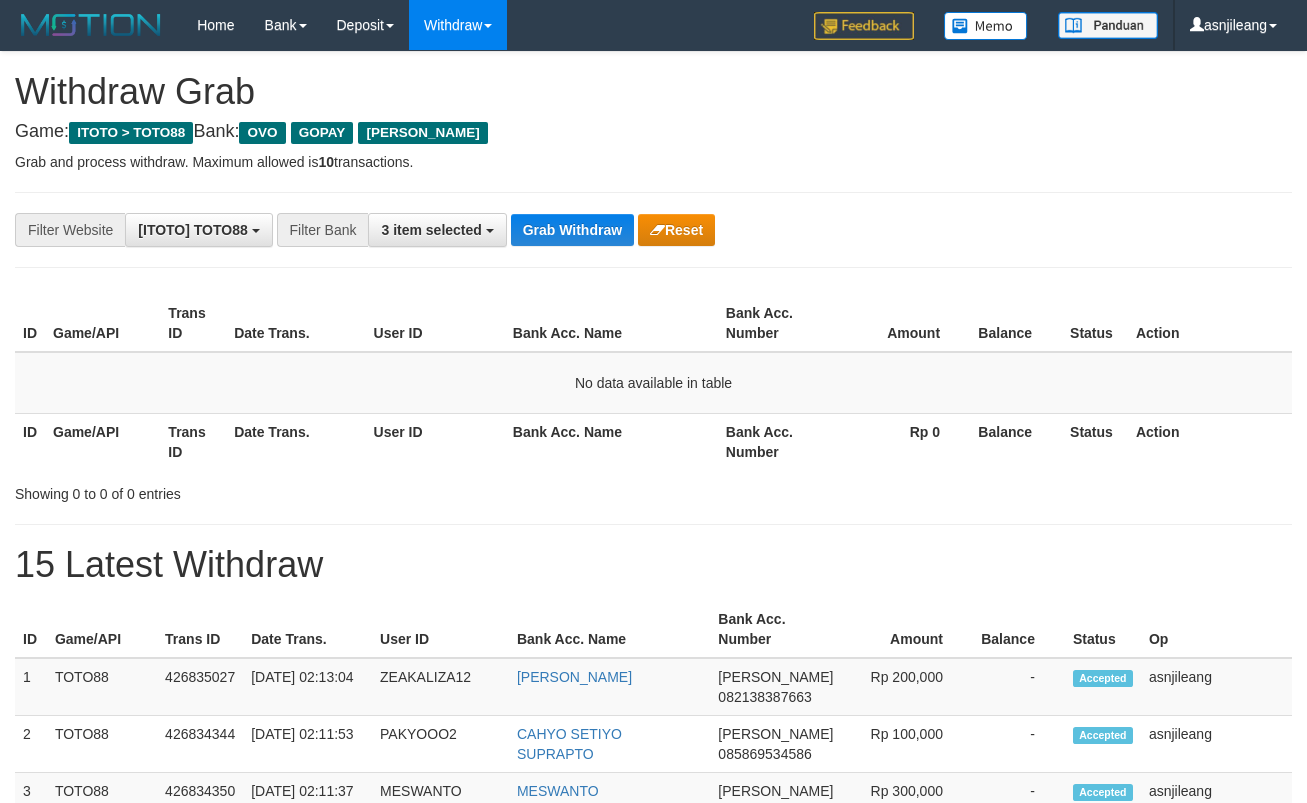 scroll, scrollTop: 0, scrollLeft: 0, axis: both 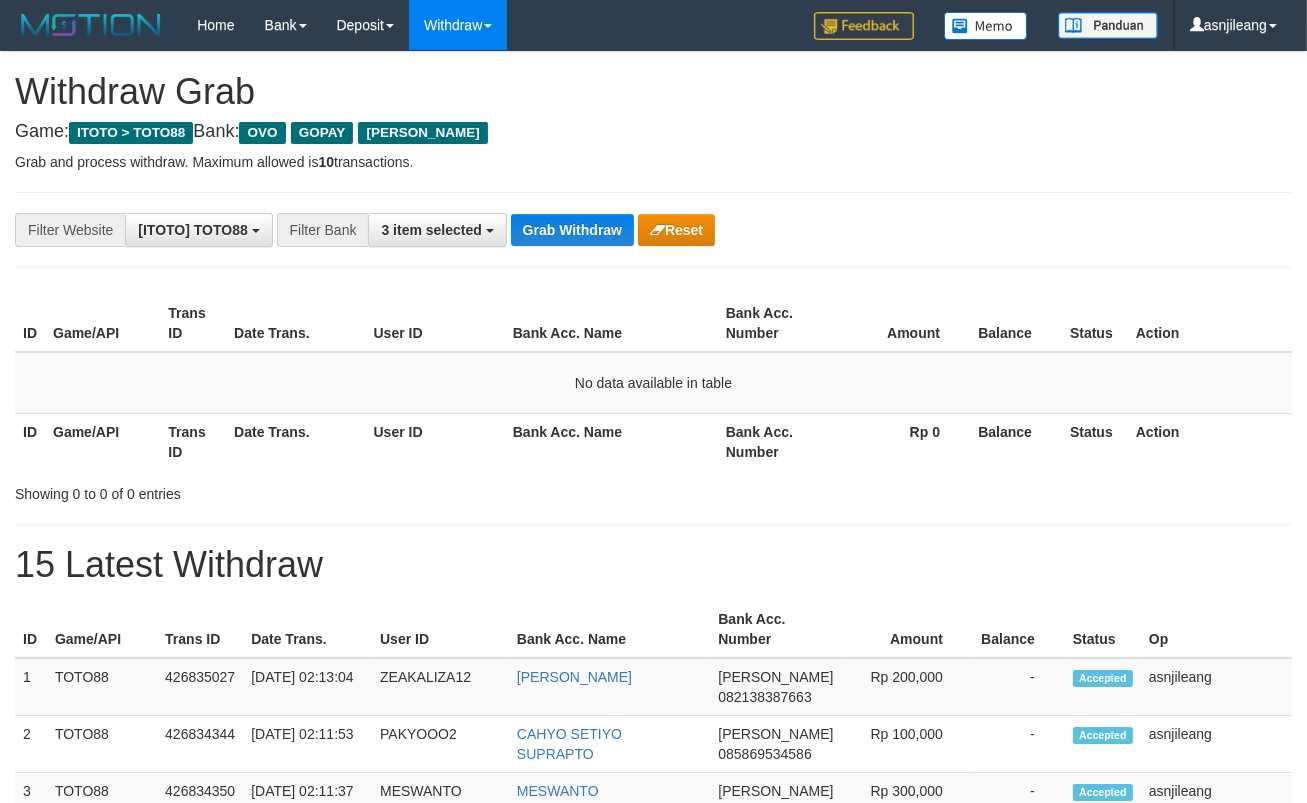 click on "Grab Withdraw" at bounding box center [572, 230] 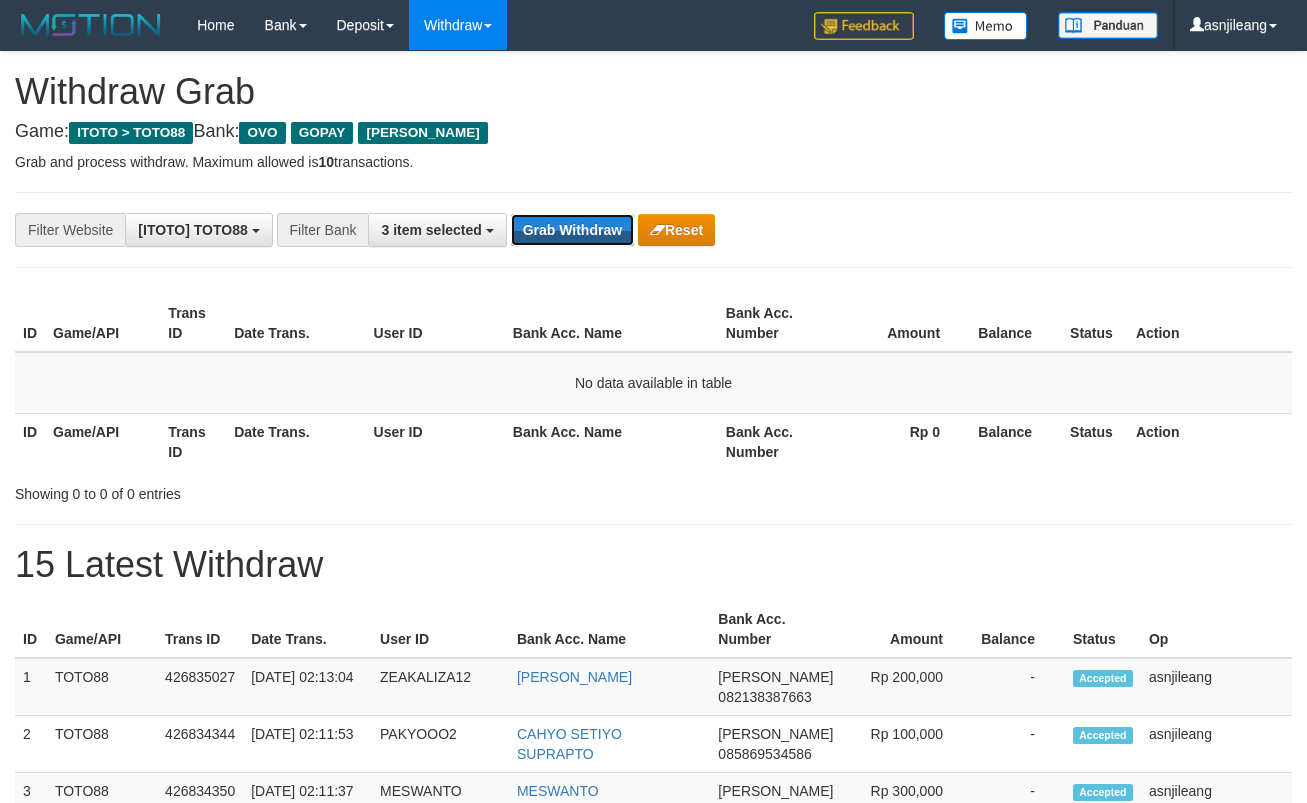 scroll, scrollTop: 0, scrollLeft: 0, axis: both 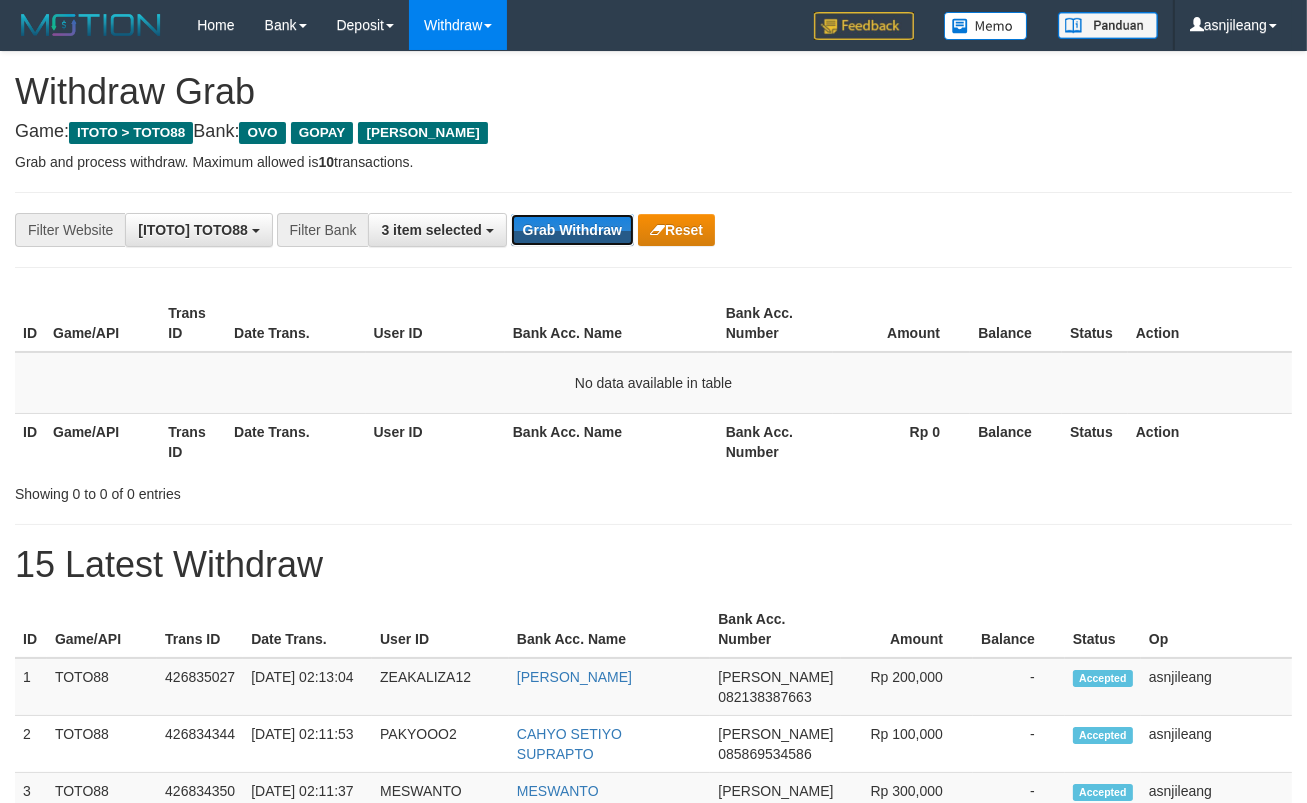 click on "Grab Withdraw" at bounding box center (572, 230) 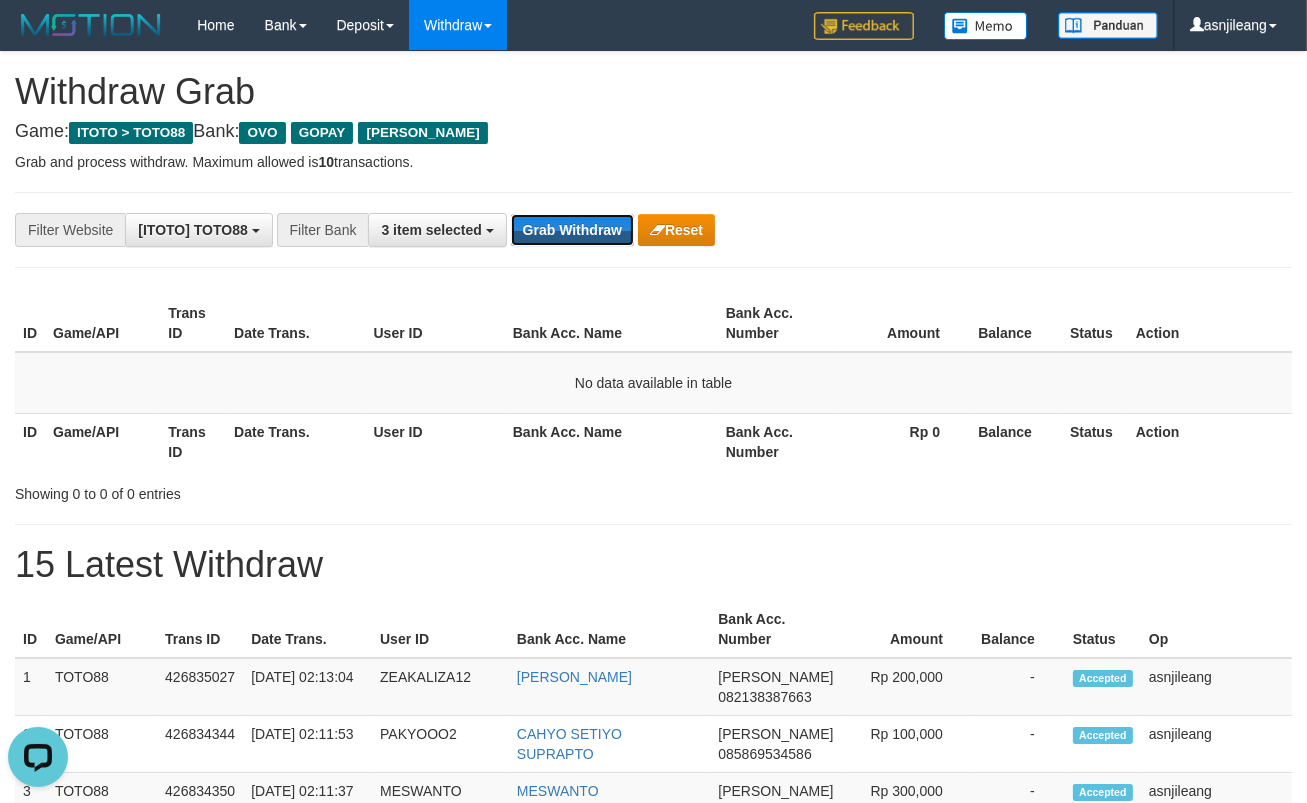 scroll, scrollTop: 0, scrollLeft: 0, axis: both 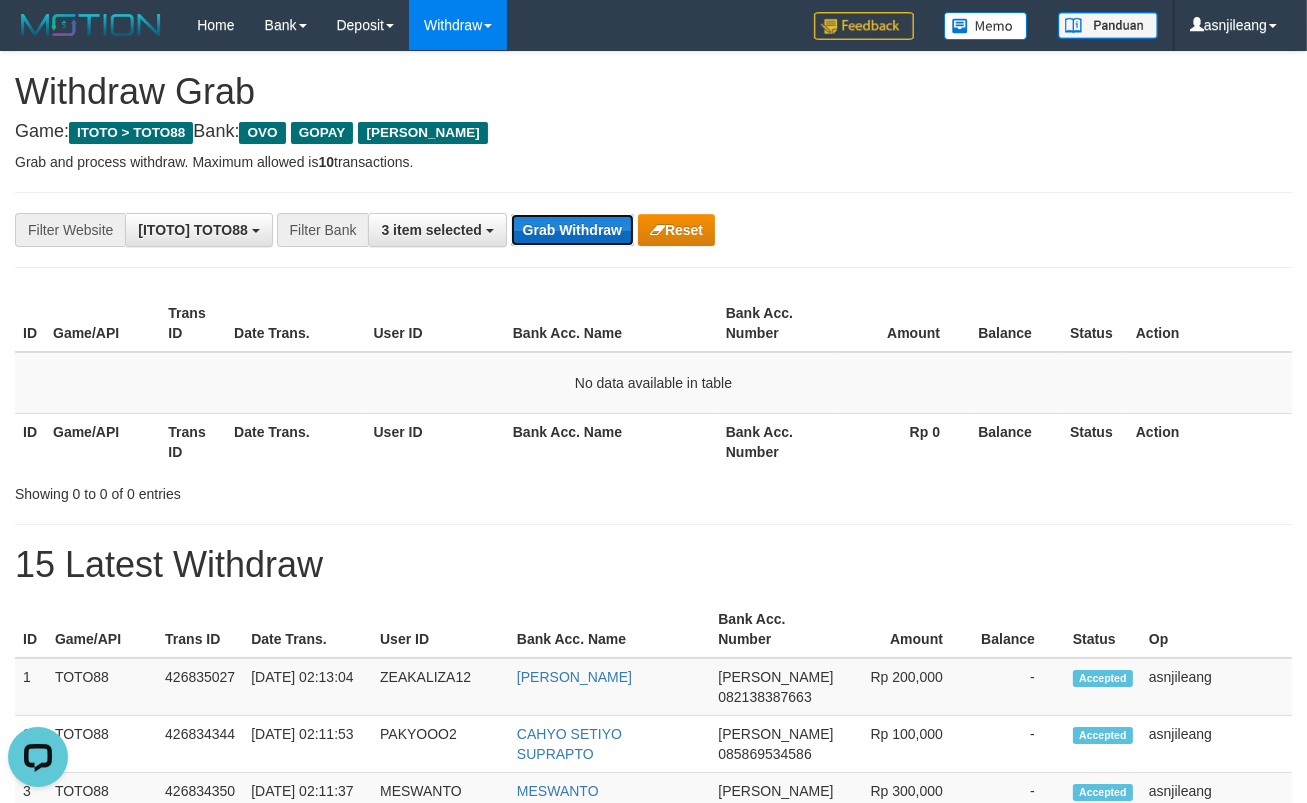 click on "Grab Withdraw" at bounding box center (572, 230) 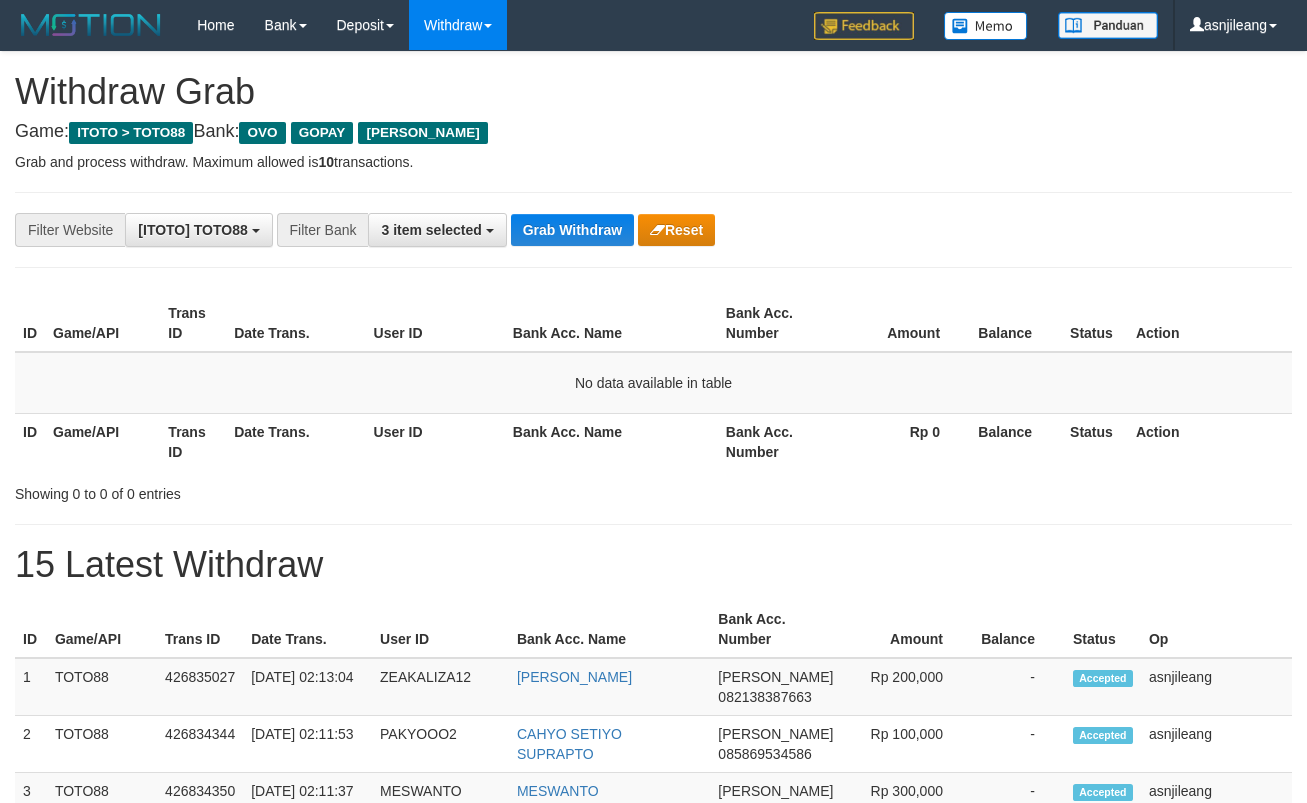 scroll, scrollTop: 0, scrollLeft: 0, axis: both 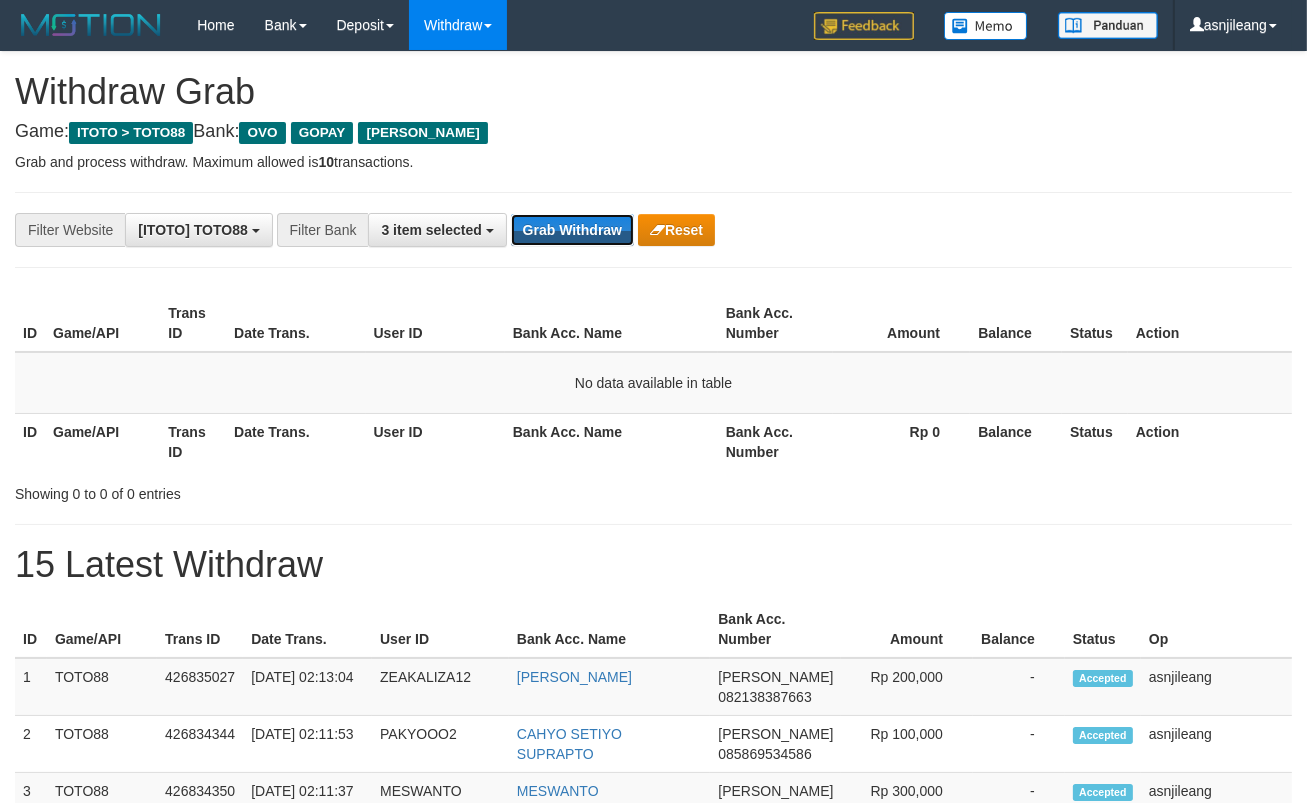 click on "Grab Withdraw" at bounding box center [572, 230] 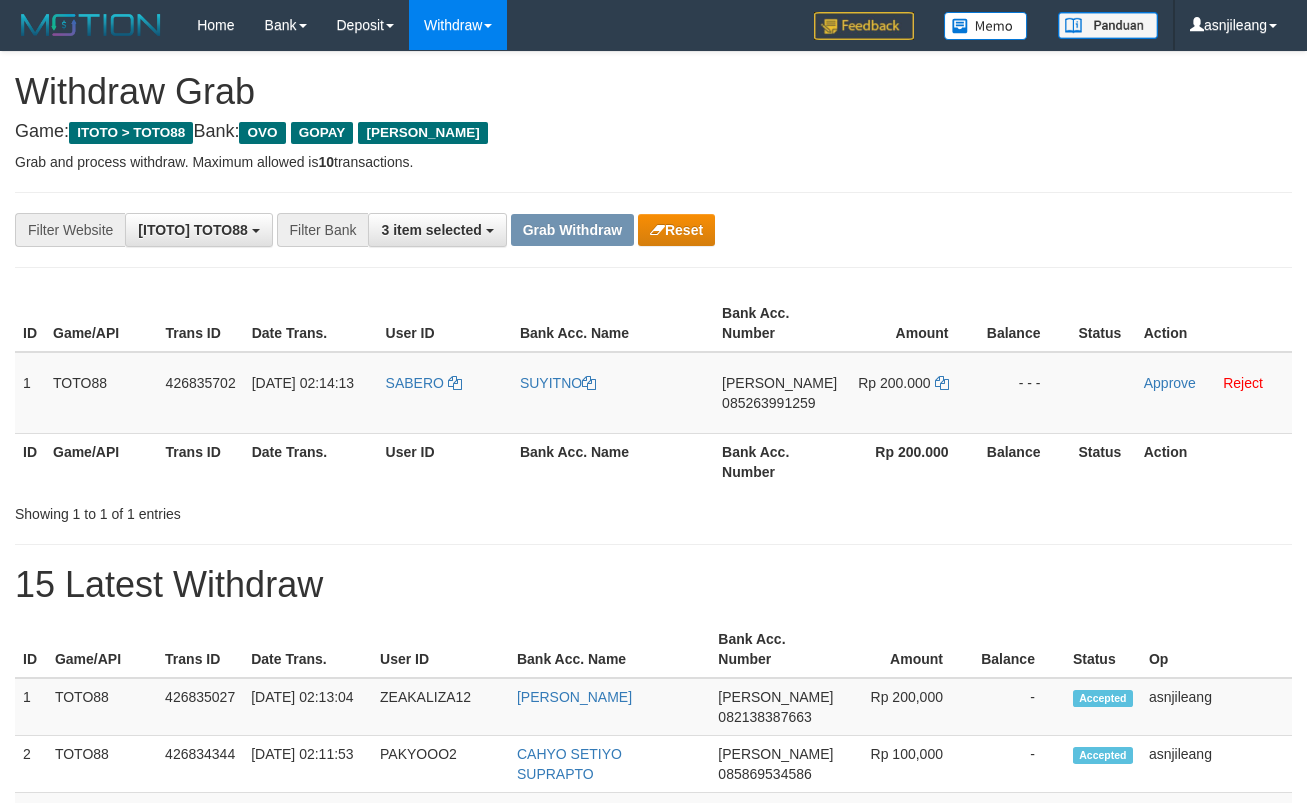 scroll, scrollTop: 0, scrollLeft: 0, axis: both 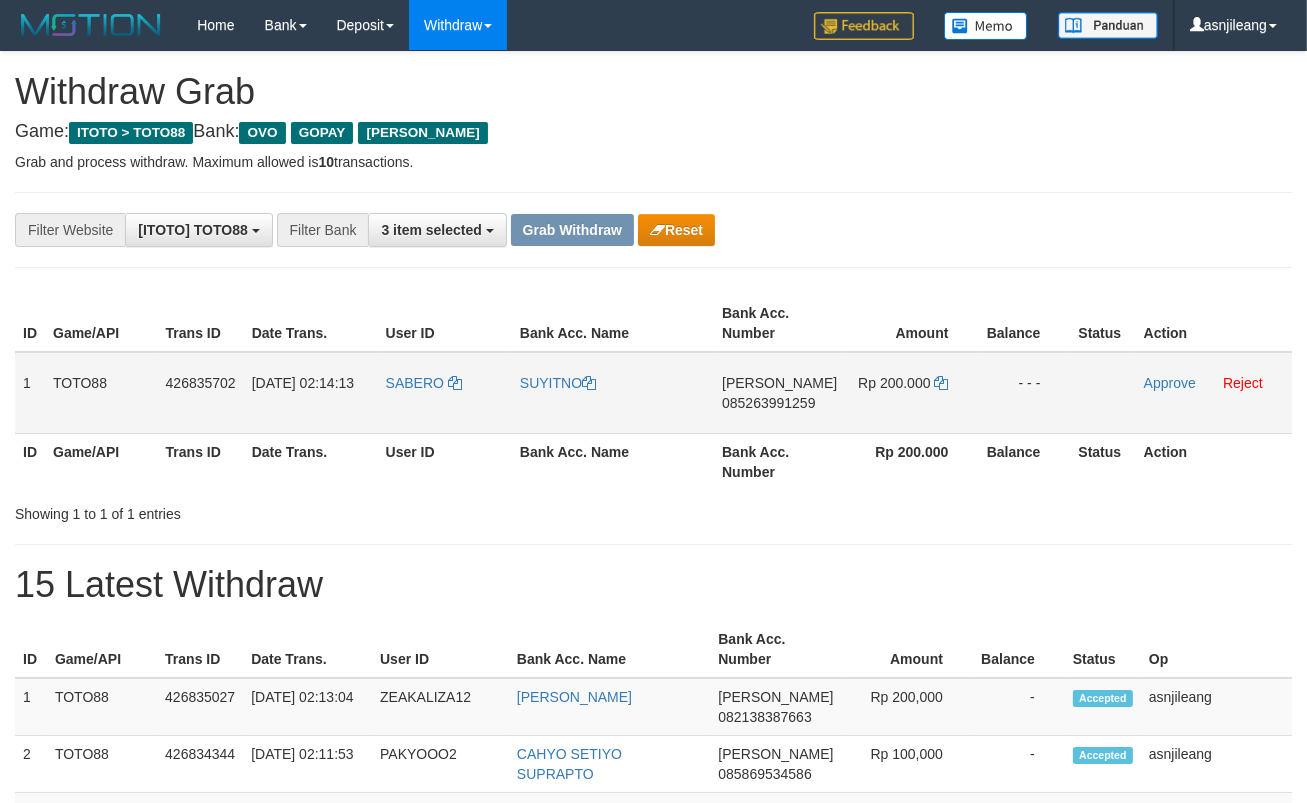 click on "[PERSON_NAME]
085263991259" at bounding box center (779, 393) 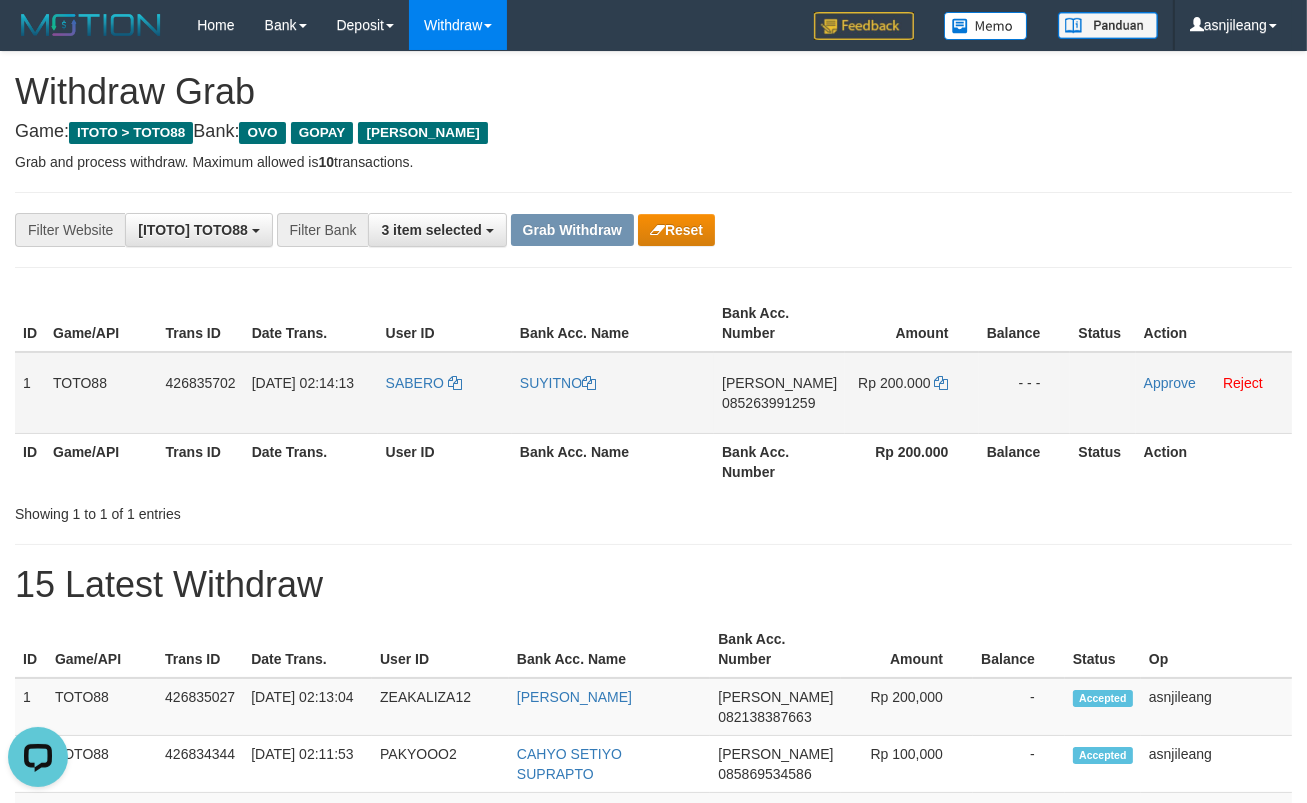 scroll, scrollTop: 0, scrollLeft: 0, axis: both 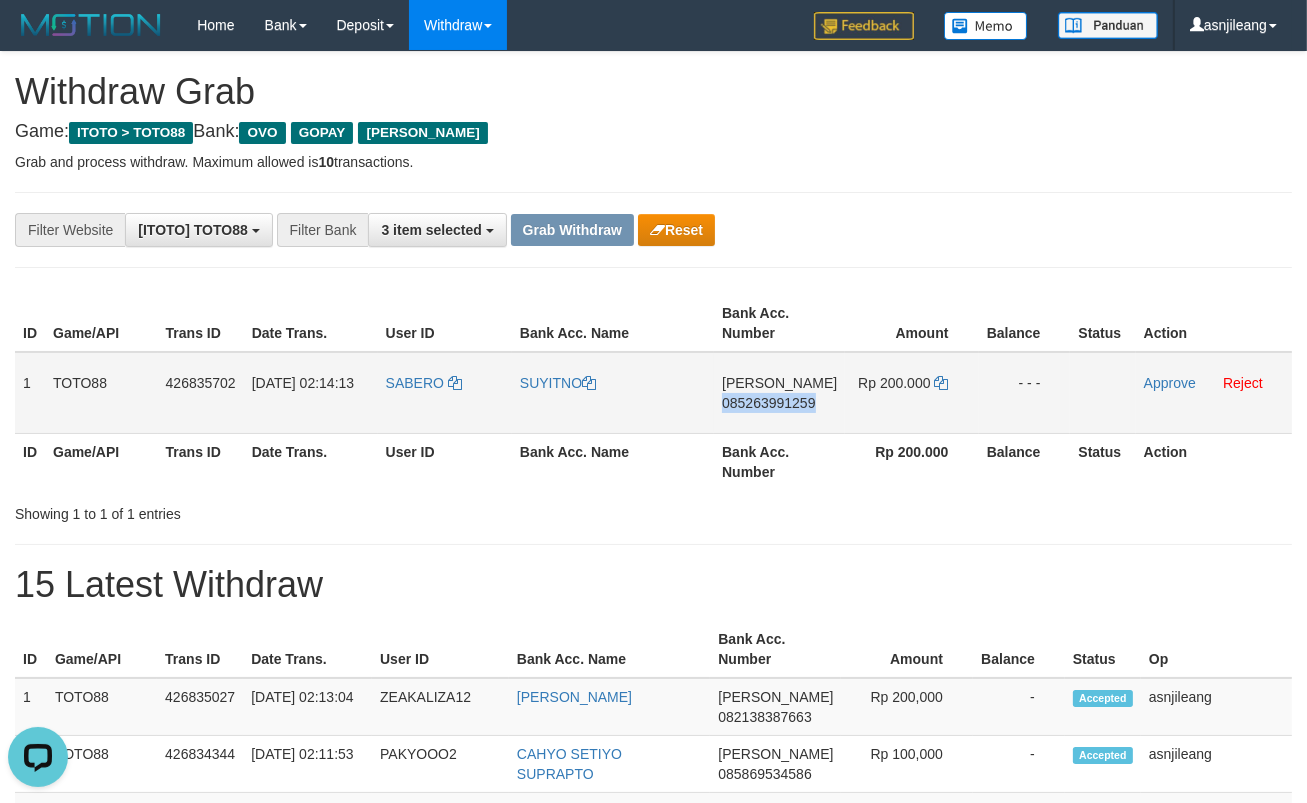 click on "[PERSON_NAME]
085263991259" at bounding box center [779, 393] 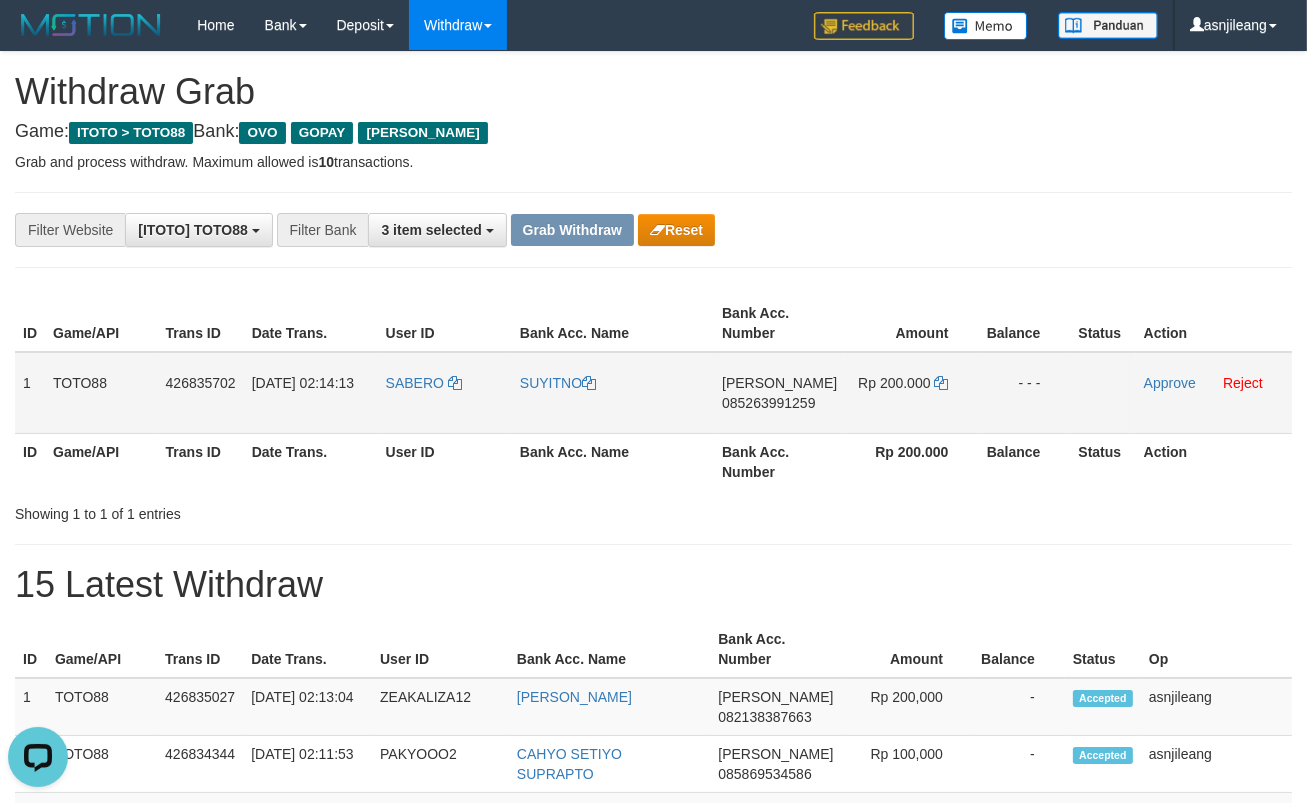 click on "[PERSON_NAME]
085263991259" at bounding box center (779, 393) 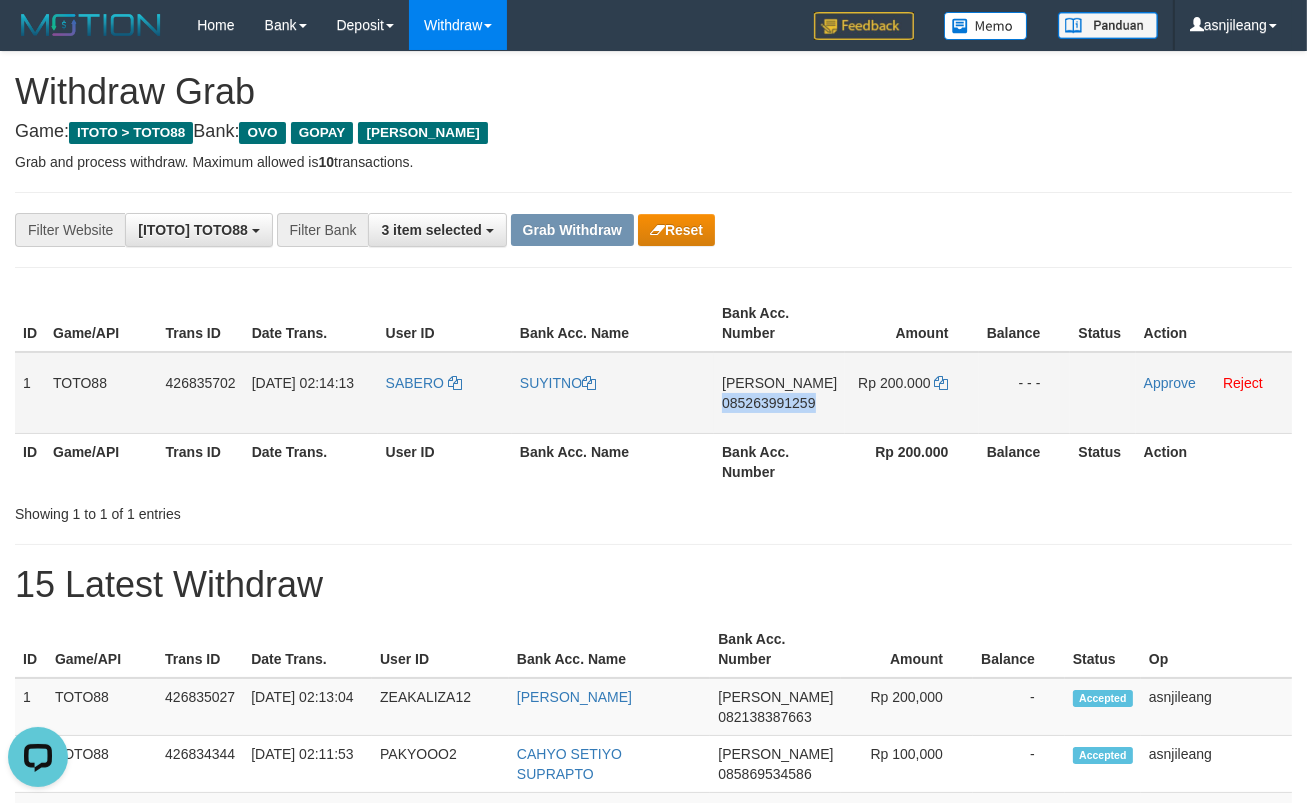 click on "[PERSON_NAME]
085263991259" at bounding box center (779, 393) 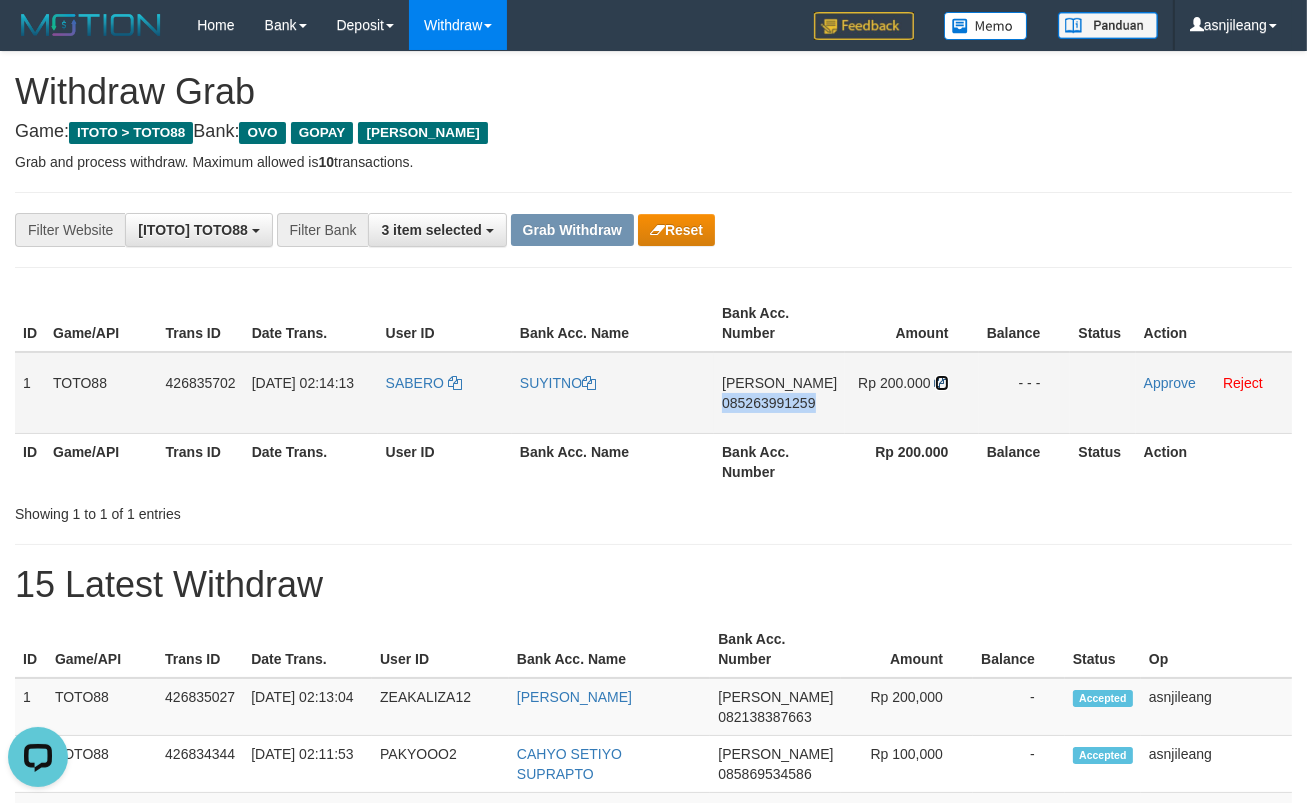 click at bounding box center (942, 383) 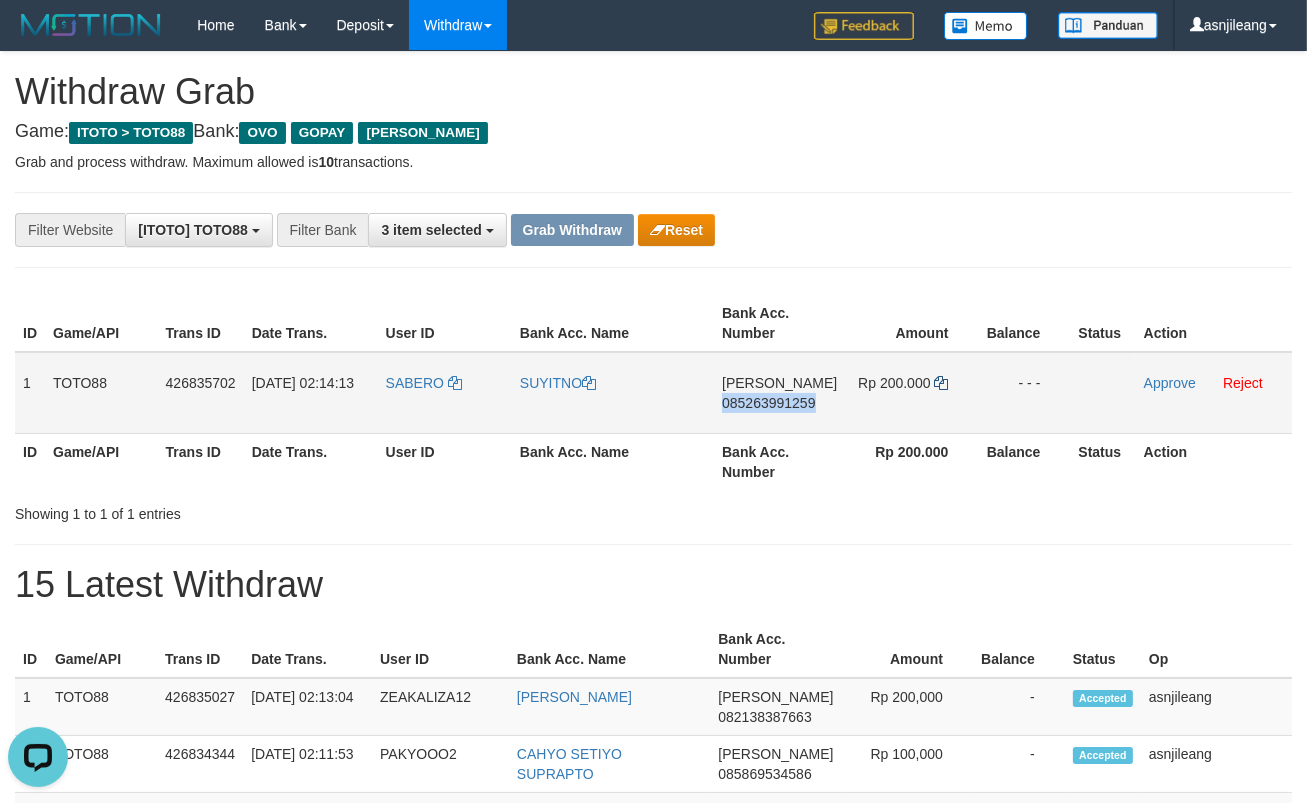 copy on "085263991259" 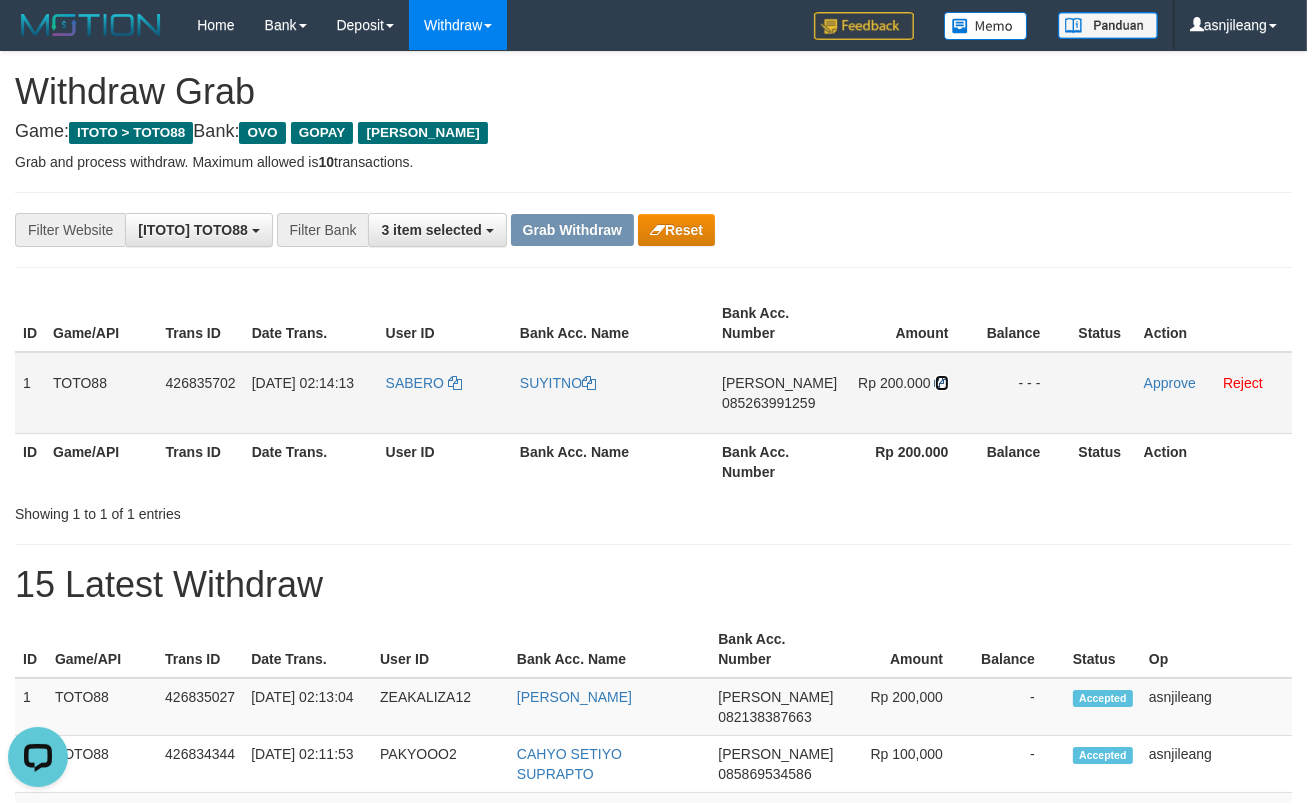 click at bounding box center [942, 383] 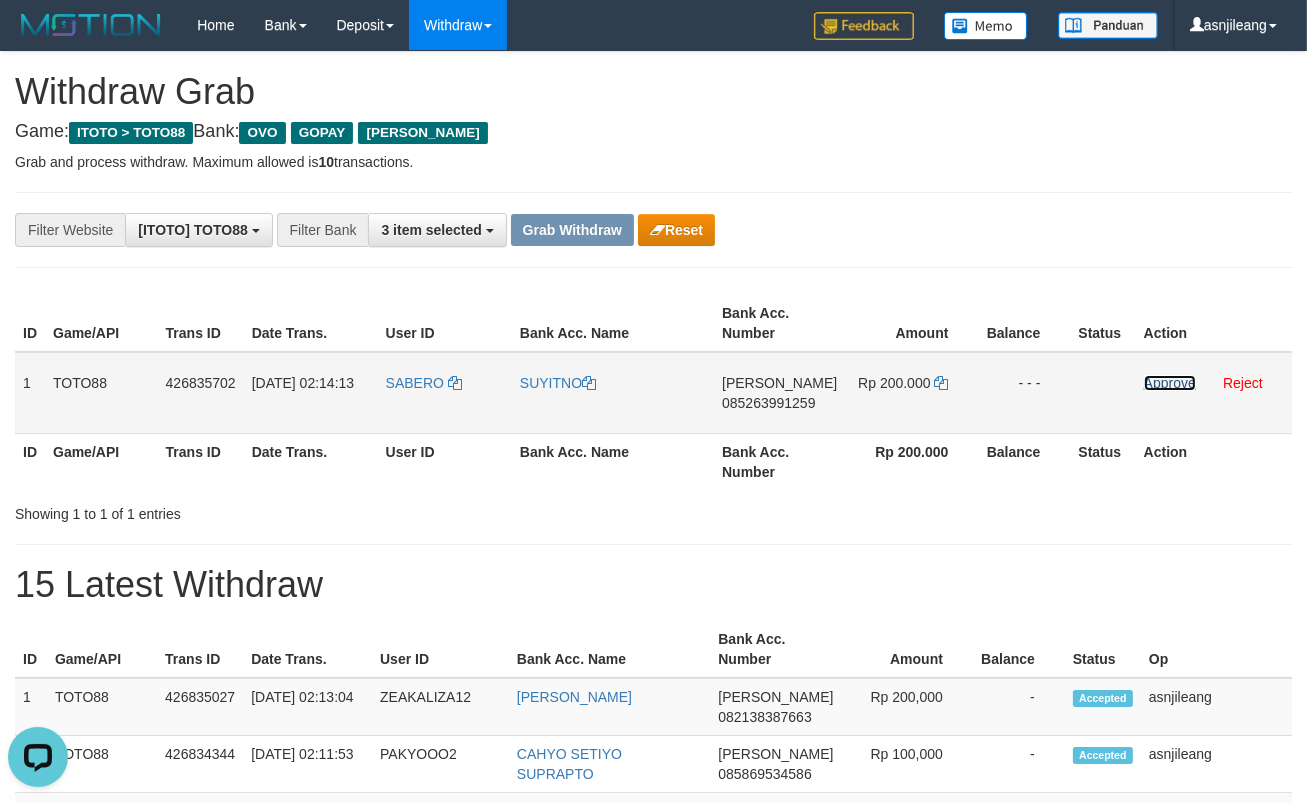 click on "Approve" at bounding box center [1170, 383] 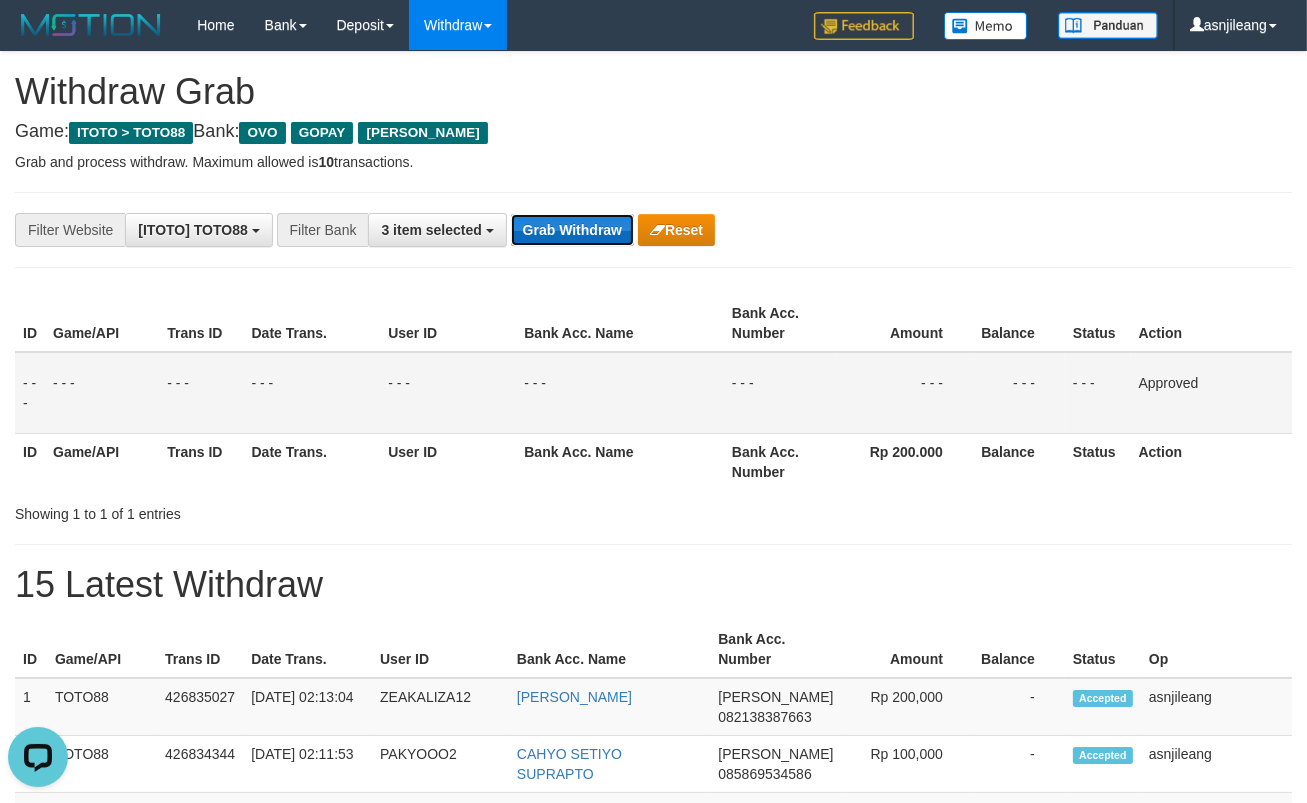 click on "Grab Withdraw" at bounding box center (572, 230) 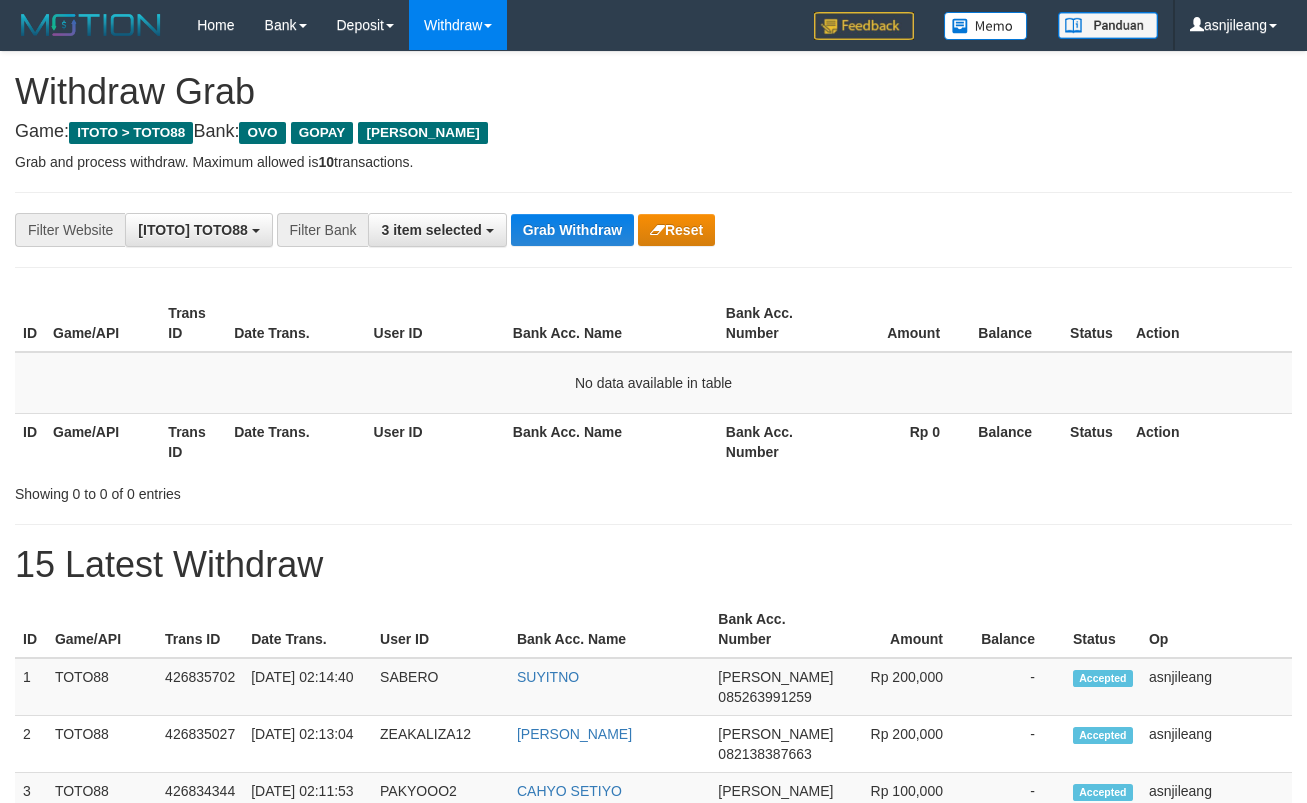 scroll, scrollTop: 0, scrollLeft: 0, axis: both 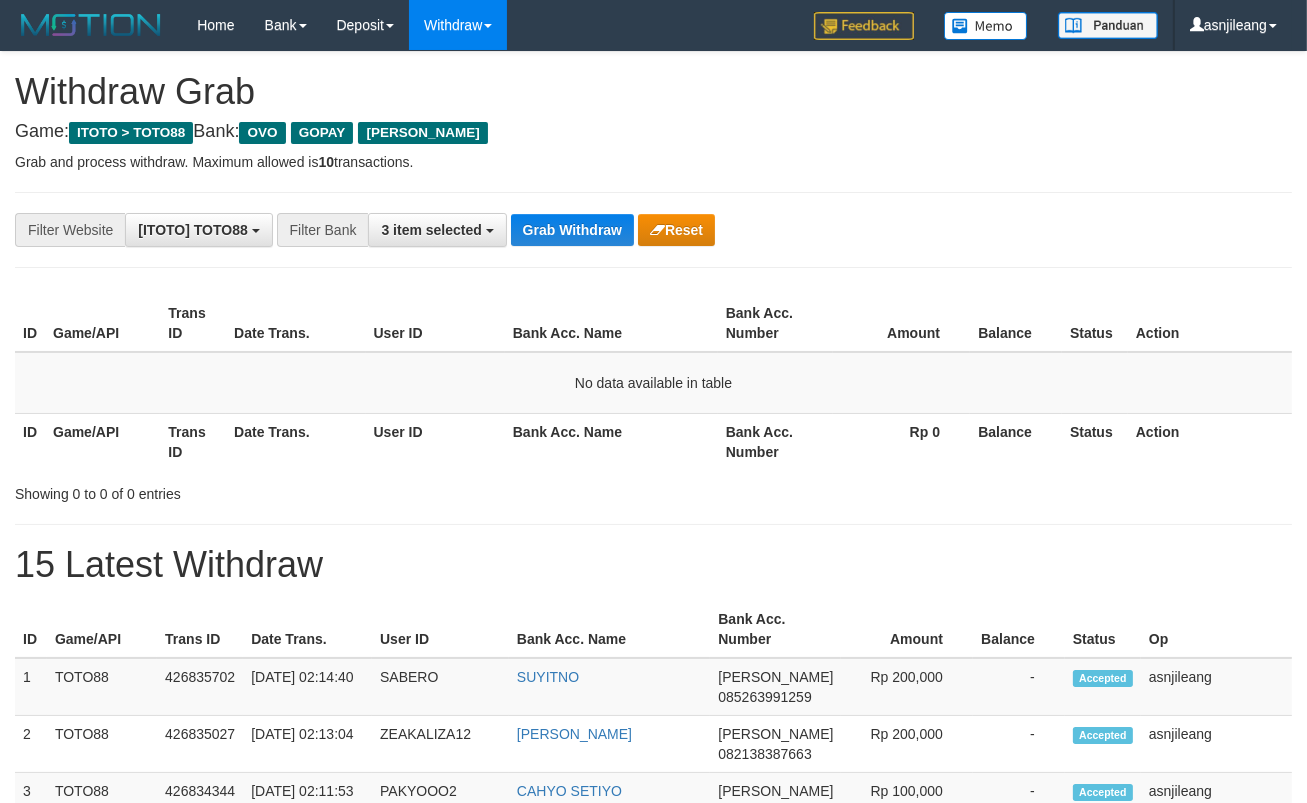 click on "Grab Withdraw" at bounding box center [572, 230] 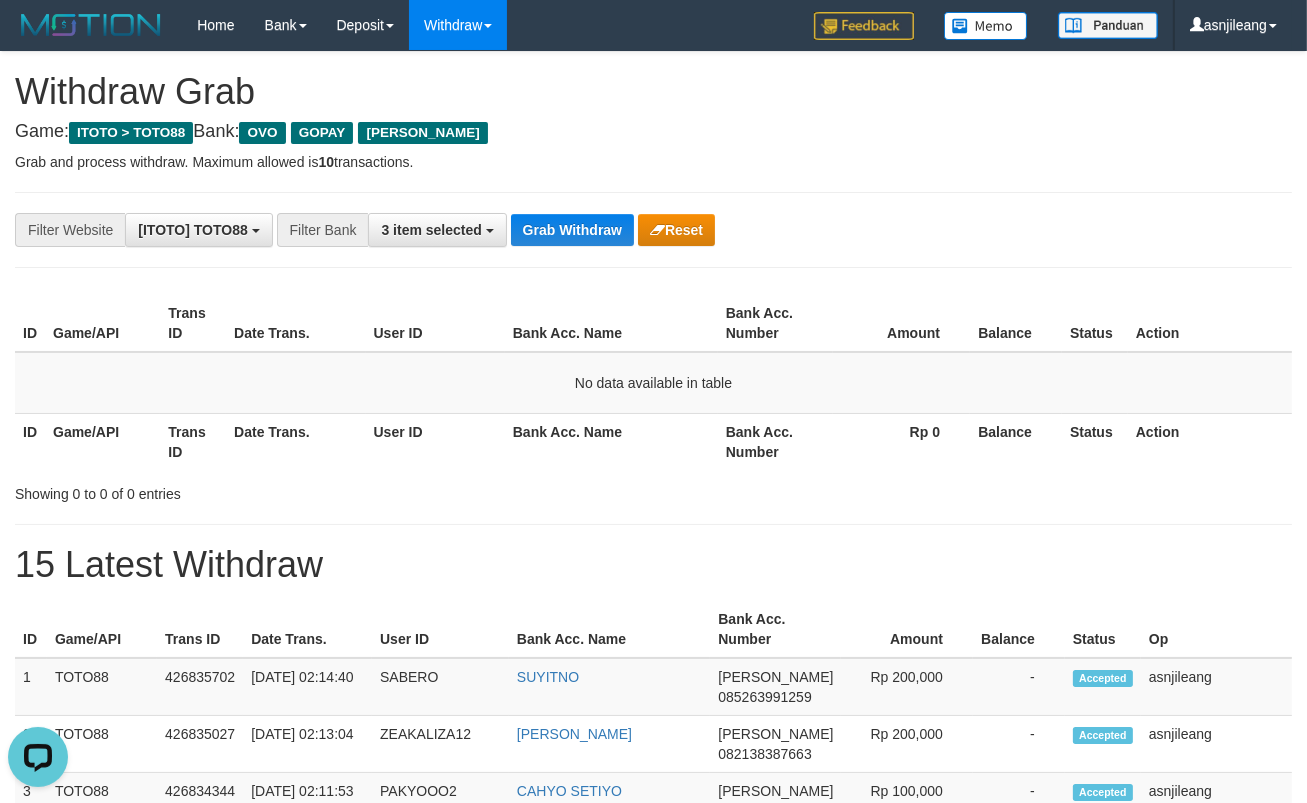 scroll, scrollTop: 0, scrollLeft: 0, axis: both 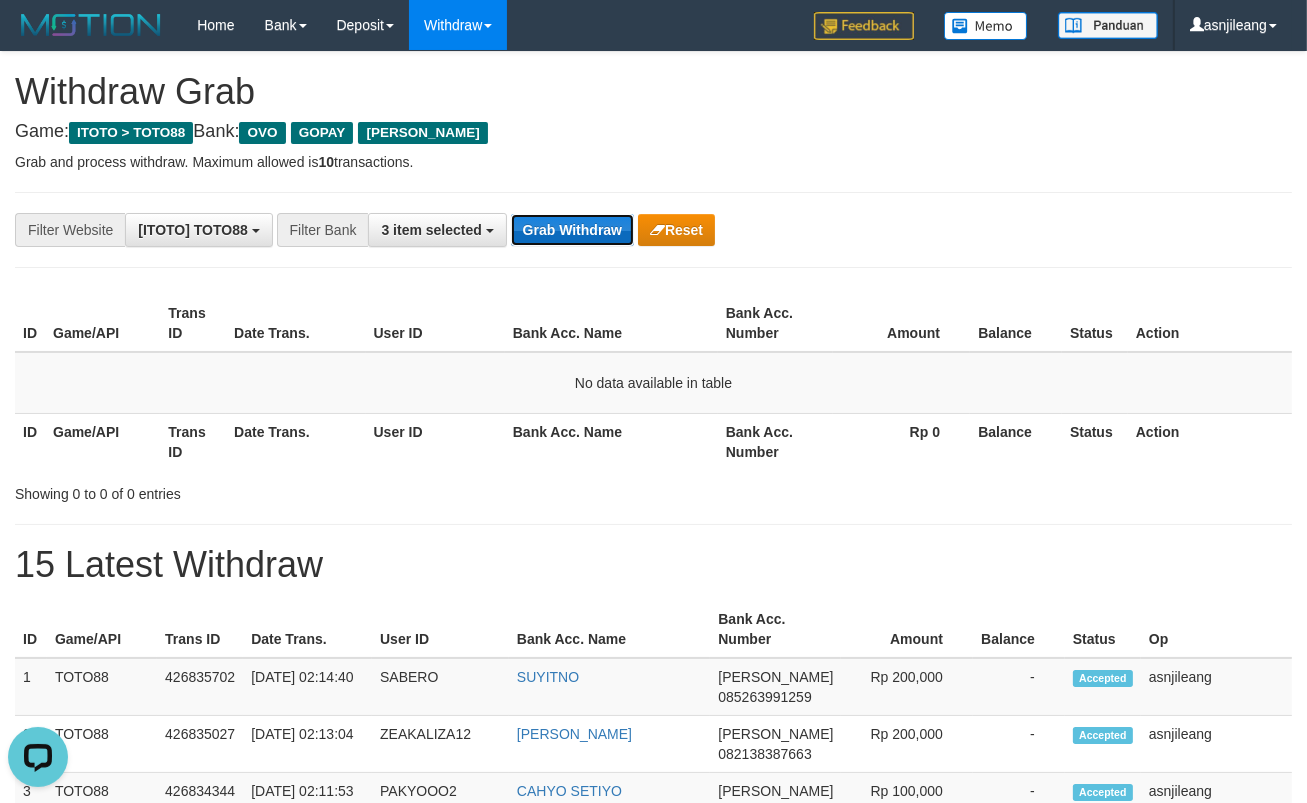 click on "Grab Withdraw" at bounding box center (572, 230) 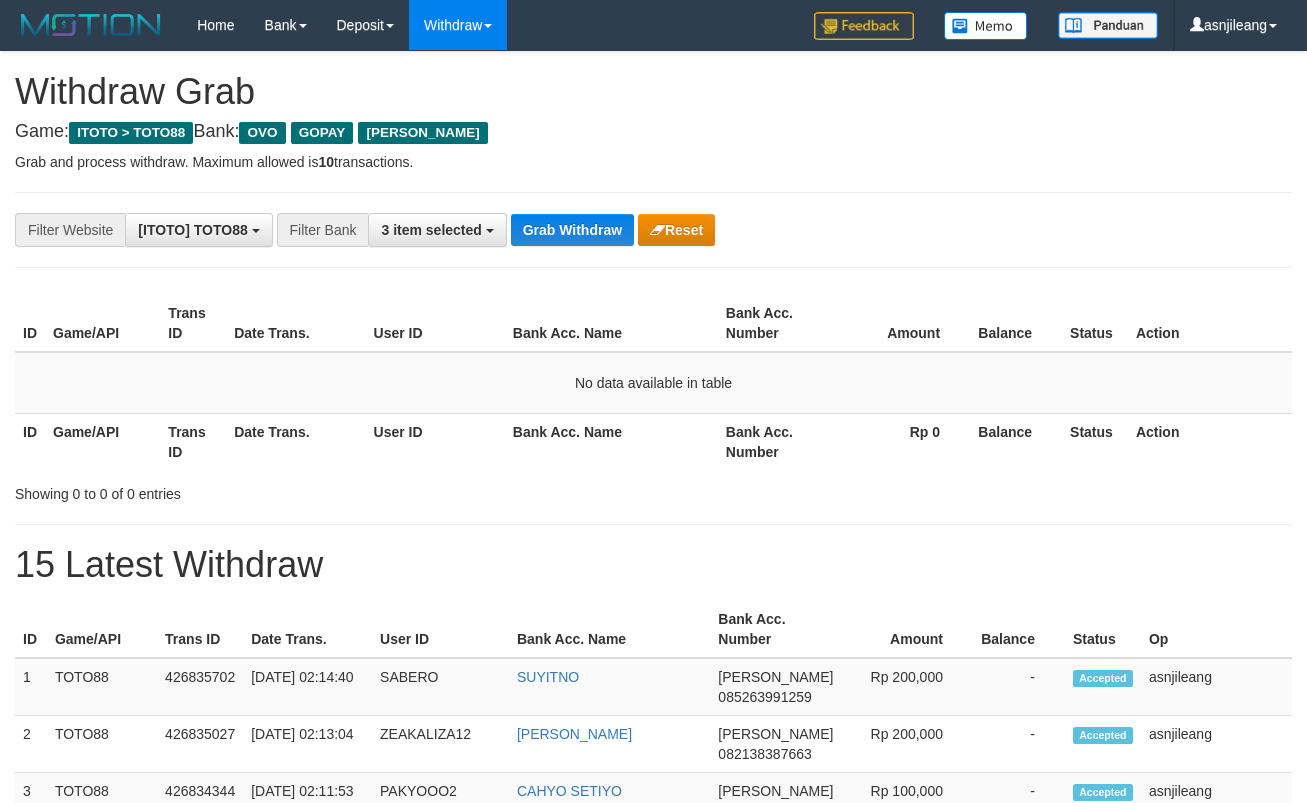 scroll, scrollTop: 0, scrollLeft: 0, axis: both 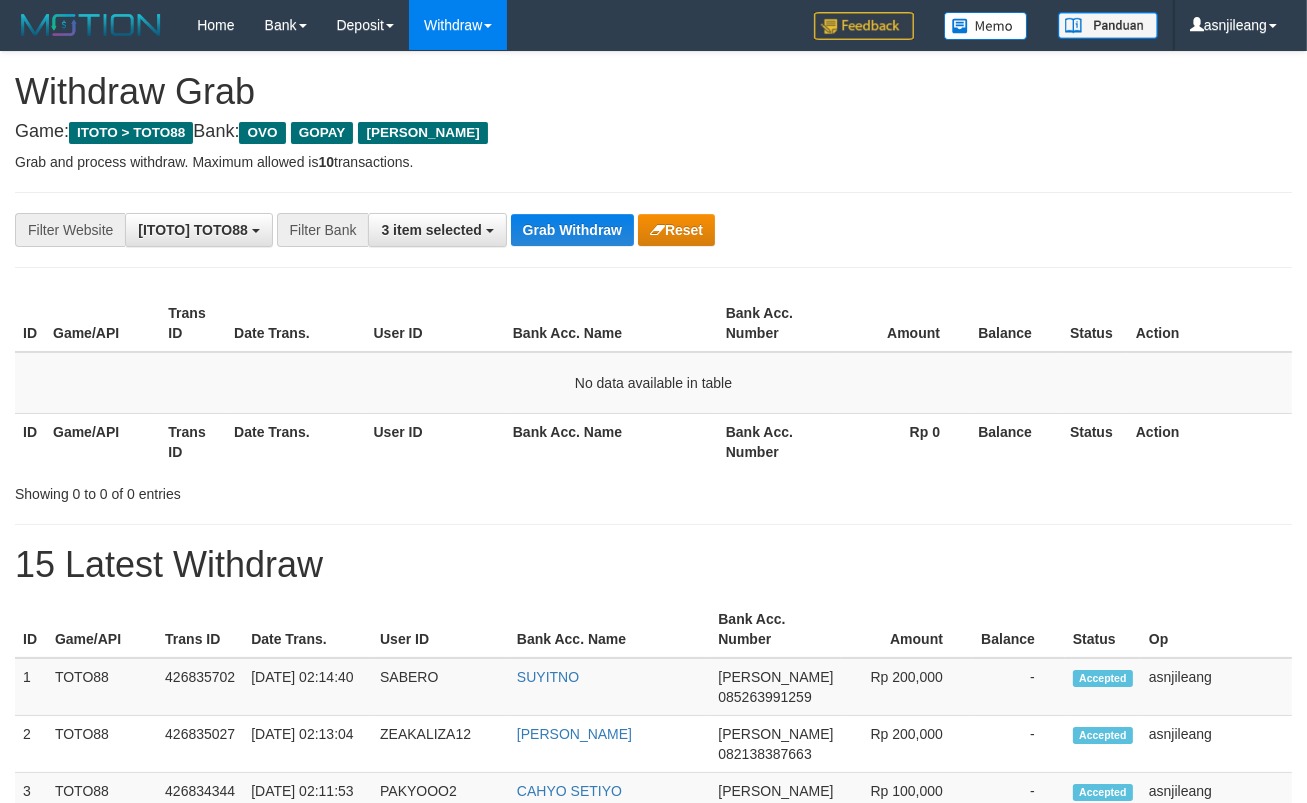 click on "Grab Withdraw" at bounding box center [572, 230] 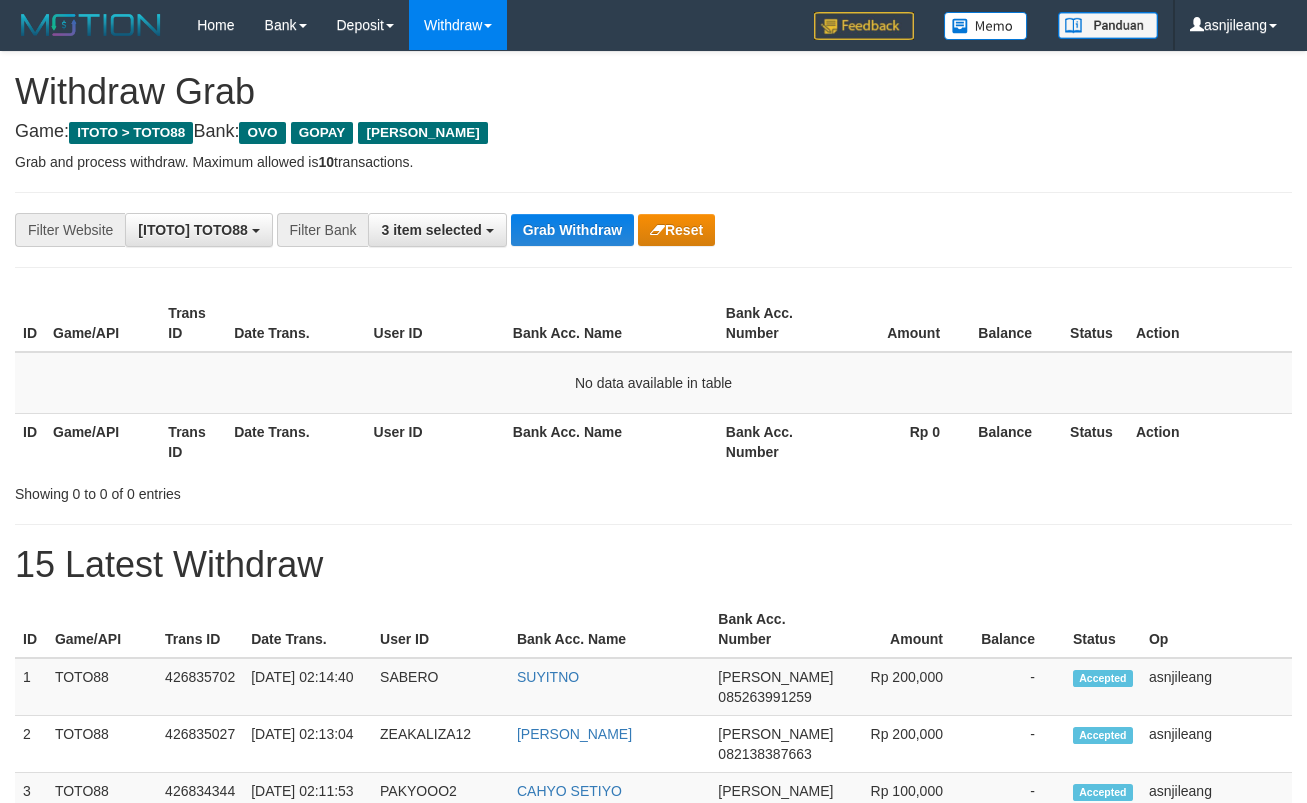 scroll, scrollTop: 0, scrollLeft: 0, axis: both 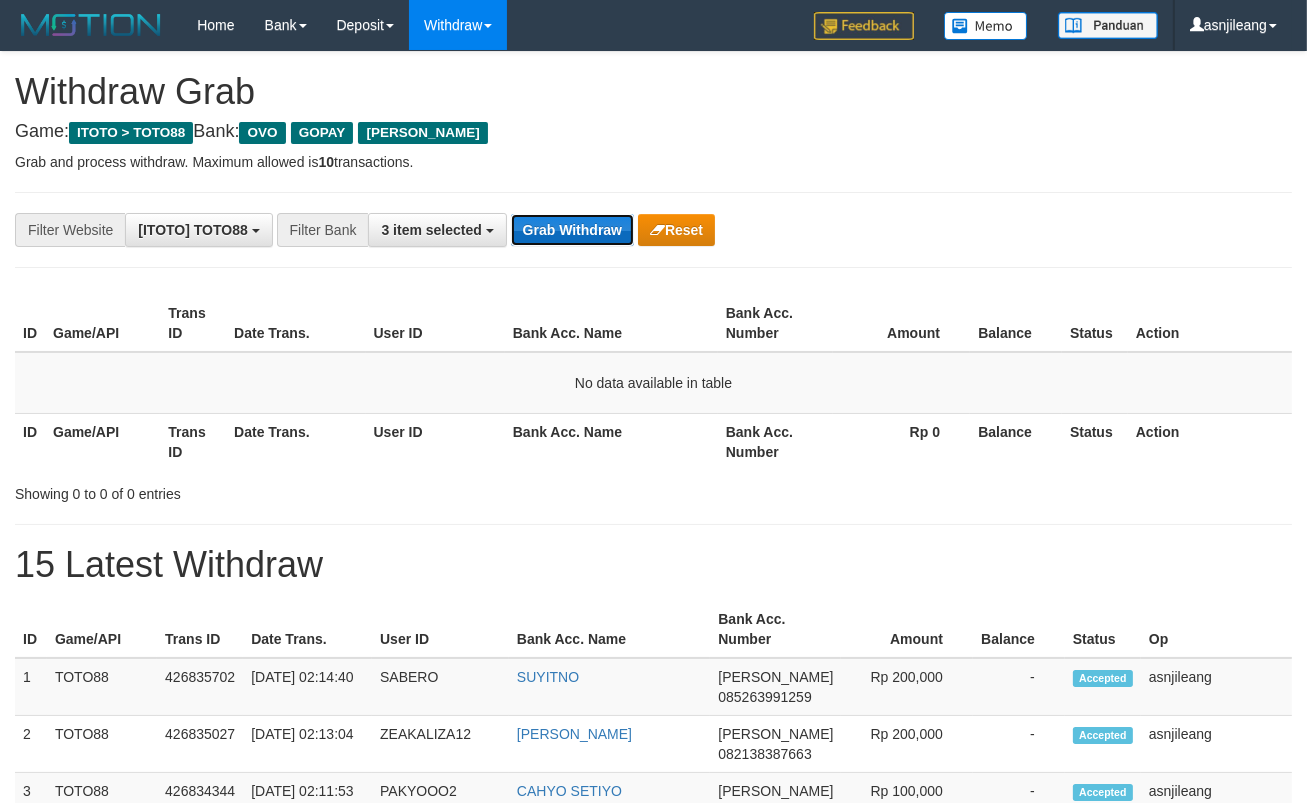 click on "Grab Withdraw" at bounding box center [572, 230] 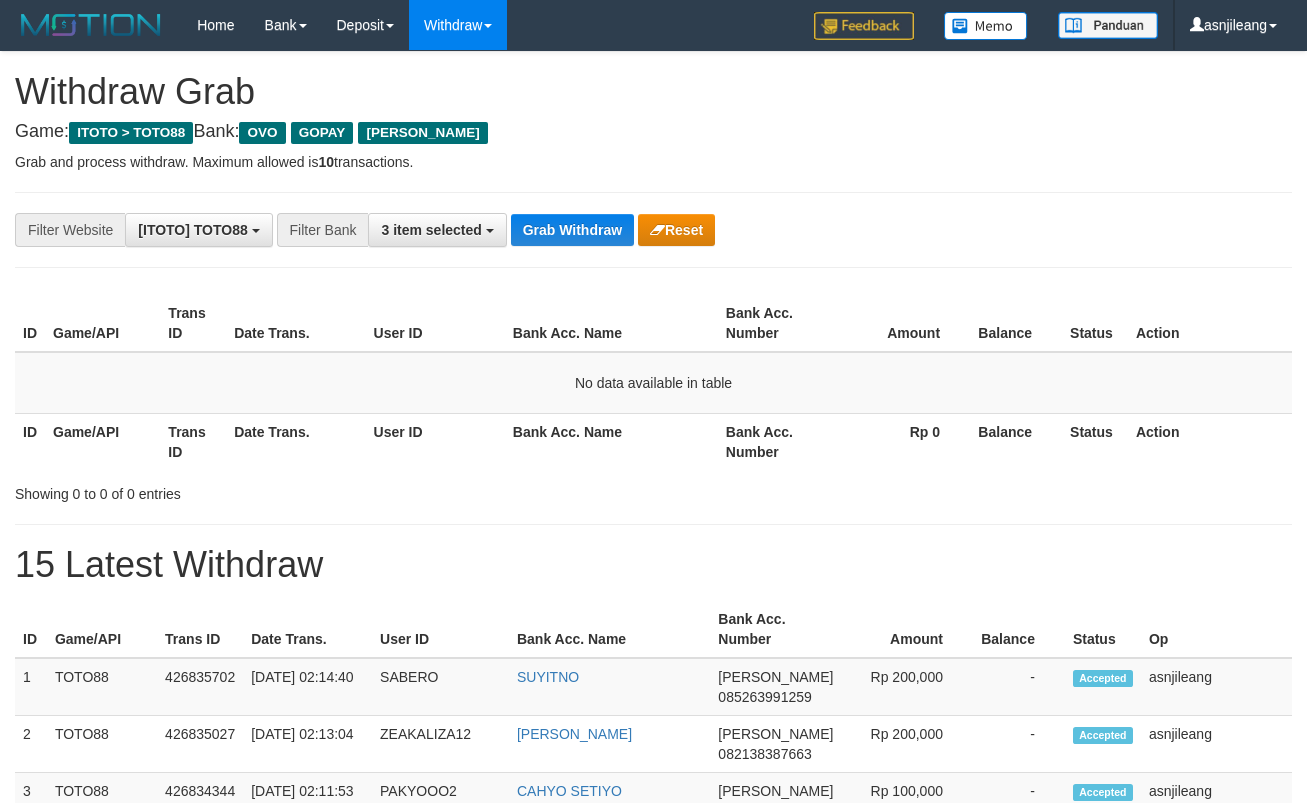 scroll, scrollTop: 0, scrollLeft: 0, axis: both 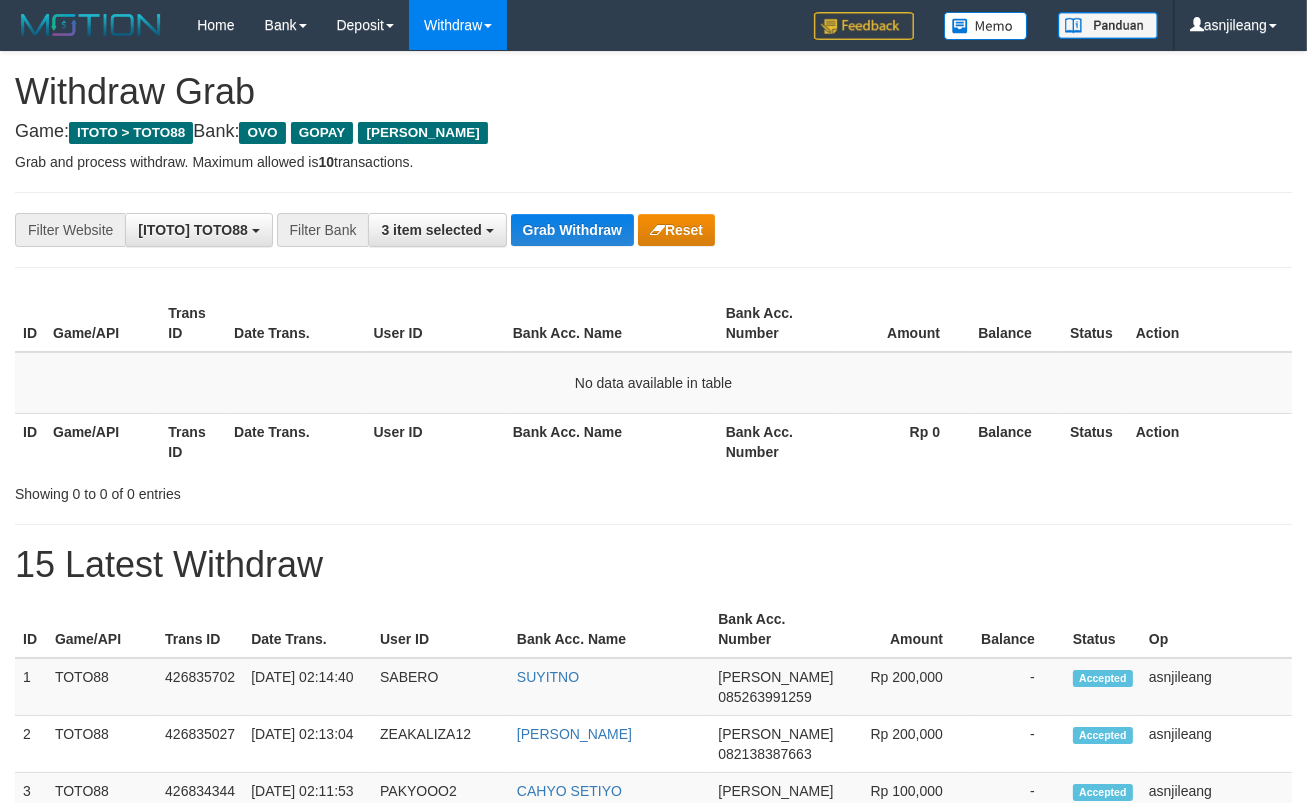 click on "Grab Withdraw" at bounding box center (572, 230) 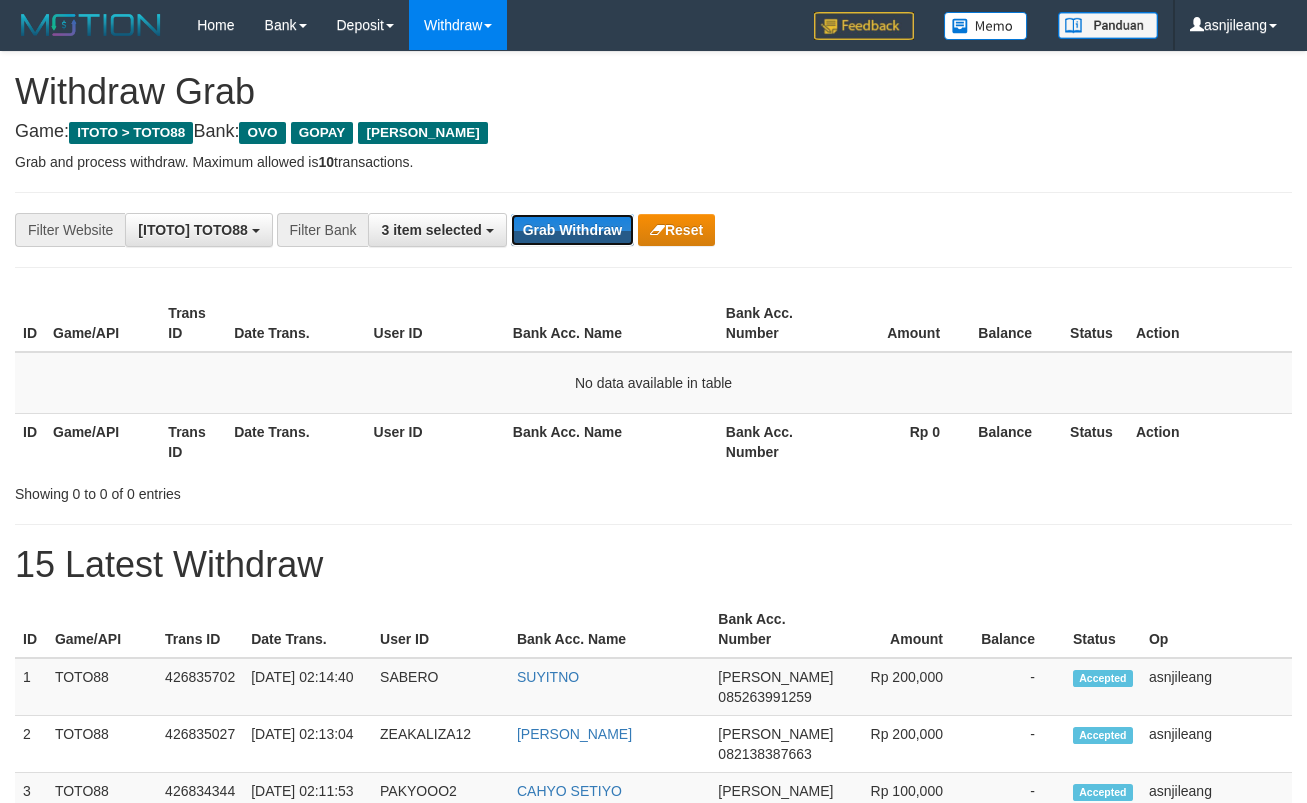 scroll, scrollTop: 0, scrollLeft: 0, axis: both 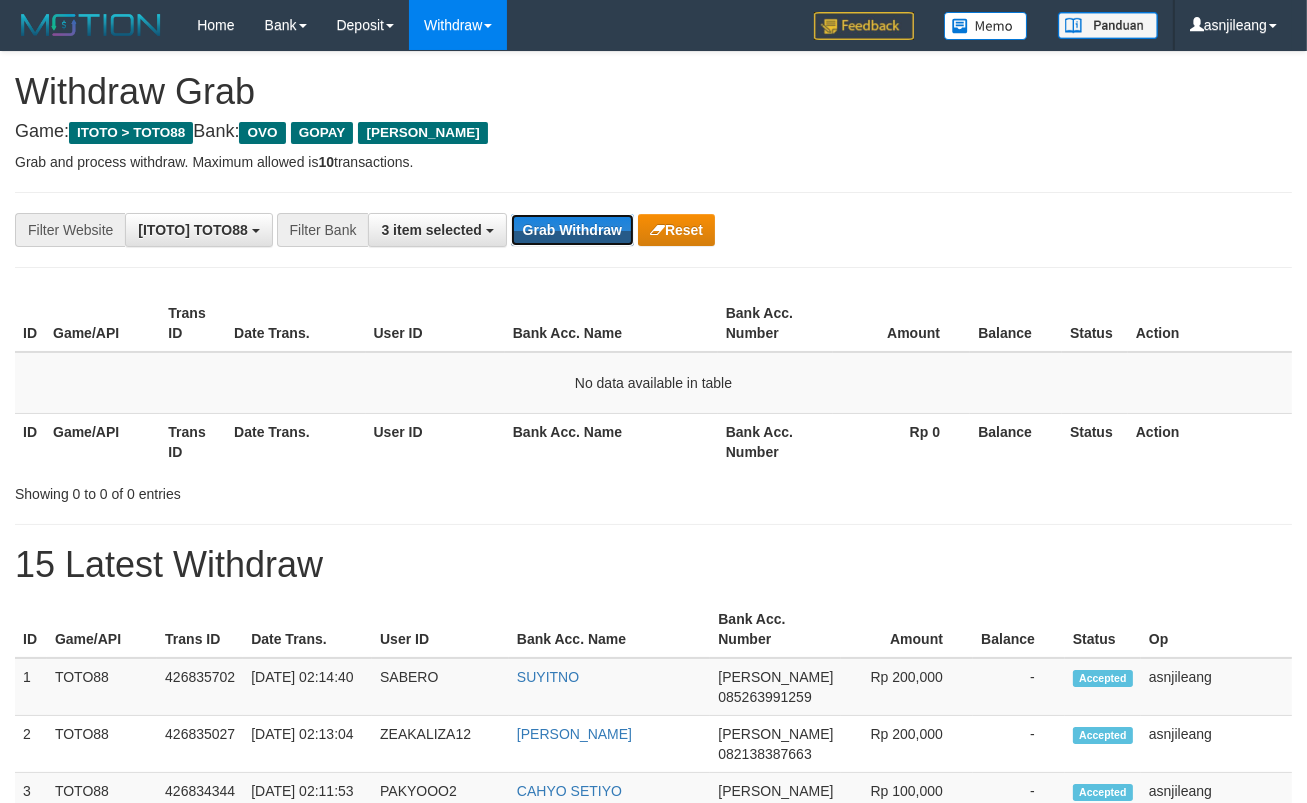 click on "Grab Withdraw" at bounding box center (572, 230) 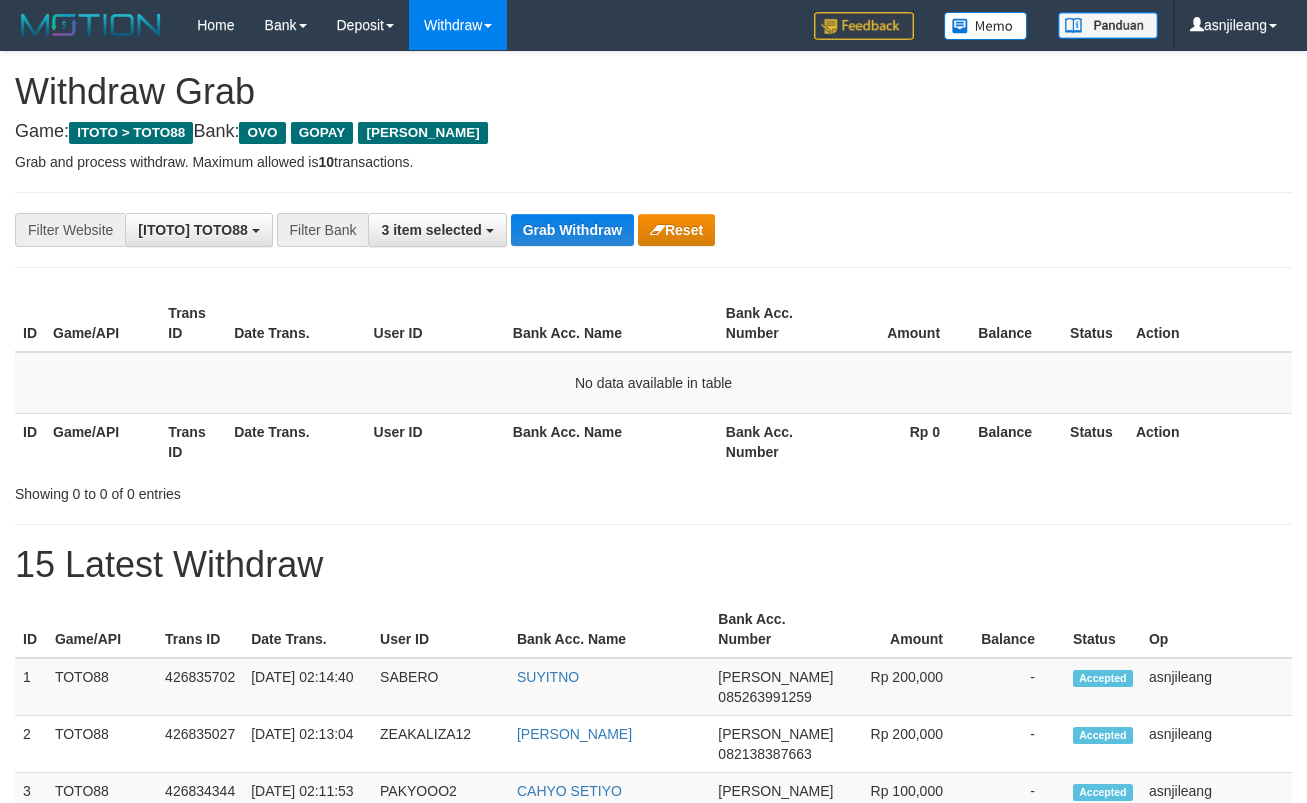 scroll, scrollTop: 0, scrollLeft: 0, axis: both 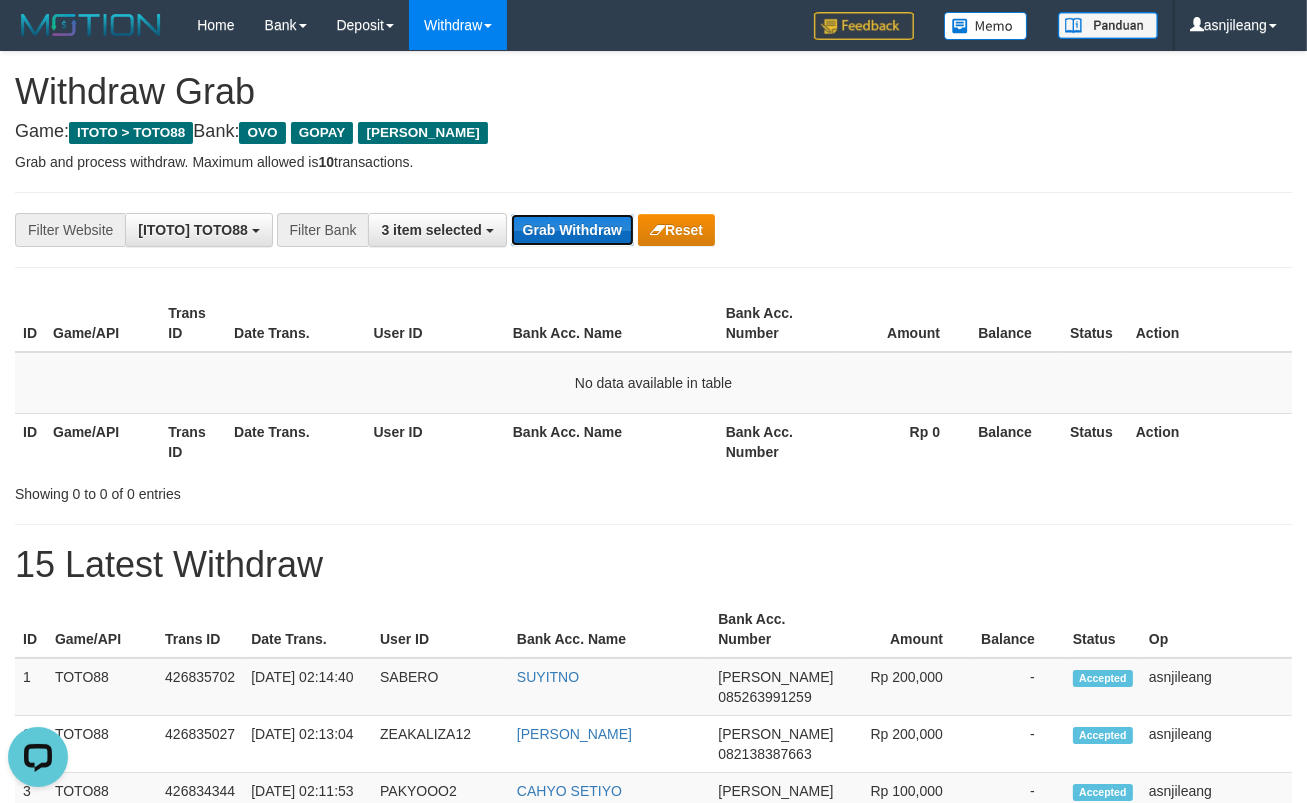 click on "Grab Withdraw" at bounding box center [572, 230] 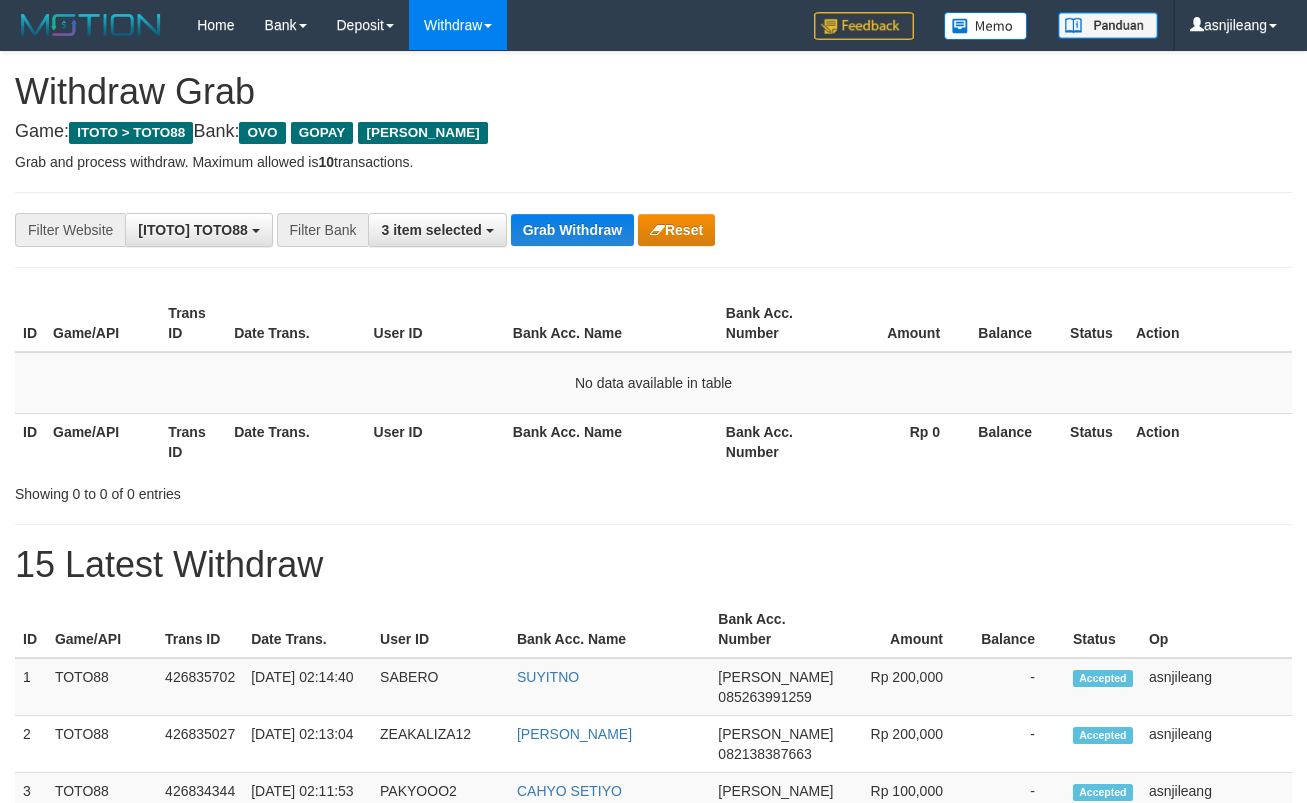 click on "Grab Withdraw" at bounding box center (572, 230) 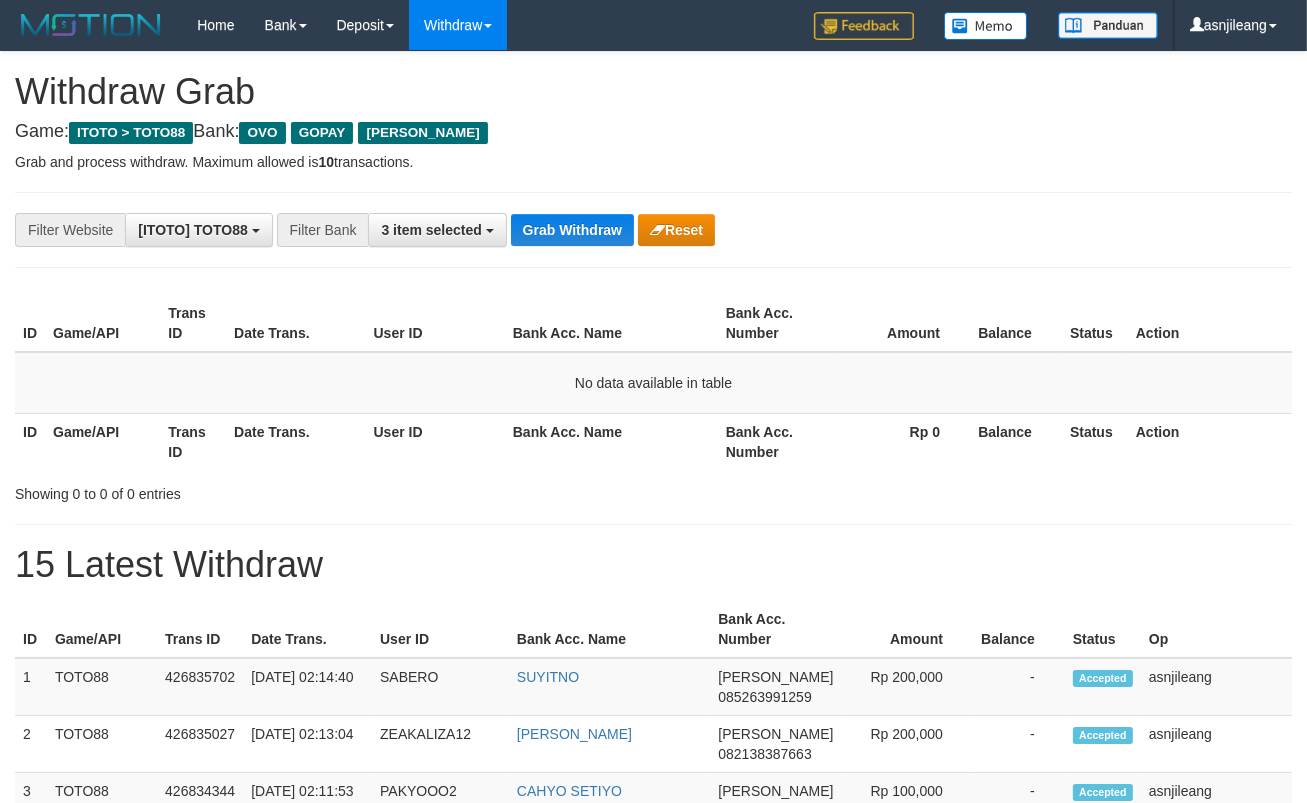 scroll, scrollTop: 17, scrollLeft: 0, axis: vertical 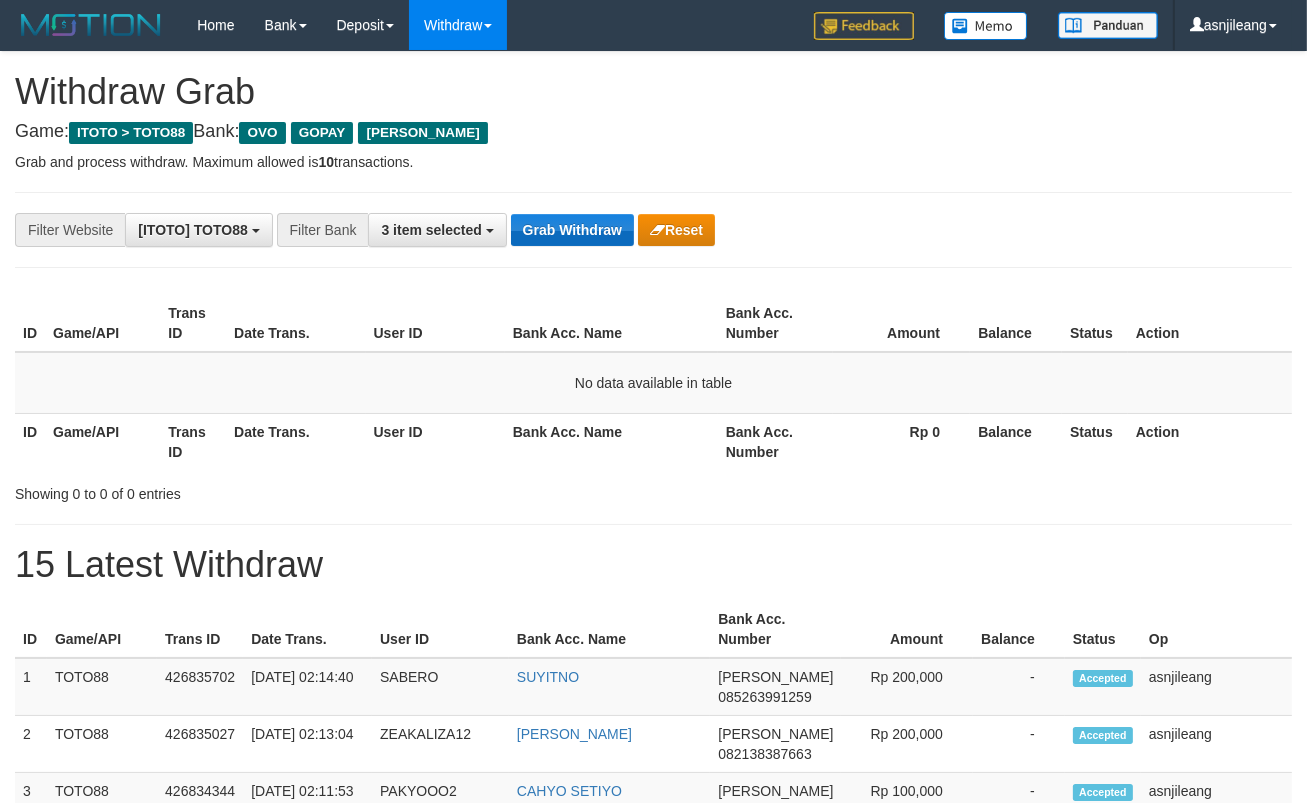 click on "Grab Withdraw" at bounding box center (572, 230) 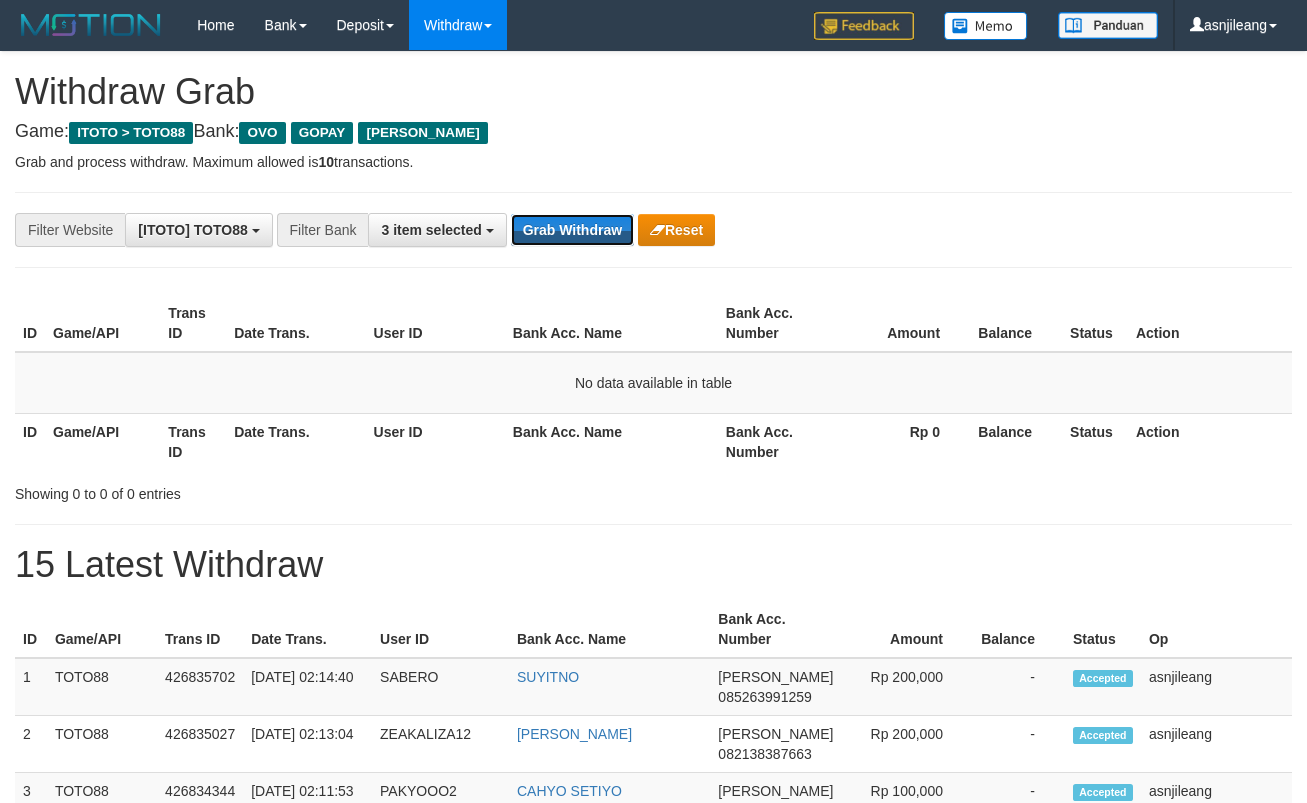 scroll, scrollTop: 0, scrollLeft: 0, axis: both 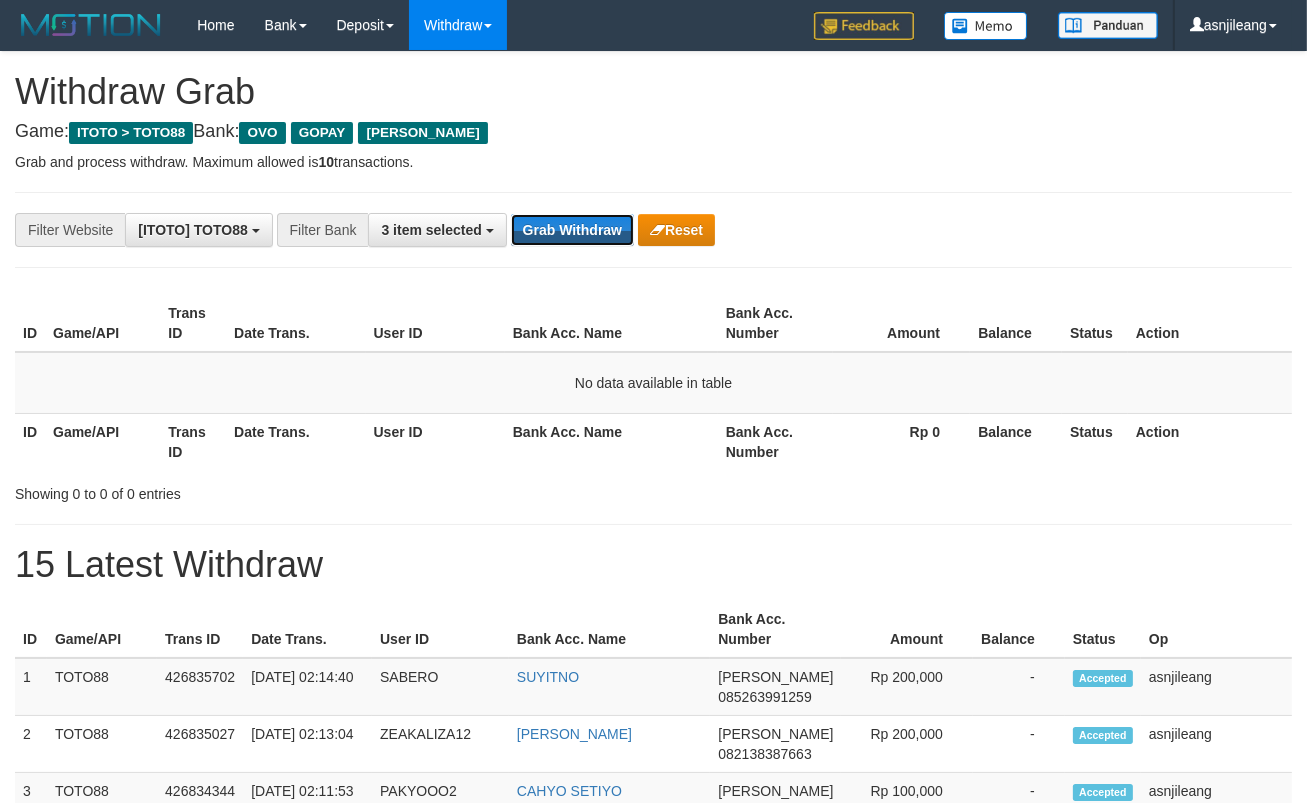 click on "Grab Withdraw" at bounding box center (572, 230) 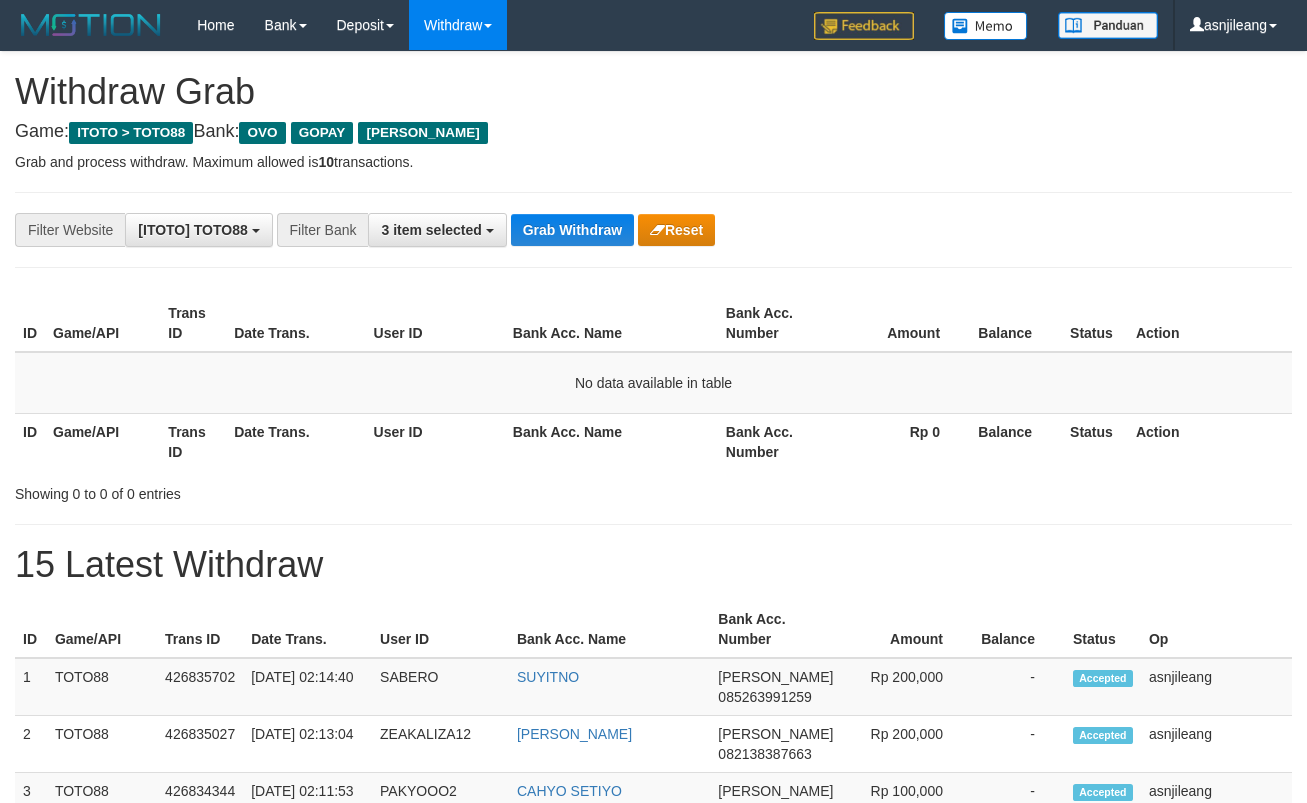 scroll, scrollTop: 0, scrollLeft: 0, axis: both 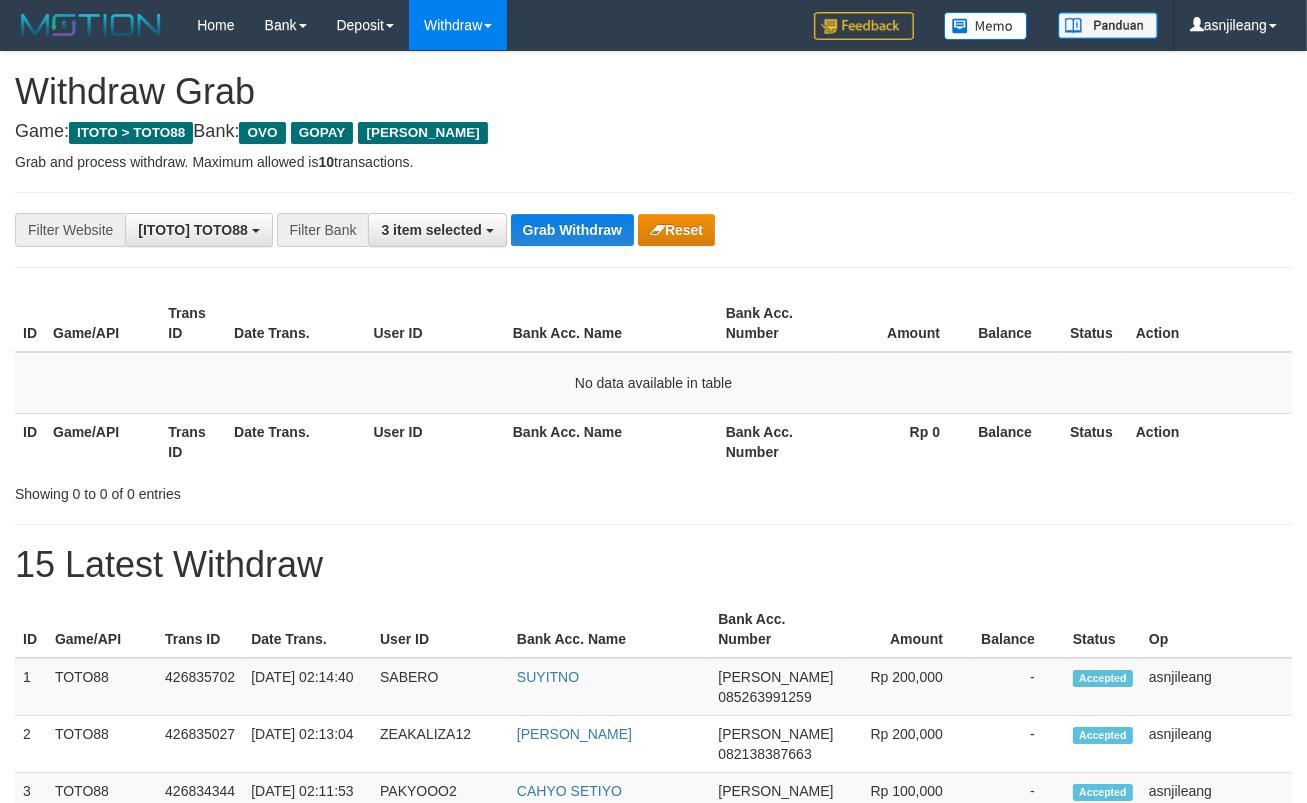 click on "Grab Withdraw" at bounding box center (572, 230) 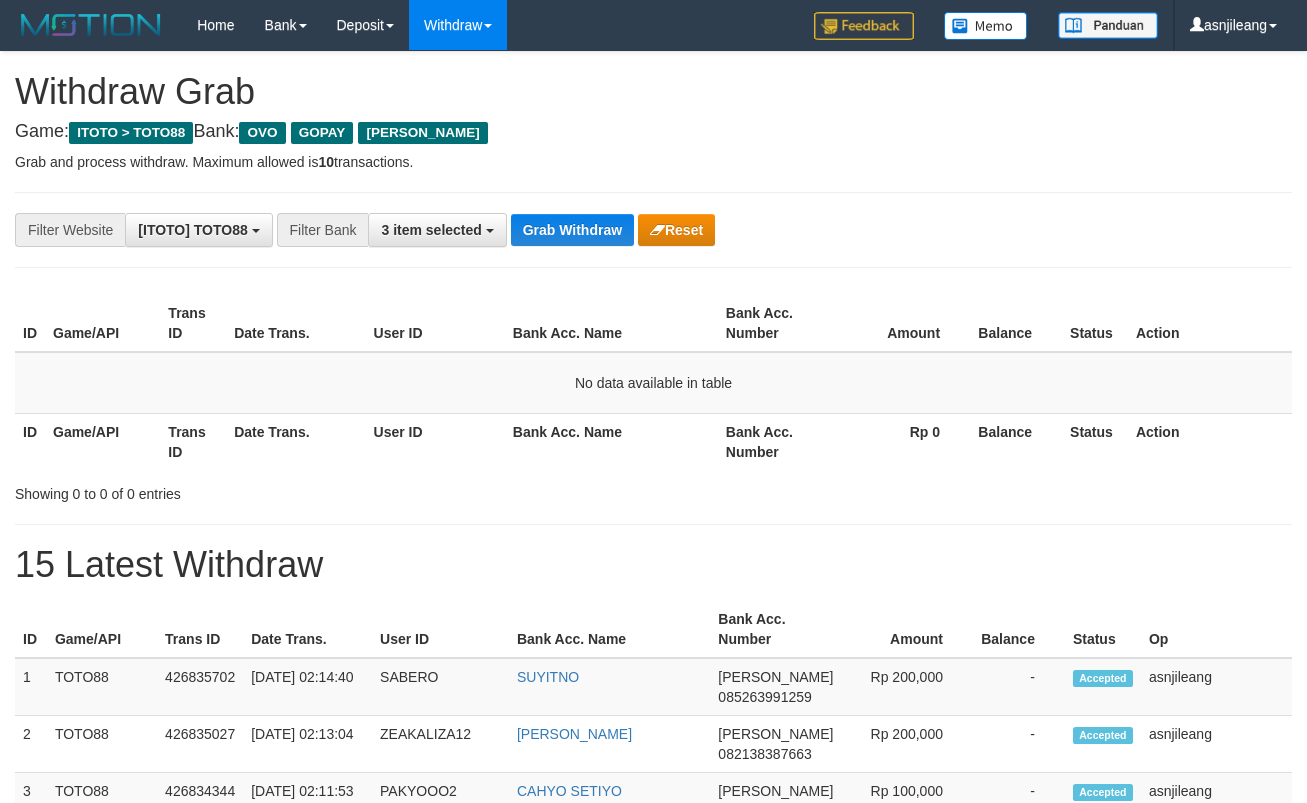 scroll, scrollTop: 0, scrollLeft: 0, axis: both 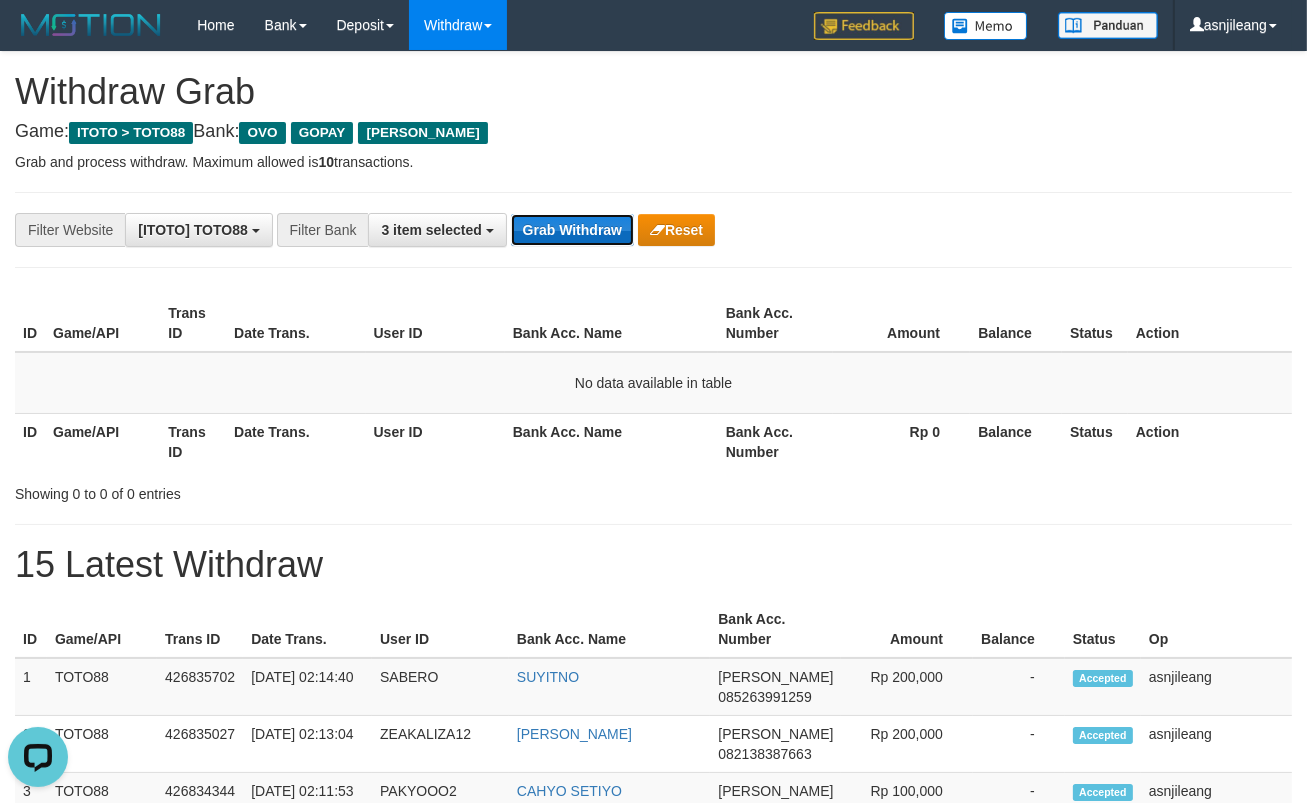 click on "Grab Withdraw" at bounding box center (572, 230) 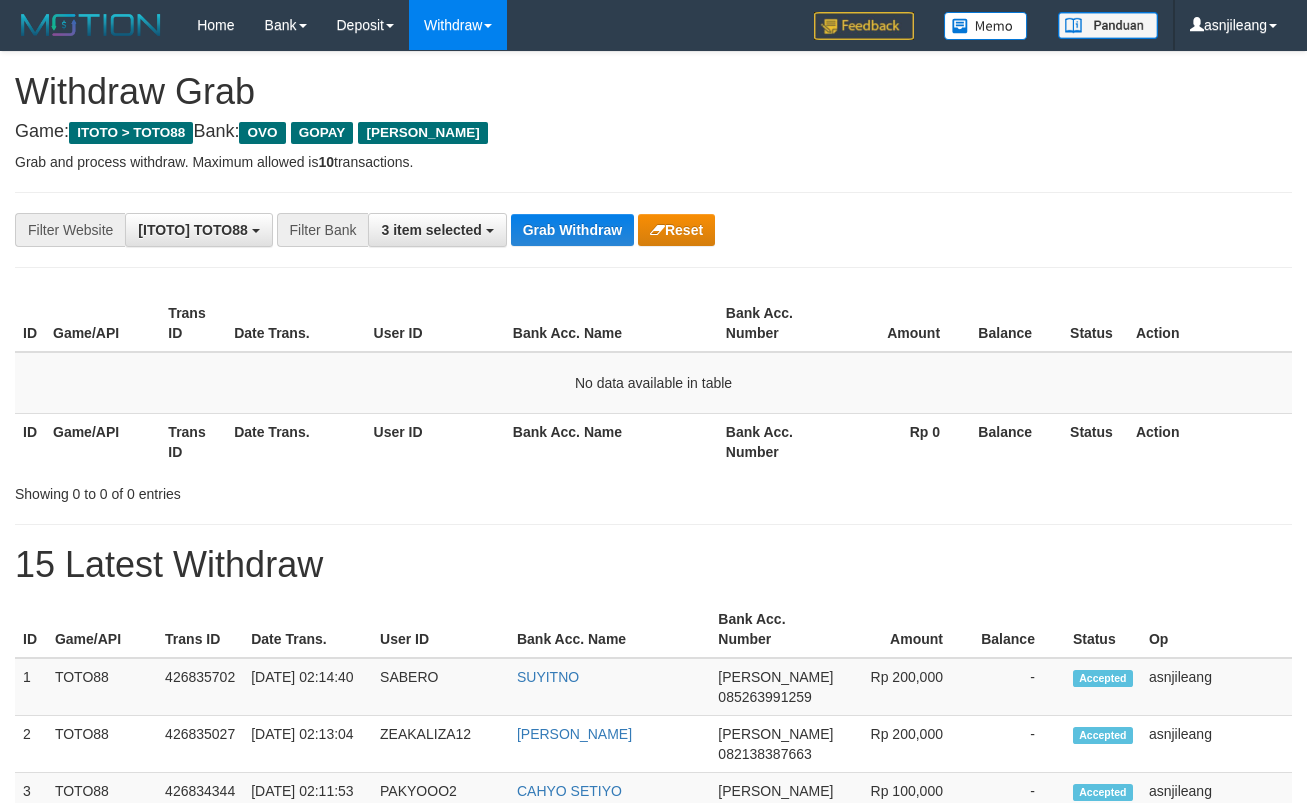 scroll, scrollTop: 0, scrollLeft: 0, axis: both 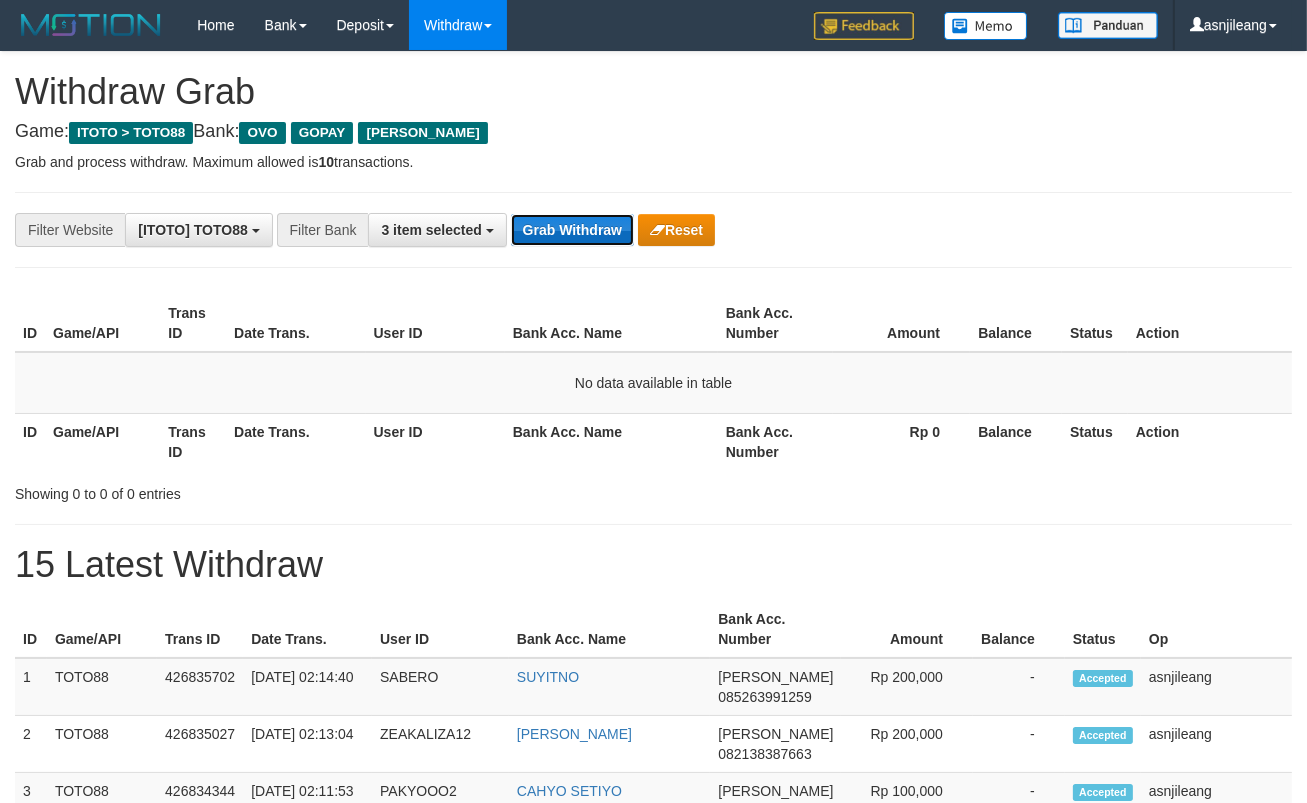 click on "Grab Withdraw" at bounding box center (572, 230) 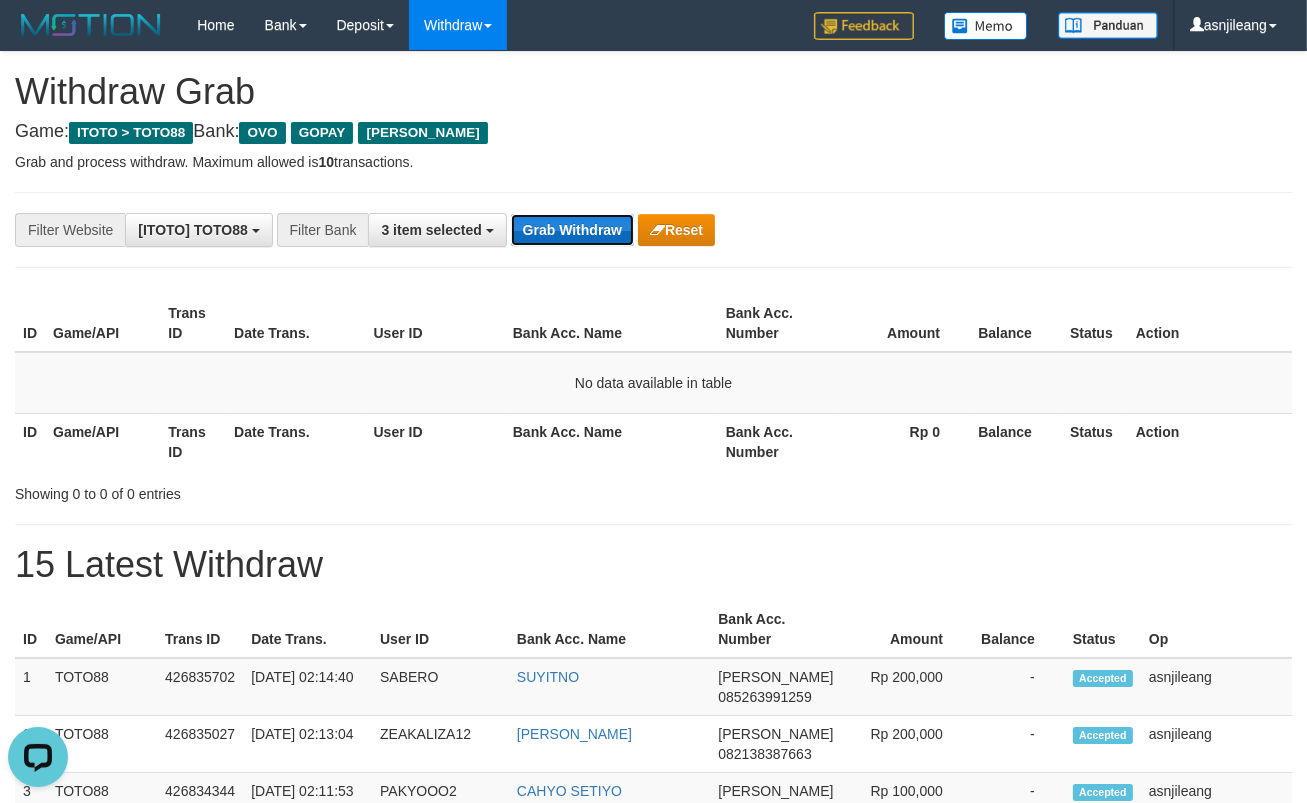 scroll, scrollTop: 0, scrollLeft: 0, axis: both 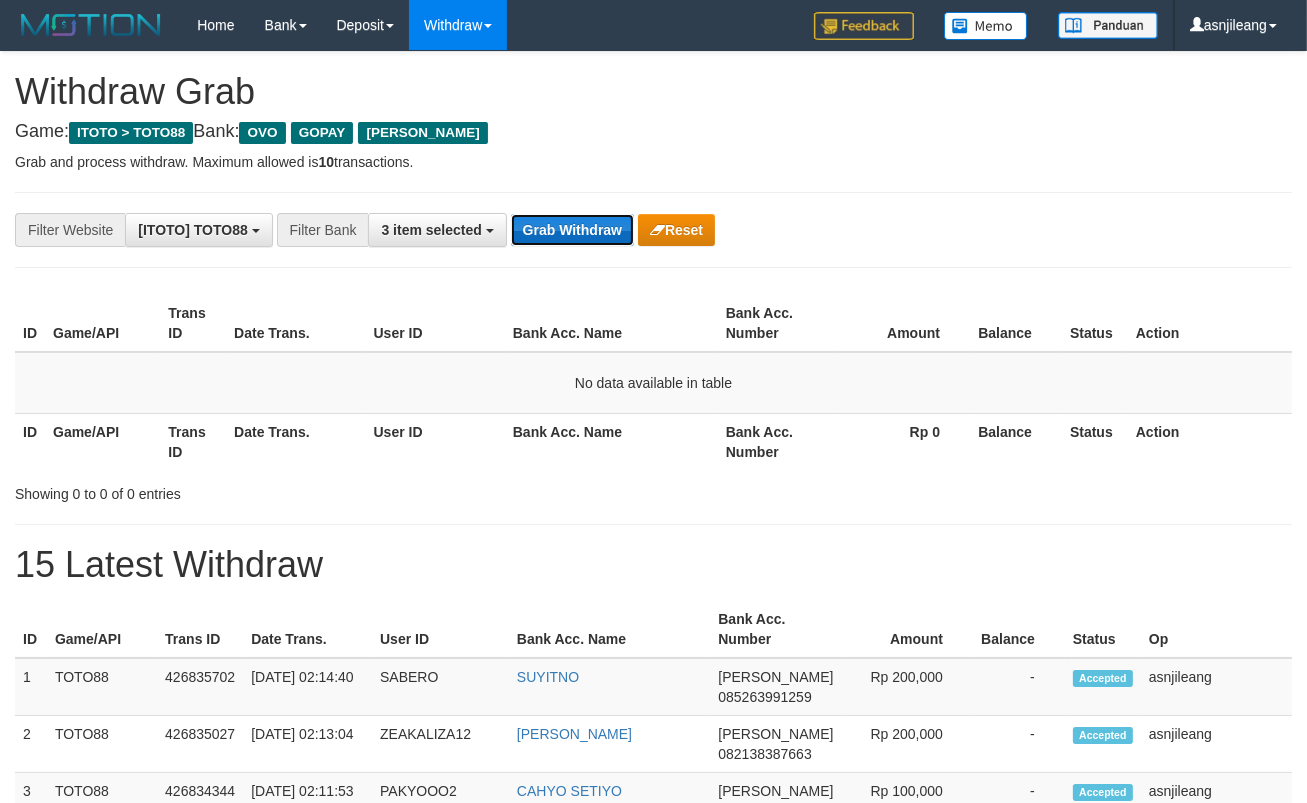 click on "Grab Withdraw" at bounding box center (572, 230) 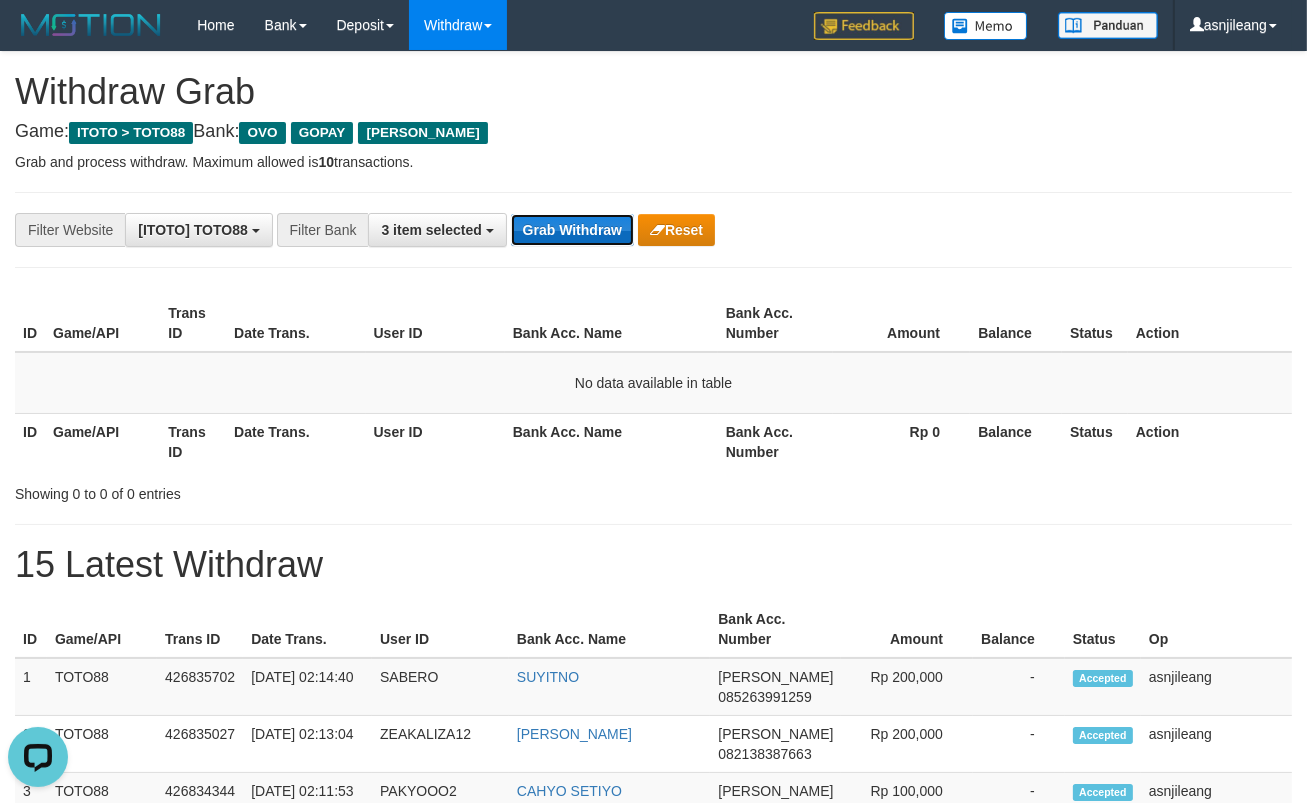 scroll, scrollTop: 0, scrollLeft: 0, axis: both 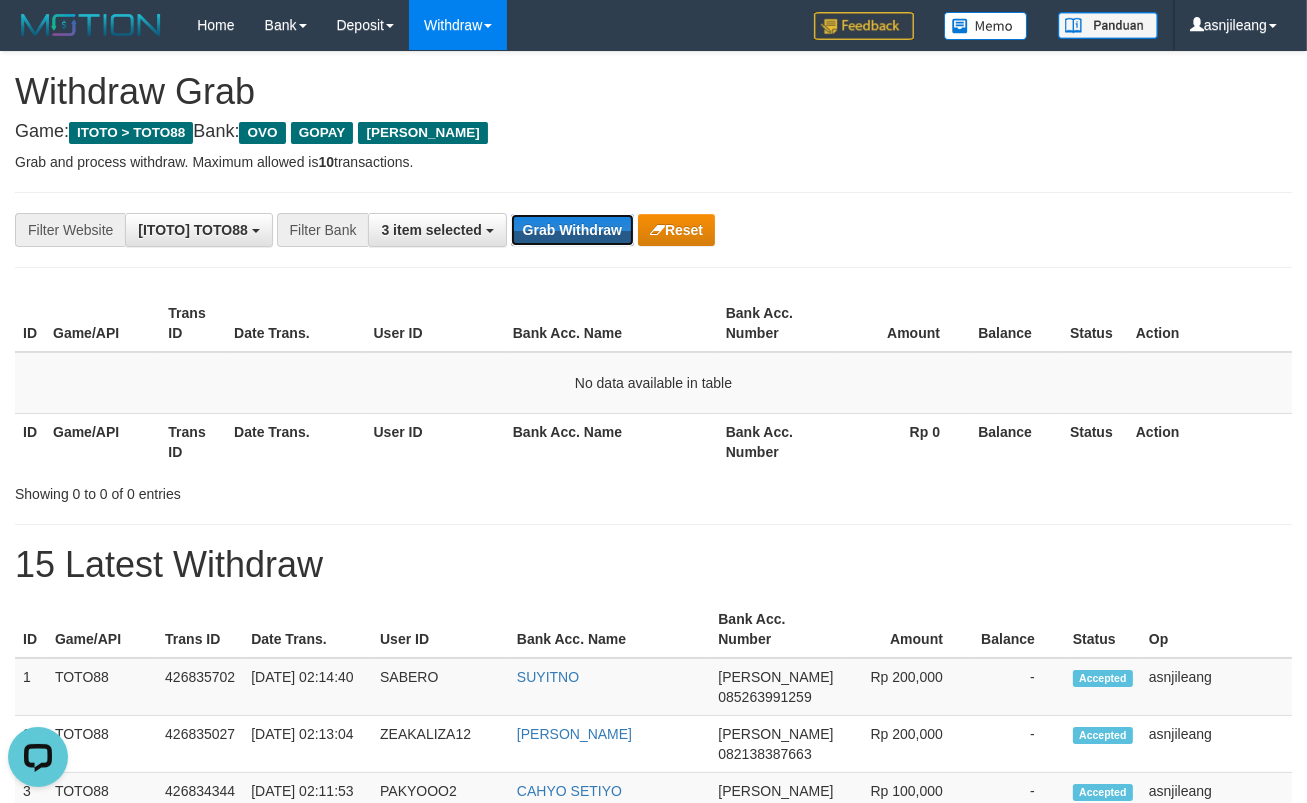 click on "Grab Withdraw" at bounding box center [572, 230] 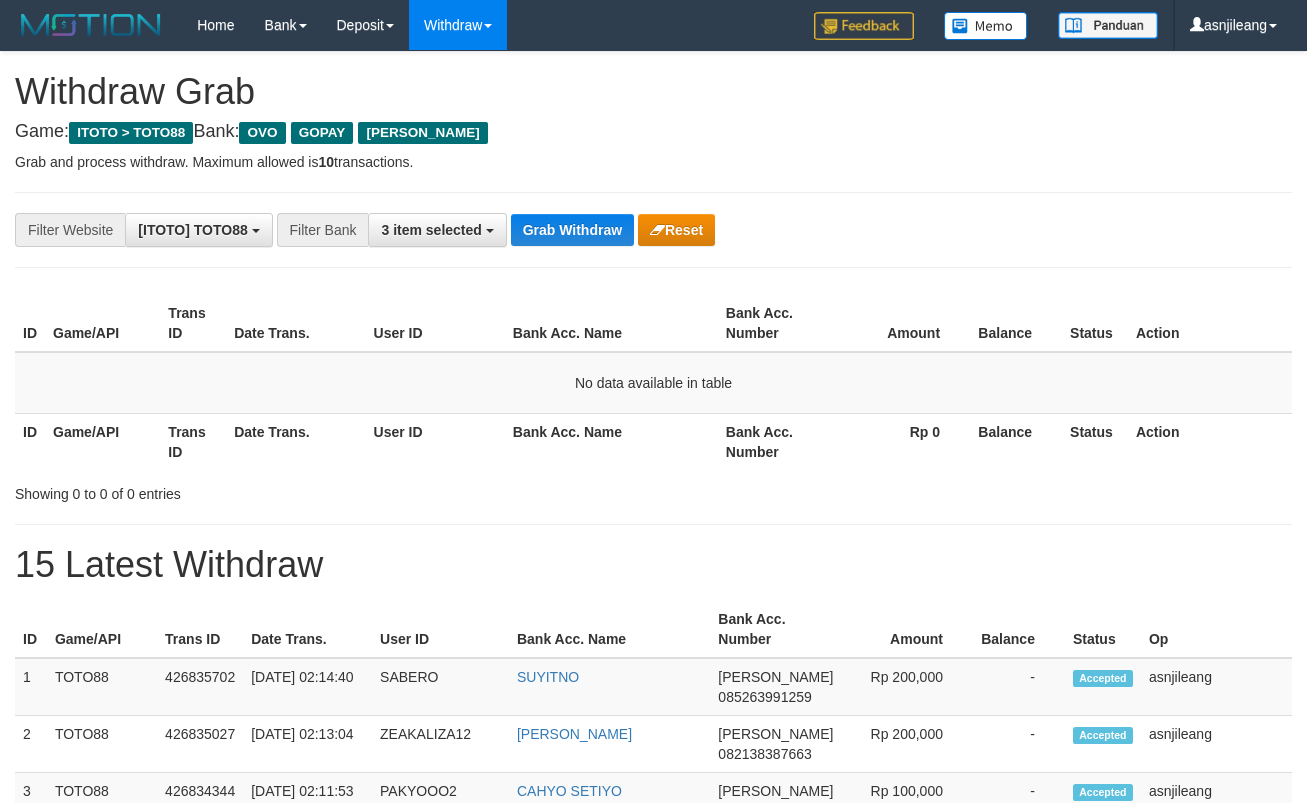 scroll, scrollTop: 0, scrollLeft: 0, axis: both 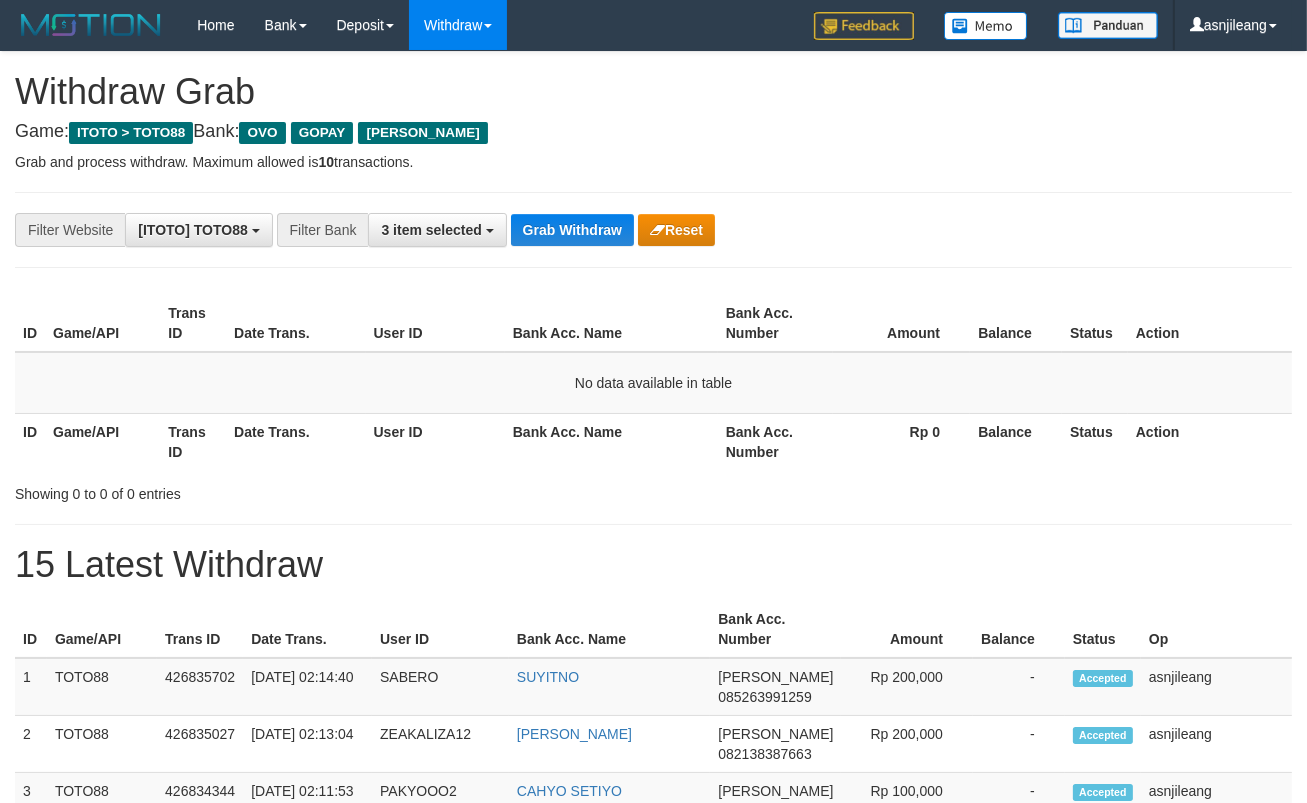 click on "Grab and process withdraw.
Maximum allowed is  10  transactions." at bounding box center (653, 162) 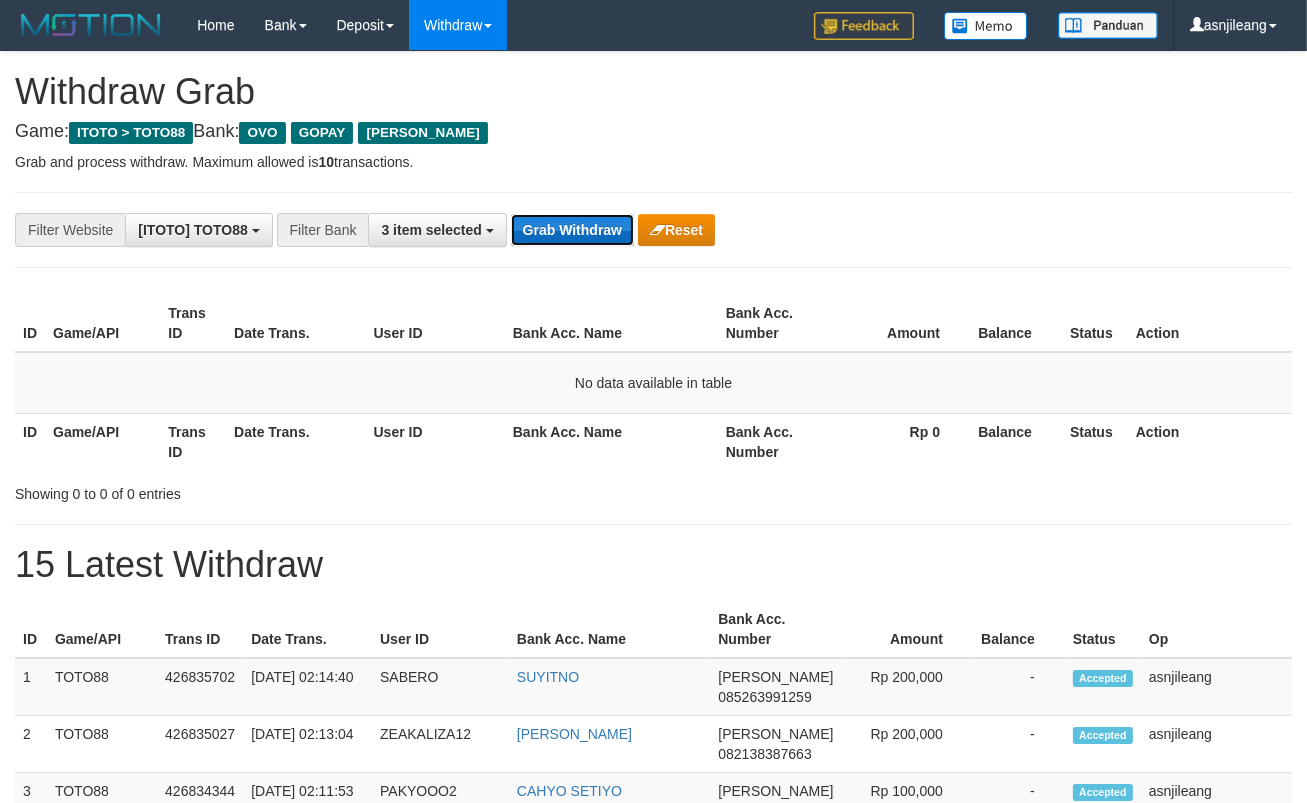 click on "Grab Withdraw" at bounding box center (572, 230) 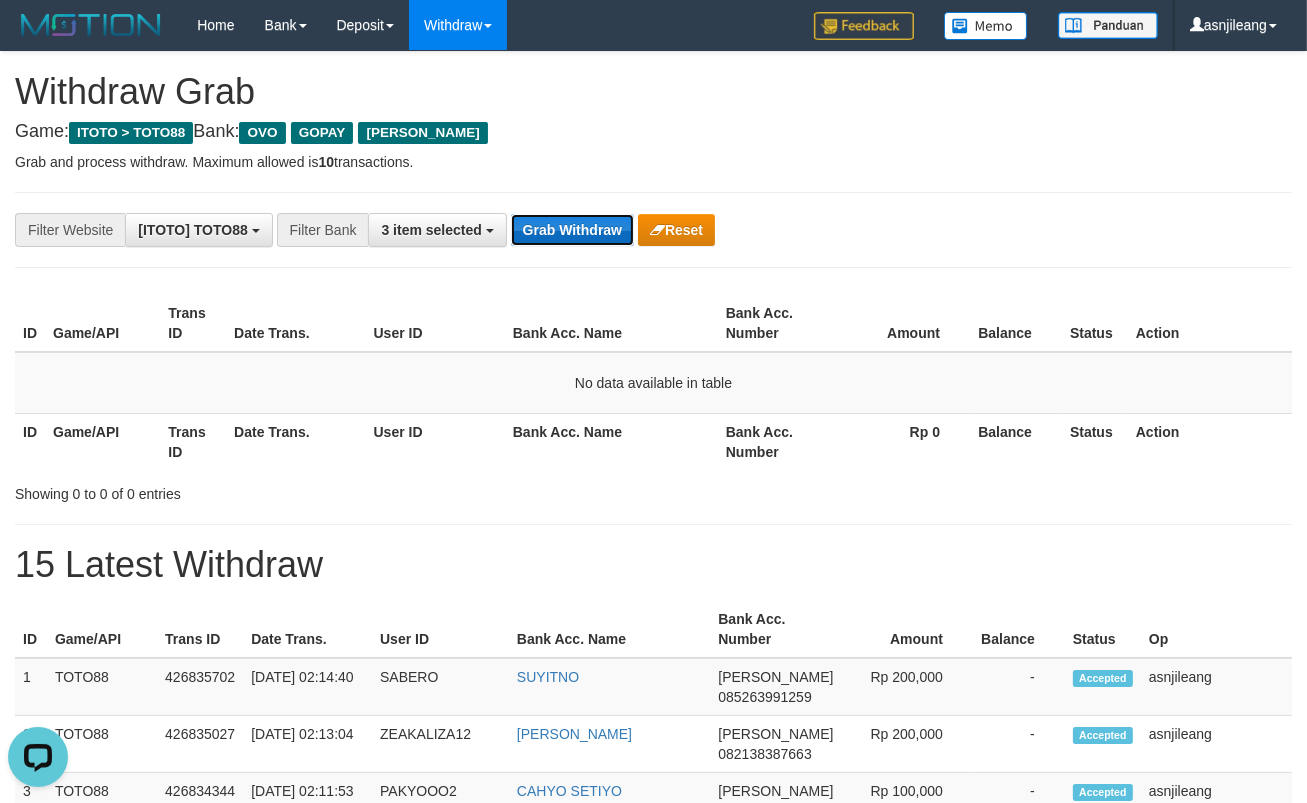 click on "Grab Withdraw" at bounding box center (572, 230) 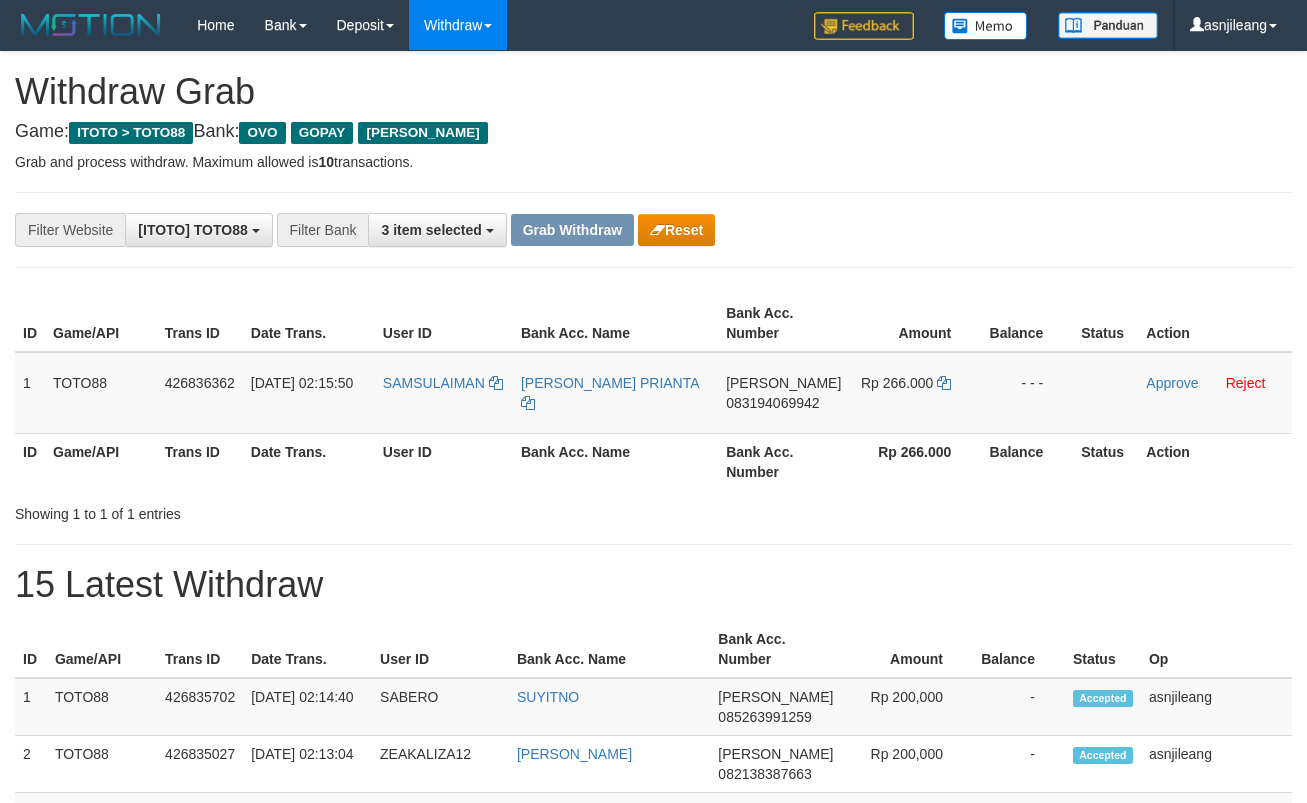 scroll, scrollTop: 0, scrollLeft: 0, axis: both 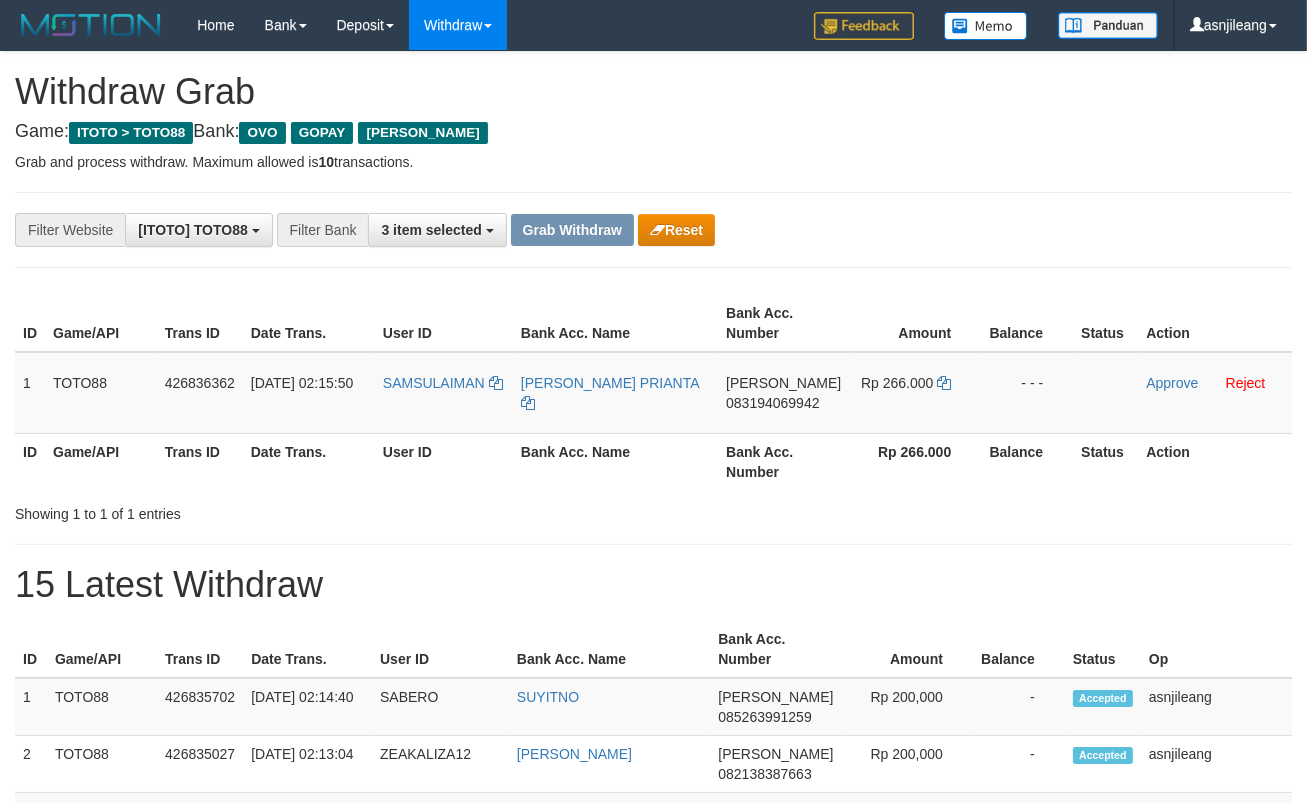 click on "**********" at bounding box center [653, 1123] 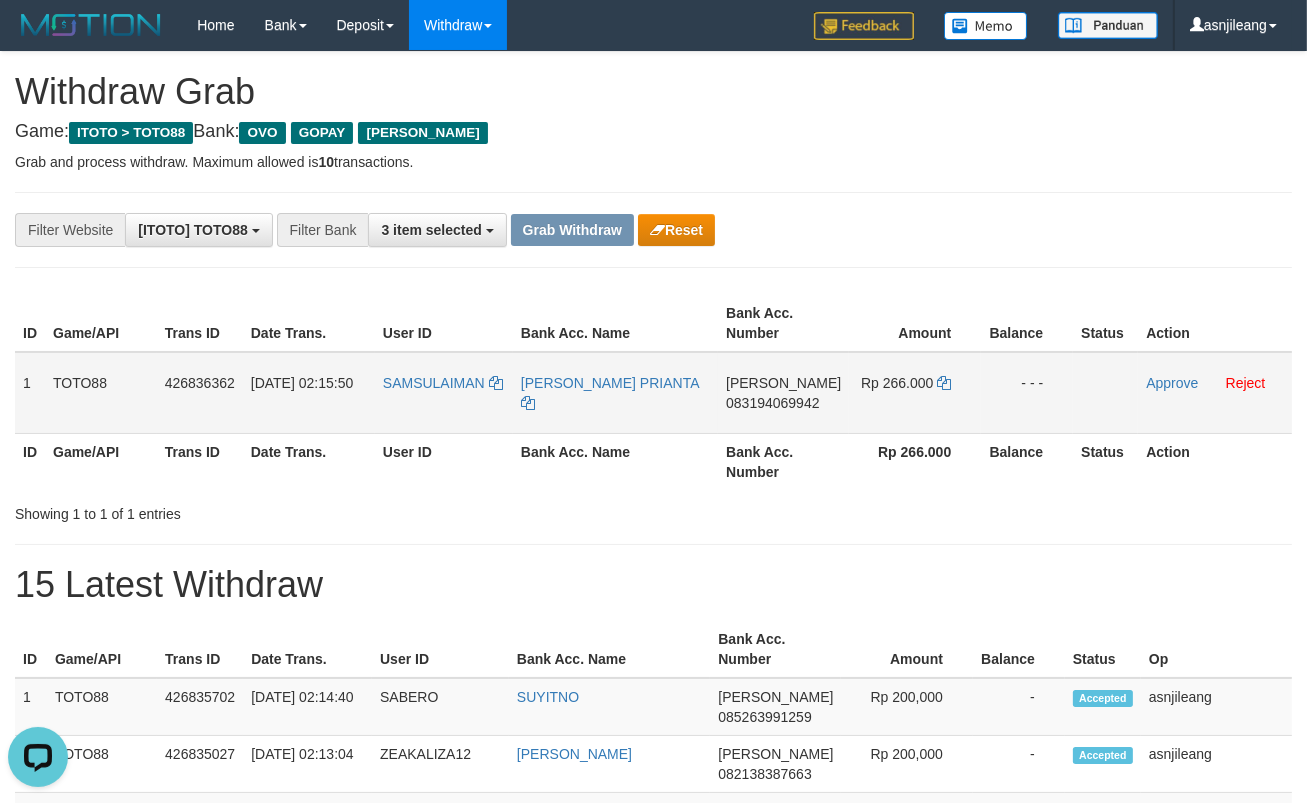 scroll, scrollTop: 0, scrollLeft: 0, axis: both 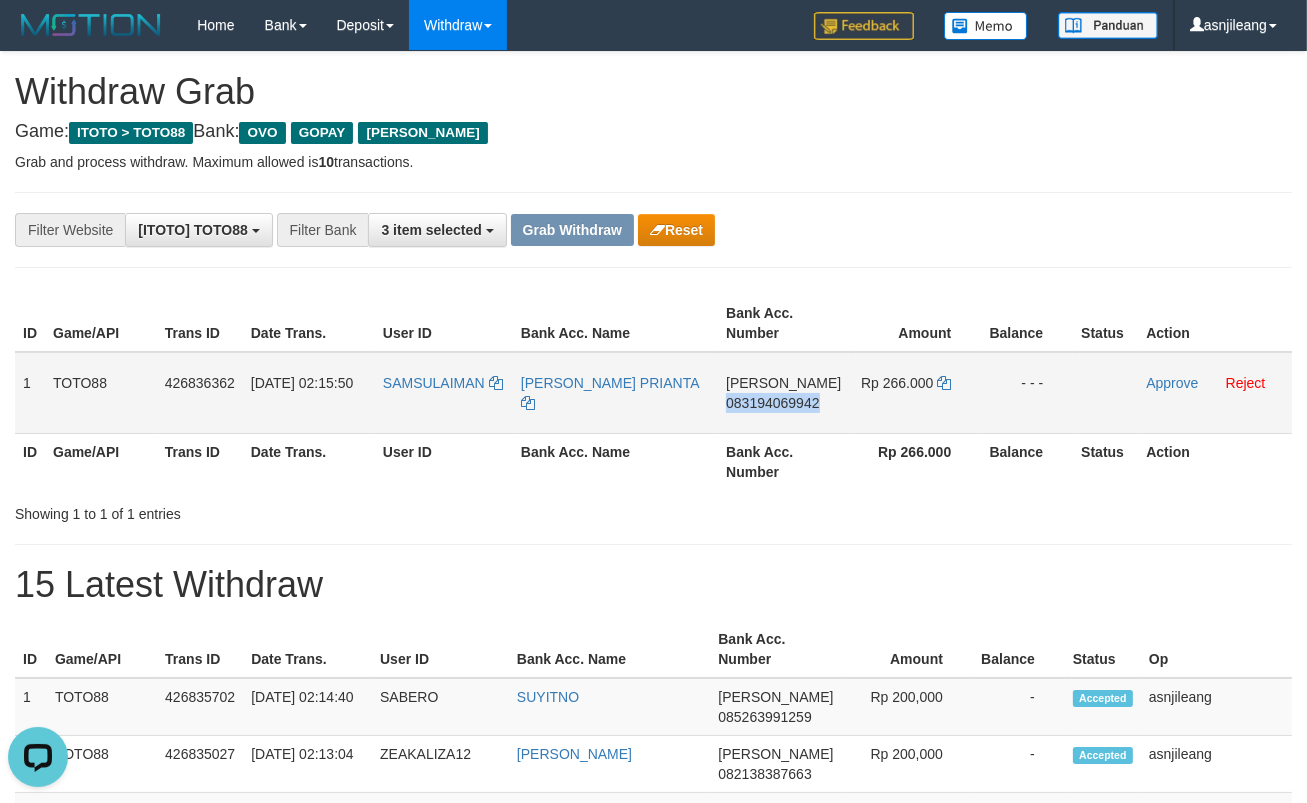 click on "[PERSON_NAME]
083194069942" at bounding box center (783, 393) 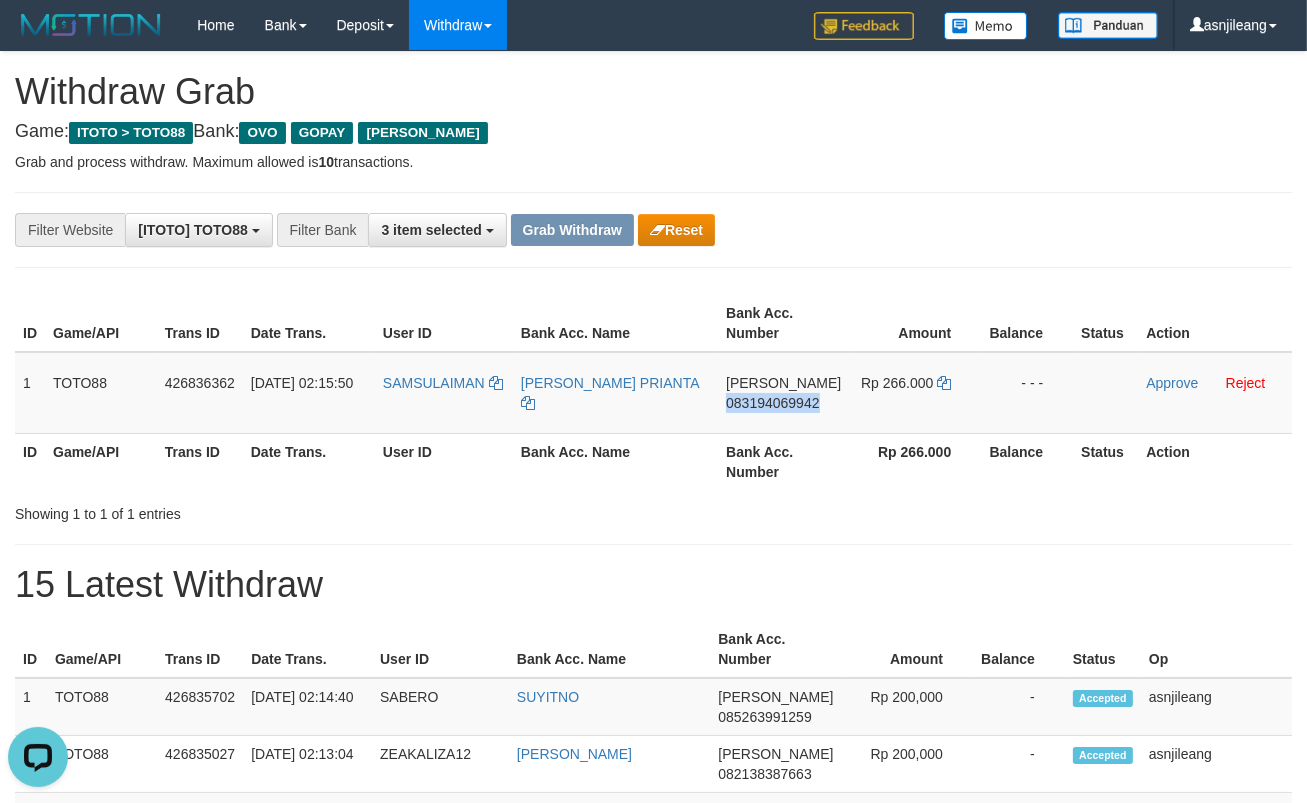 copy on "083194069942" 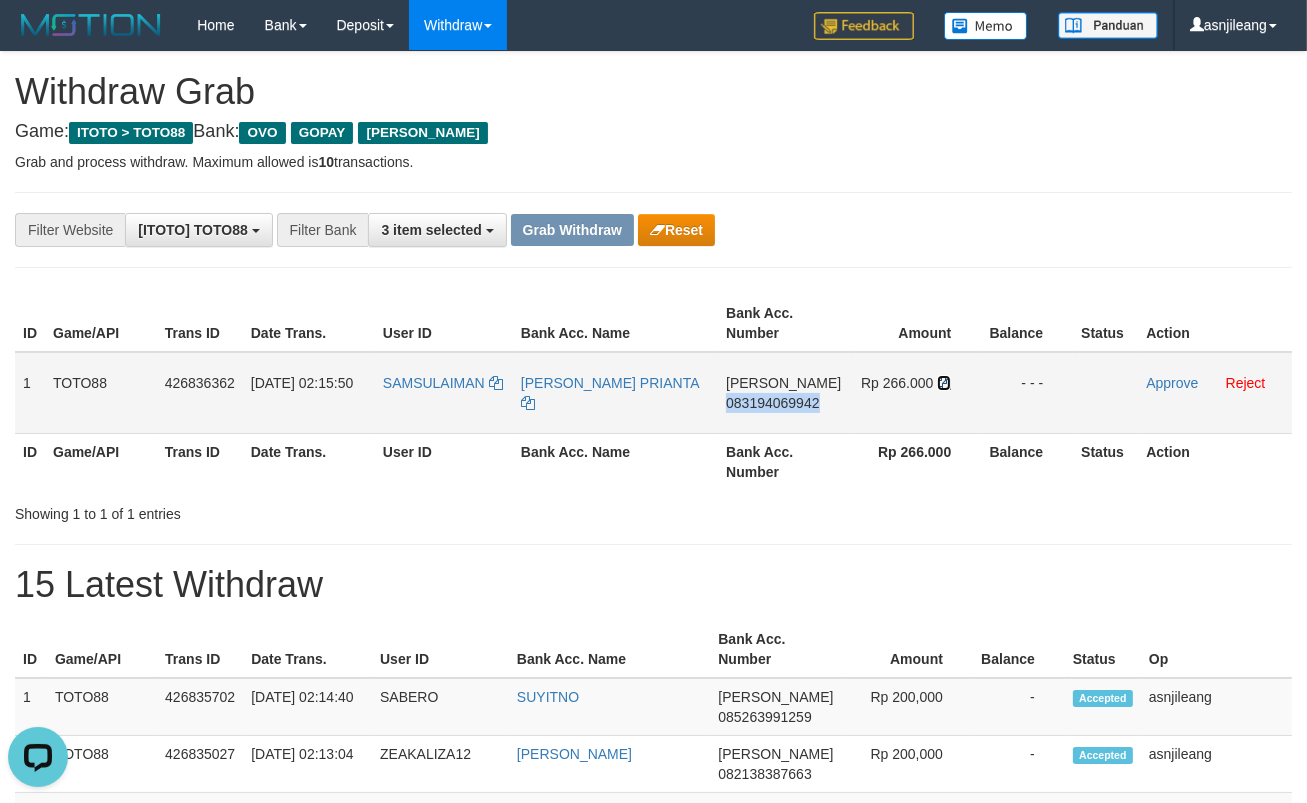 click at bounding box center (944, 383) 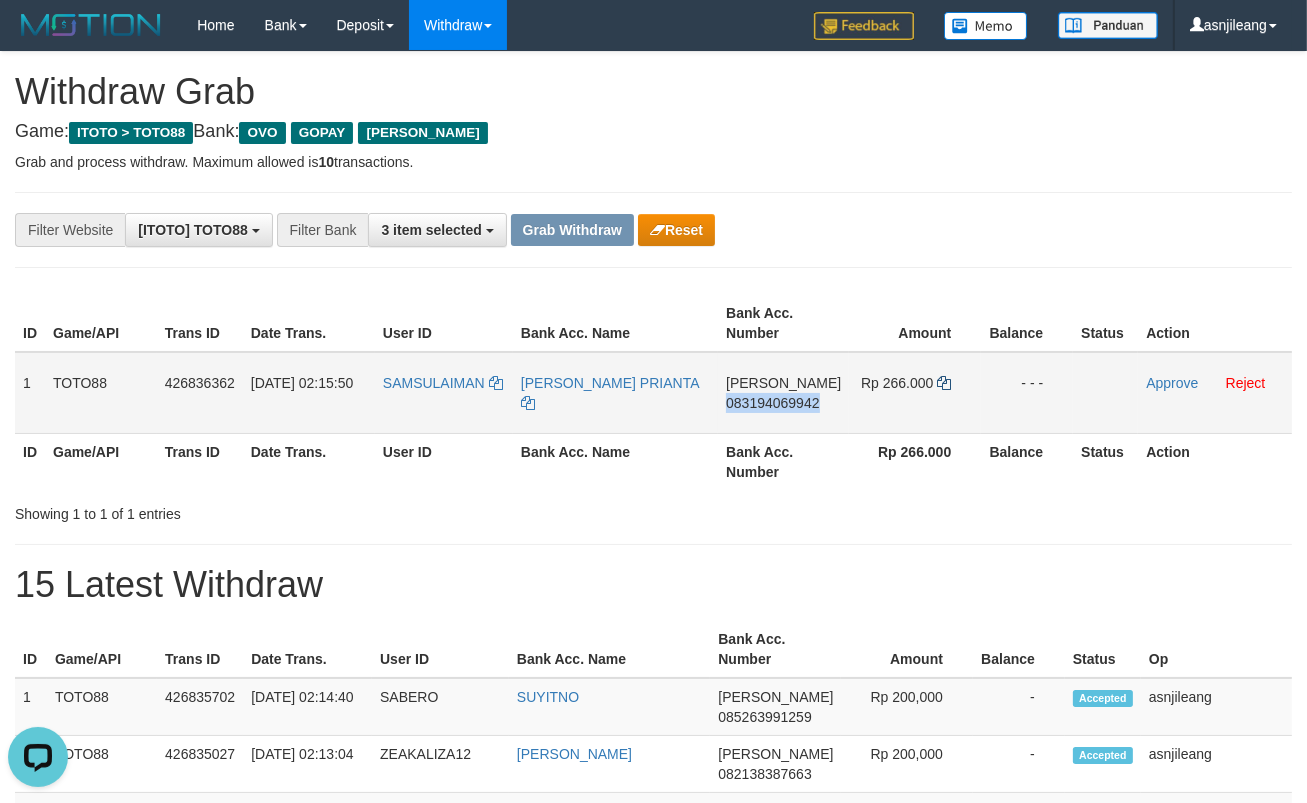 copy on "083194069942" 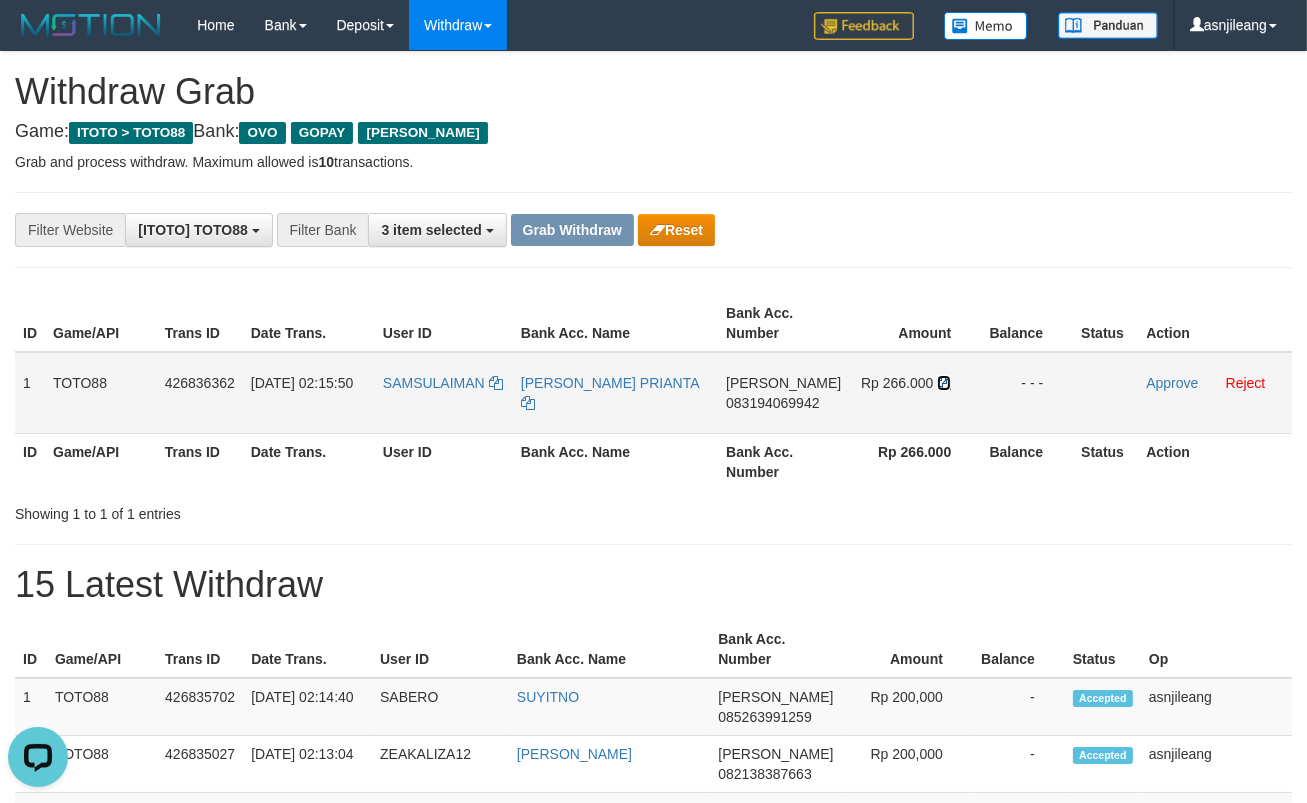click at bounding box center (944, 383) 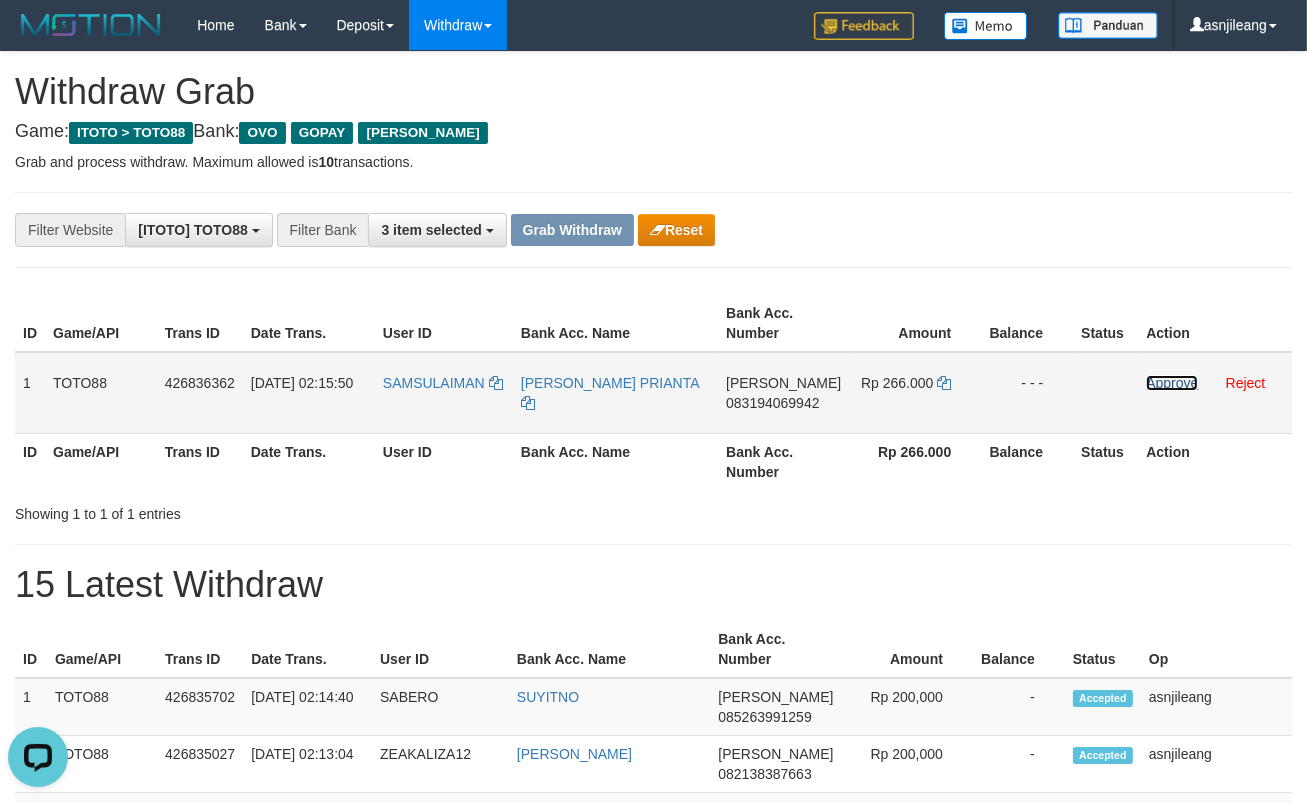 click on "Approve" at bounding box center (1172, 383) 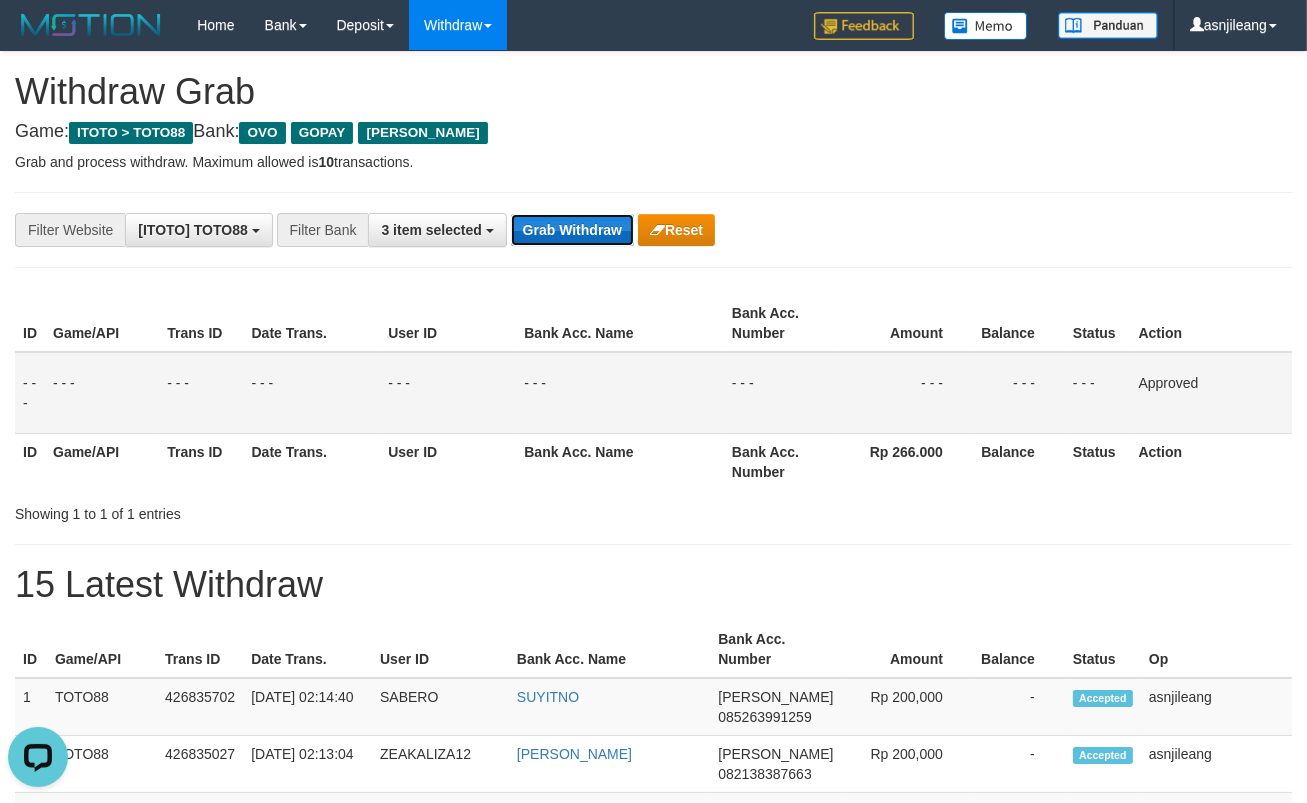 click on "Grab Withdraw" at bounding box center (572, 230) 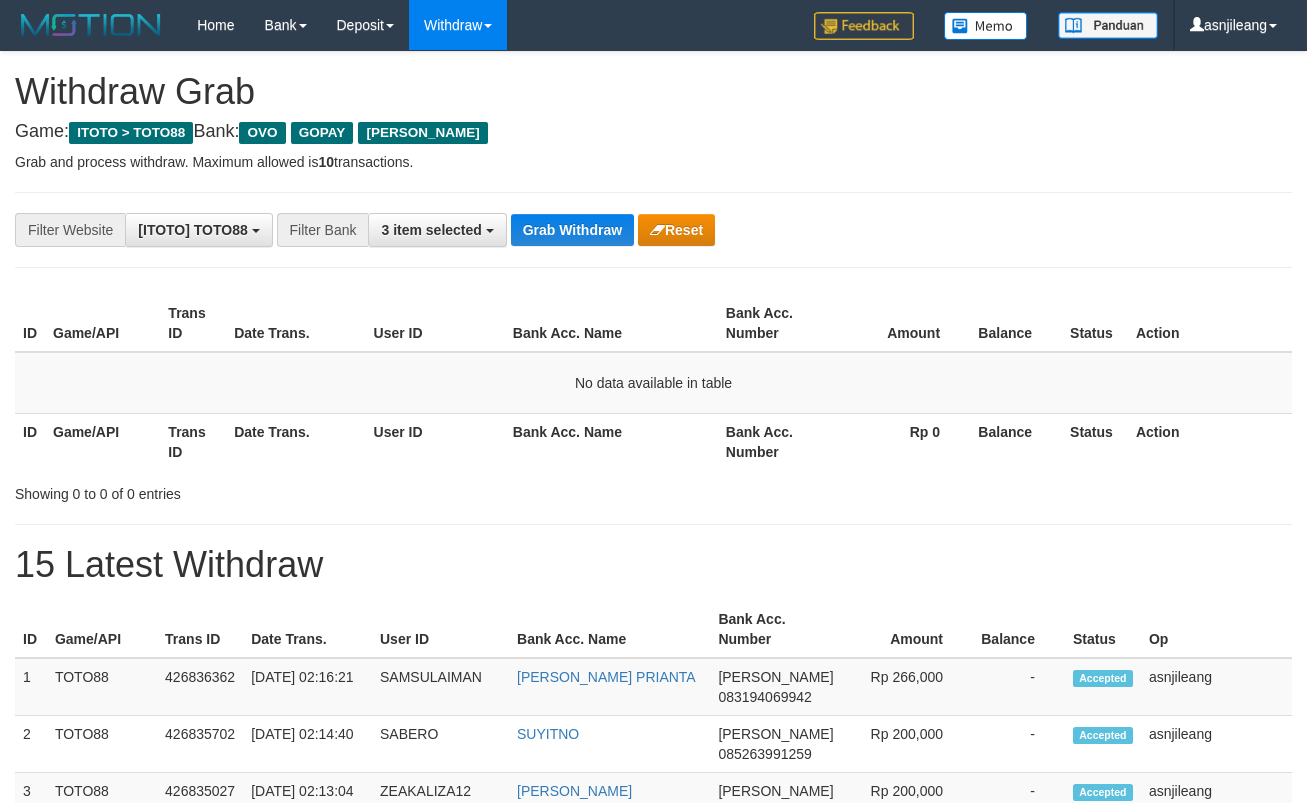 scroll, scrollTop: 0, scrollLeft: 0, axis: both 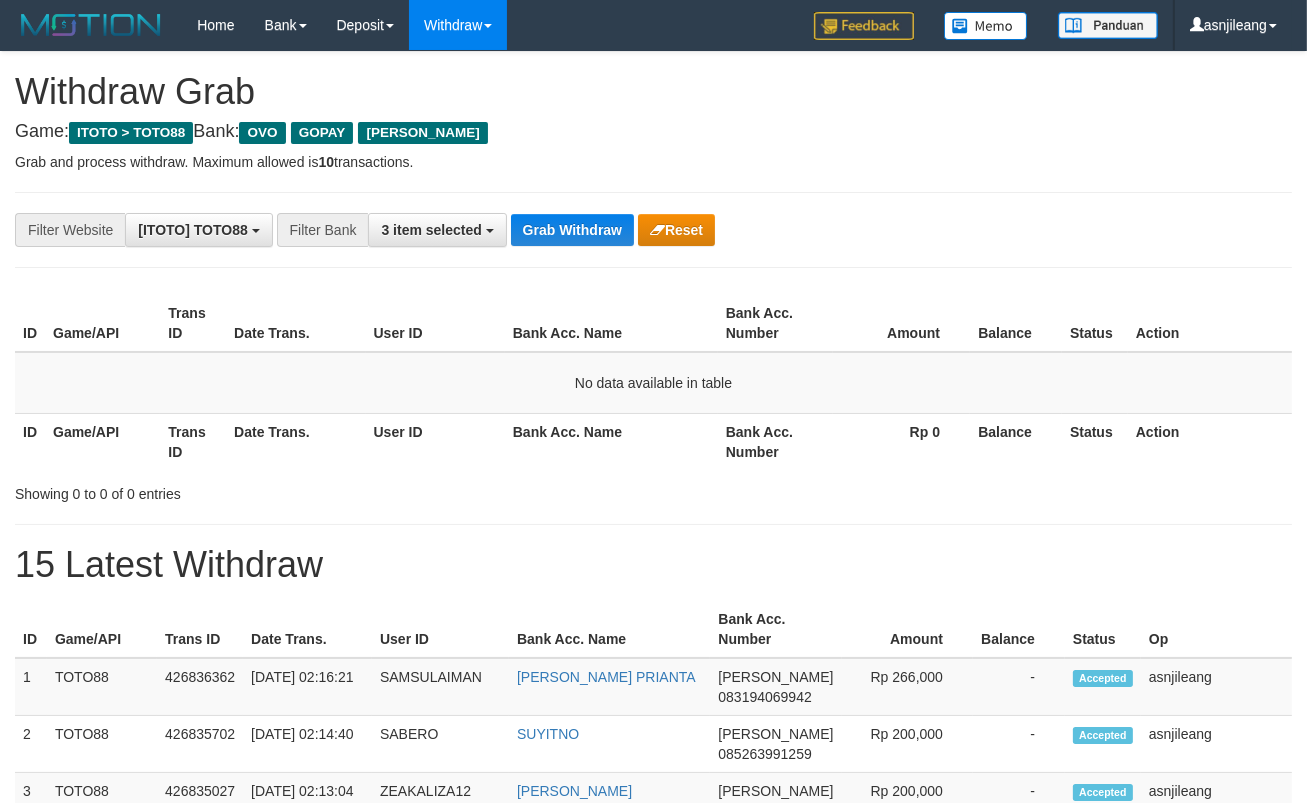 click on "Grab Withdraw" at bounding box center [572, 230] 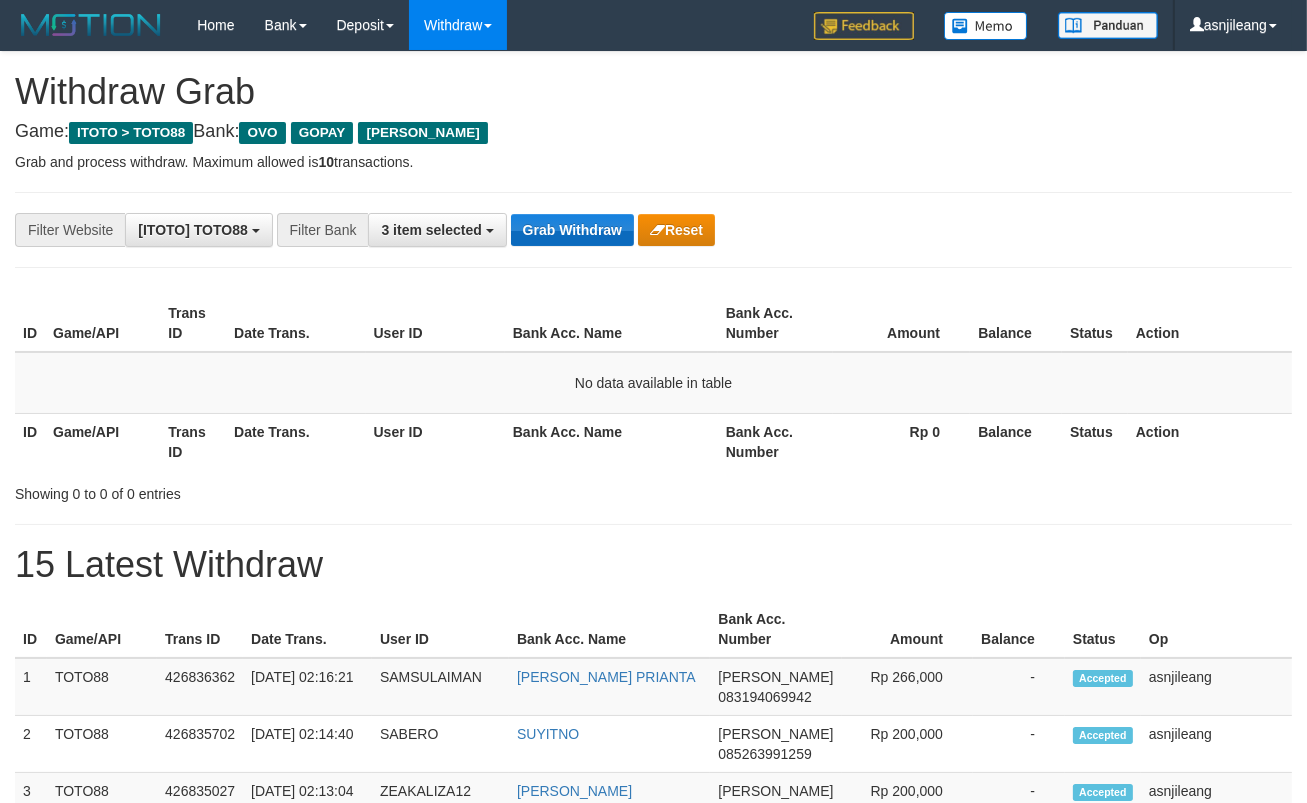 drag, startPoint x: 0, startPoint y: 0, endPoint x: 570, endPoint y: 224, distance: 612.4345 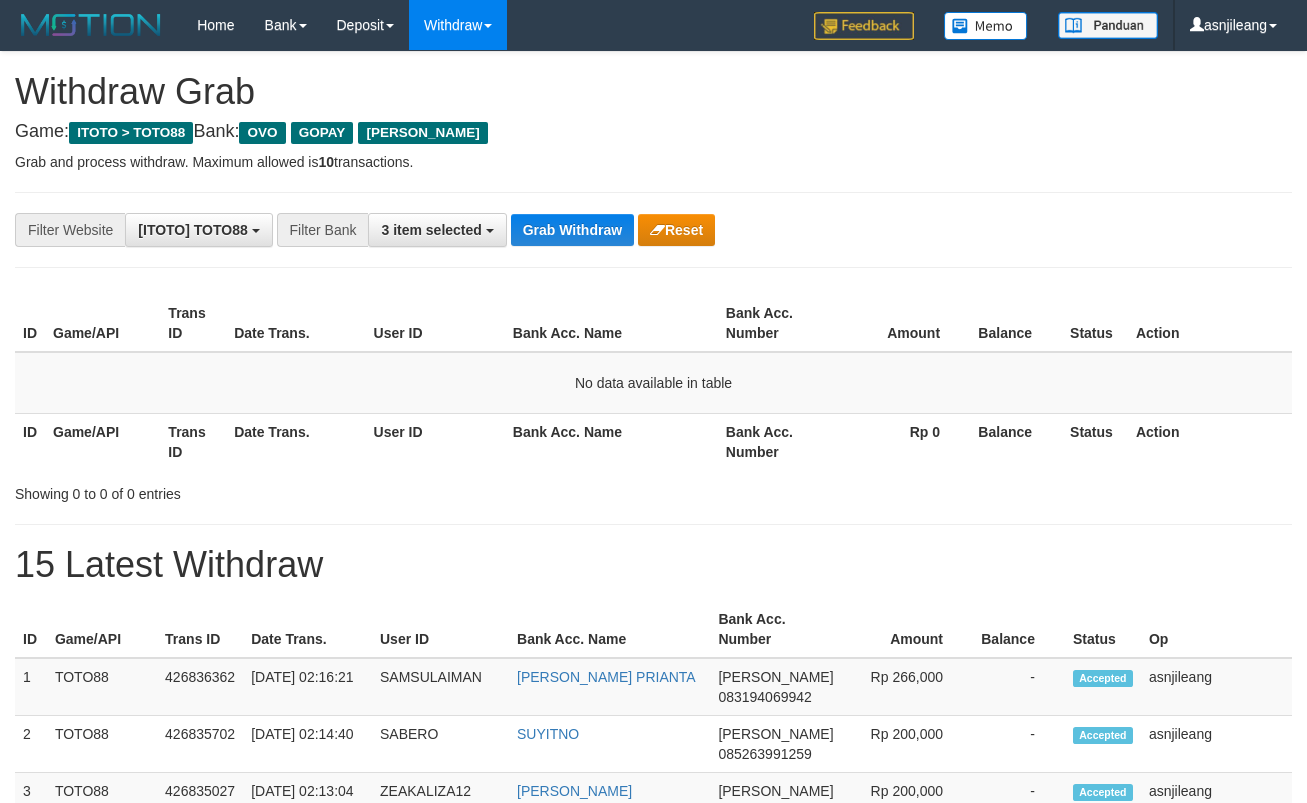 scroll, scrollTop: 0, scrollLeft: 0, axis: both 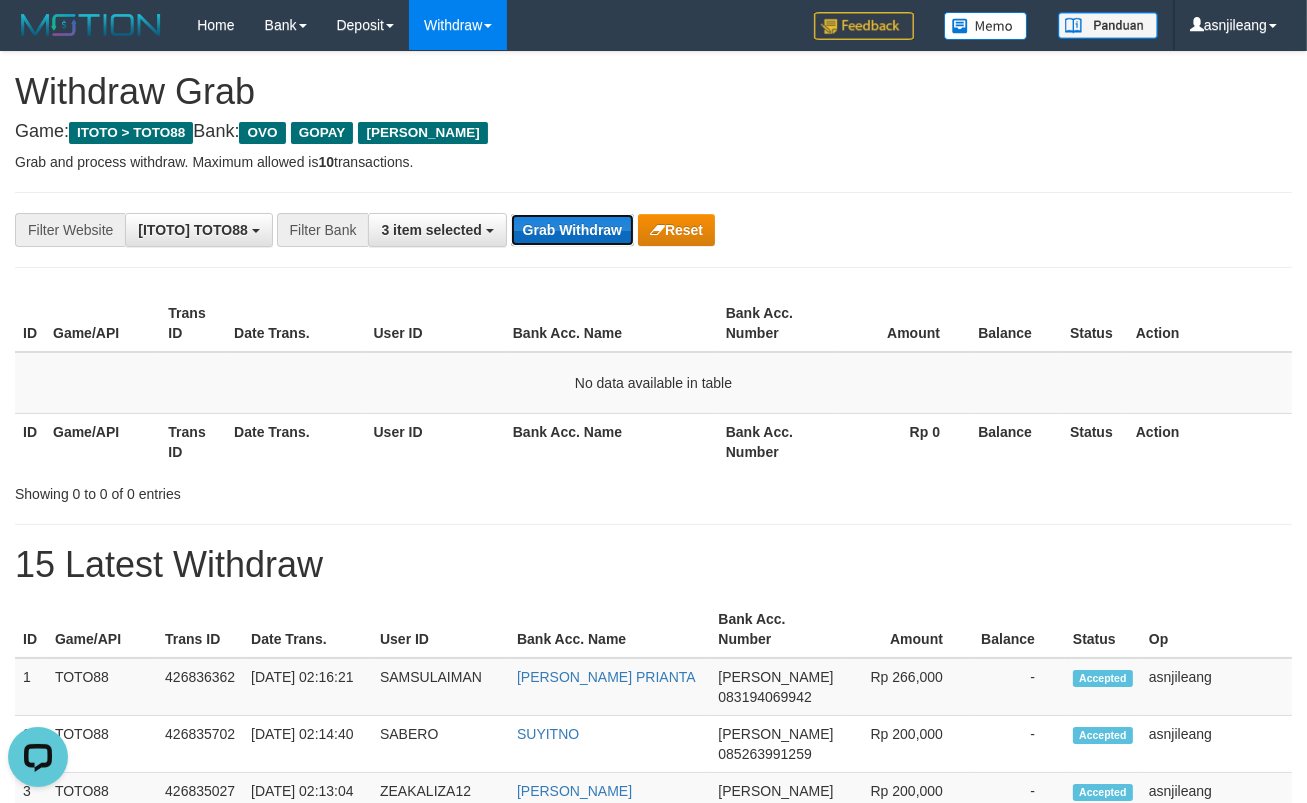 click on "Grab Withdraw" at bounding box center [572, 230] 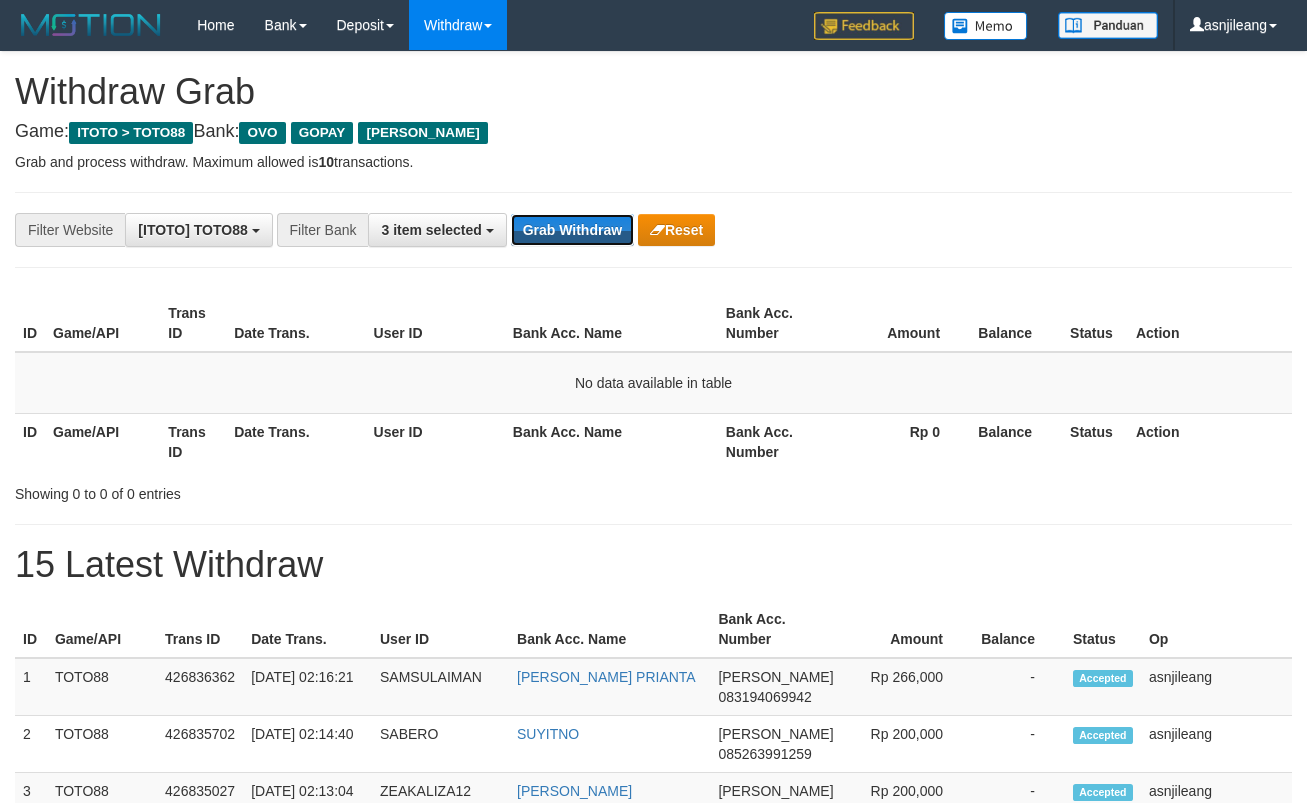 scroll, scrollTop: 0, scrollLeft: 0, axis: both 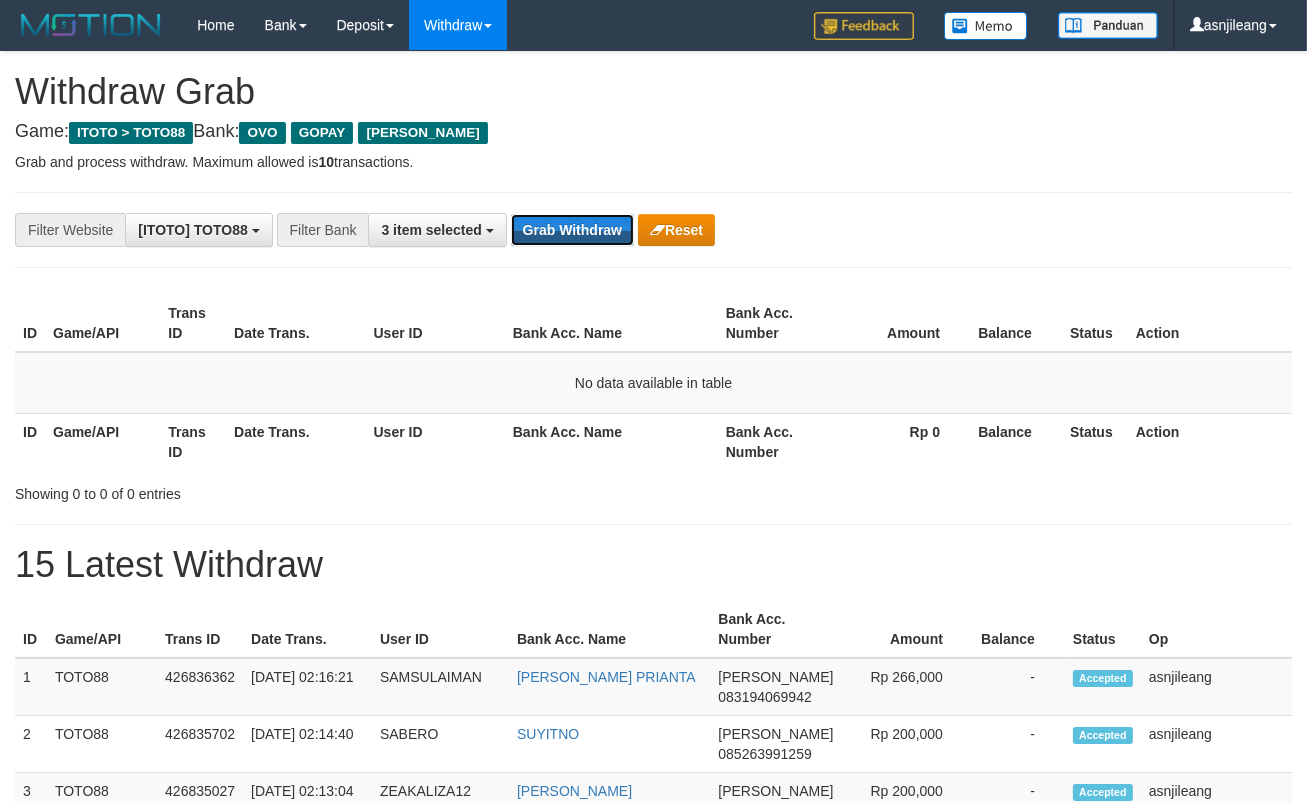 click on "Grab Withdraw" at bounding box center (572, 230) 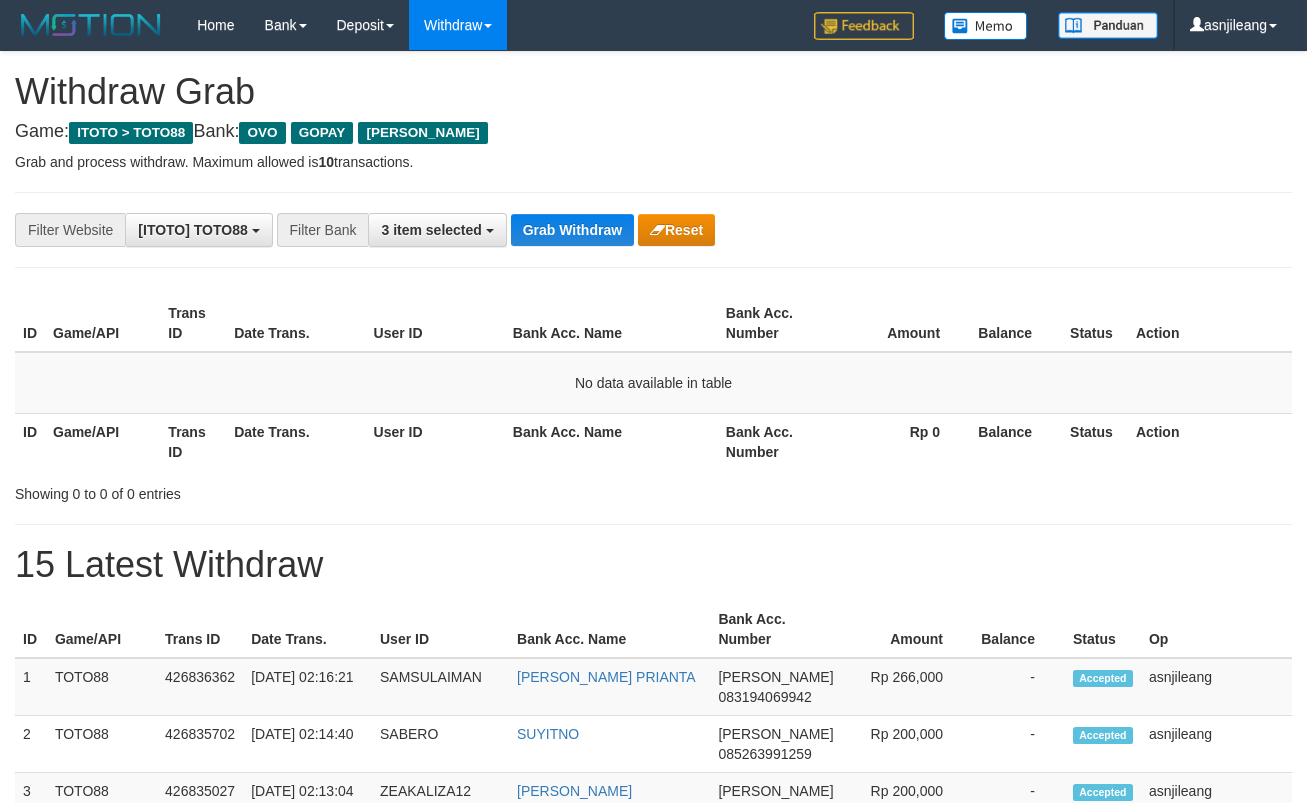 scroll, scrollTop: 0, scrollLeft: 0, axis: both 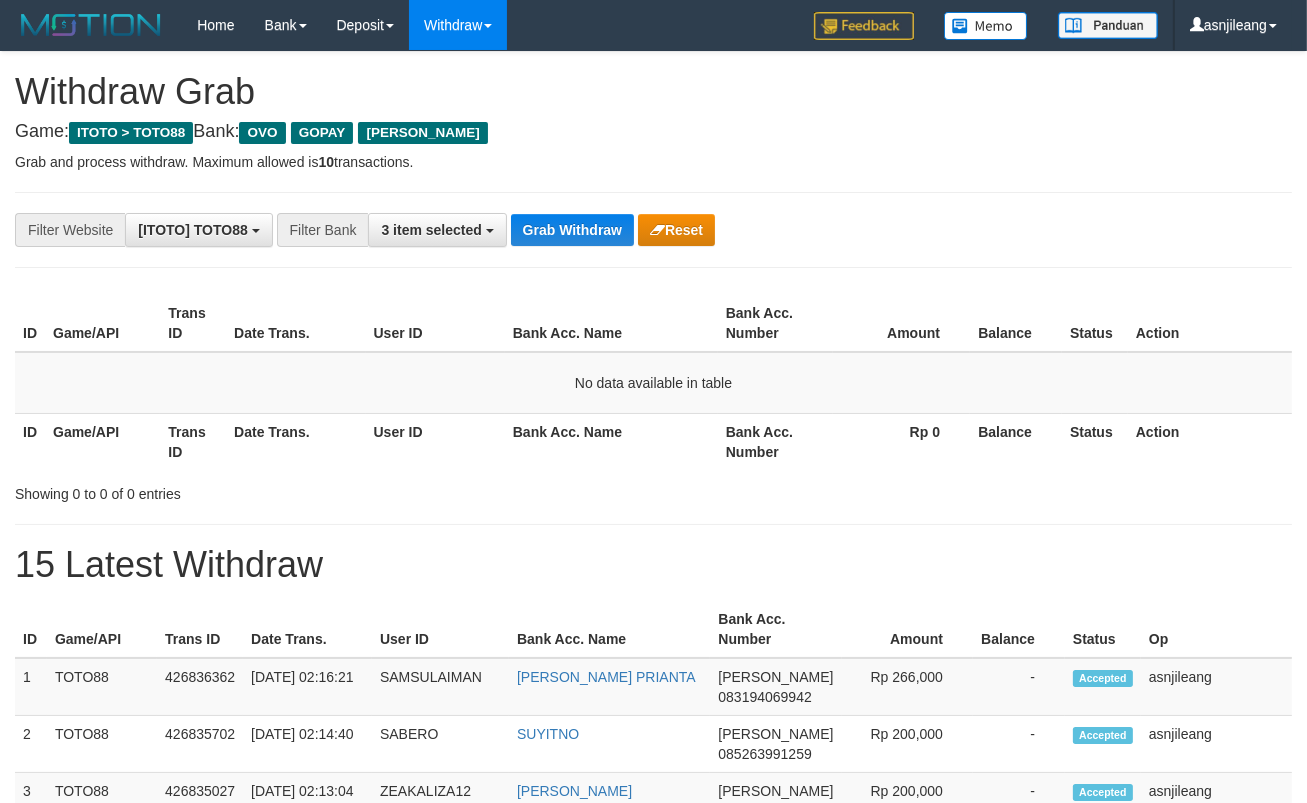 click on "Grab Withdraw" at bounding box center (572, 230) 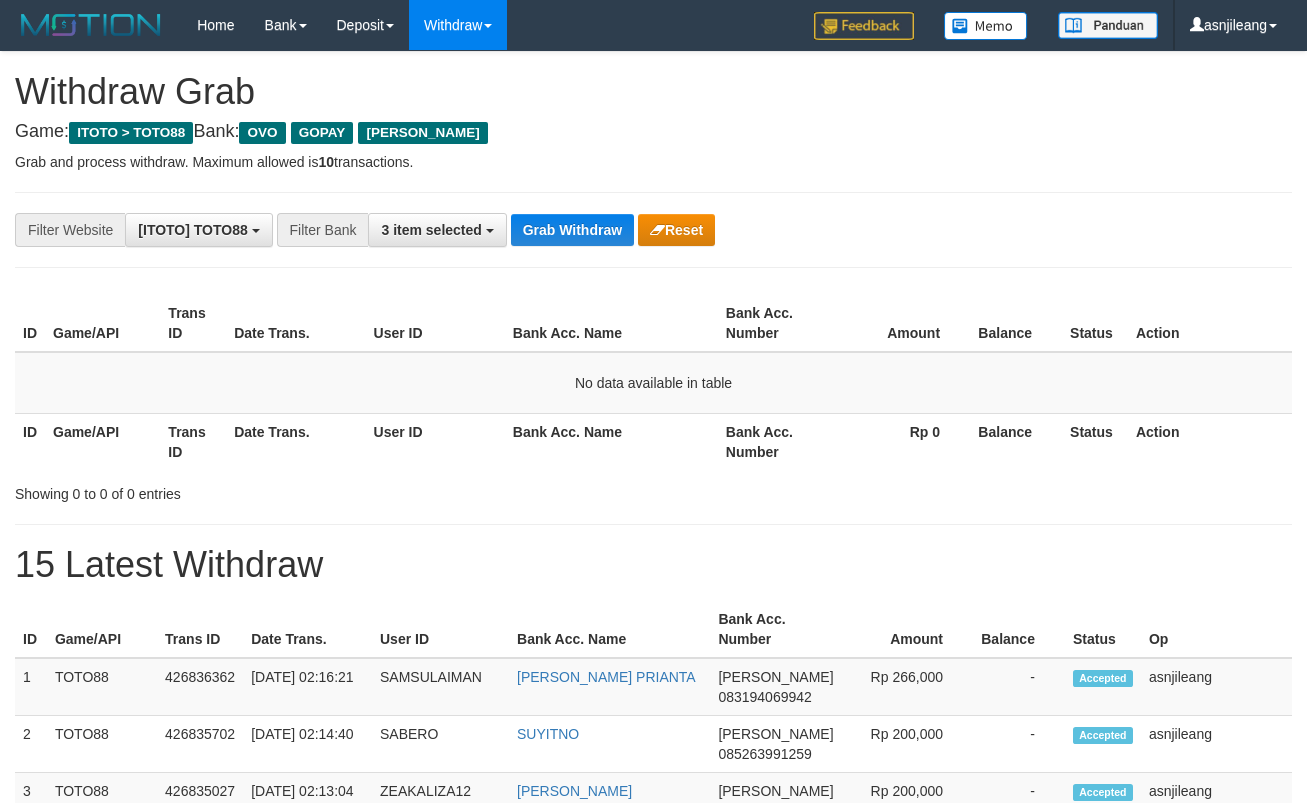 scroll, scrollTop: 0, scrollLeft: 0, axis: both 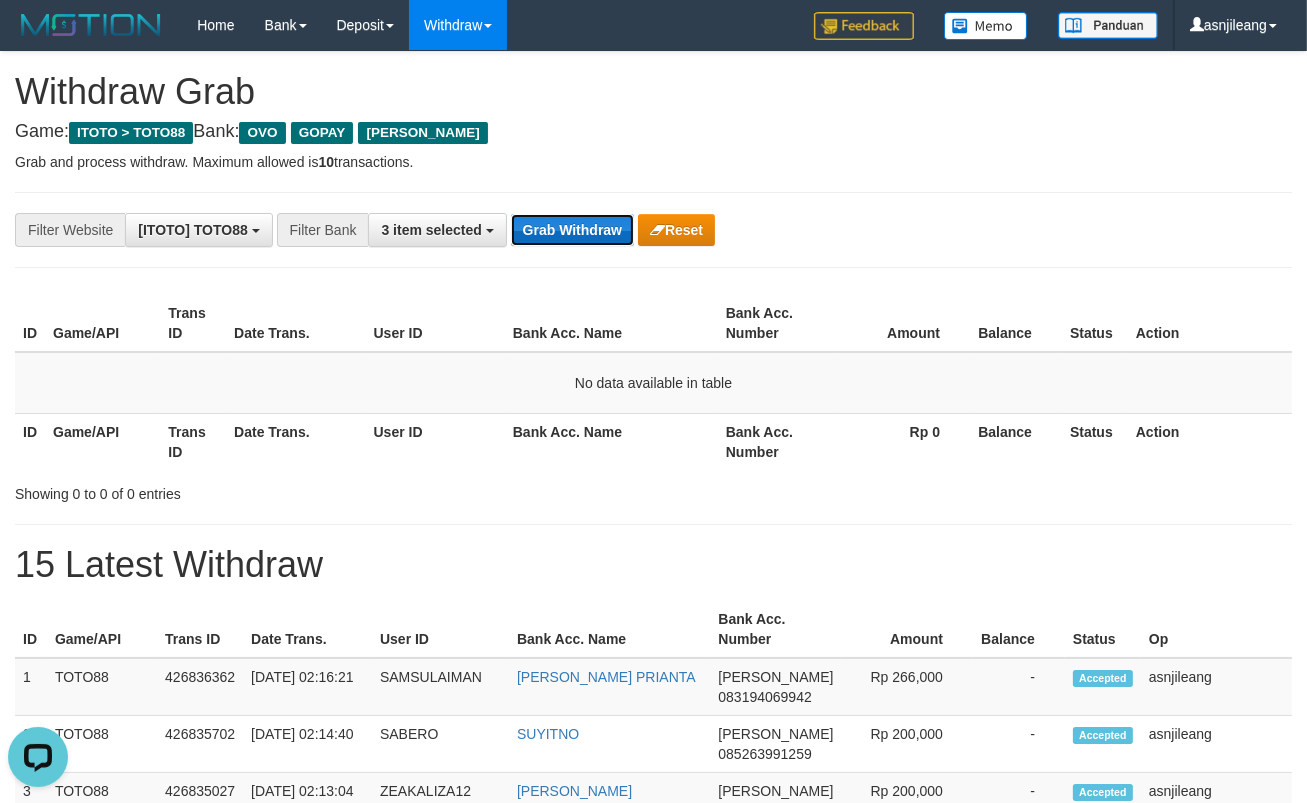 click on "Grab Withdraw" at bounding box center (572, 230) 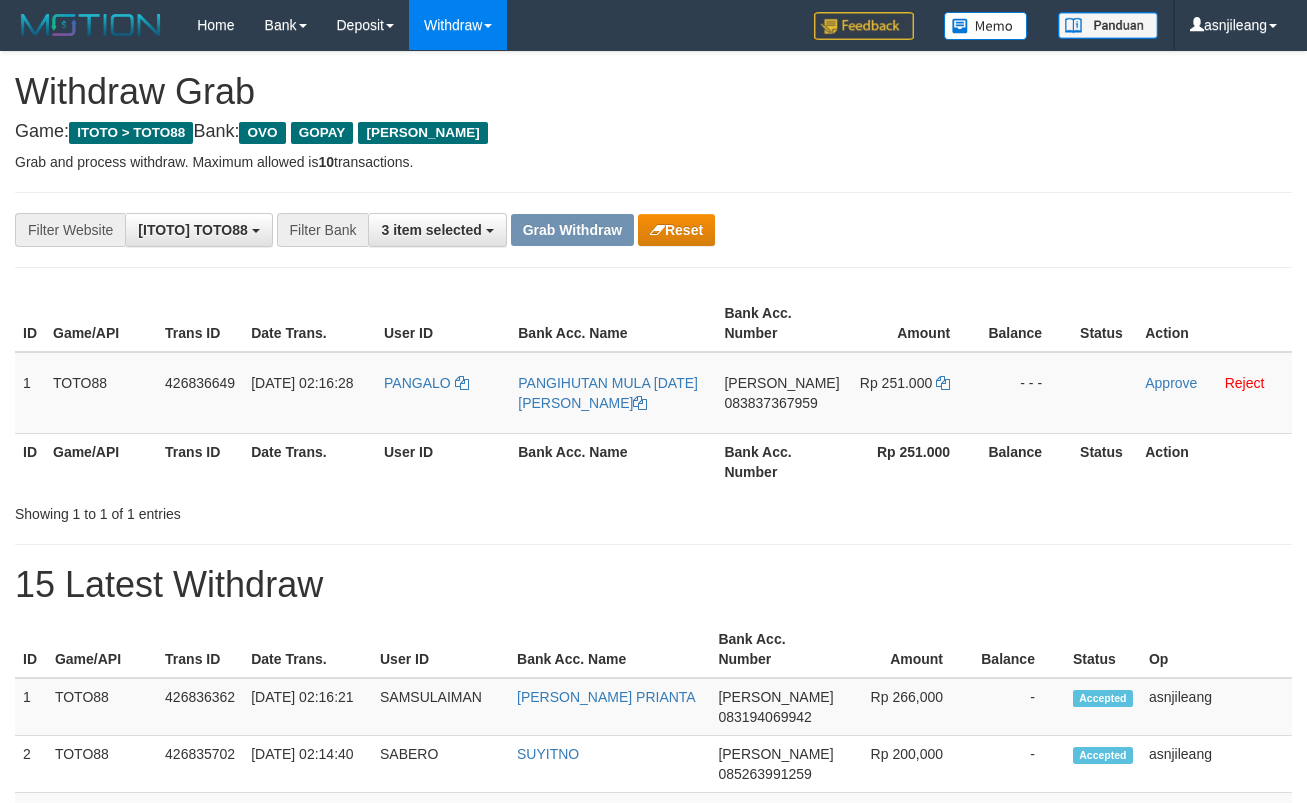 scroll, scrollTop: 0, scrollLeft: 0, axis: both 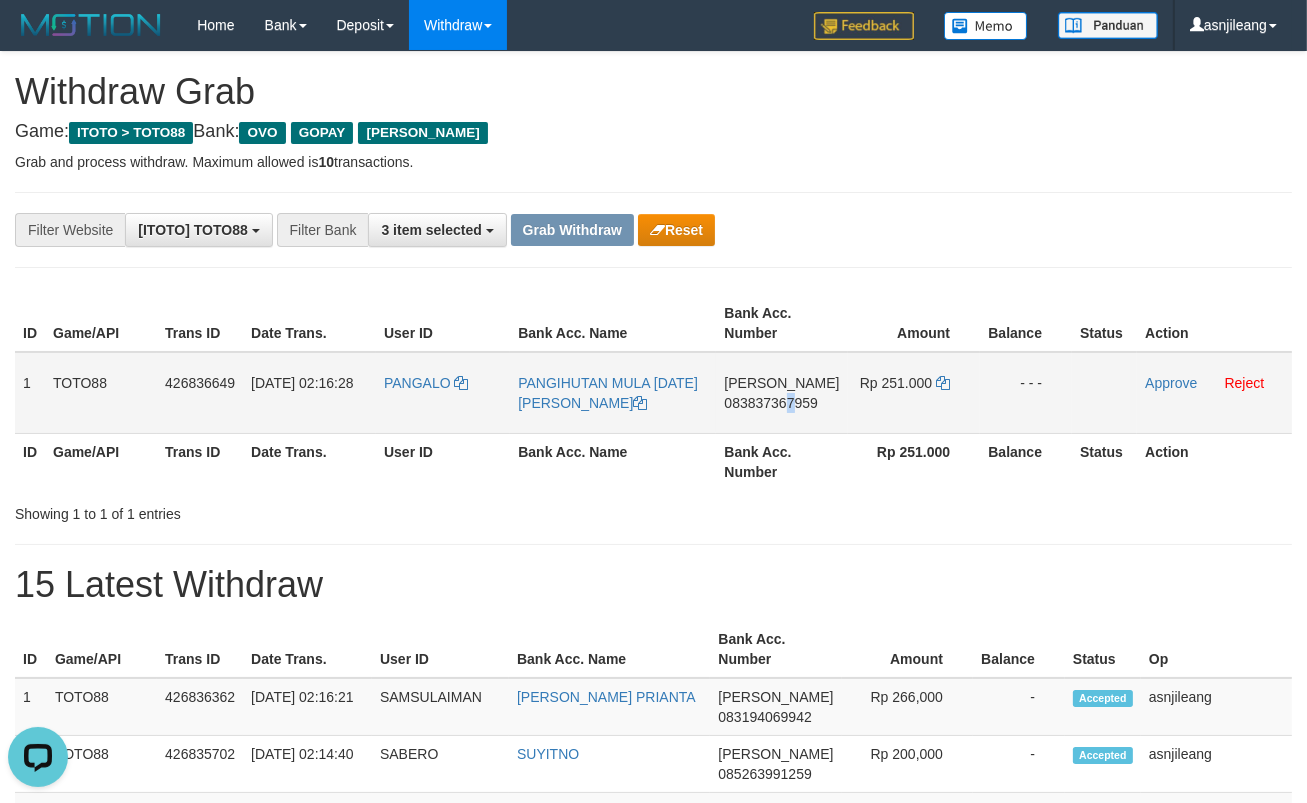 click on "DANA
083837367959" at bounding box center (781, 393) 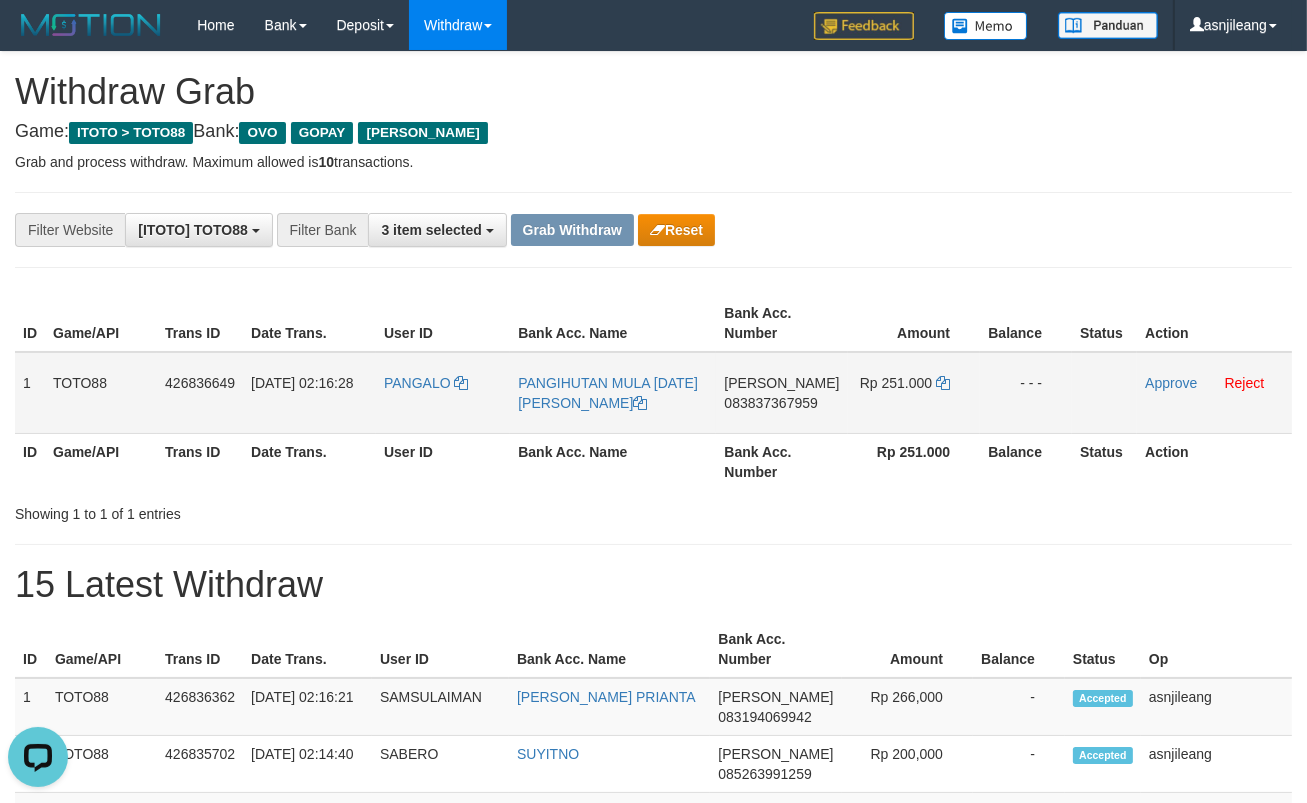 click on "DANA
083837367959" at bounding box center [781, 393] 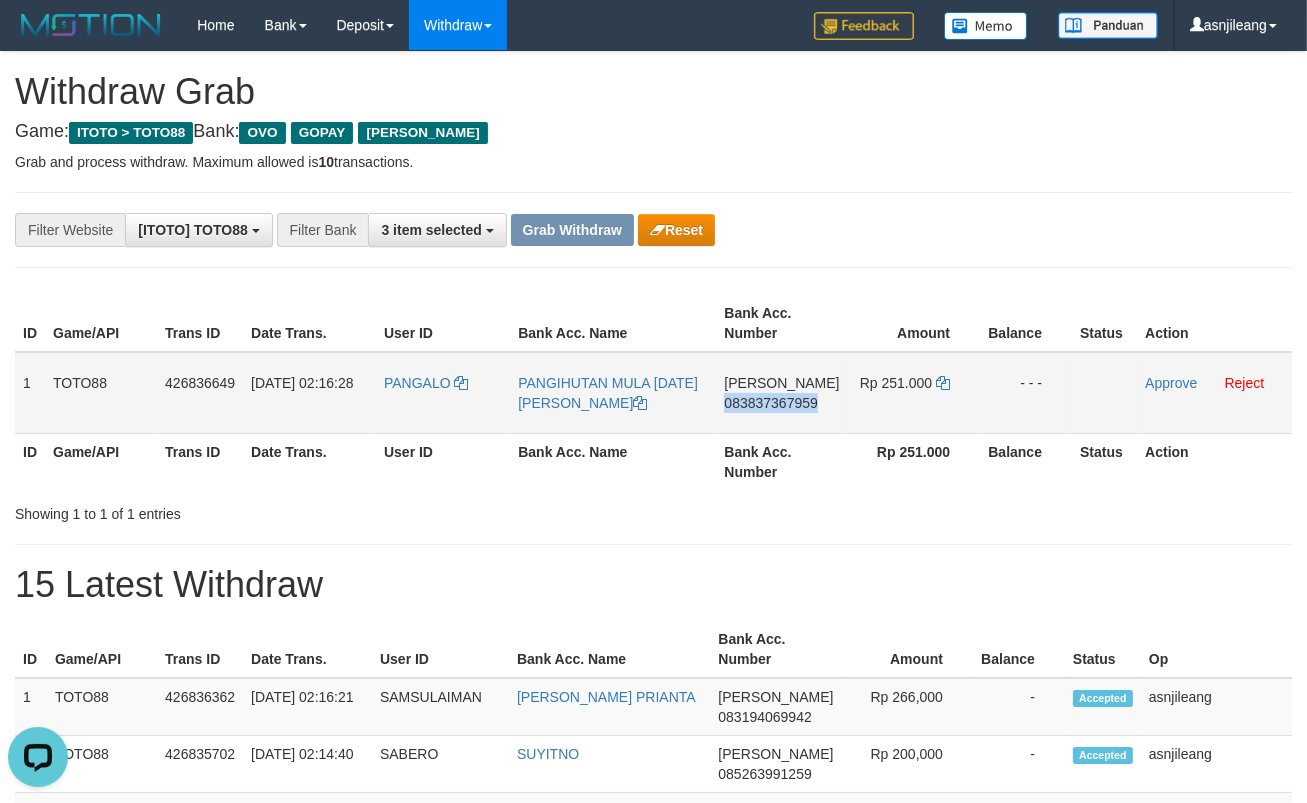 click on "DANA
083837367959" at bounding box center (781, 393) 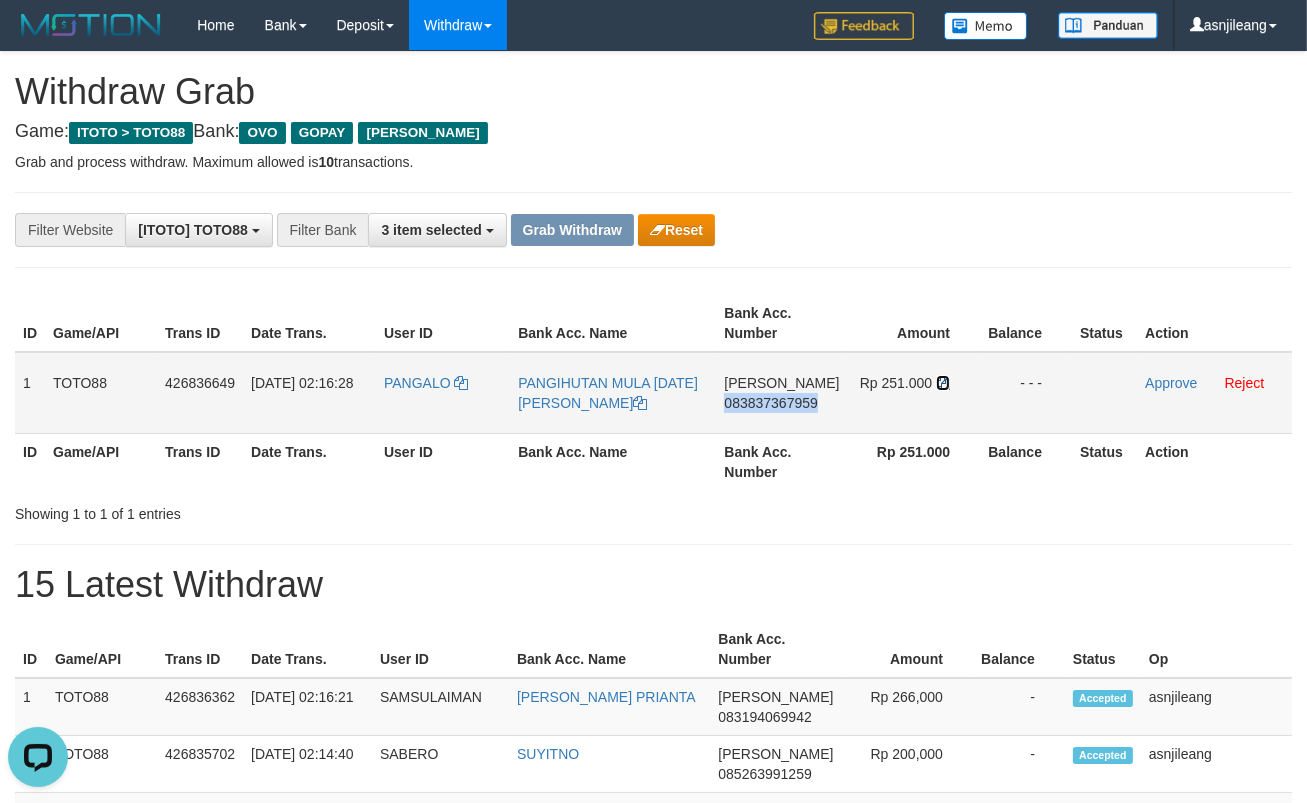 click at bounding box center (943, 383) 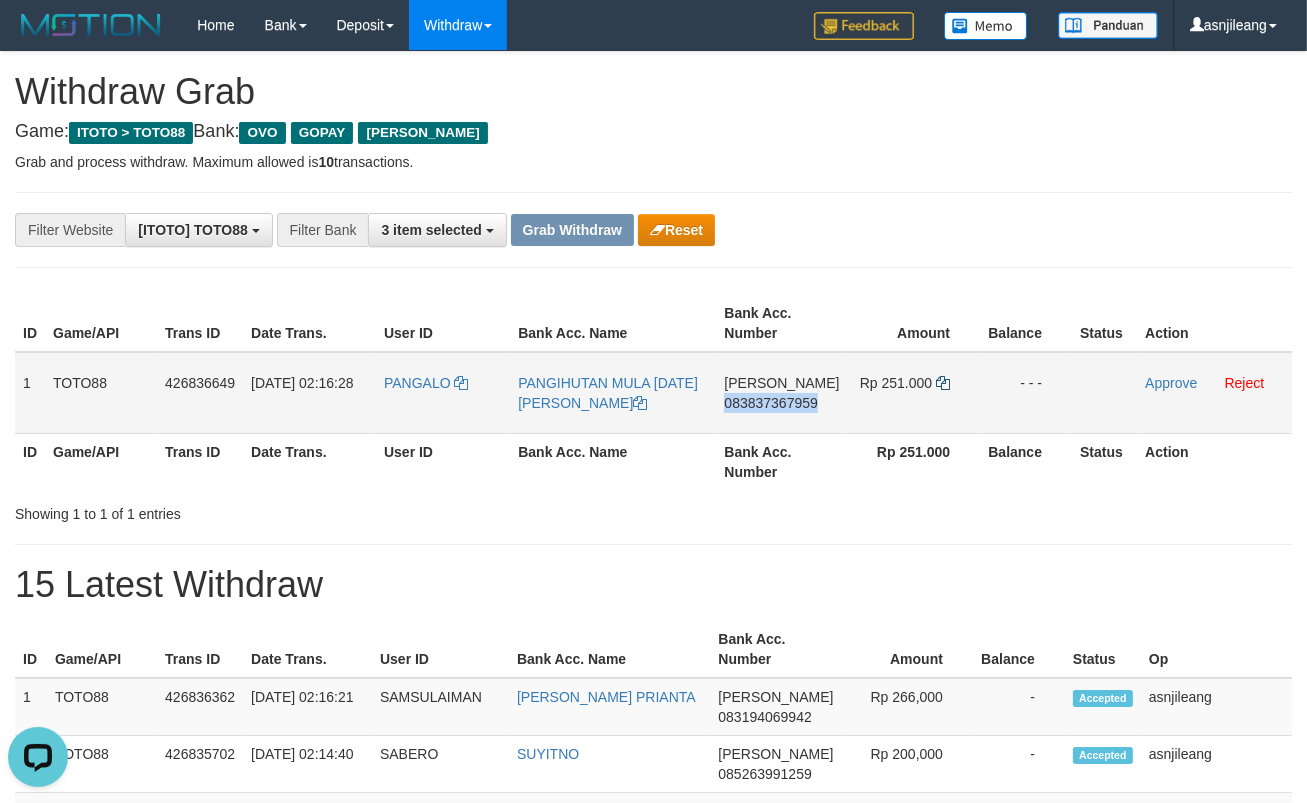 copy on "083837367959" 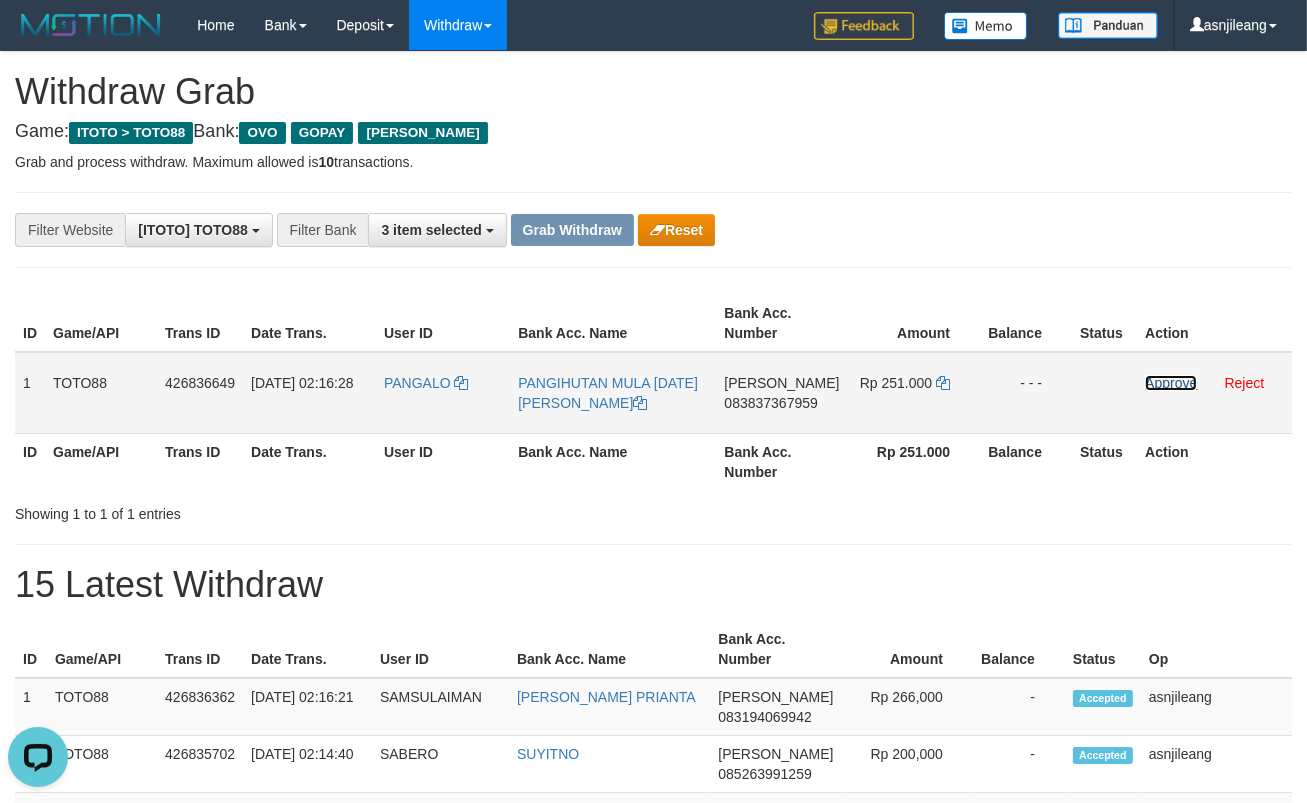 click on "Approve" at bounding box center [1171, 383] 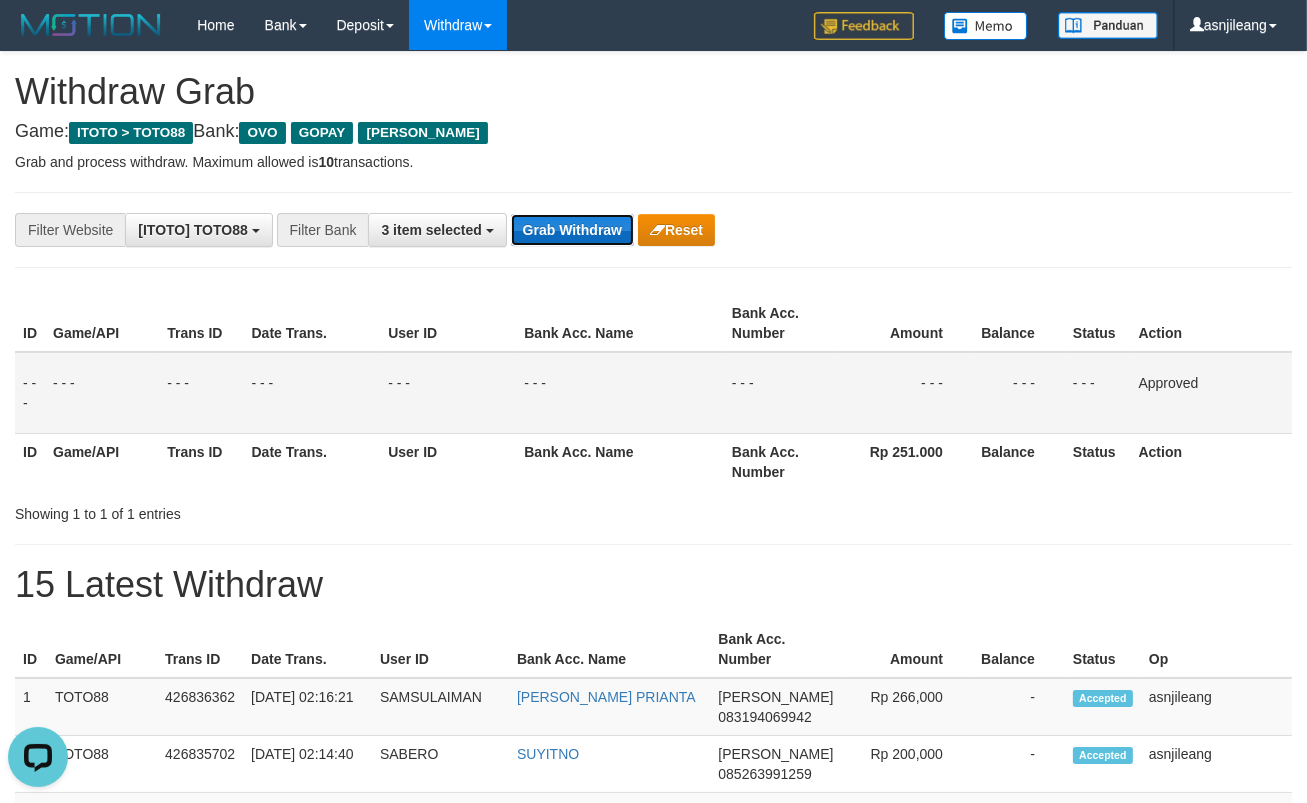 click on "Grab Withdraw" at bounding box center [572, 230] 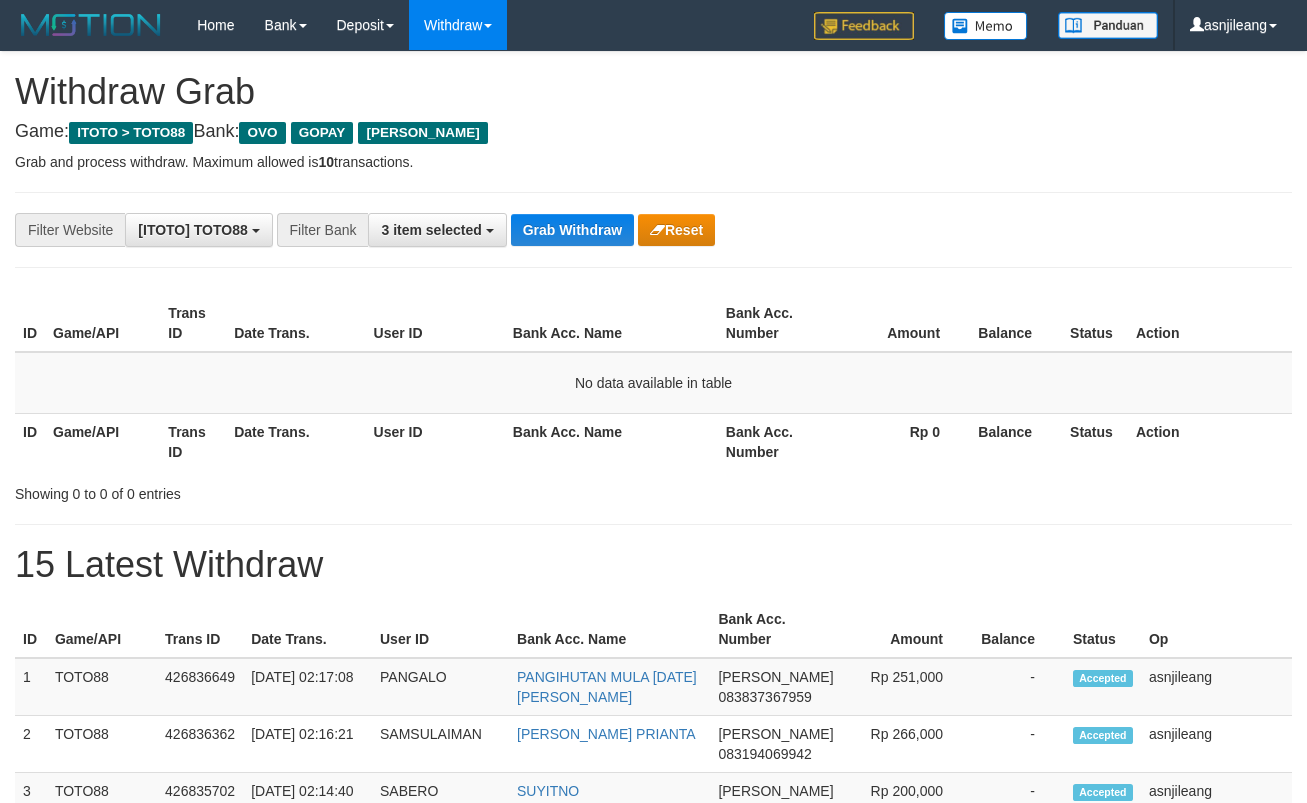 click on "Grab Withdraw" at bounding box center [572, 230] 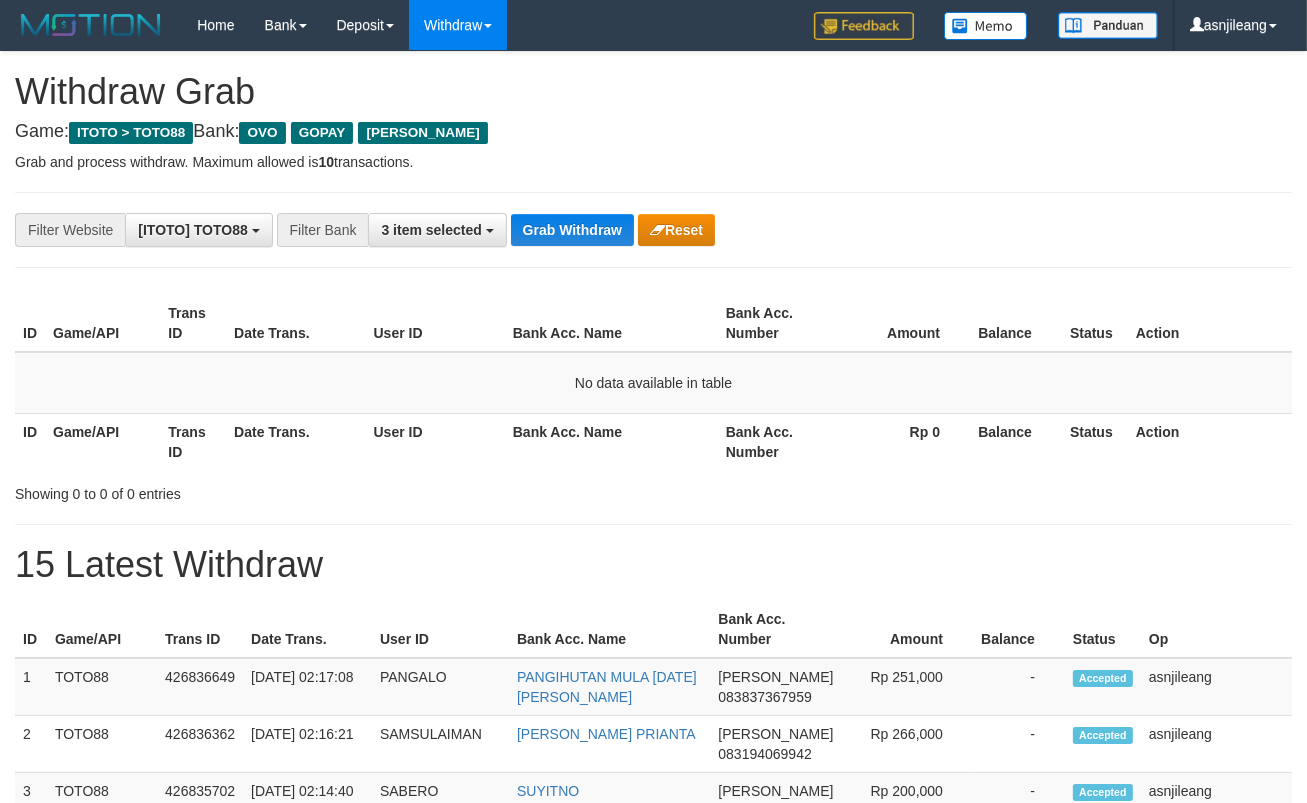 scroll, scrollTop: 17, scrollLeft: 0, axis: vertical 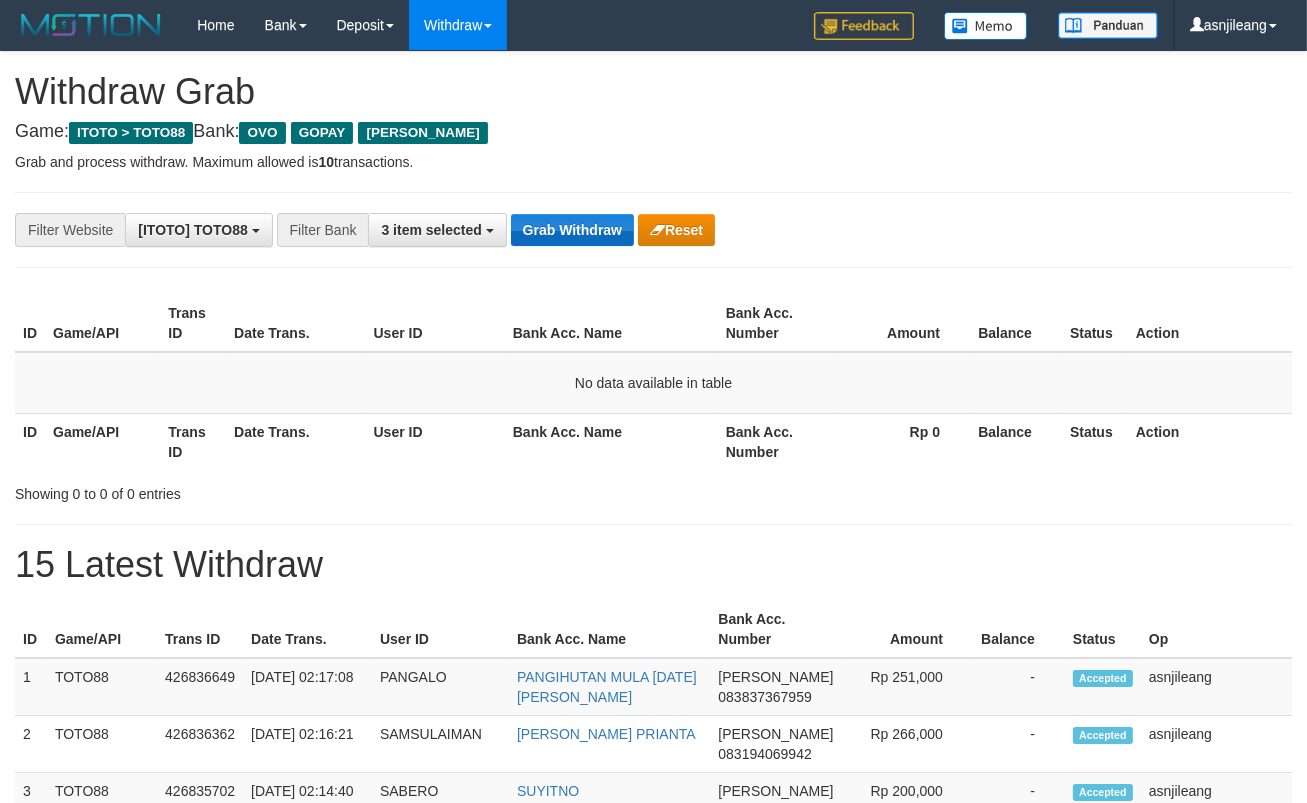 drag, startPoint x: 0, startPoint y: 0, endPoint x: 594, endPoint y: 233, distance: 638.0635 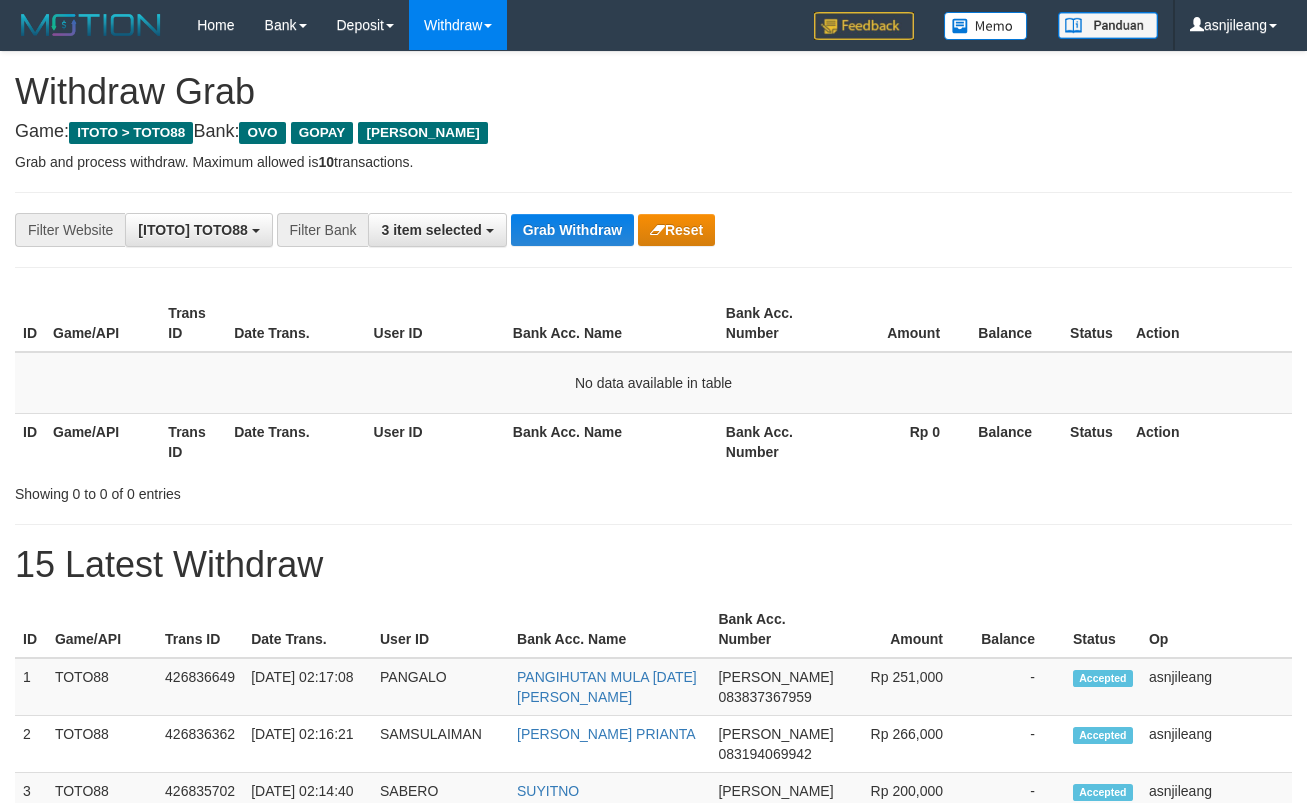 scroll, scrollTop: 0, scrollLeft: 0, axis: both 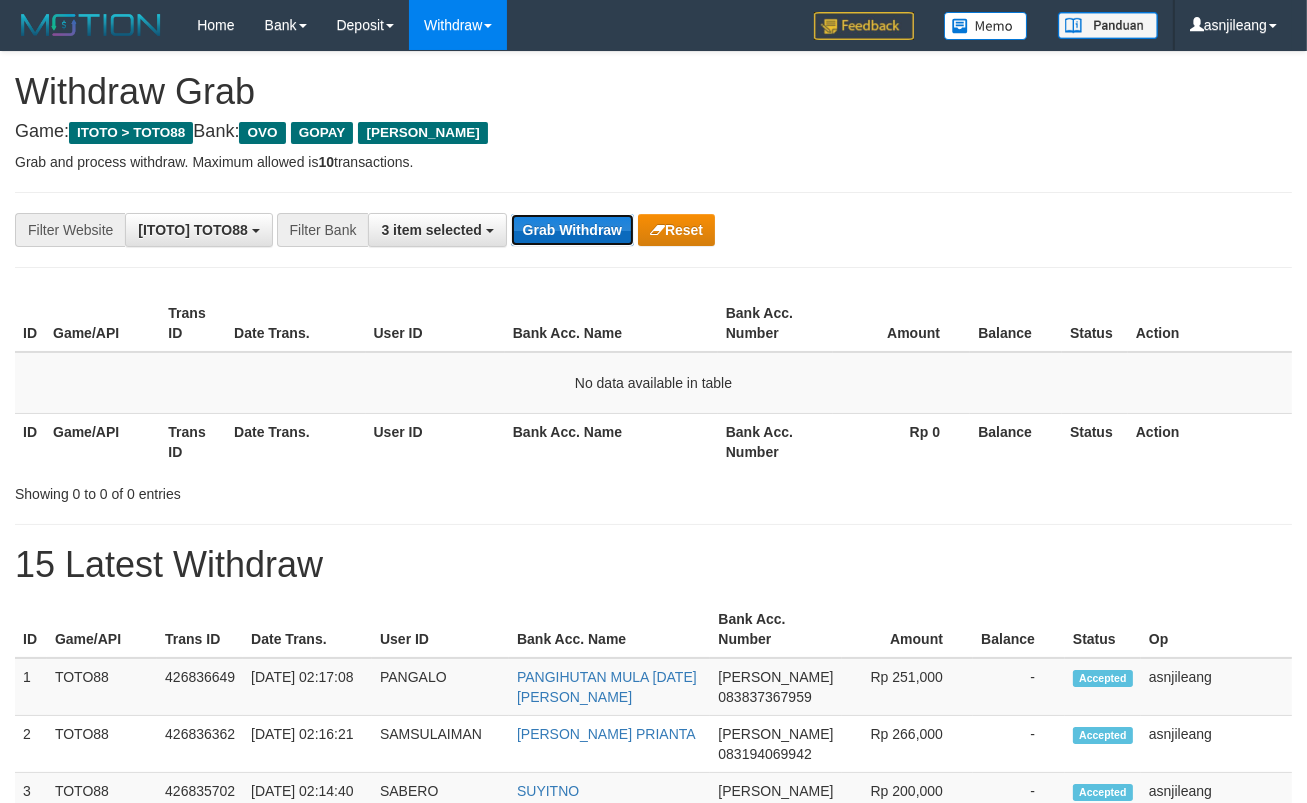 click on "Grab Withdraw" at bounding box center [572, 230] 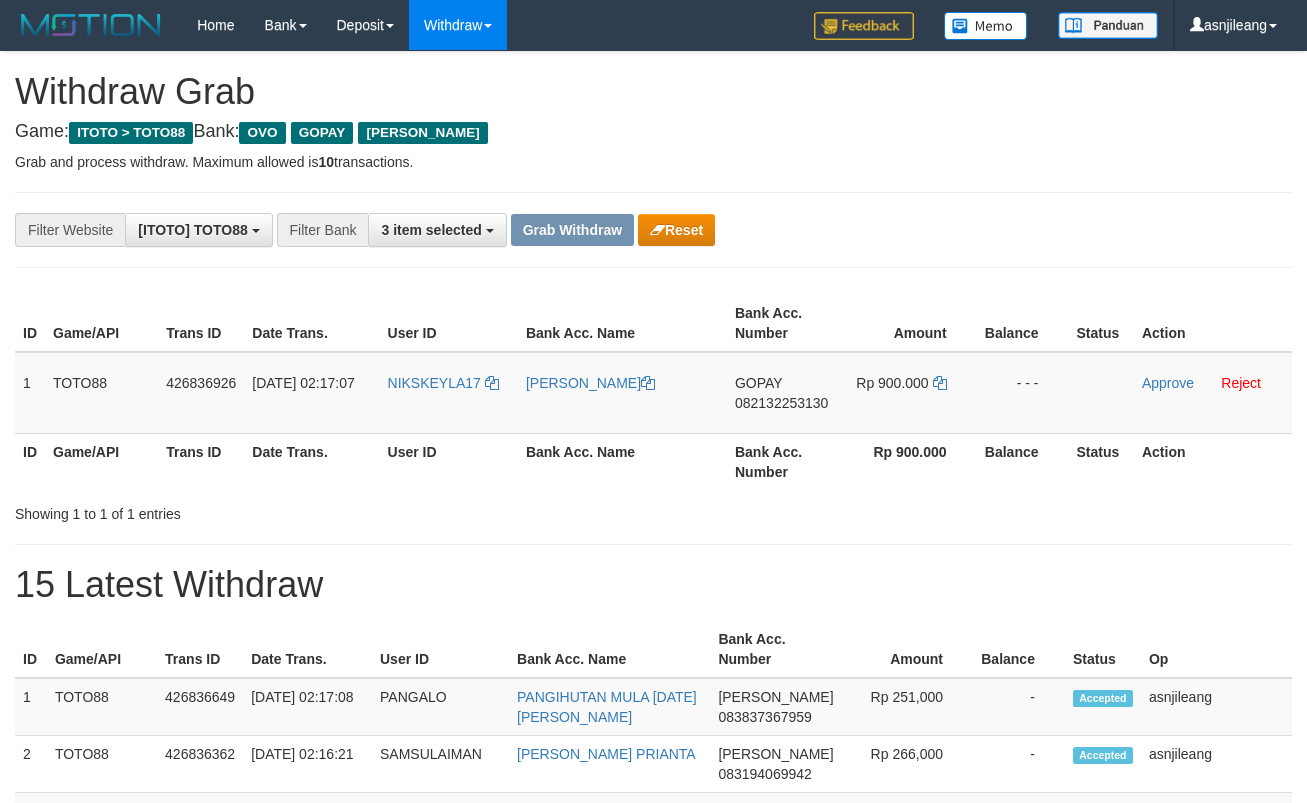 scroll, scrollTop: 0, scrollLeft: 0, axis: both 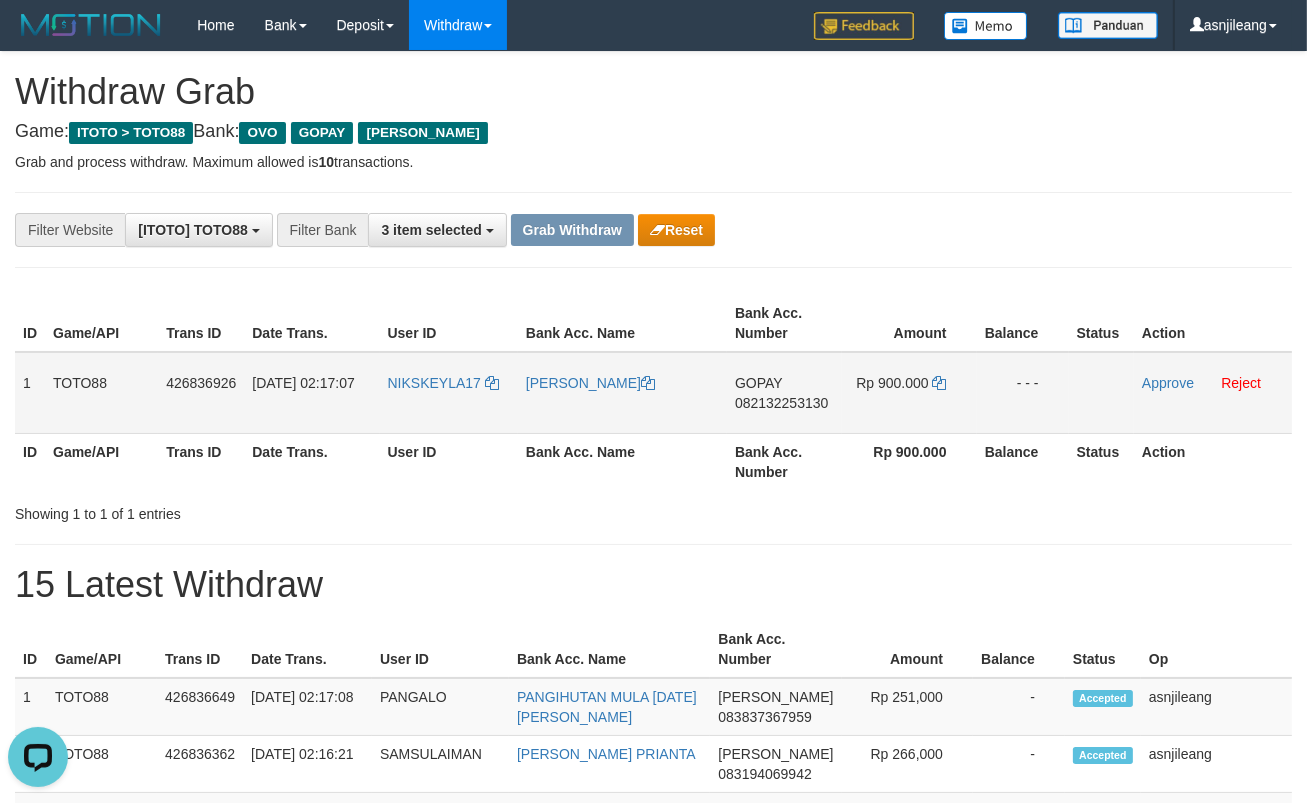click on "GOPAY
082132253130" at bounding box center [784, 393] 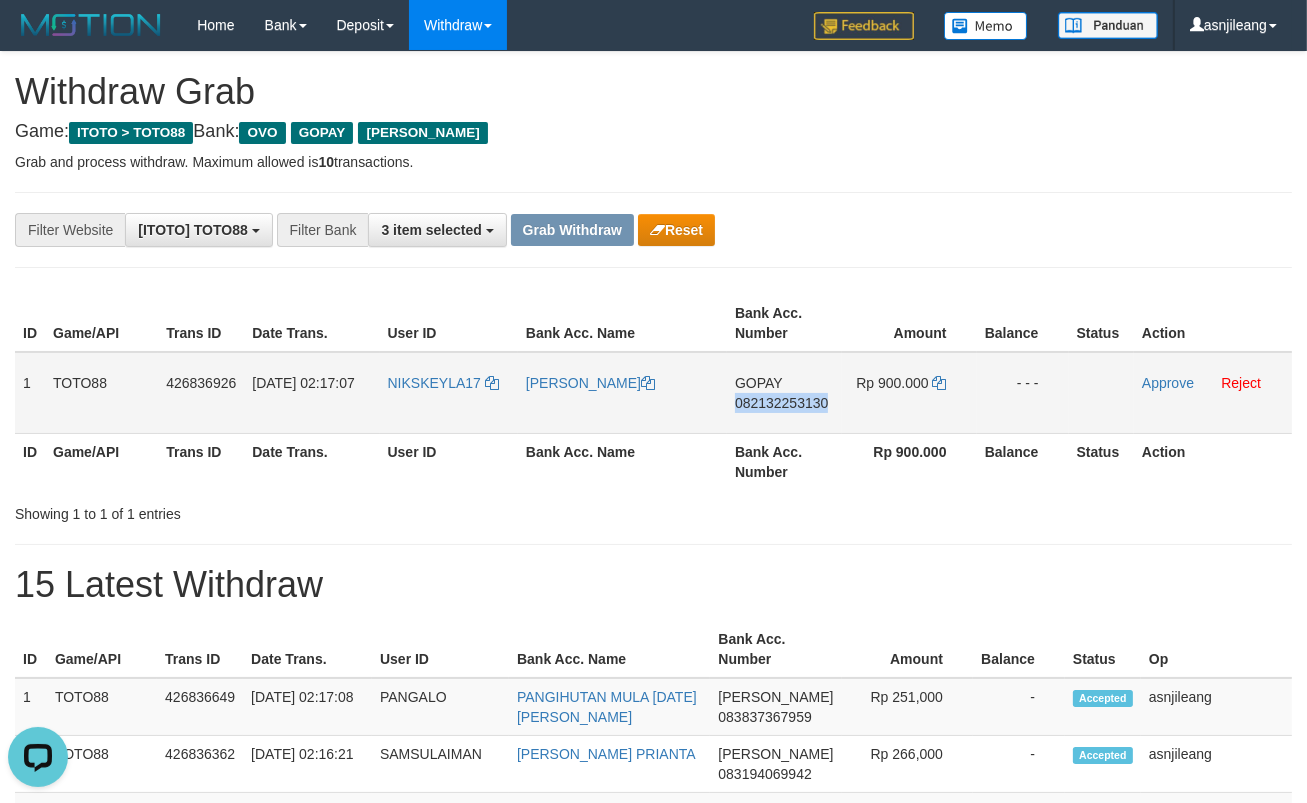 click on "GOPAY
082132253130" at bounding box center (784, 393) 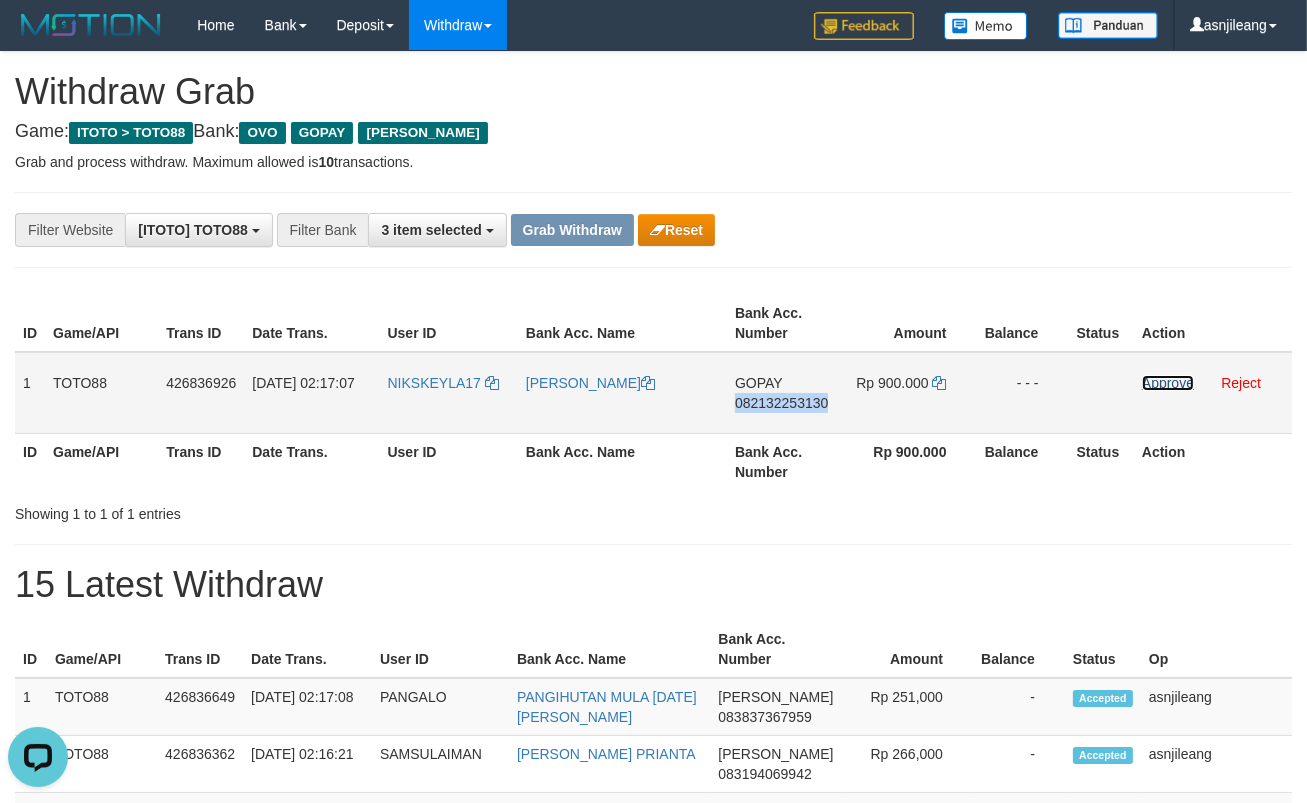 click on "Approve" at bounding box center (1168, 383) 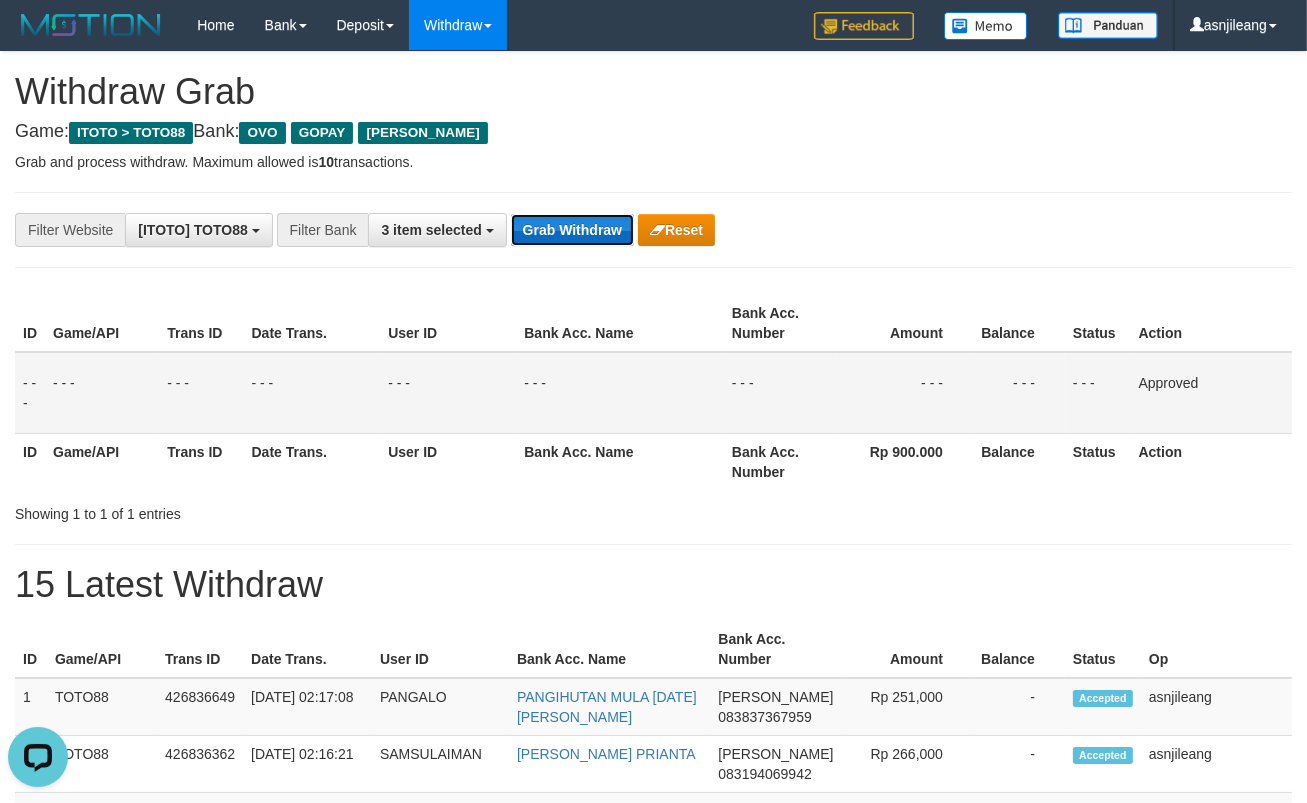 click on "Grab Withdraw" at bounding box center [572, 230] 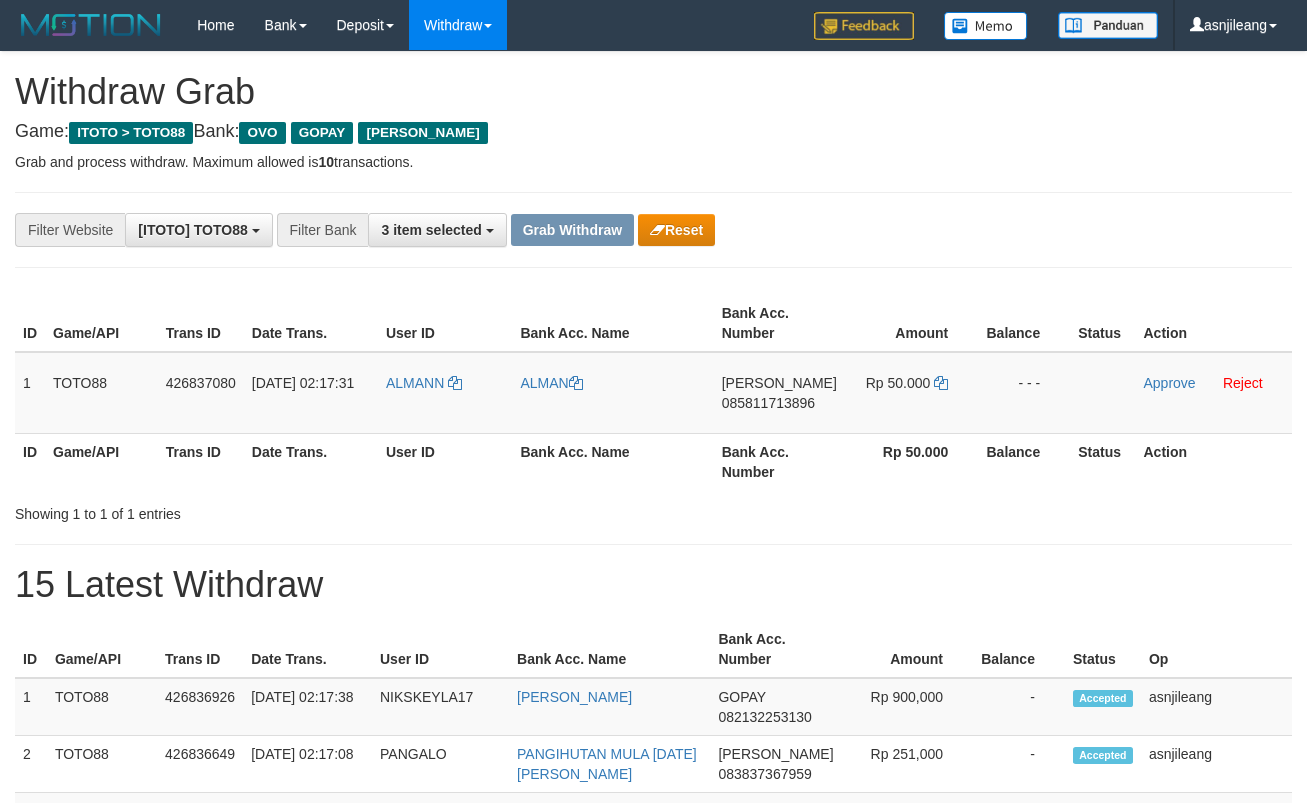 scroll, scrollTop: 0, scrollLeft: 0, axis: both 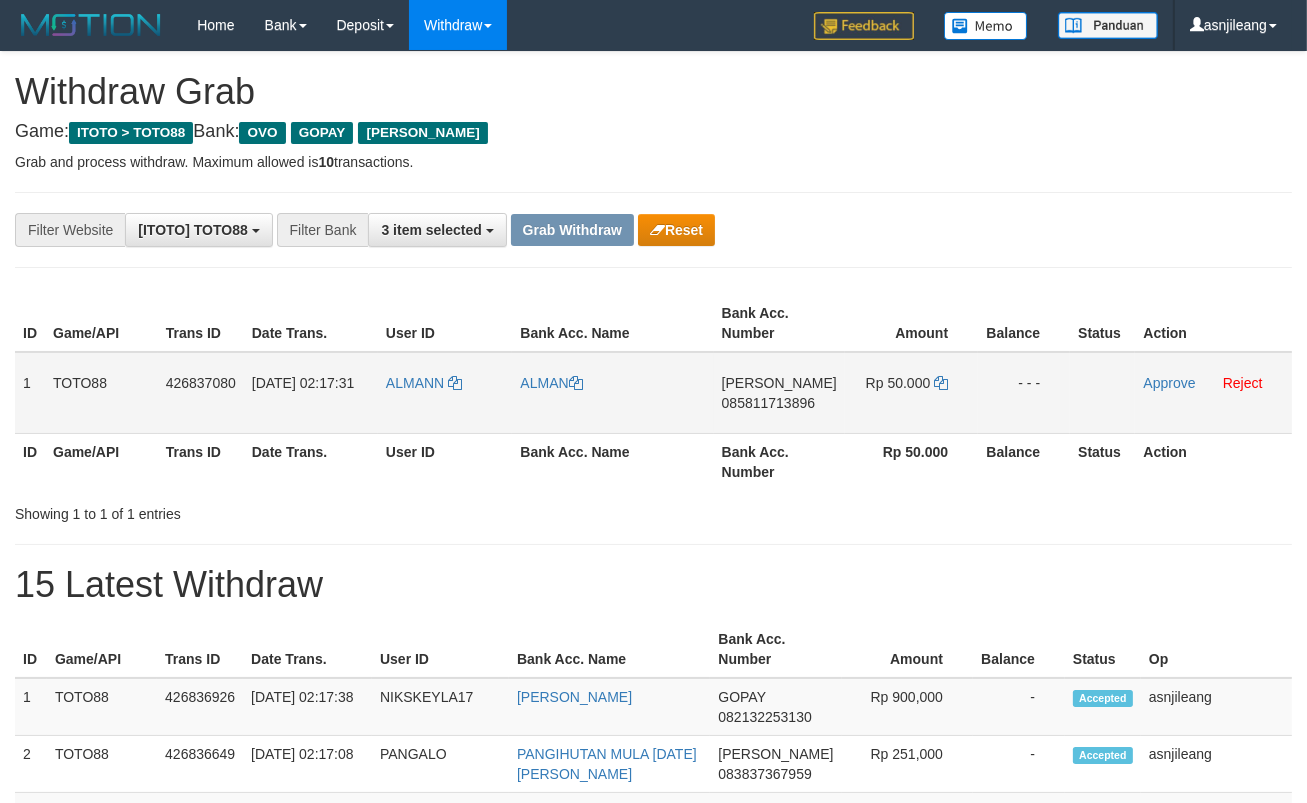 click on "DANA
085811713896" at bounding box center (779, 393) 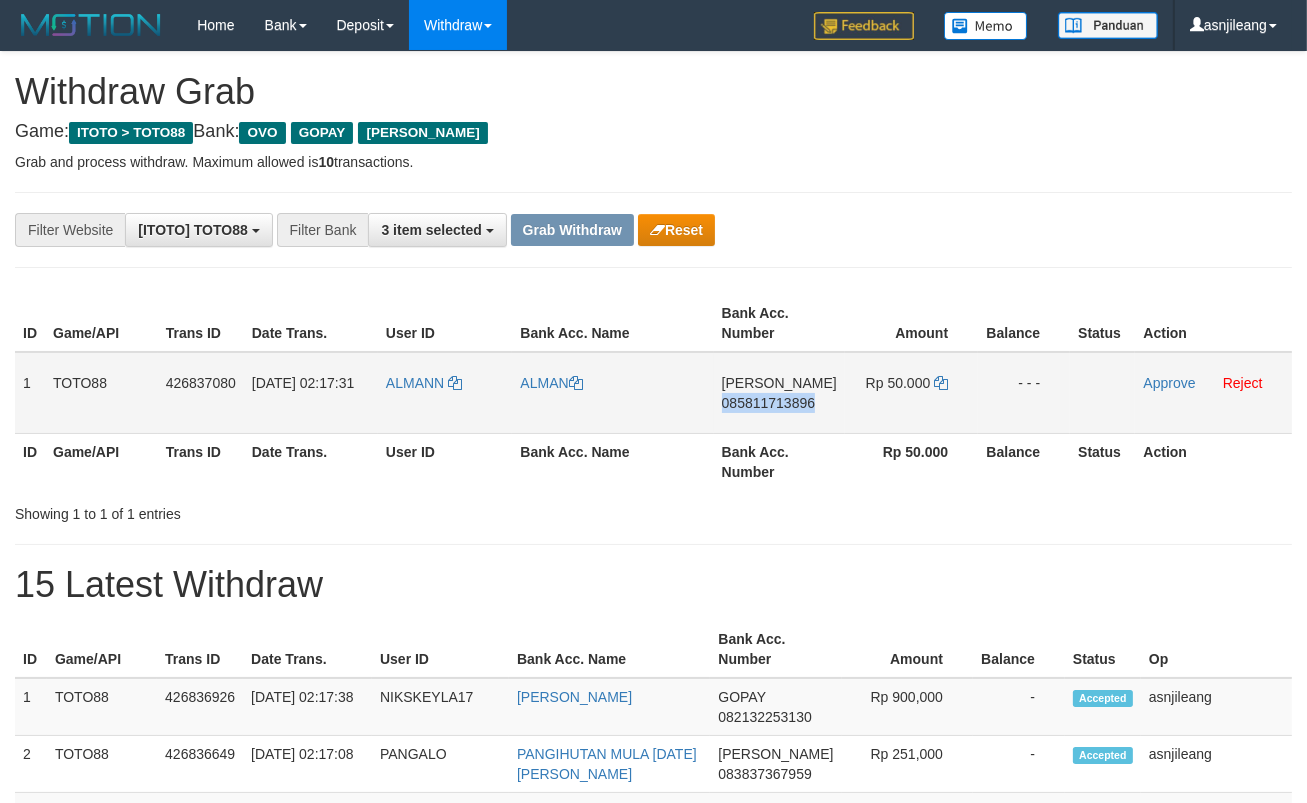 click on "DANA
085811713896" at bounding box center (779, 393) 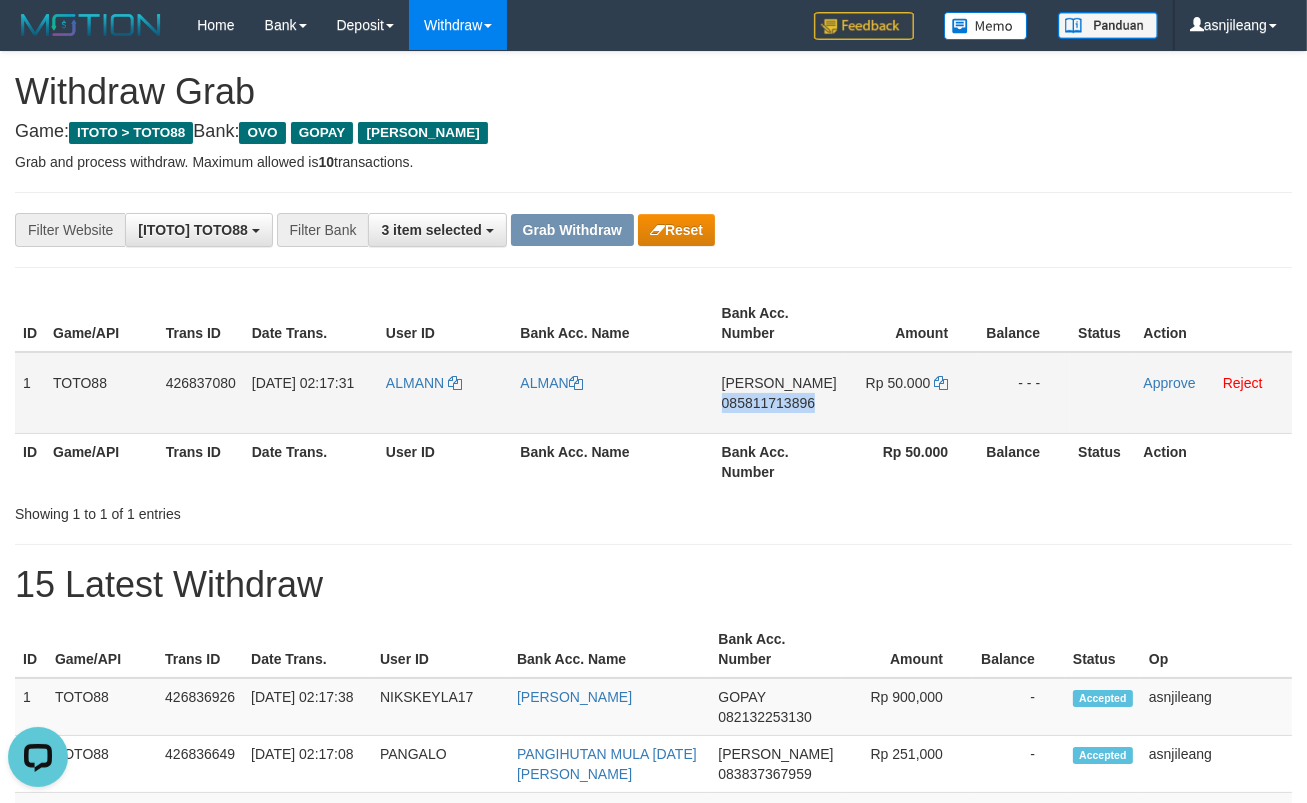 scroll, scrollTop: 0, scrollLeft: 0, axis: both 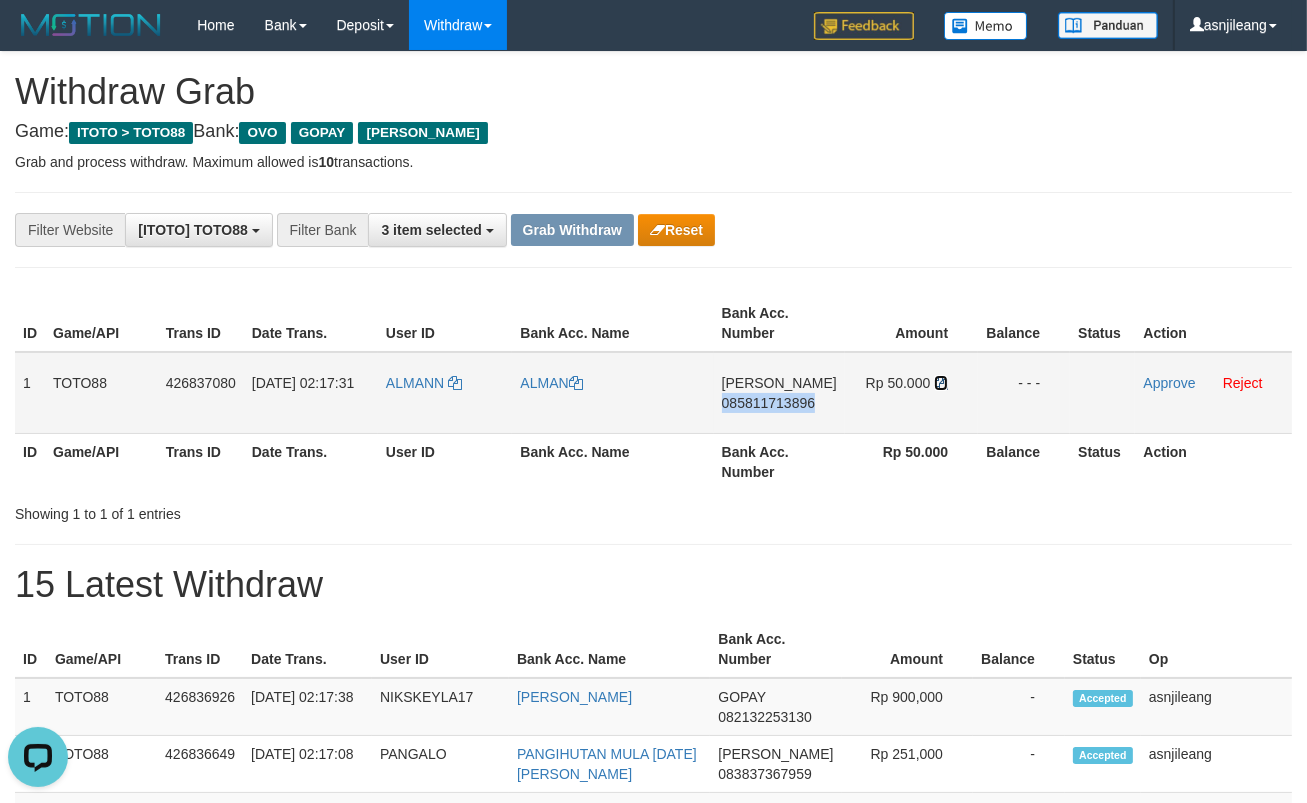 click at bounding box center [941, 383] 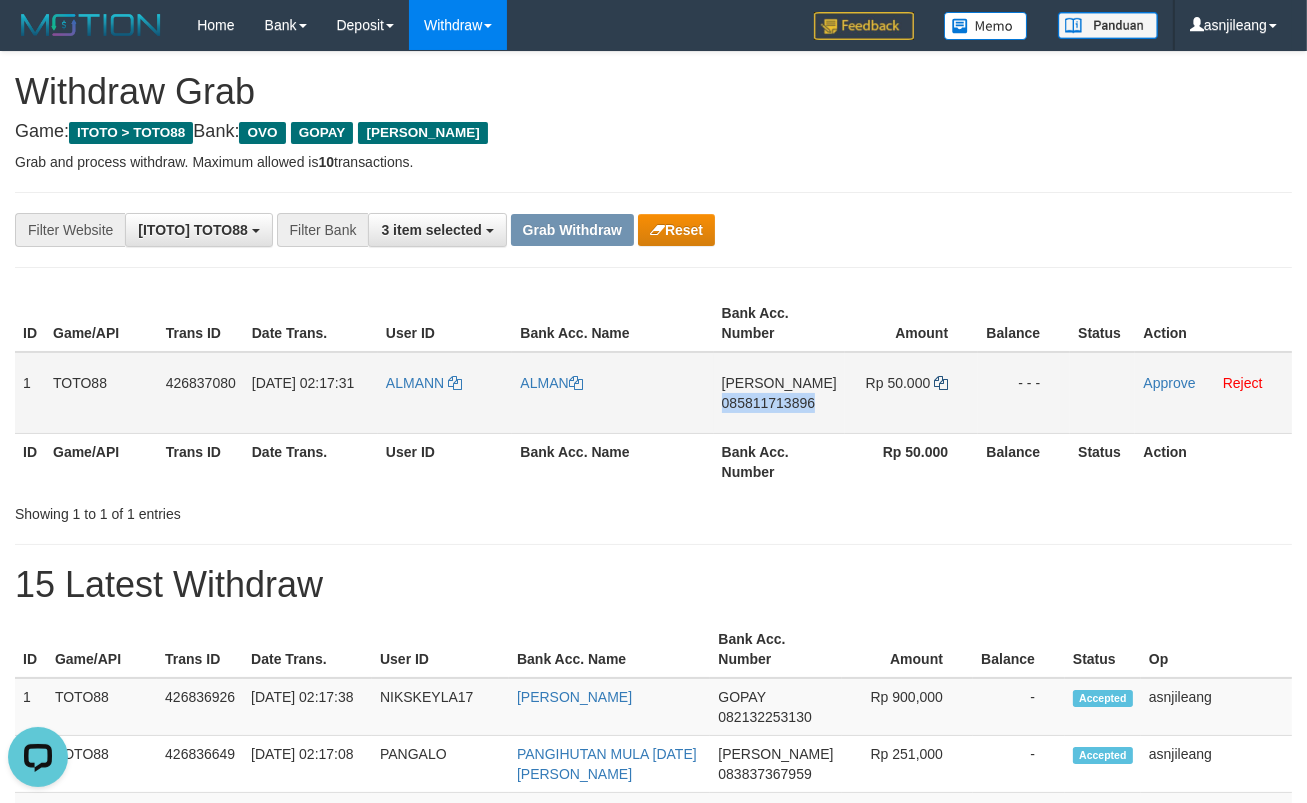 copy on "085811713896" 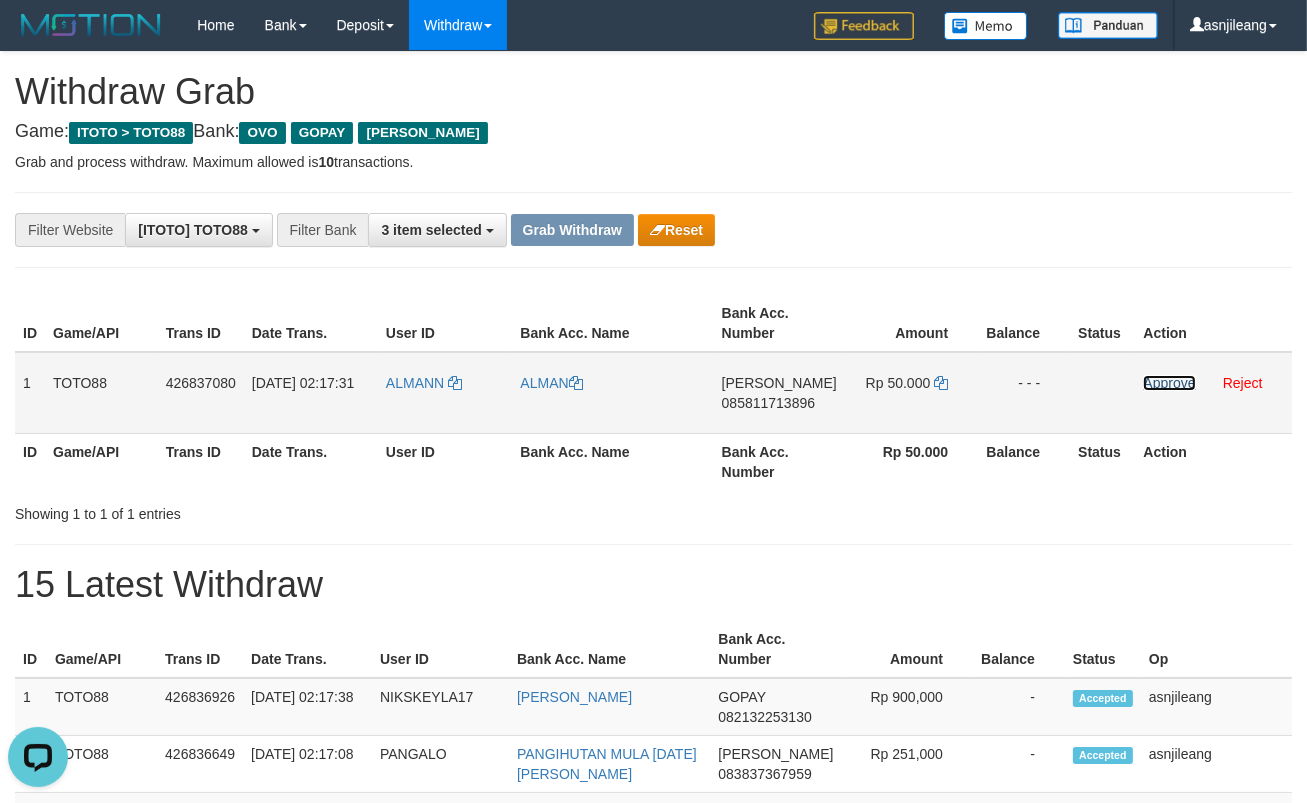 click on "Approve" at bounding box center [1169, 383] 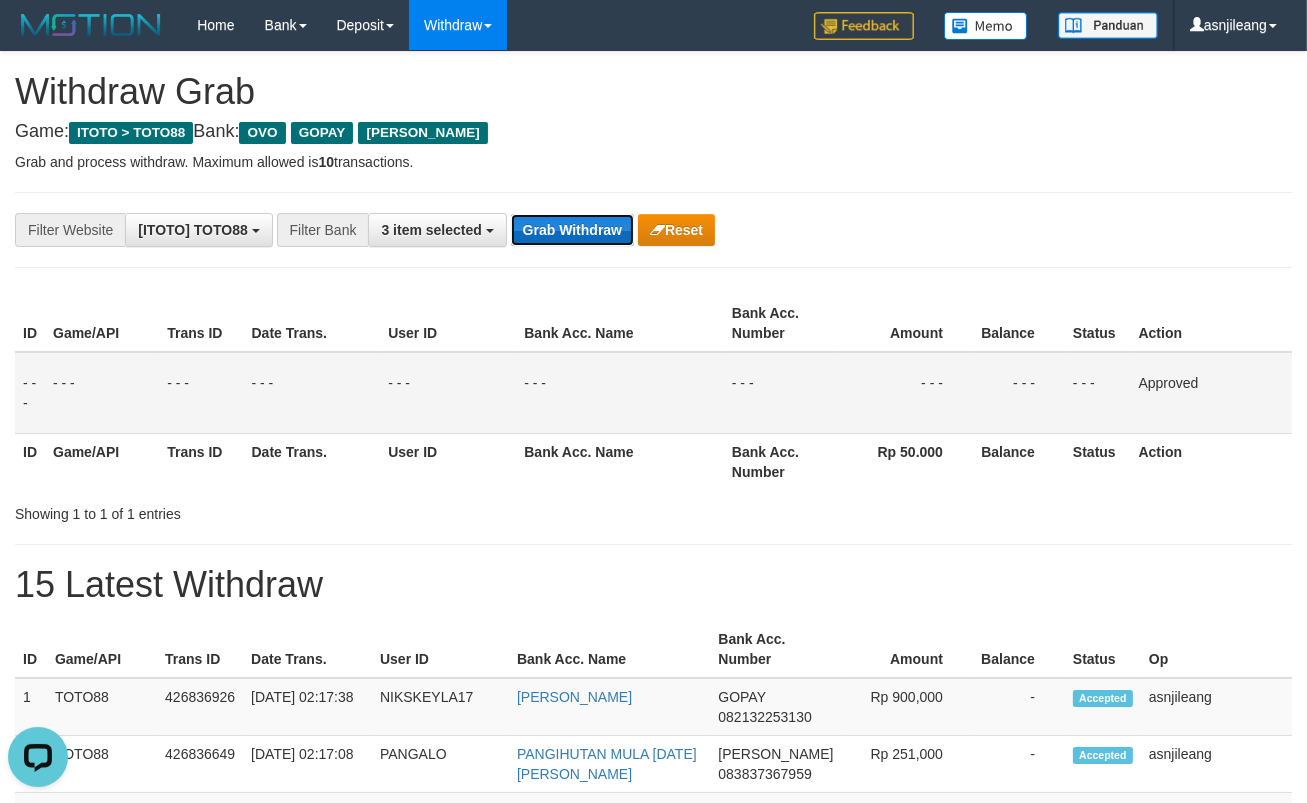 click on "Grab Withdraw" at bounding box center [572, 230] 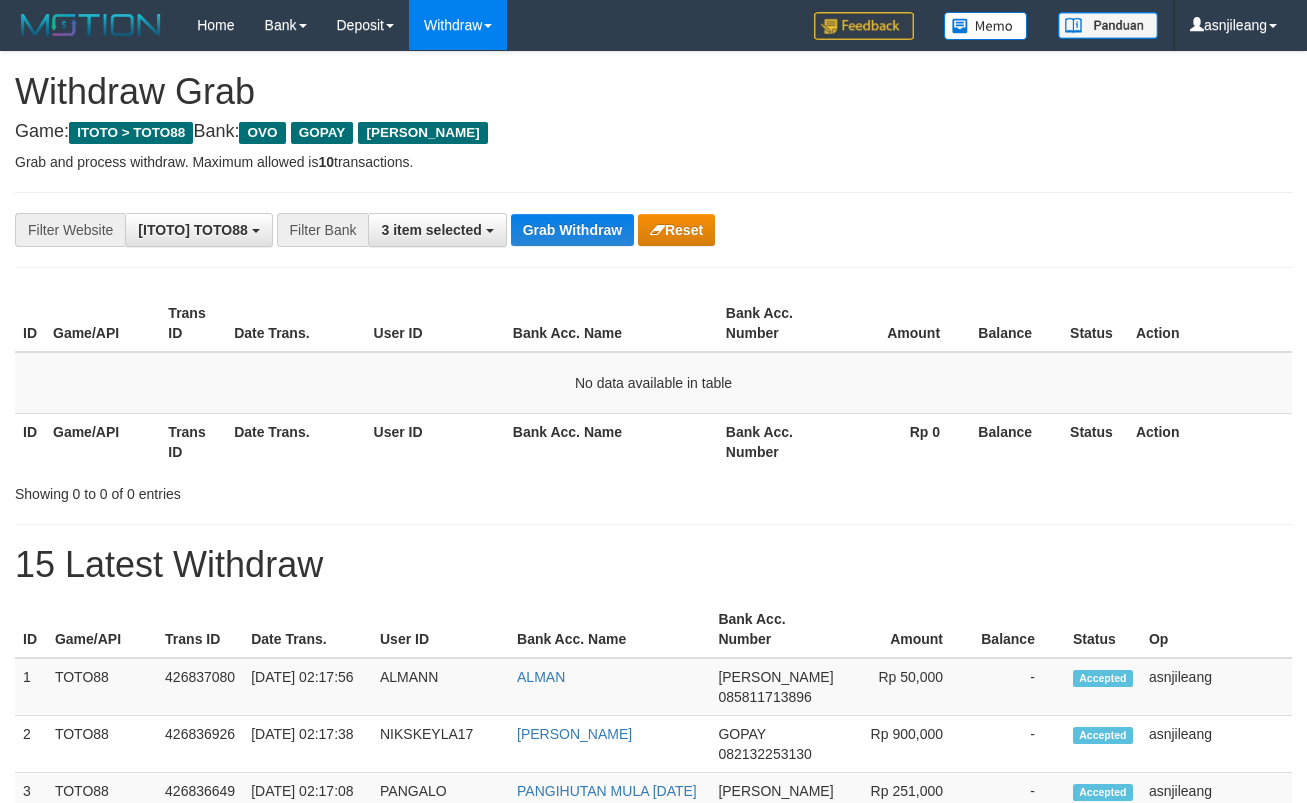 click on "Grab Withdraw" at bounding box center (572, 230) 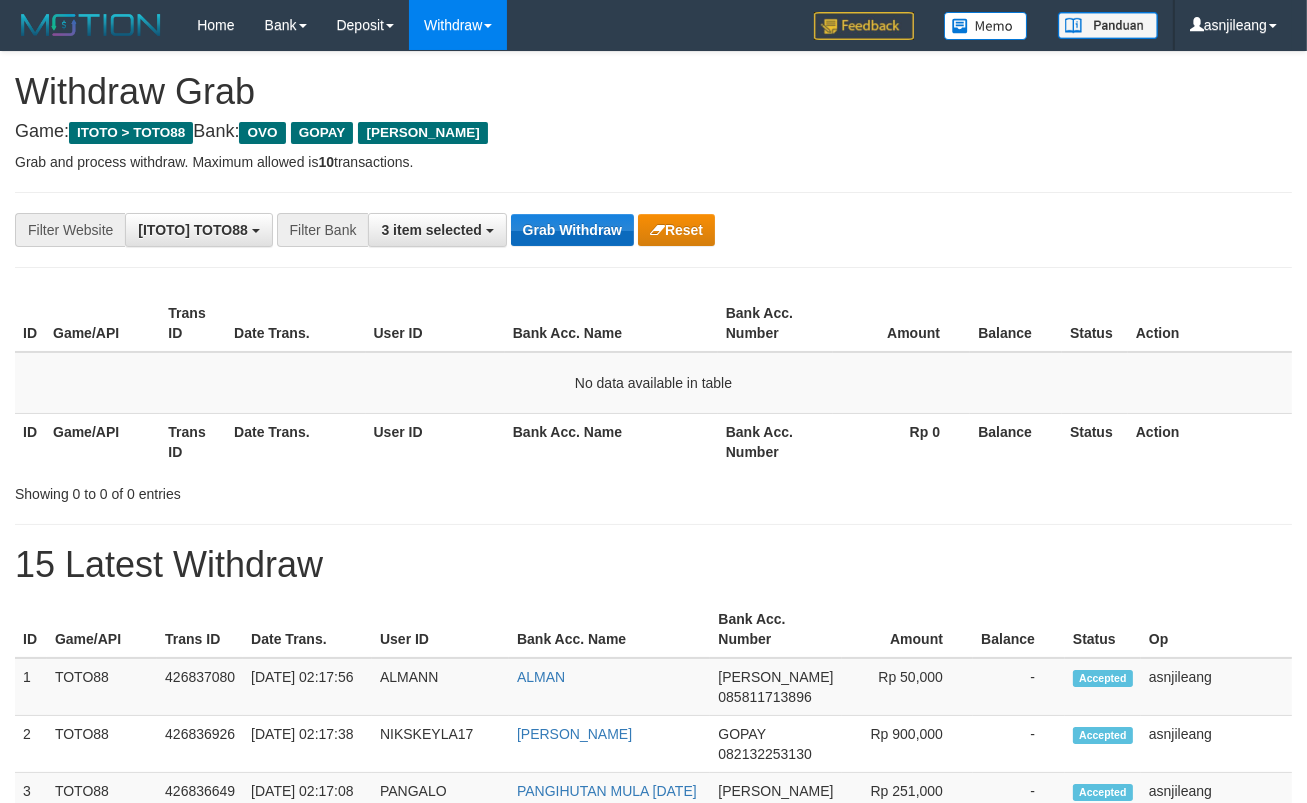 scroll, scrollTop: 17, scrollLeft: 0, axis: vertical 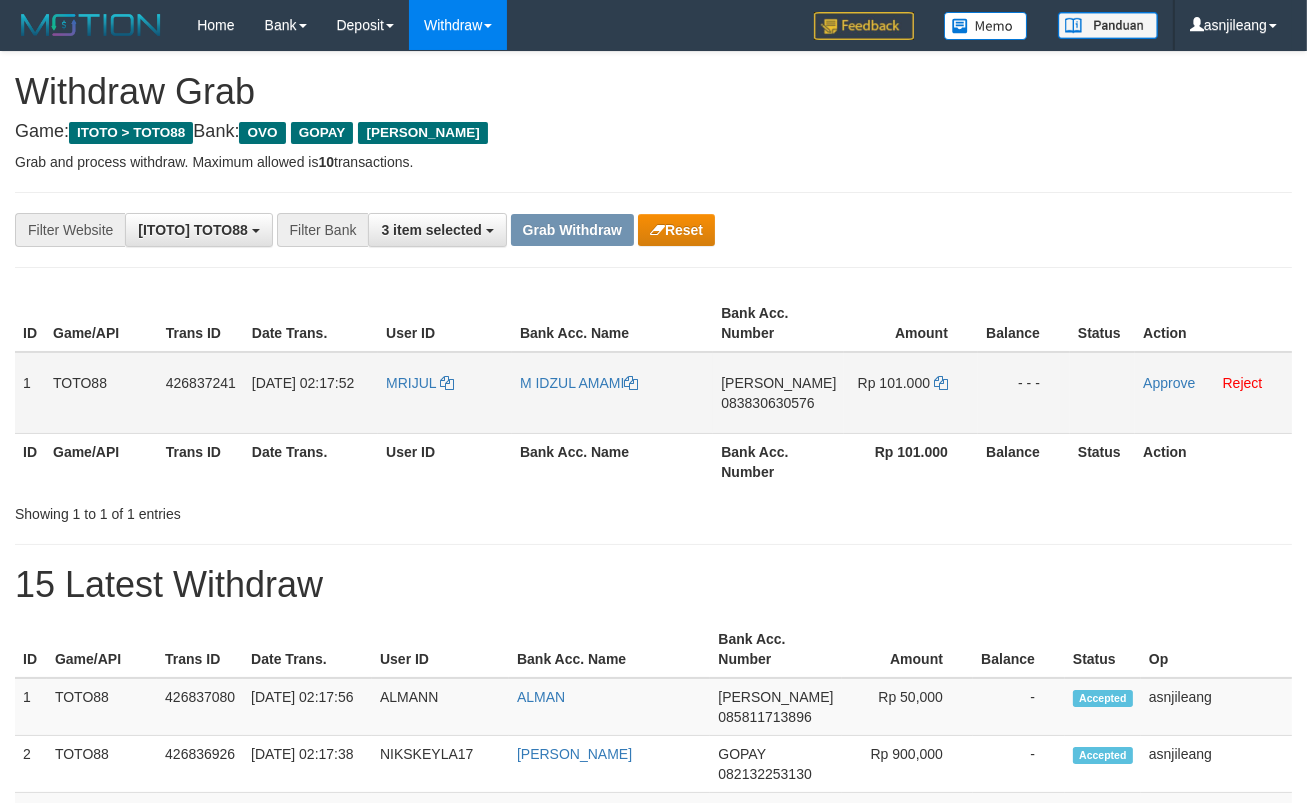 click on "[PERSON_NAME]
083830630576" at bounding box center [778, 393] 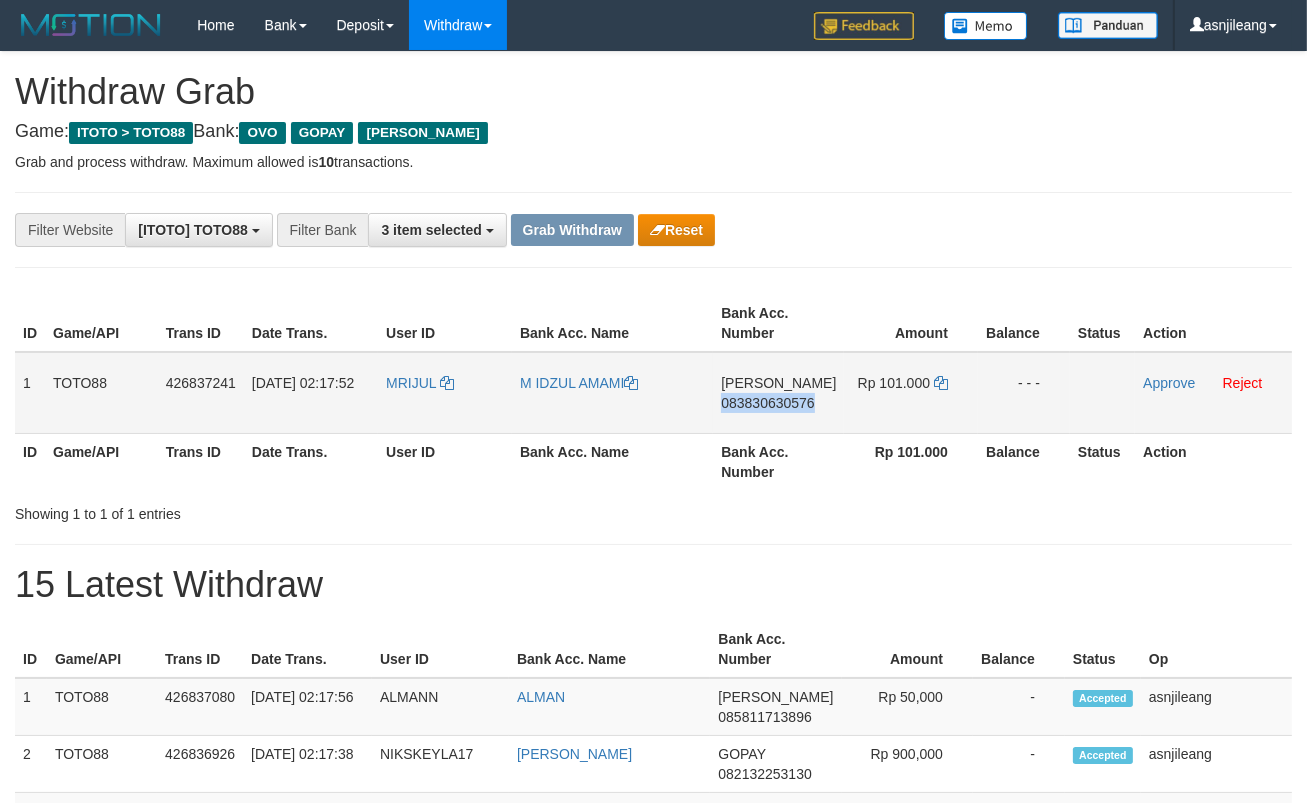 click on "[PERSON_NAME]
083830630576" at bounding box center [778, 393] 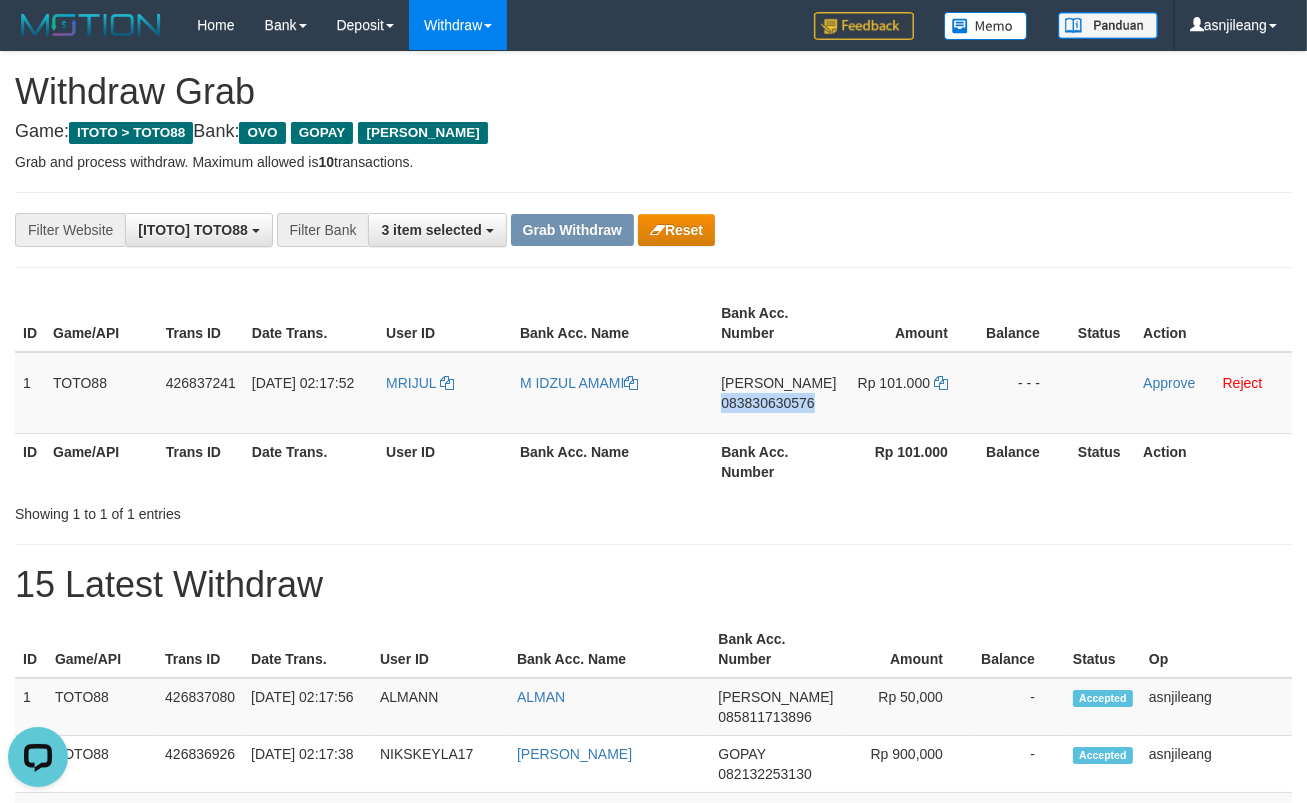 scroll, scrollTop: 0, scrollLeft: 0, axis: both 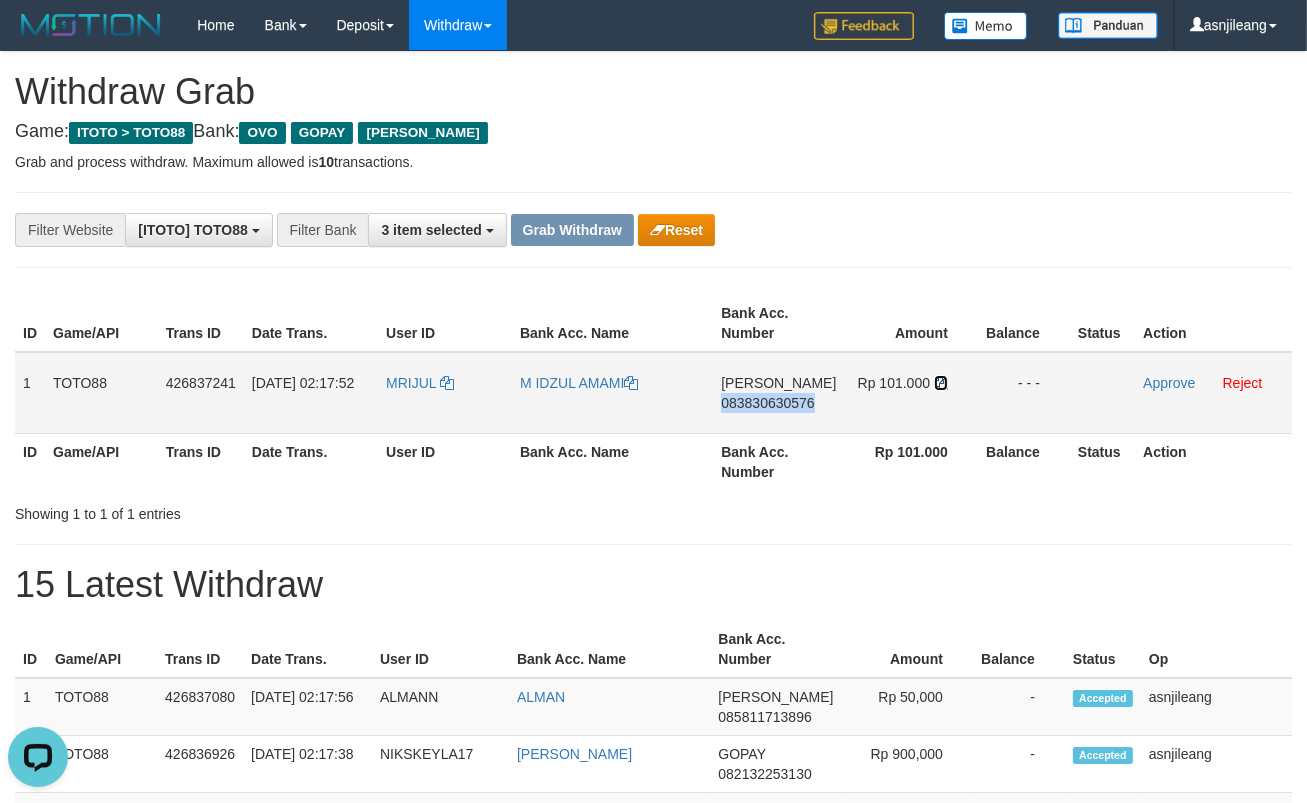 click at bounding box center (941, 383) 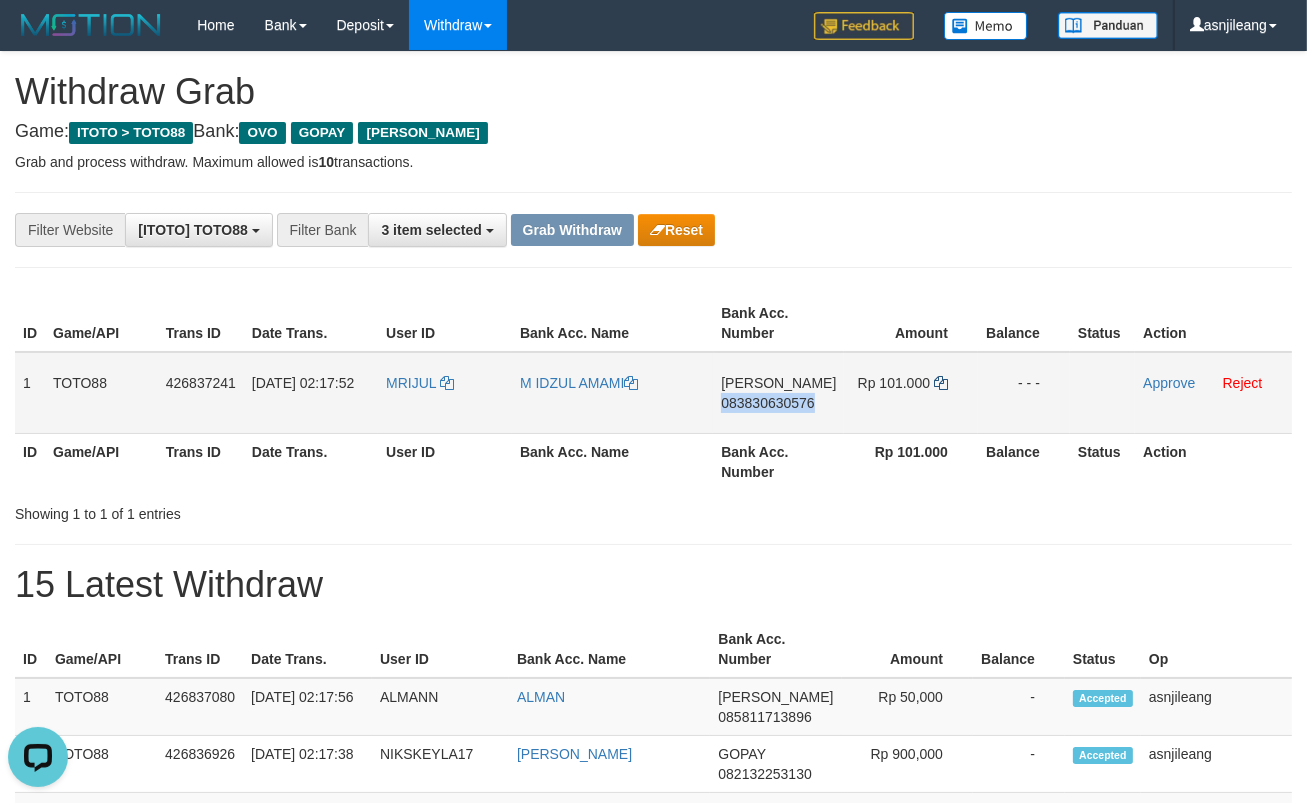 copy on "083830630576" 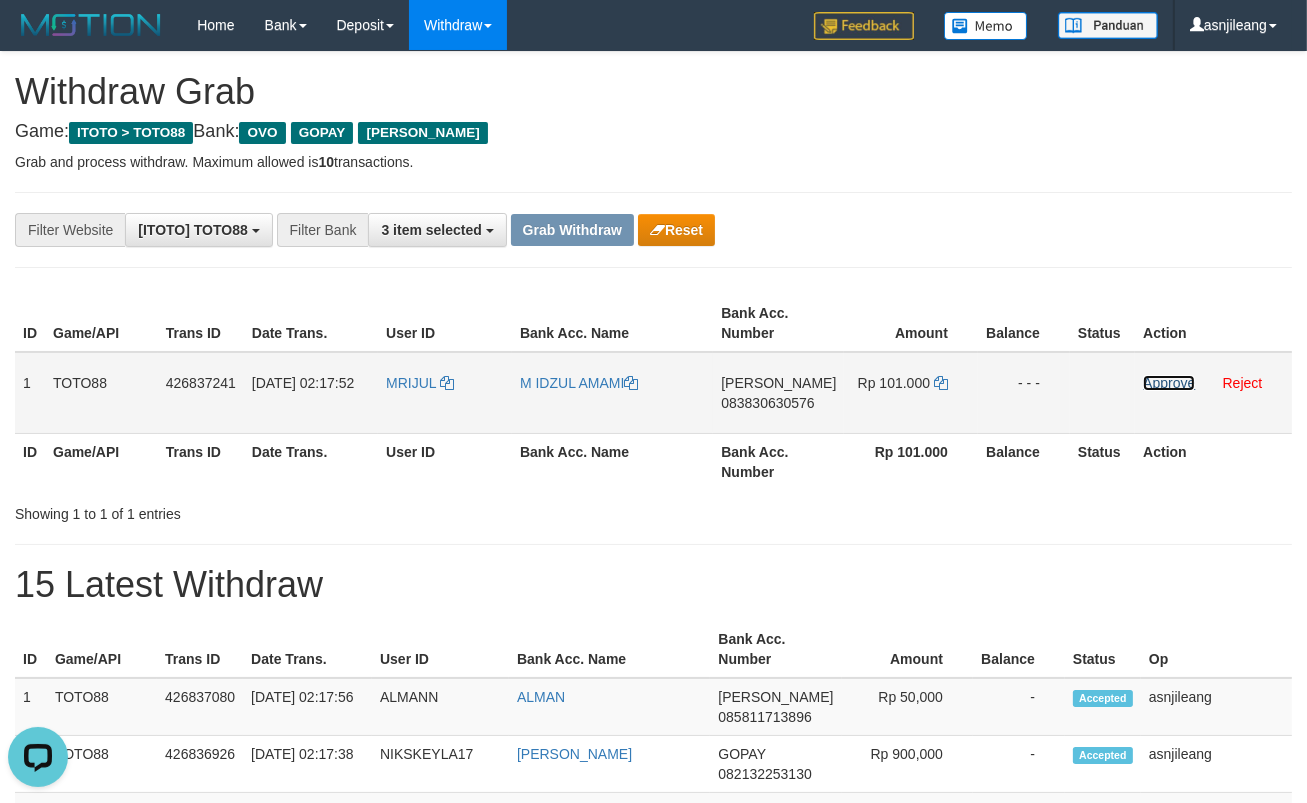 click on "Approve" at bounding box center (1169, 383) 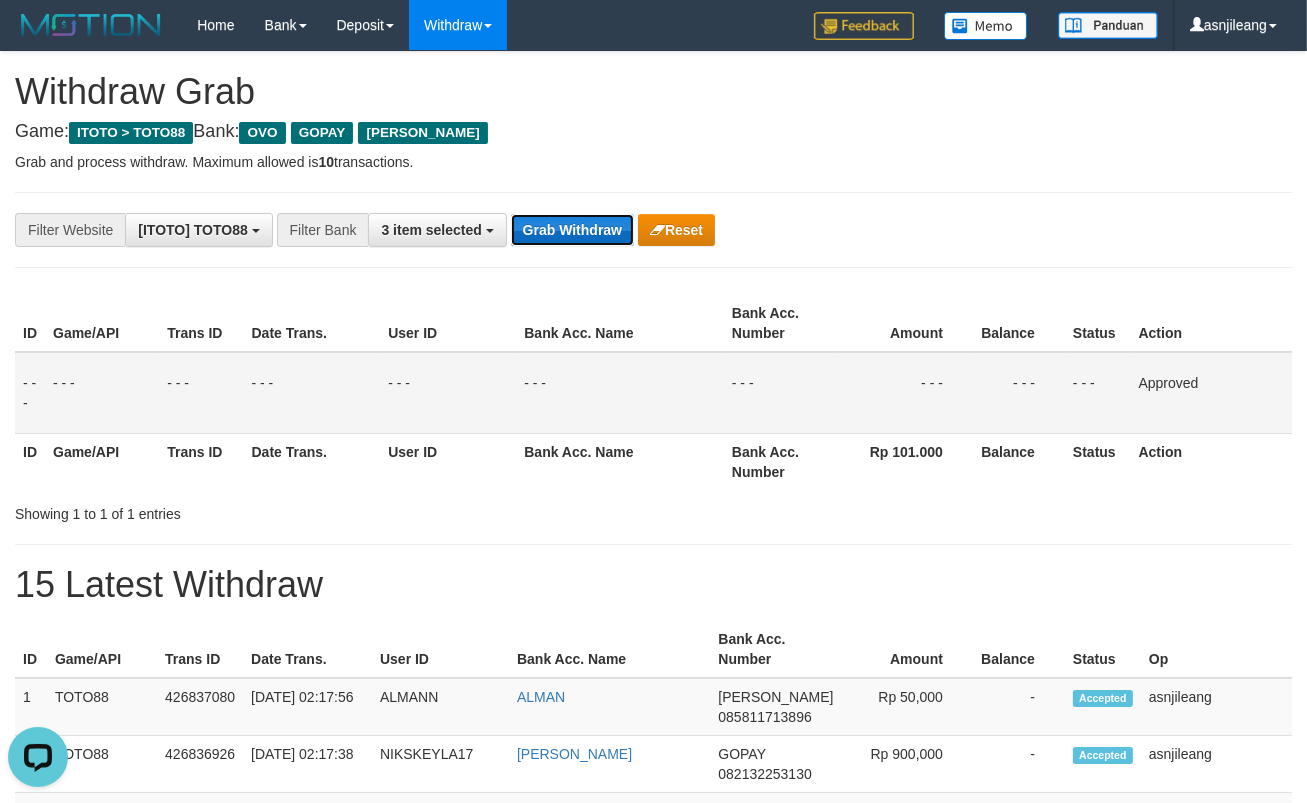click on "Grab Withdraw" at bounding box center [572, 230] 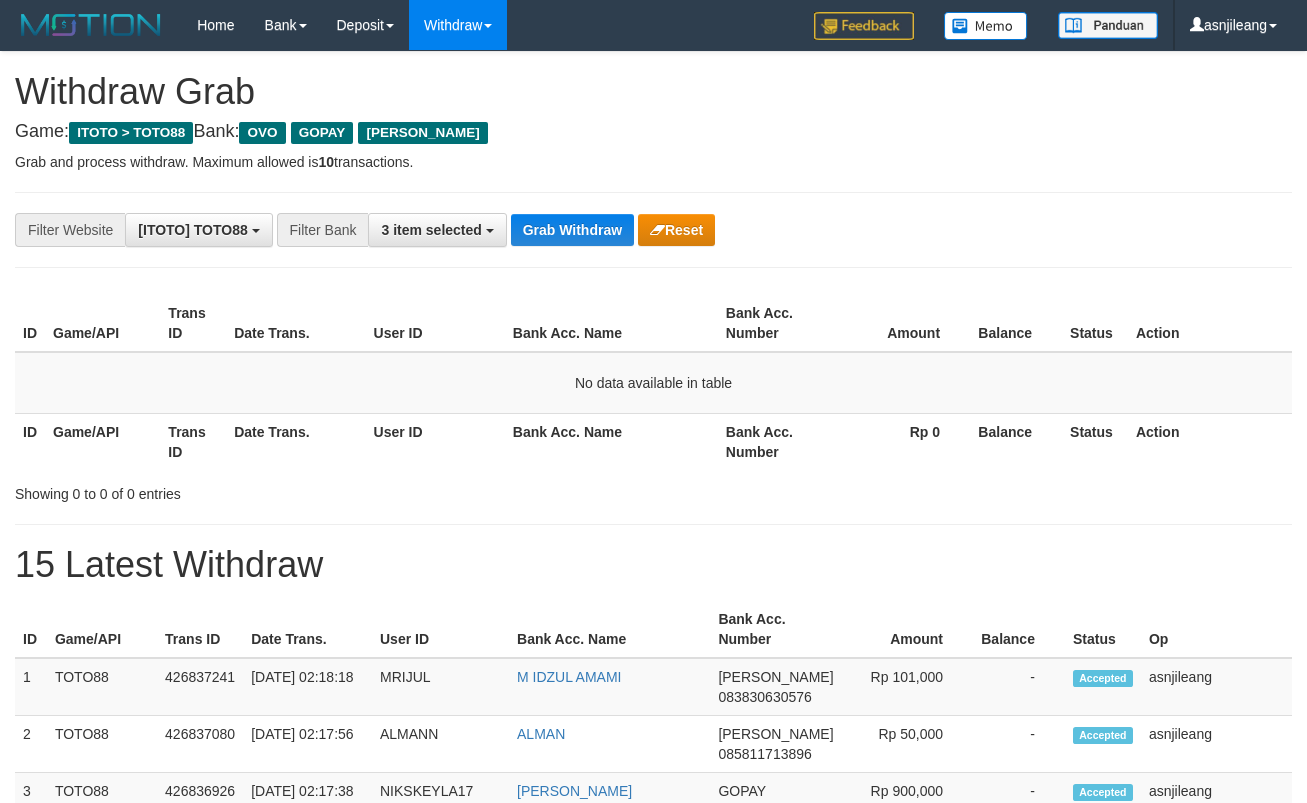 scroll, scrollTop: 0, scrollLeft: 0, axis: both 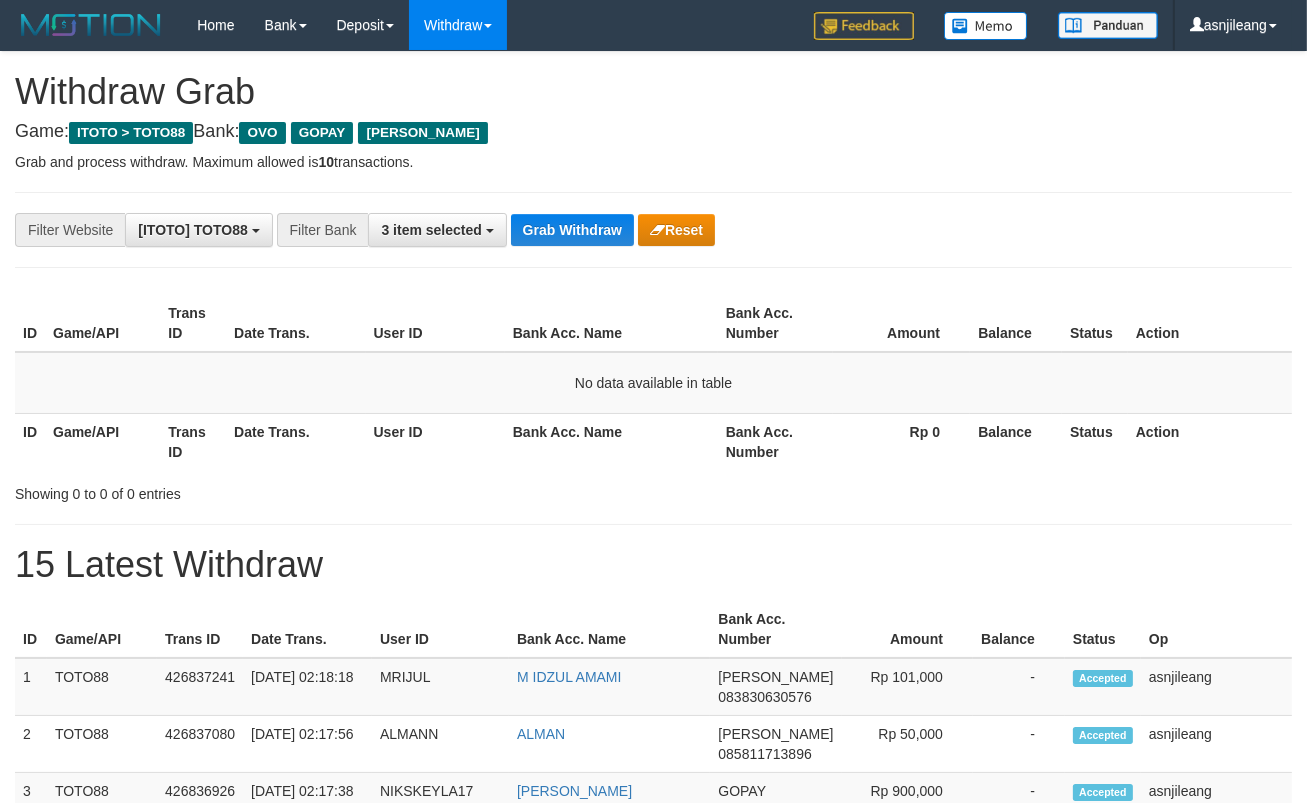 click on "Grab Withdraw" at bounding box center (572, 230) 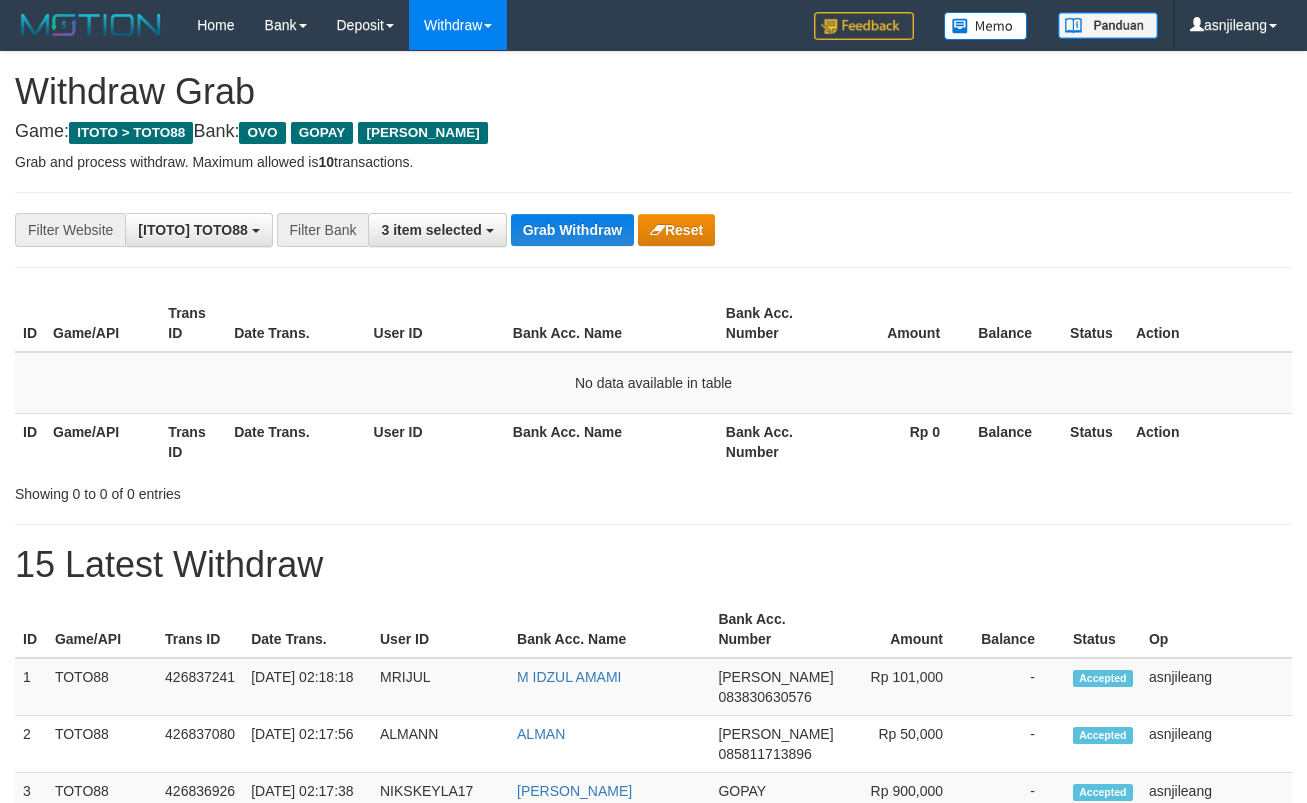 scroll, scrollTop: 0, scrollLeft: 0, axis: both 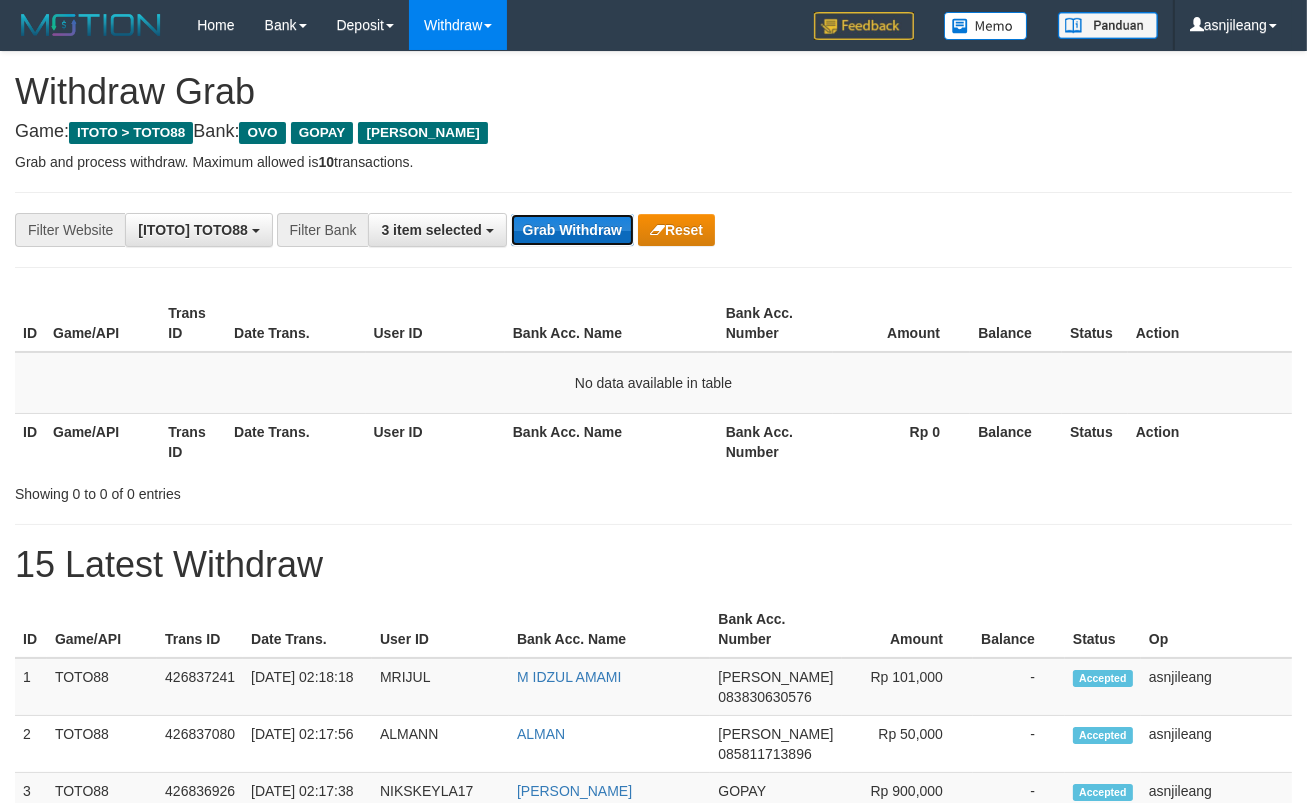 click on "Grab Withdraw" at bounding box center [572, 230] 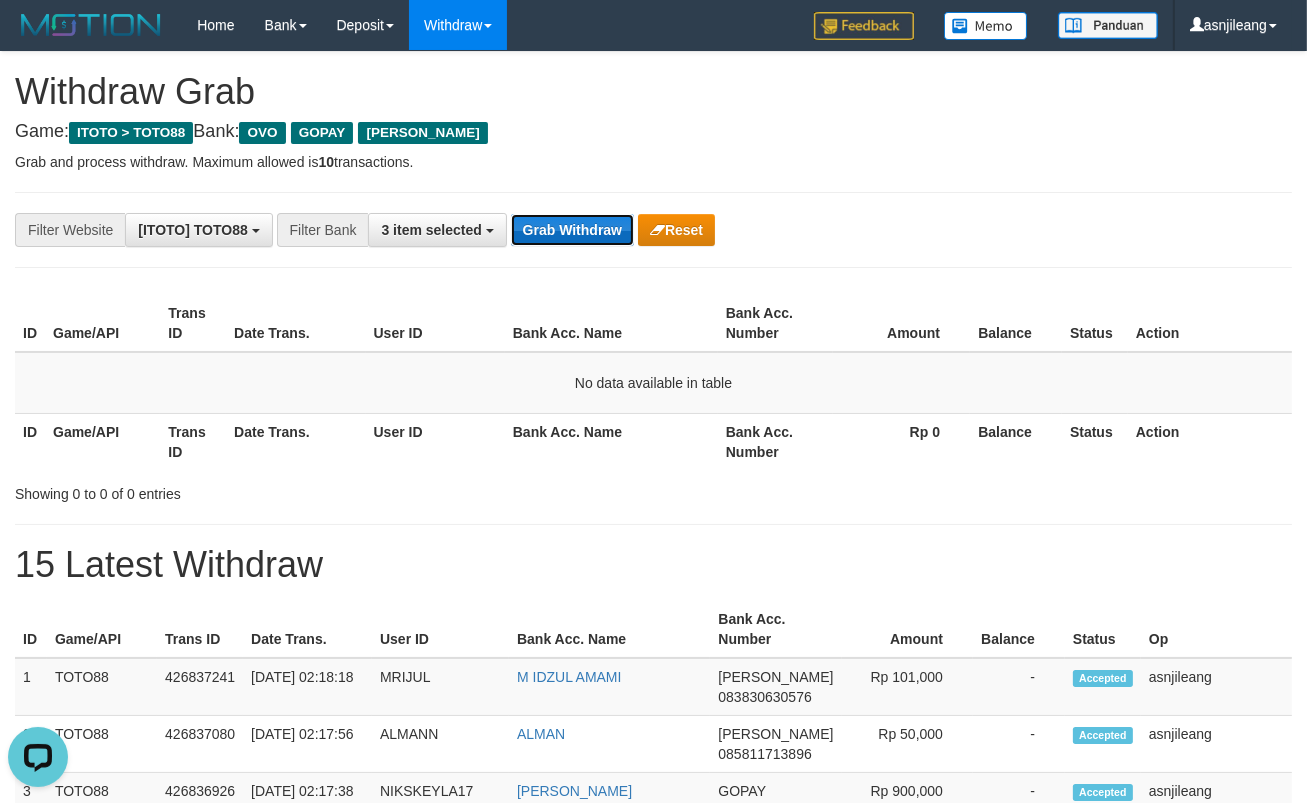 scroll, scrollTop: 0, scrollLeft: 0, axis: both 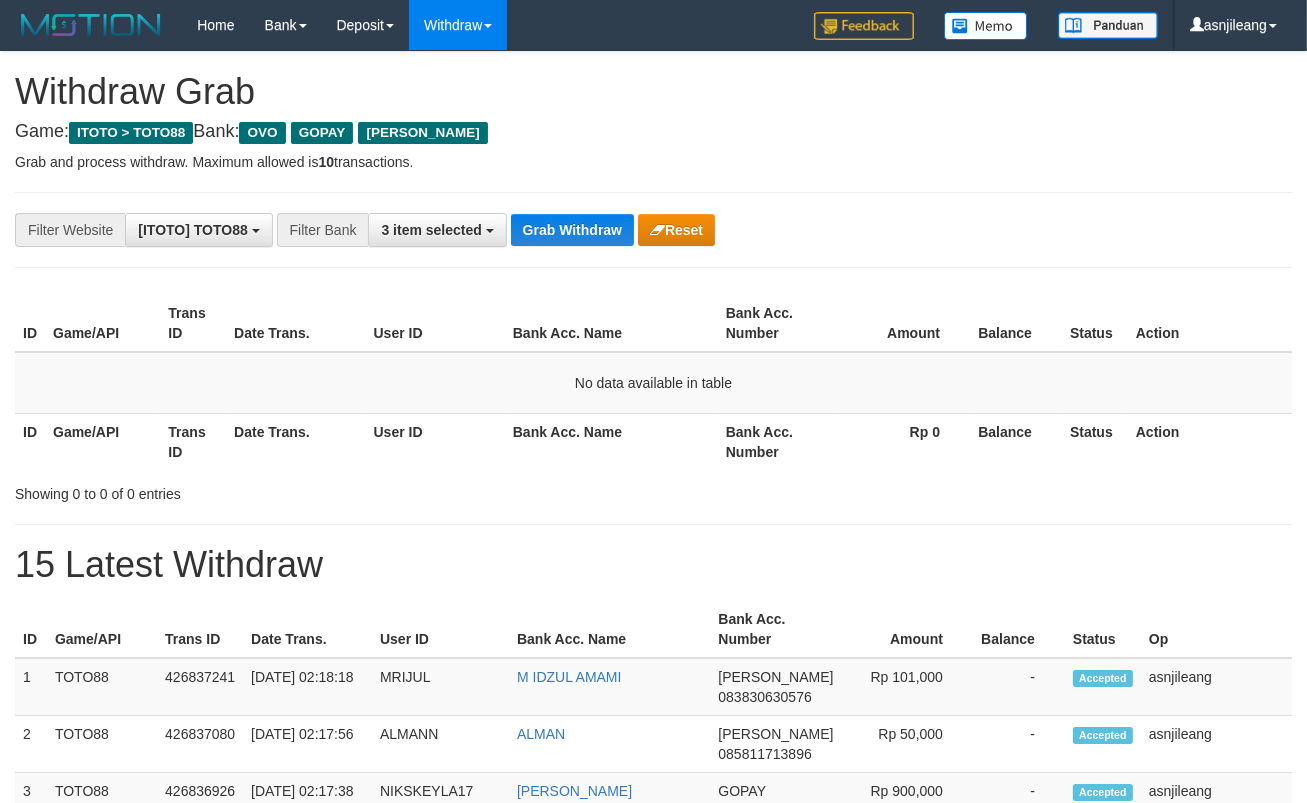 click on "Grab Withdraw" at bounding box center (572, 230) 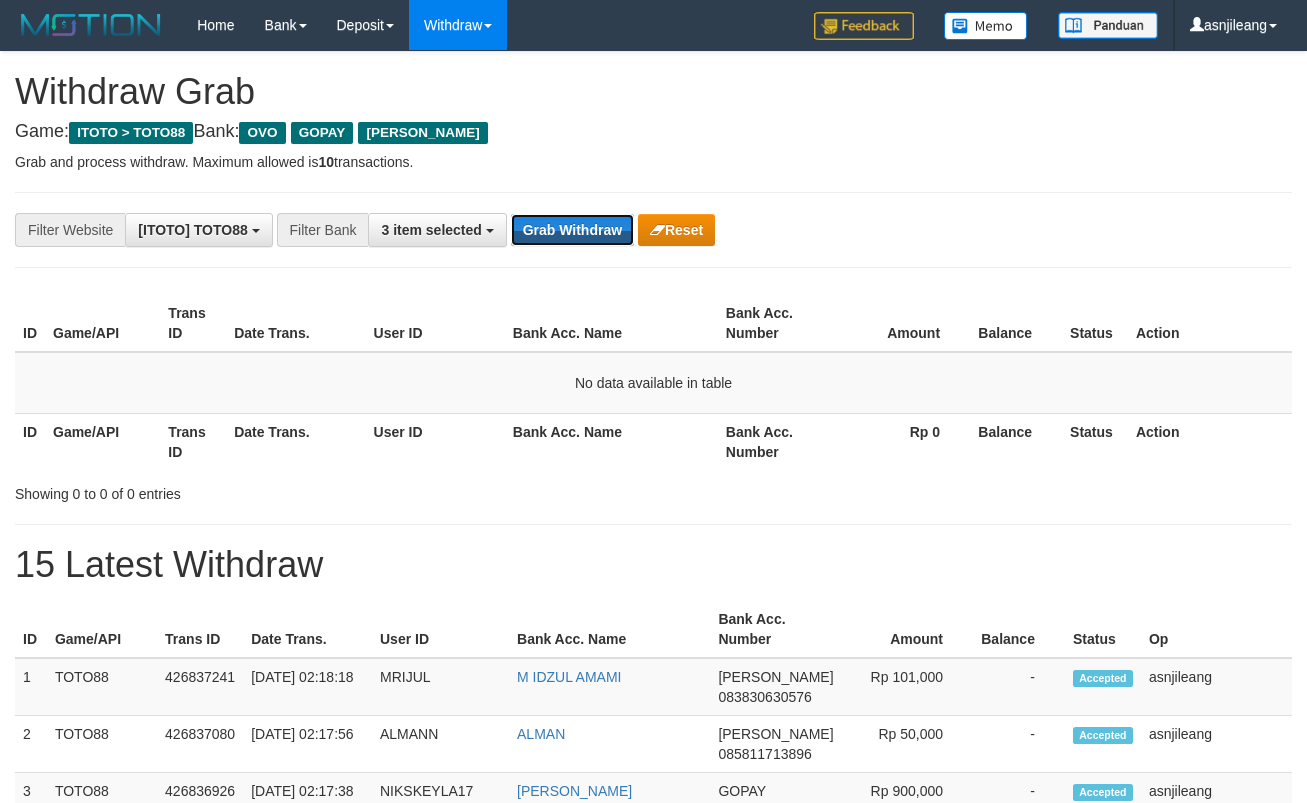 scroll, scrollTop: 0, scrollLeft: 0, axis: both 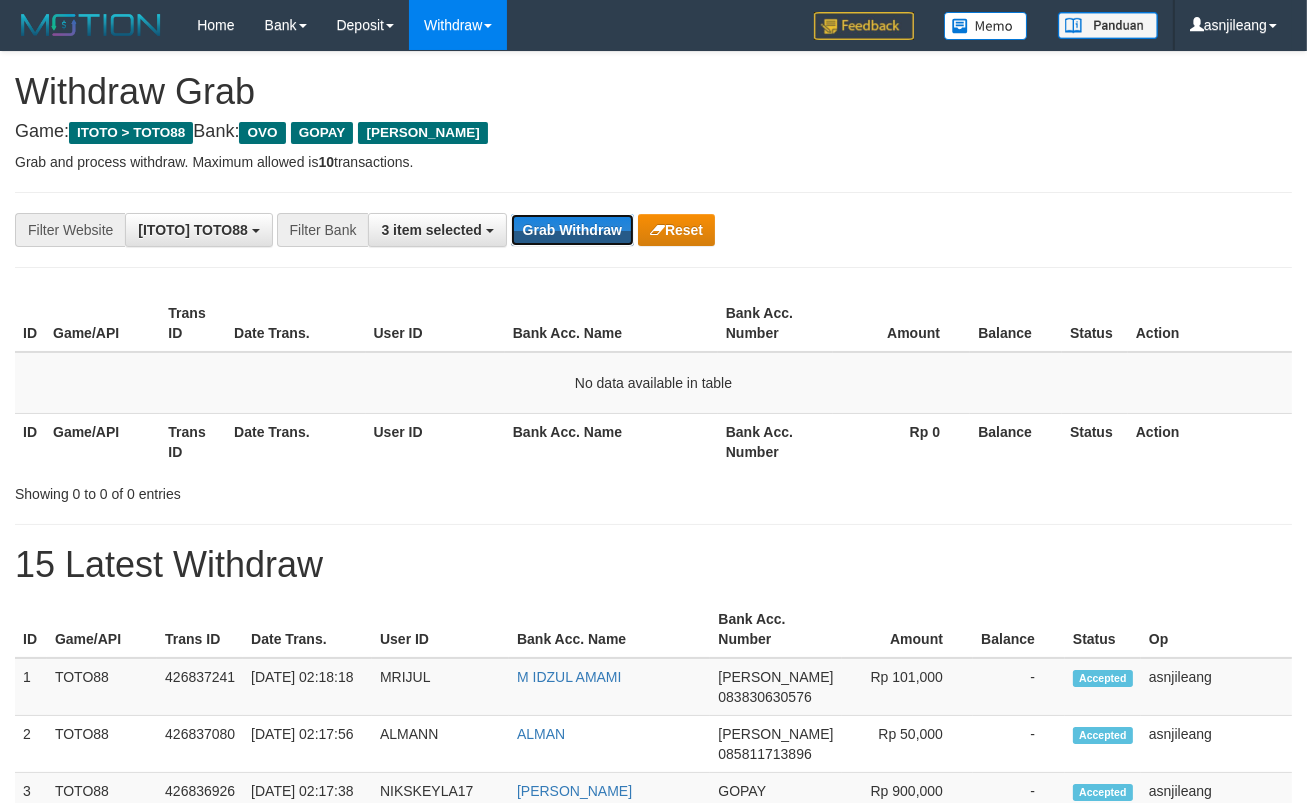 click on "Grab Withdraw" at bounding box center (572, 230) 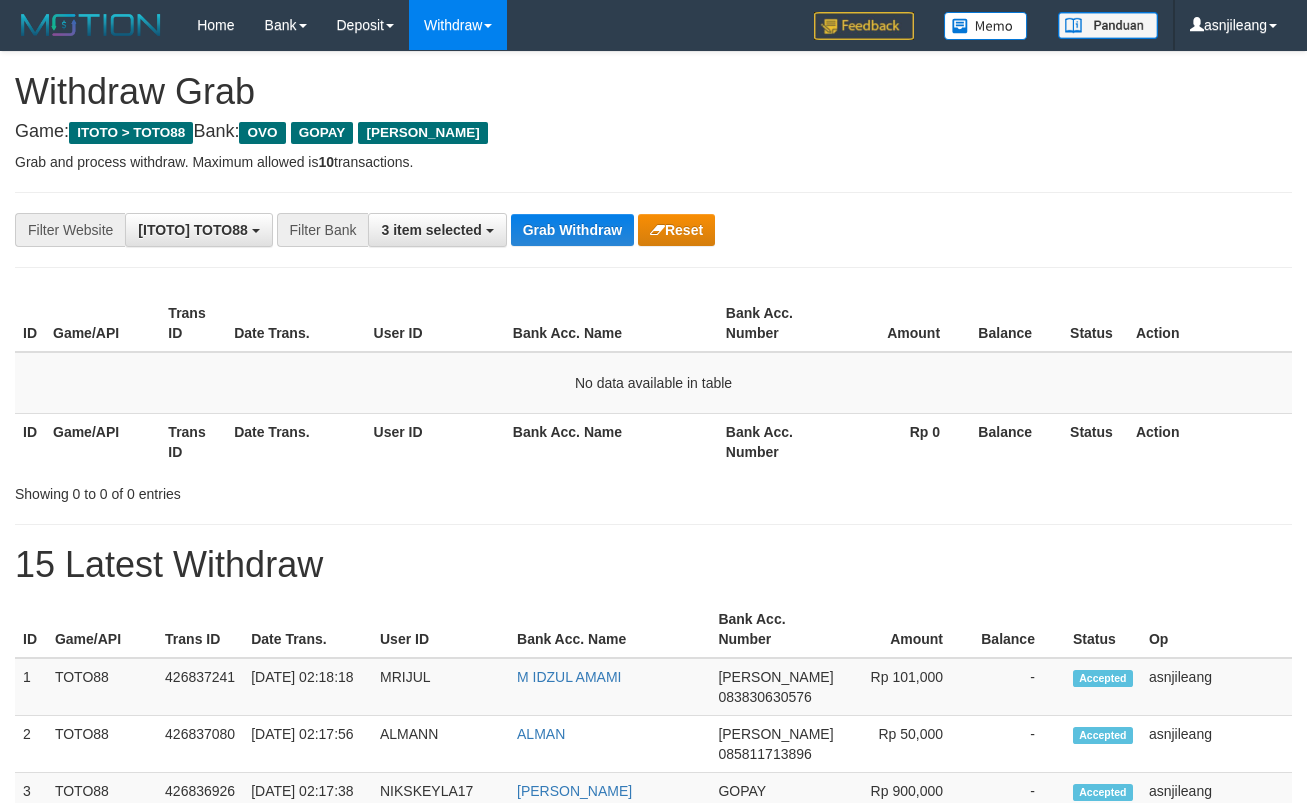 scroll, scrollTop: 0, scrollLeft: 0, axis: both 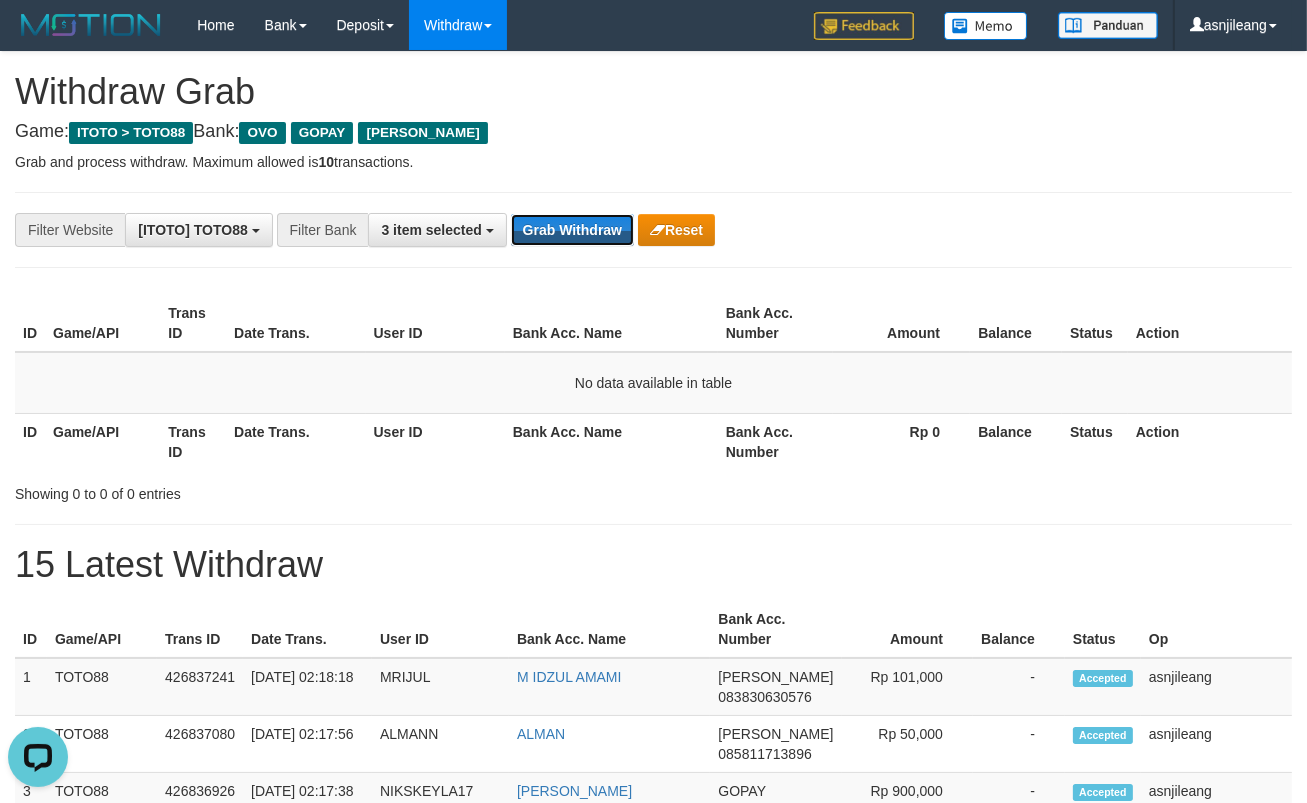 click on "Grab Withdraw" at bounding box center [572, 230] 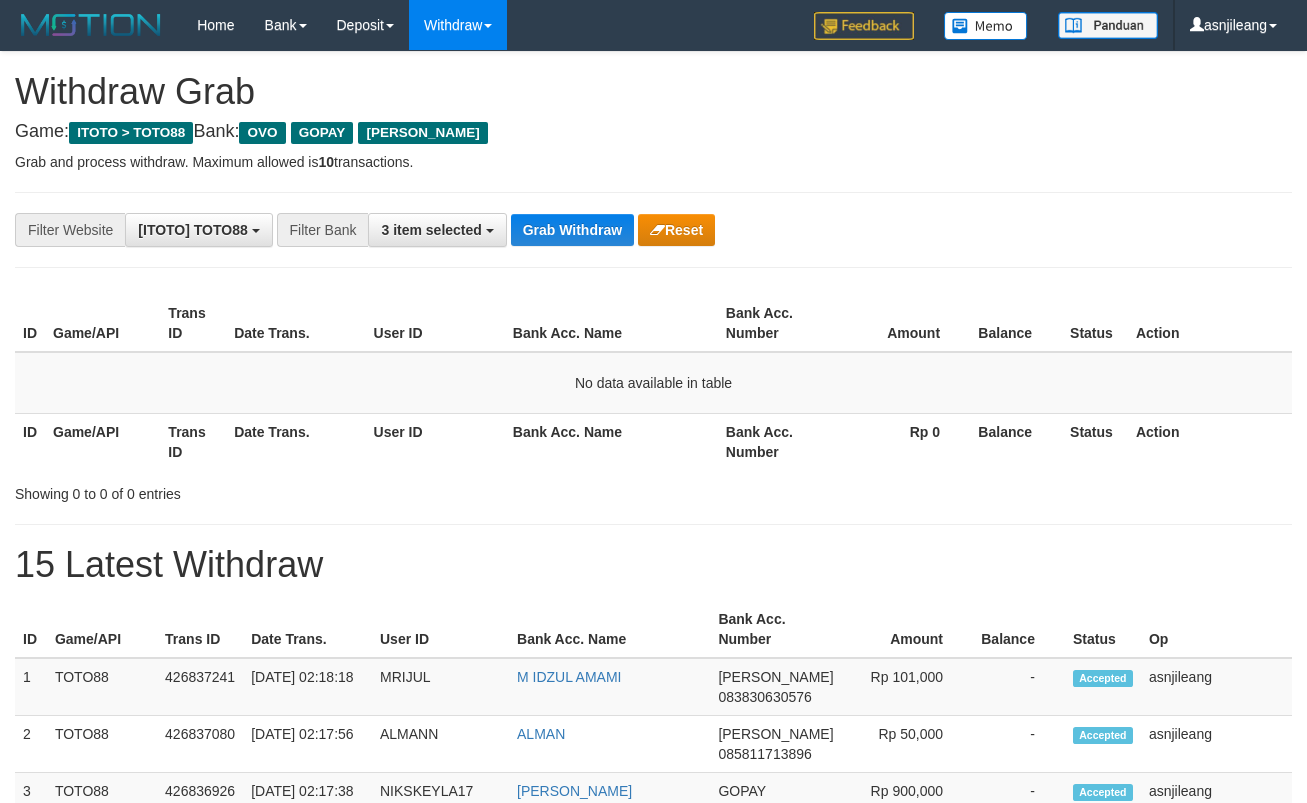 scroll, scrollTop: 0, scrollLeft: 0, axis: both 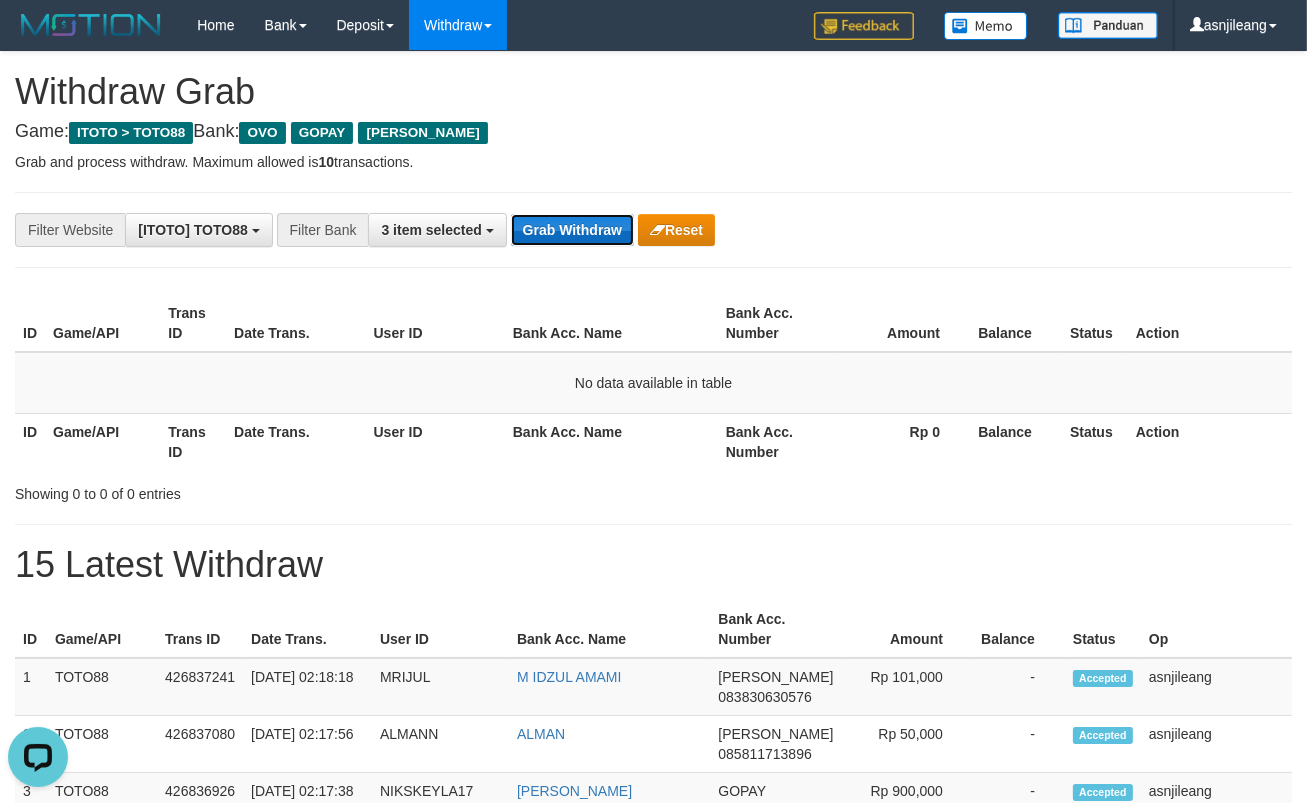 click on "Grab Withdraw" at bounding box center [572, 230] 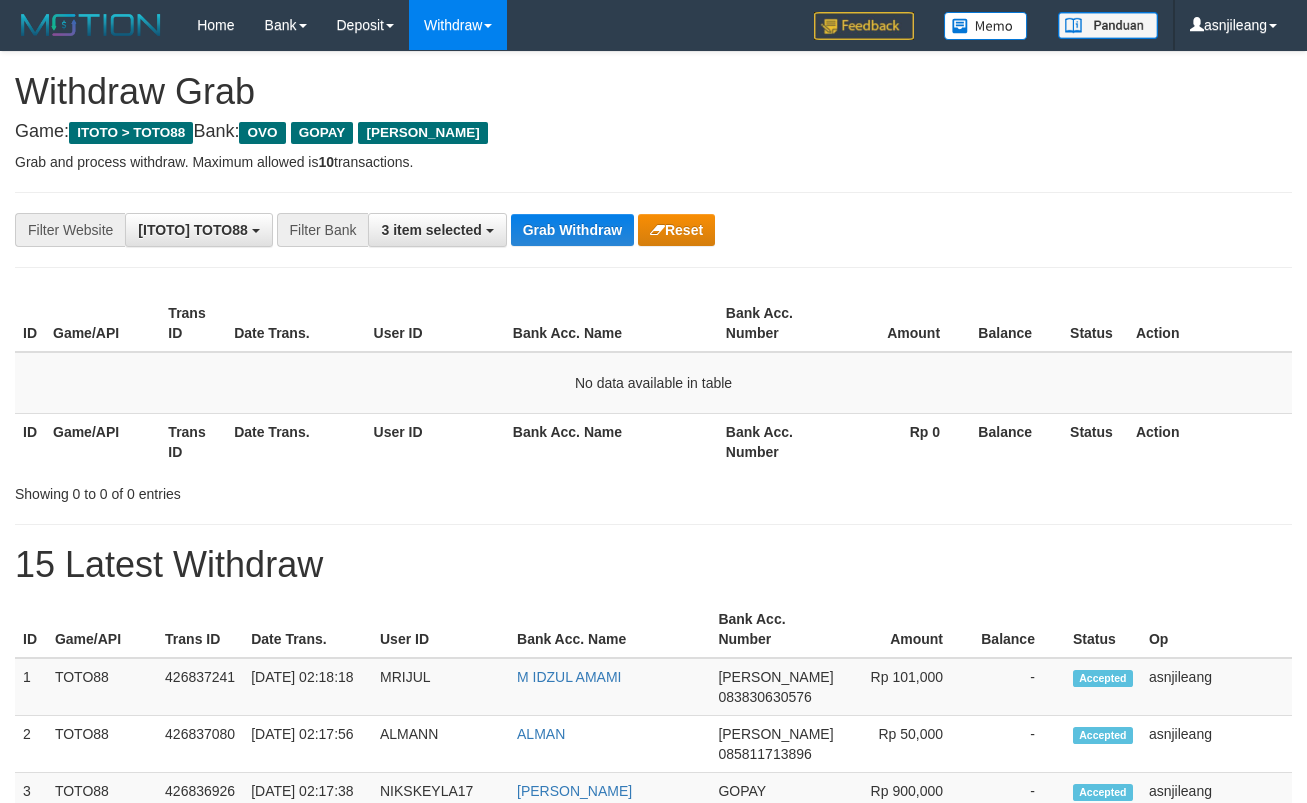 click on "Grab Withdraw" at bounding box center (572, 230) 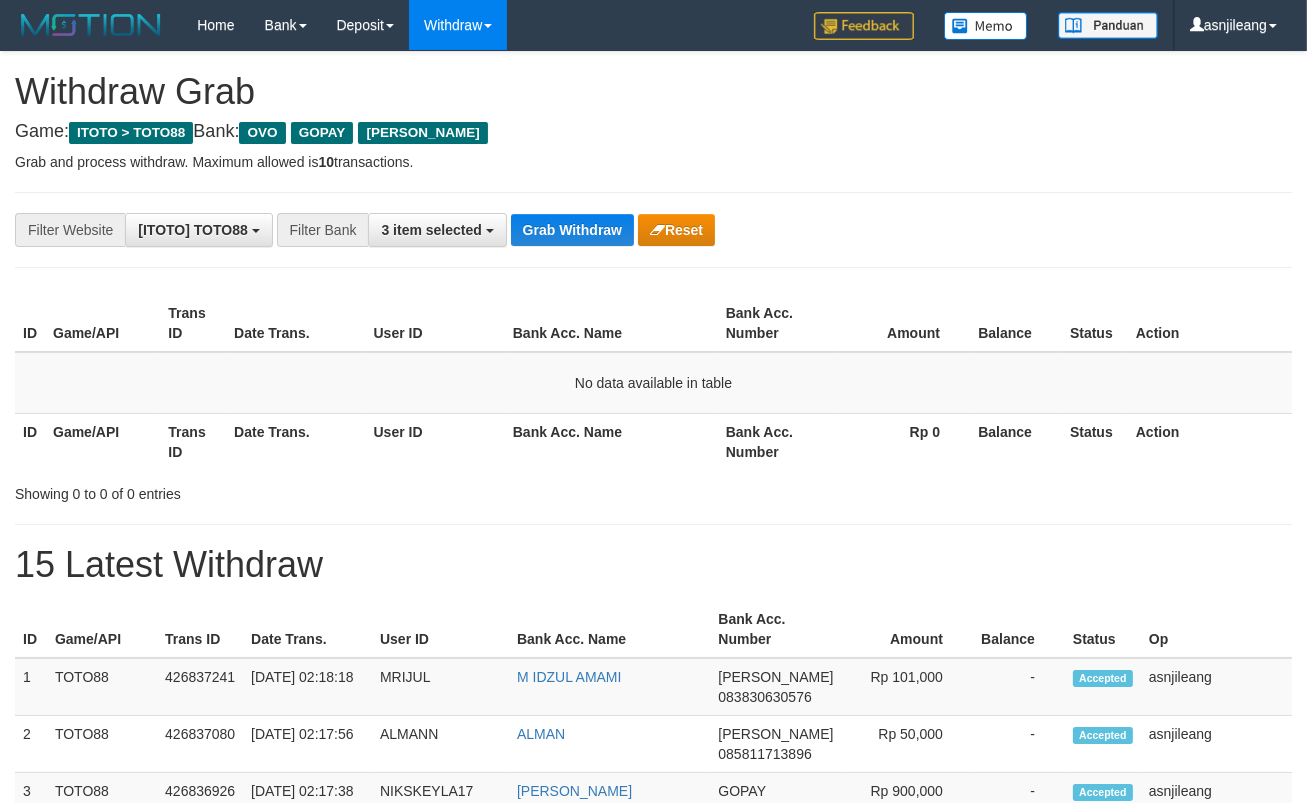 scroll, scrollTop: 17, scrollLeft: 0, axis: vertical 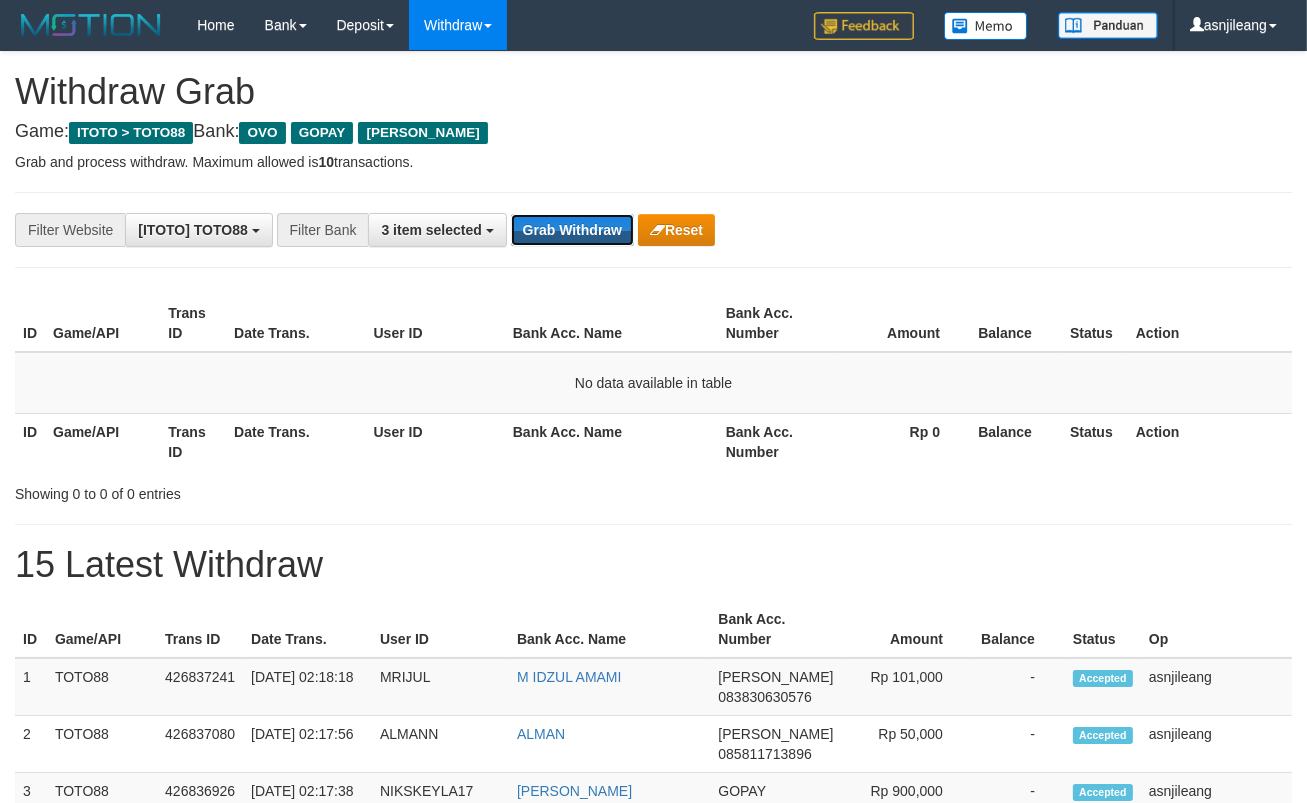 click on "Grab Withdraw" at bounding box center [572, 230] 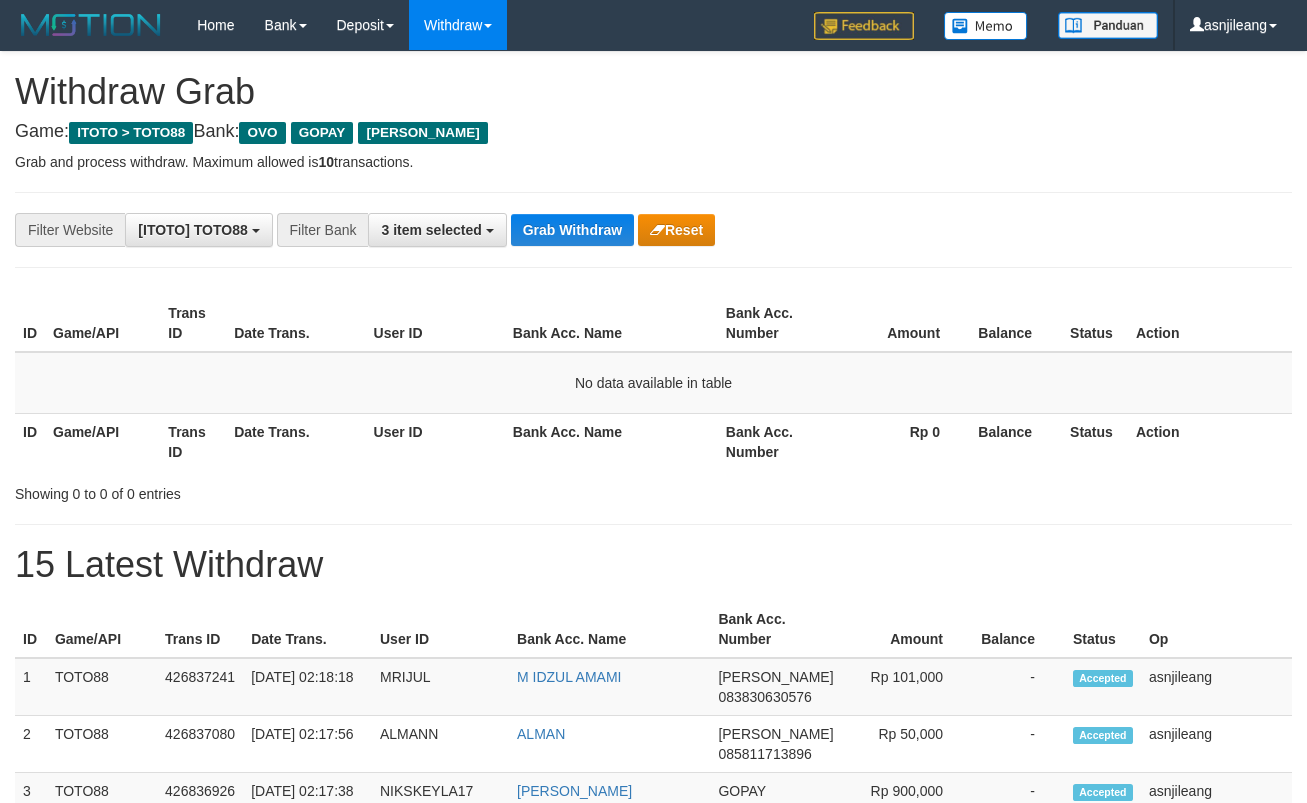 scroll, scrollTop: 0, scrollLeft: 0, axis: both 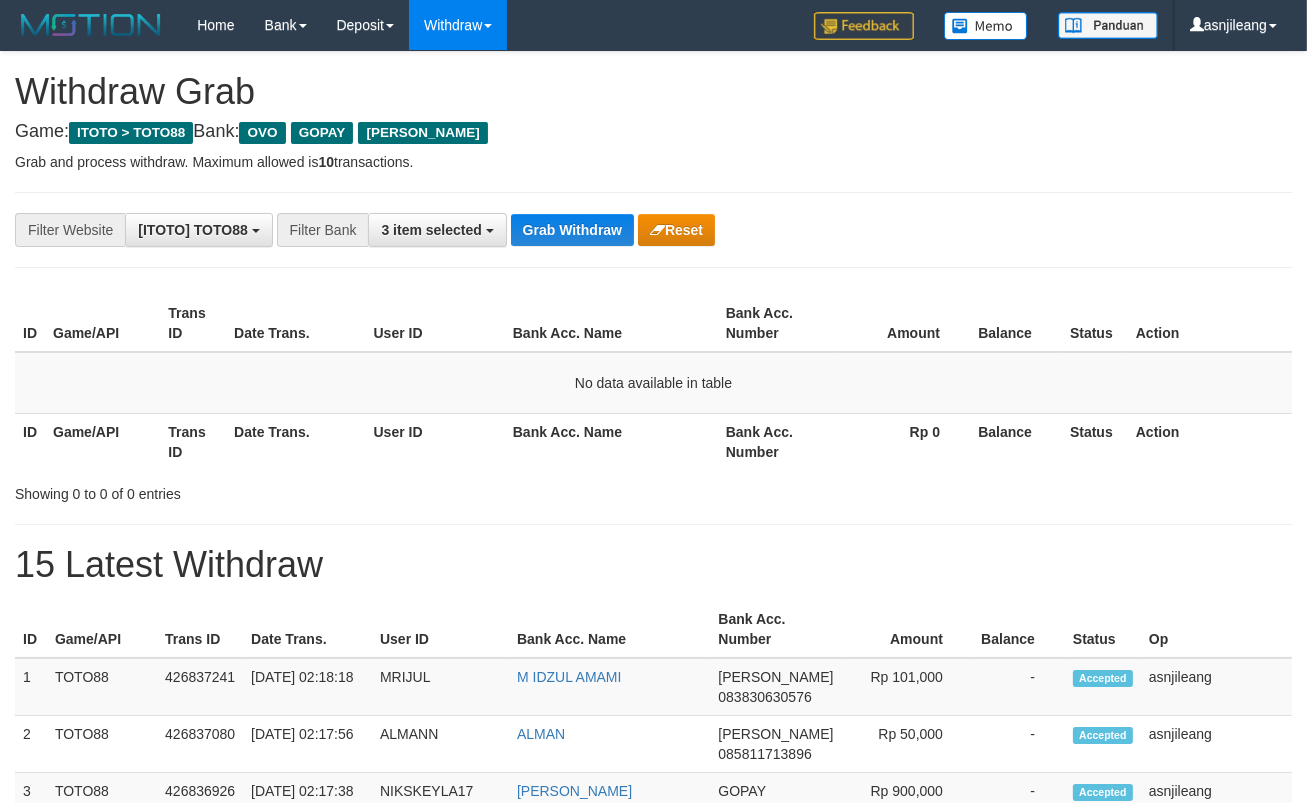 click on "Grab Withdraw" at bounding box center [572, 230] 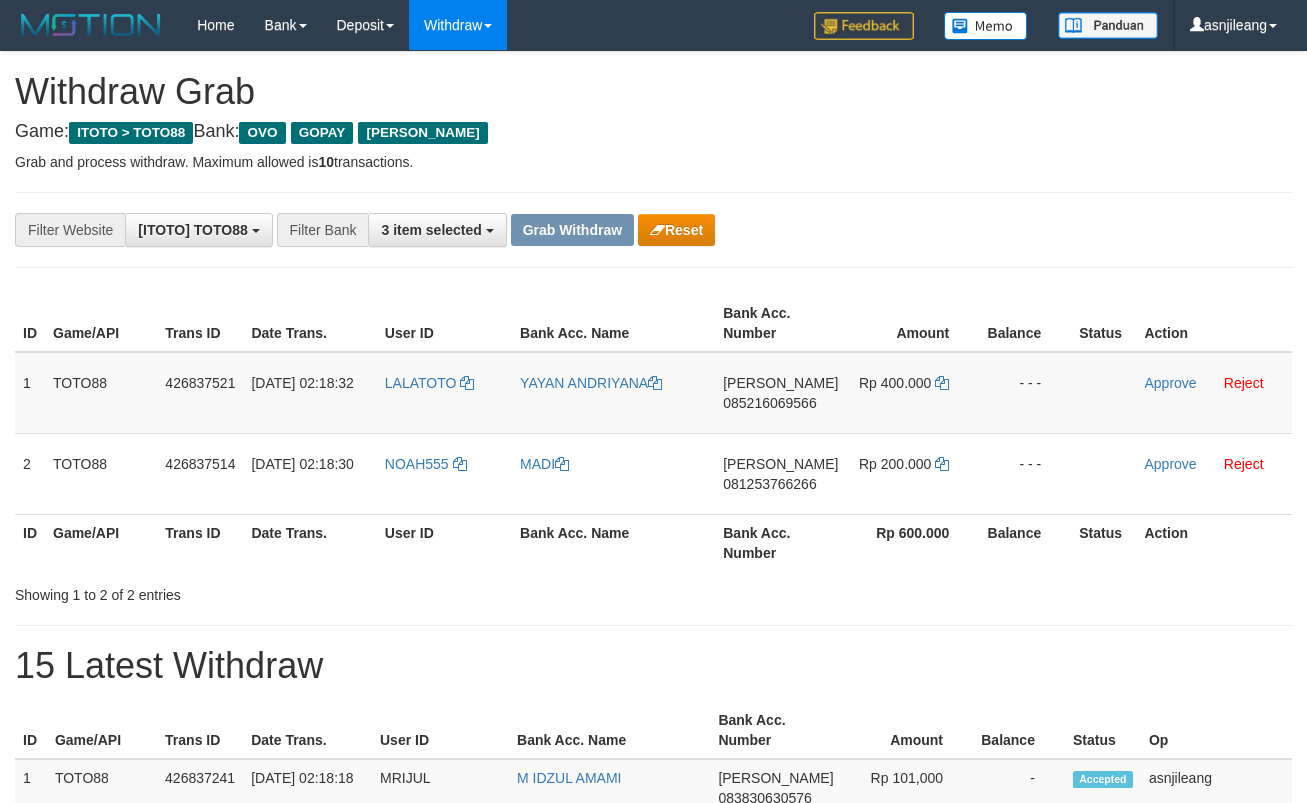 scroll, scrollTop: 0, scrollLeft: 0, axis: both 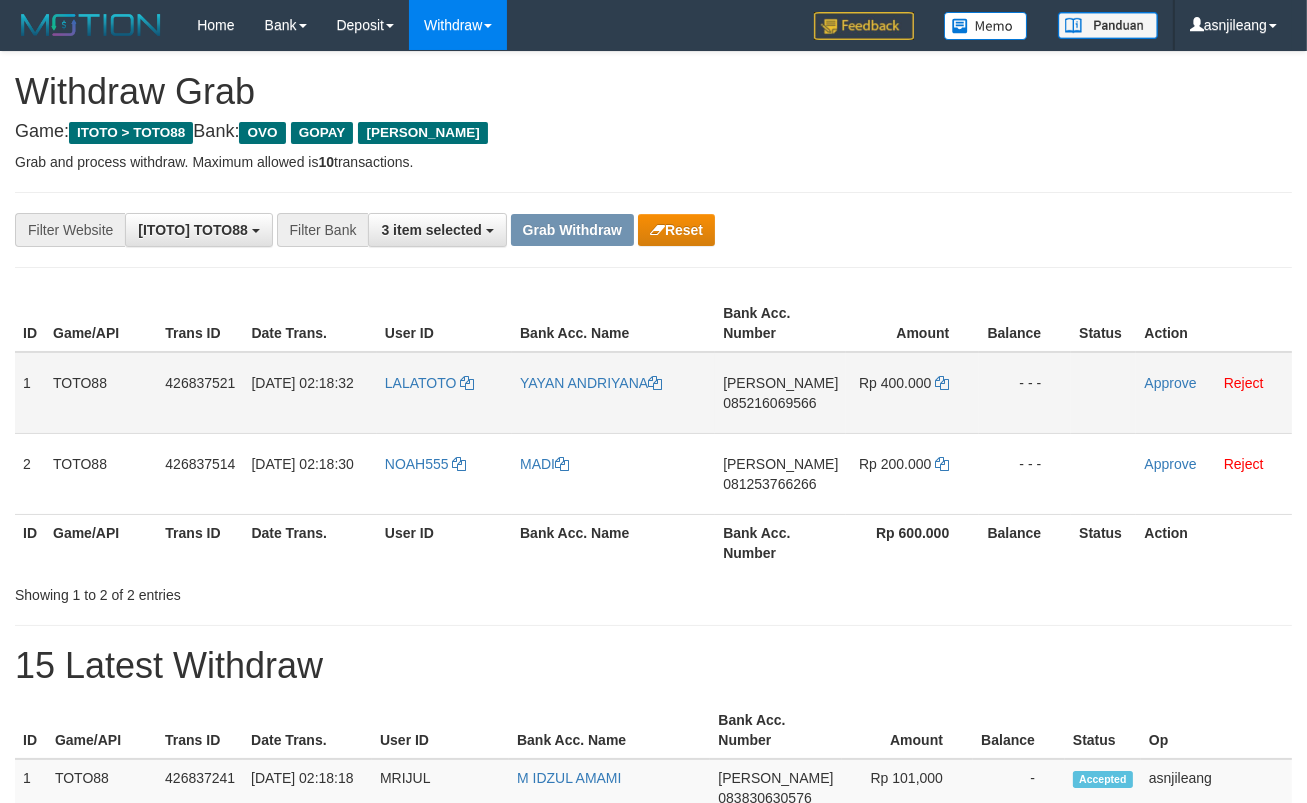 click on "DANA
085216069566" at bounding box center [780, 393] 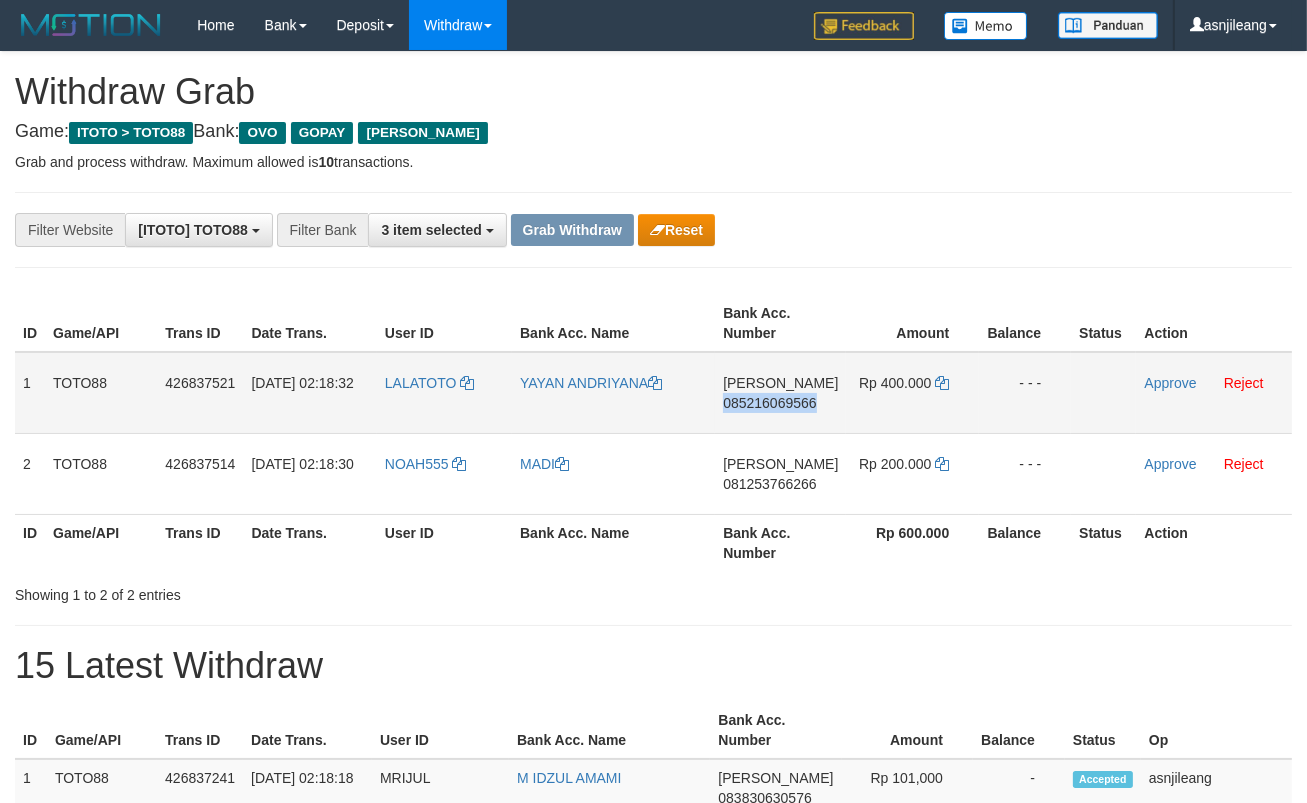 click on "DANA
085216069566" at bounding box center [780, 393] 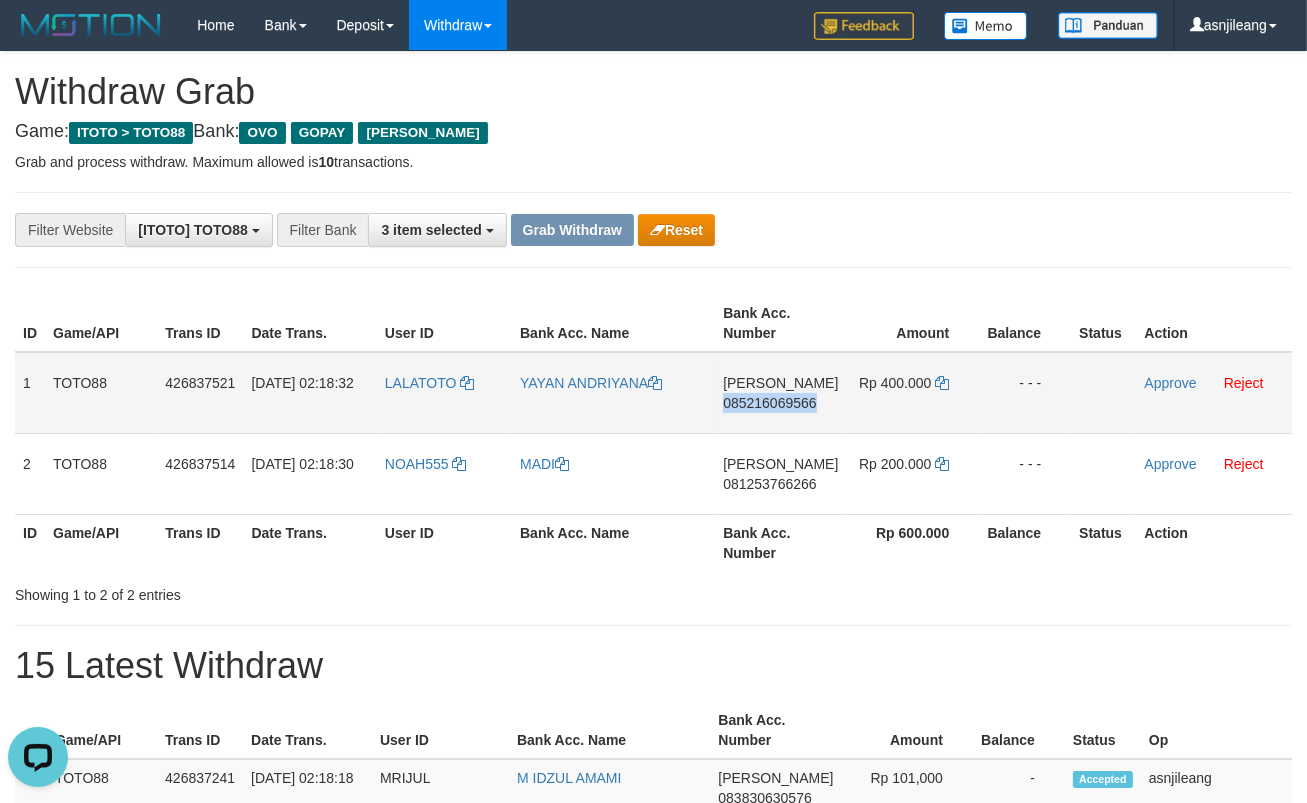 scroll, scrollTop: 0, scrollLeft: 0, axis: both 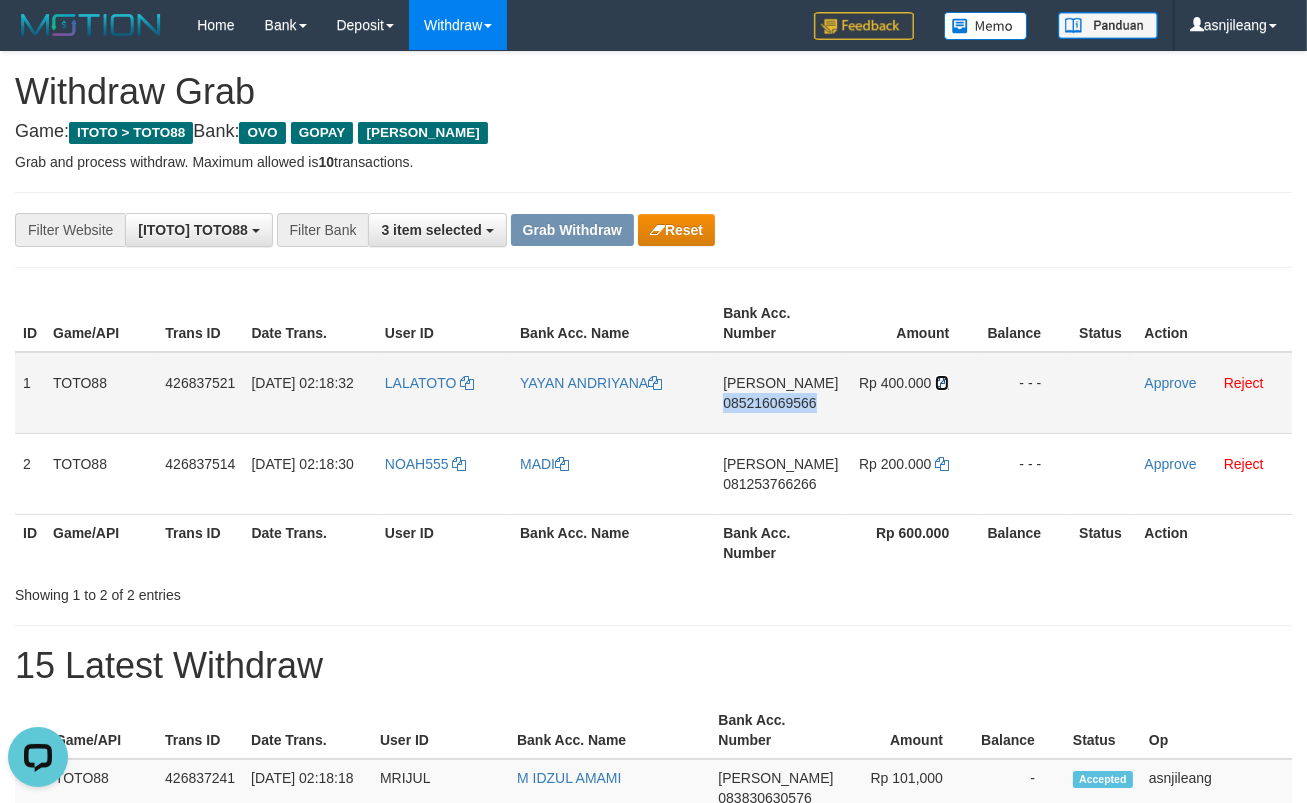 click at bounding box center (942, 383) 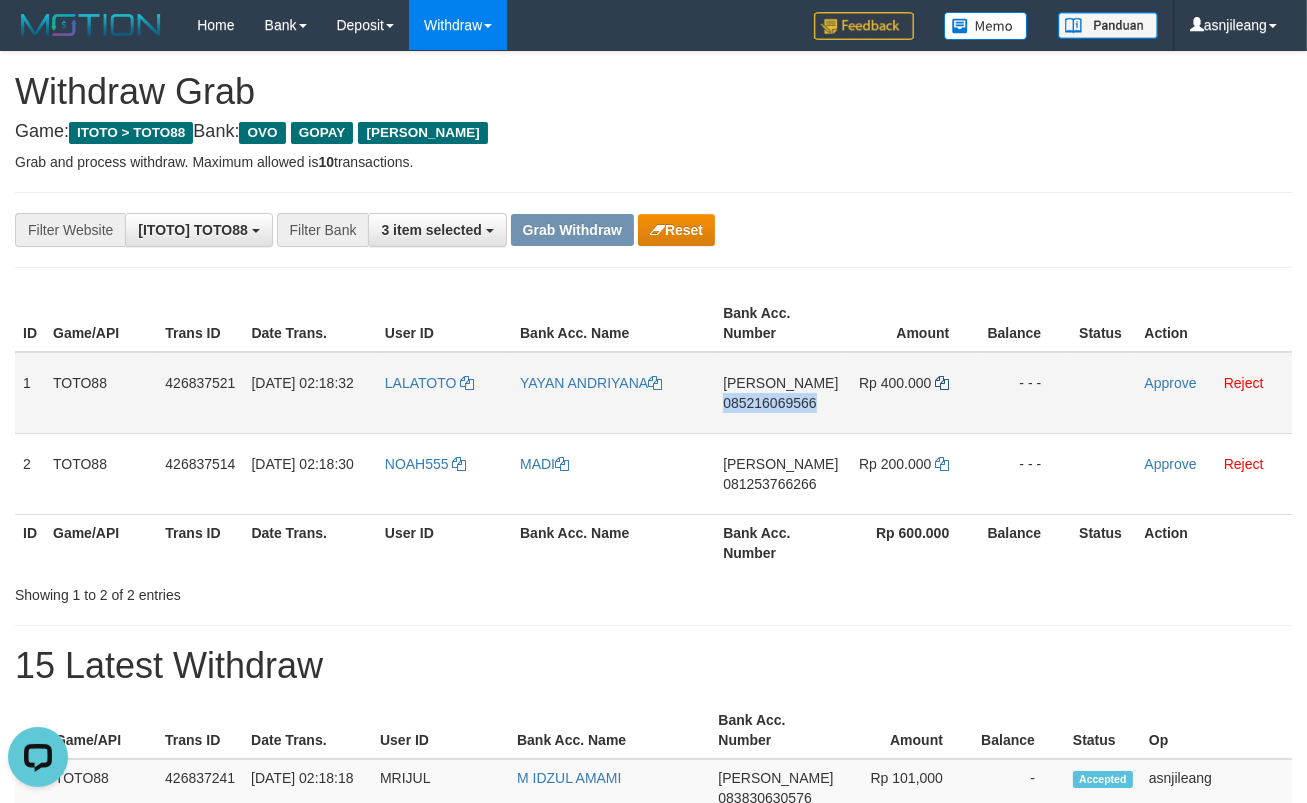 copy on "085216069566" 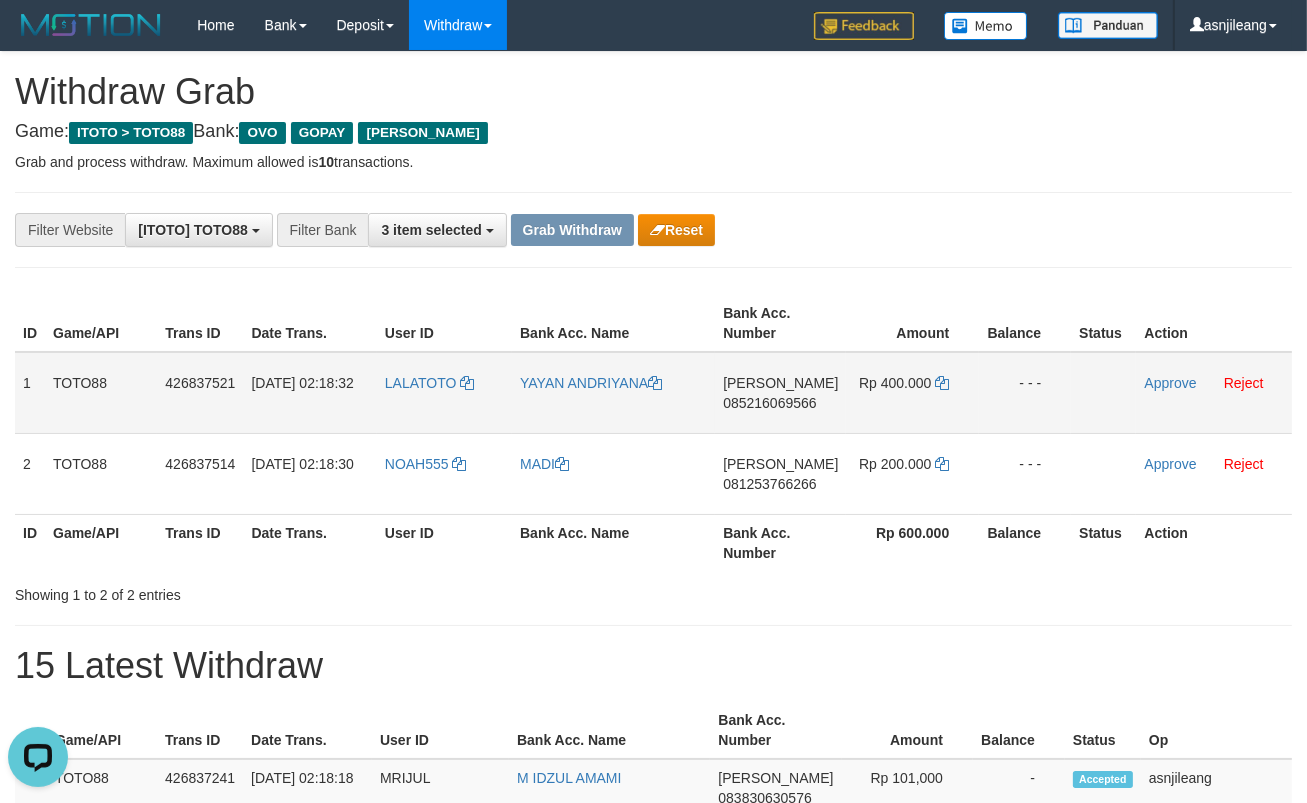 click on "Approve
Reject" at bounding box center (1214, 393) 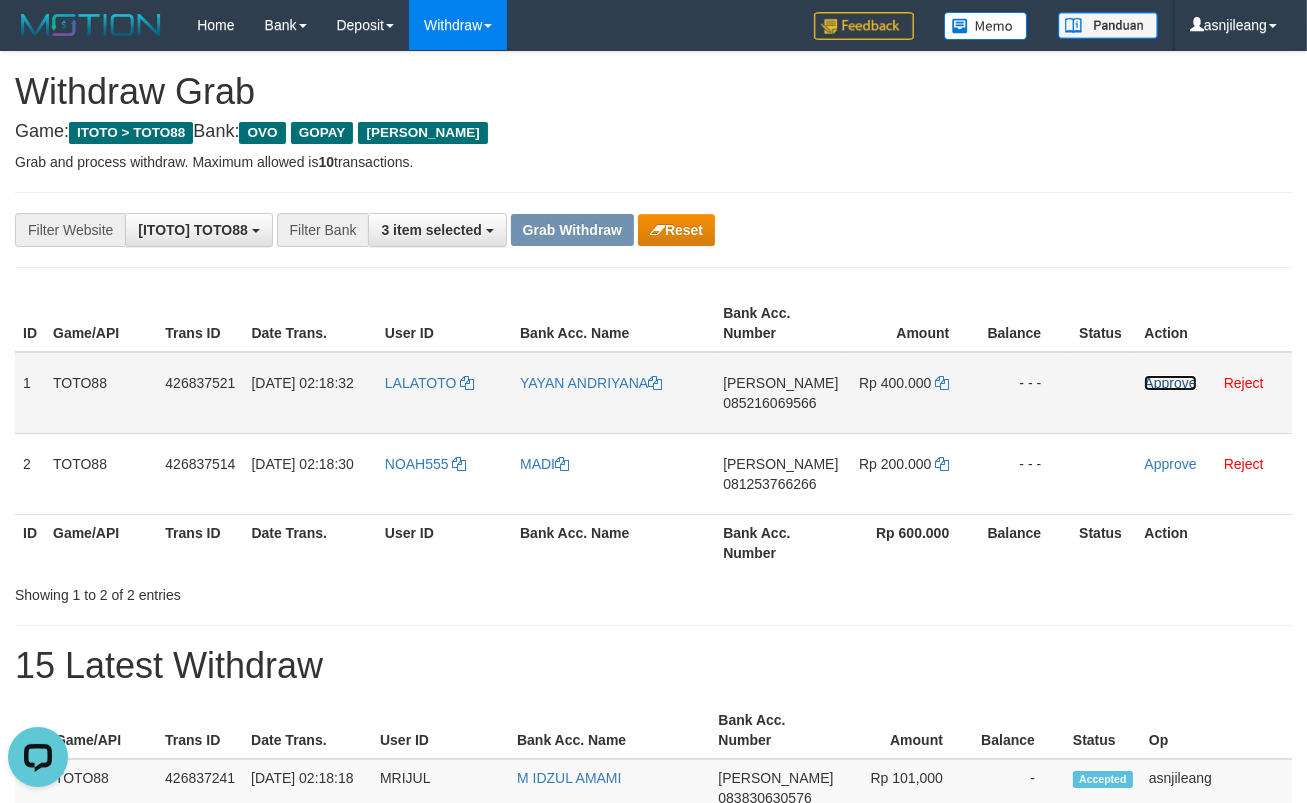 click on "Approve" at bounding box center (1170, 383) 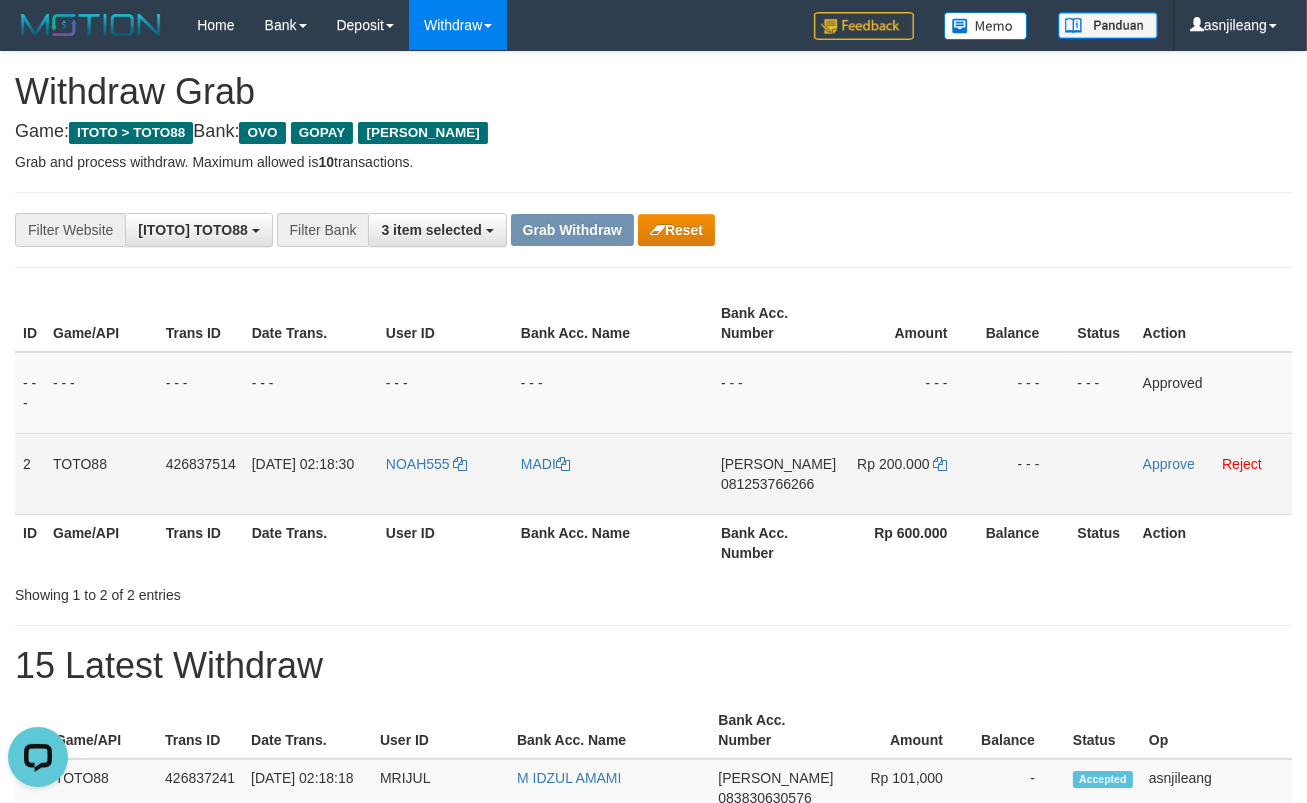 click on "Rp 200.000" at bounding box center [910, 473] 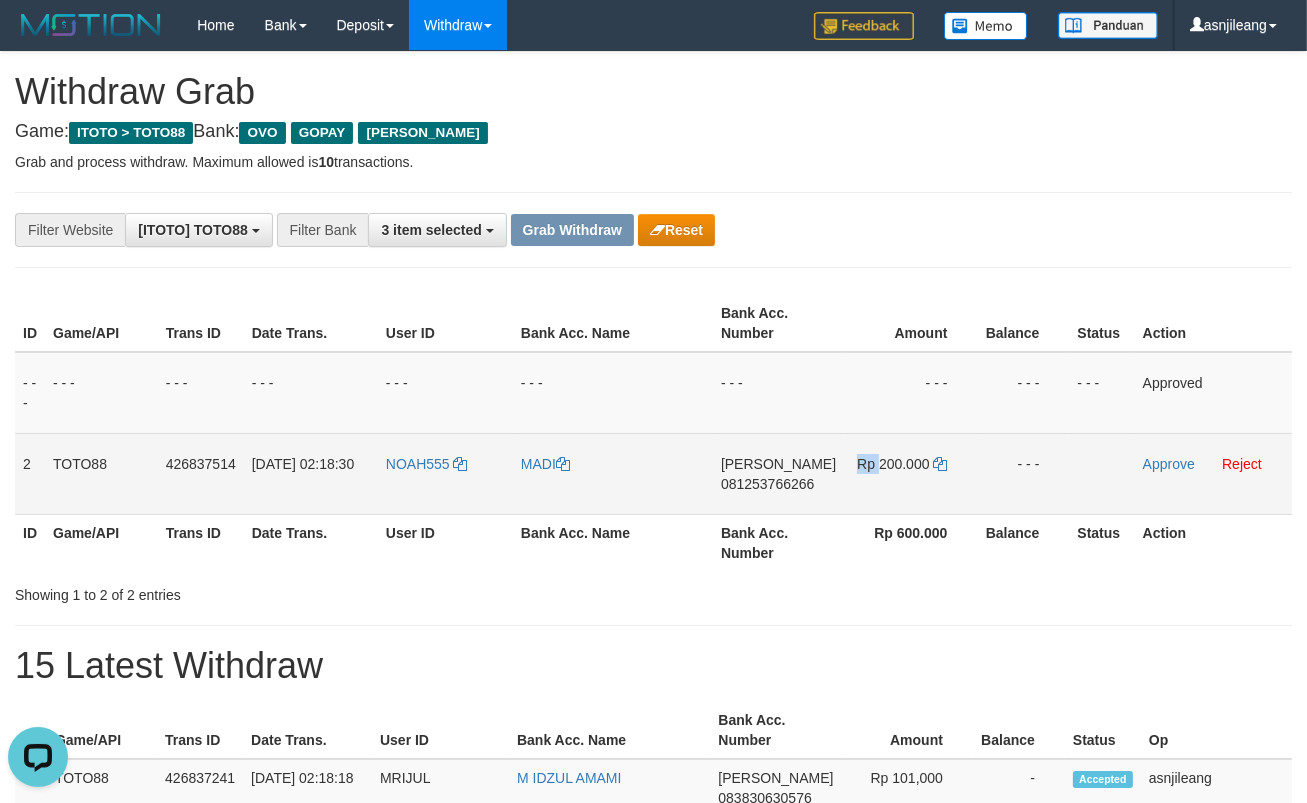 click on "Rp 200.000" at bounding box center [910, 473] 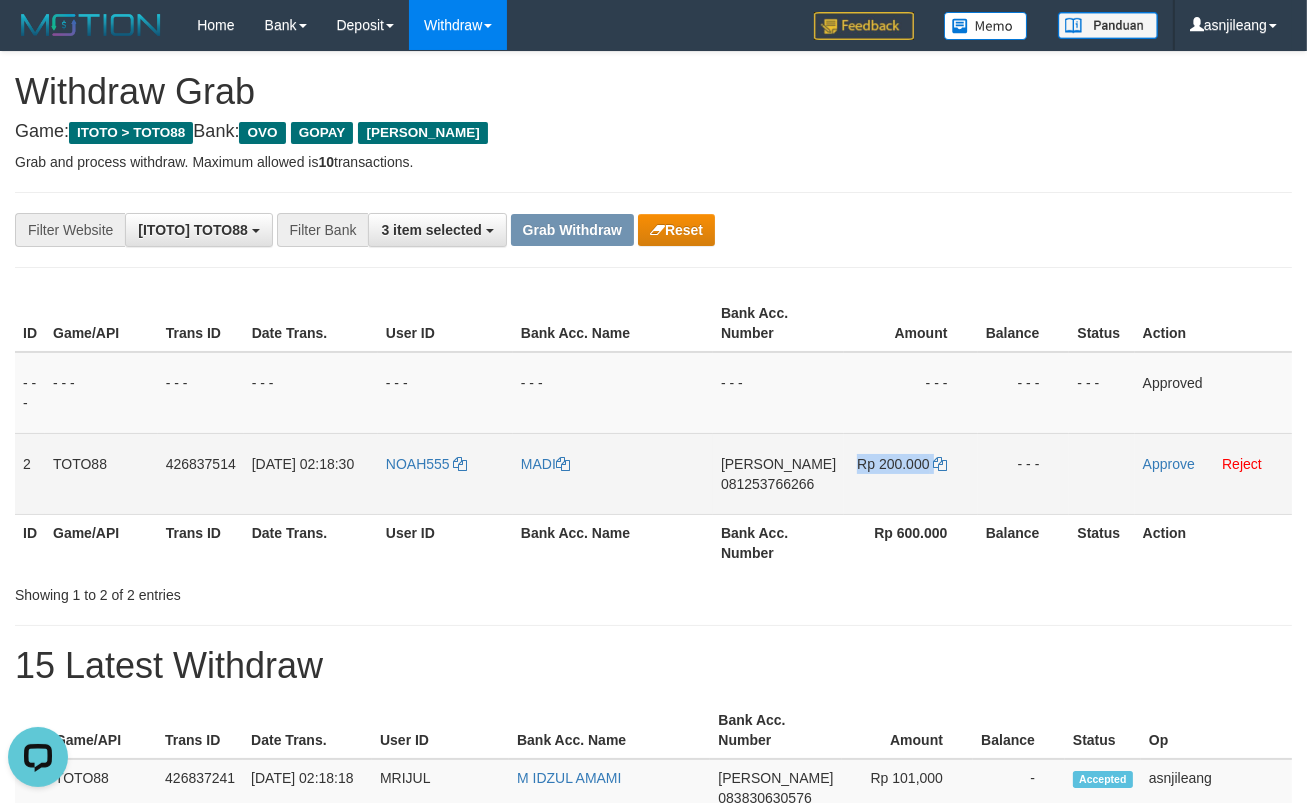 click on "Rp 200.000" at bounding box center (910, 473) 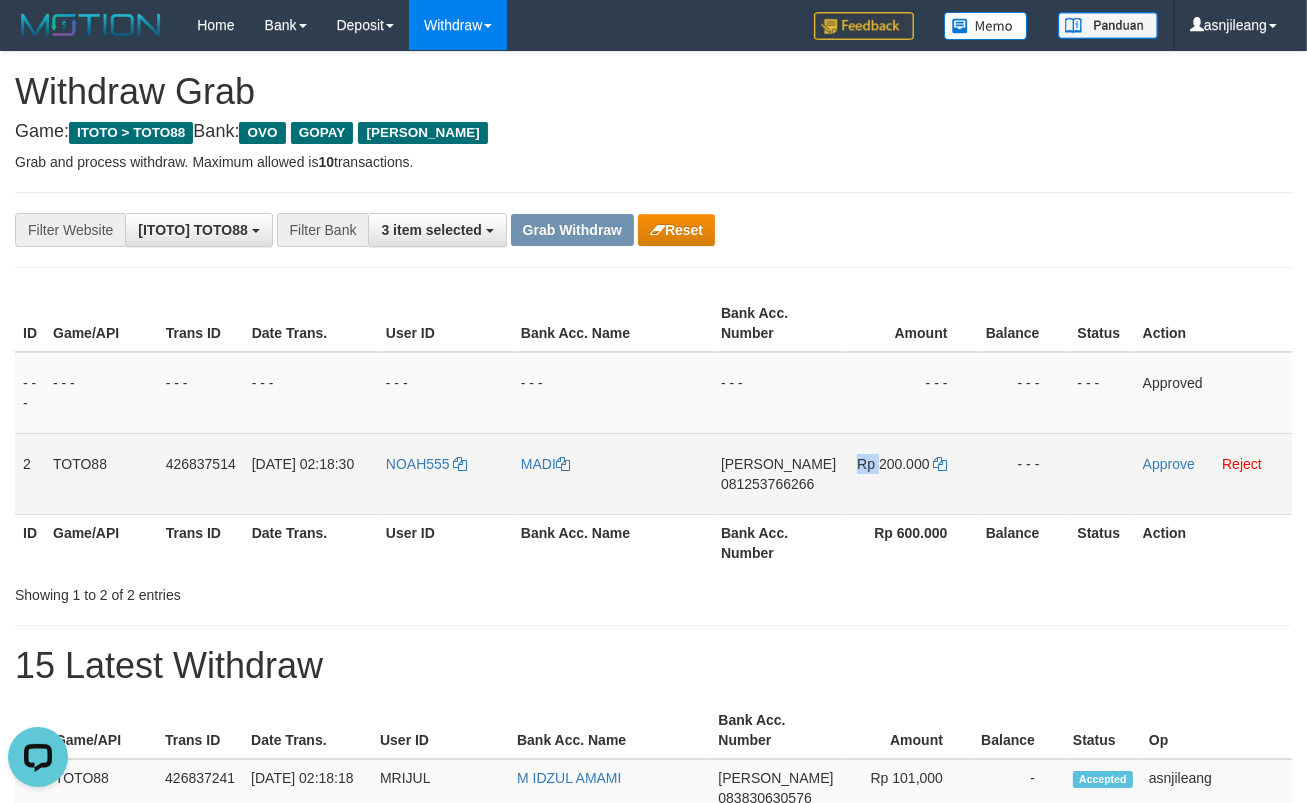 click on "Rp 200.000" at bounding box center (910, 473) 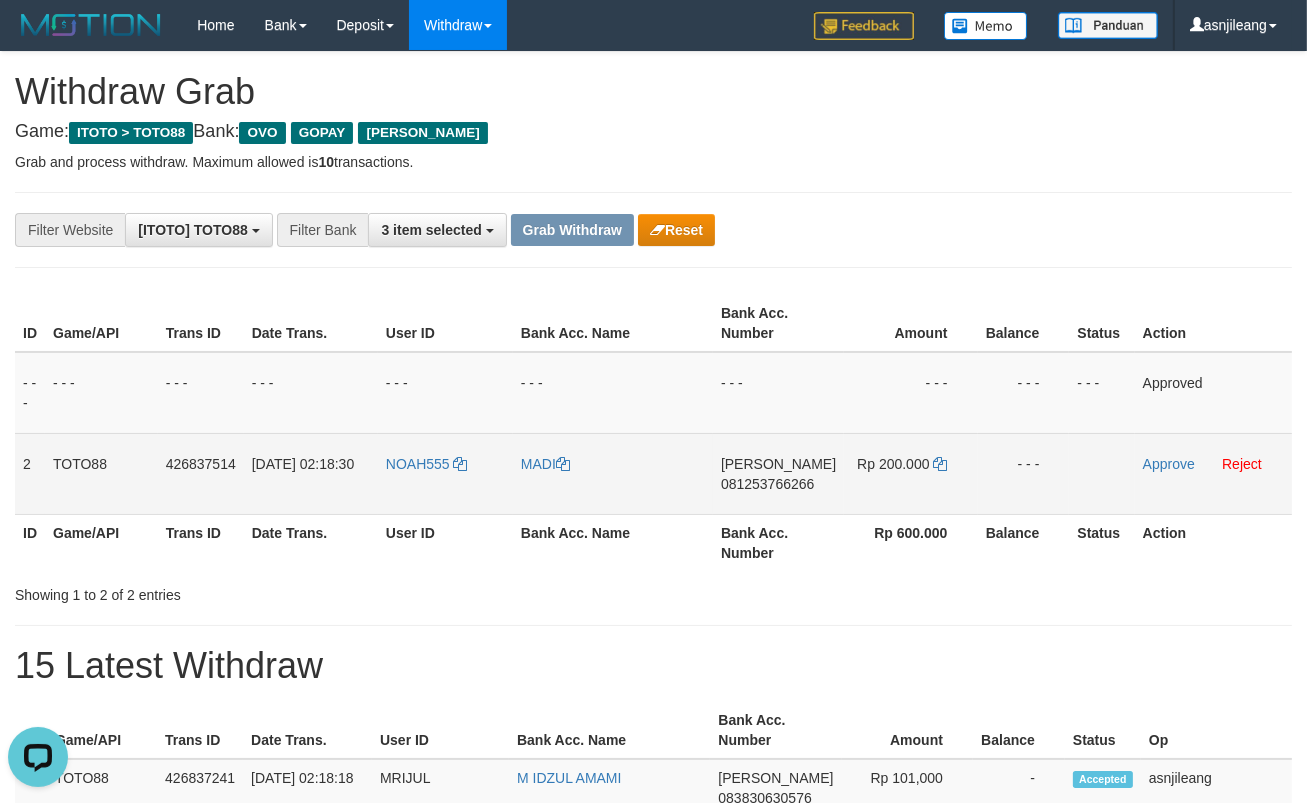 click on "DANA
081253766266" at bounding box center (778, 473) 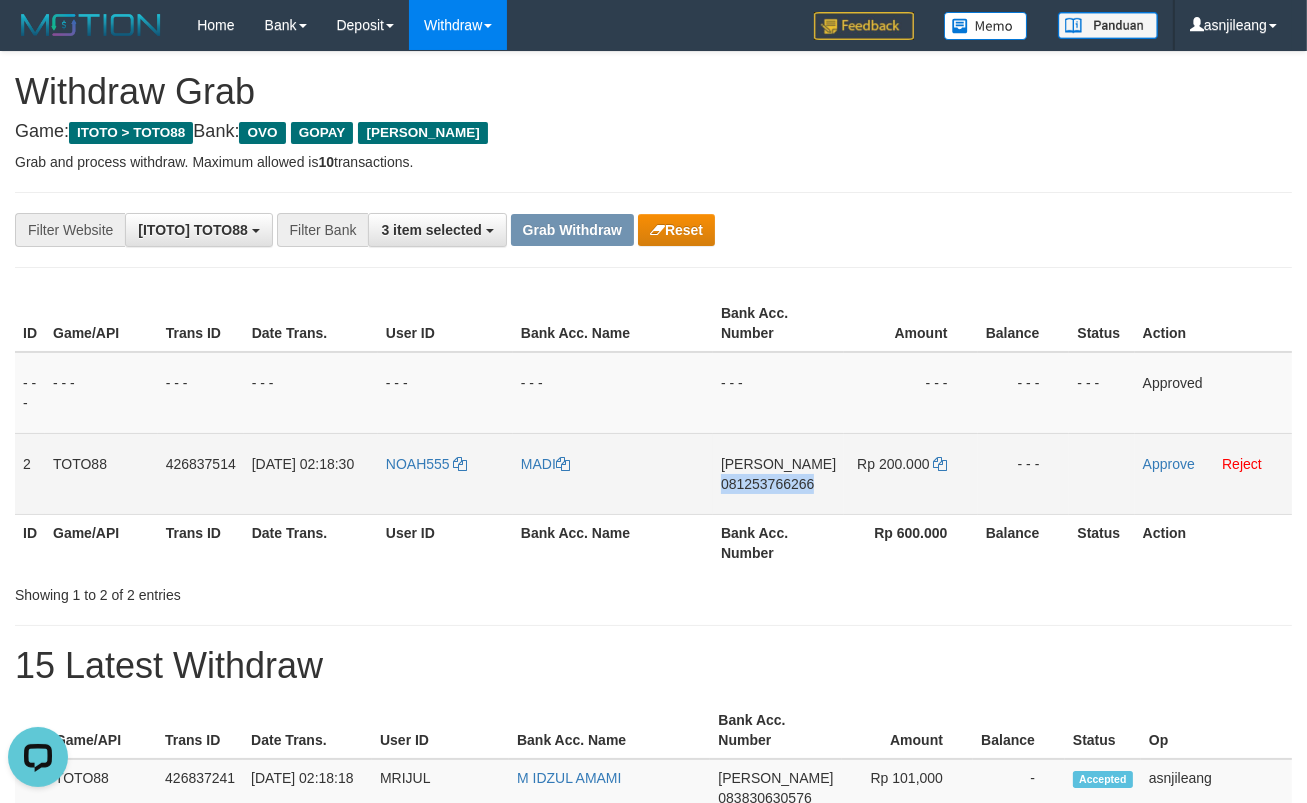click on "DANA
081253766266" at bounding box center (778, 473) 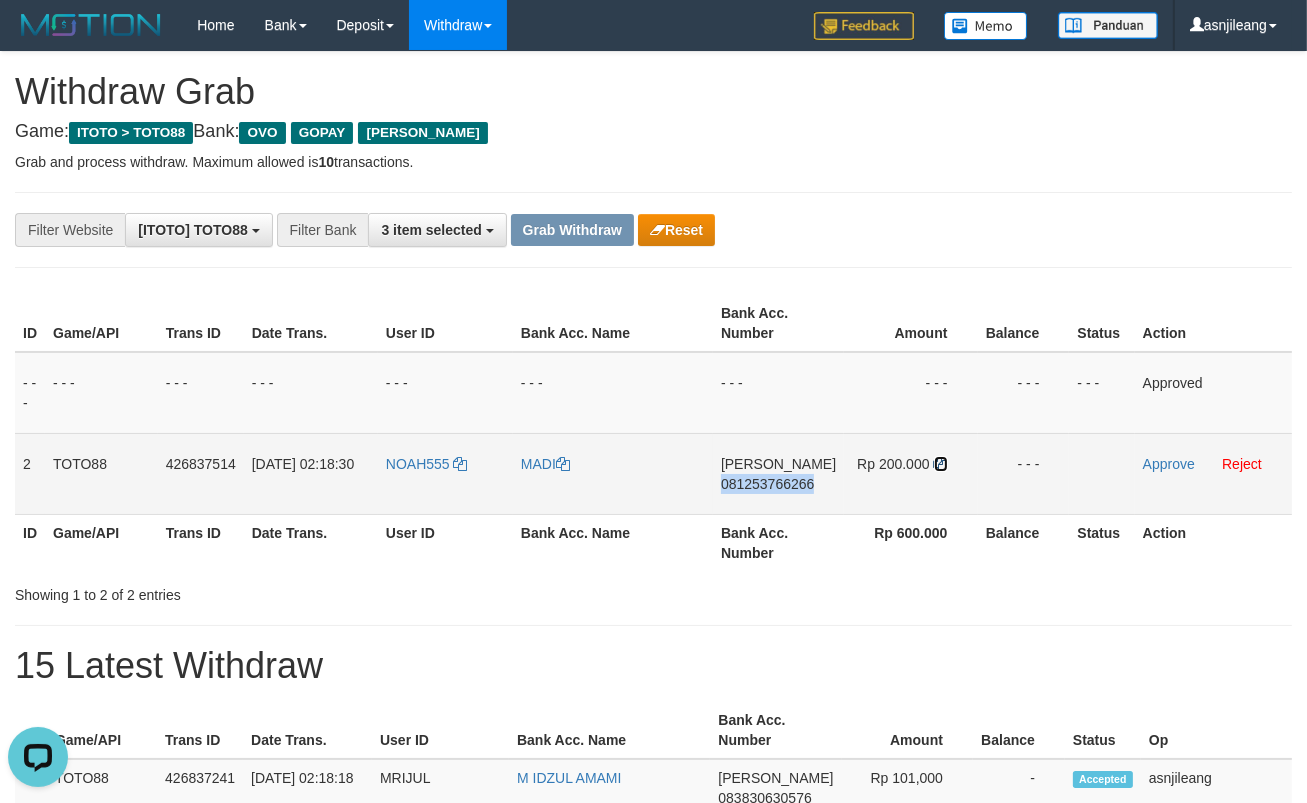 click at bounding box center (941, 464) 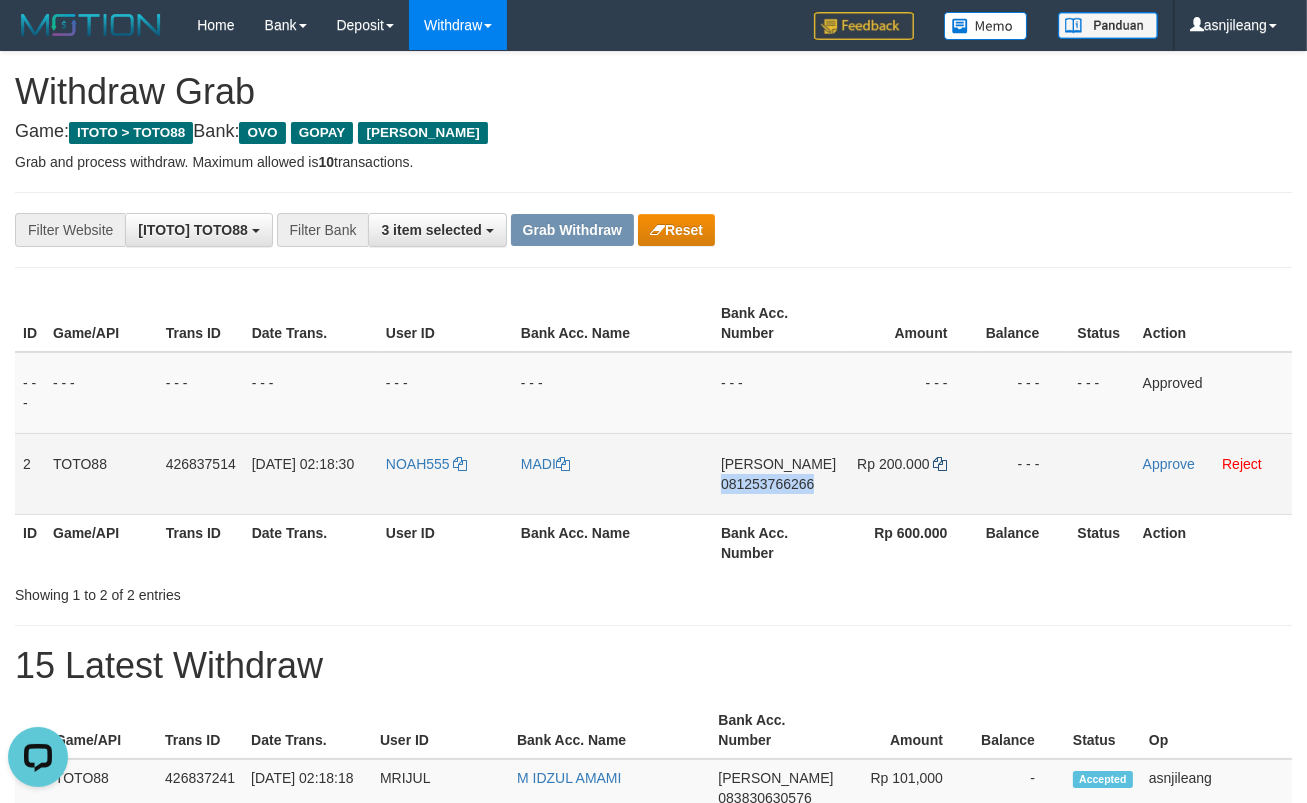 copy on "081253766266" 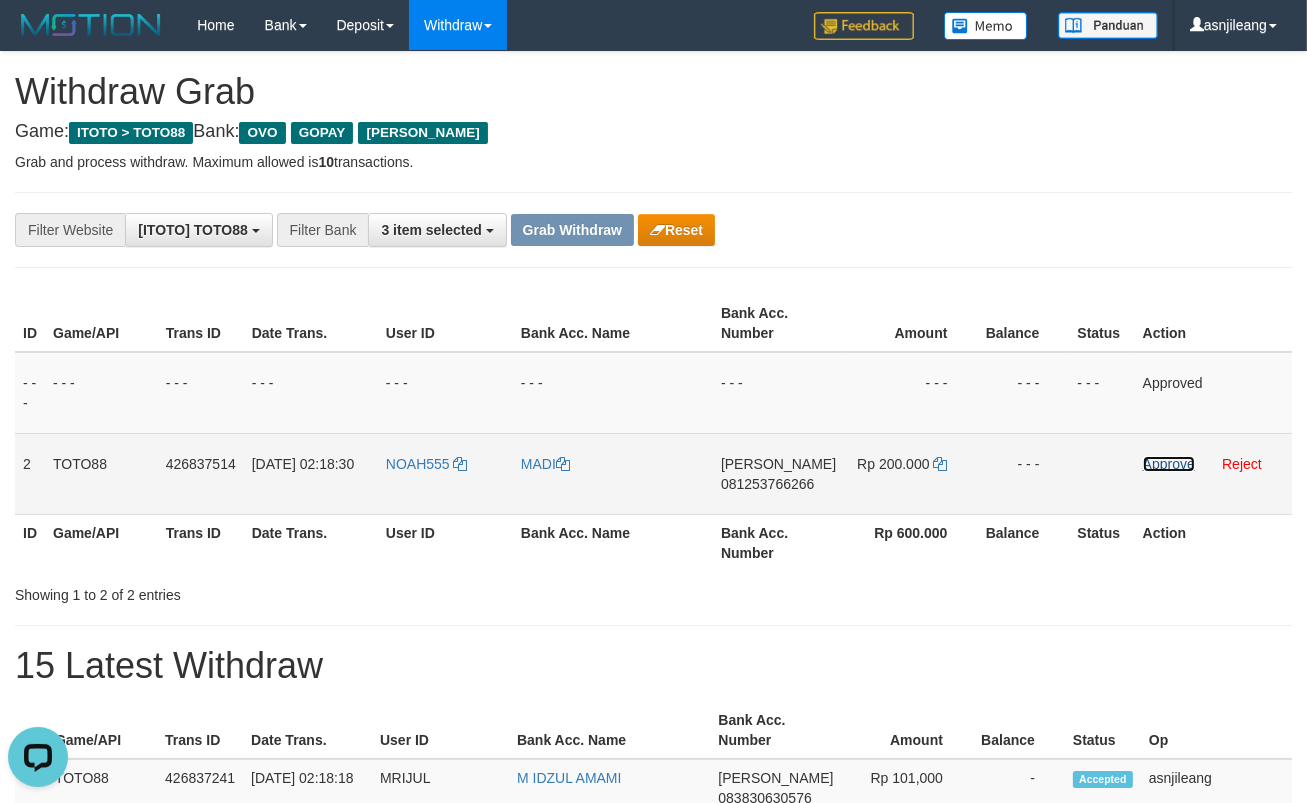 click on "Approve" at bounding box center (1169, 464) 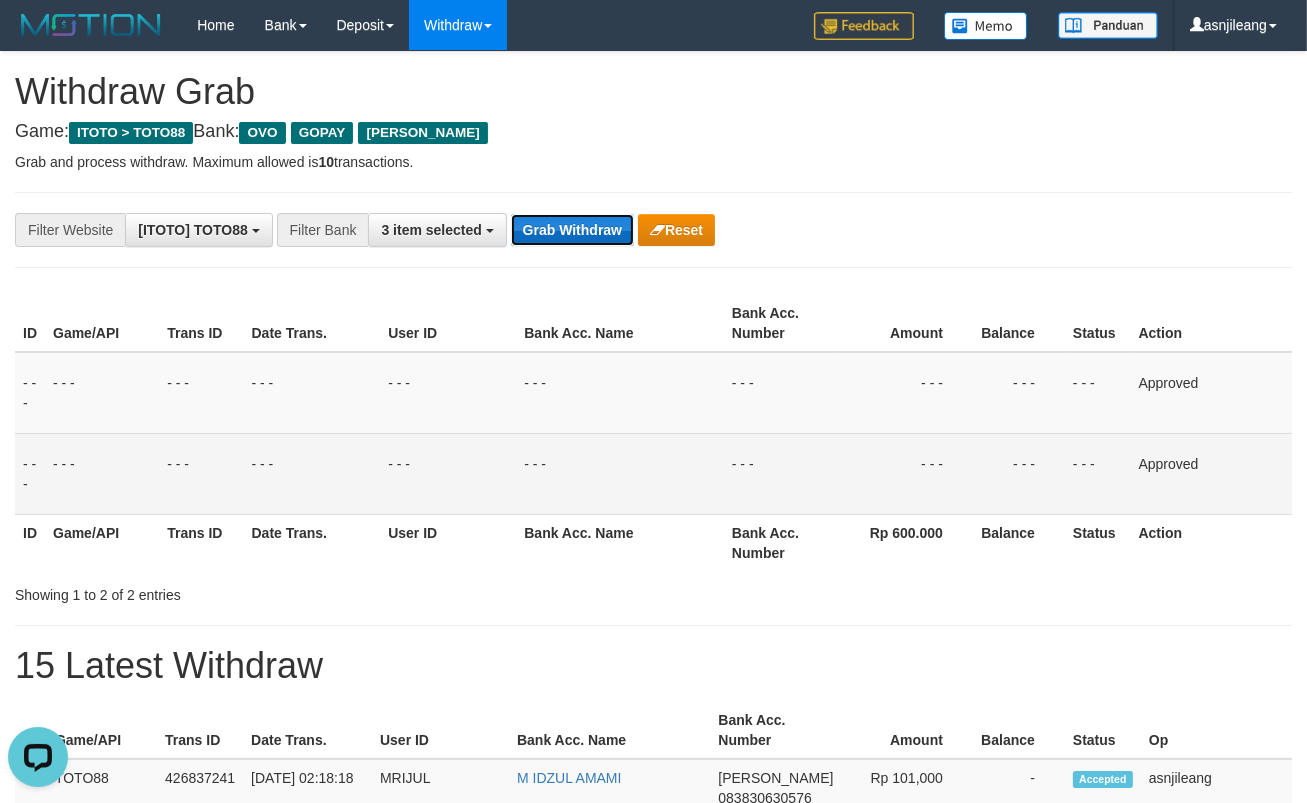 click on "Grab Withdraw" at bounding box center (572, 230) 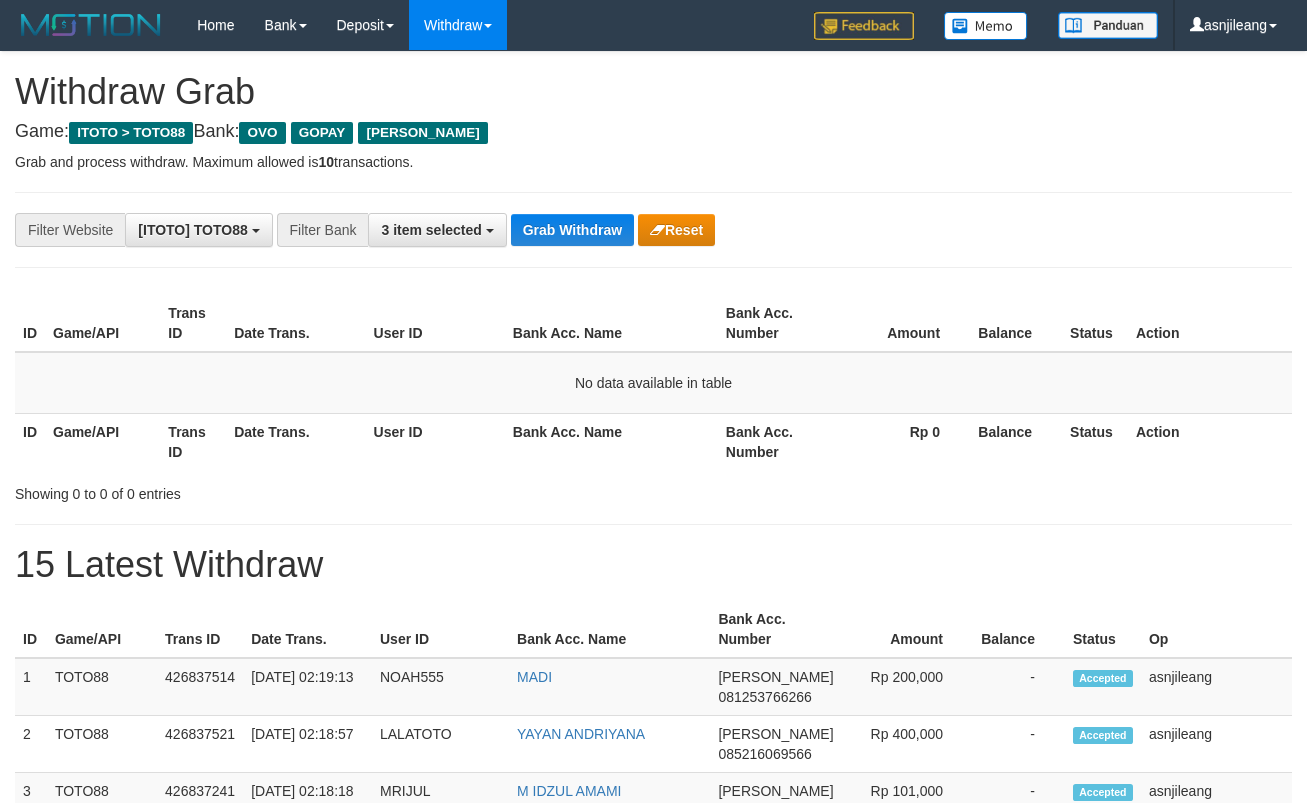 click on "Grab Withdraw" at bounding box center (572, 230) 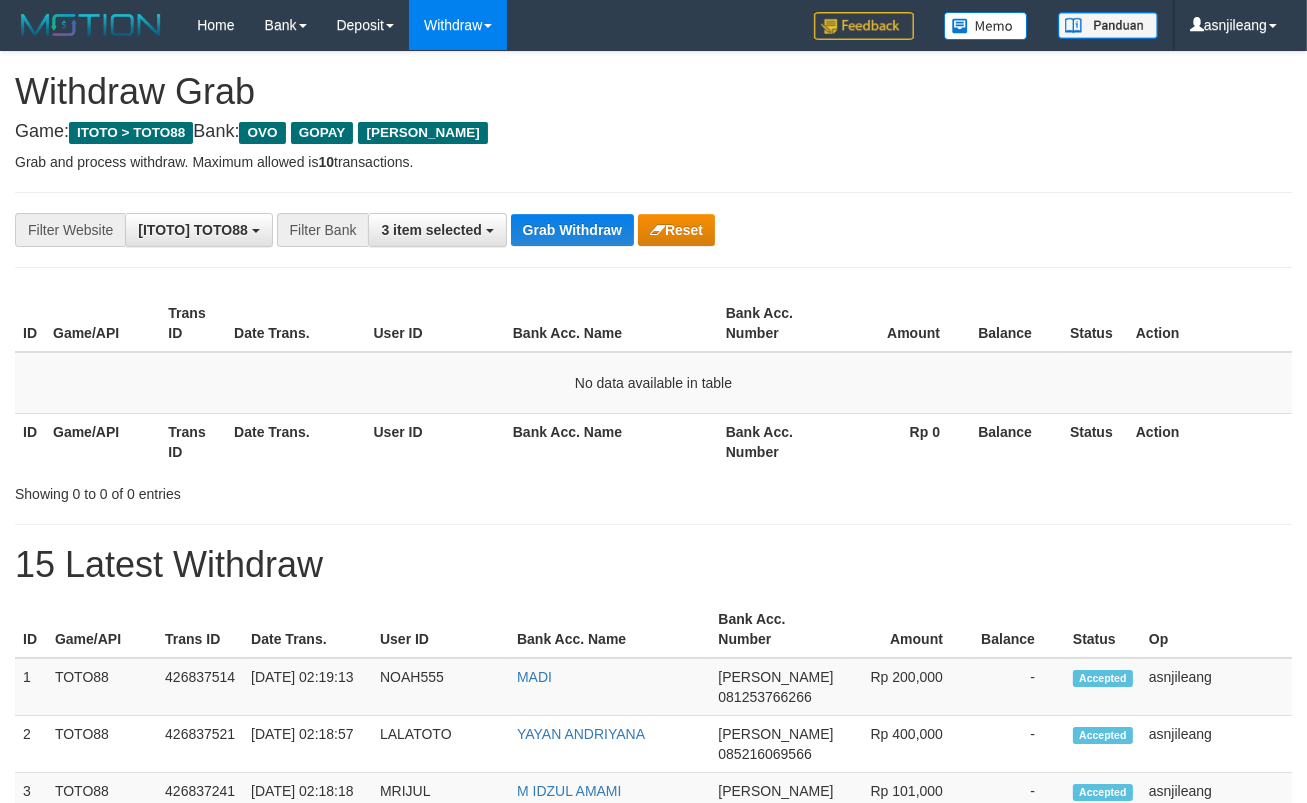 scroll, scrollTop: 17, scrollLeft: 0, axis: vertical 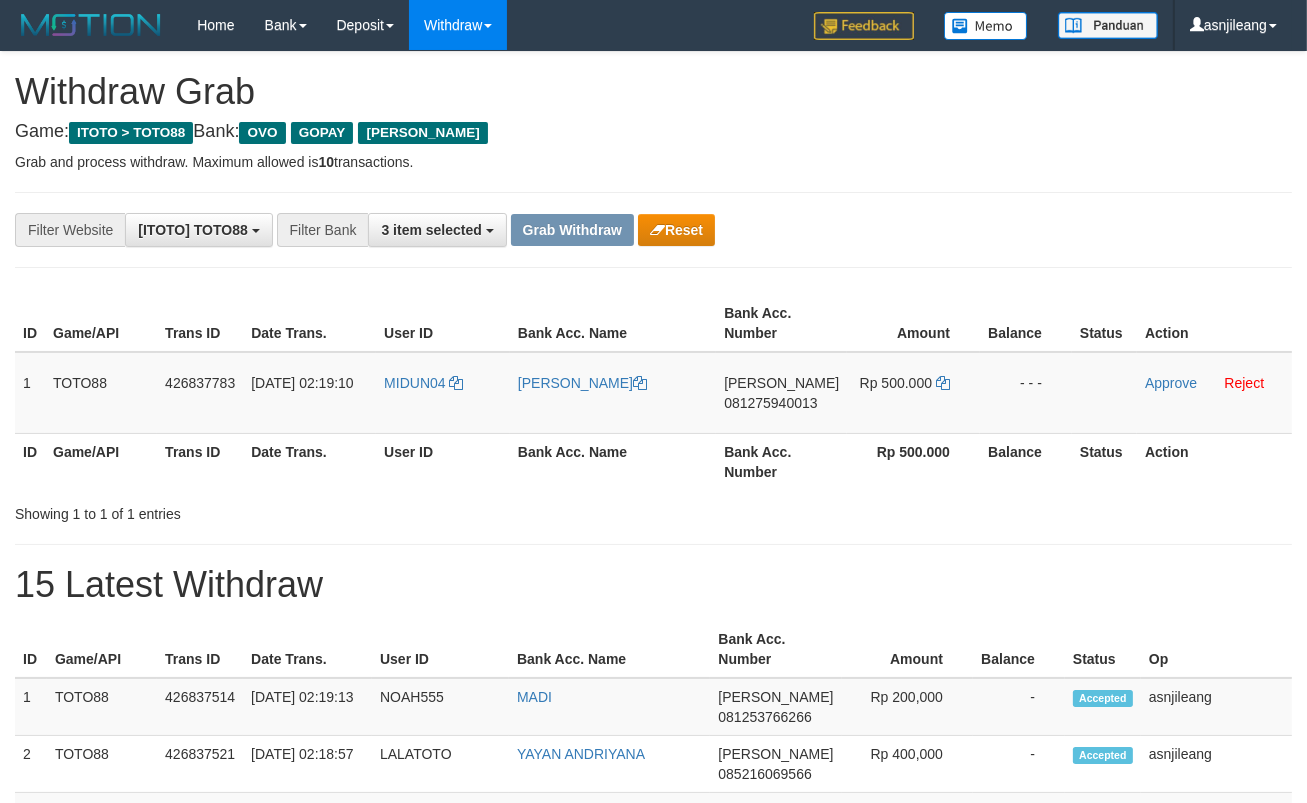 click on "Bank Acc. Number" at bounding box center (781, 461) 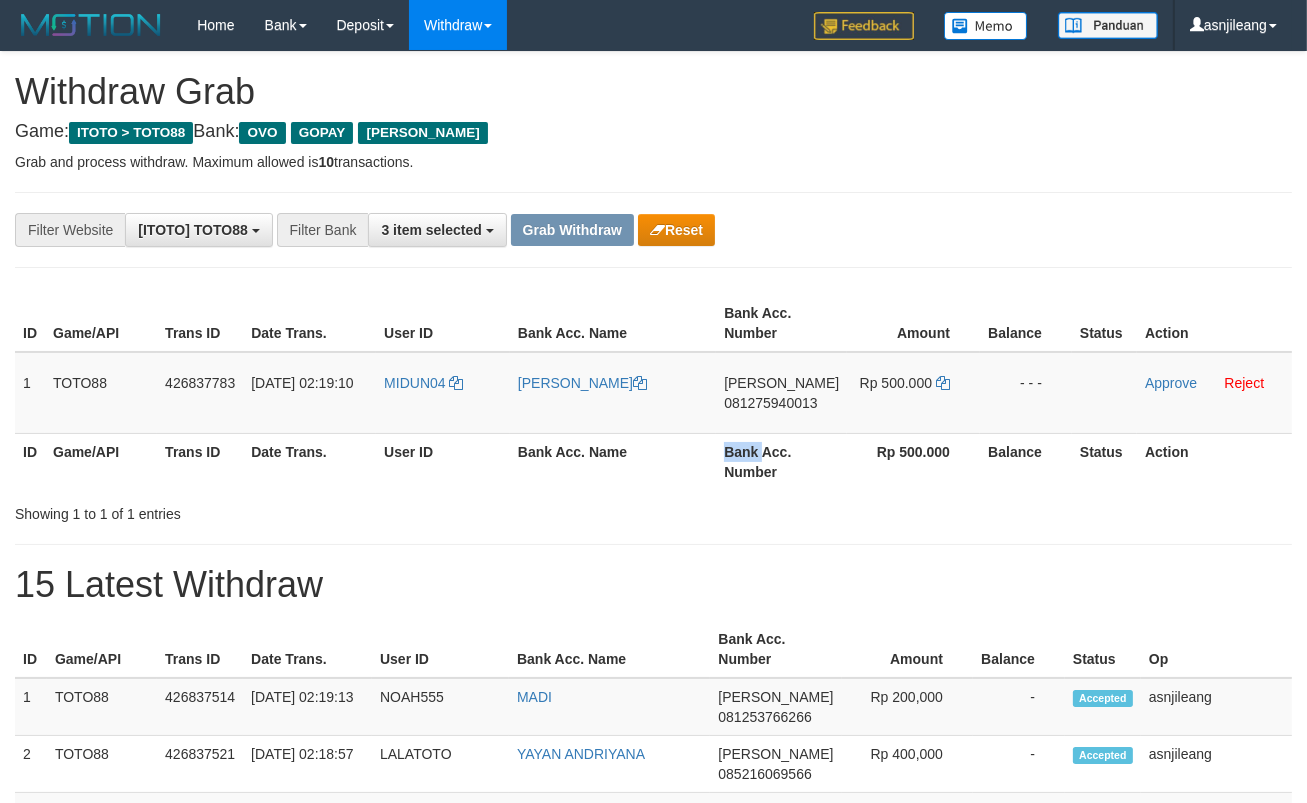 click on "Bank Acc. Number" at bounding box center [781, 461] 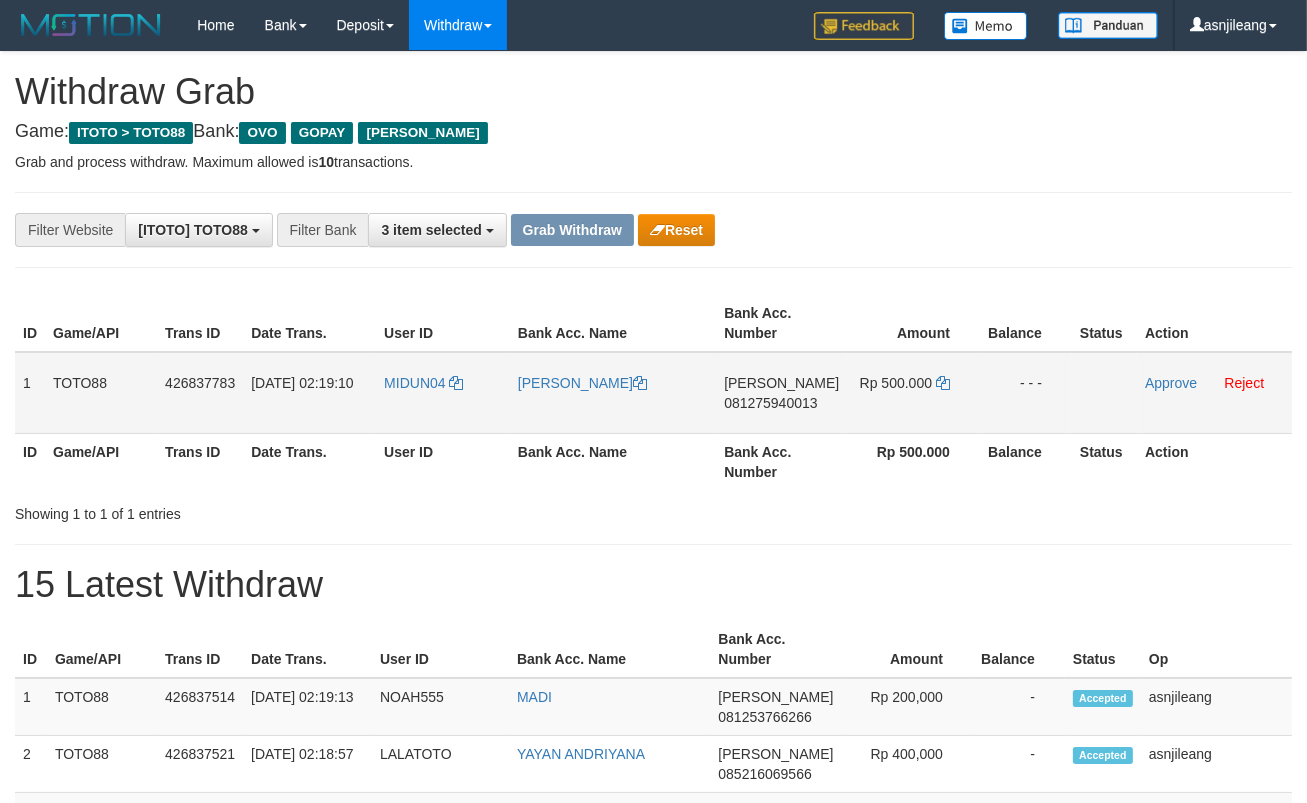 click on "DANA
081275940013" at bounding box center (781, 393) 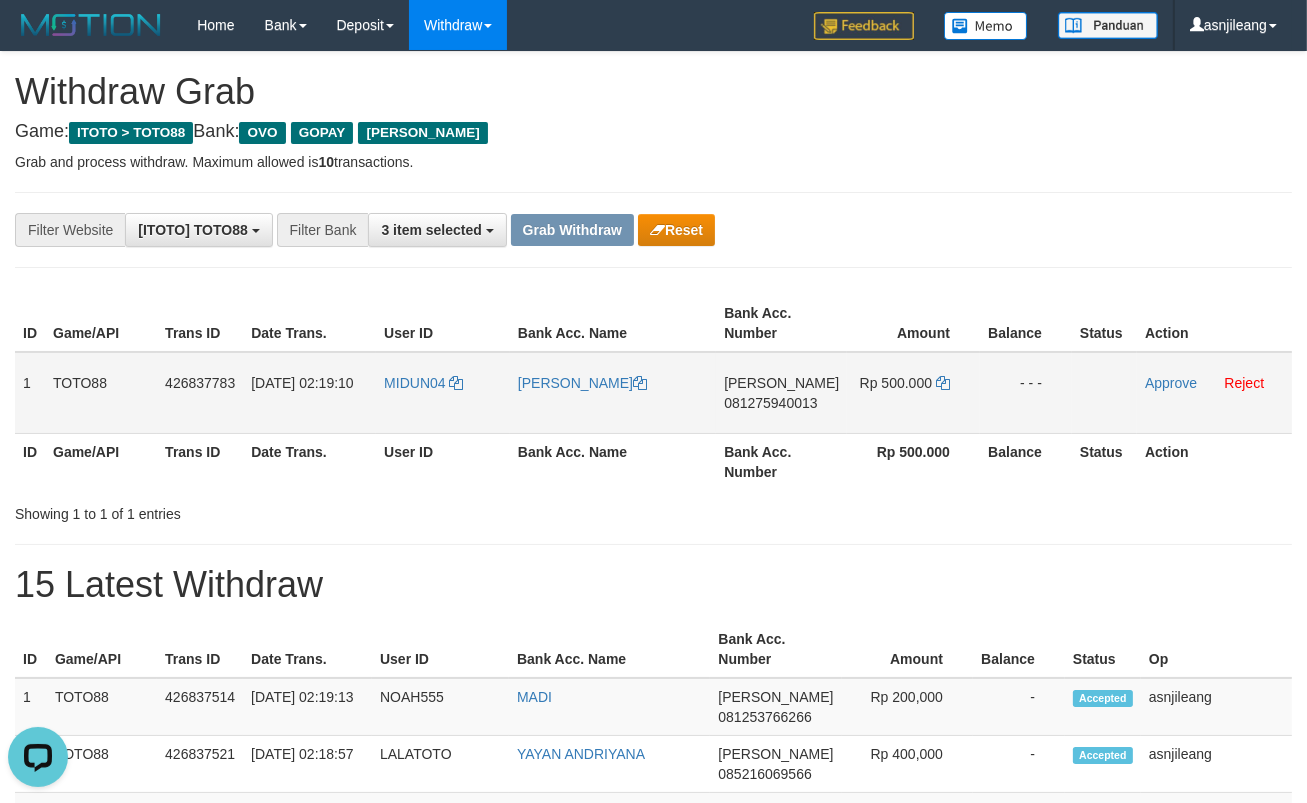 scroll, scrollTop: 0, scrollLeft: 0, axis: both 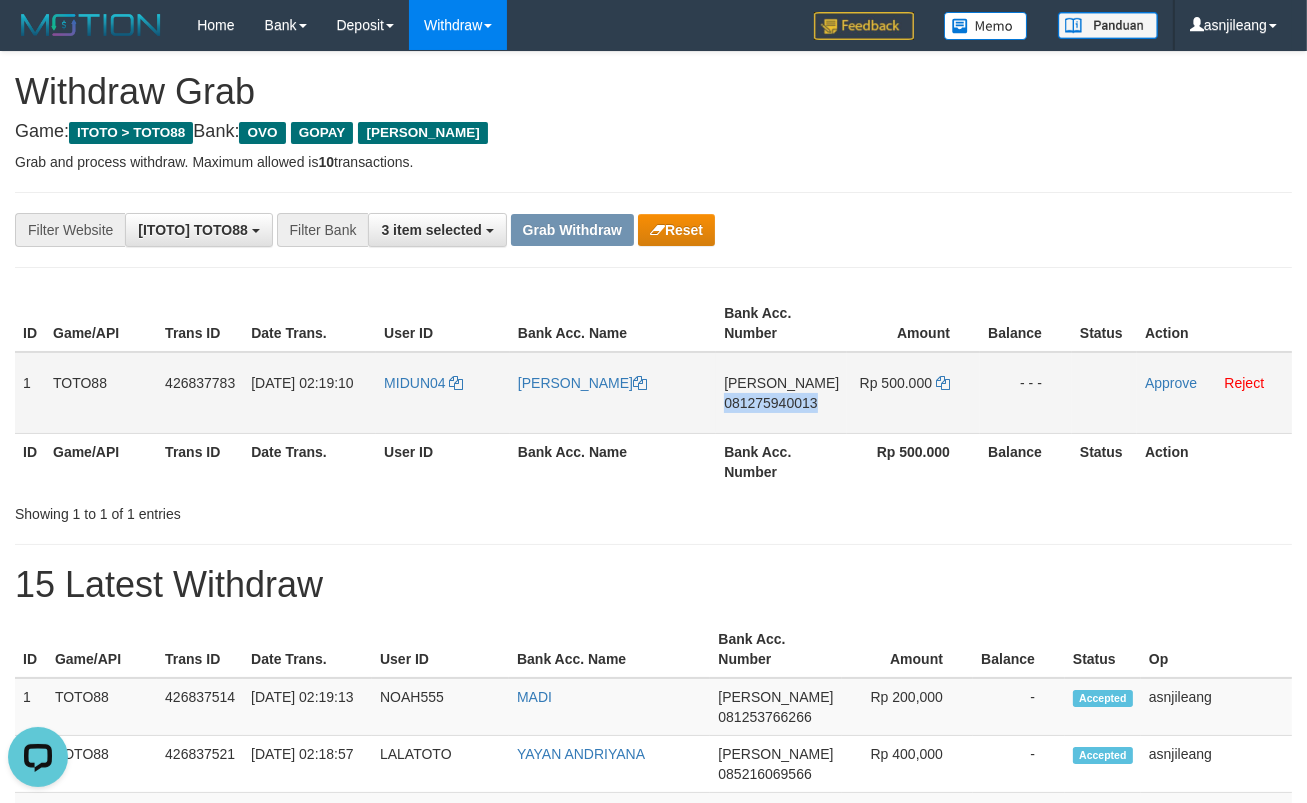 click on "DANA
081275940013" at bounding box center (781, 393) 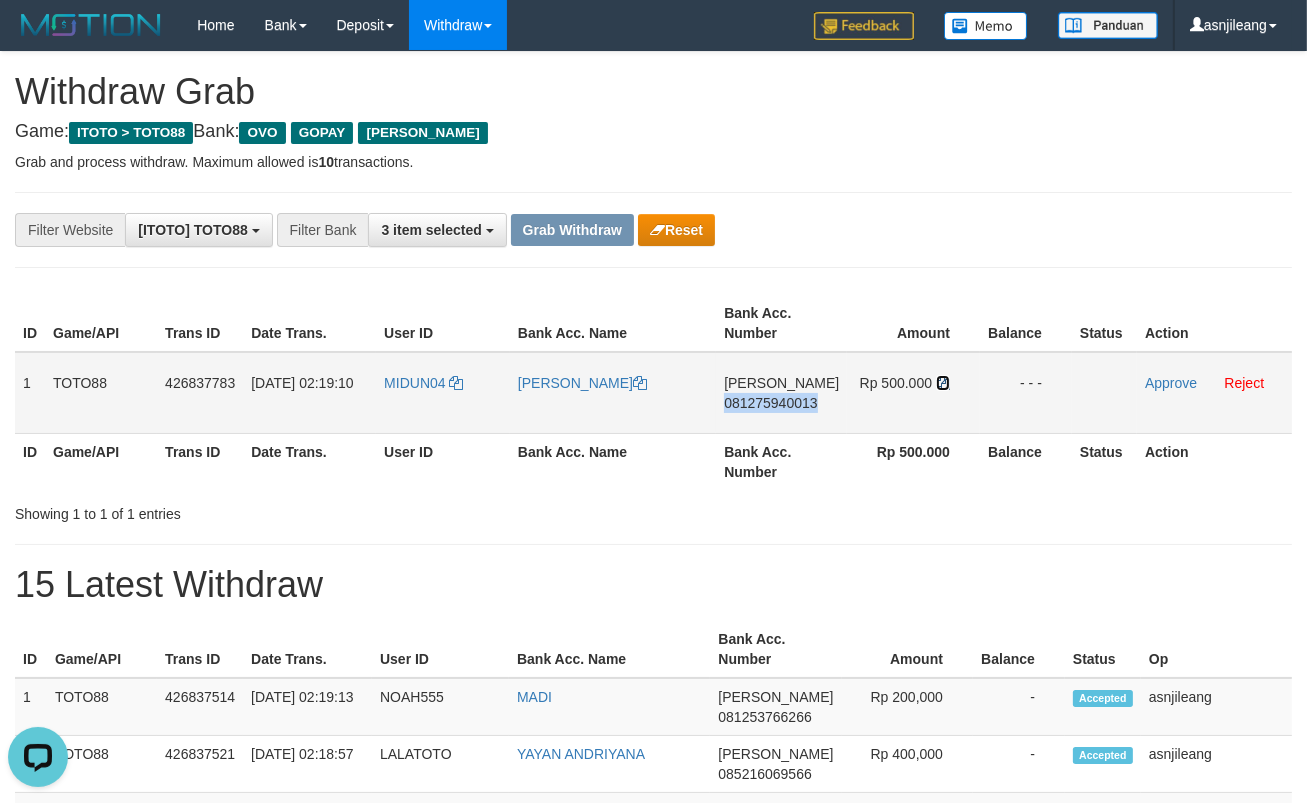 click at bounding box center [943, 383] 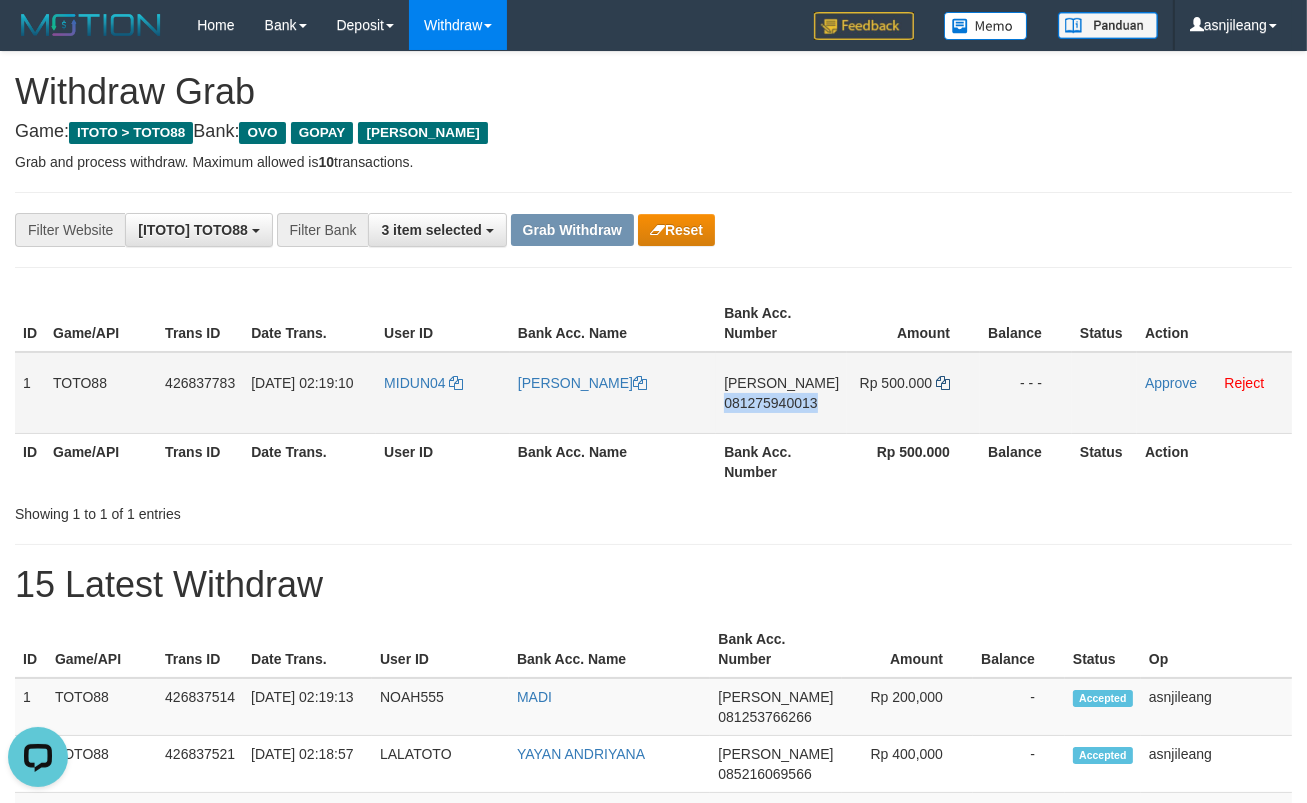 copy on "081275940013" 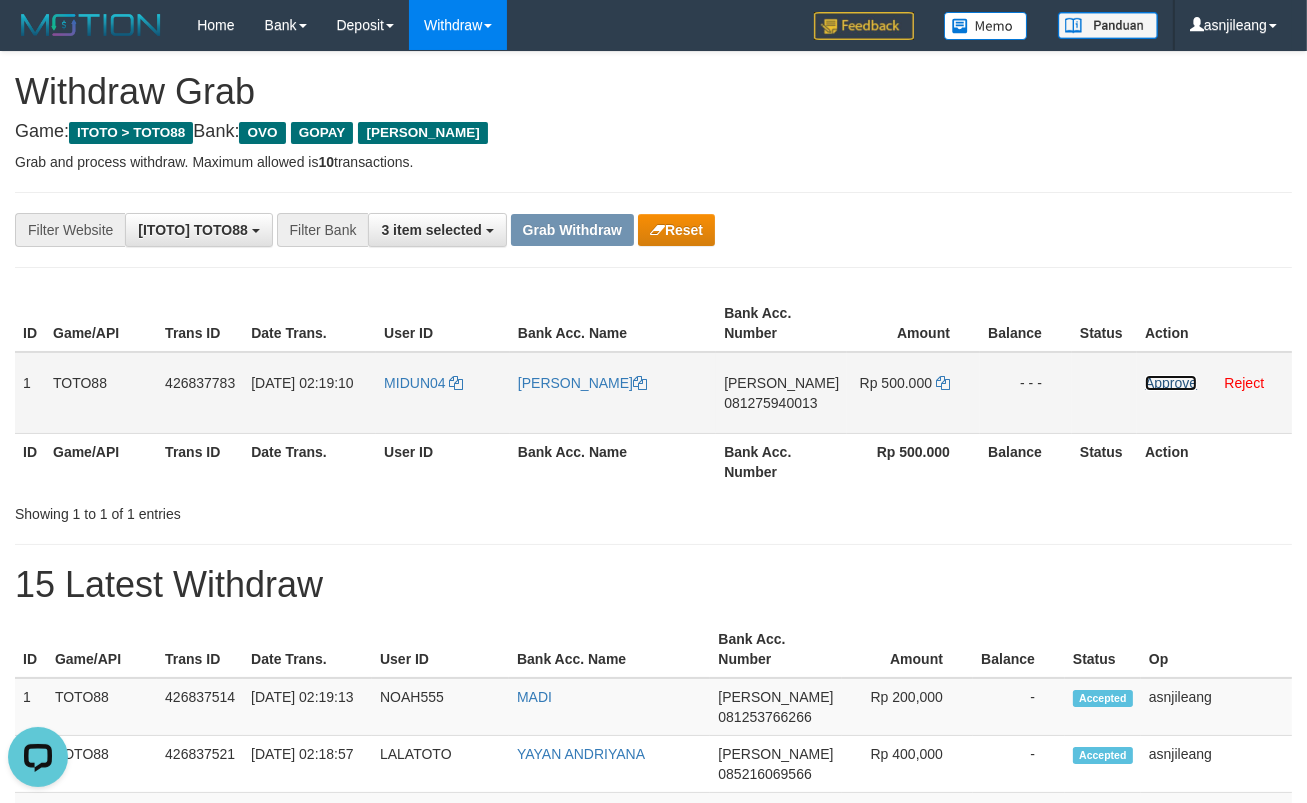 click on "Approve" at bounding box center [1171, 383] 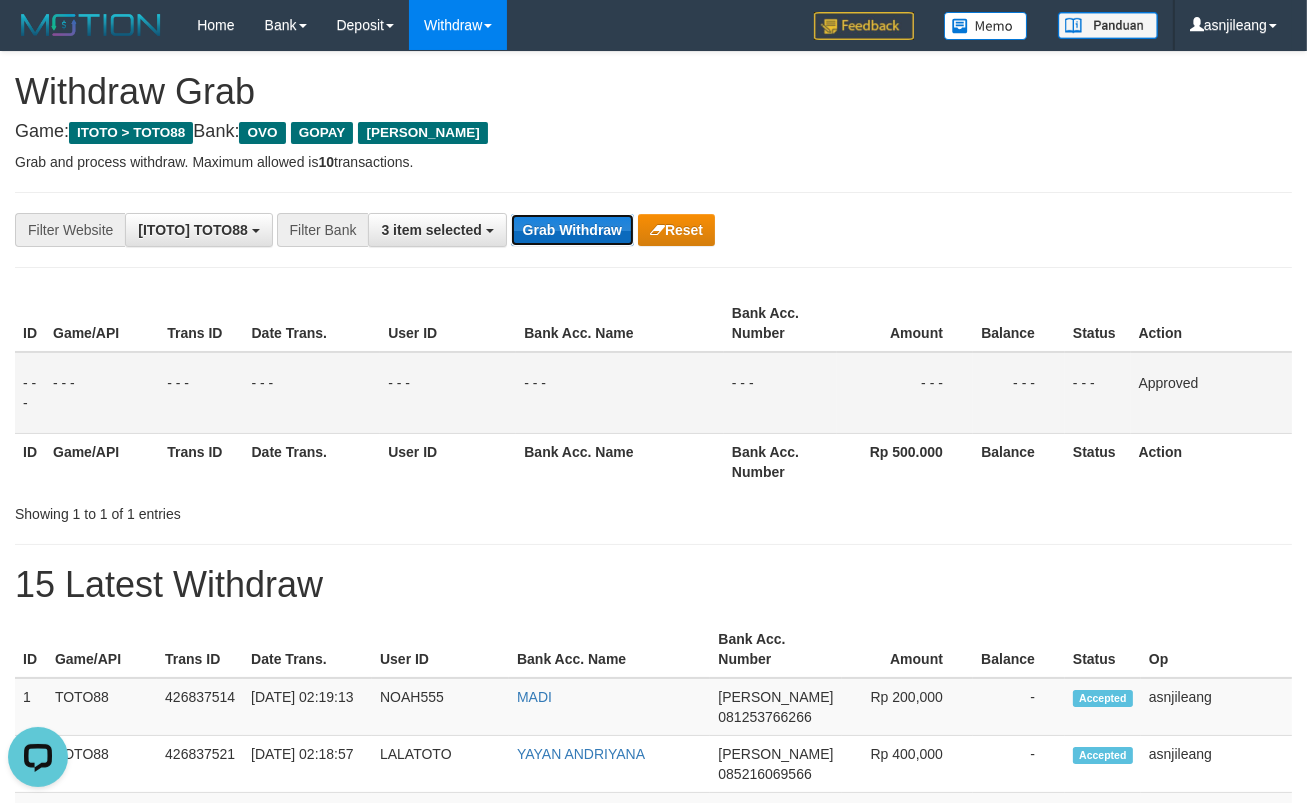 click on "Grab Withdraw" at bounding box center [572, 230] 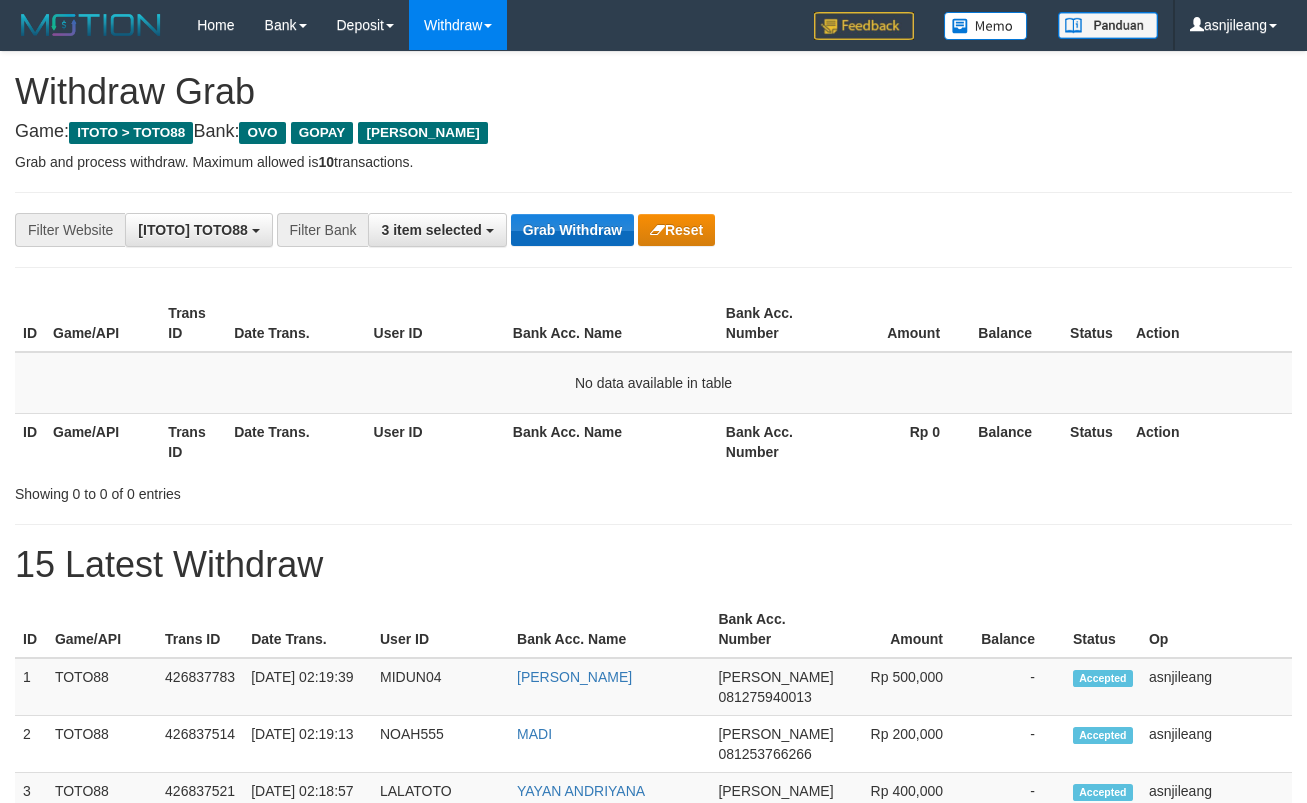 scroll, scrollTop: 0, scrollLeft: 0, axis: both 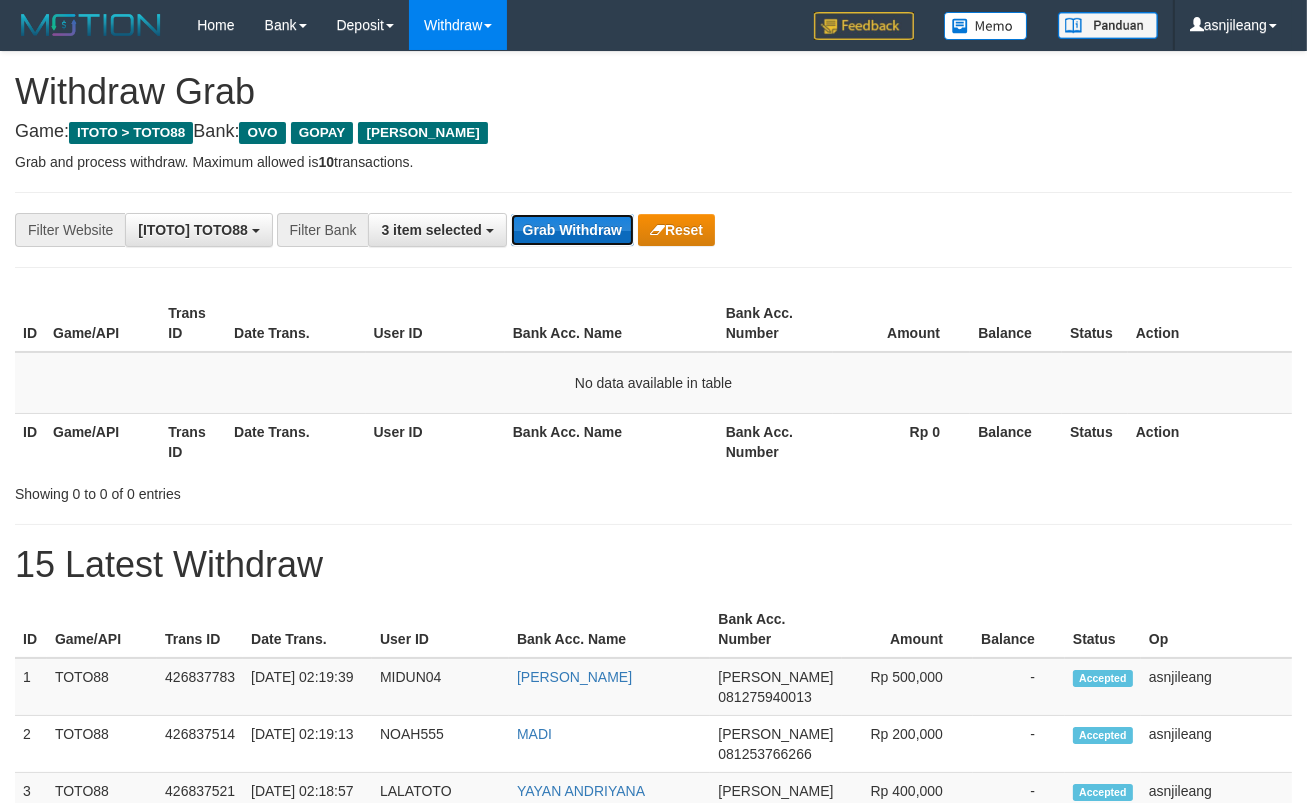 click on "Grab Withdraw" at bounding box center [572, 230] 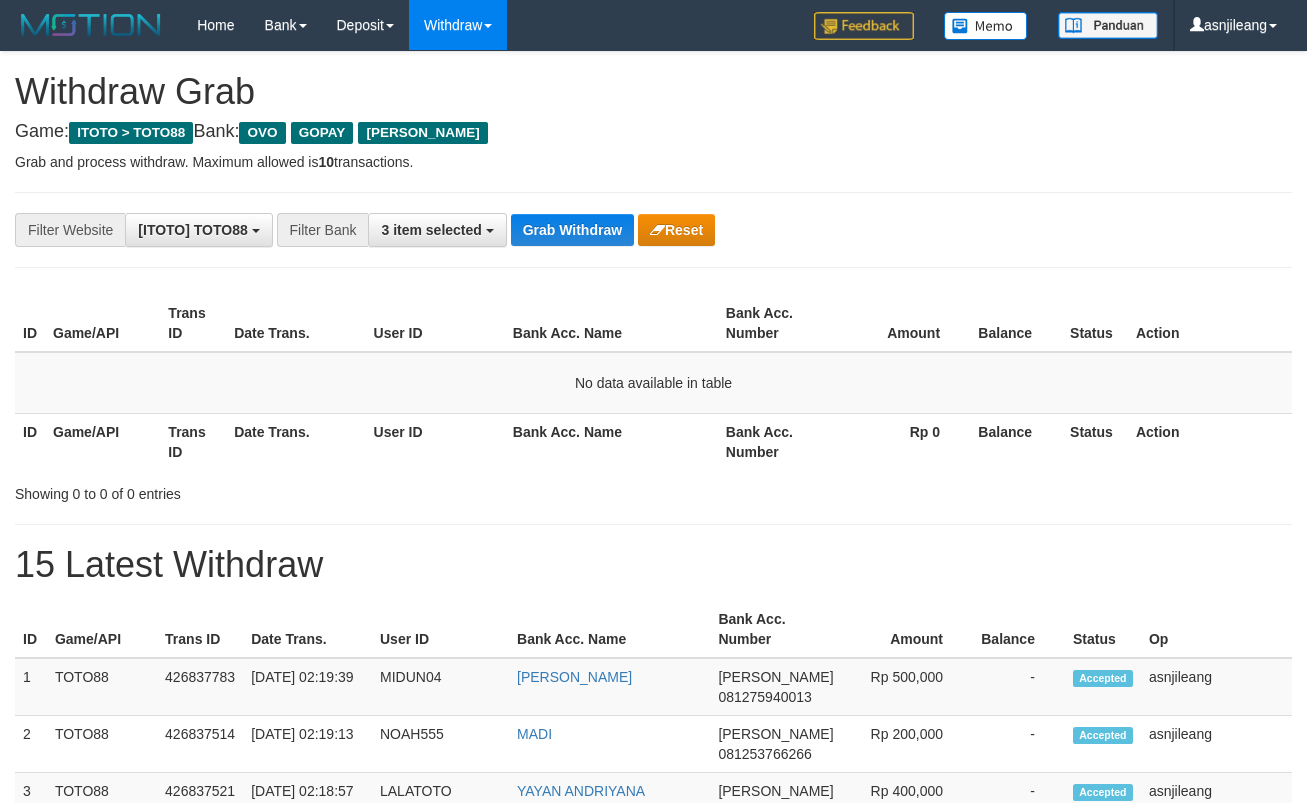 click on "Grab Withdraw" at bounding box center (572, 230) 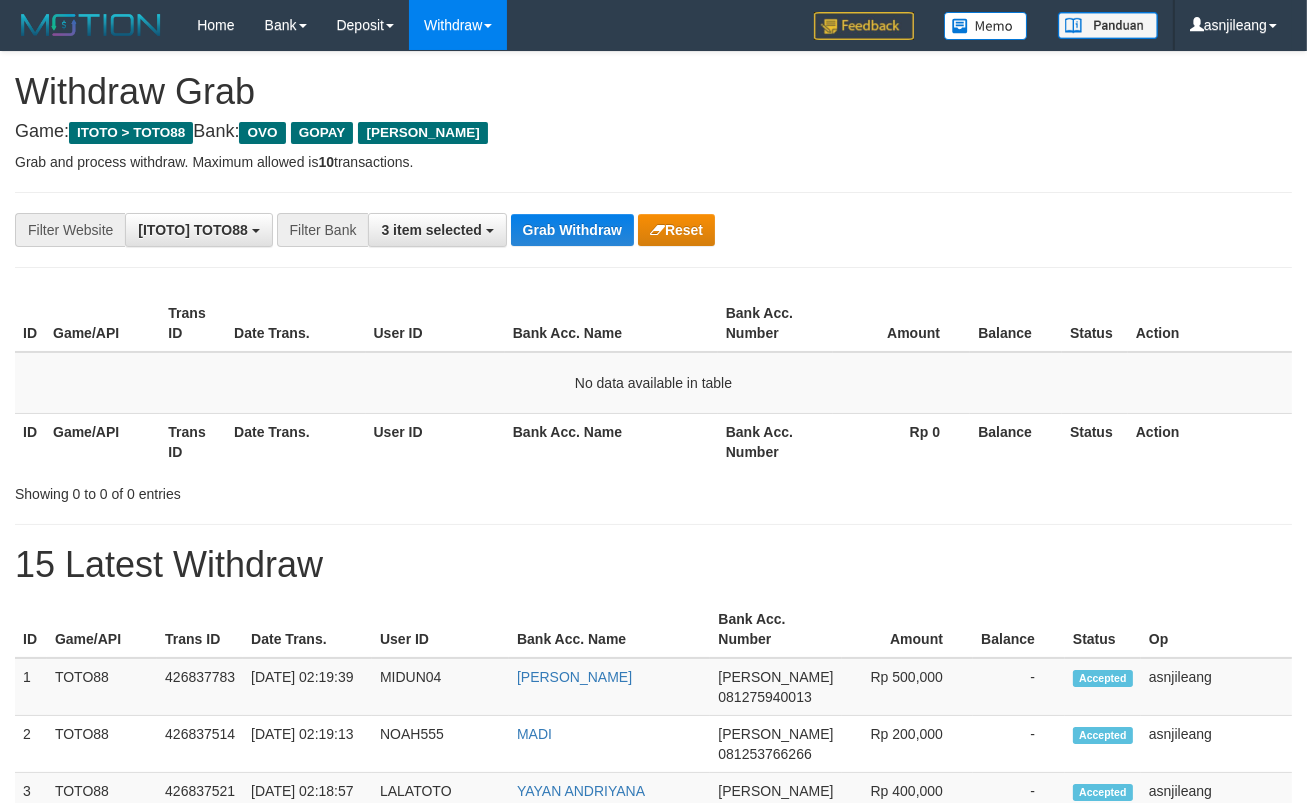 scroll, scrollTop: 17, scrollLeft: 0, axis: vertical 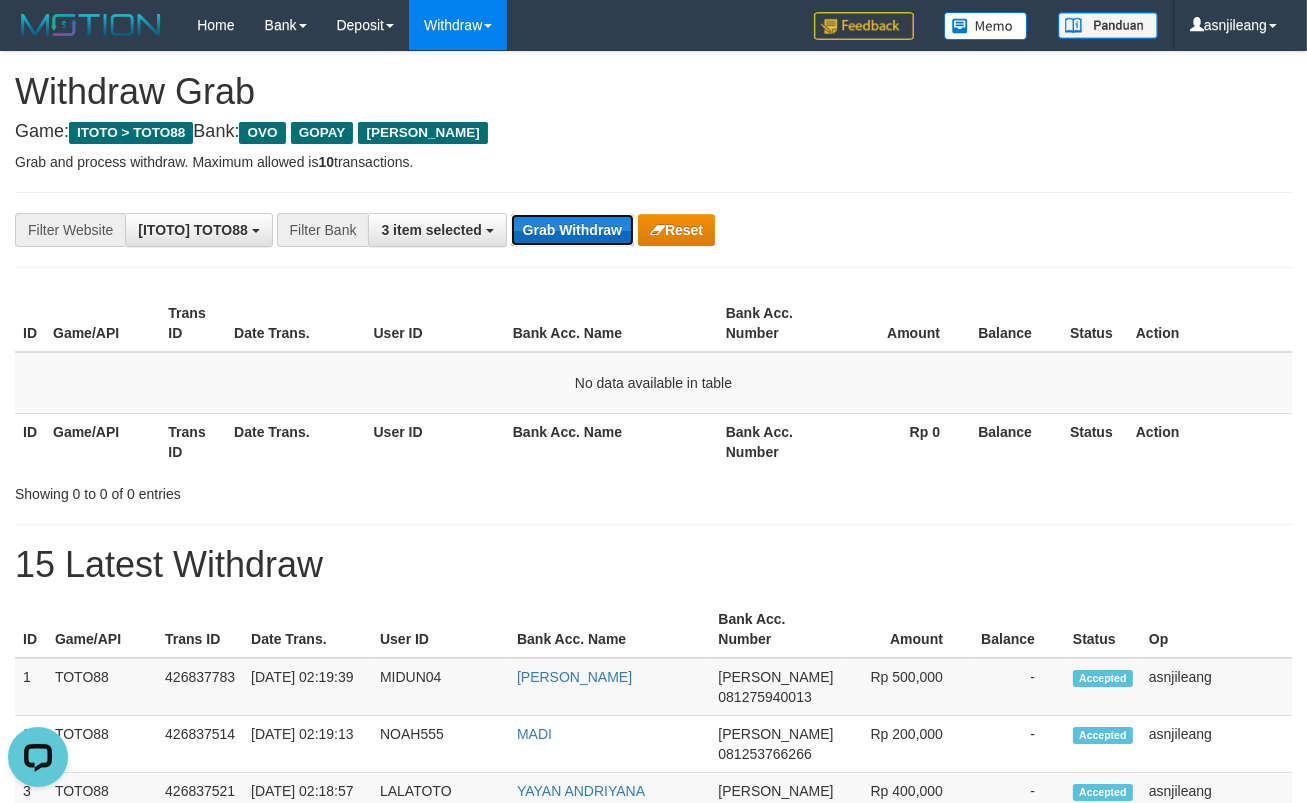 click on "Grab Withdraw" at bounding box center (572, 230) 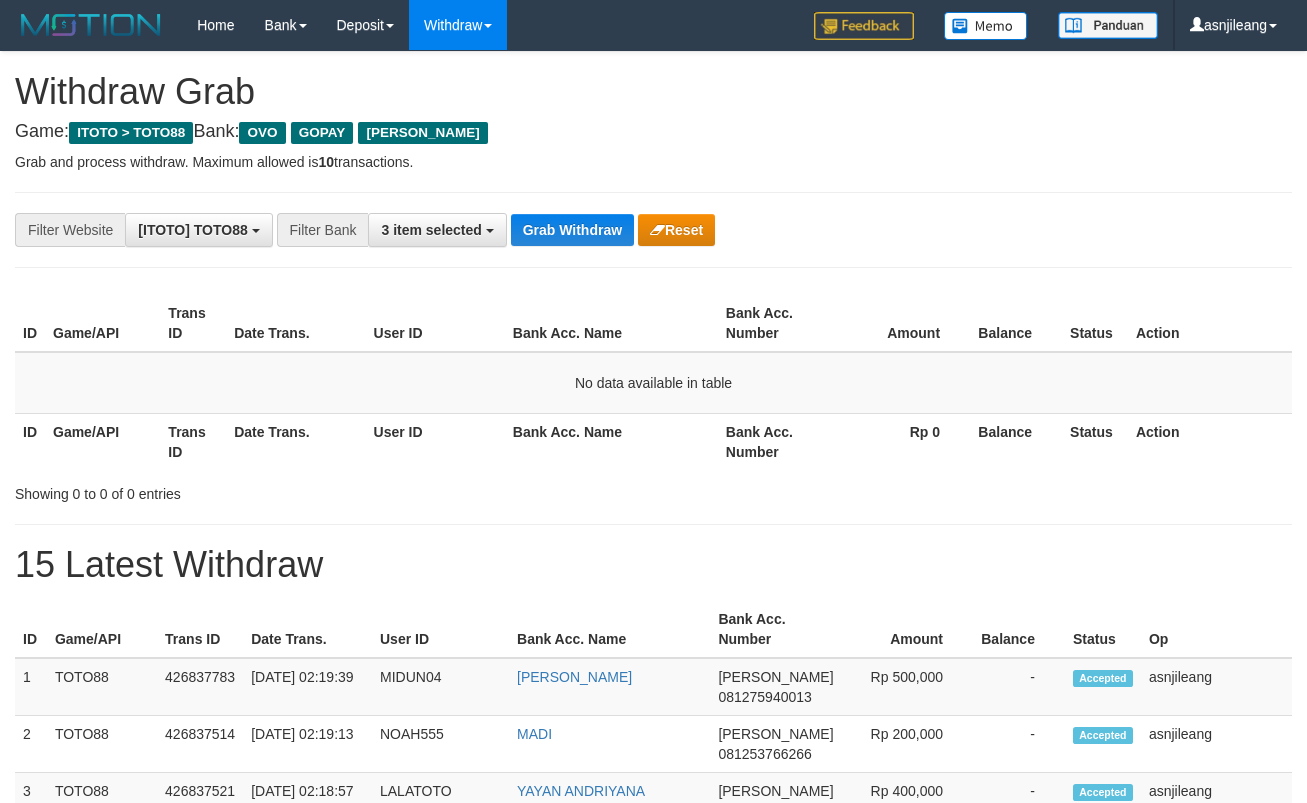 scroll, scrollTop: 0, scrollLeft: 0, axis: both 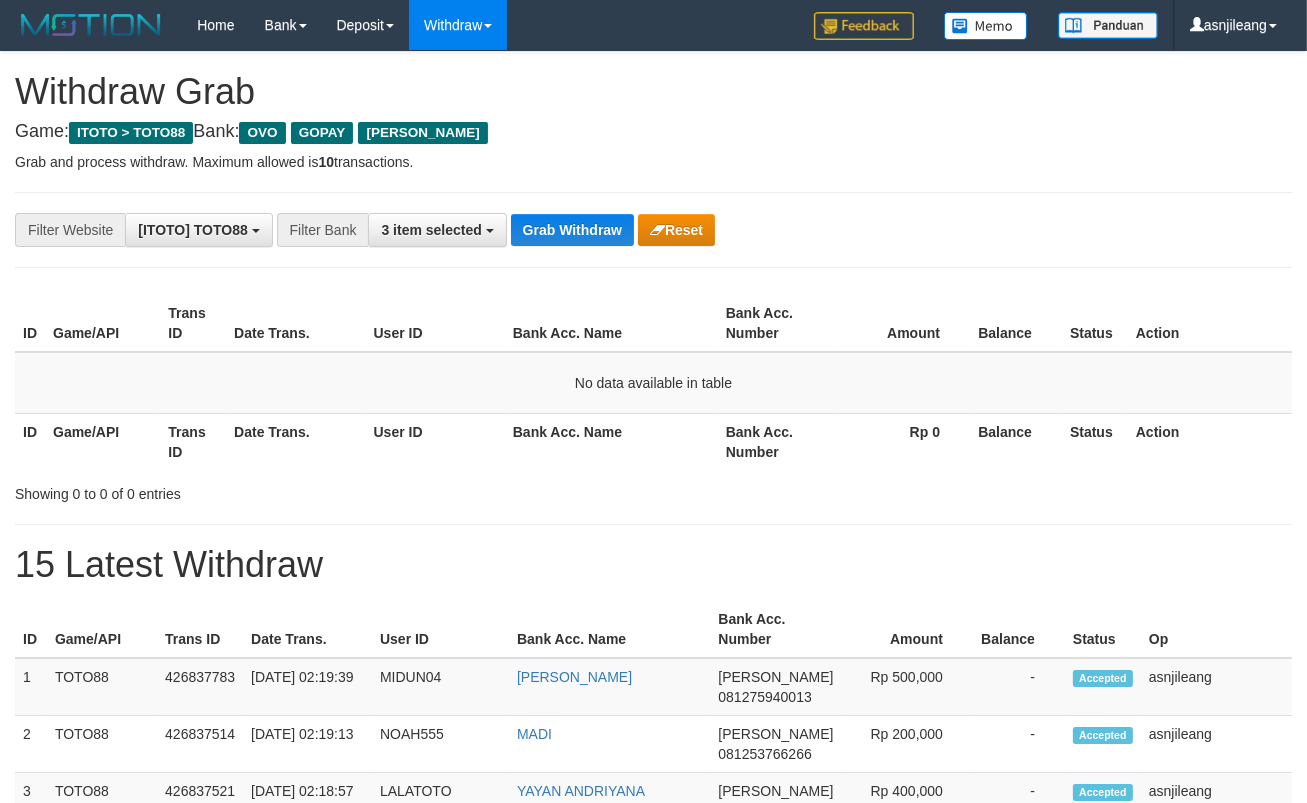 click on "Grab Withdraw" at bounding box center (572, 230) 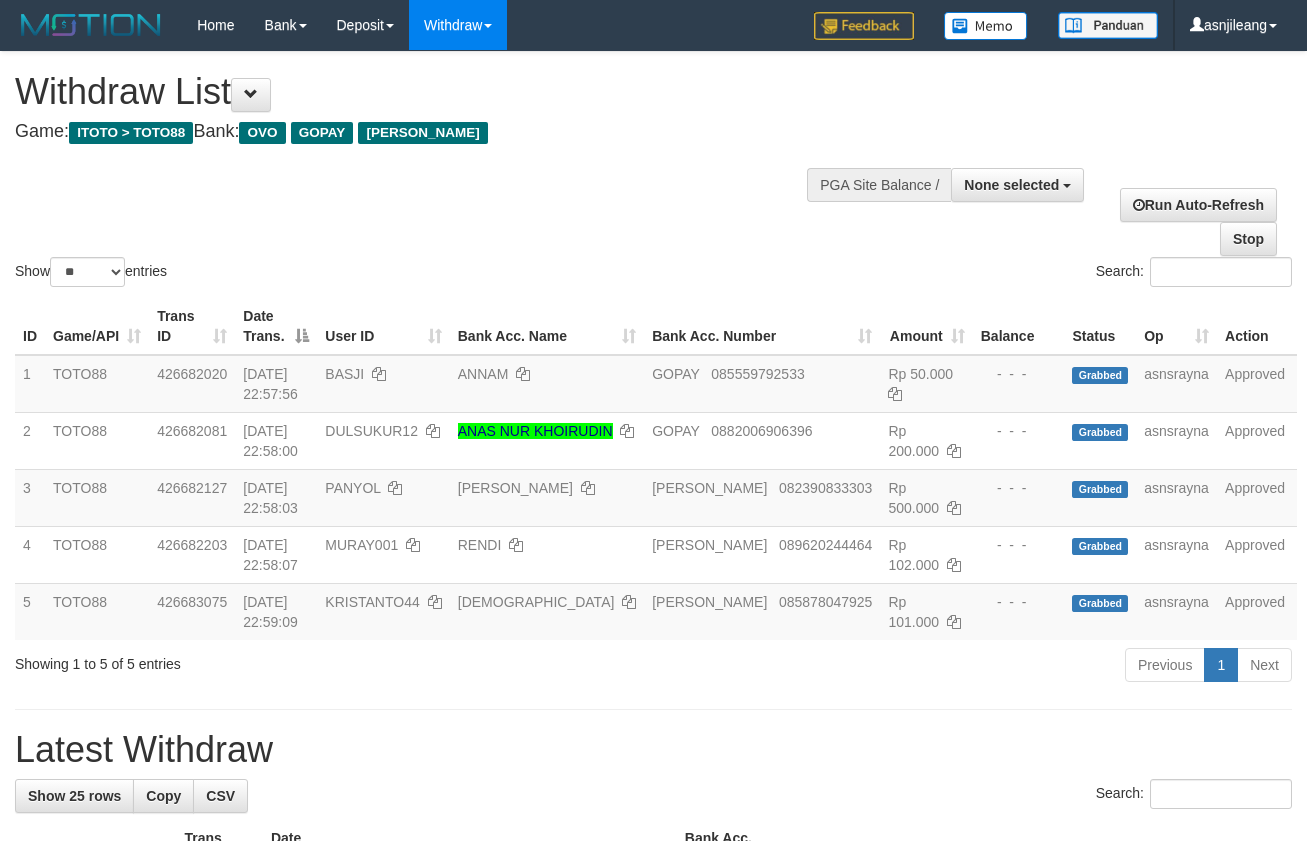 select 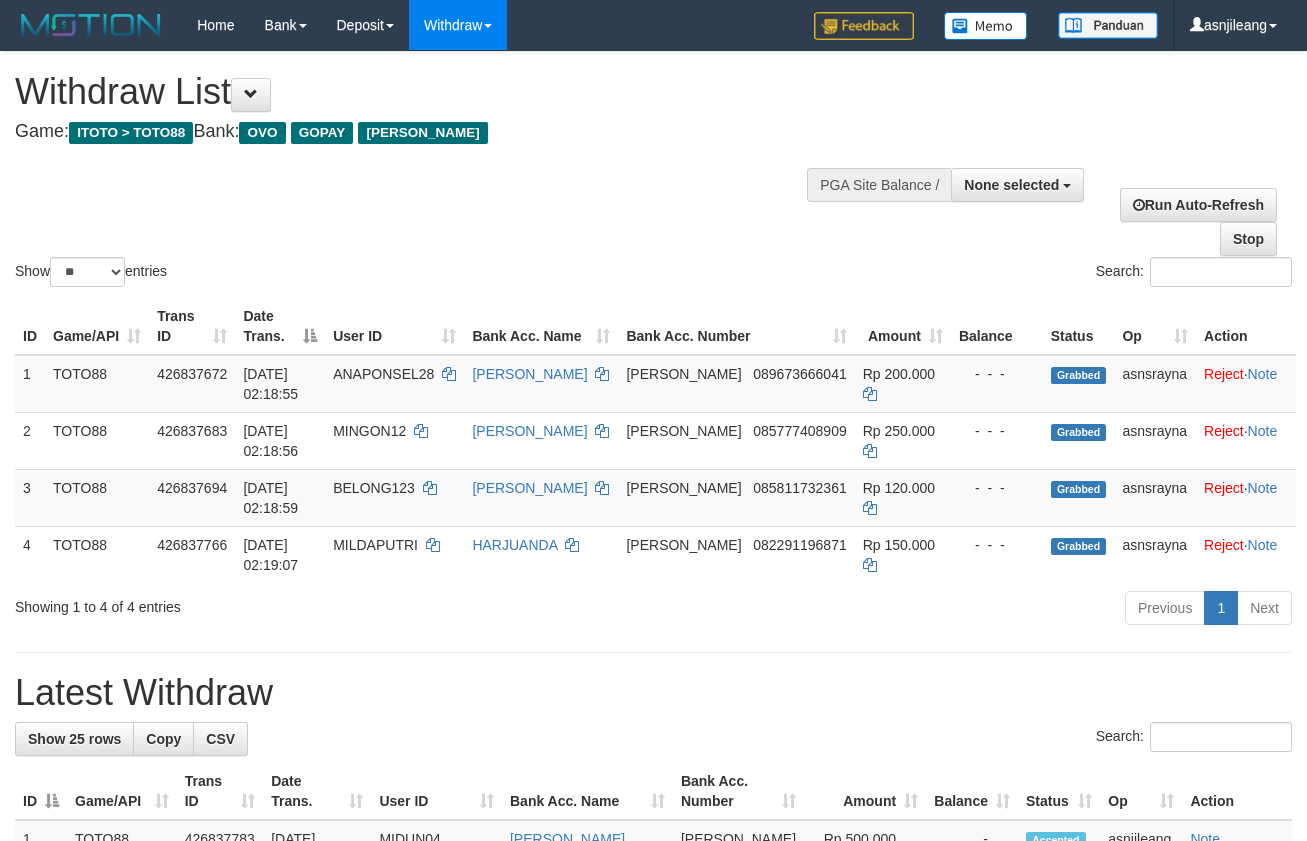 select 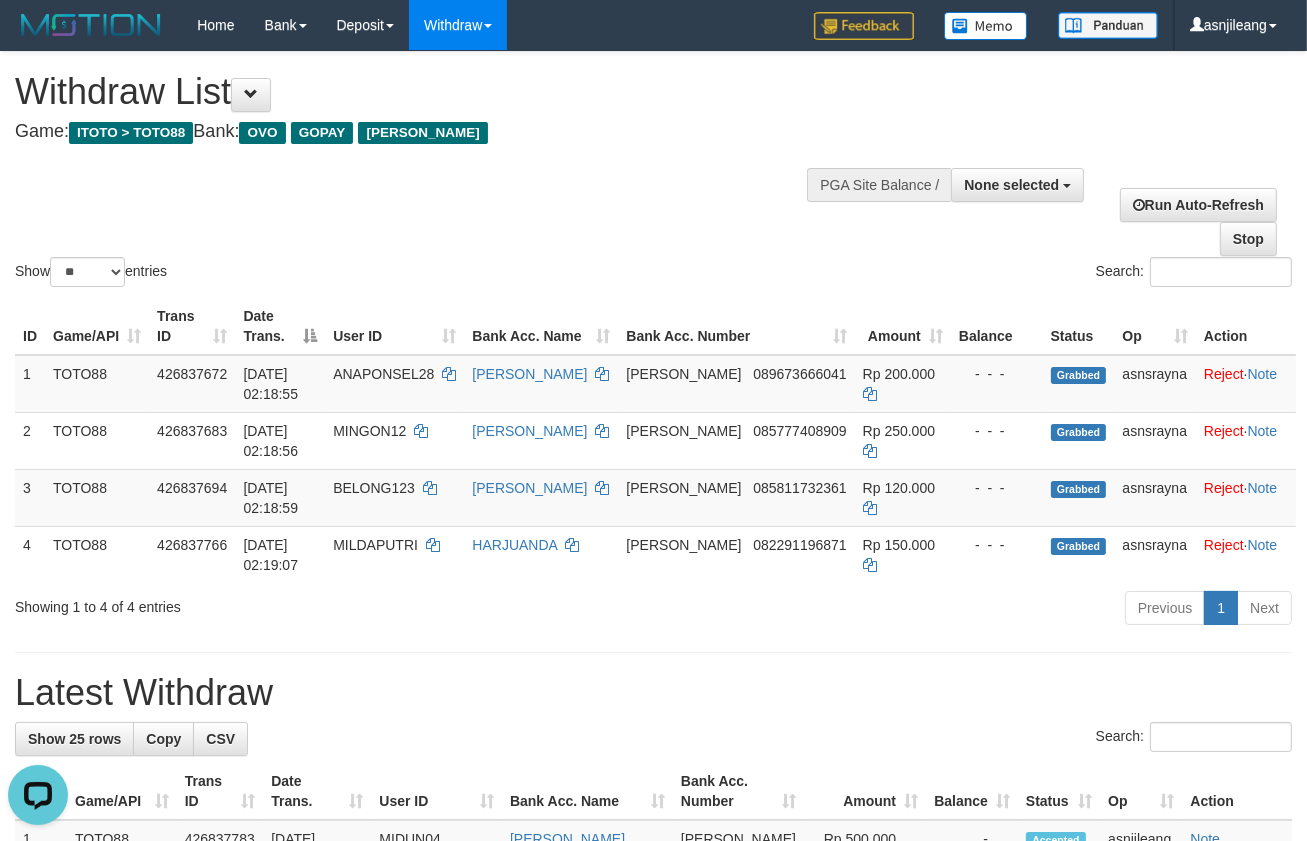 scroll, scrollTop: 0, scrollLeft: 0, axis: both 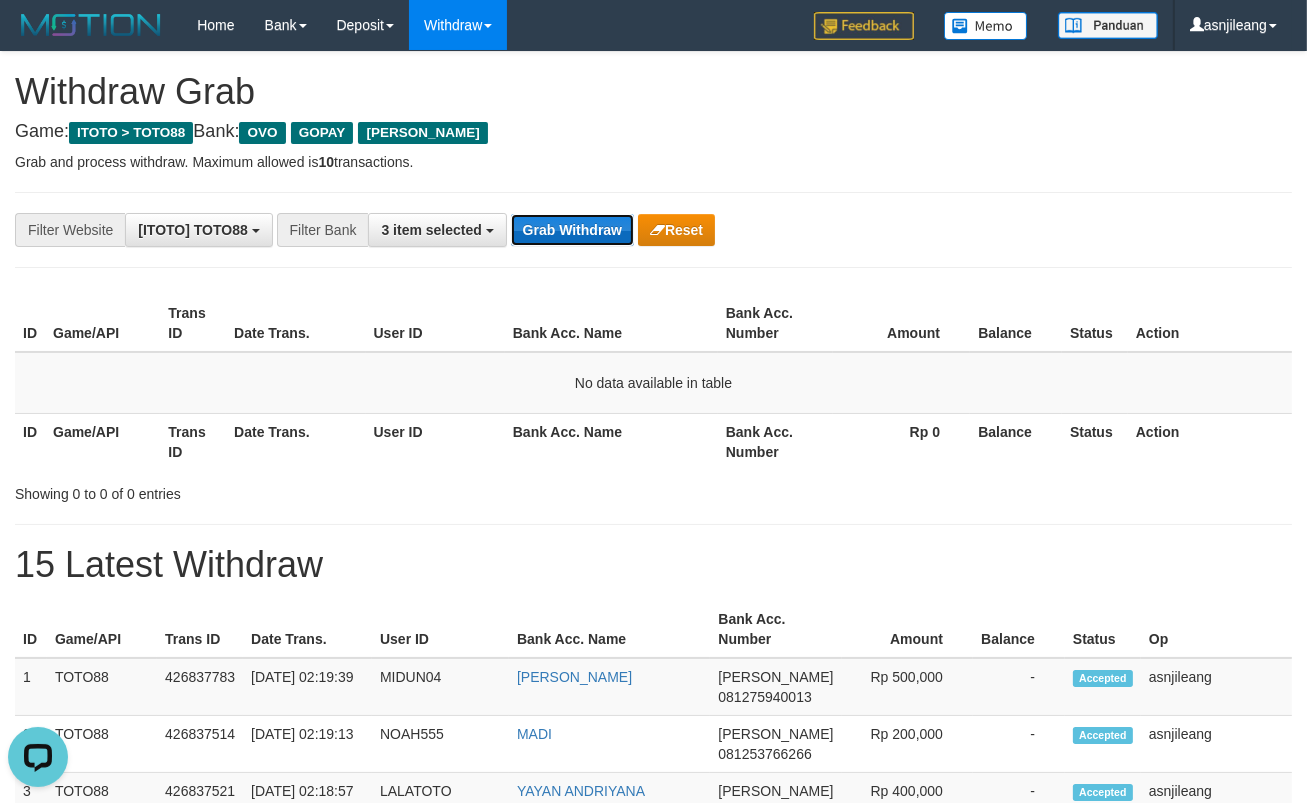 click on "Grab Withdraw" at bounding box center (572, 230) 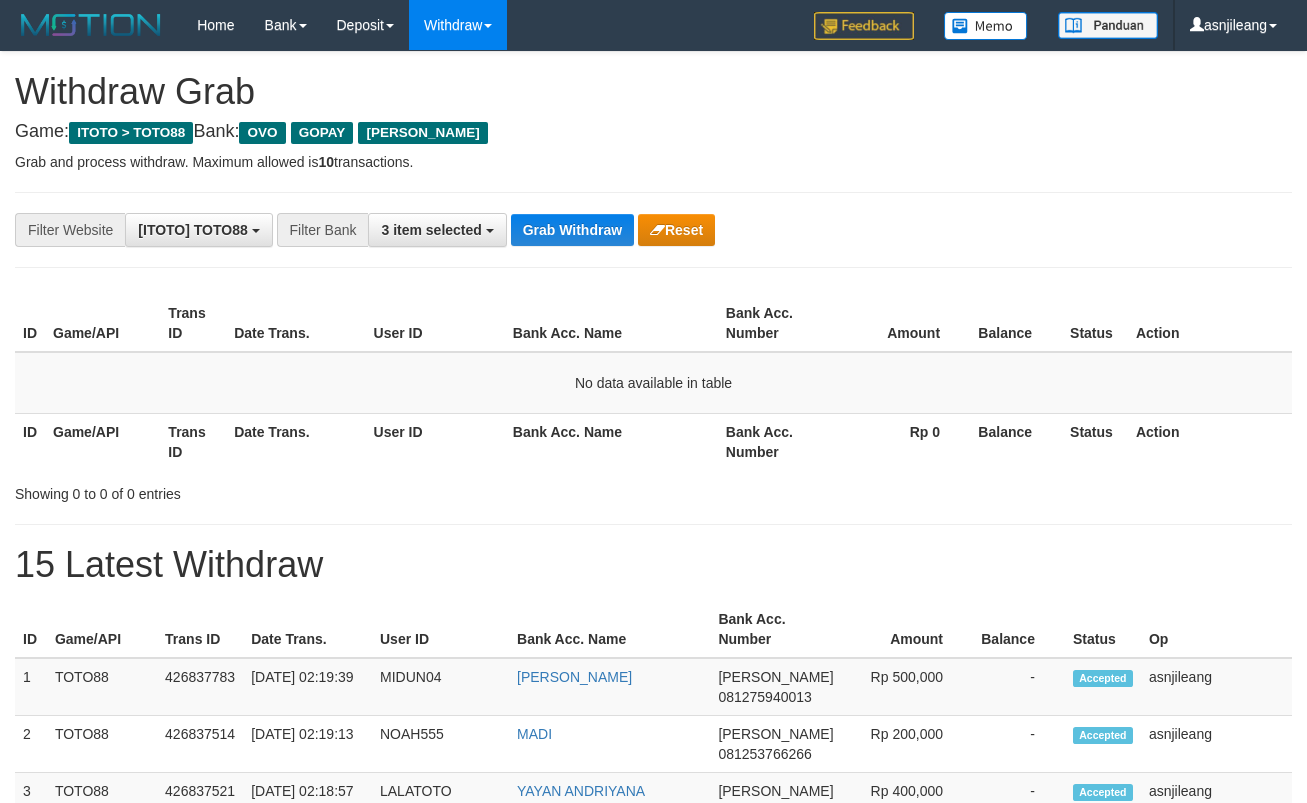 scroll, scrollTop: 0, scrollLeft: 0, axis: both 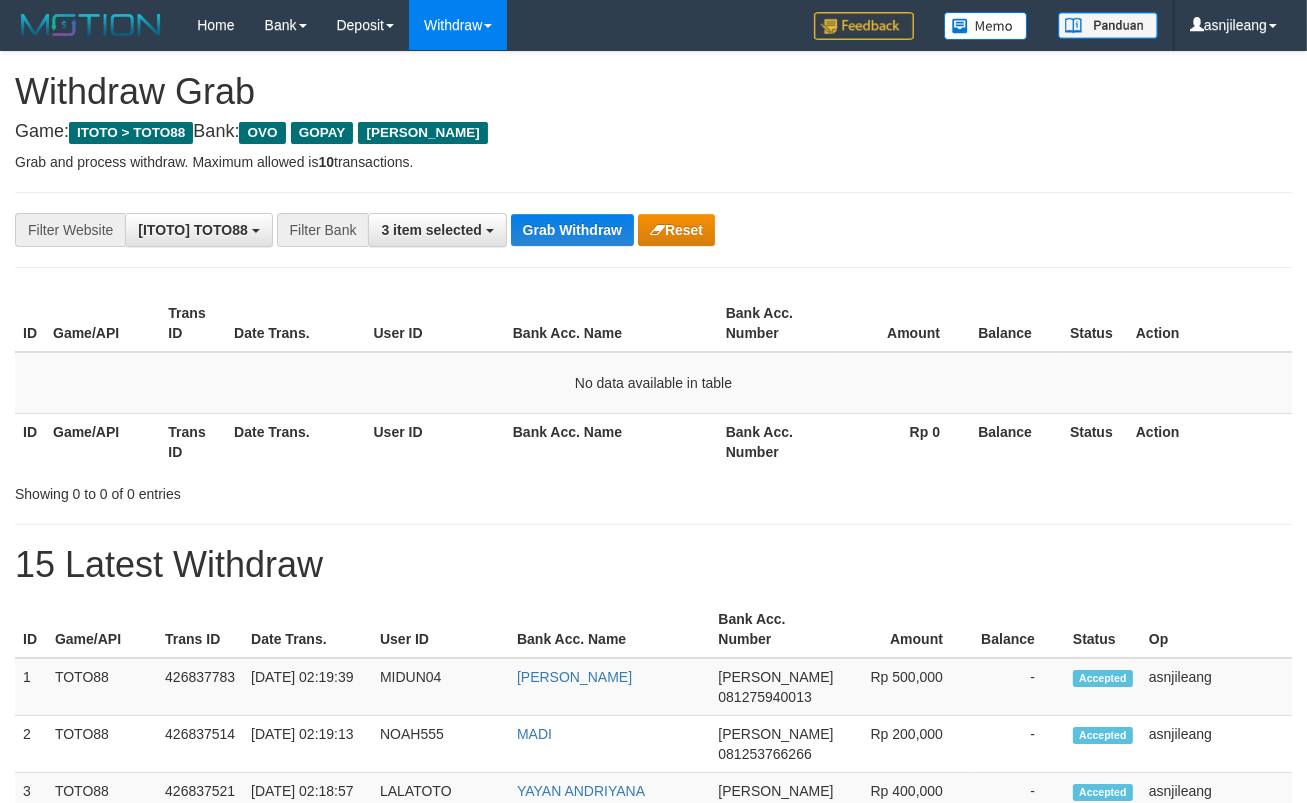 click on "Grab Withdraw" at bounding box center (572, 230) 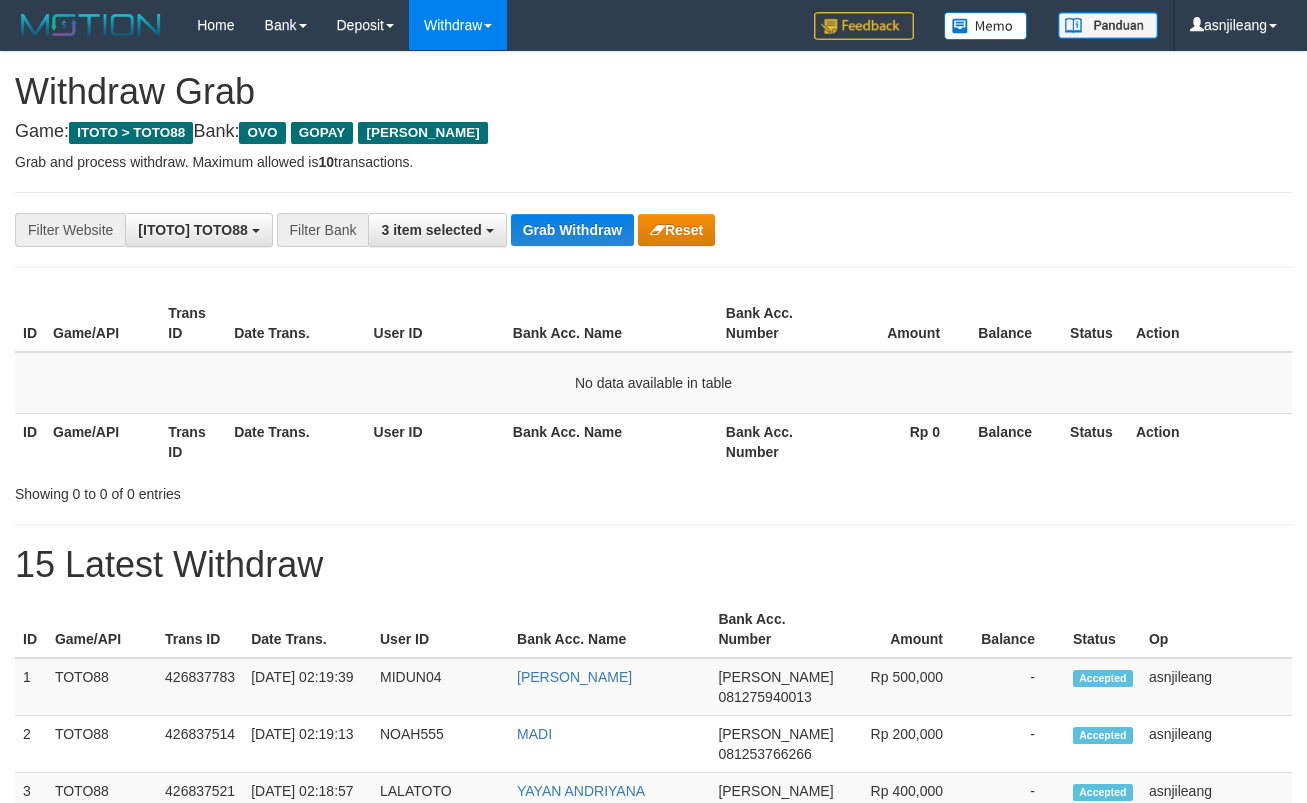 scroll, scrollTop: 0, scrollLeft: 0, axis: both 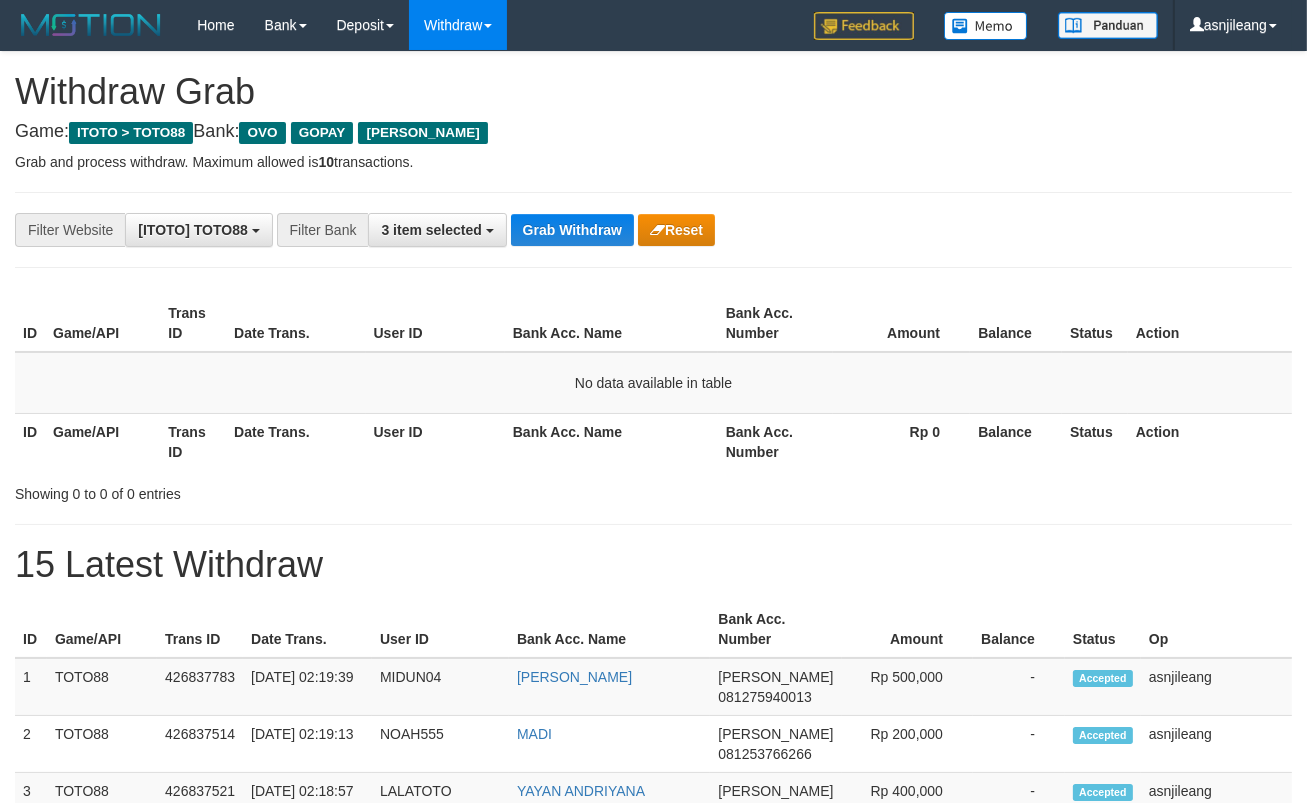 click on "**********" at bounding box center [653, 1113] 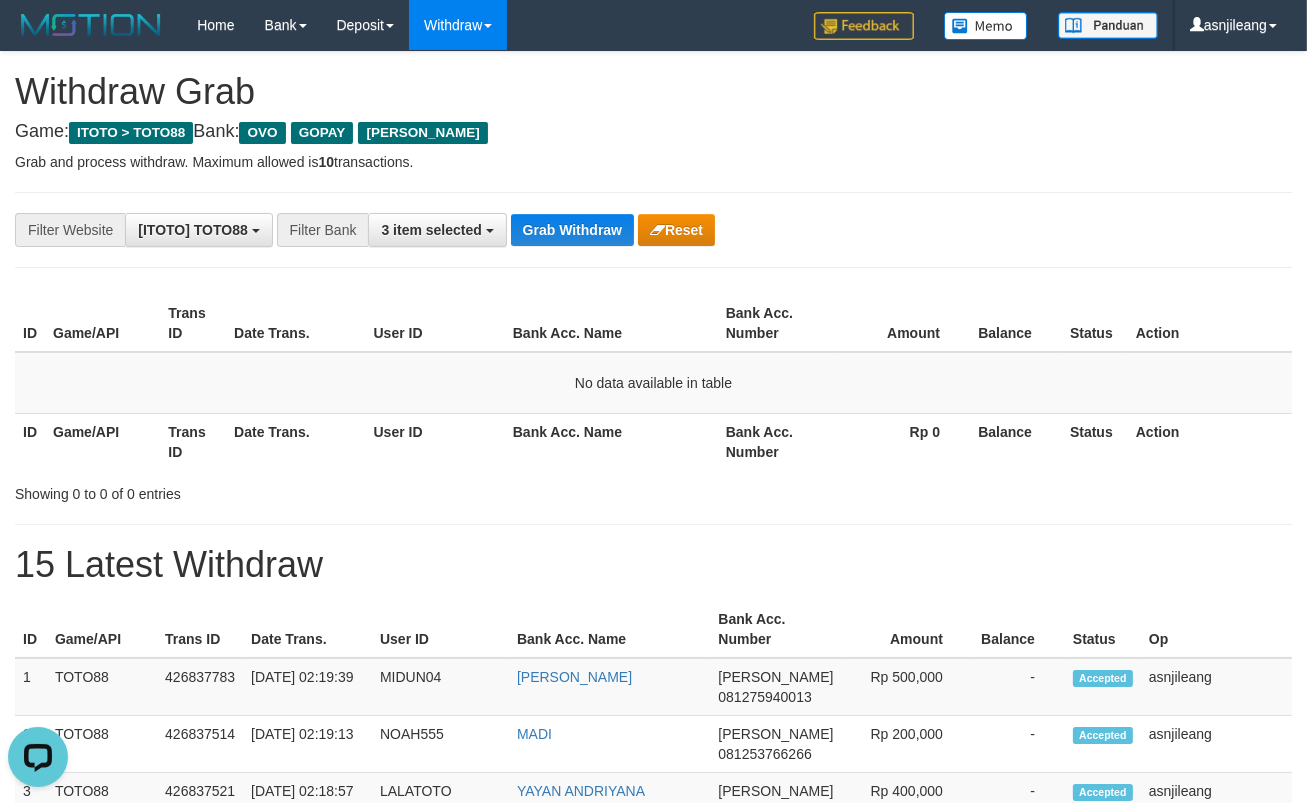 scroll, scrollTop: 0, scrollLeft: 0, axis: both 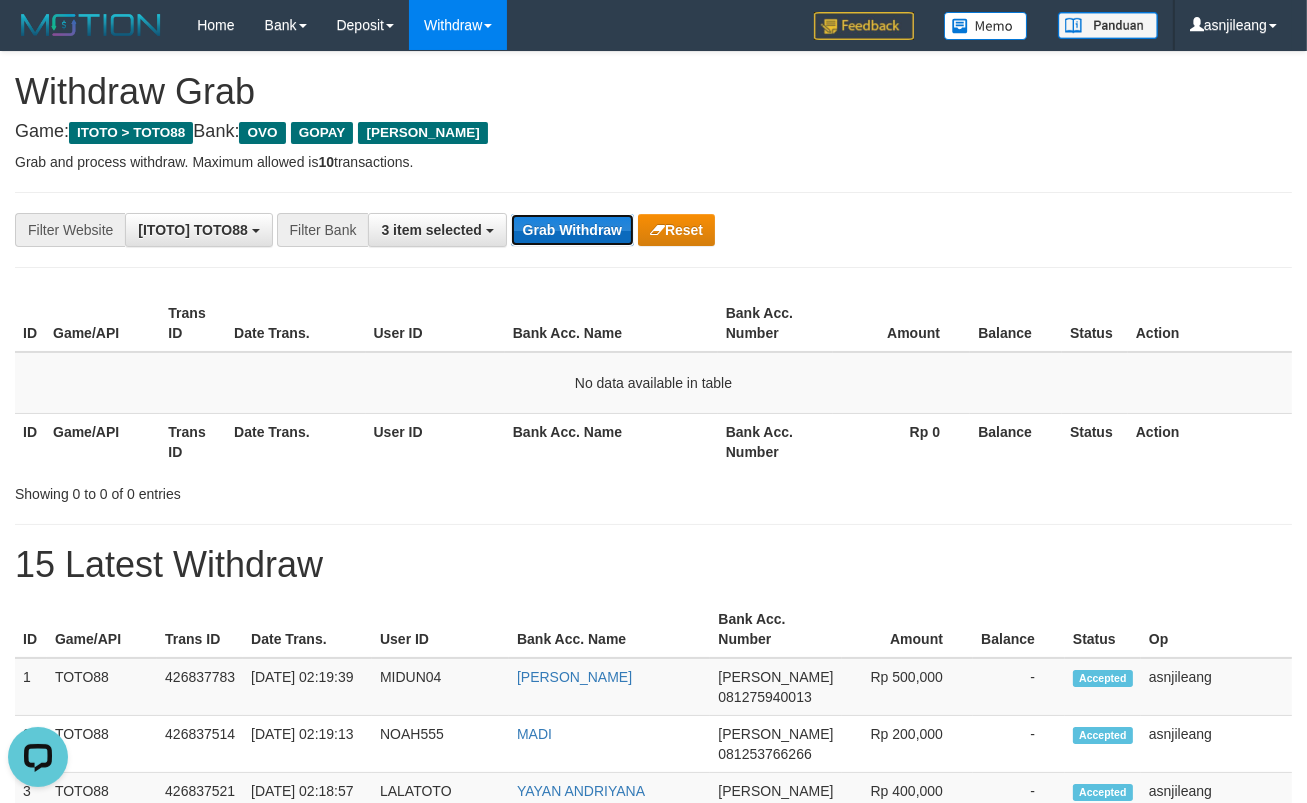 click on "Grab Withdraw" at bounding box center [572, 230] 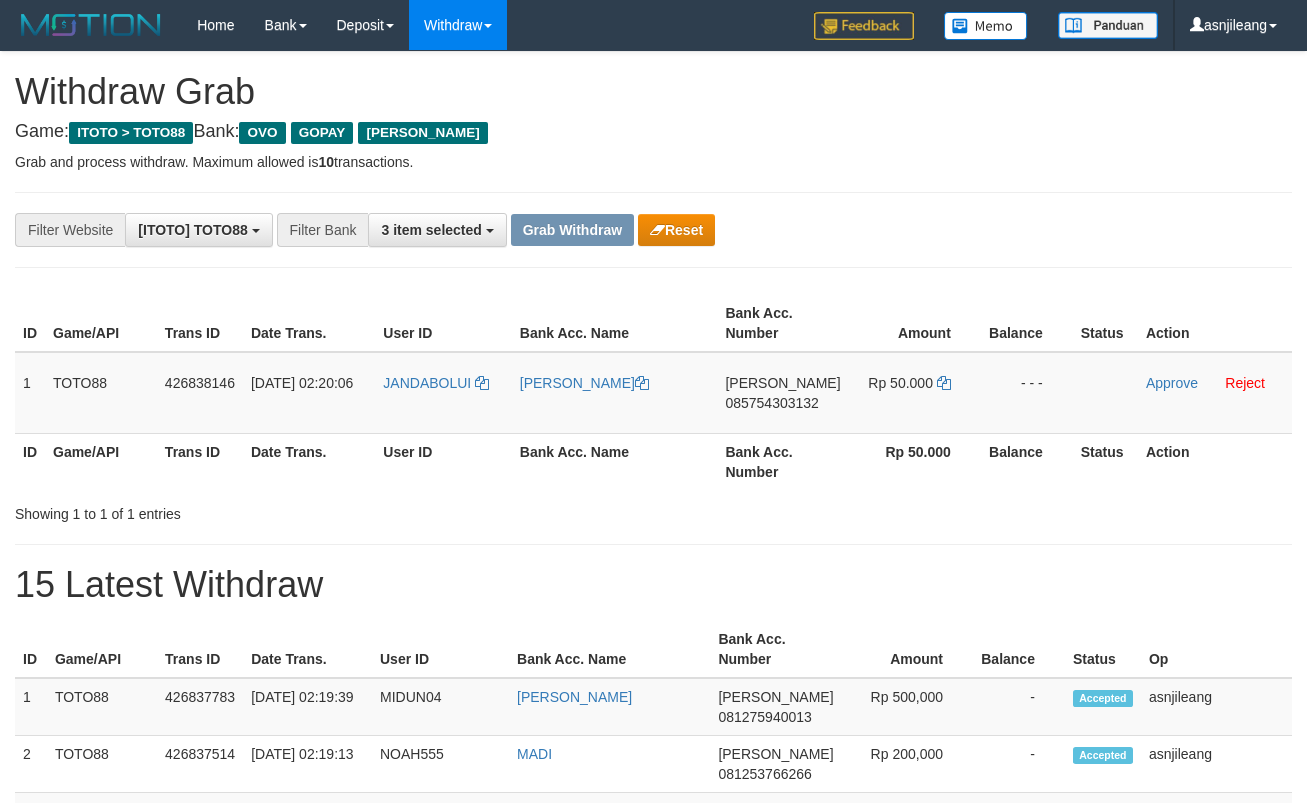 scroll, scrollTop: 0, scrollLeft: 0, axis: both 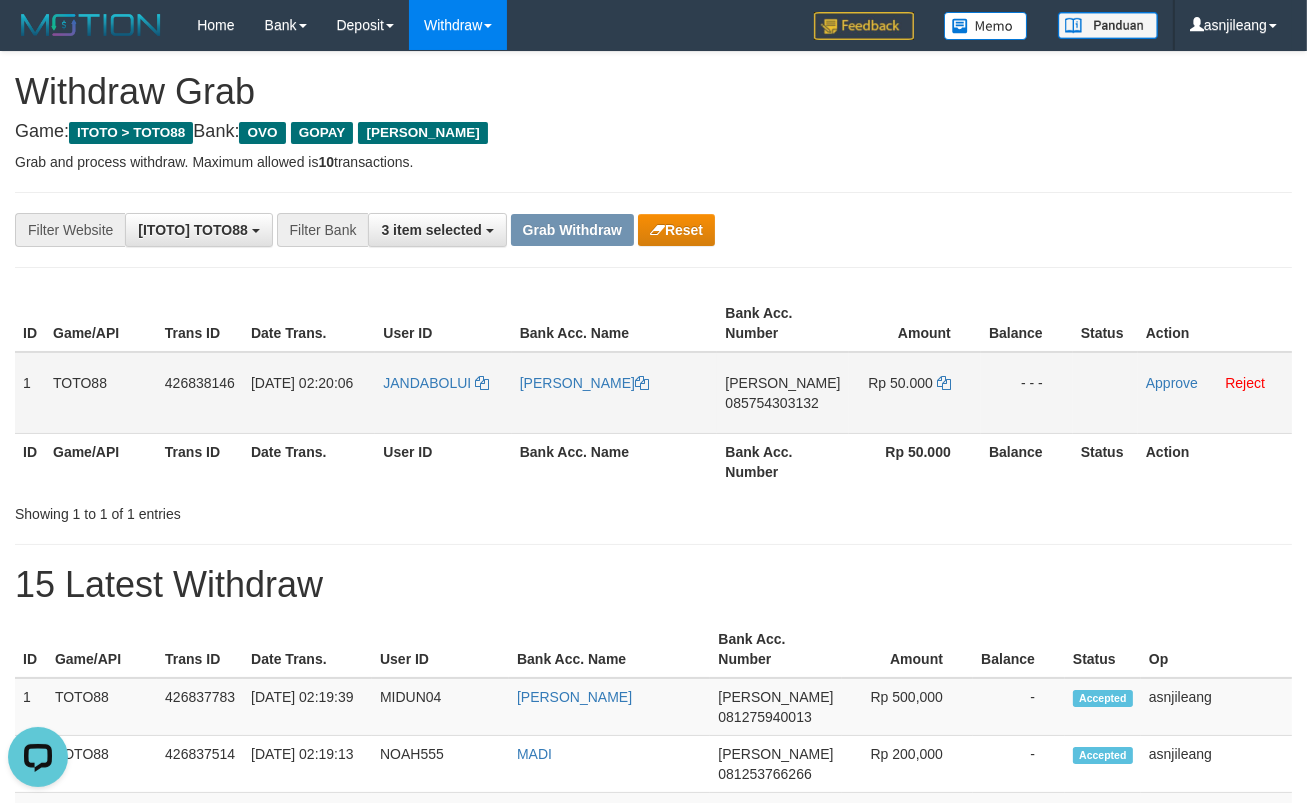 click on "[PERSON_NAME]
085754303132" at bounding box center [782, 393] 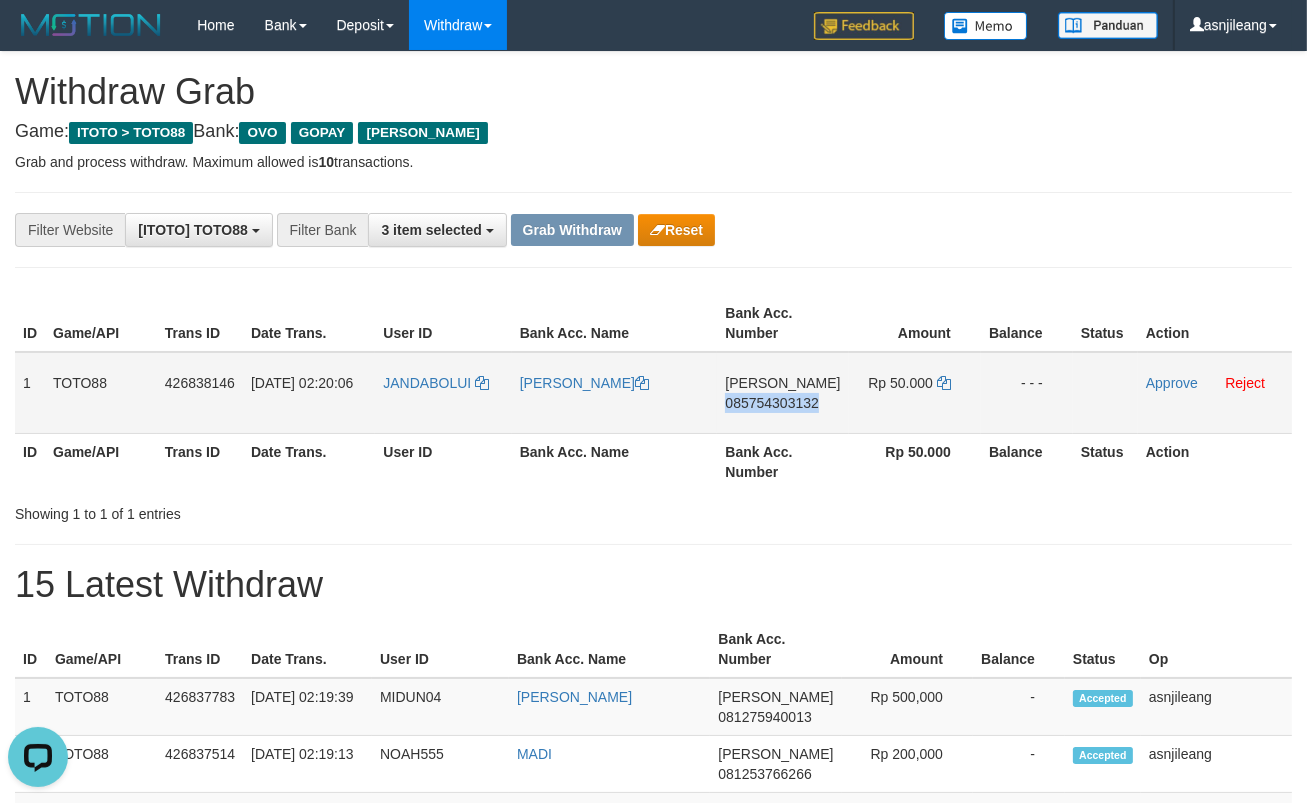 click on "[PERSON_NAME]
085754303132" at bounding box center [782, 393] 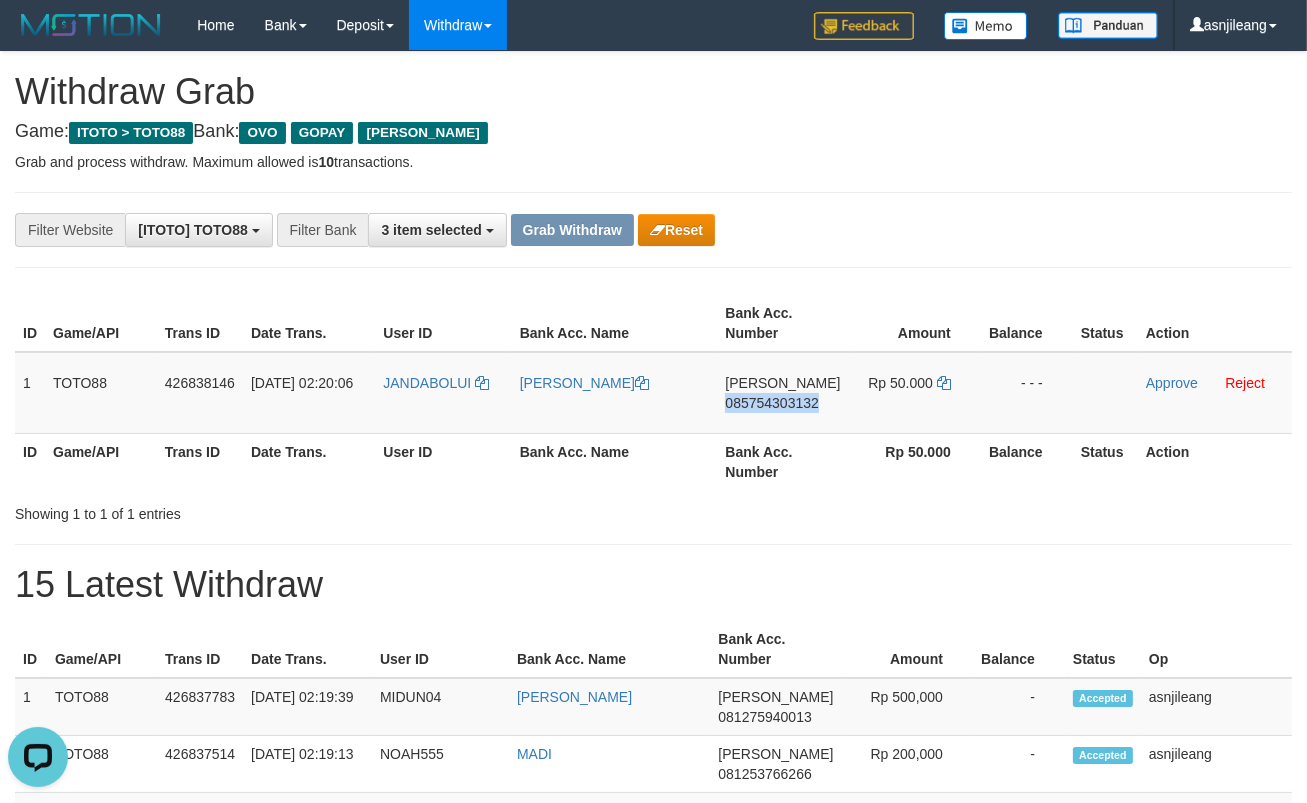 copy on "085754303132" 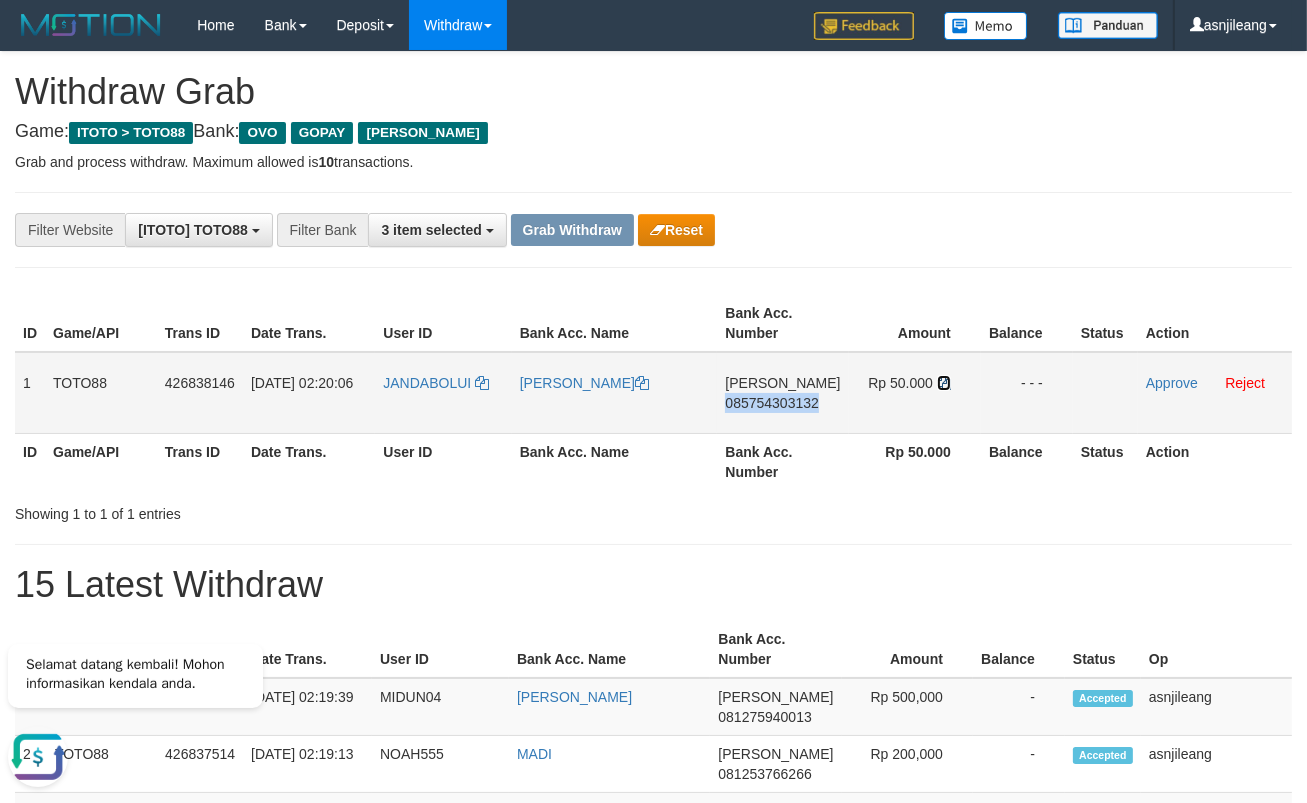 click at bounding box center [944, 383] 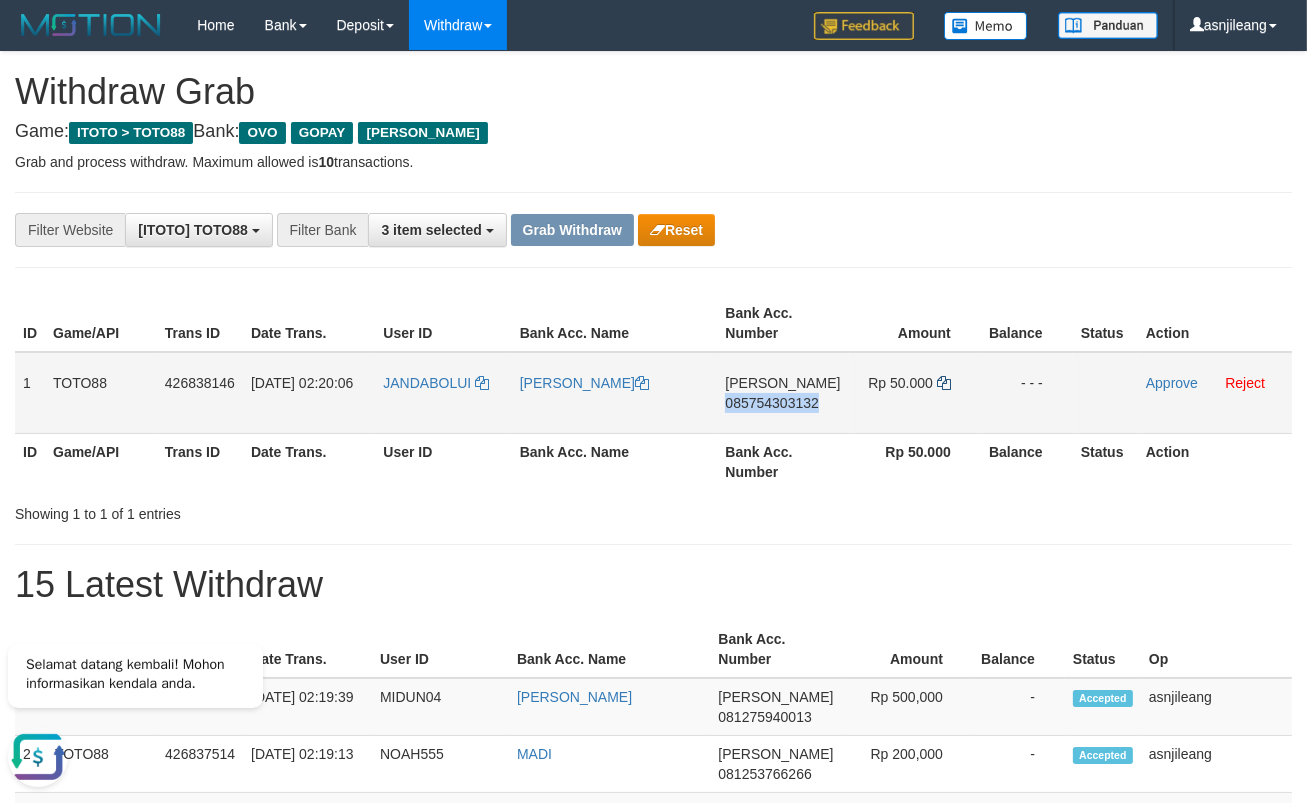 copy on "085754303132" 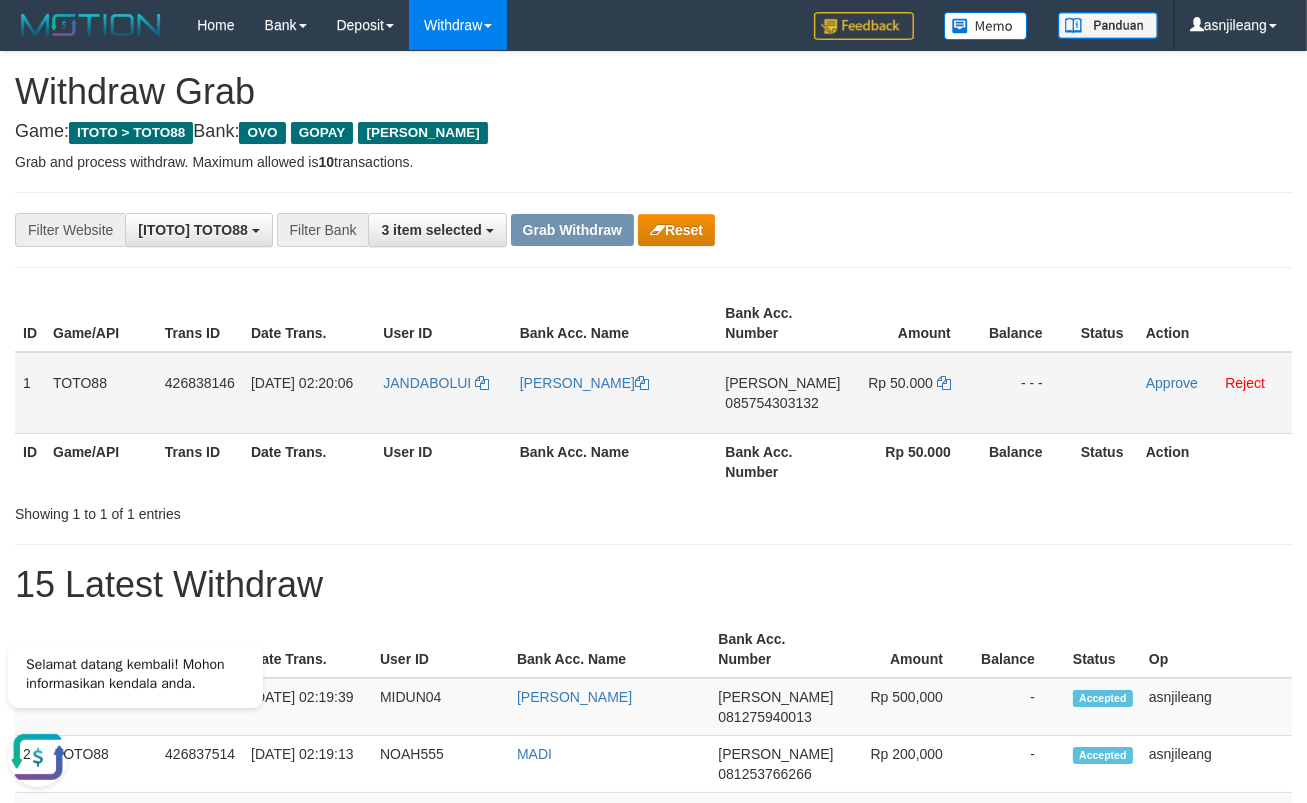 click on "Approve
Reject" at bounding box center (1215, 393) 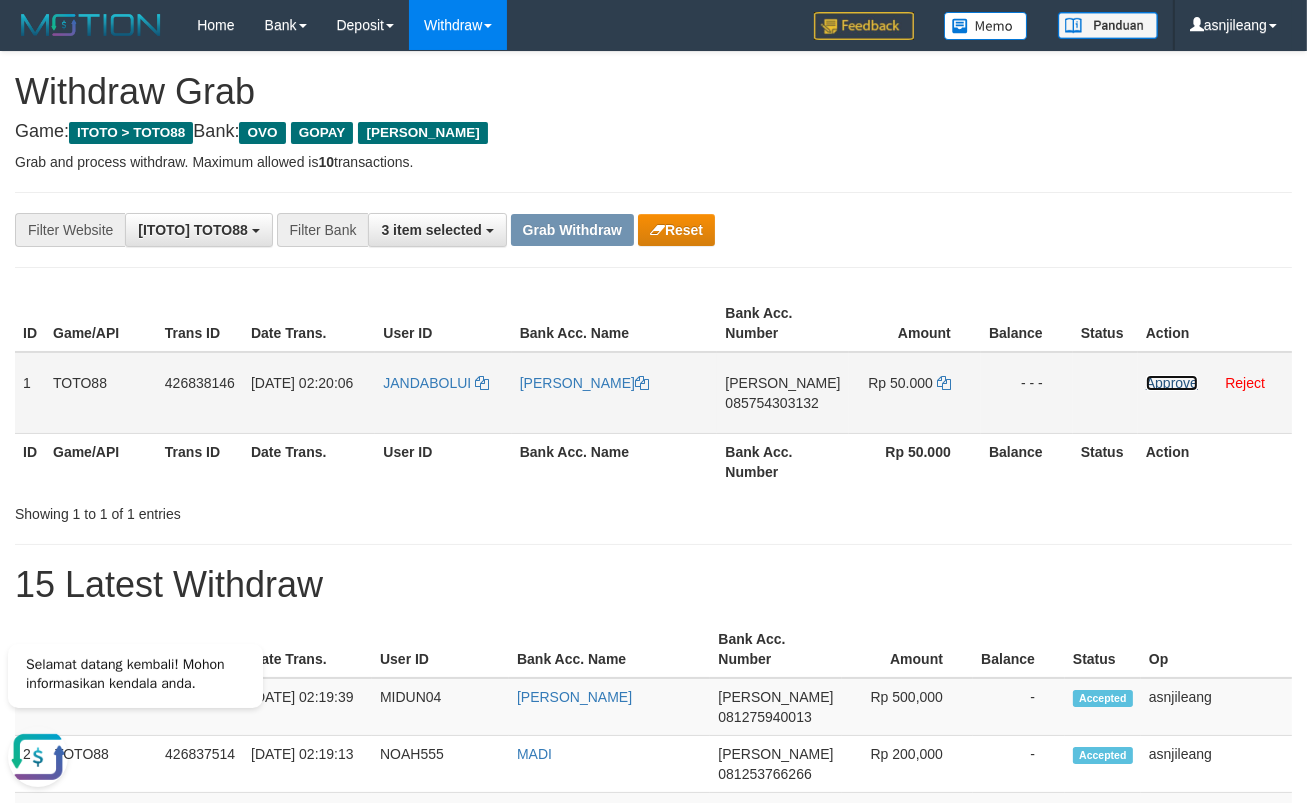 click on "Approve" at bounding box center [1172, 383] 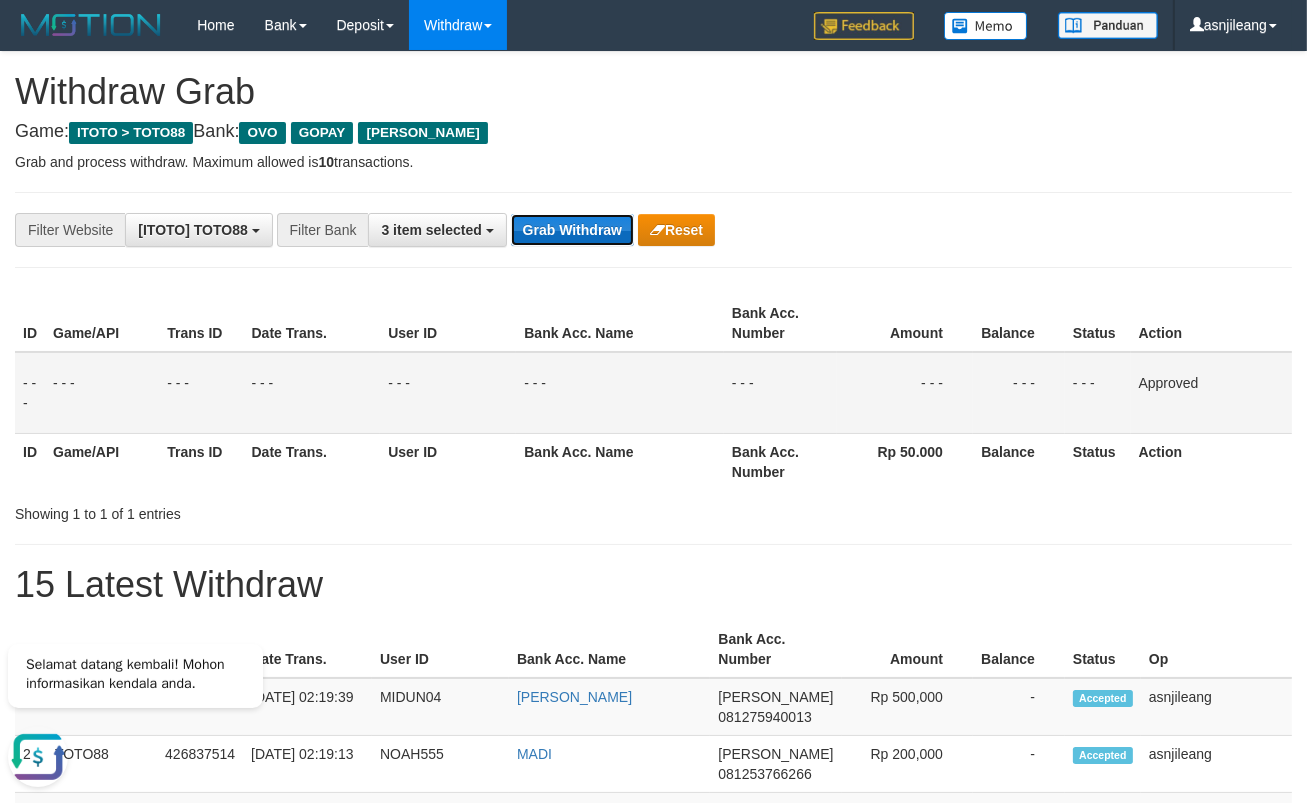 click on "Grab Withdraw" at bounding box center [572, 230] 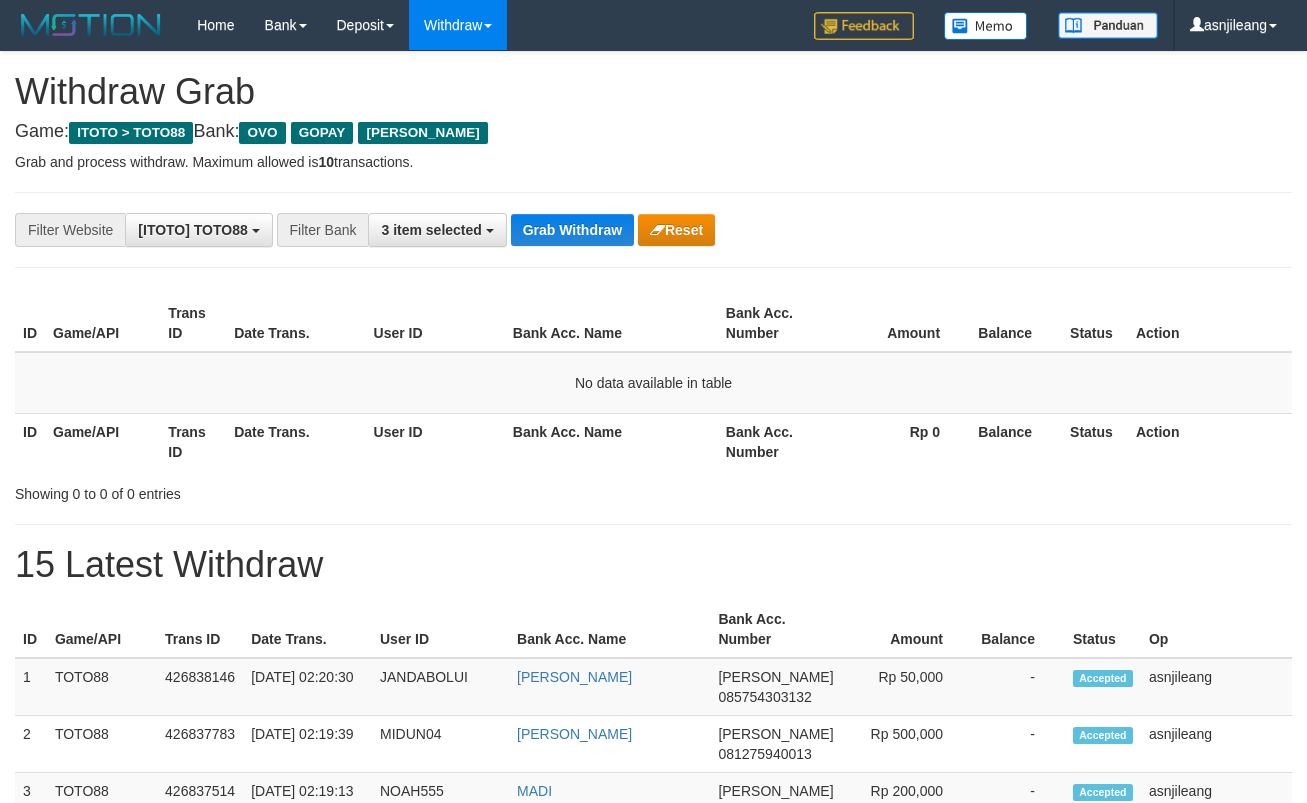 click on "Grab Withdraw" at bounding box center [572, 230] 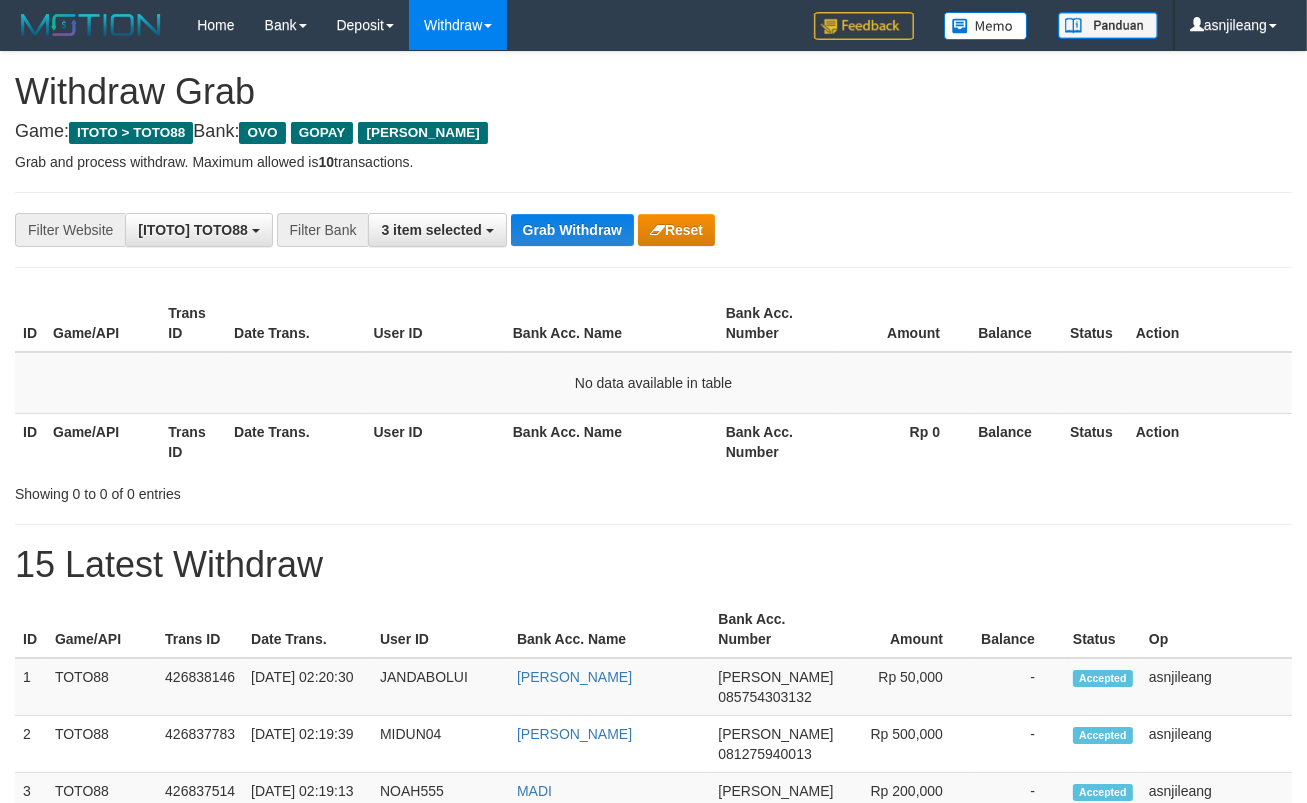 scroll, scrollTop: 17, scrollLeft: 0, axis: vertical 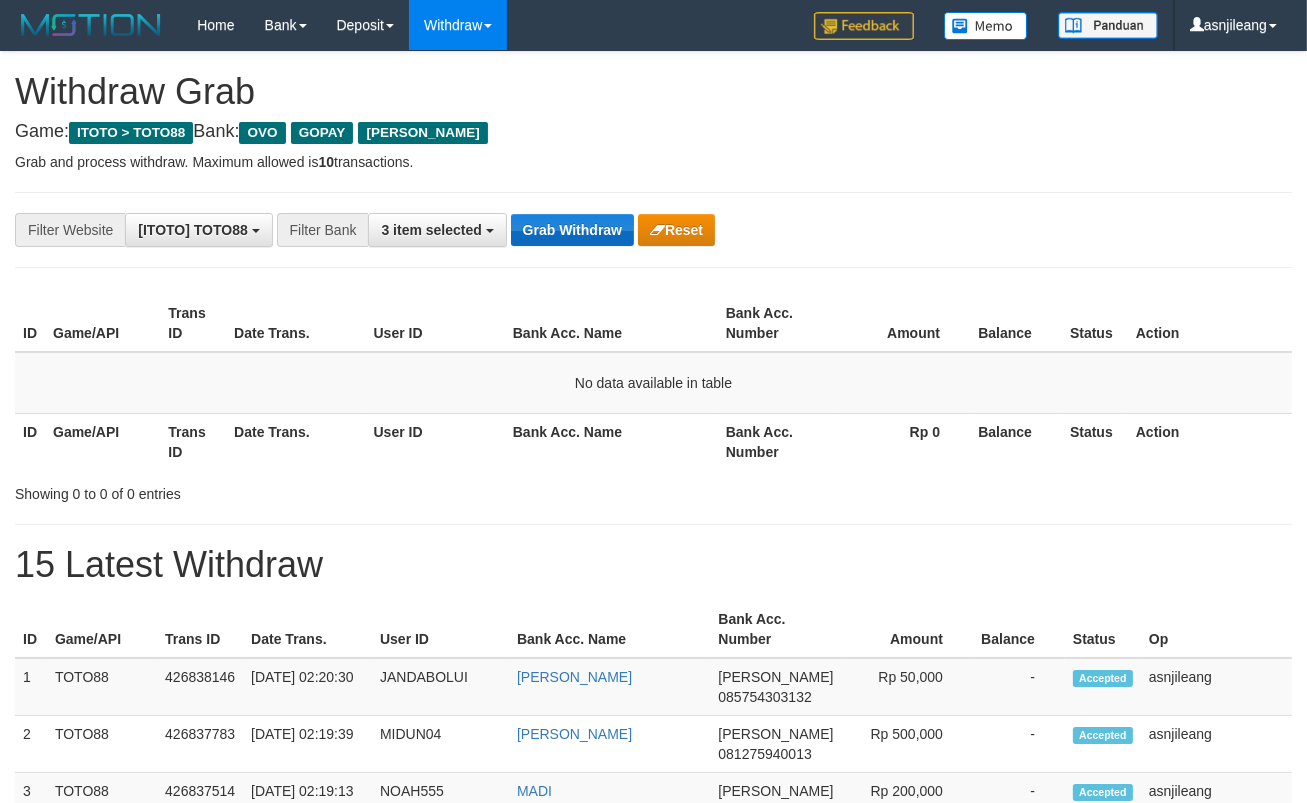 click on "Grab Withdraw" at bounding box center [572, 230] 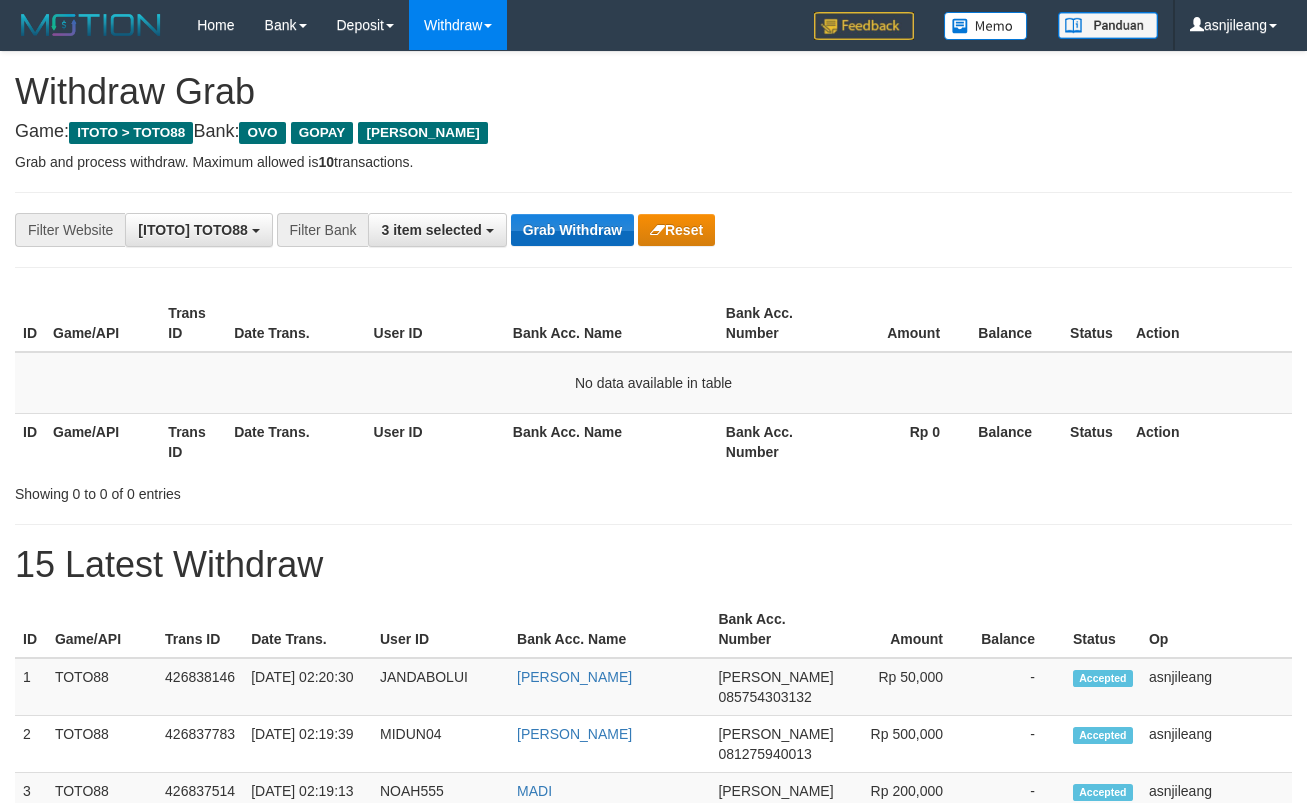 scroll, scrollTop: 0, scrollLeft: 0, axis: both 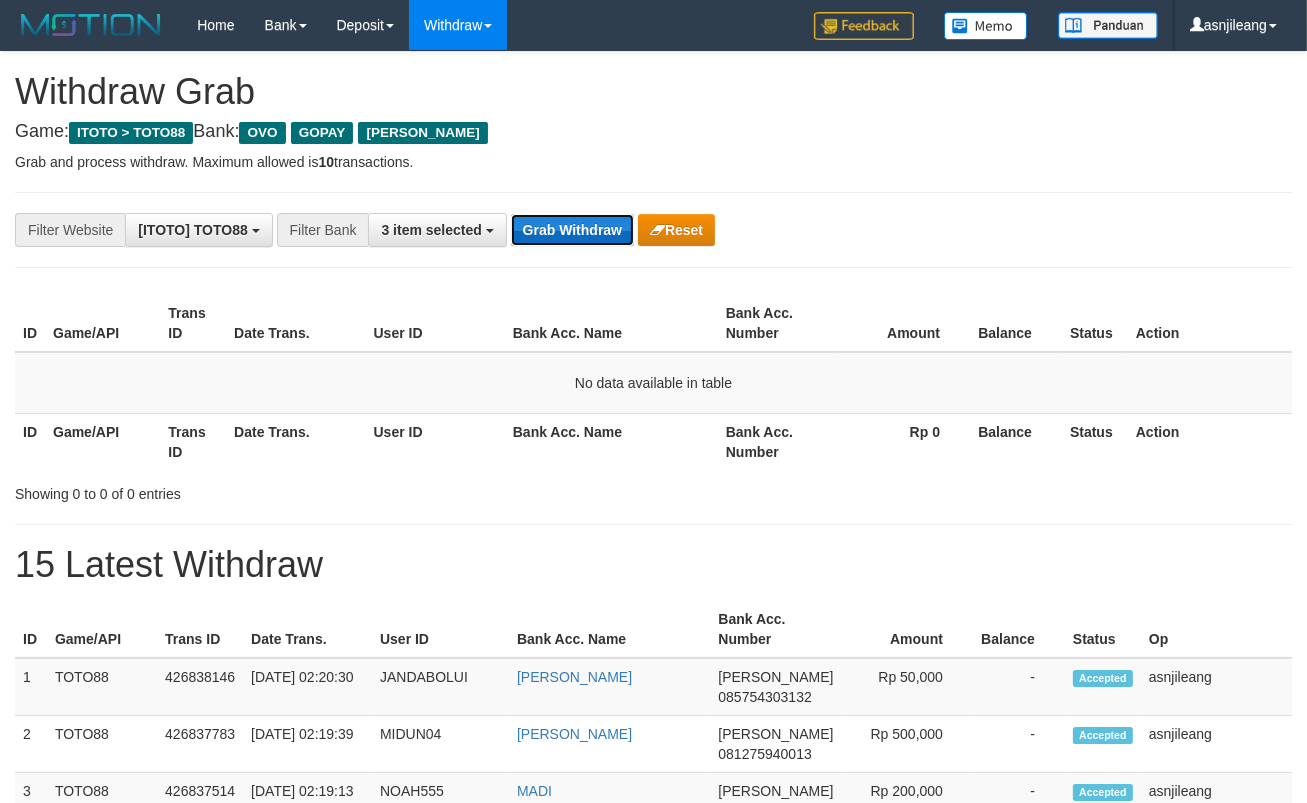 click on "Grab Withdraw" at bounding box center [572, 230] 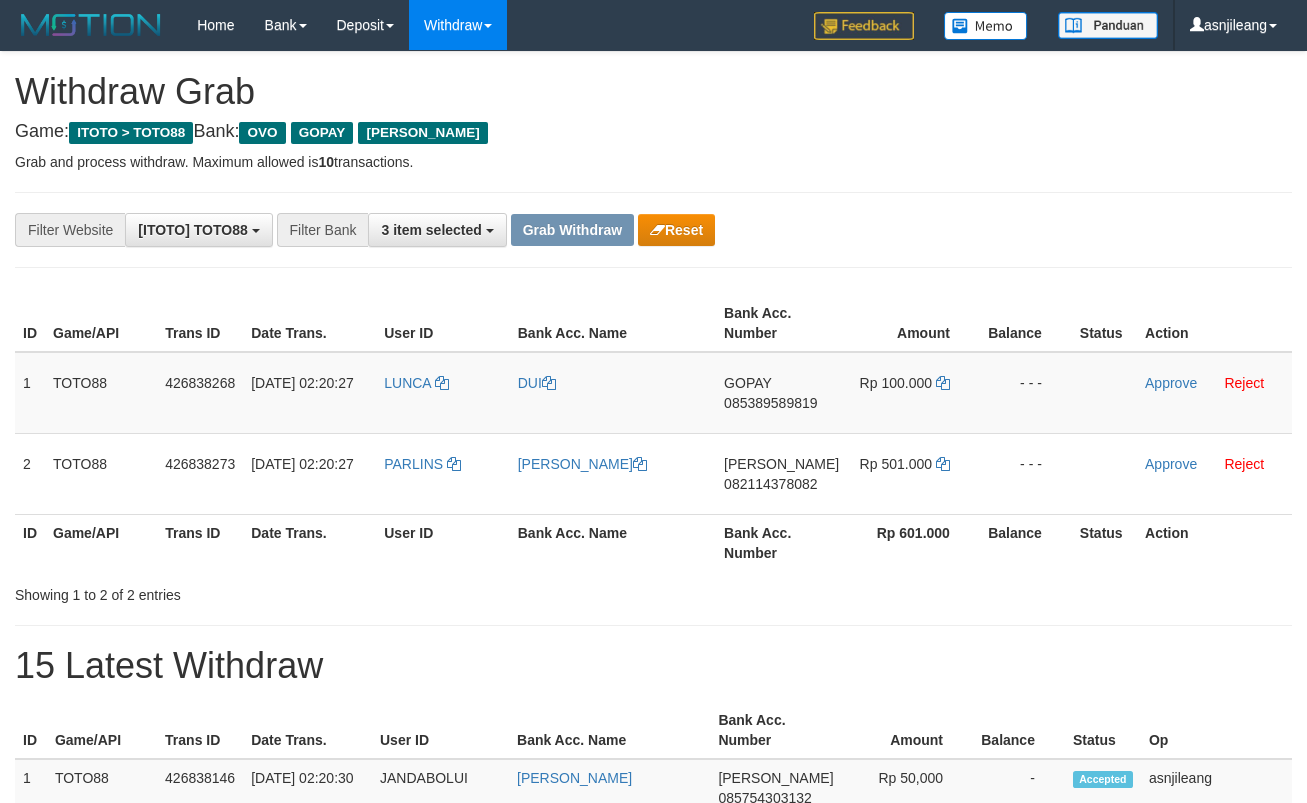 scroll, scrollTop: 0, scrollLeft: 0, axis: both 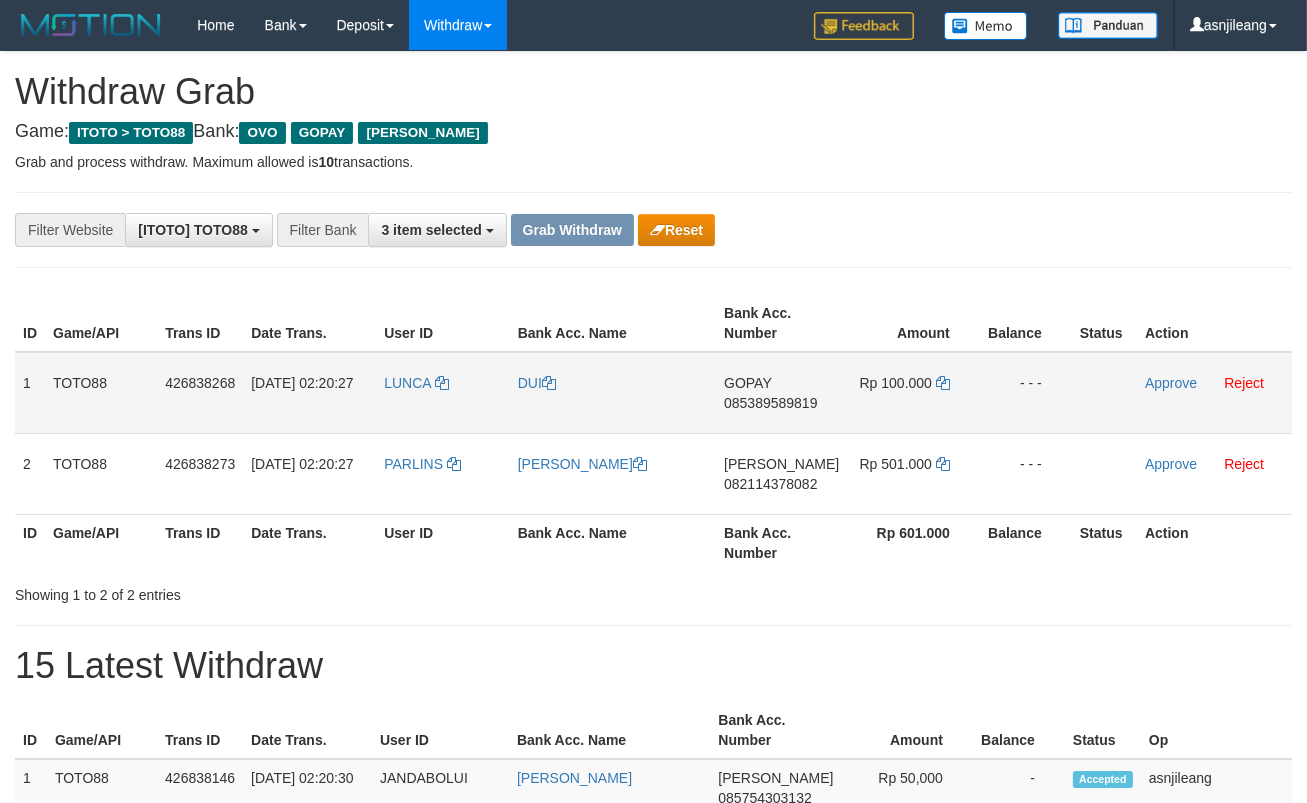 click on "085389589819" at bounding box center [770, 403] 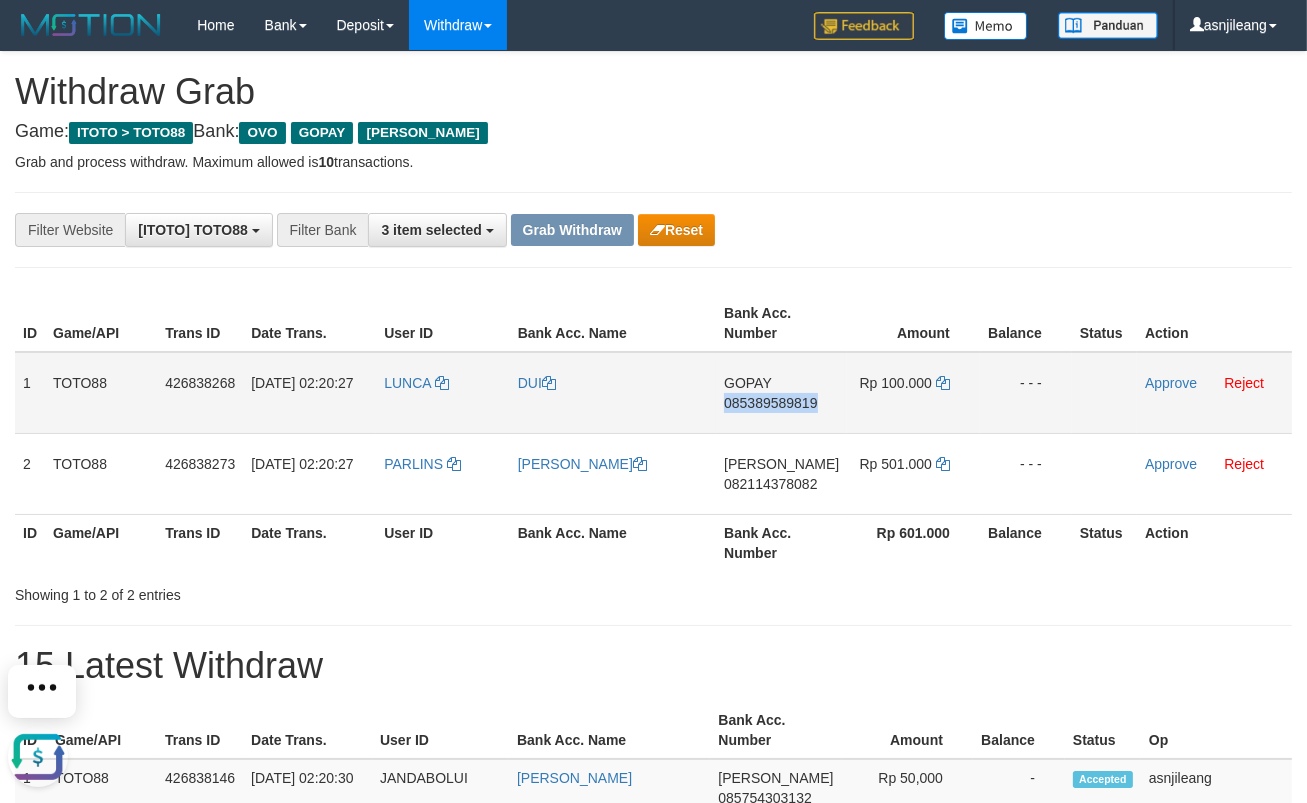 scroll, scrollTop: 0, scrollLeft: 0, axis: both 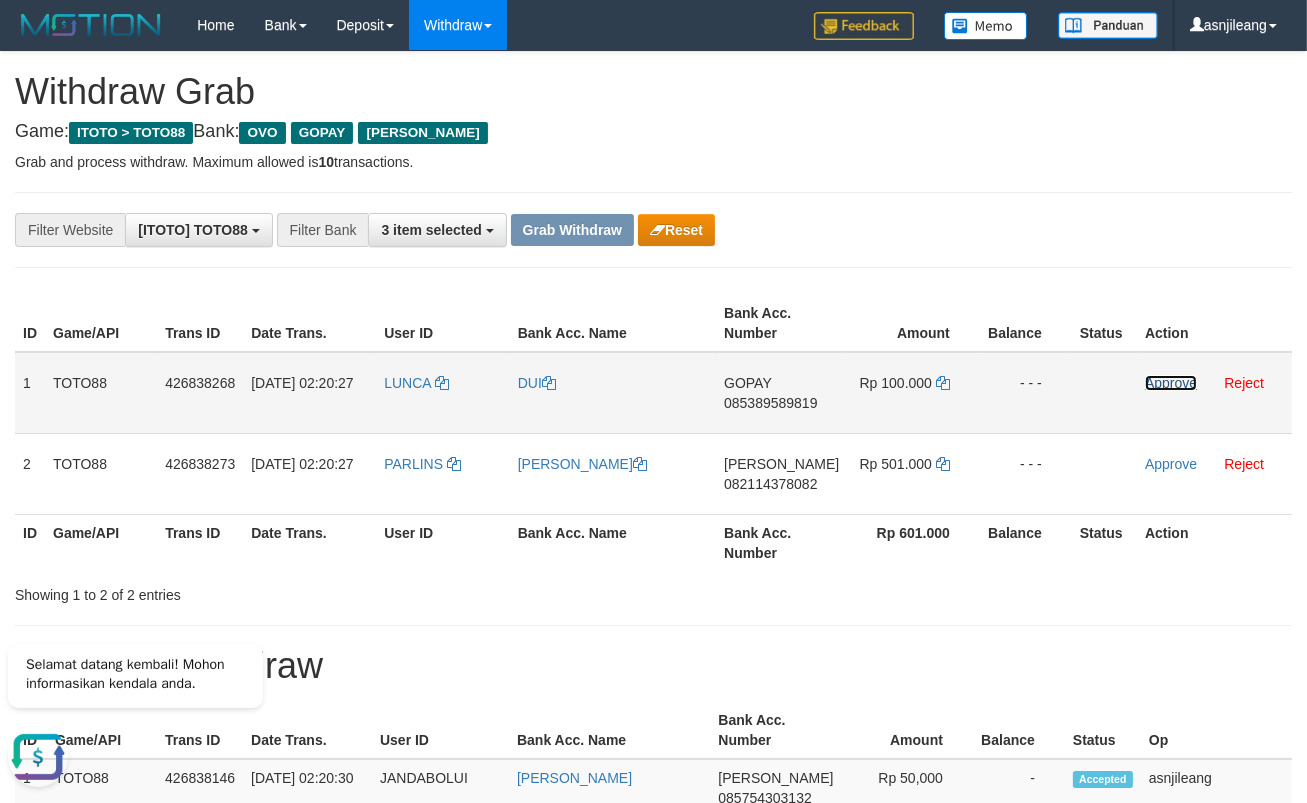 click on "Approve" at bounding box center (1171, 383) 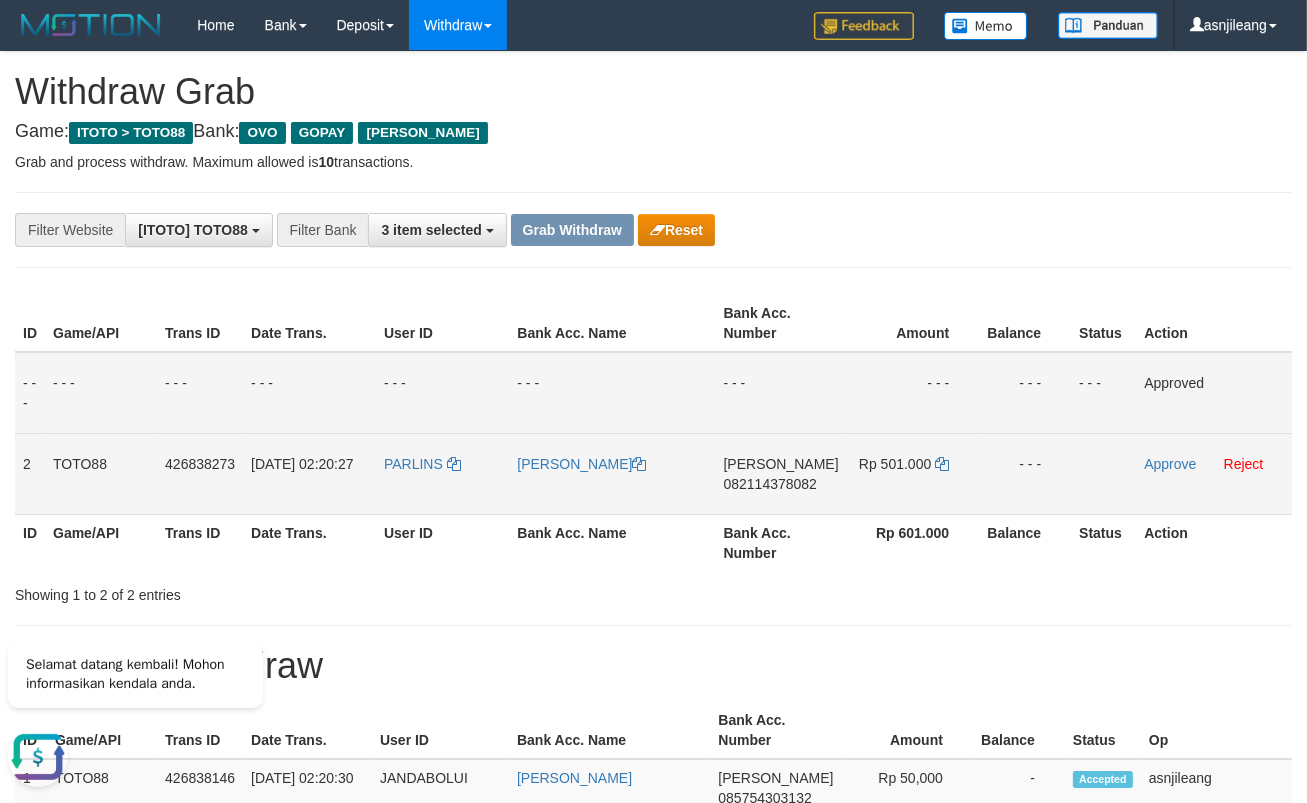 click on "[PERSON_NAME]
082114378082" at bounding box center (781, 473) 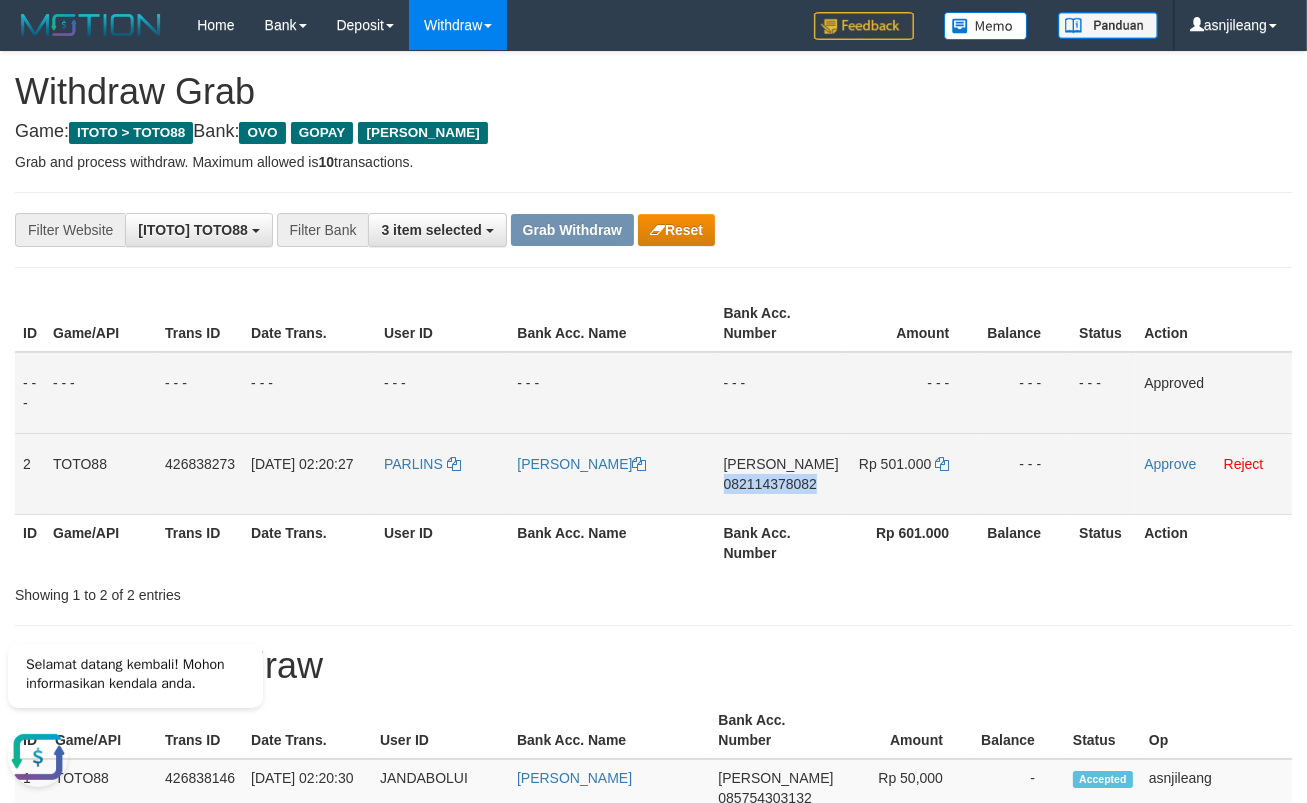 click on "[PERSON_NAME]
082114378082" at bounding box center [781, 473] 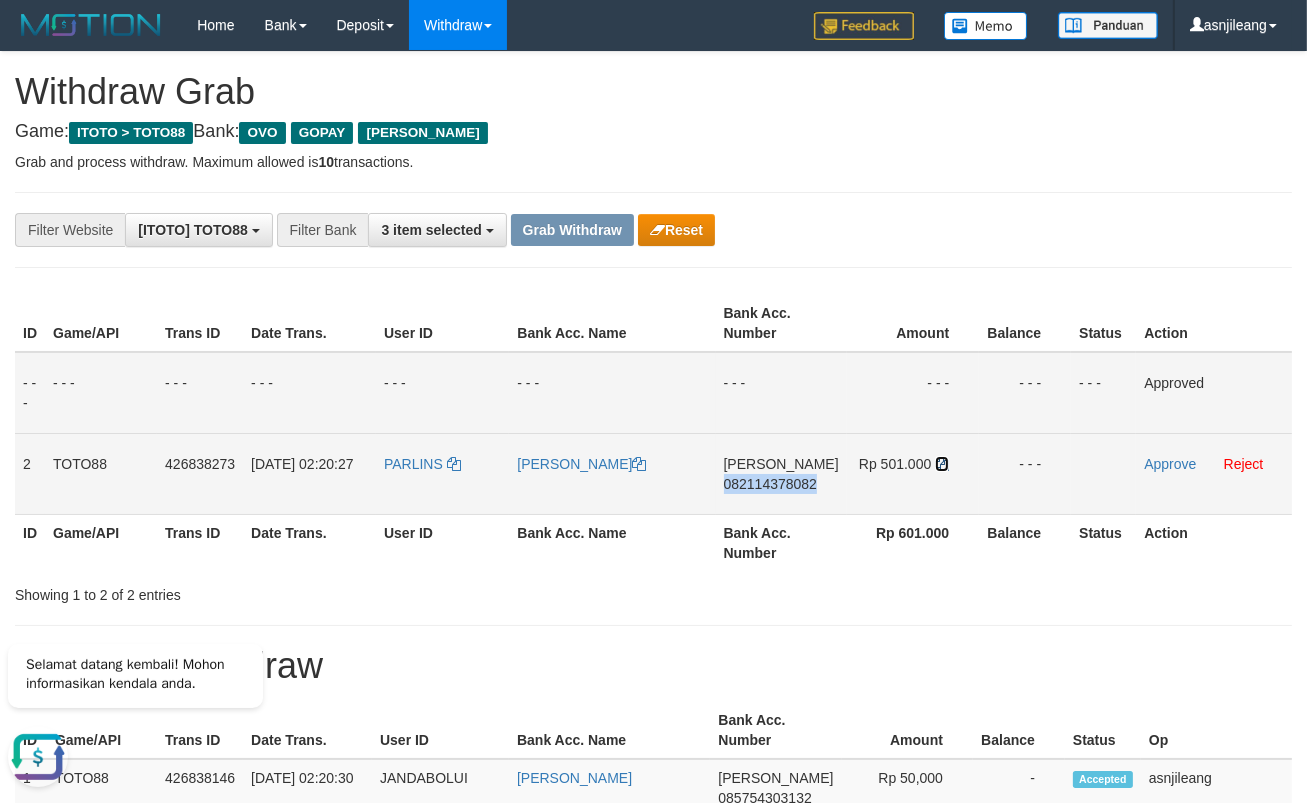 click at bounding box center (942, 464) 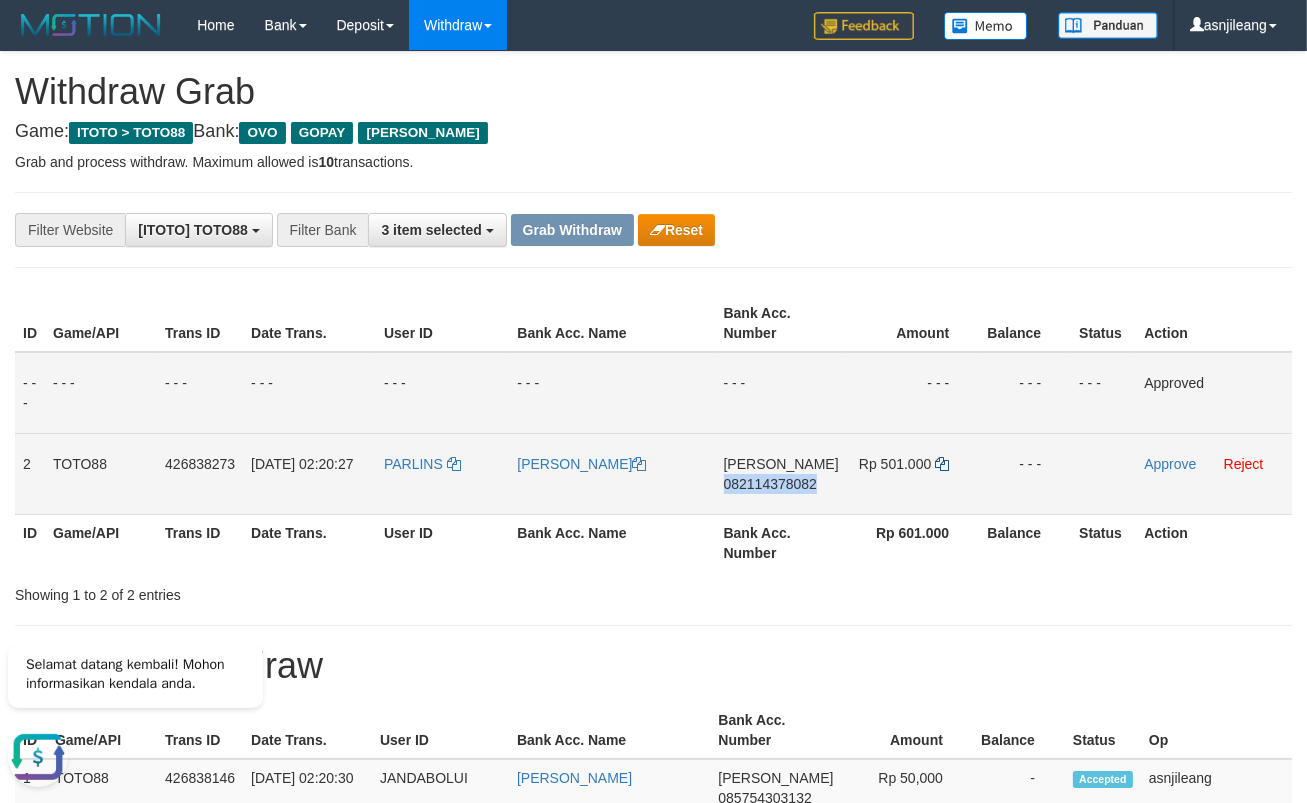 copy on "082114378082" 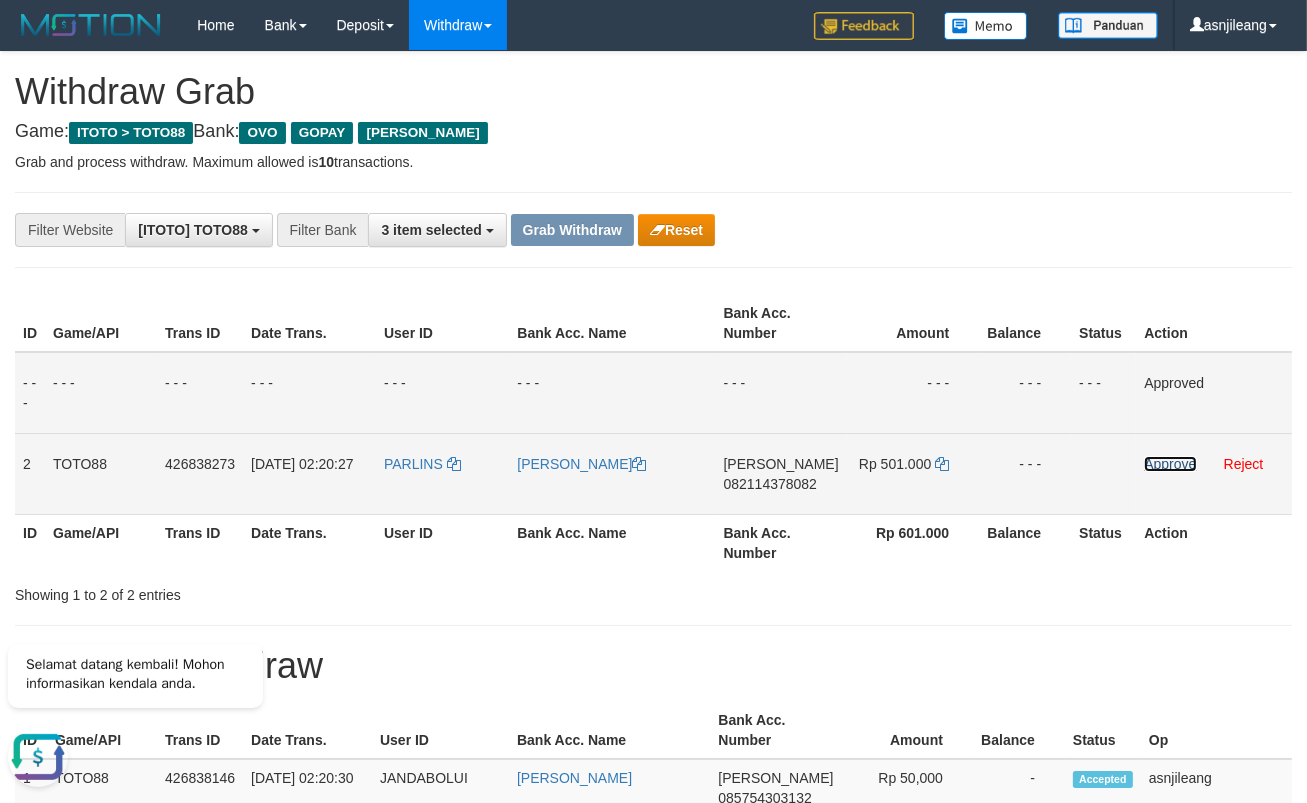 click on "Approve" at bounding box center (1170, 464) 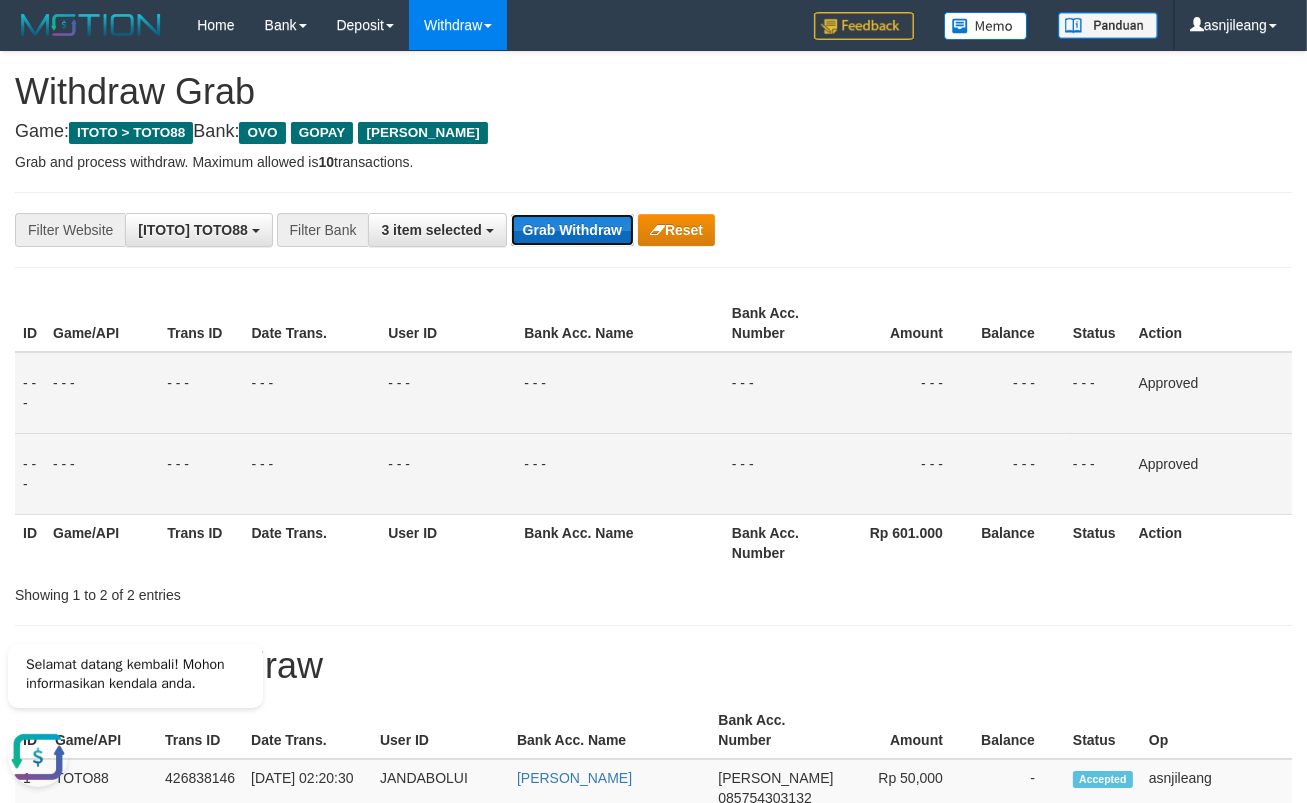 click on "Grab Withdraw" at bounding box center [572, 230] 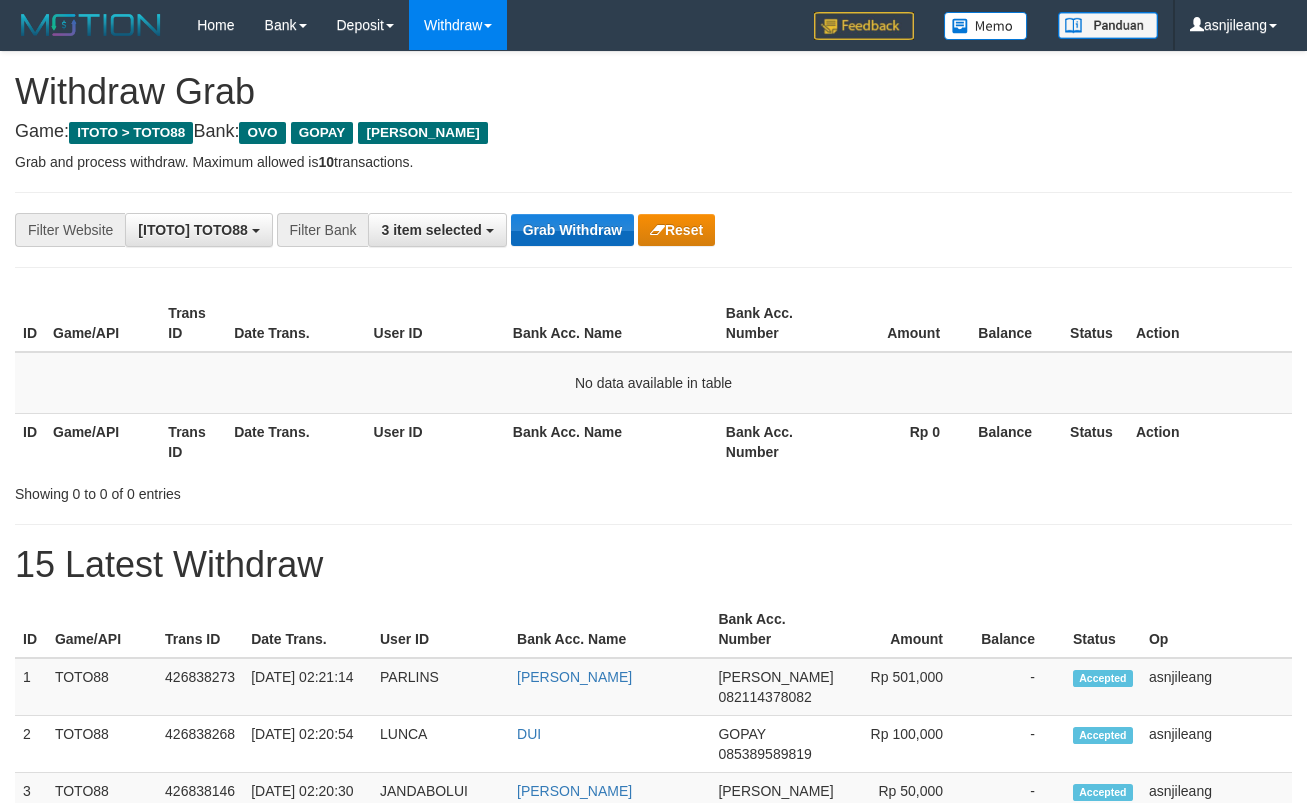scroll, scrollTop: 0, scrollLeft: 0, axis: both 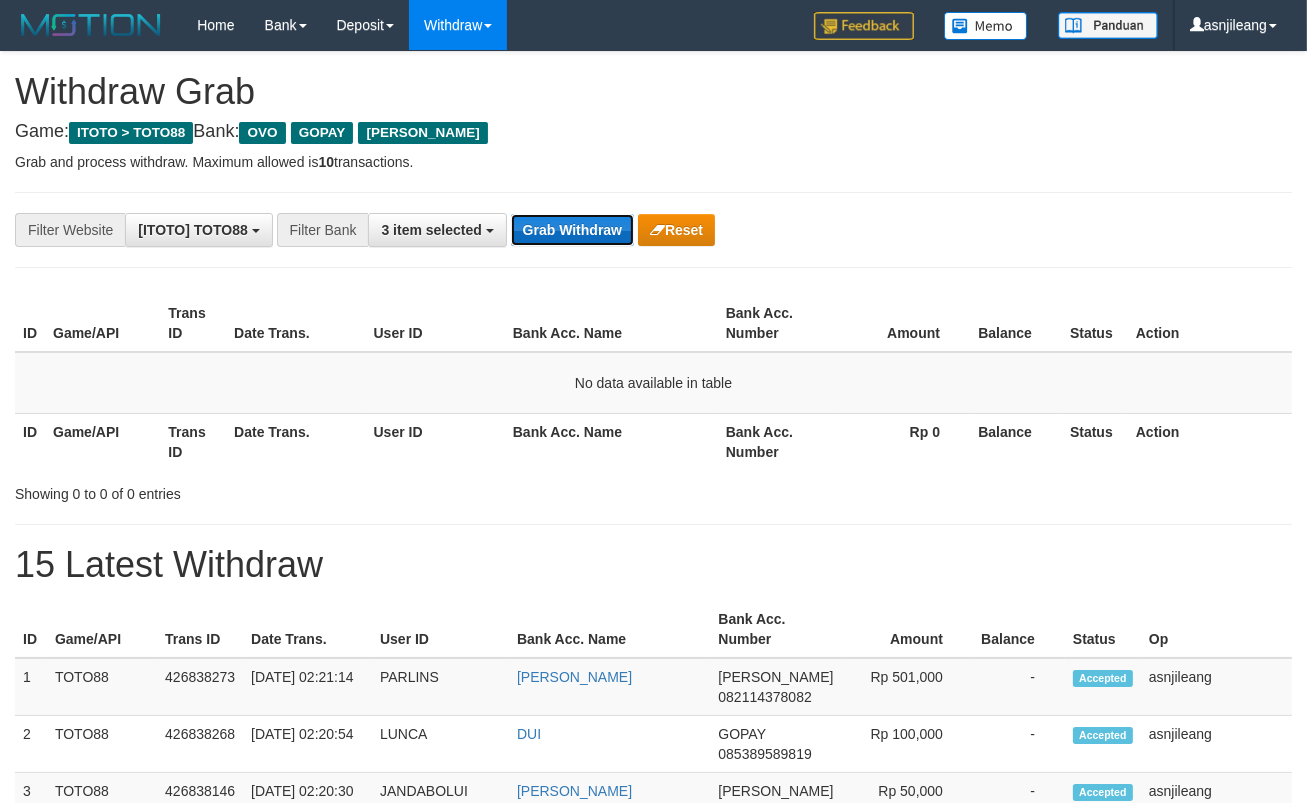 click on "Grab Withdraw" at bounding box center [572, 230] 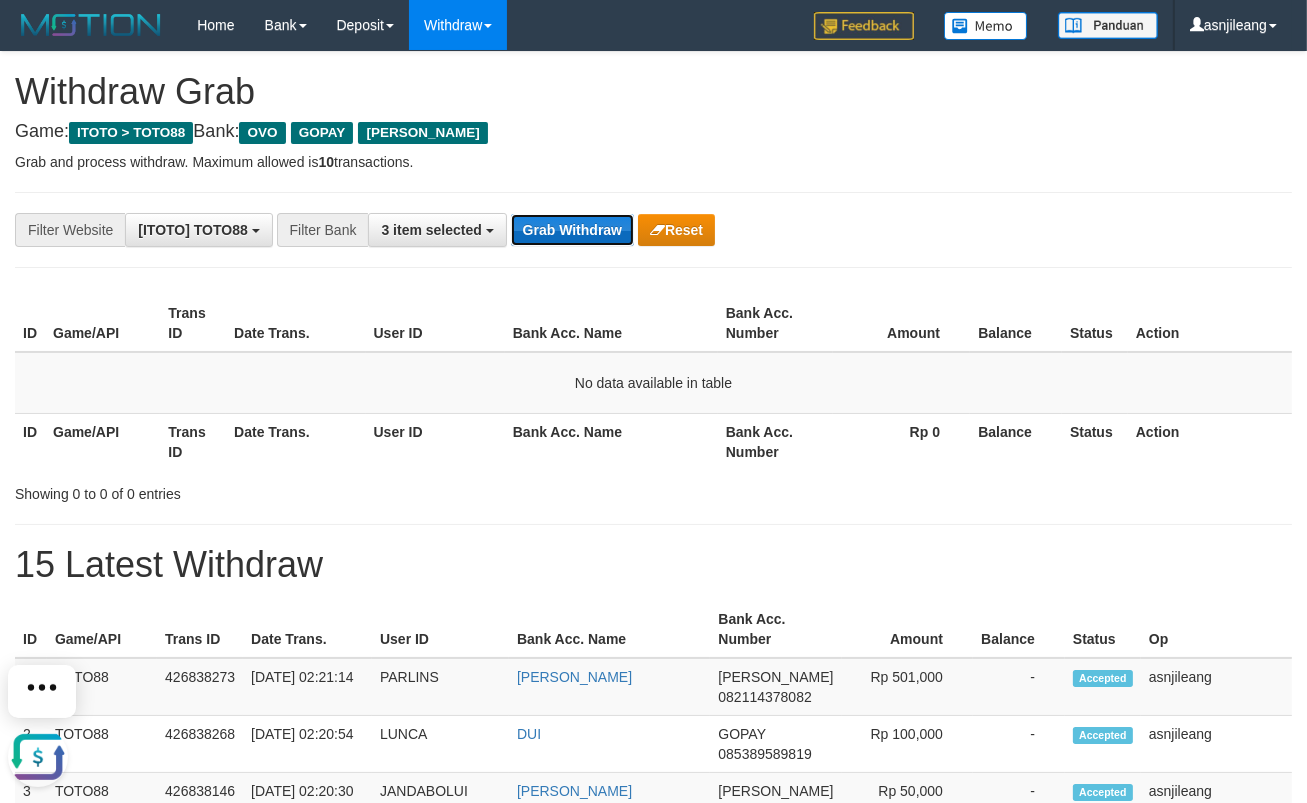 scroll, scrollTop: 0, scrollLeft: 0, axis: both 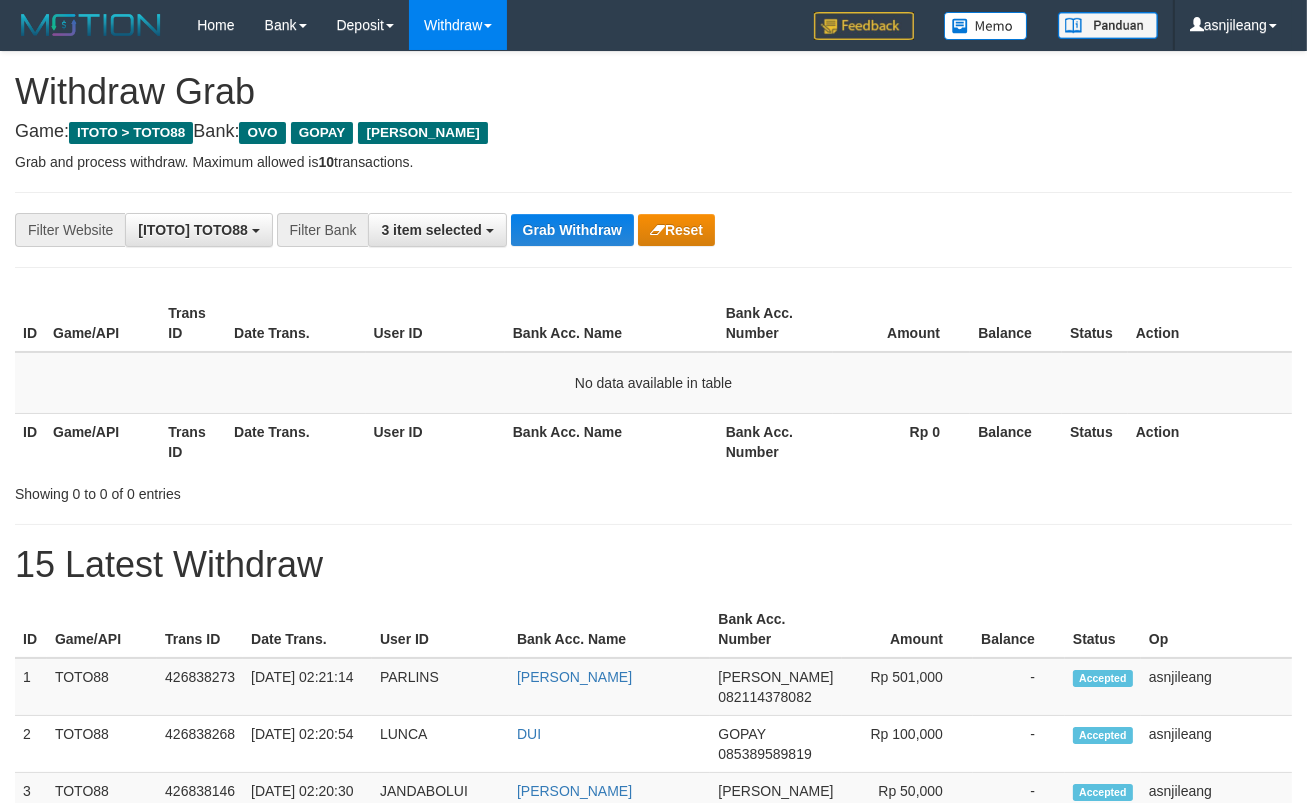 click on "Grab Withdraw" at bounding box center [572, 230] 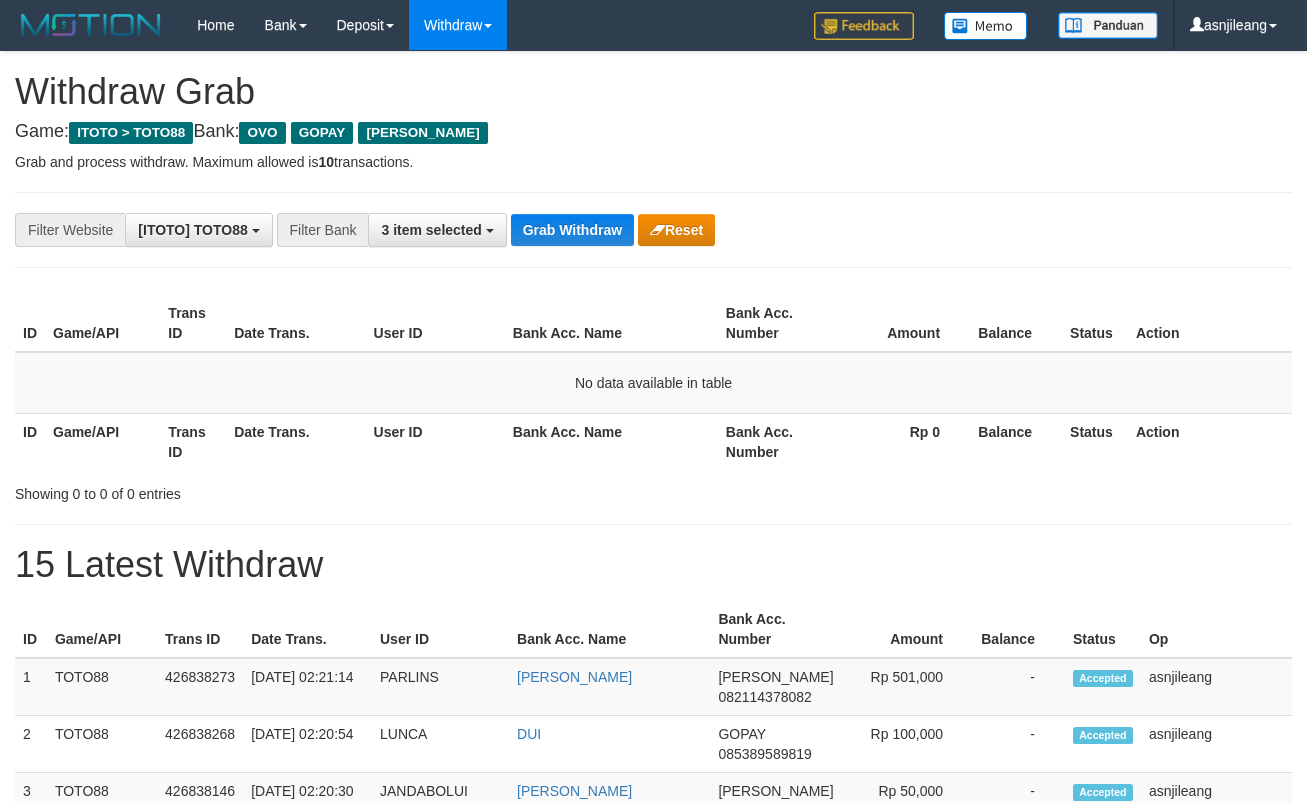 scroll, scrollTop: 0, scrollLeft: 0, axis: both 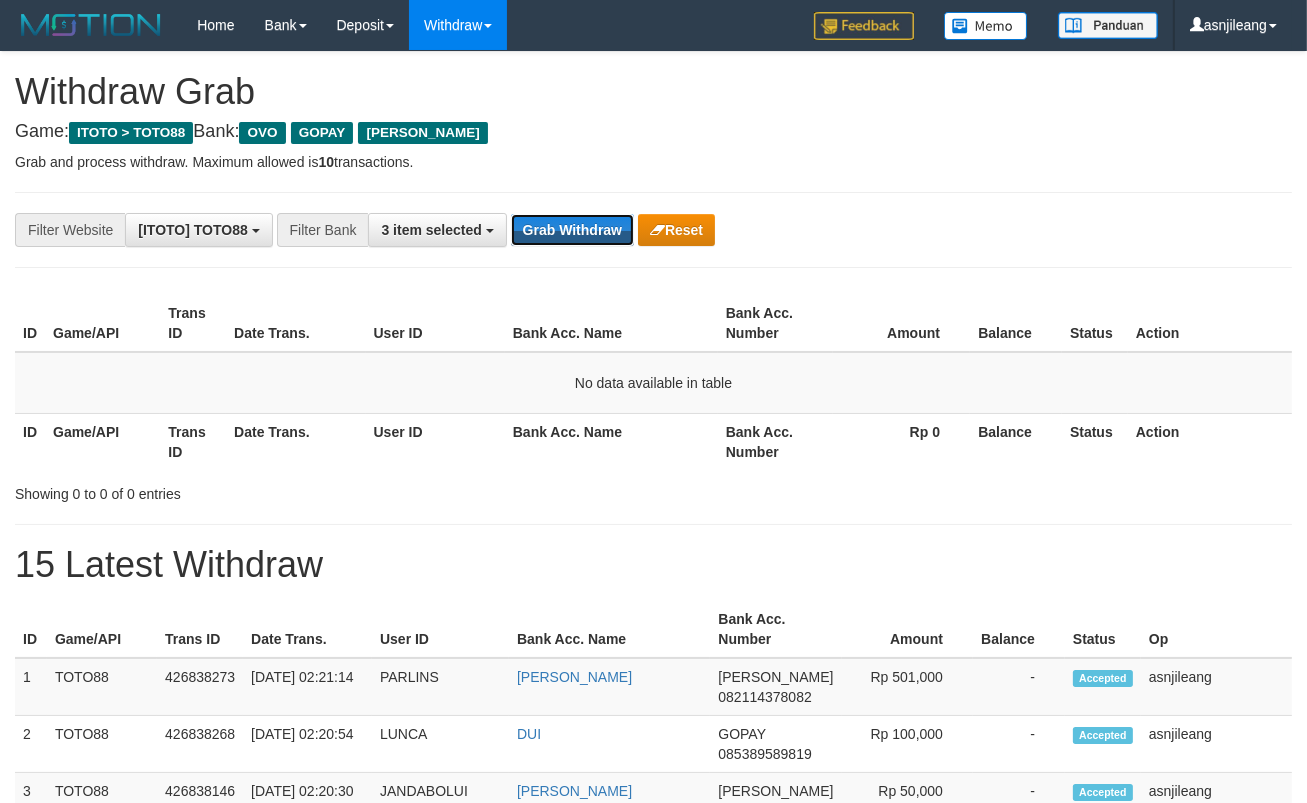 click on "Grab Withdraw" at bounding box center (572, 230) 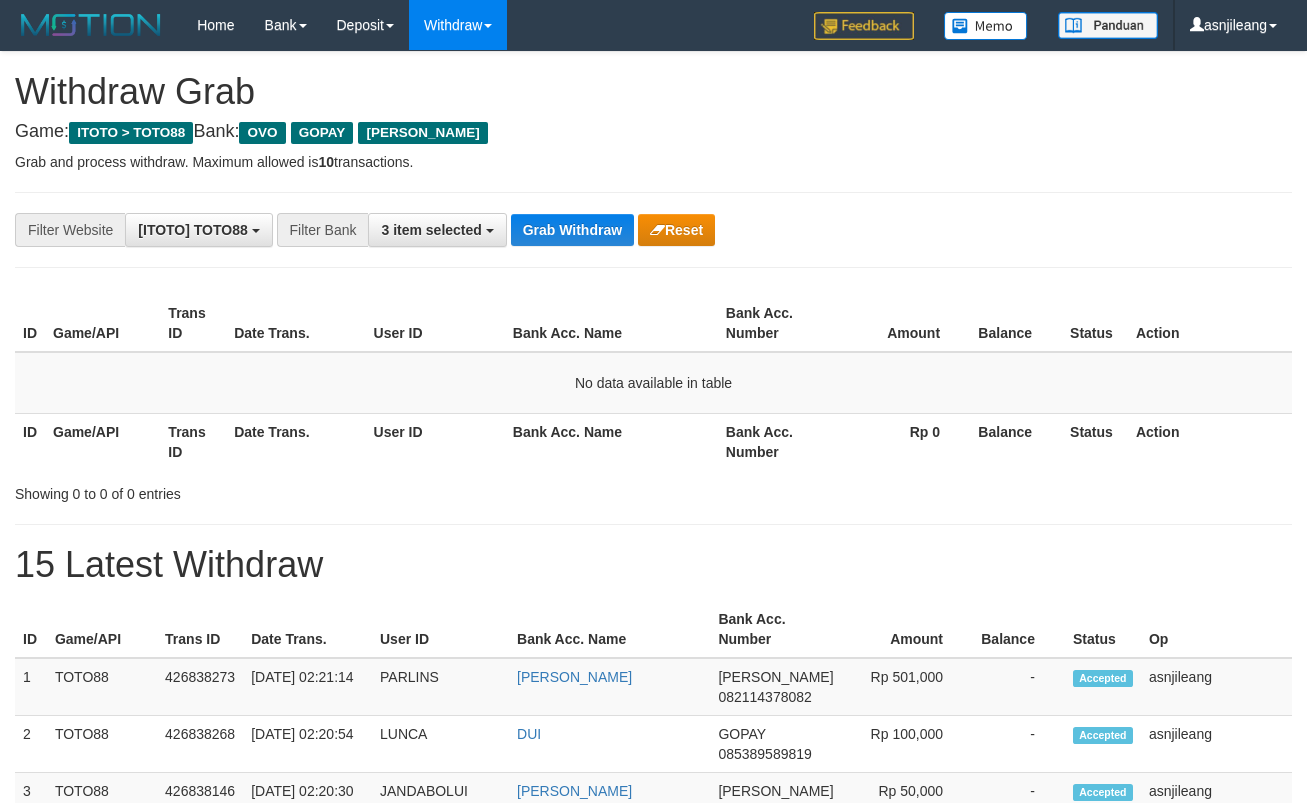 scroll, scrollTop: 0, scrollLeft: 0, axis: both 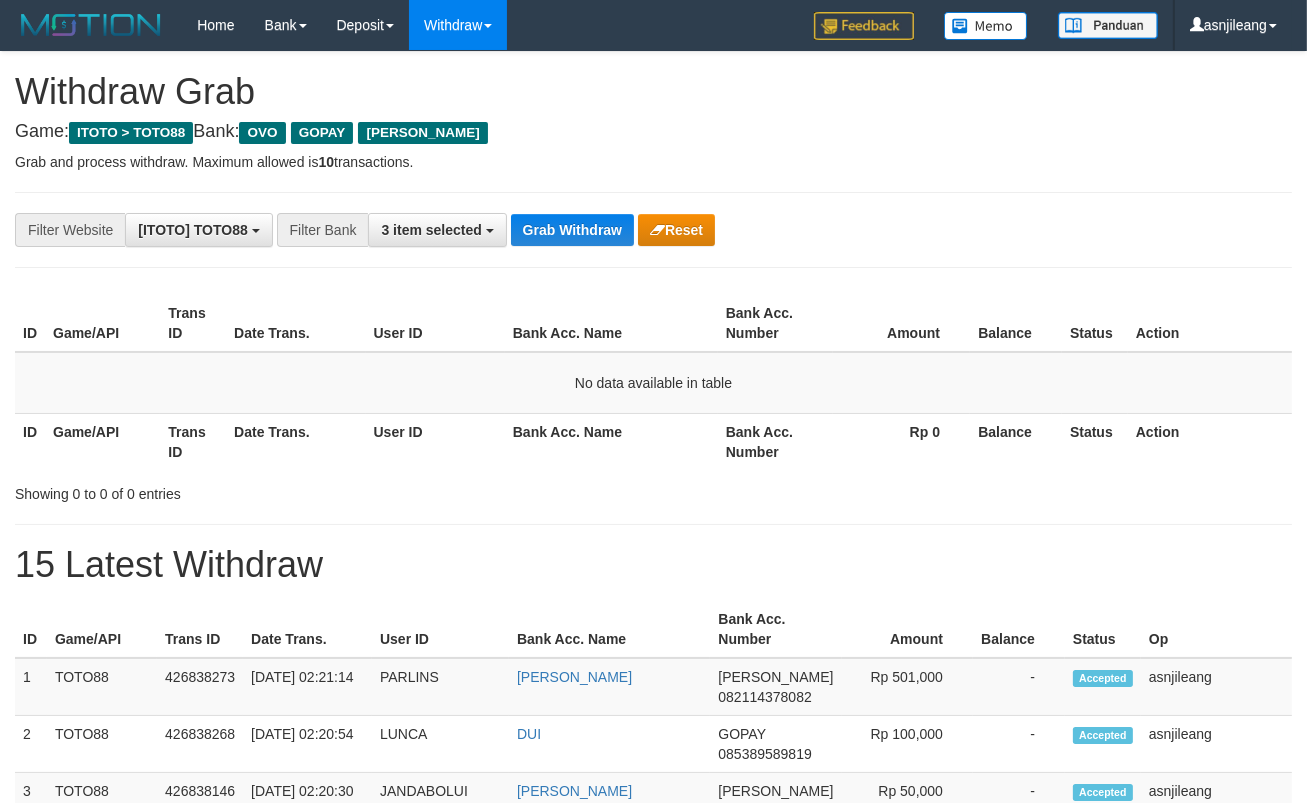 click on "Grab Withdraw" at bounding box center [572, 230] 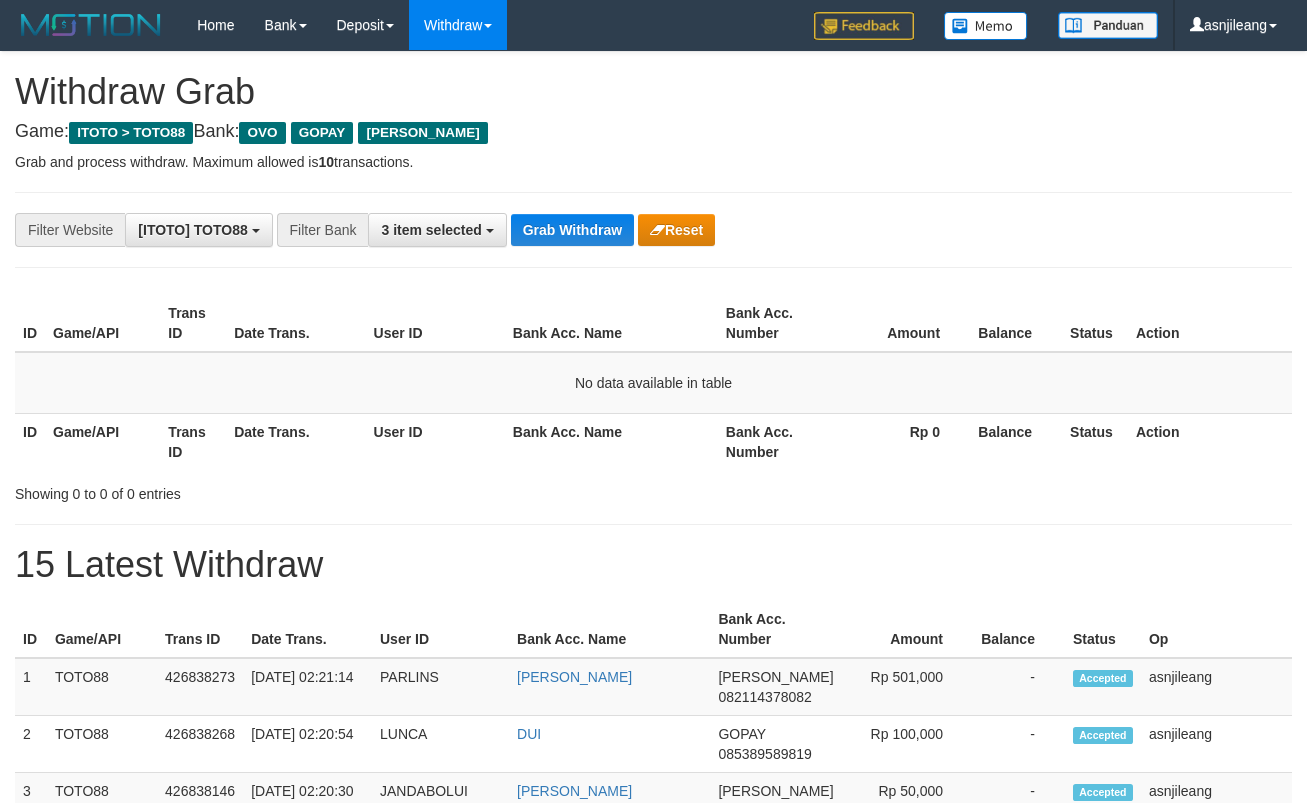 scroll, scrollTop: 0, scrollLeft: 0, axis: both 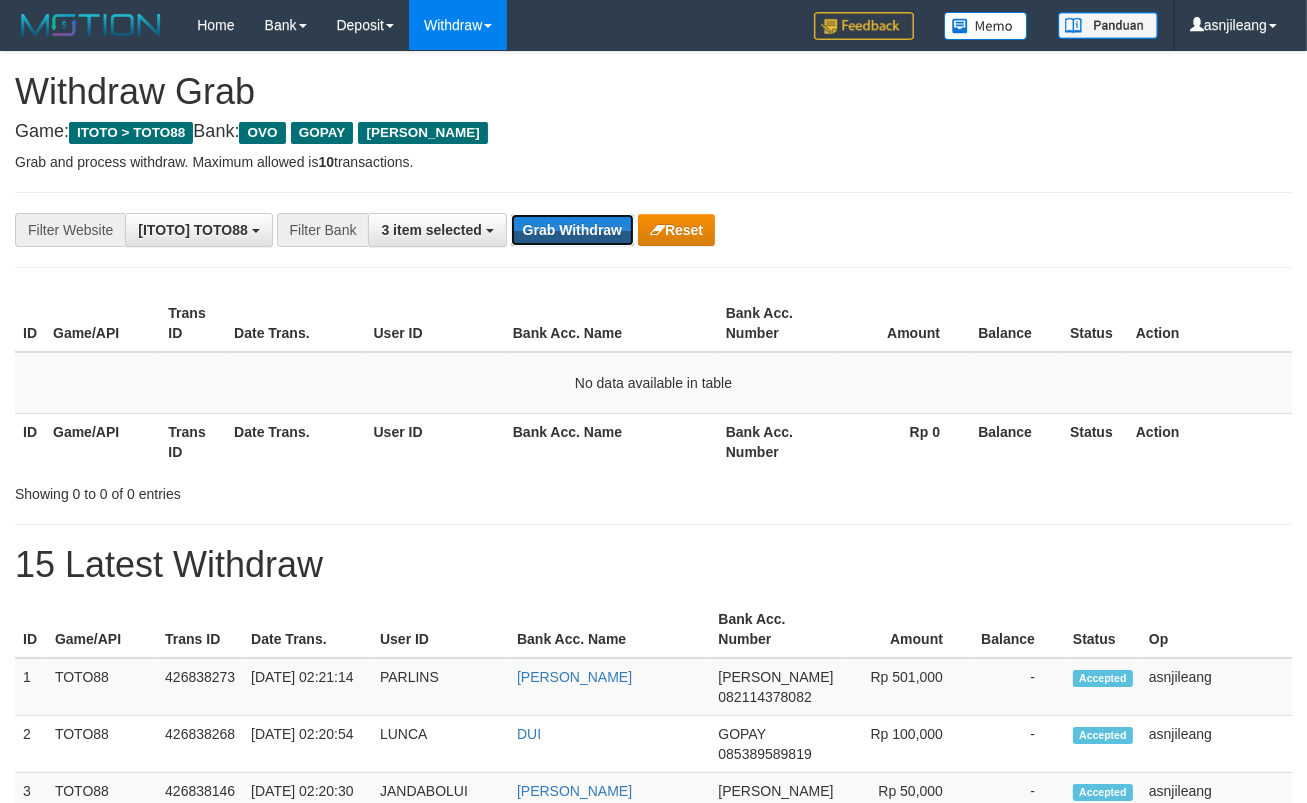 click on "Grab Withdraw" at bounding box center (572, 230) 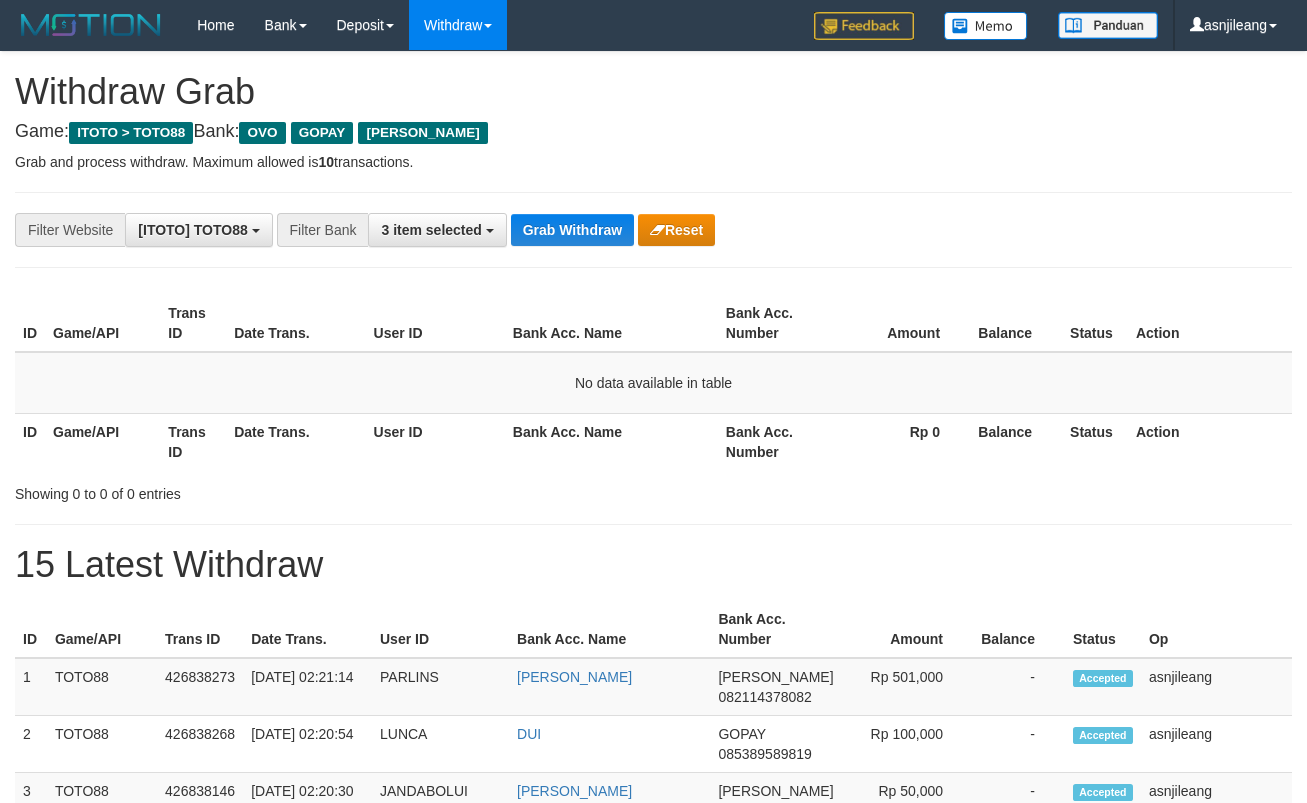 scroll, scrollTop: 0, scrollLeft: 0, axis: both 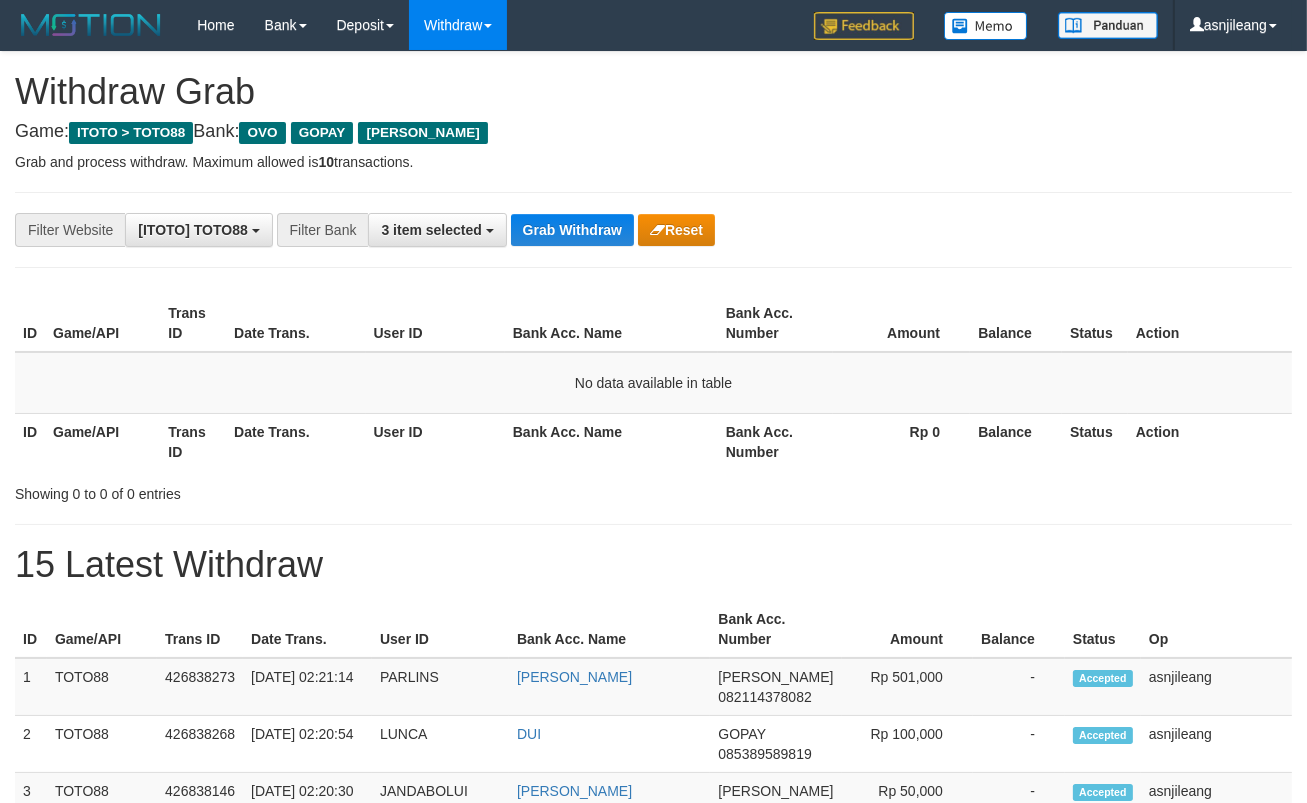click on "Grab Withdraw" at bounding box center [572, 230] 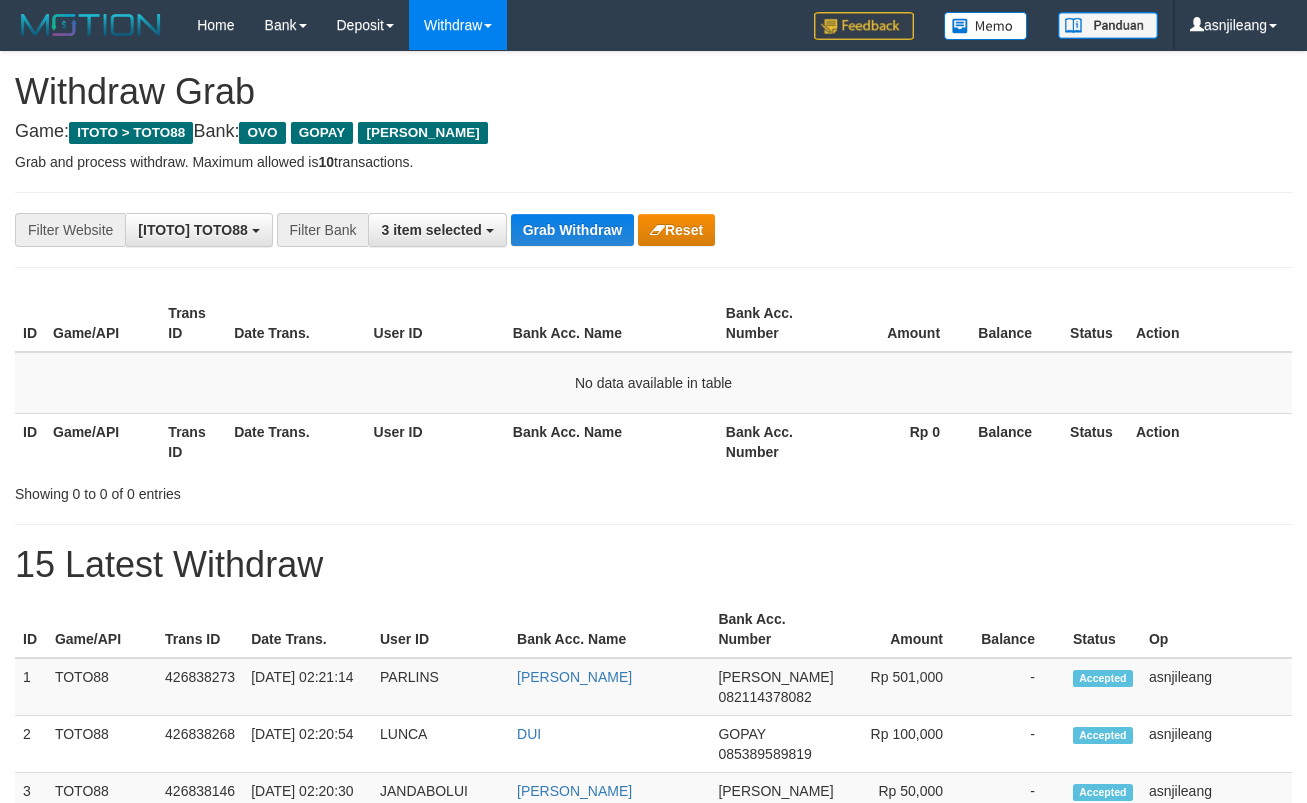 scroll, scrollTop: 0, scrollLeft: 0, axis: both 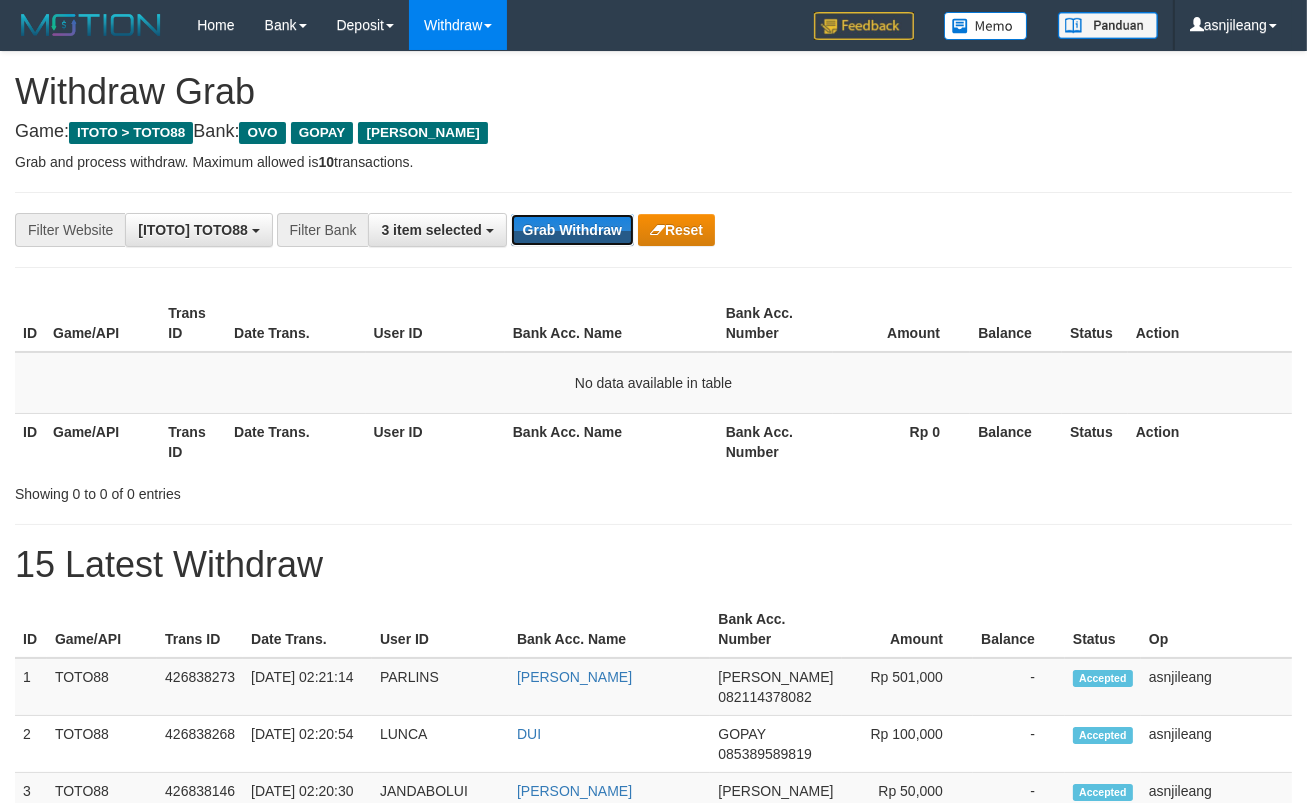 click on "Grab Withdraw" at bounding box center [572, 230] 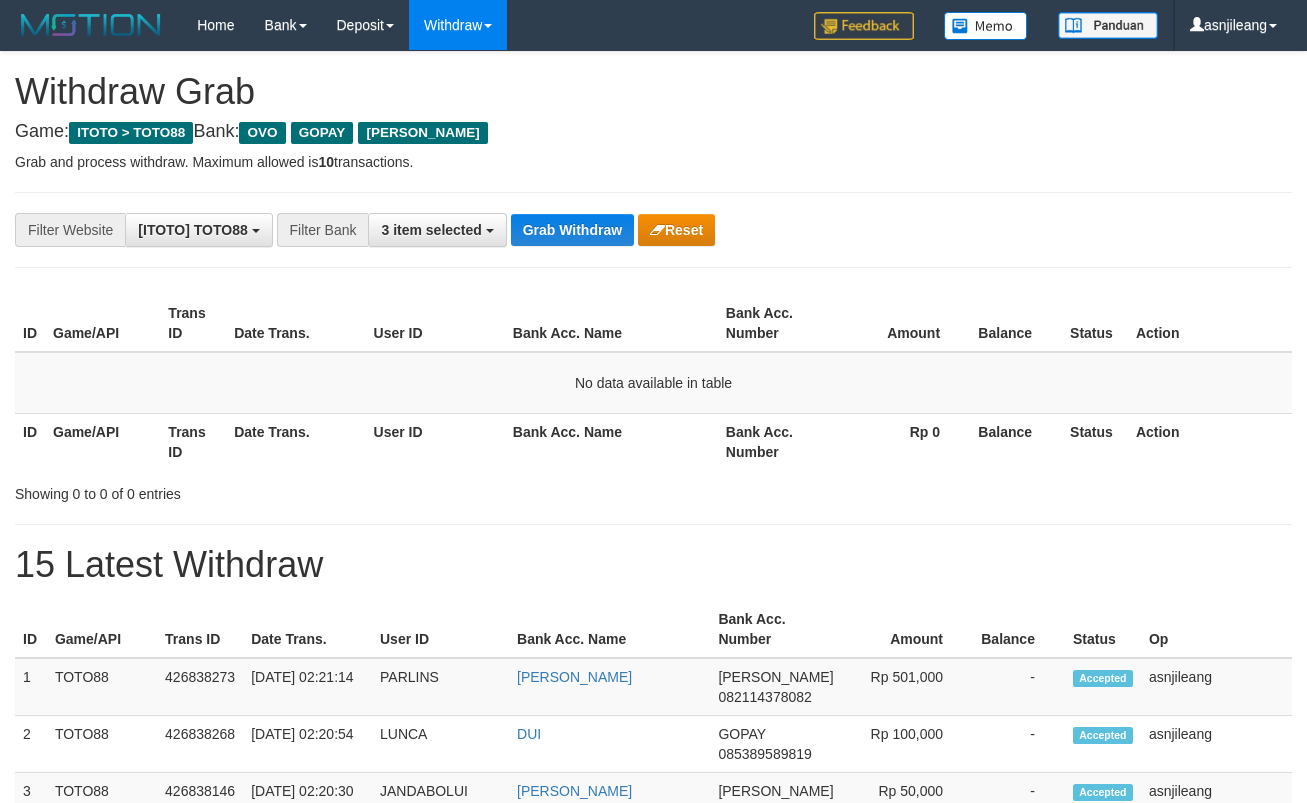 scroll, scrollTop: 0, scrollLeft: 0, axis: both 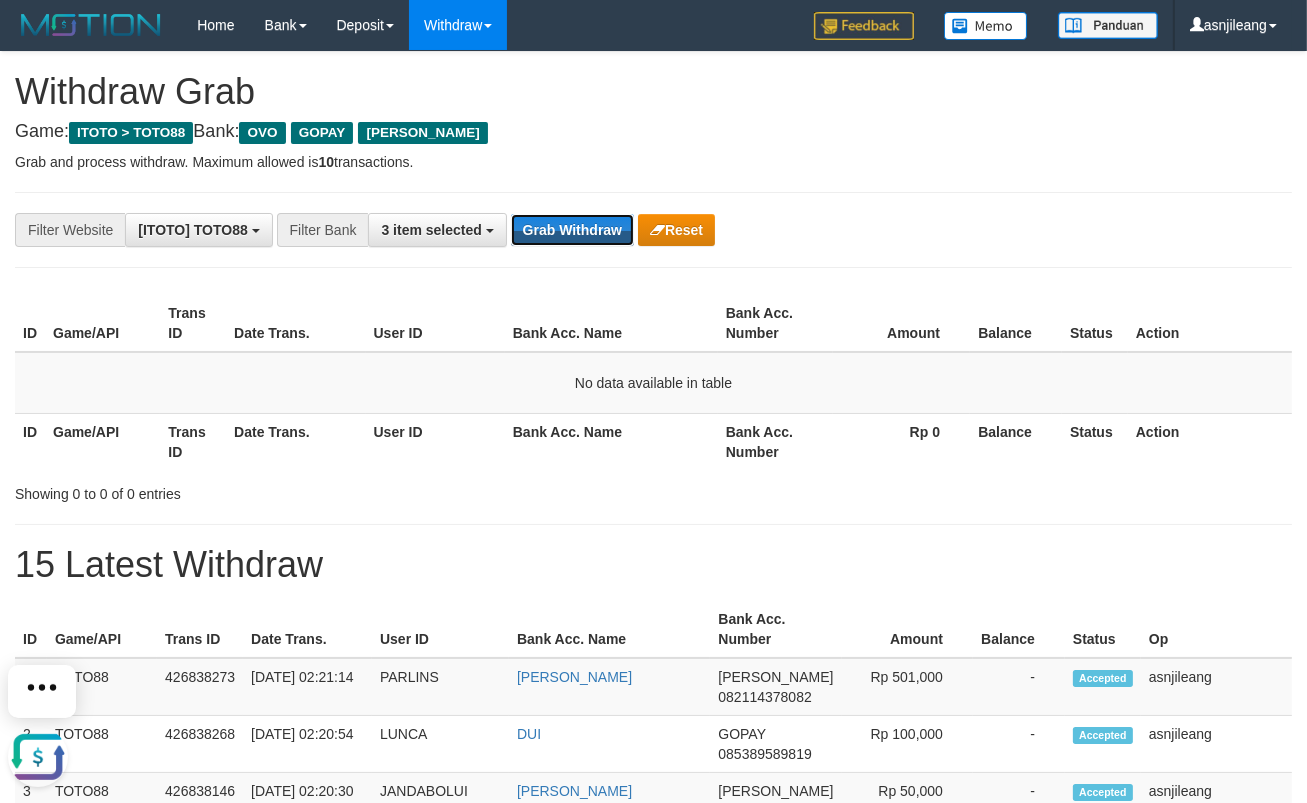 click on "Grab Withdraw" at bounding box center (572, 230) 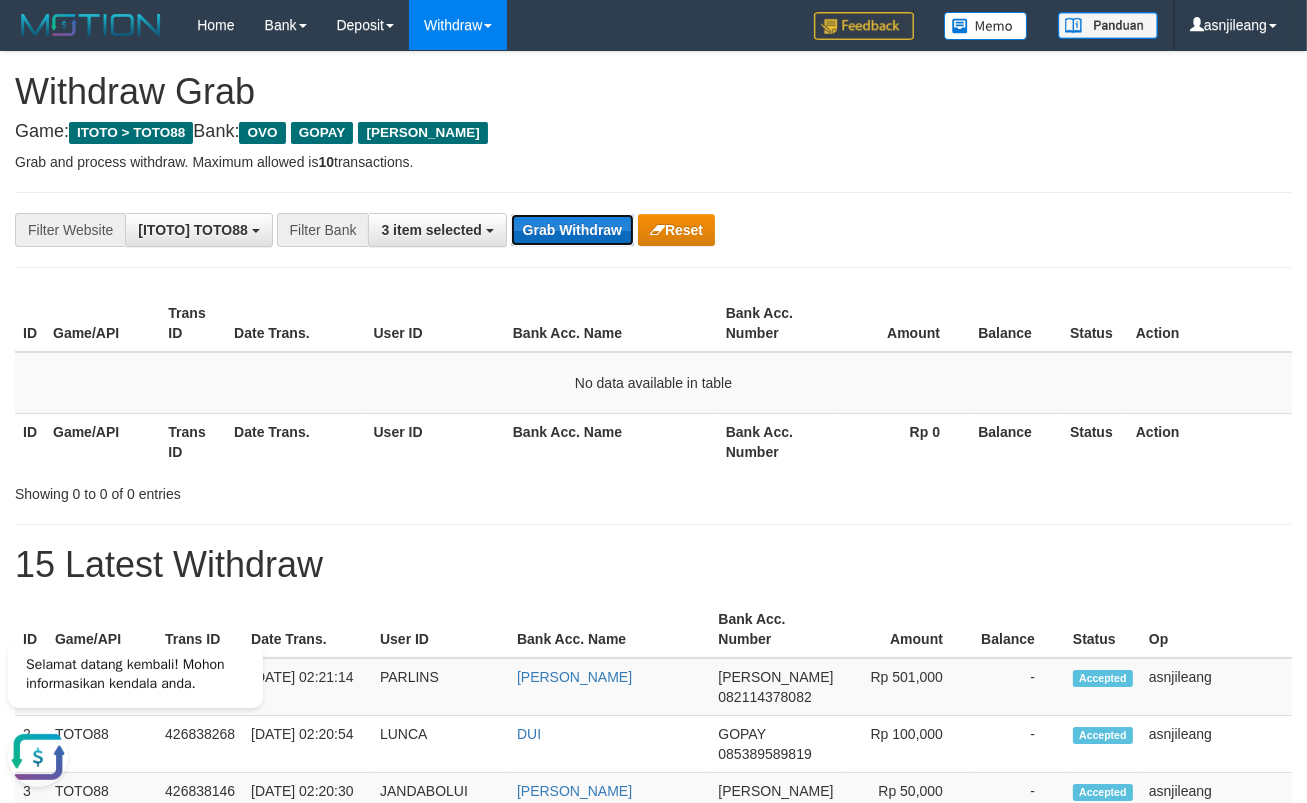 drag, startPoint x: 0, startPoint y: 0, endPoint x: 605, endPoint y: 230, distance: 647.24414 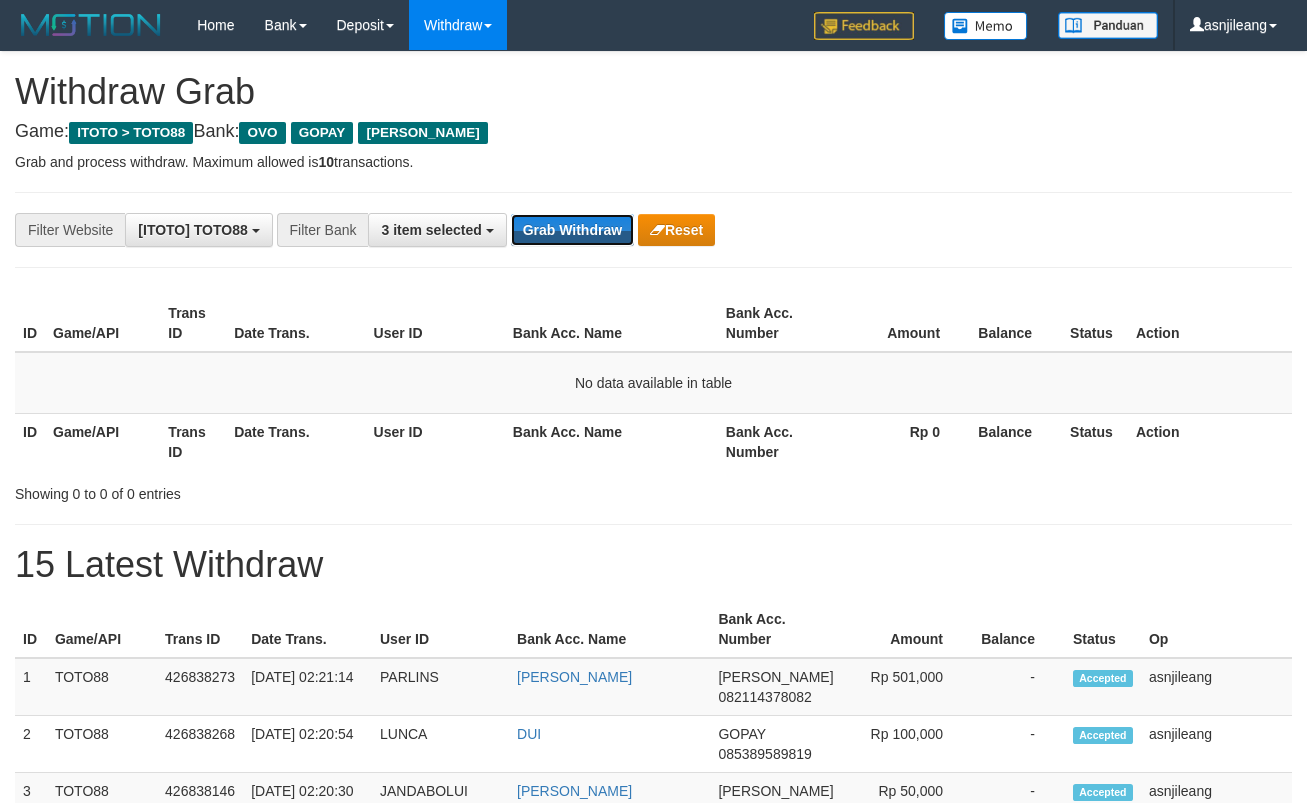 scroll, scrollTop: 0, scrollLeft: 0, axis: both 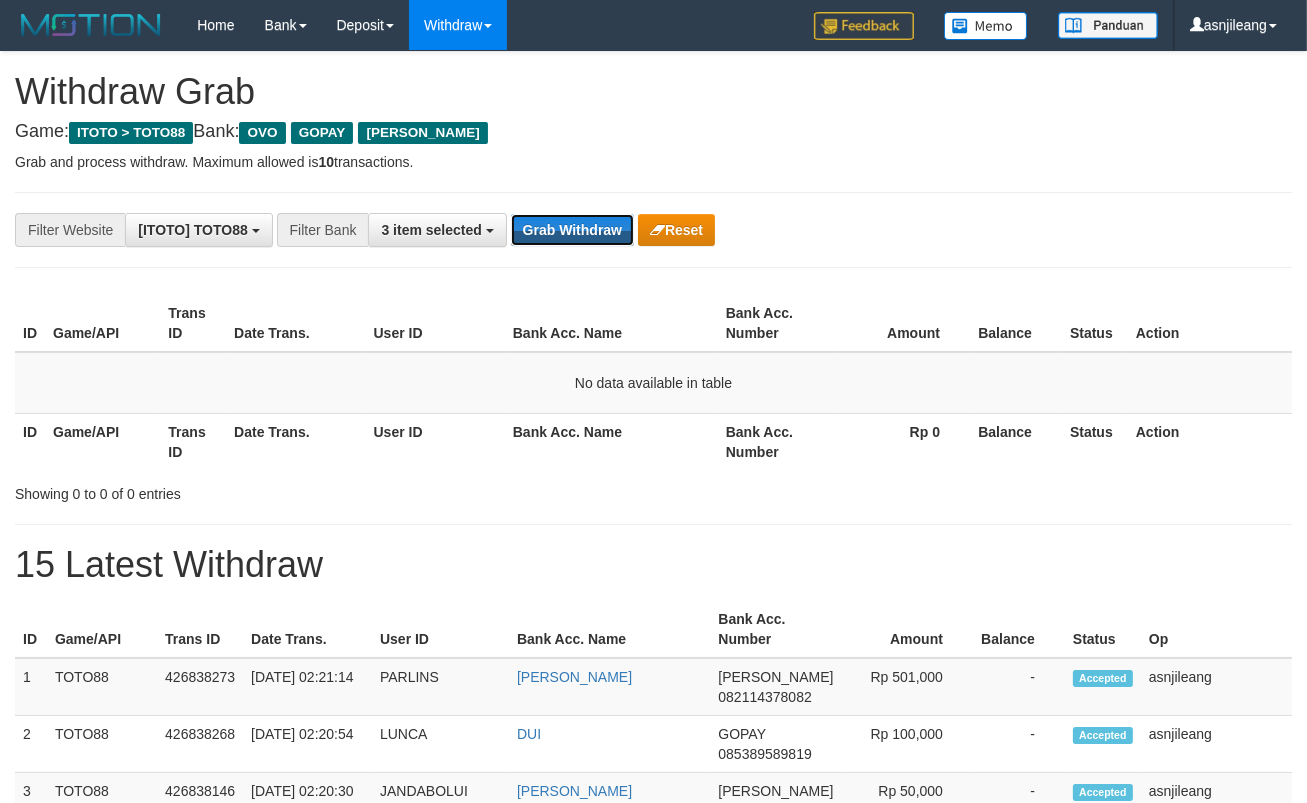 click on "Grab Withdraw" at bounding box center [572, 230] 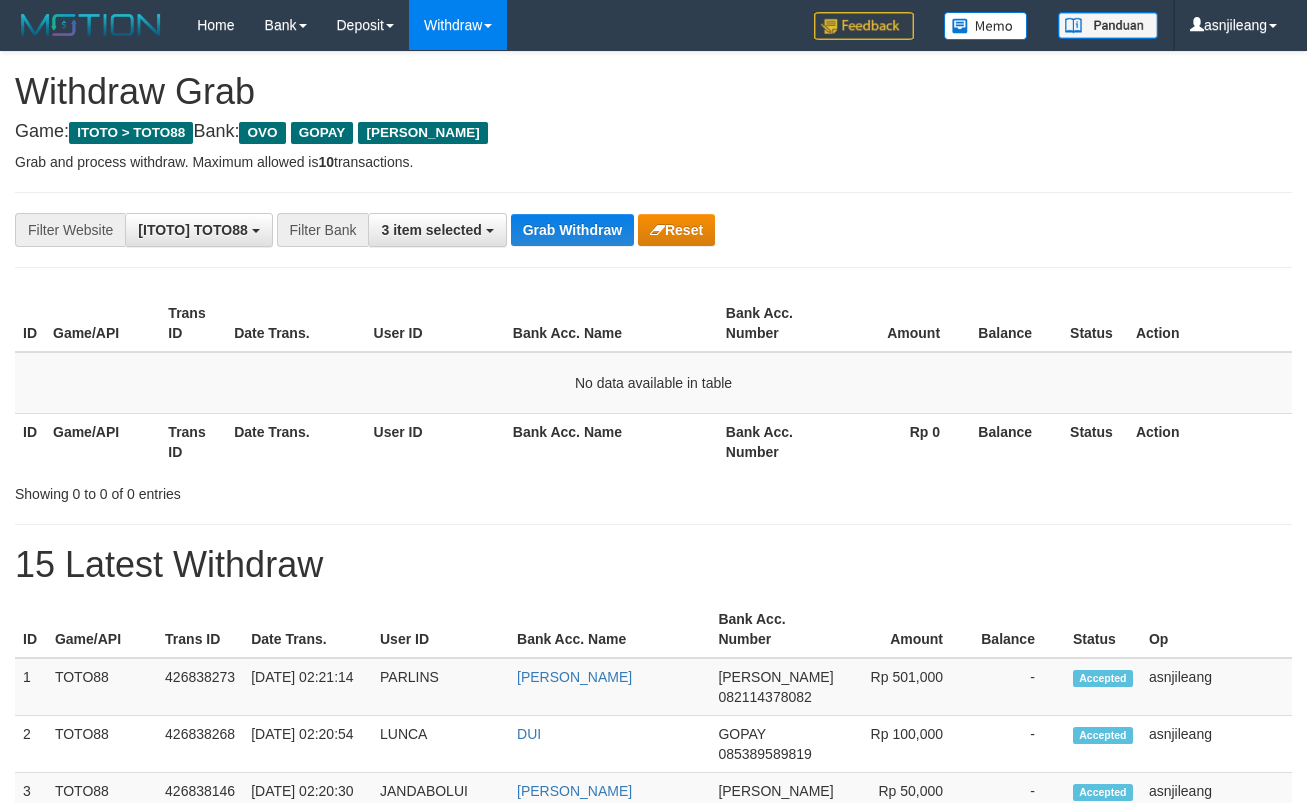 scroll, scrollTop: 0, scrollLeft: 0, axis: both 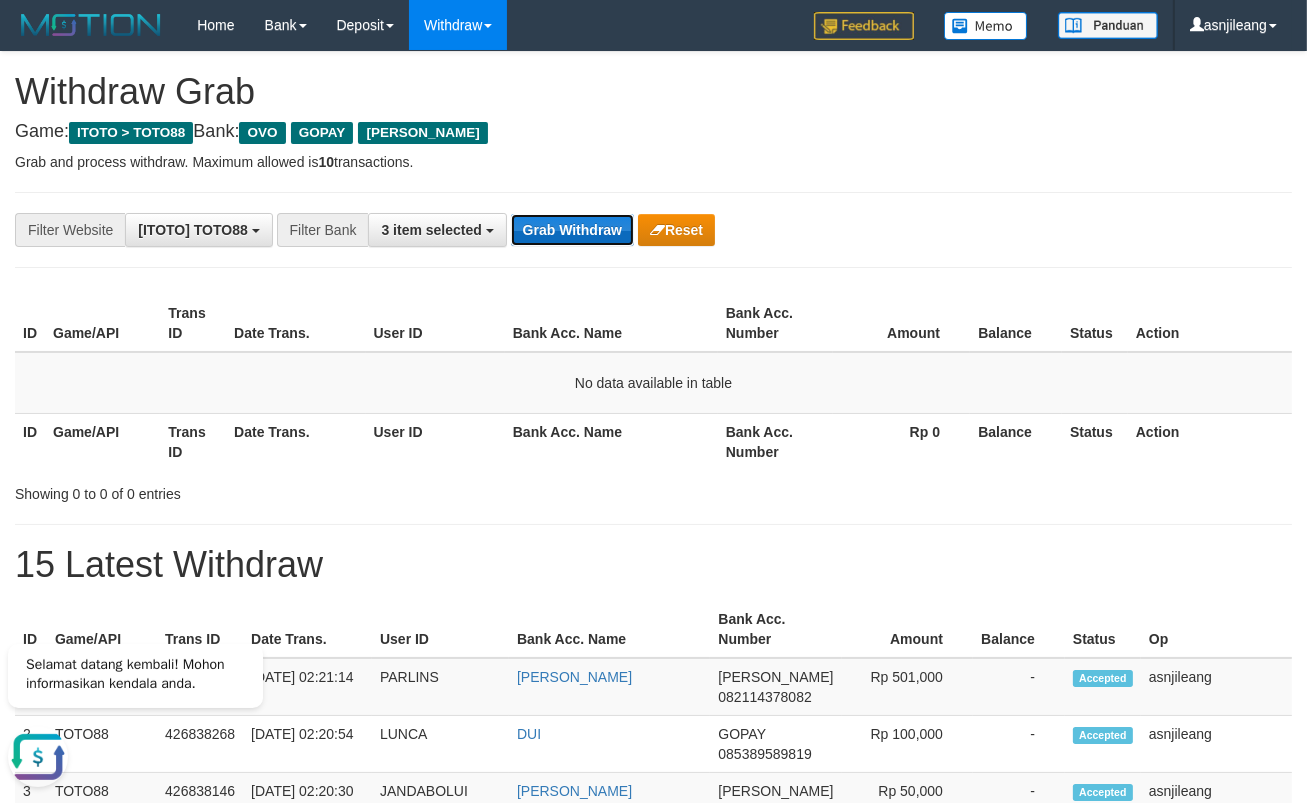 click on "Grab Withdraw" at bounding box center [572, 230] 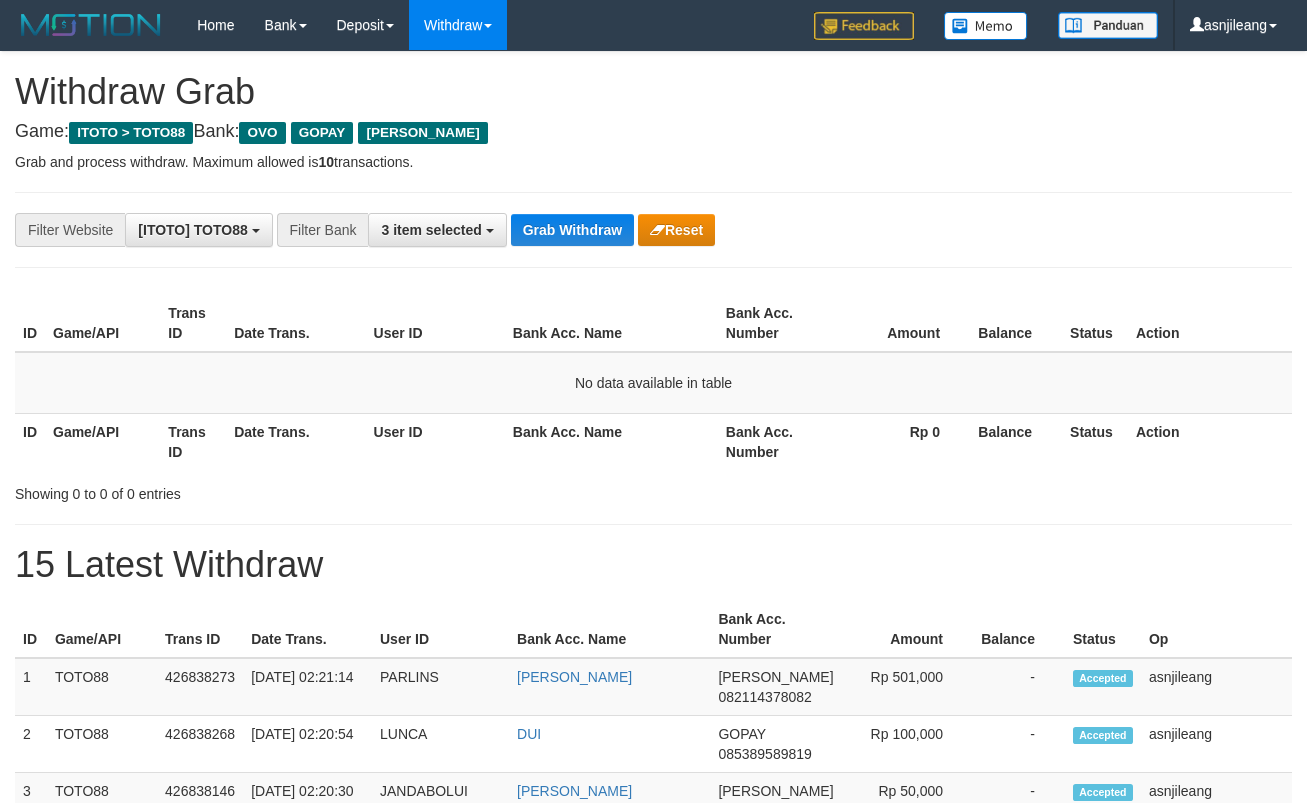 scroll, scrollTop: 0, scrollLeft: 0, axis: both 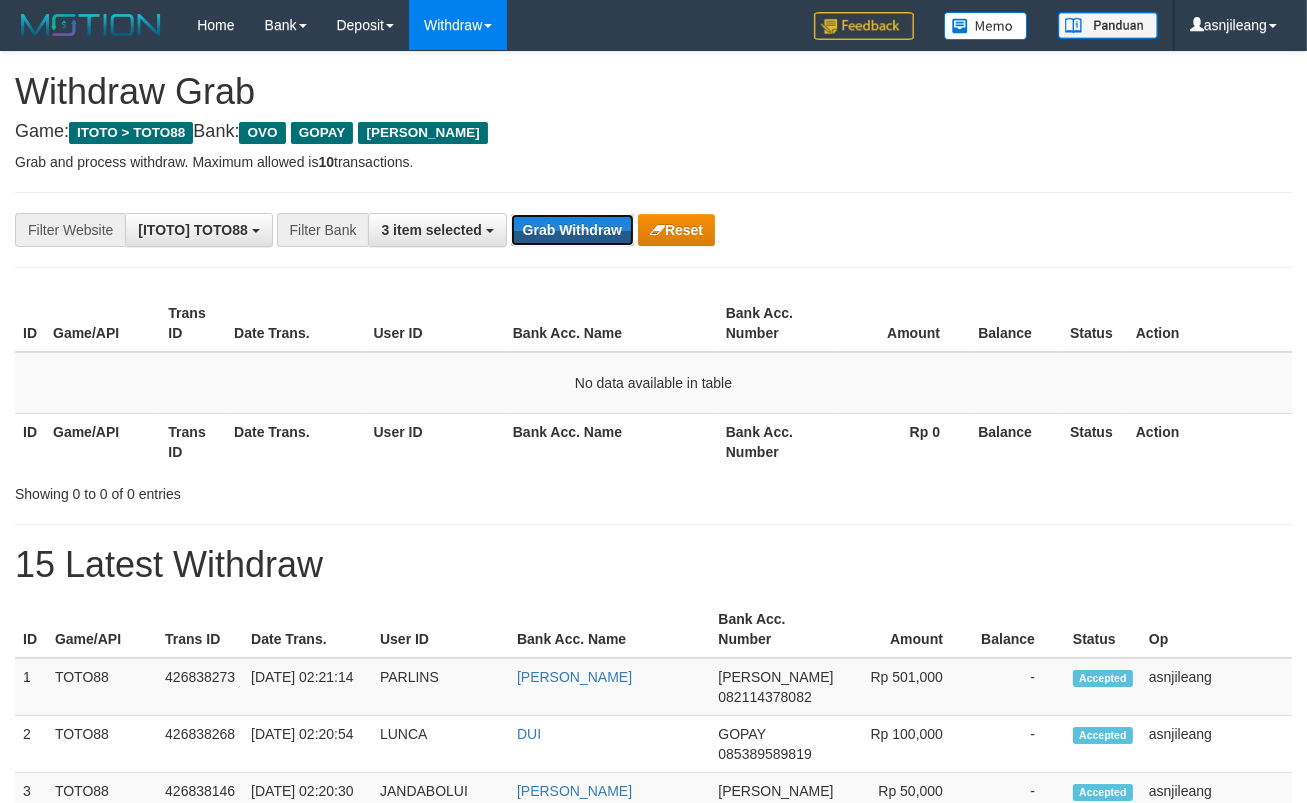 click on "Grab Withdraw" at bounding box center [572, 230] 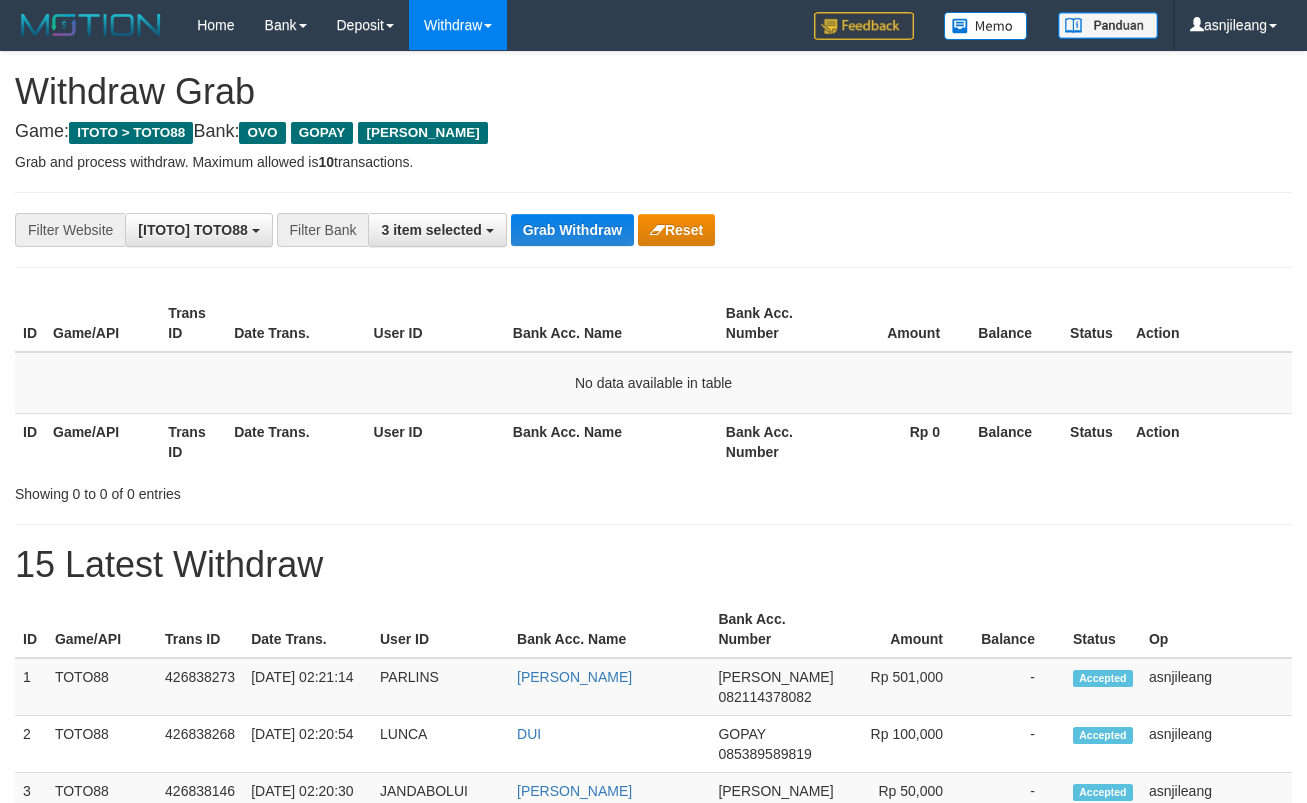 scroll, scrollTop: 0, scrollLeft: 0, axis: both 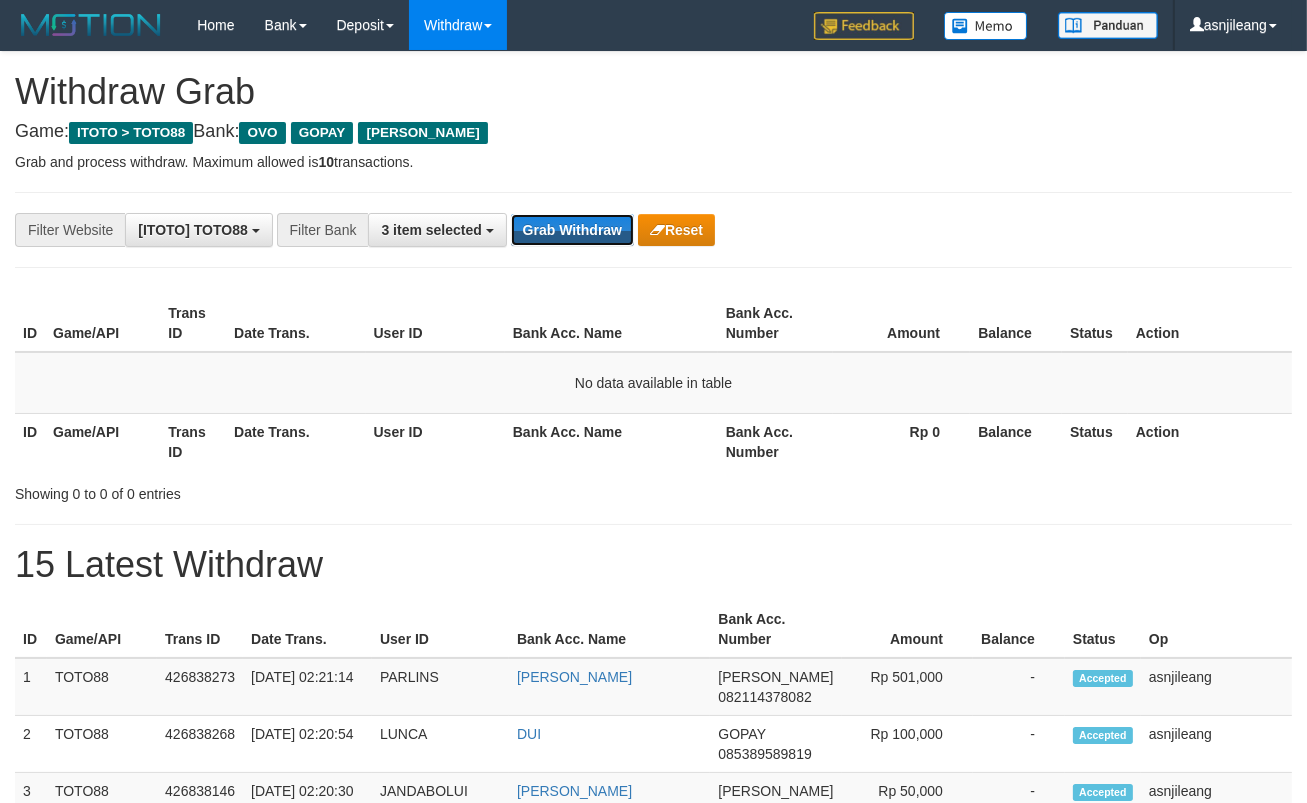 click on "Grab Withdraw" at bounding box center (572, 230) 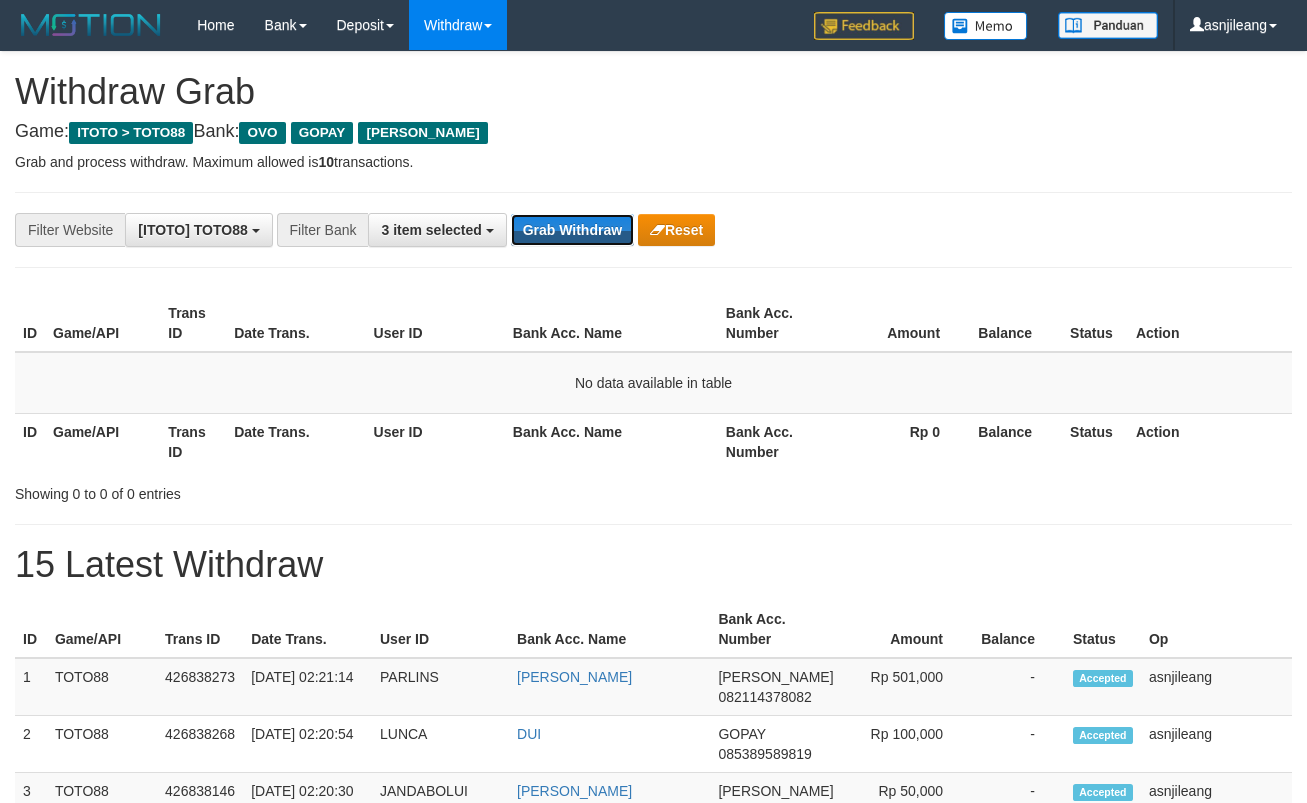 scroll, scrollTop: 0, scrollLeft: 0, axis: both 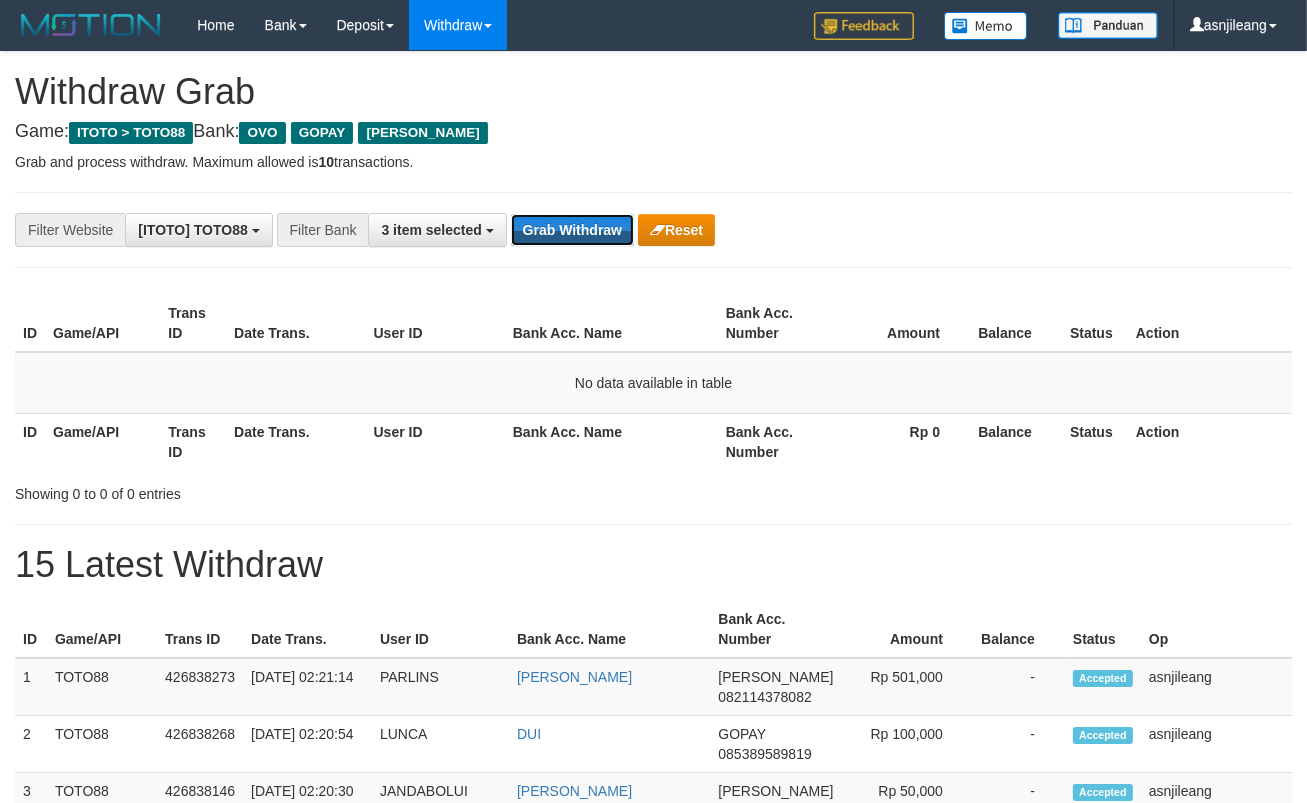 click on "Grab Withdraw" at bounding box center (572, 230) 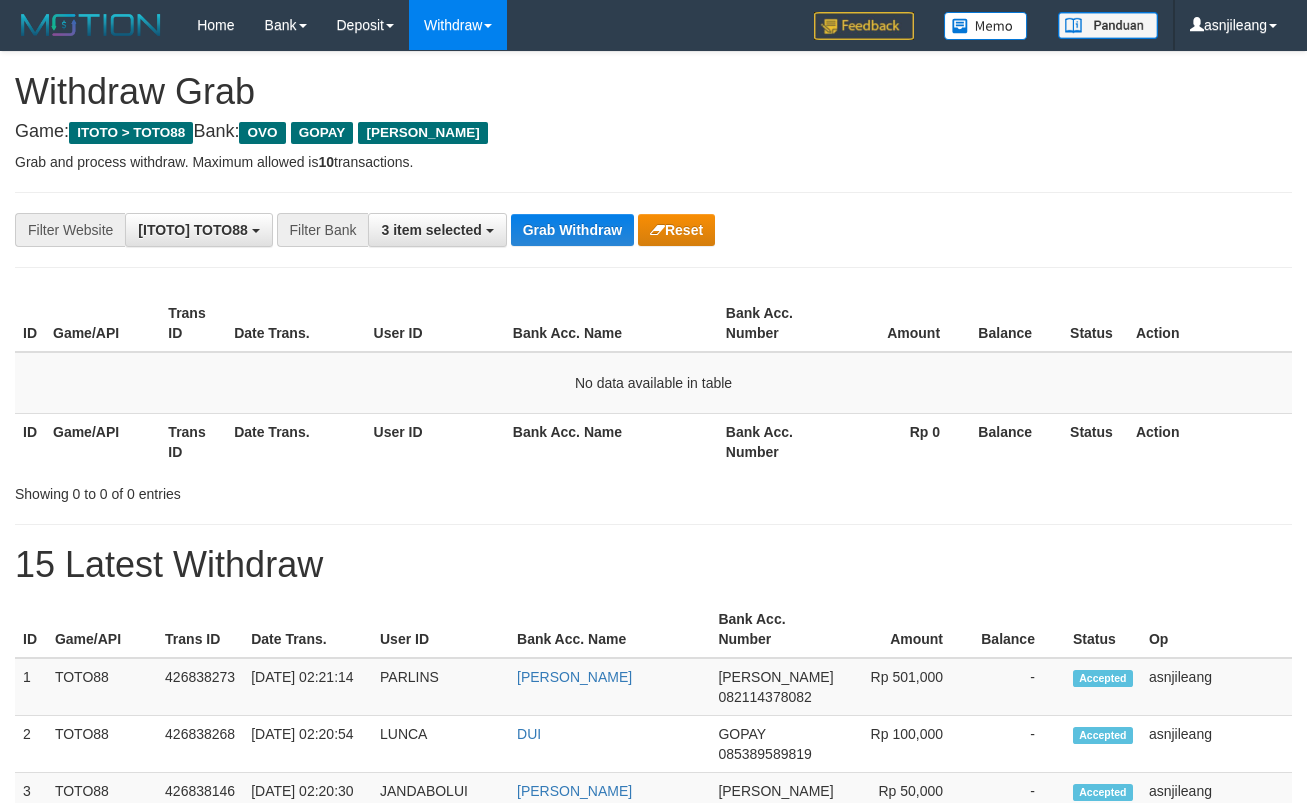 scroll, scrollTop: 0, scrollLeft: 0, axis: both 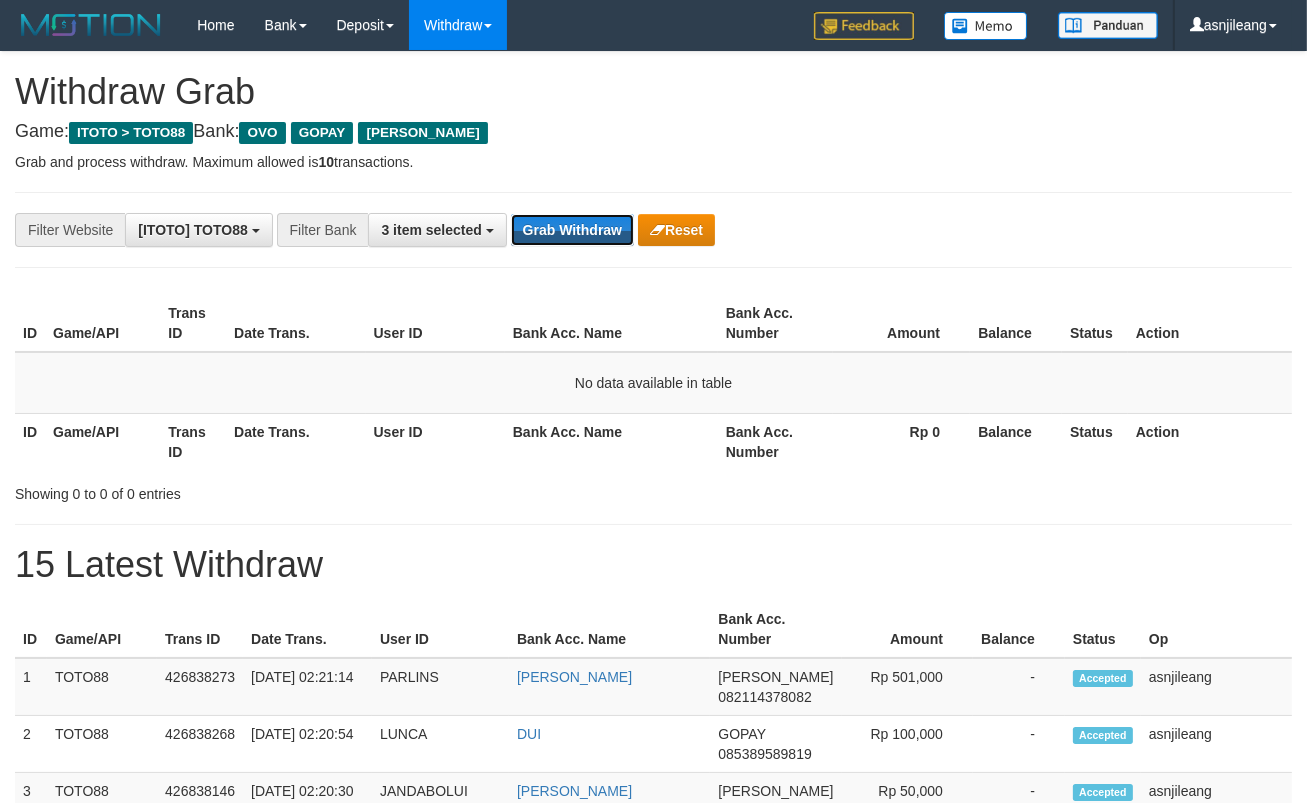click on "Grab Withdraw" at bounding box center [572, 230] 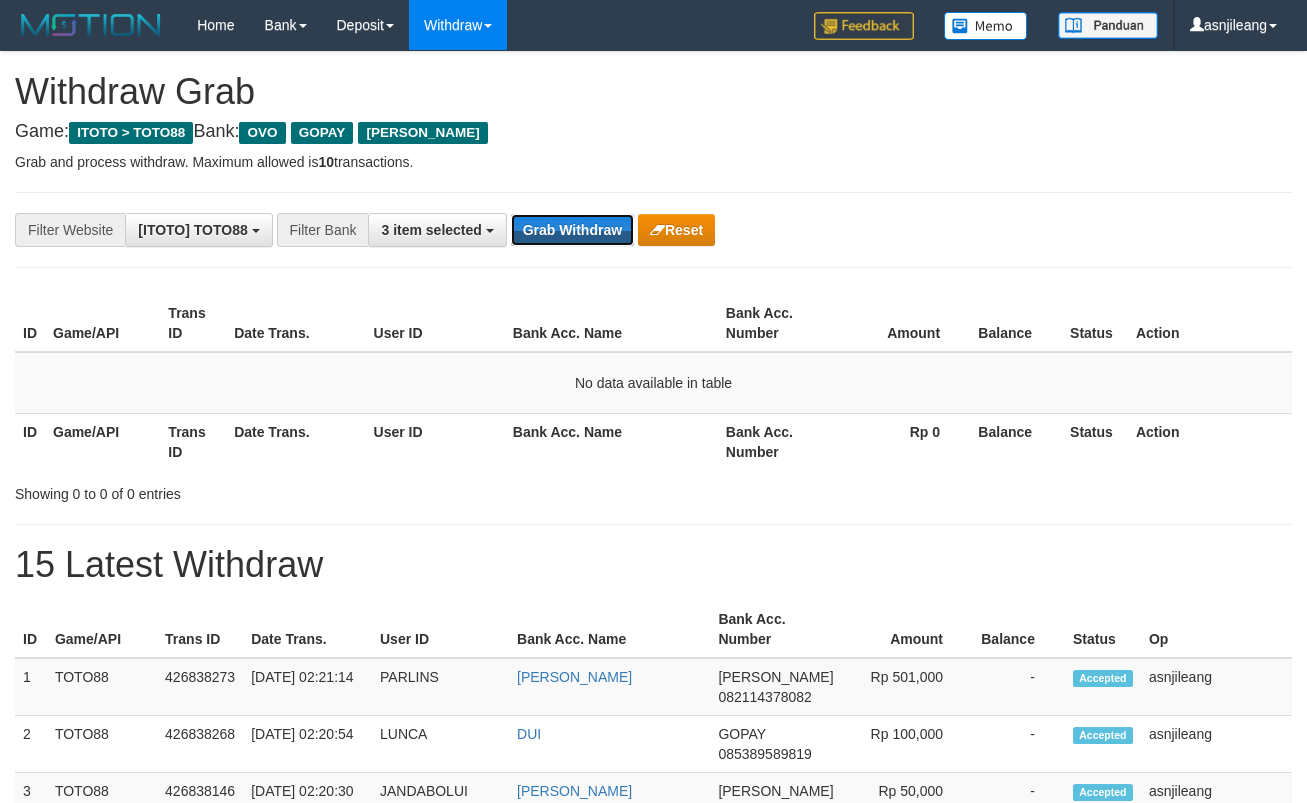 scroll, scrollTop: 0, scrollLeft: 0, axis: both 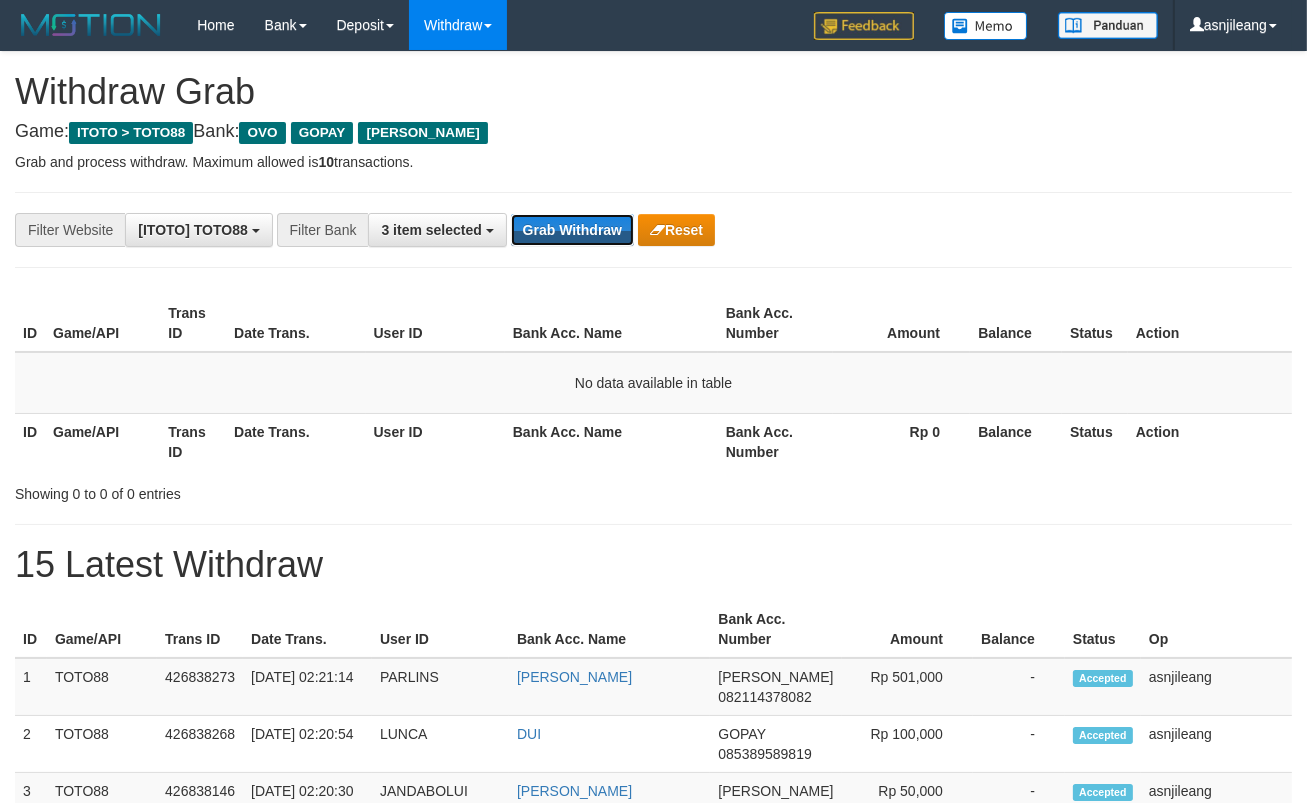 click on "Grab Withdraw" at bounding box center [572, 230] 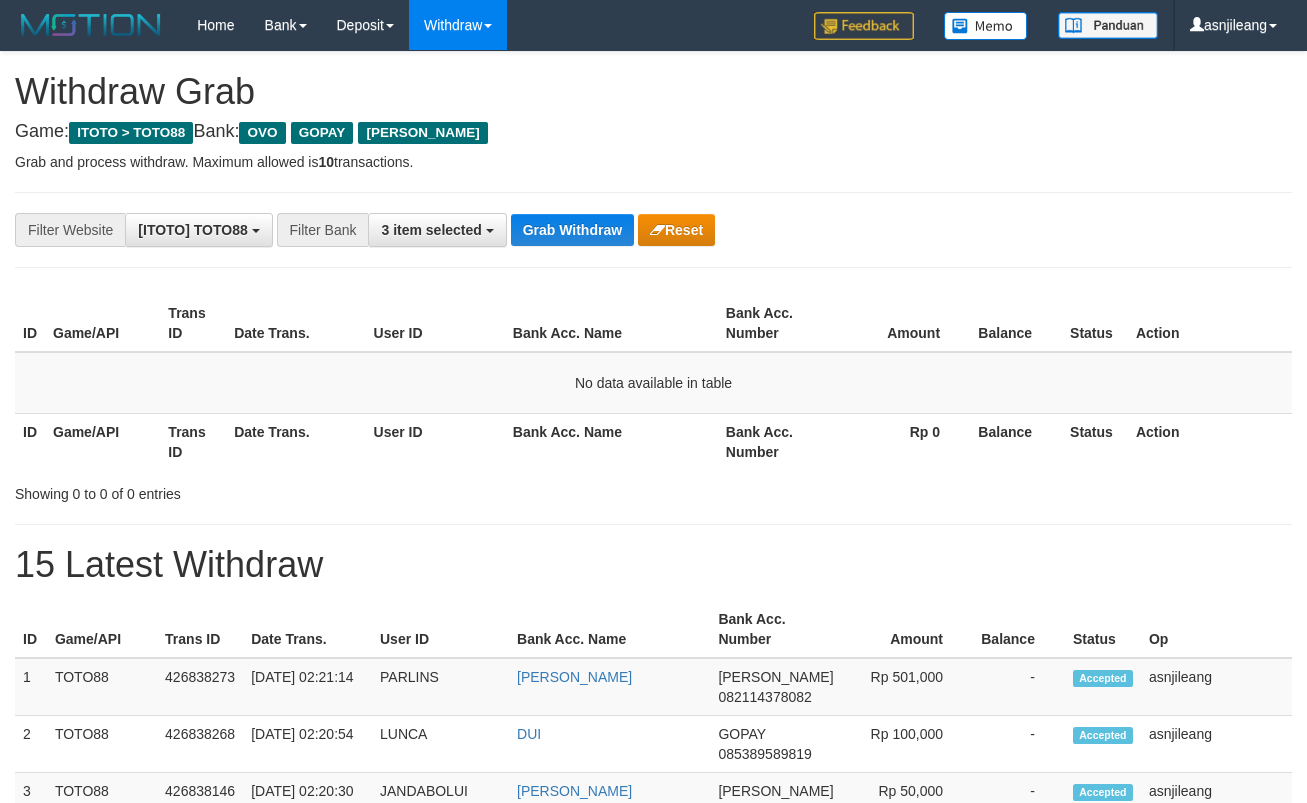 scroll, scrollTop: 0, scrollLeft: 0, axis: both 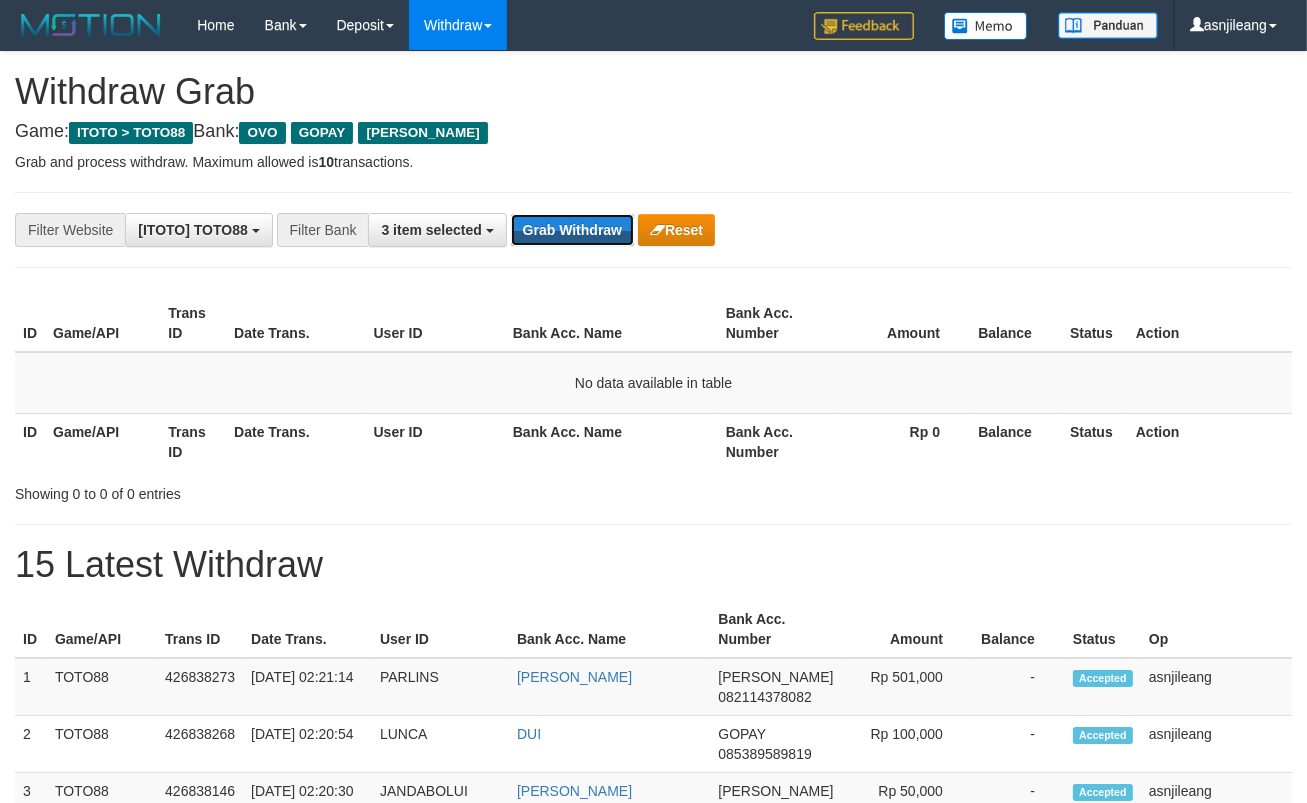 click on "Grab Withdraw" at bounding box center (572, 230) 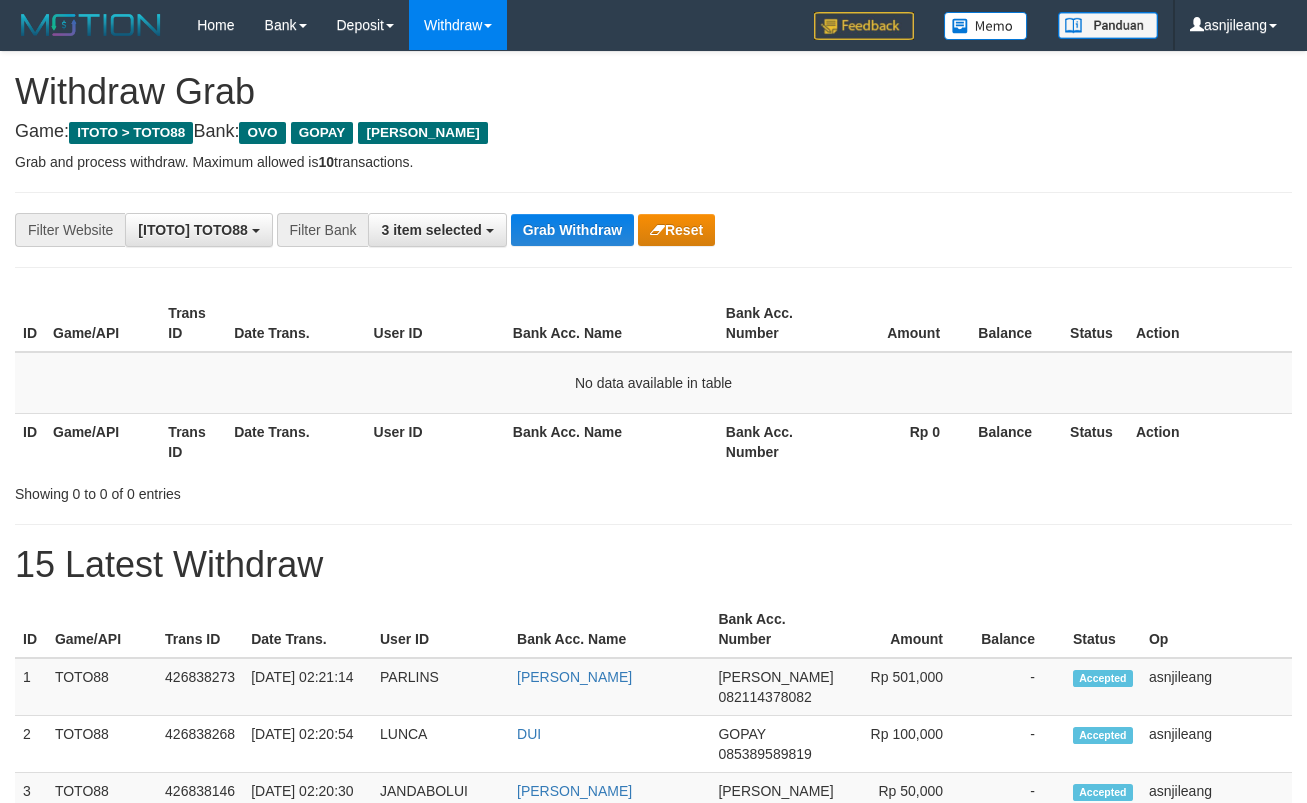 scroll, scrollTop: 0, scrollLeft: 0, axis: both 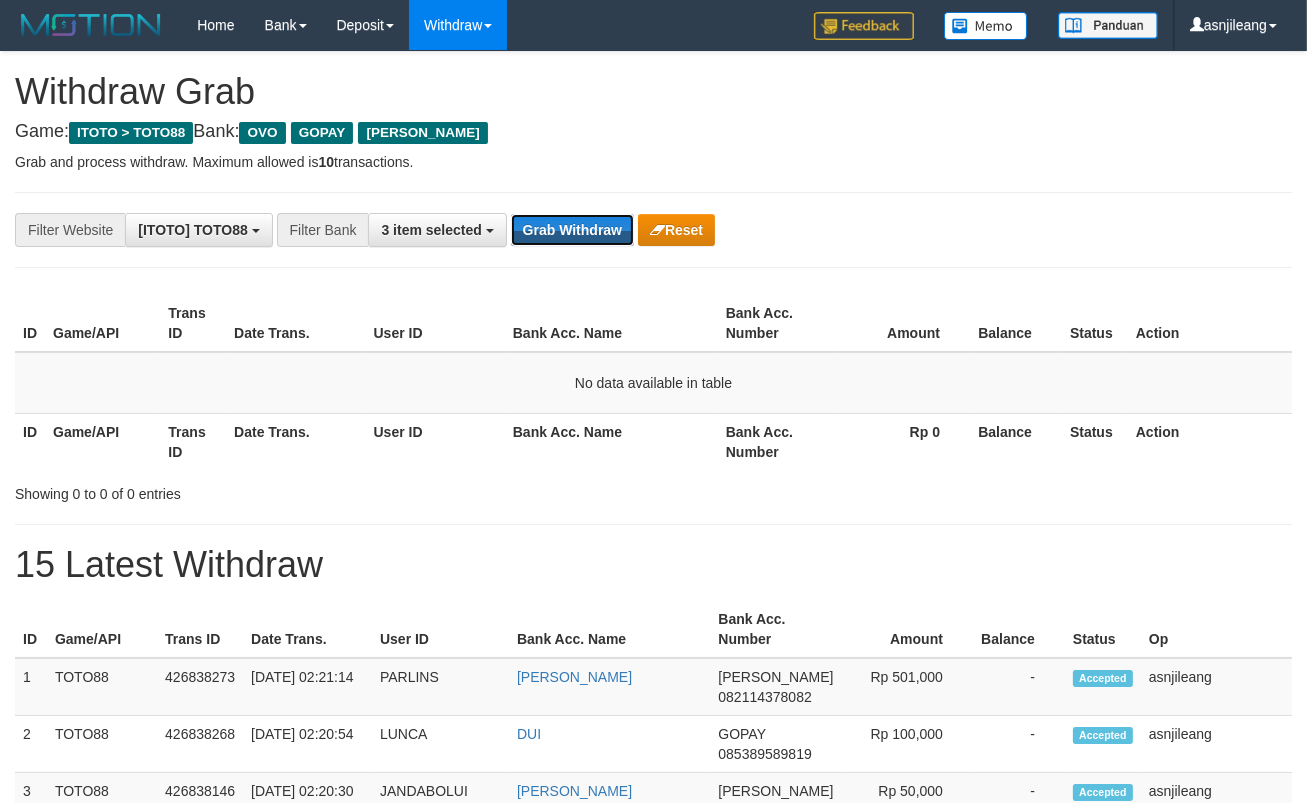 click on "Grab Withdraw" at bounding box center (572, 230) 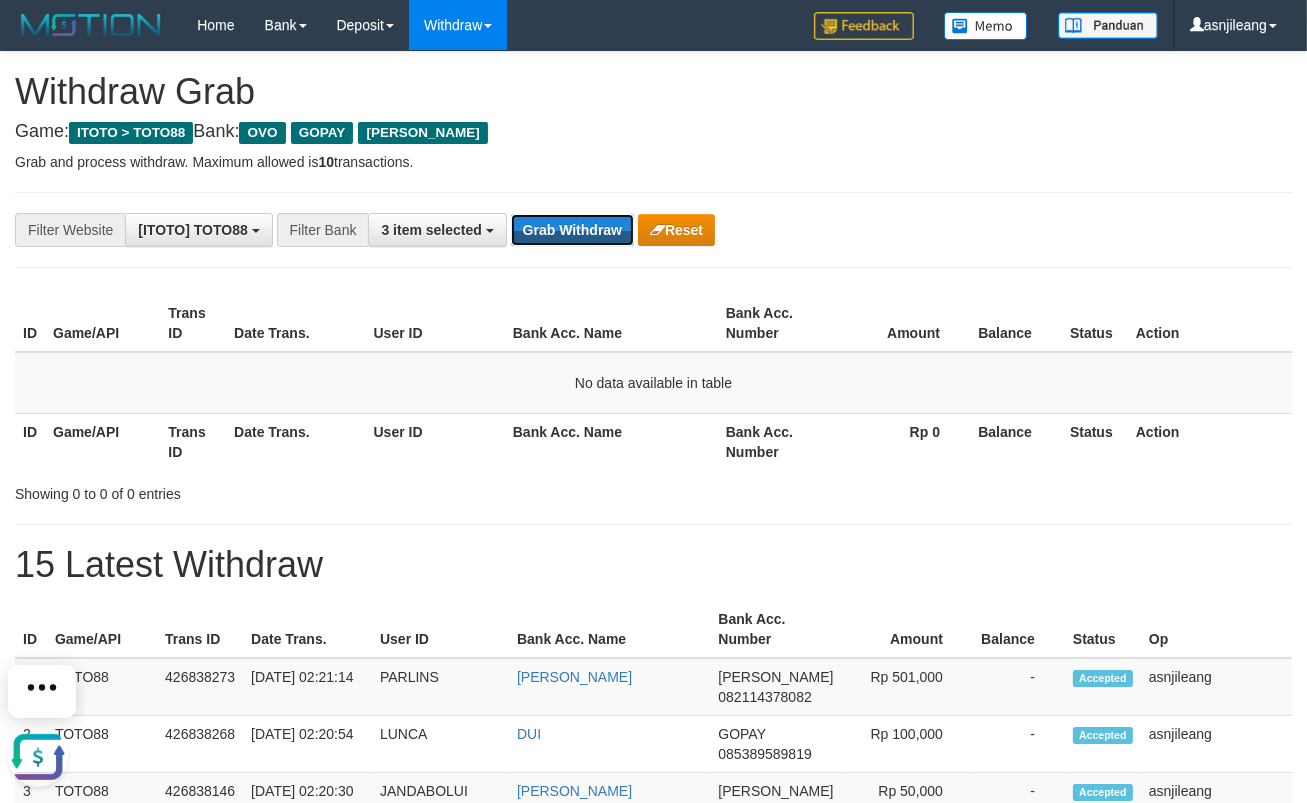 scroll, scrollTop: 0, scrollLeft: 0, axis: both 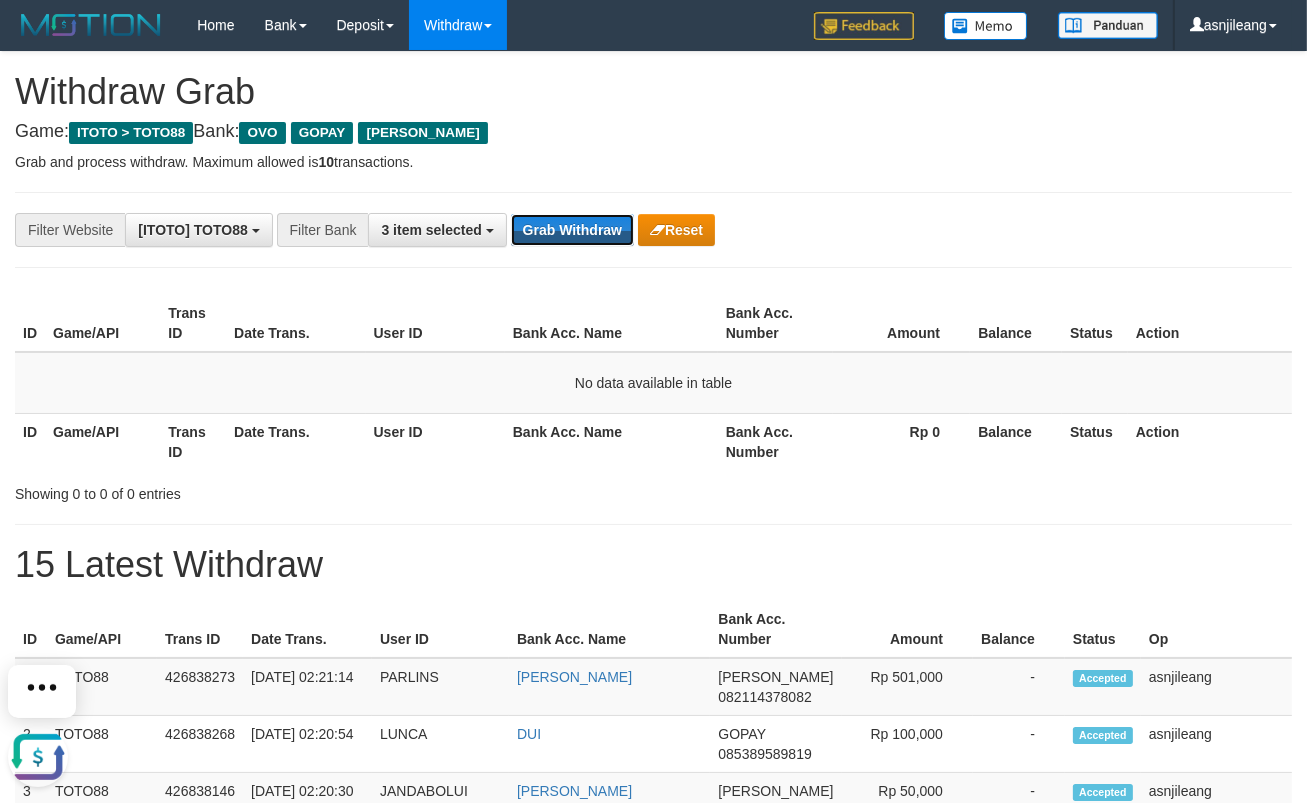 click on "Grab Withdraw" at bounding box center [572, 230] 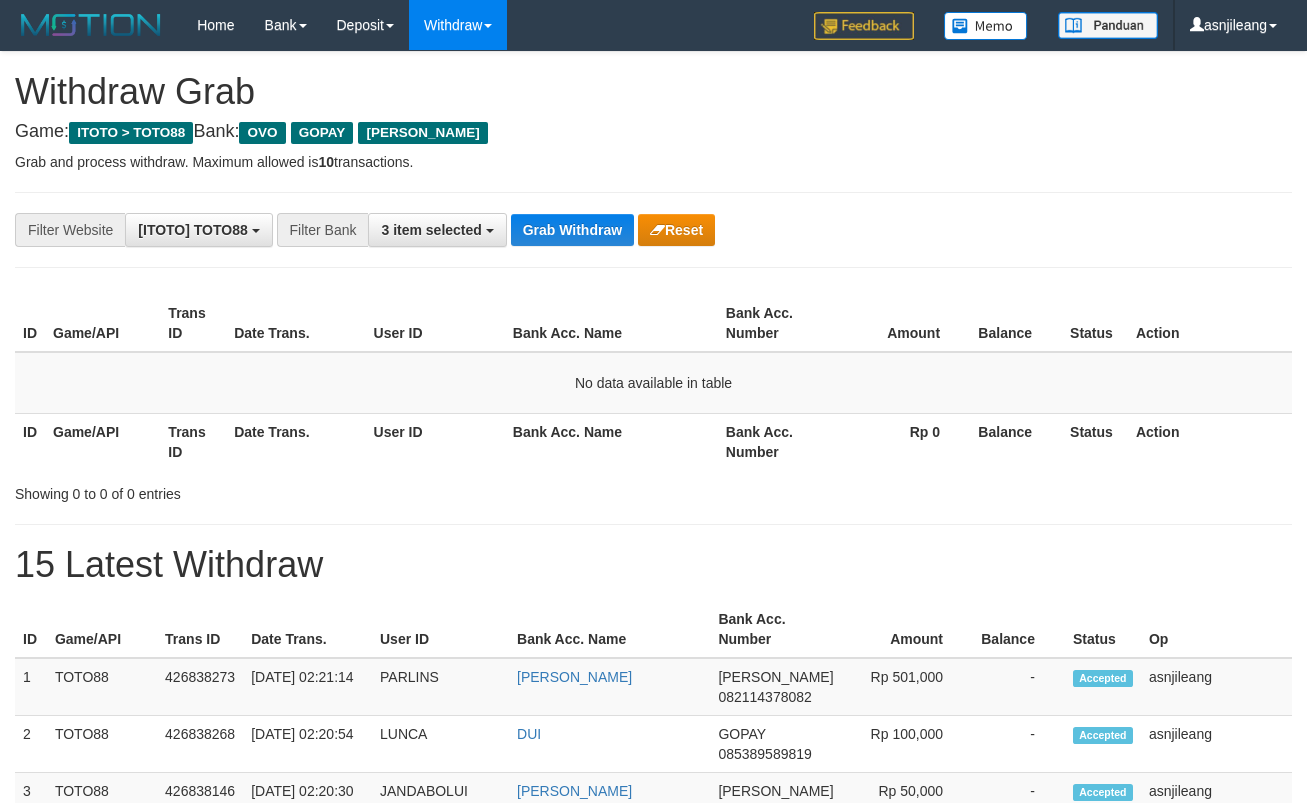 scroll, scrollTop: 0, scrollLeft: 0, axis: both 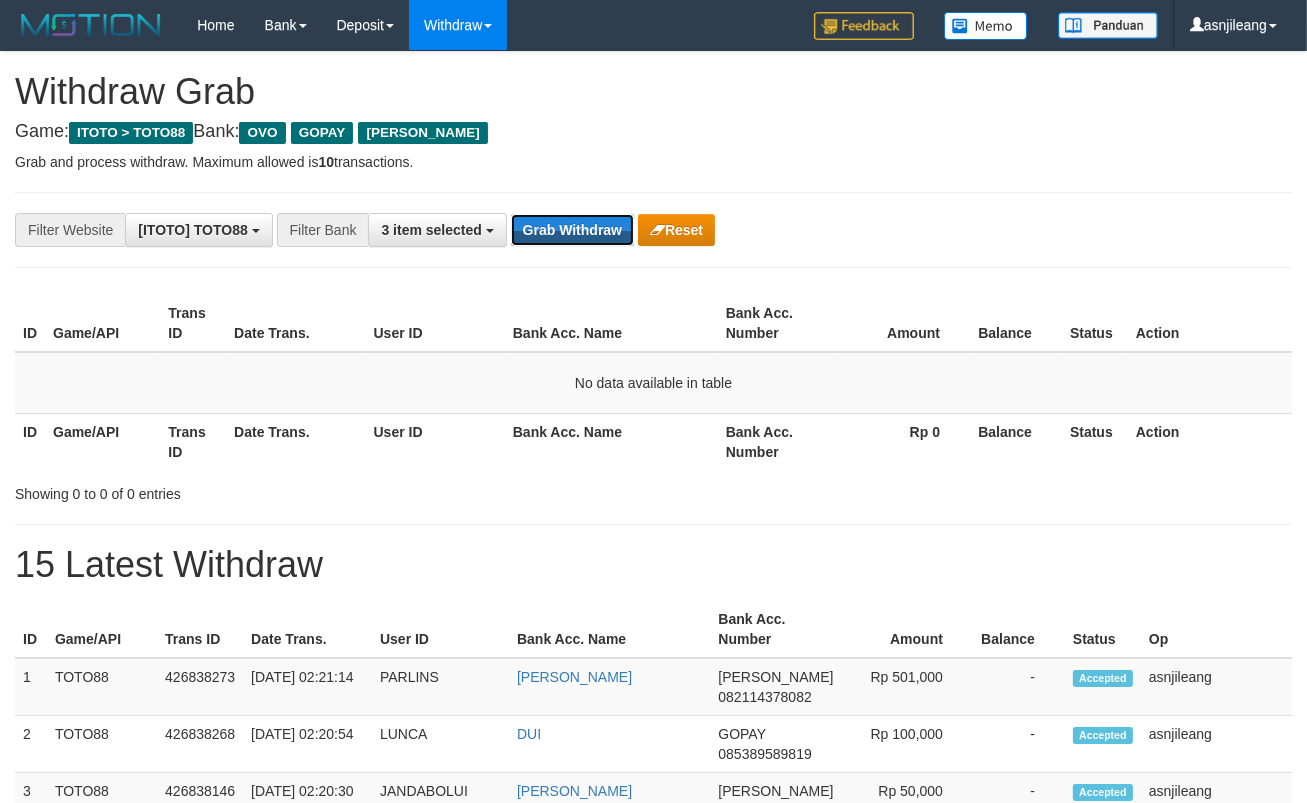 click on "Grab Withdraw" at bounding box center (572, 230) 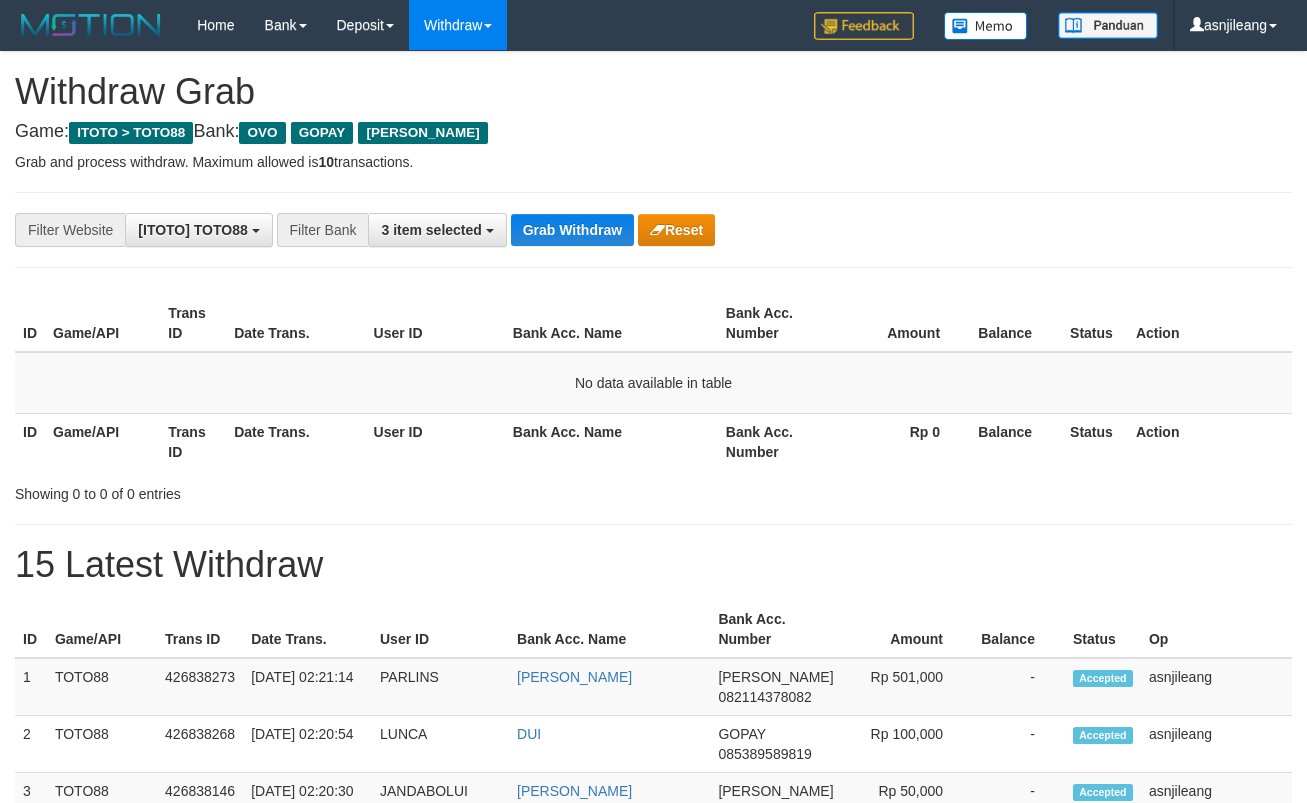 scroll, scrollTop: 0, scrollLeft: 0, axis: both 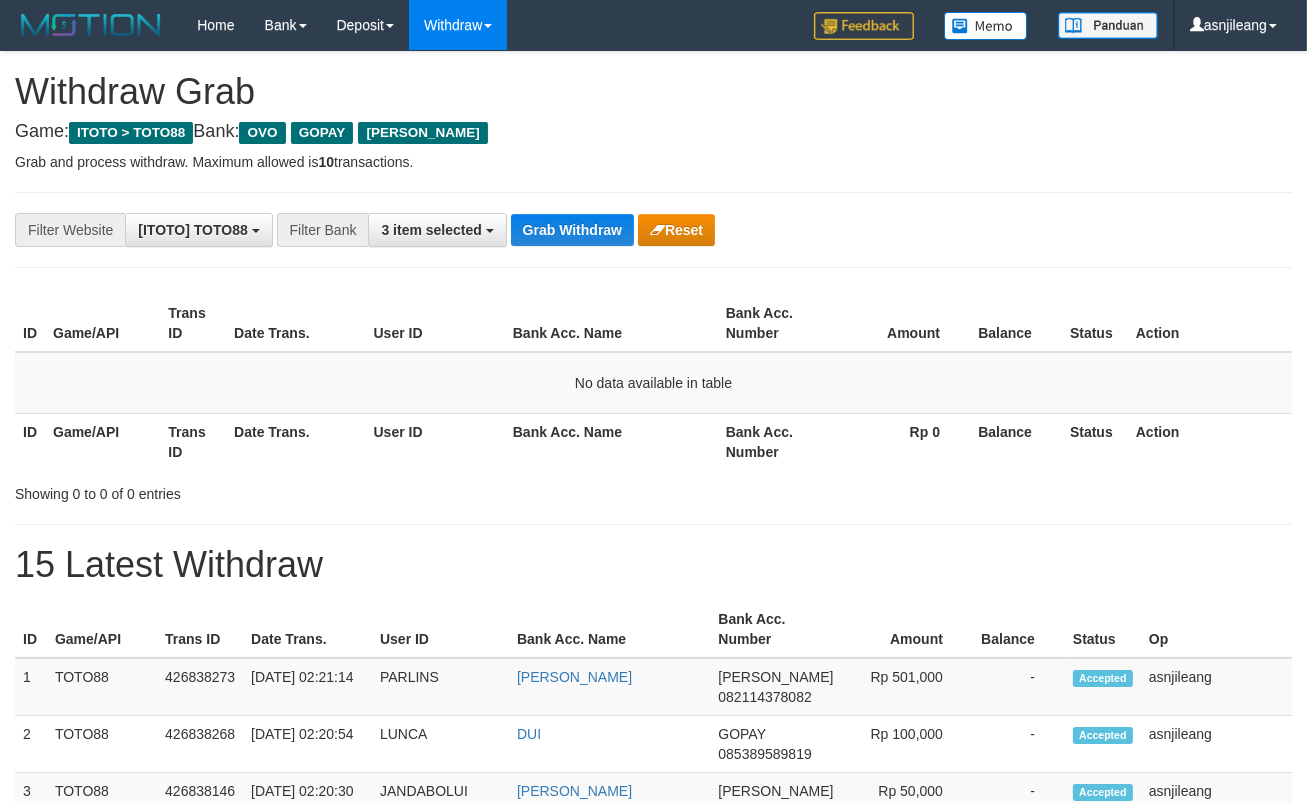 click on "Grab Withdraw" at bounding box center [572, 230] 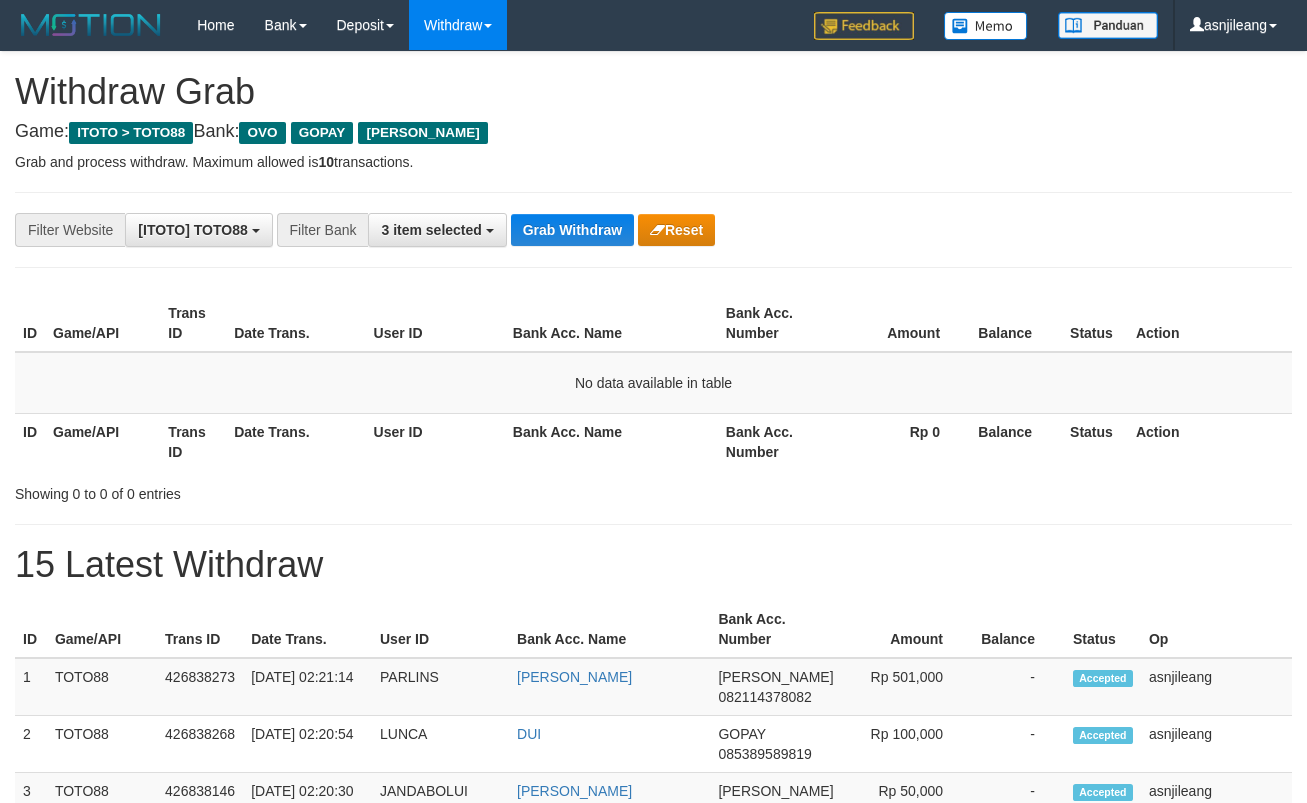 scroll, scrollTop: 0, scrollLeft: 0, axis: both 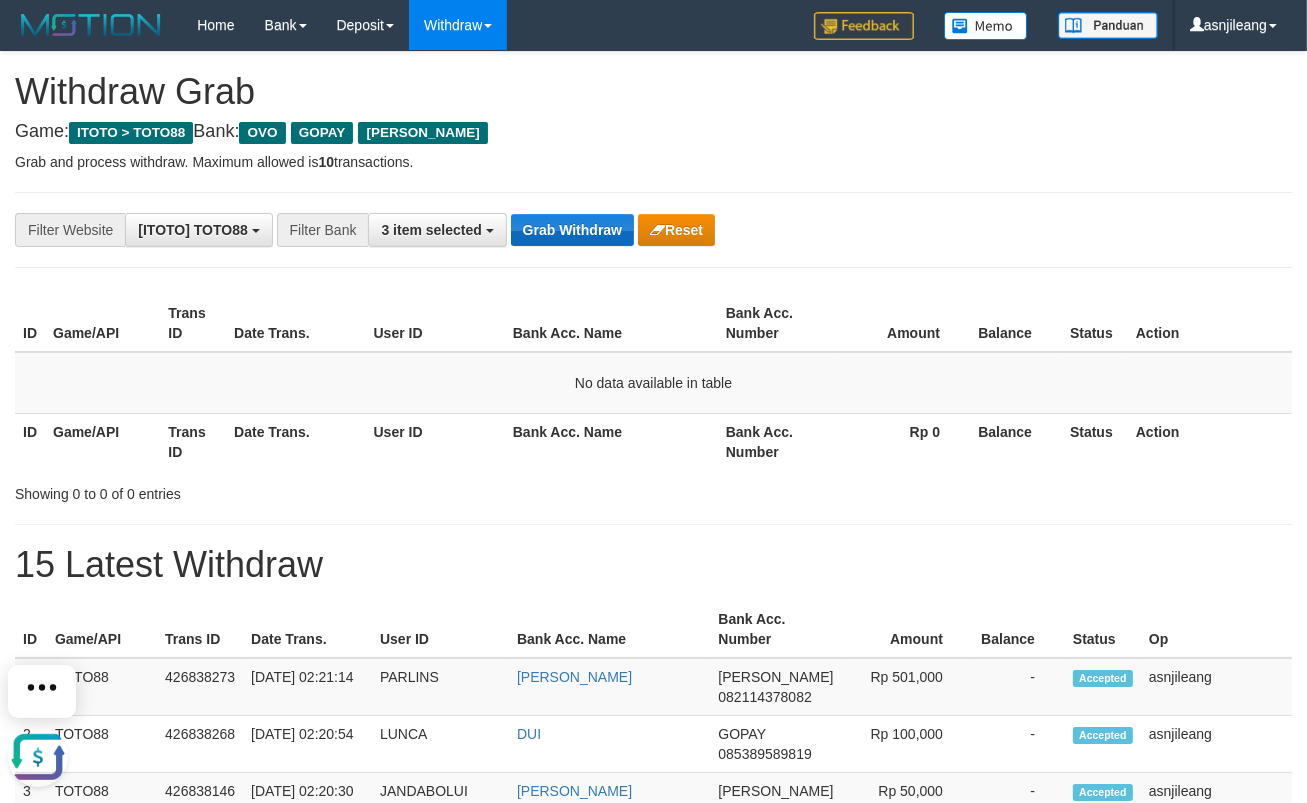 click on "Grab Withdraw" at bounding box center [572, 230] 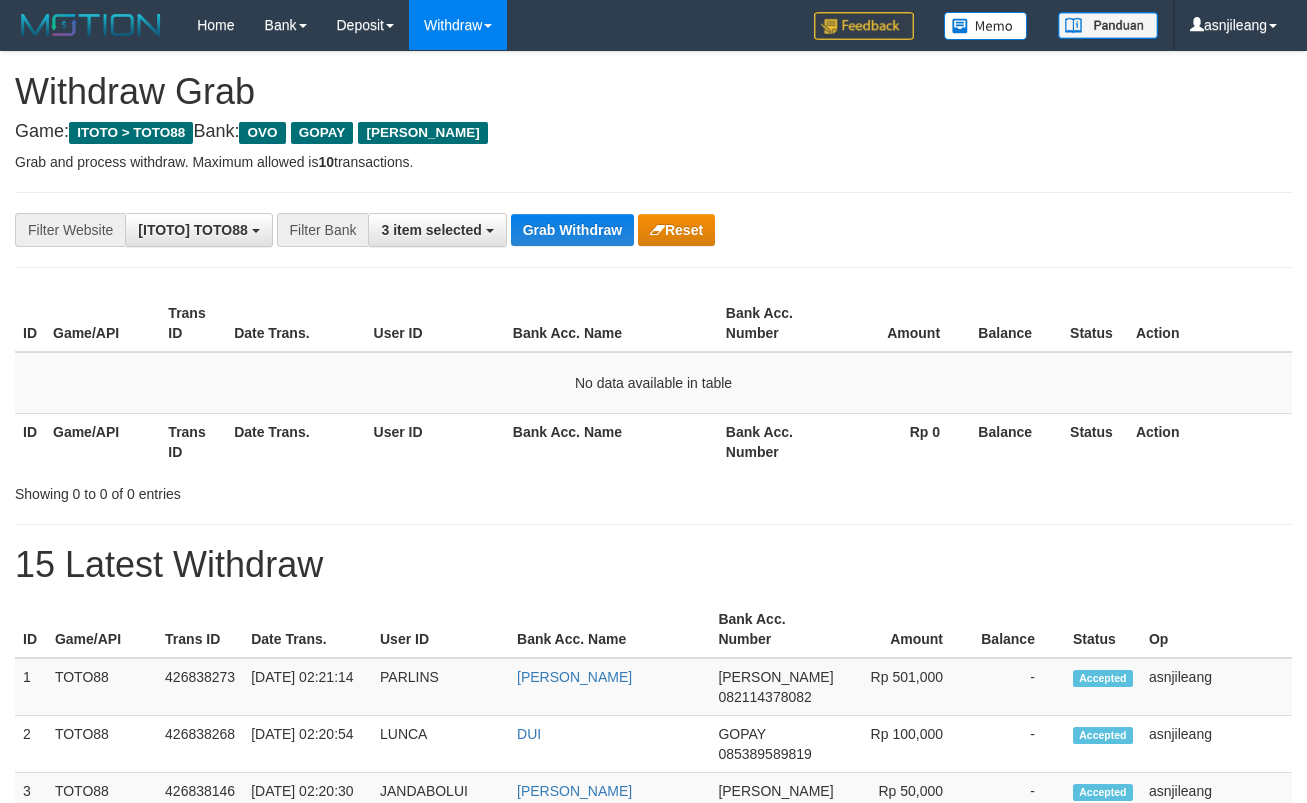 scroll, scrollTop: 0, scrollLeft: 0, axis: both 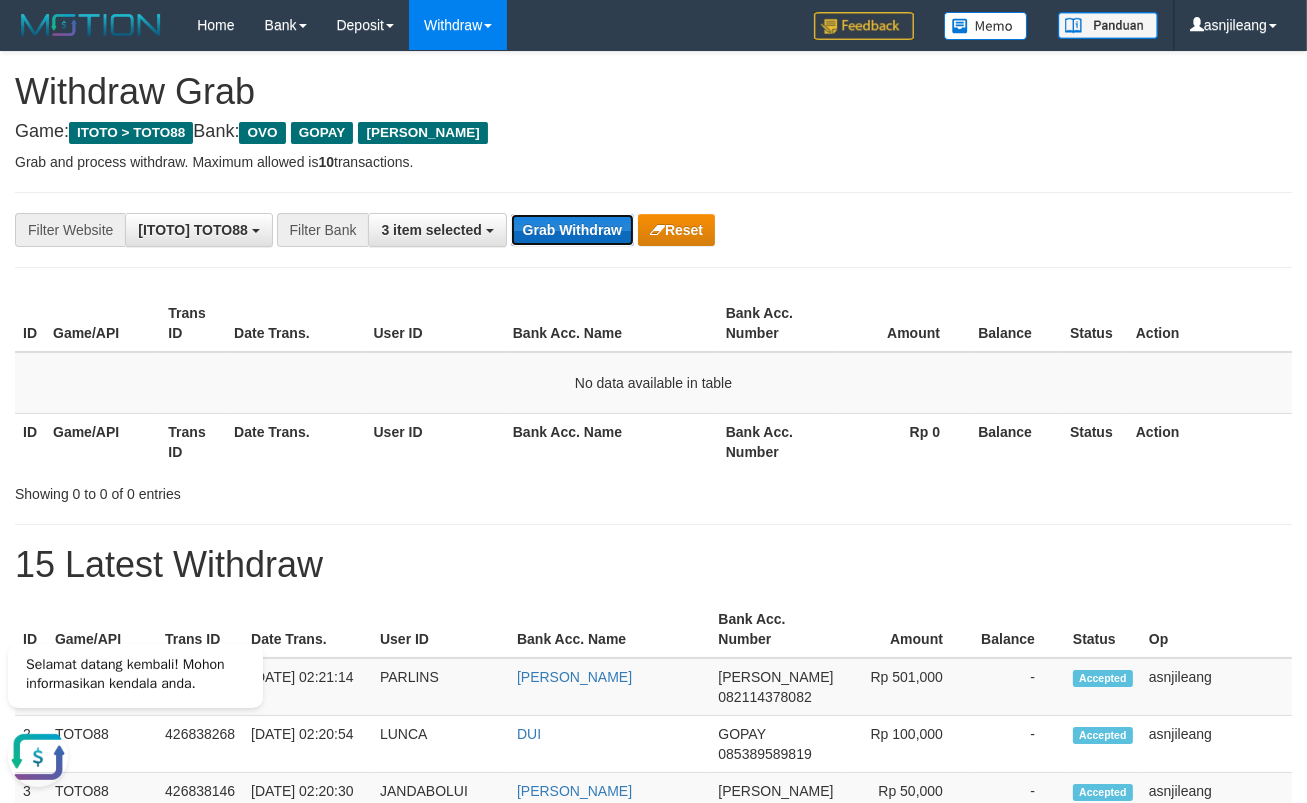 click on "Grab Withdraw" at bounding box center [572, 230] 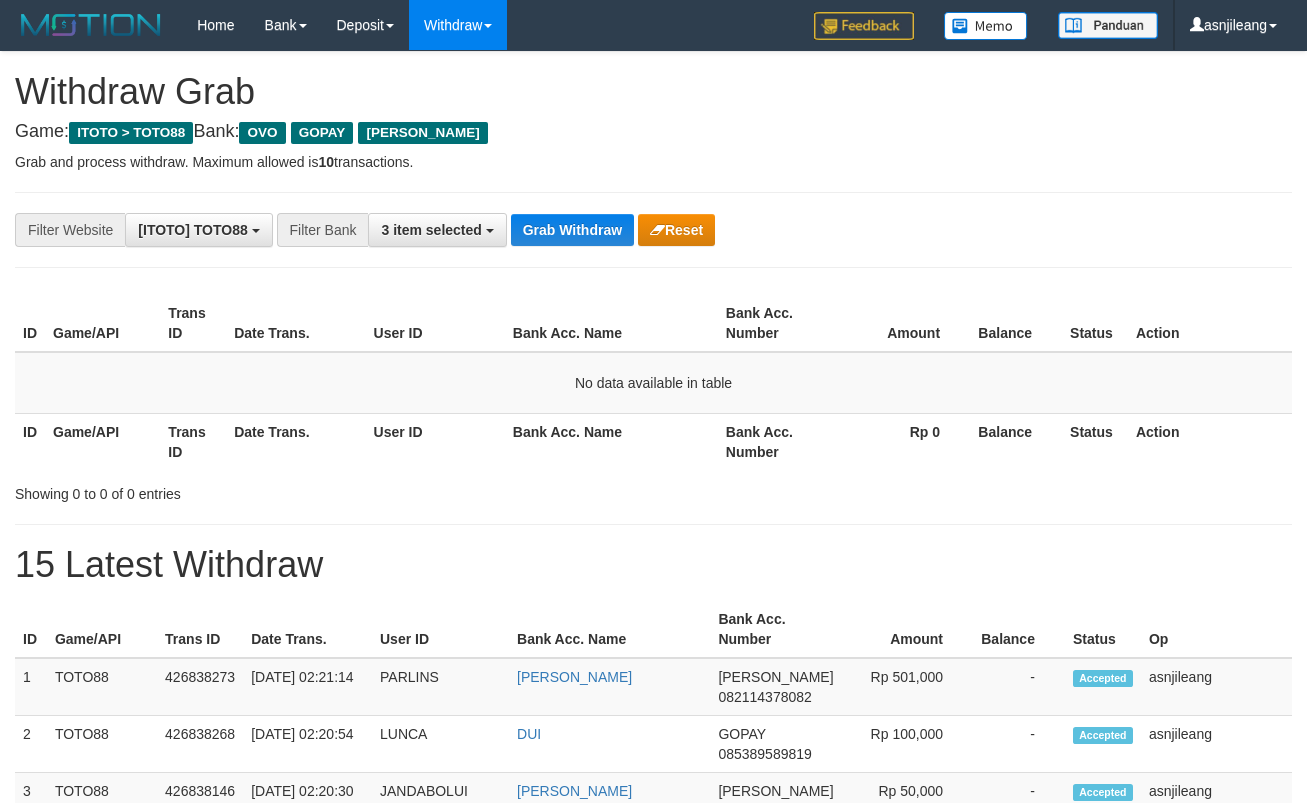 scroll, scrollTop: 0, scrollLeft: 0, axis: both 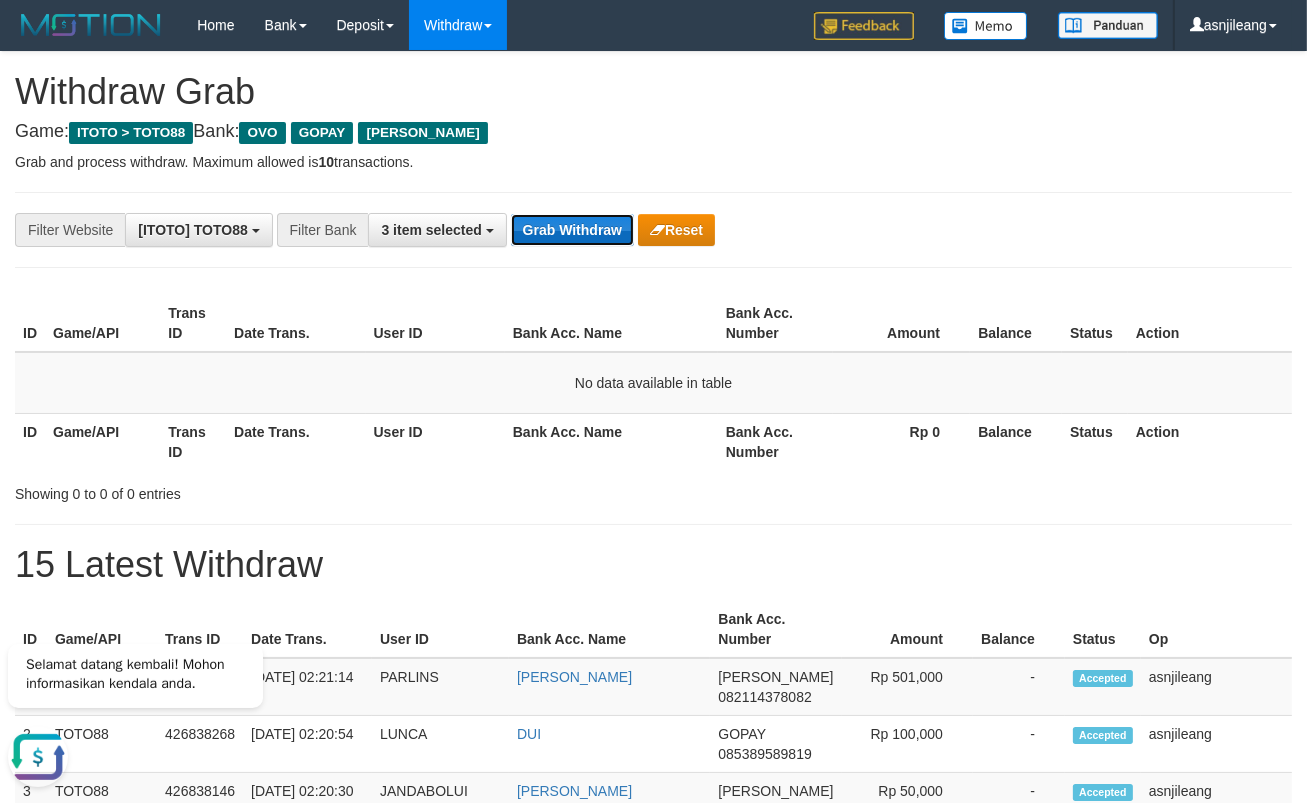 click on "Grab Withdraw" at bounding box center [572, 230] 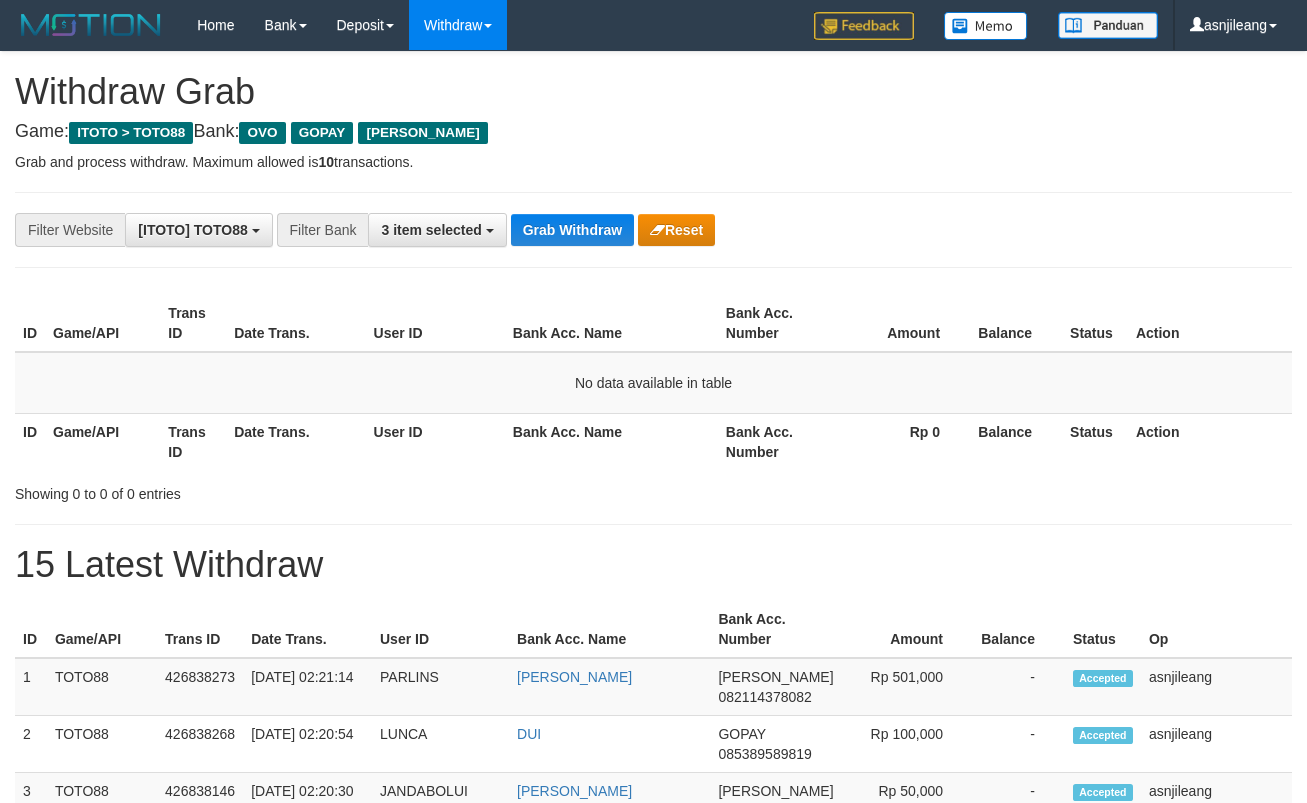 scroll, scrollTop: 0, scrollLeft: 0, axis: both 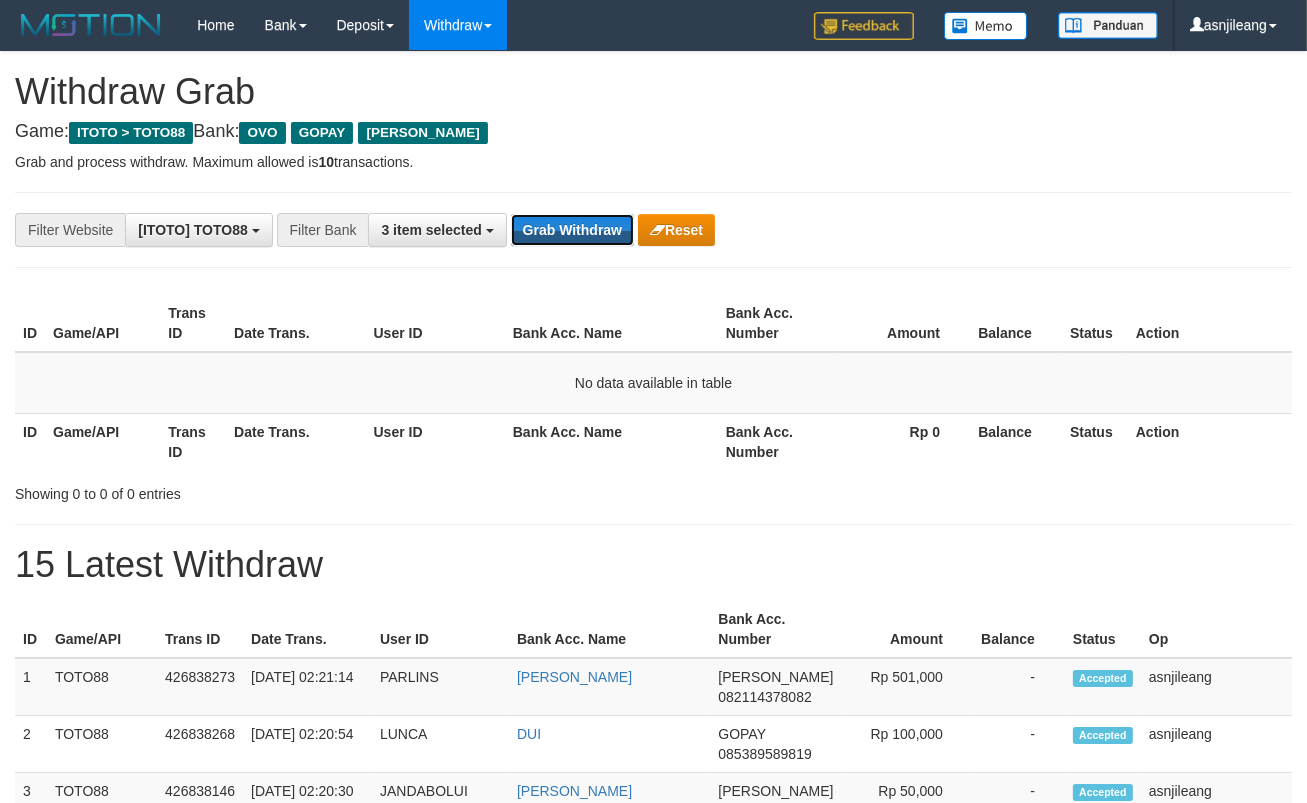 click on "Grab Withdraw" at bounding box center (572, 230) 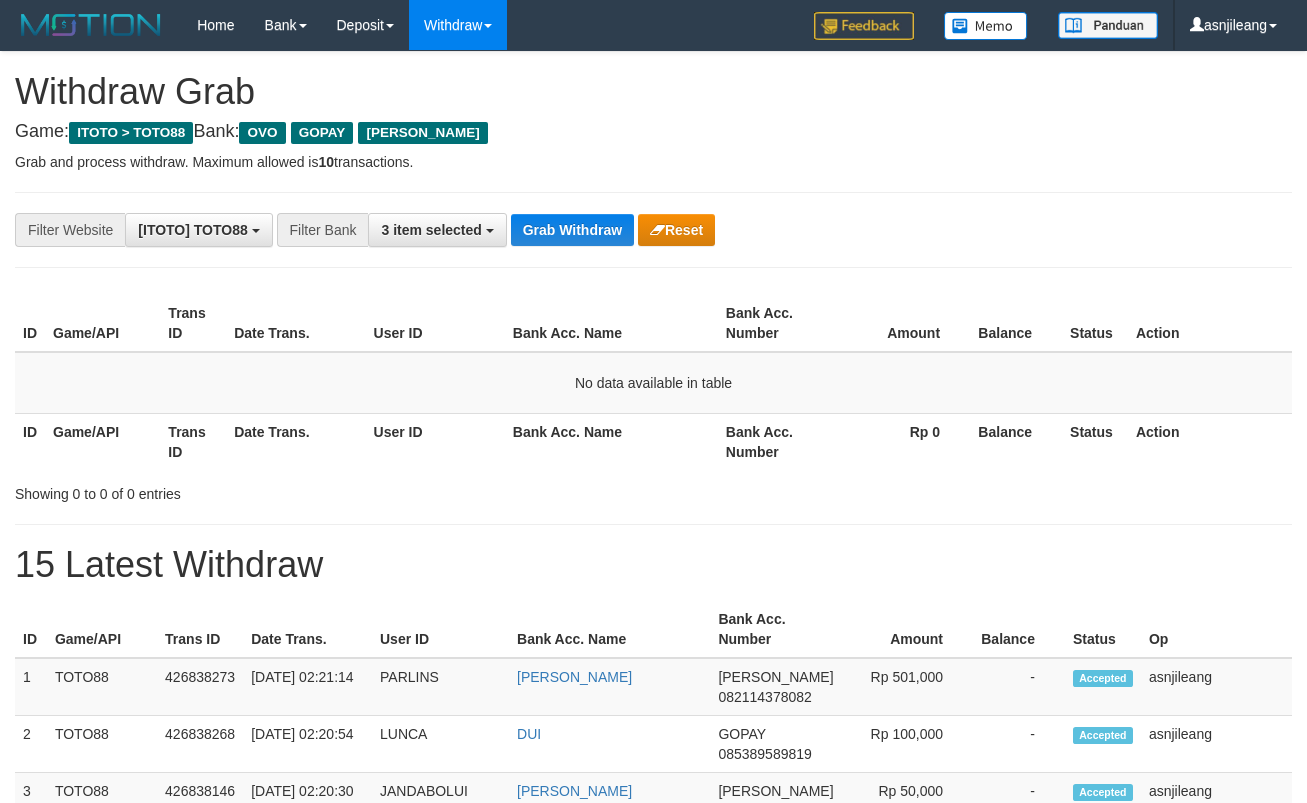 click on "Grab Withdraw" at bounding box center (572, 230) 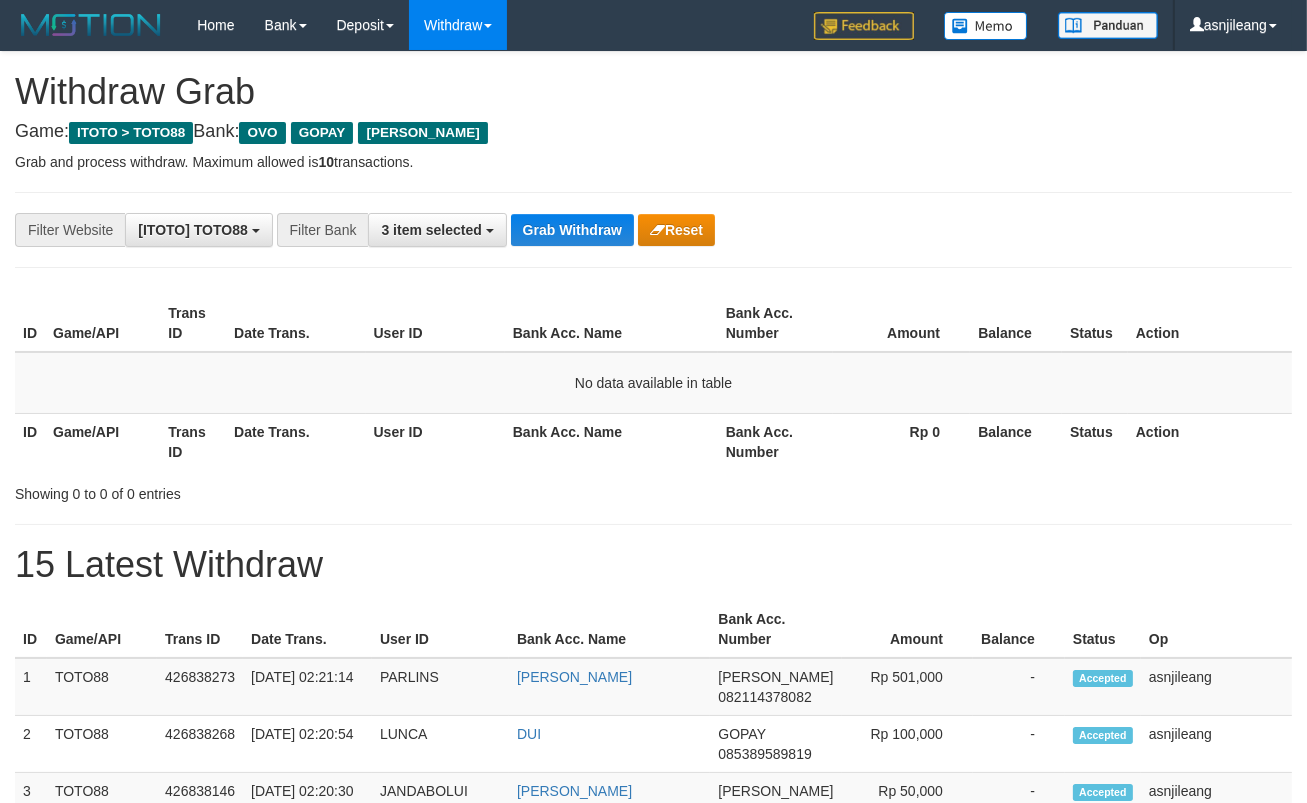 scroll, scrollTop: 17, scrollLeft: 0, axis: vertical 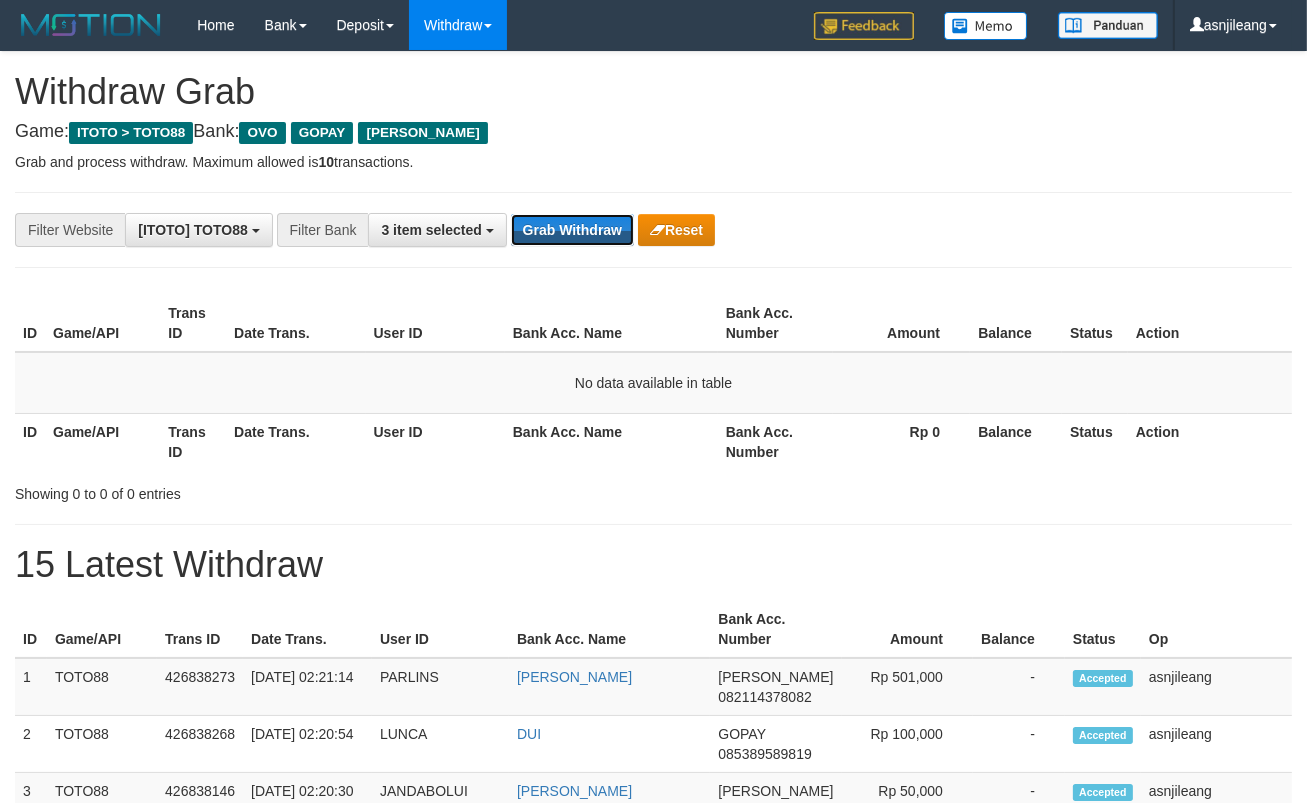 click on "Grab Withdraw" at bounding box center (572, 230) 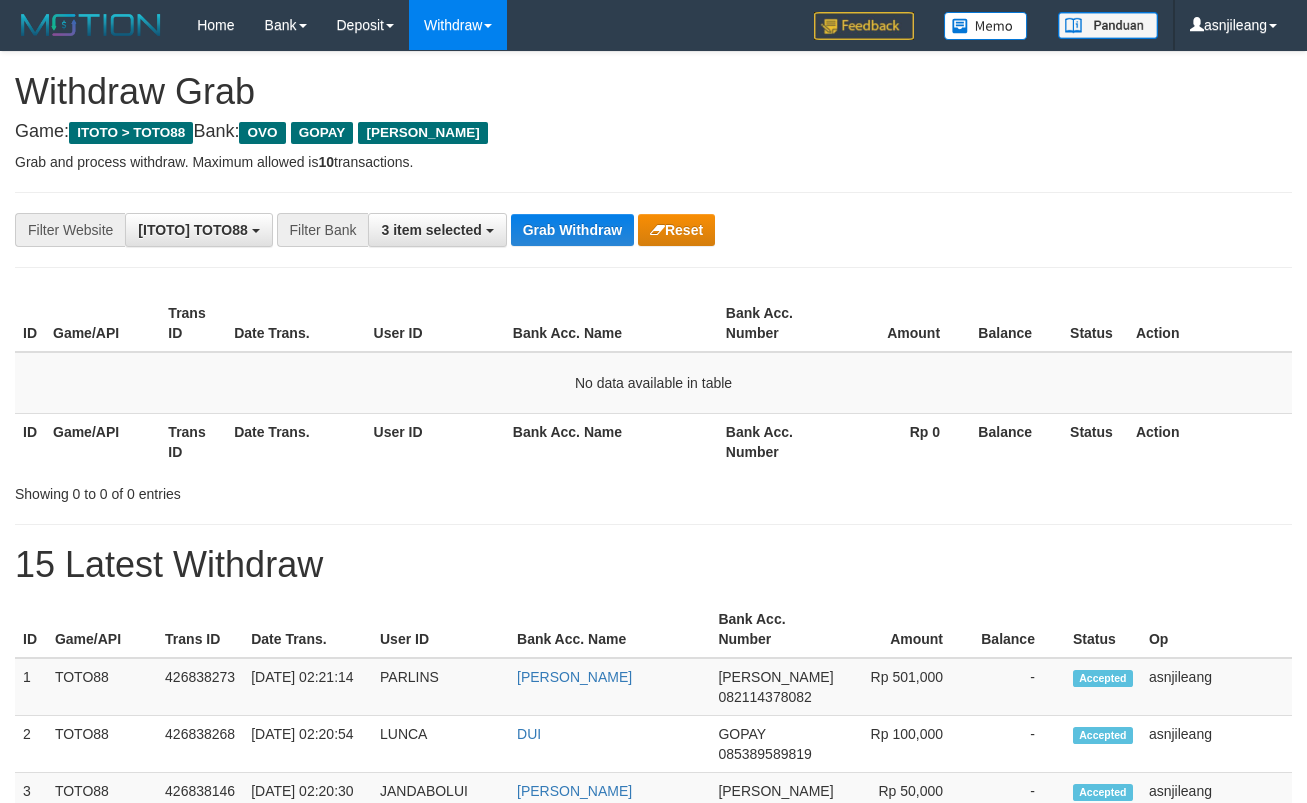 scroll, scrollTop: 0, scrollLeft: 0, axis: both 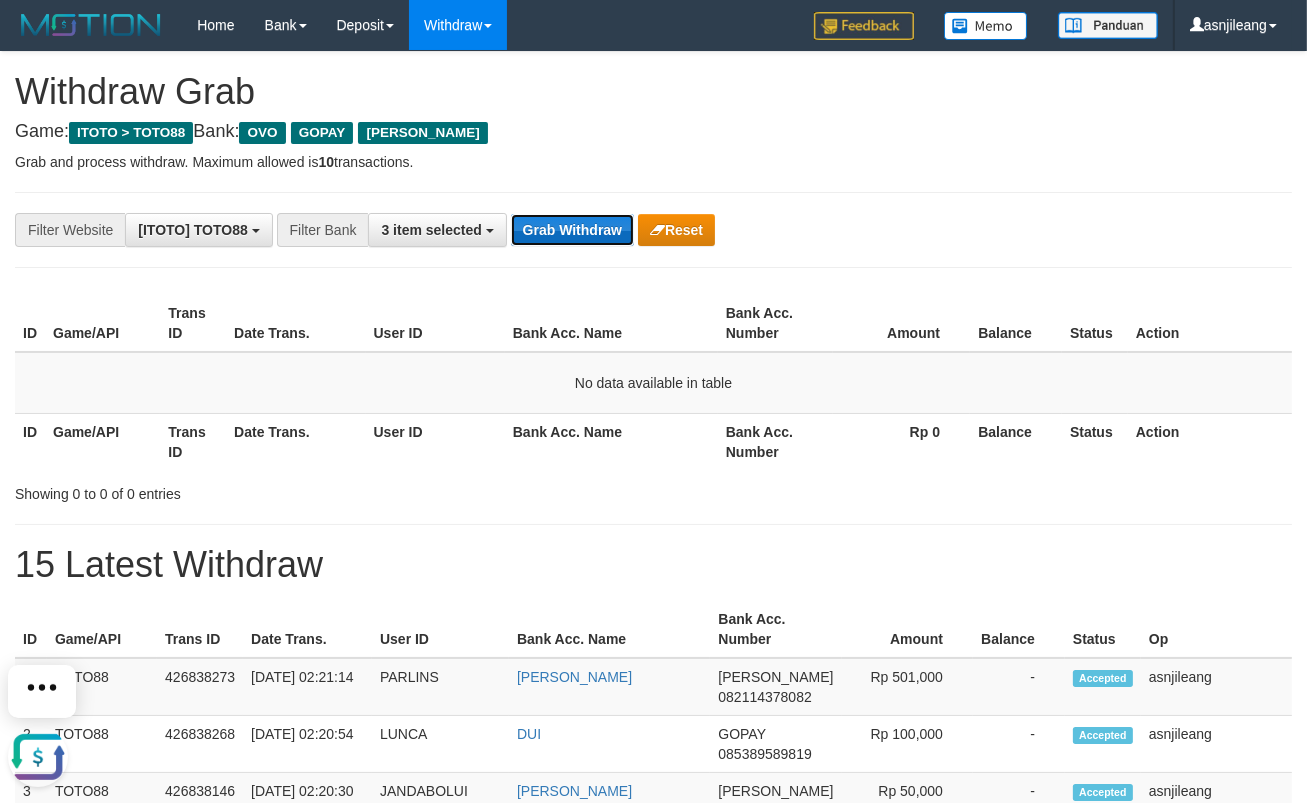 click on "Grab Withdraw" at bounding box center (572, 230) 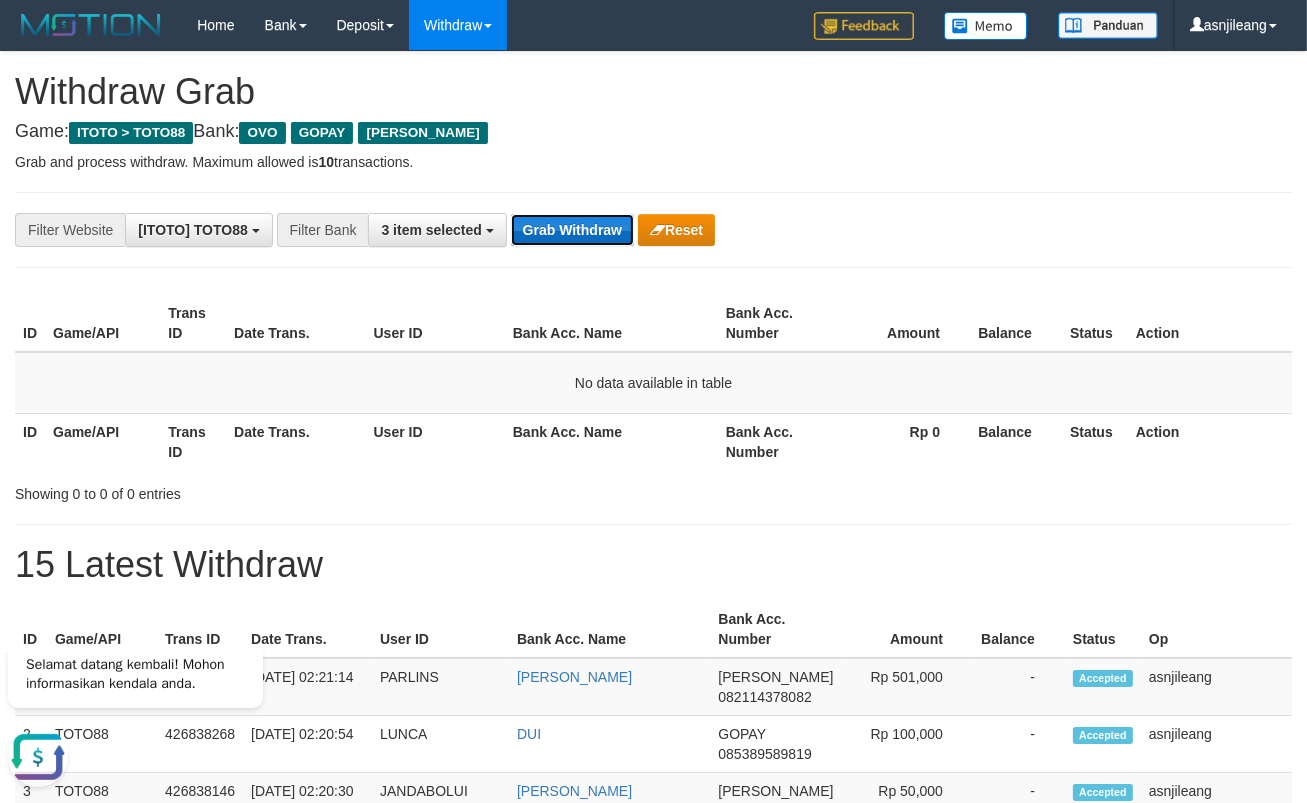 click on "Grab Withdraw" at bounding box center (572, 230) 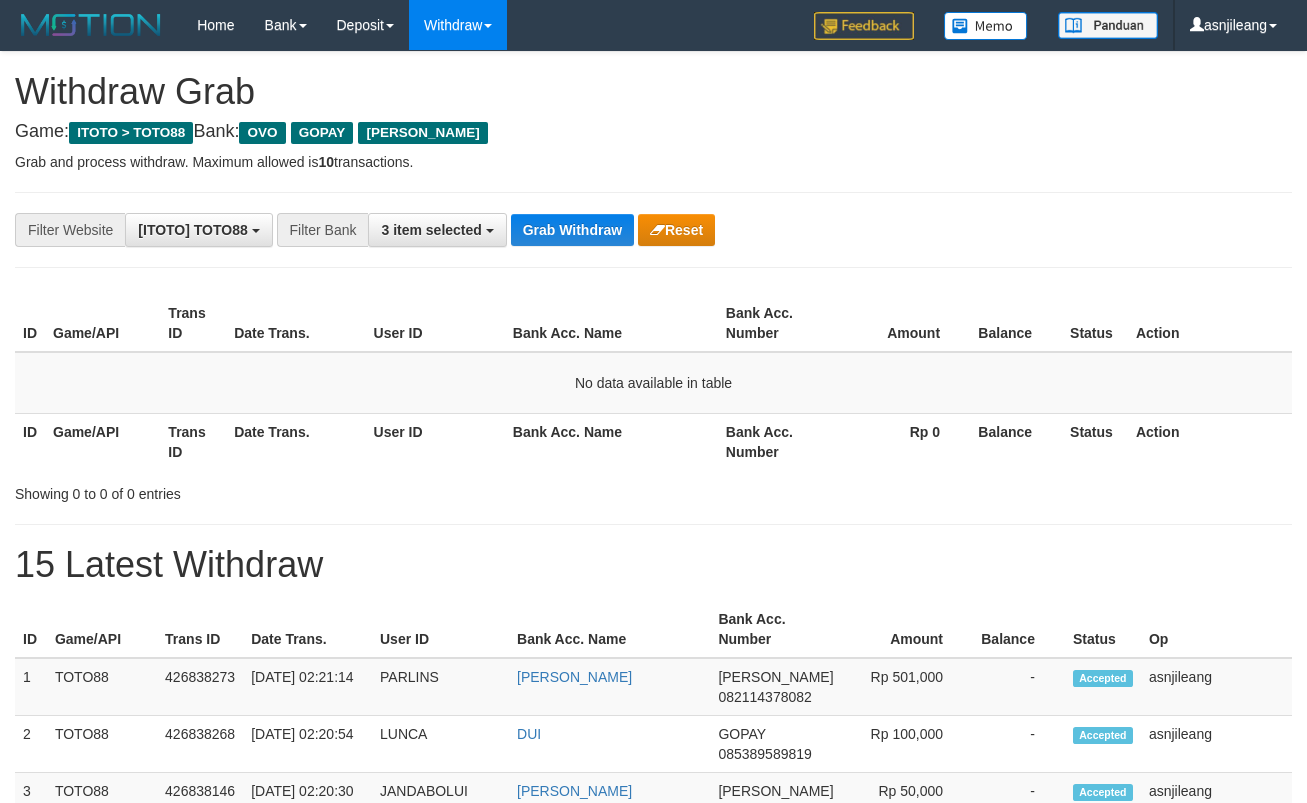 scroll, scrollTop: 0, scrollLeft: 0, axis: both 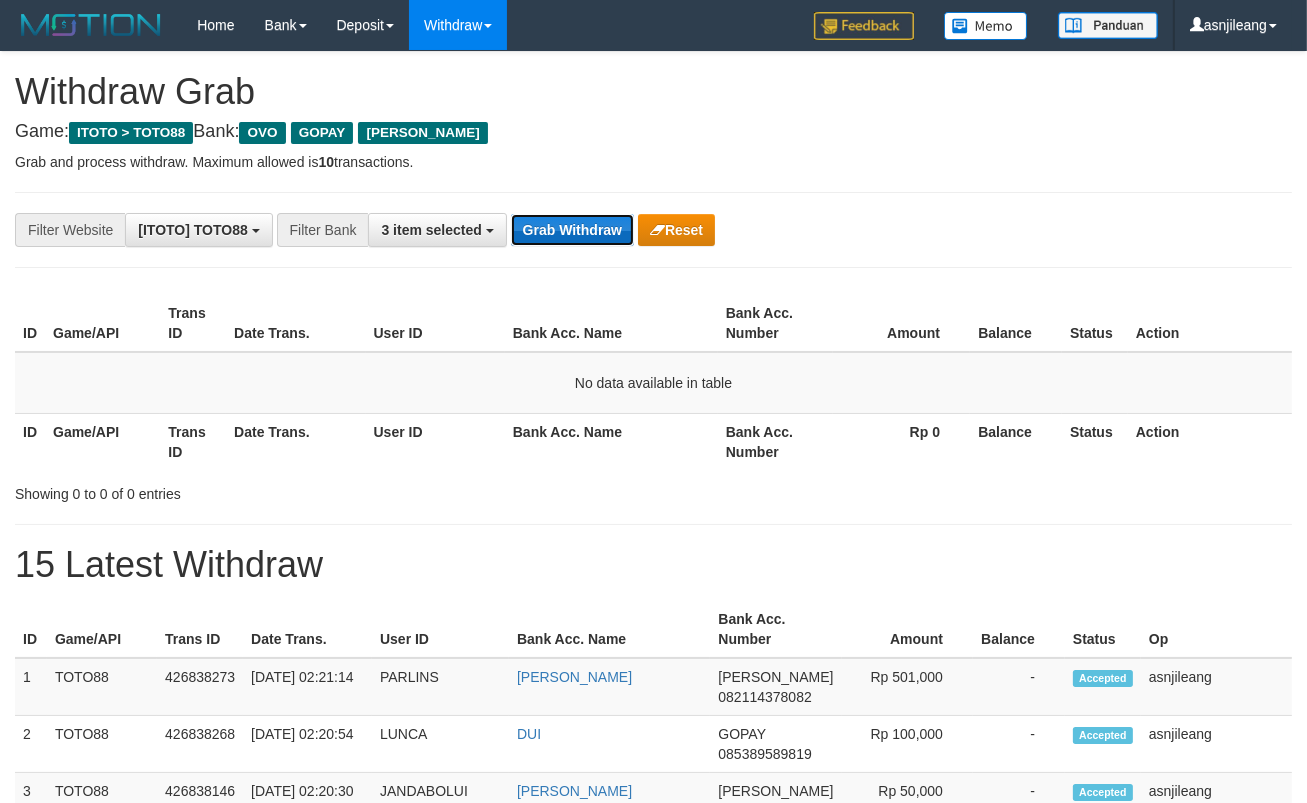 click on "Grab Withdraw" at bounding box center (572, 230) 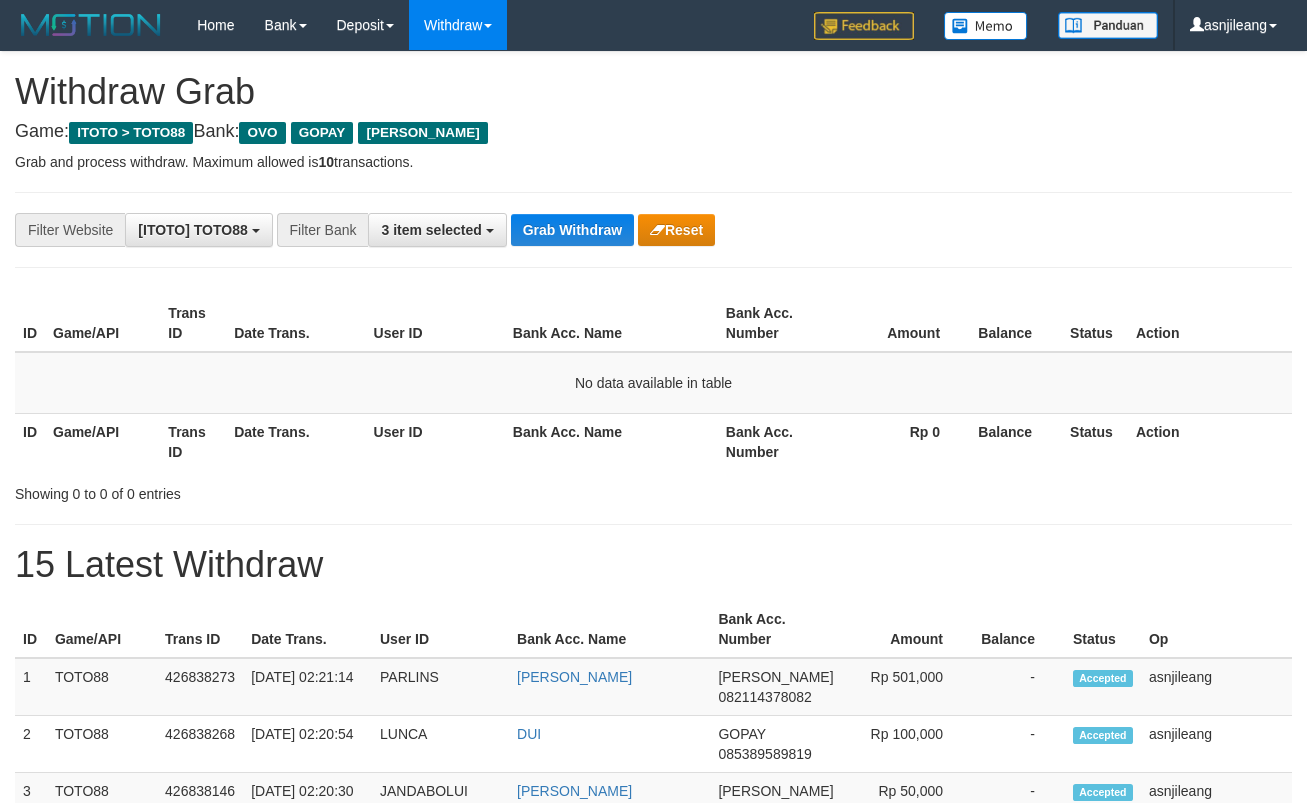 scroll, scrollTop: 0, scrollLeft: 0, axis: both 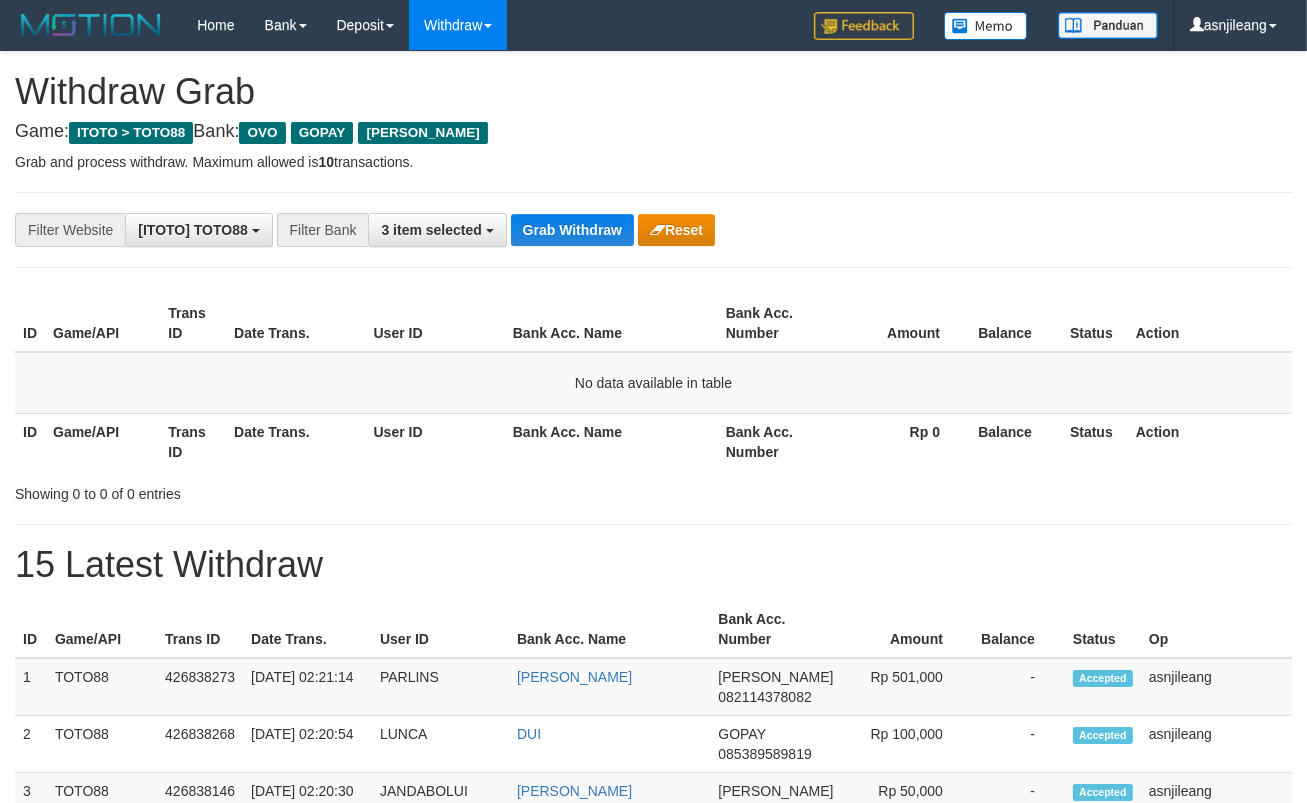 click on "Grab Withdraw" at bounding box center [572, 230] 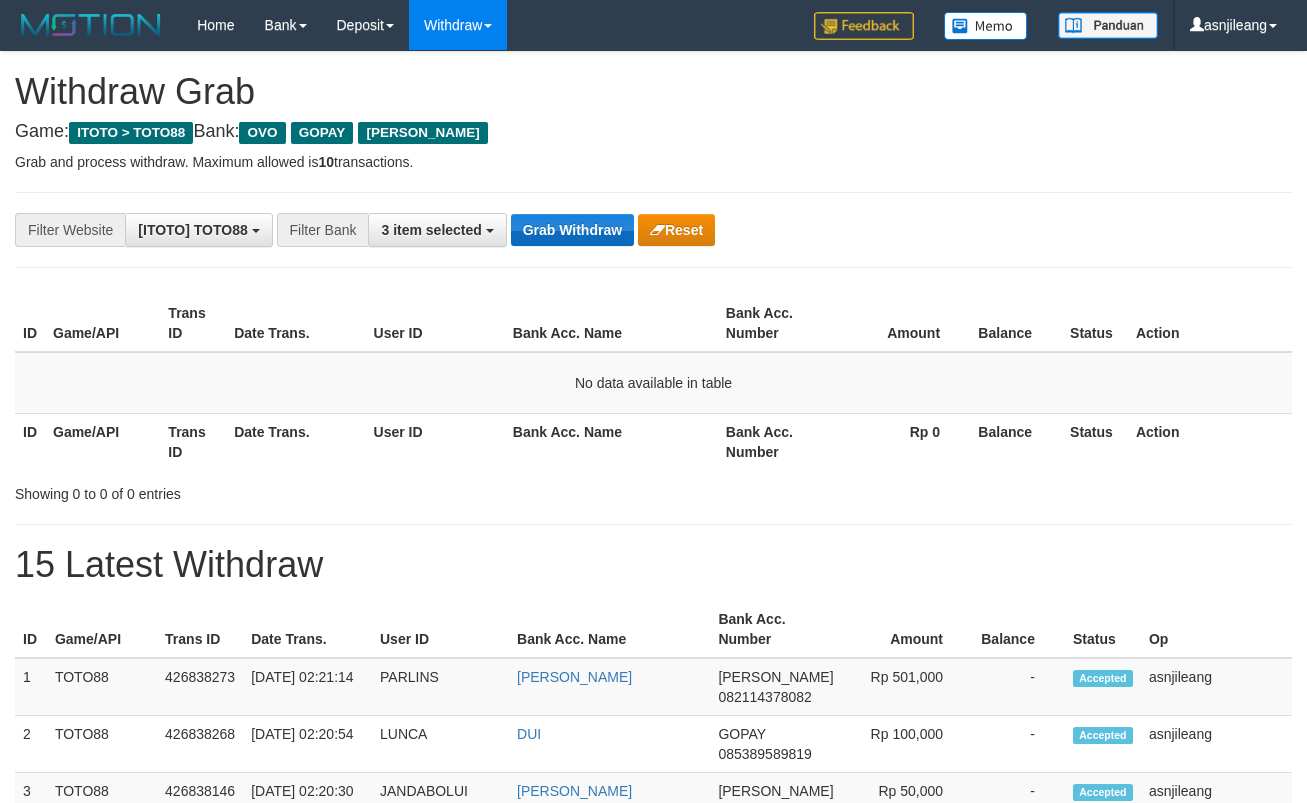 scroll, scrollTop: 0, scrollLeft: 0, axis: both 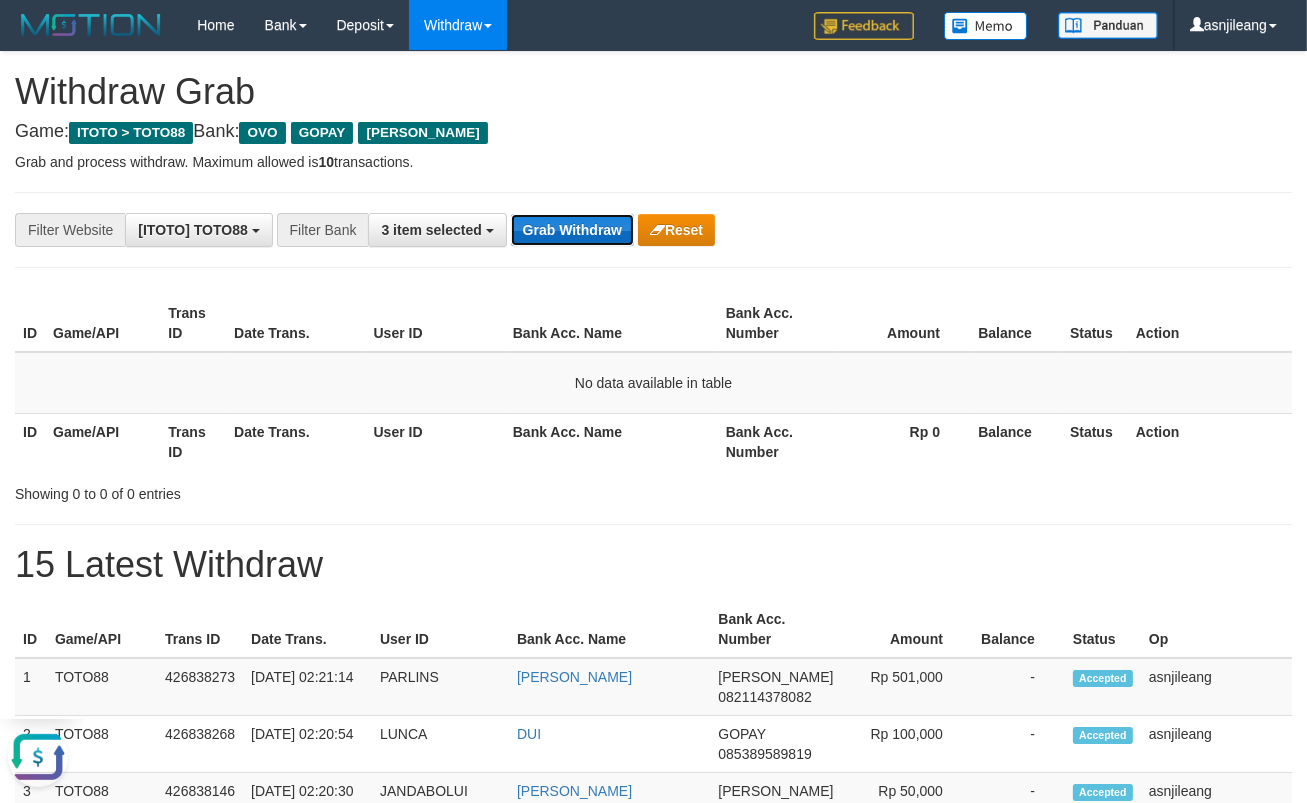click on "Grab Withdraw" at bounding box center [572, 230] 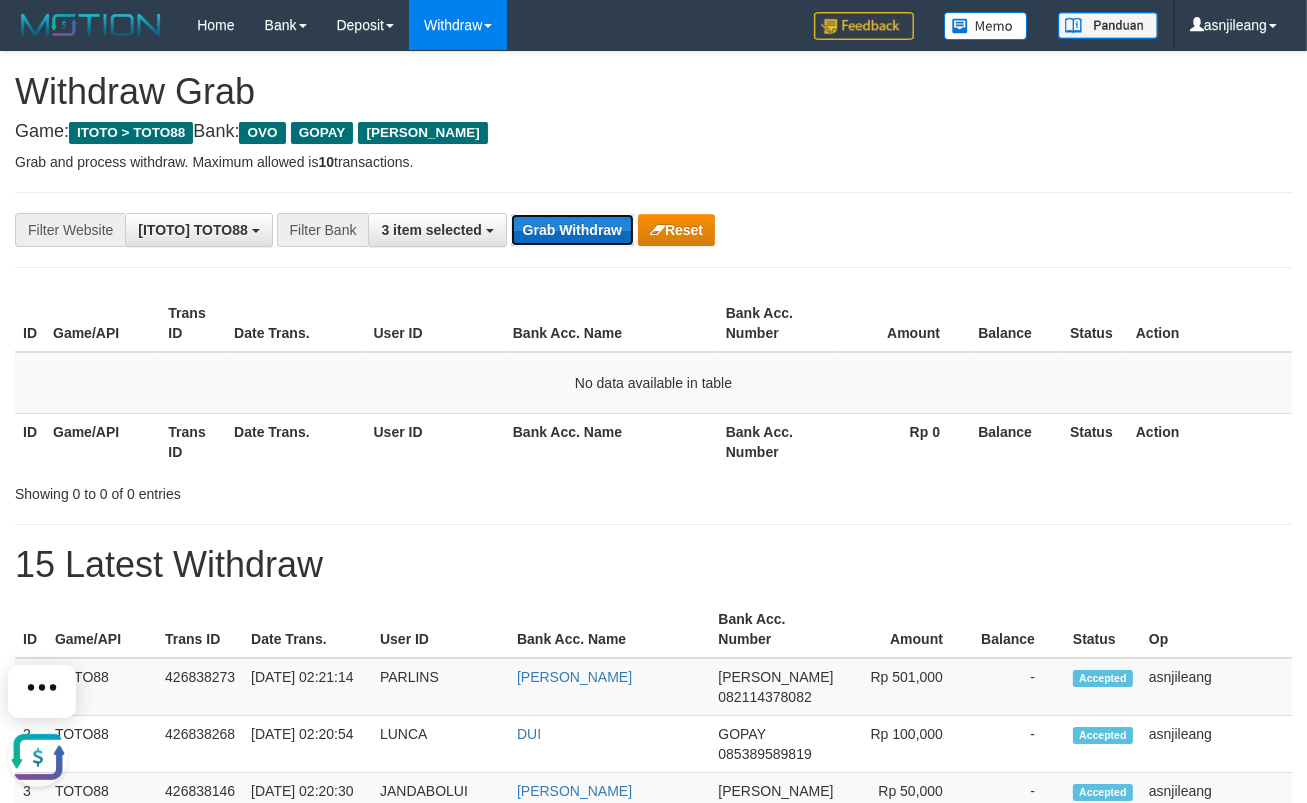click on "Grab Withdraw" at bounding box center (572, 230) 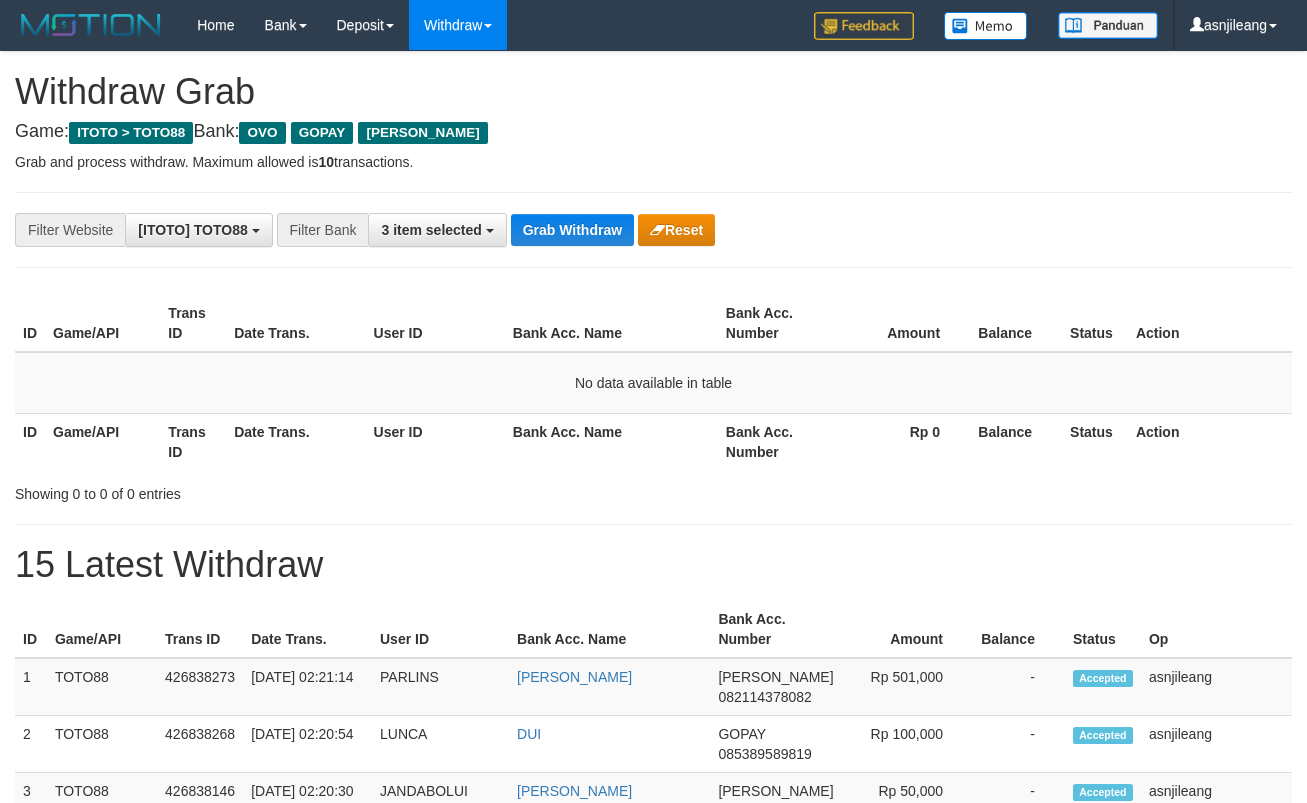 scroll, scrollTop: 0, scrollLeft: 0, axis: both 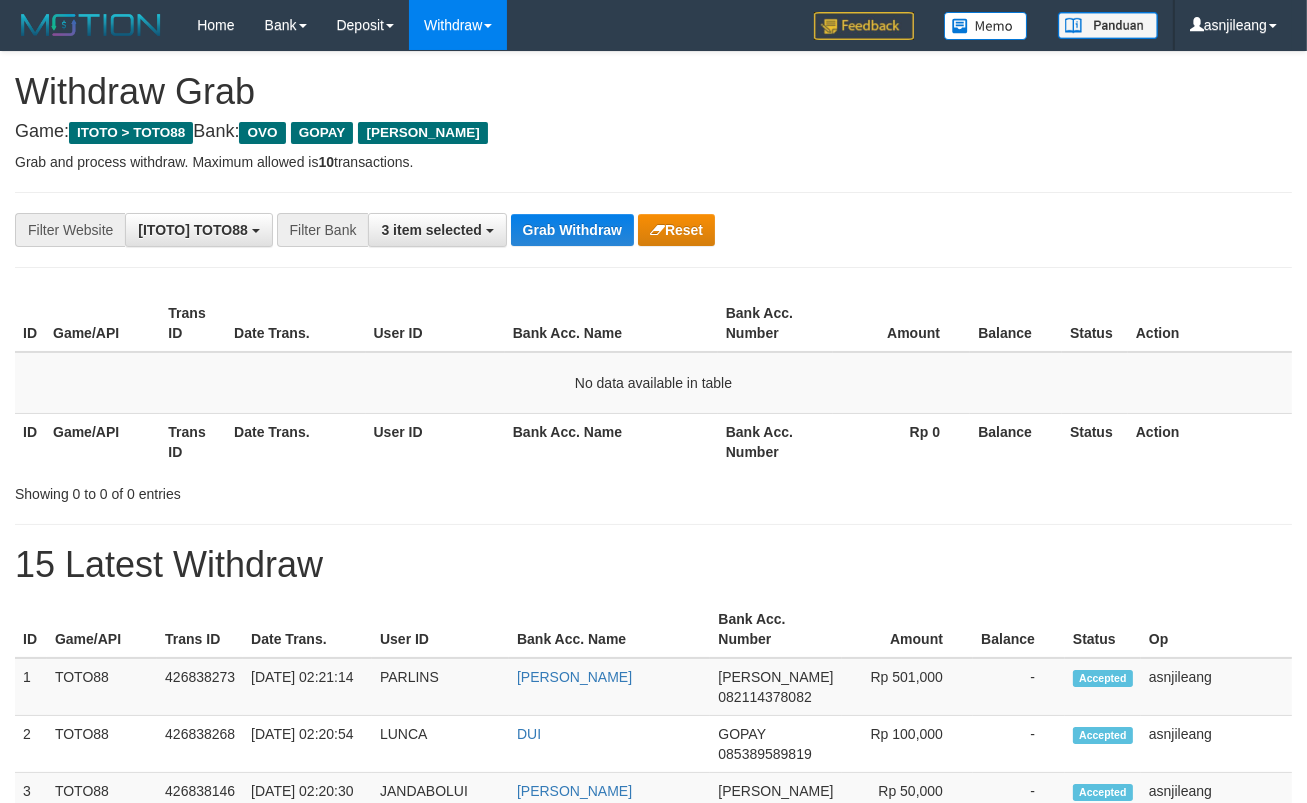click on "Grab Withdraw" at bounding box center (572, 230) 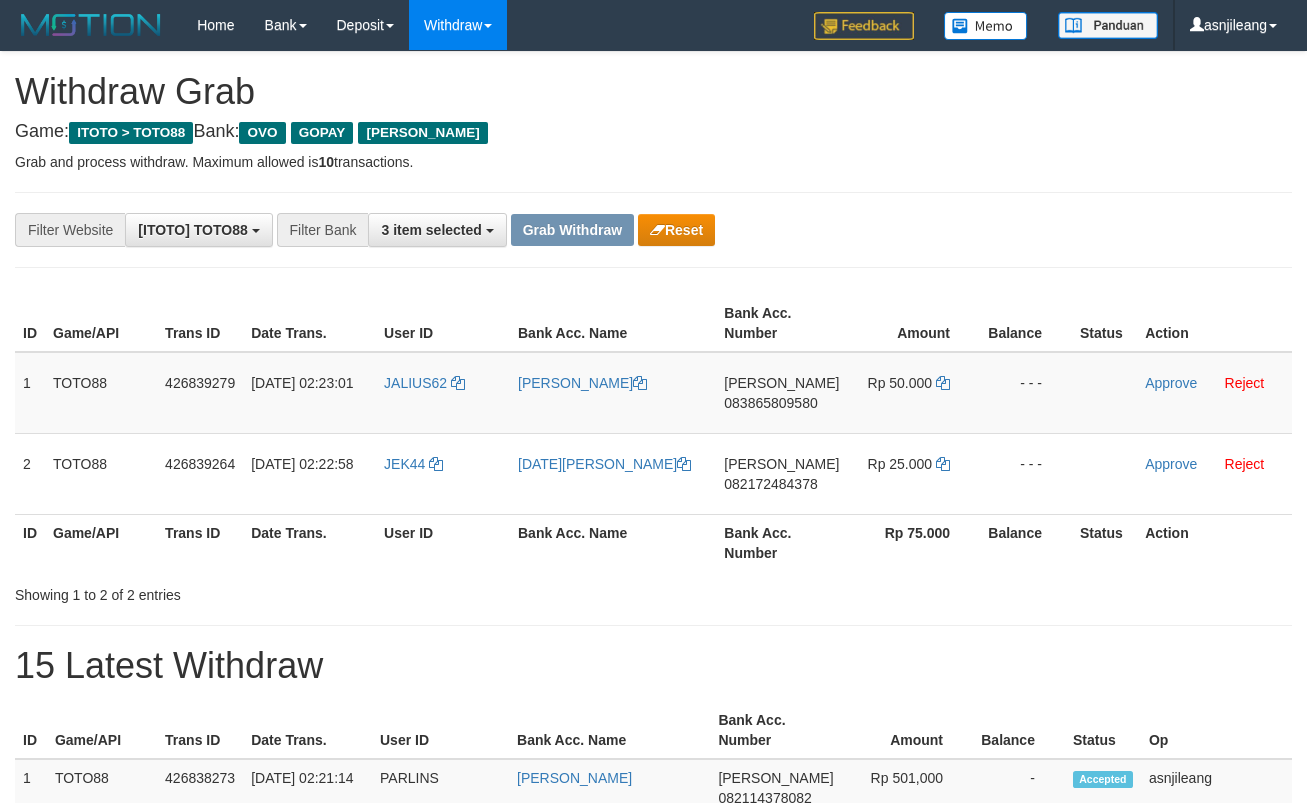 scroll, scrollTop: 0, scrollLeft: 0, axis: both 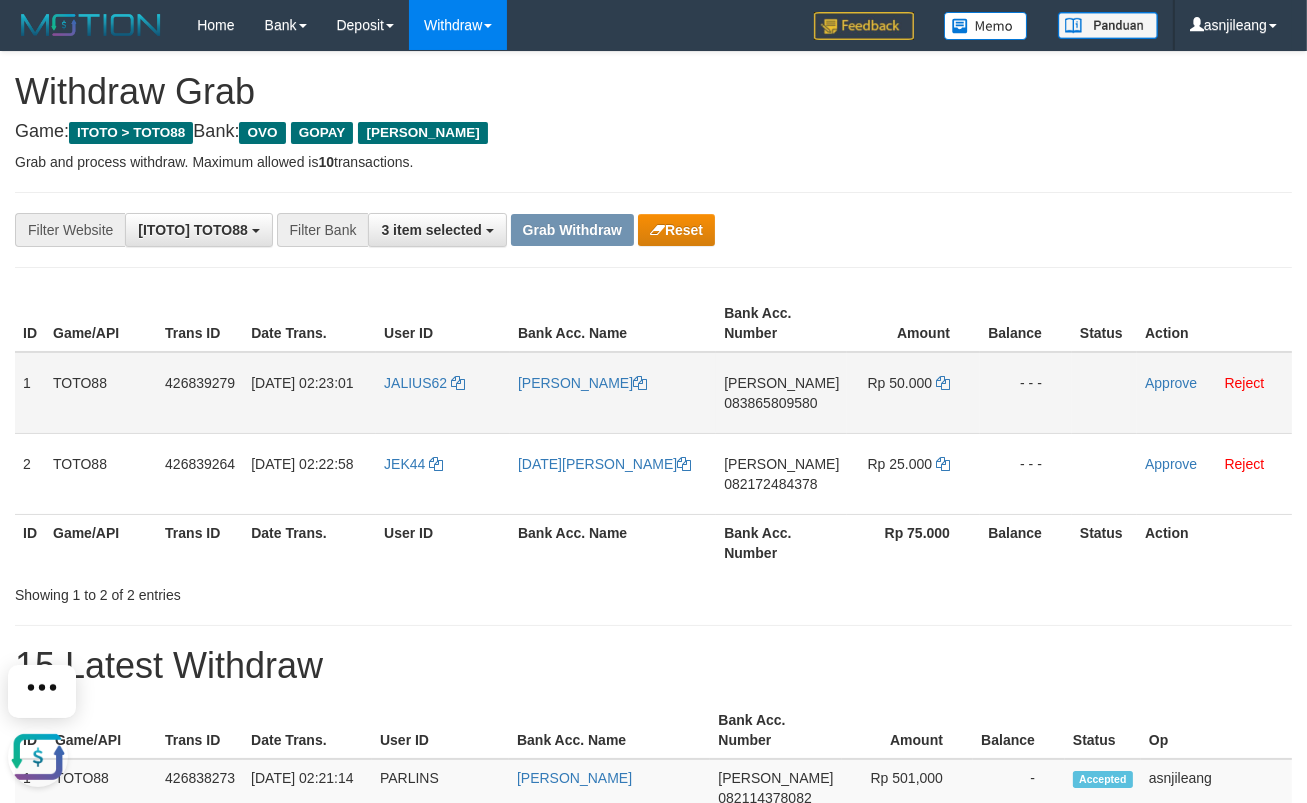 click on "[PERSON_NAME]
083865809580" at bounding box center (781, 393) 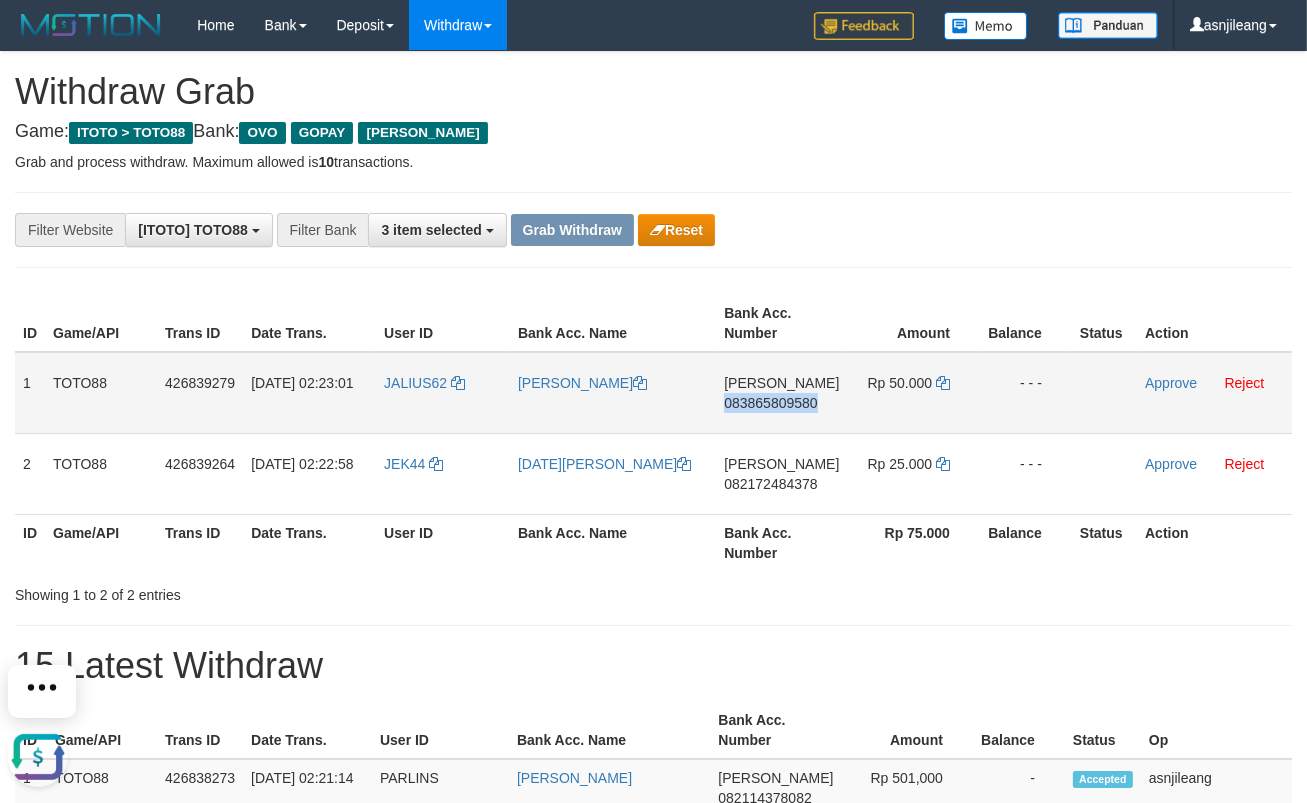 click on "[PERSON_NAME]
083865809580" at bounding box center [781, 393] 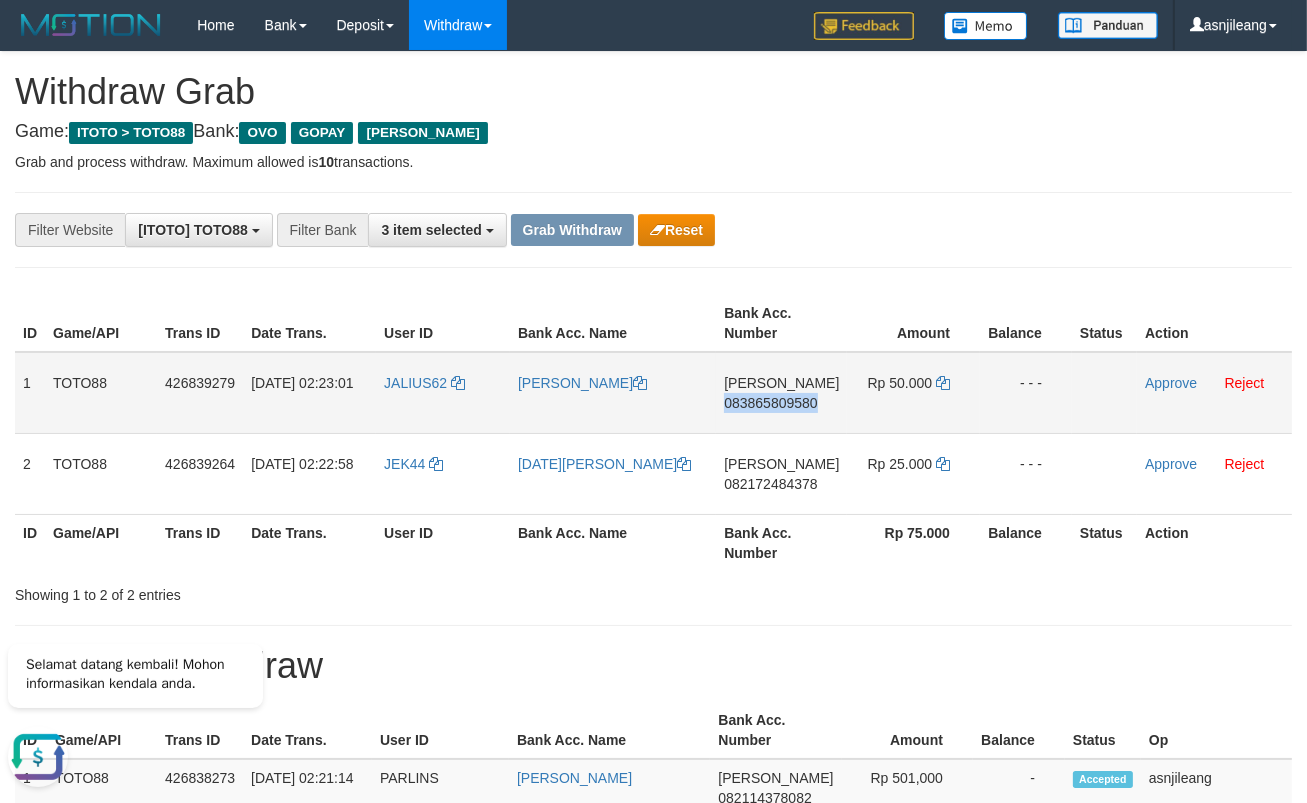 copy on "083865809580" 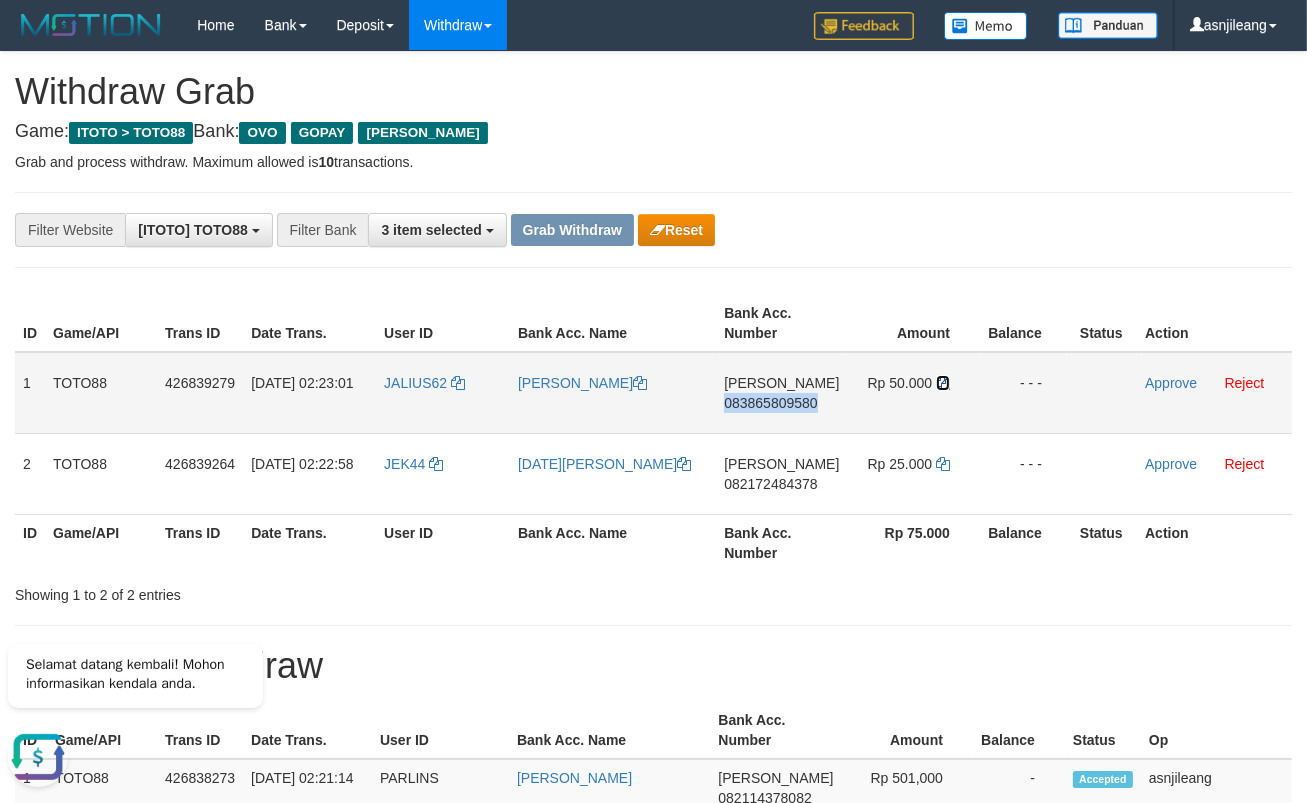 click at bounding box center [943, 383] 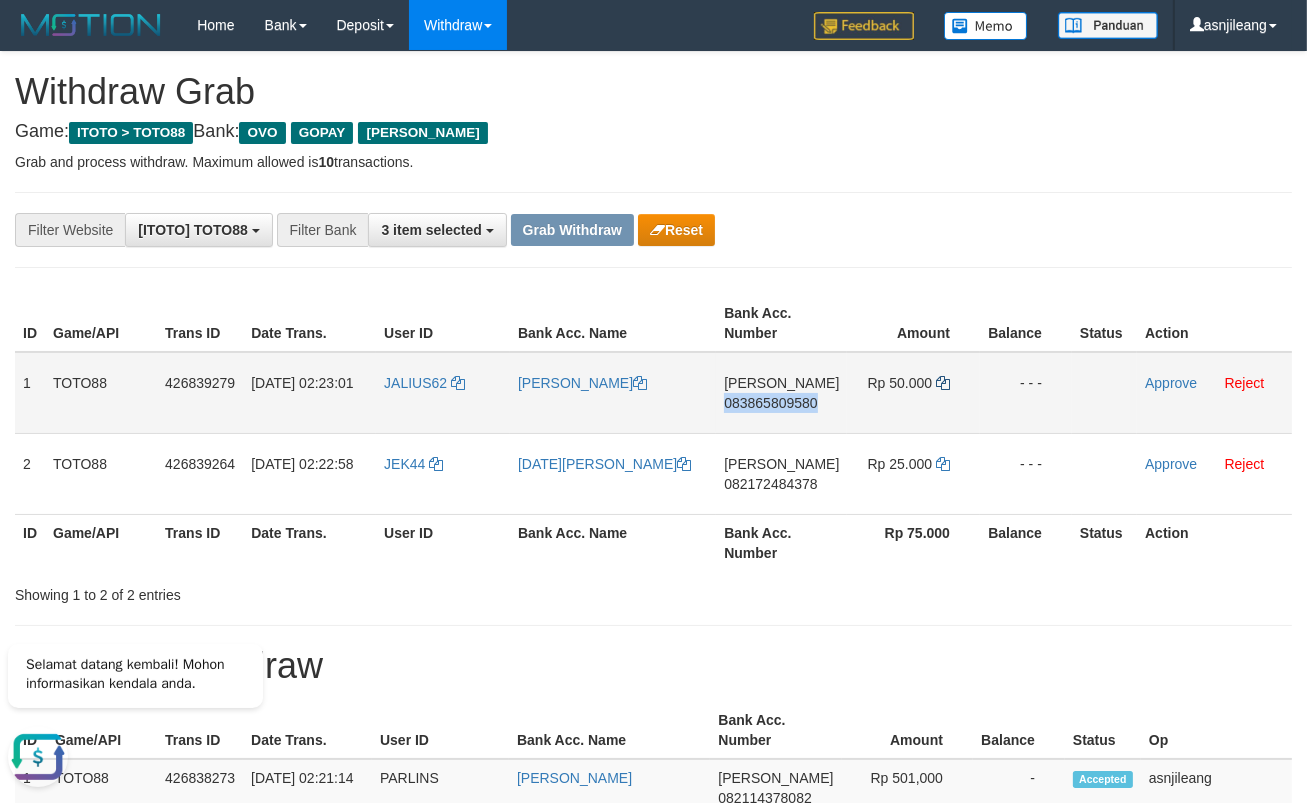 copy on "083865809580" 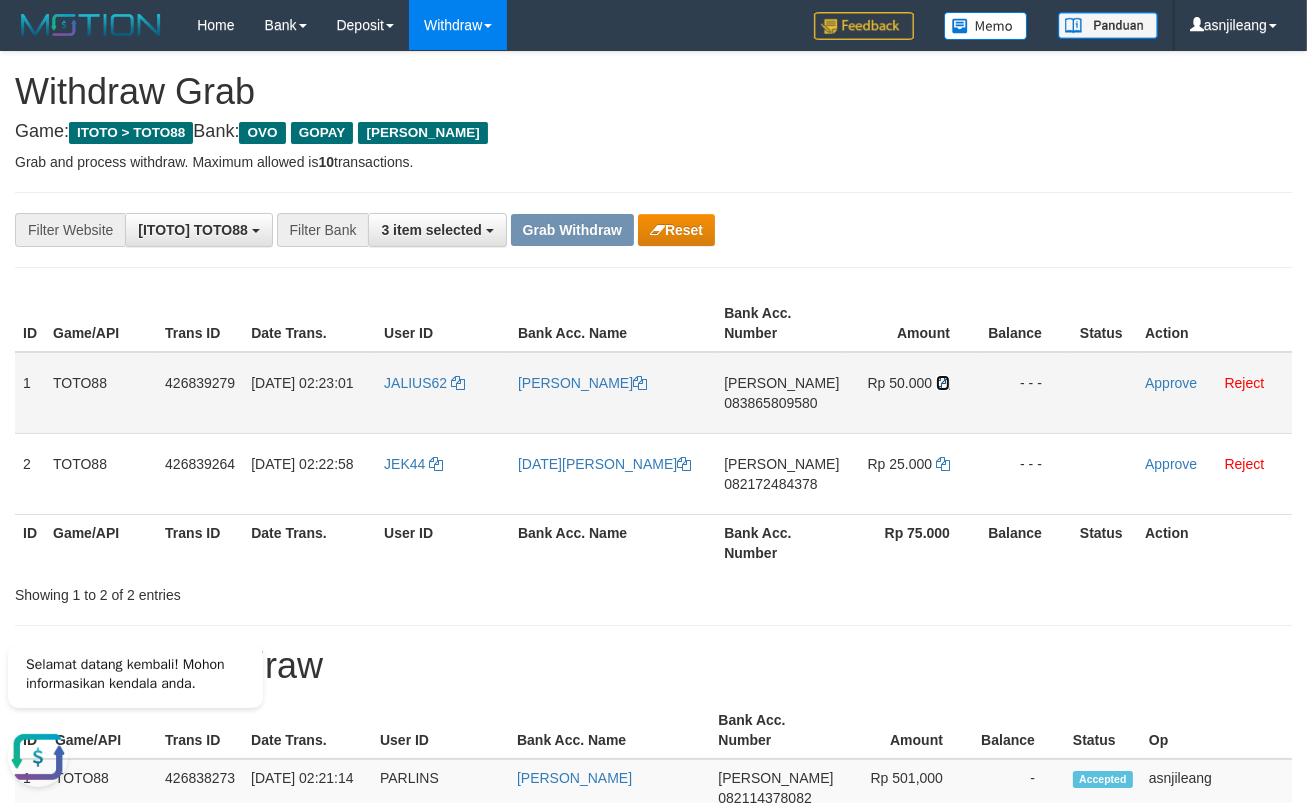 click at bounding box center [943, 383] 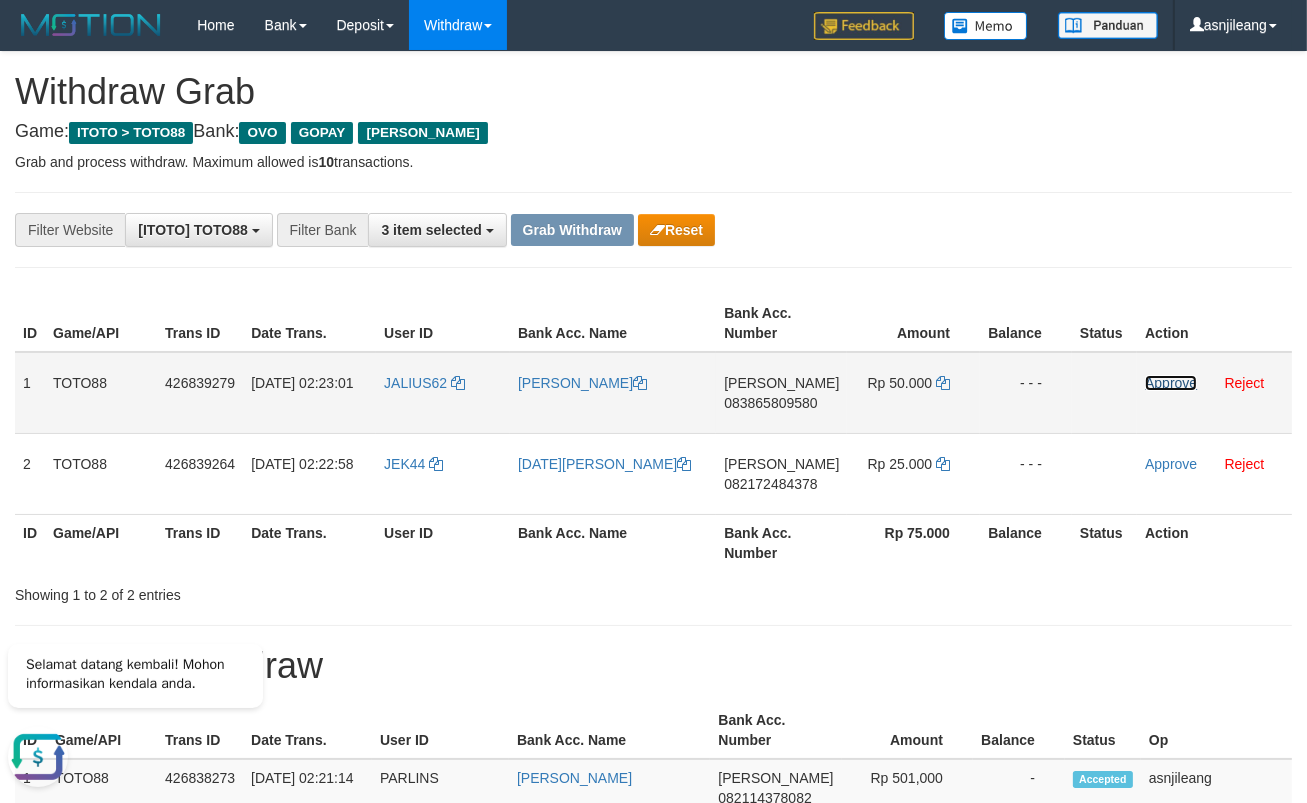 click on "Approve" at bounding box center [1171, 383] 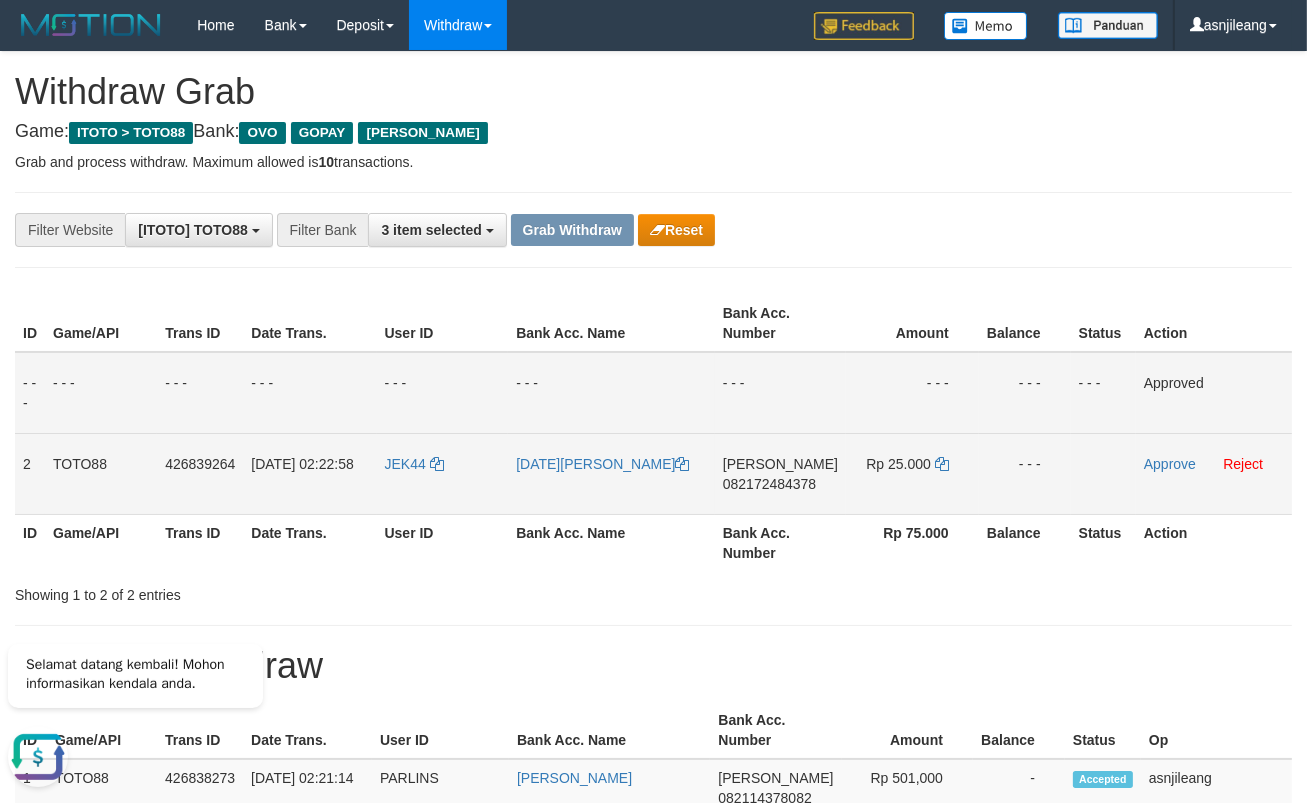click on "DANA
082172484378" at bounding box center [780, 473] 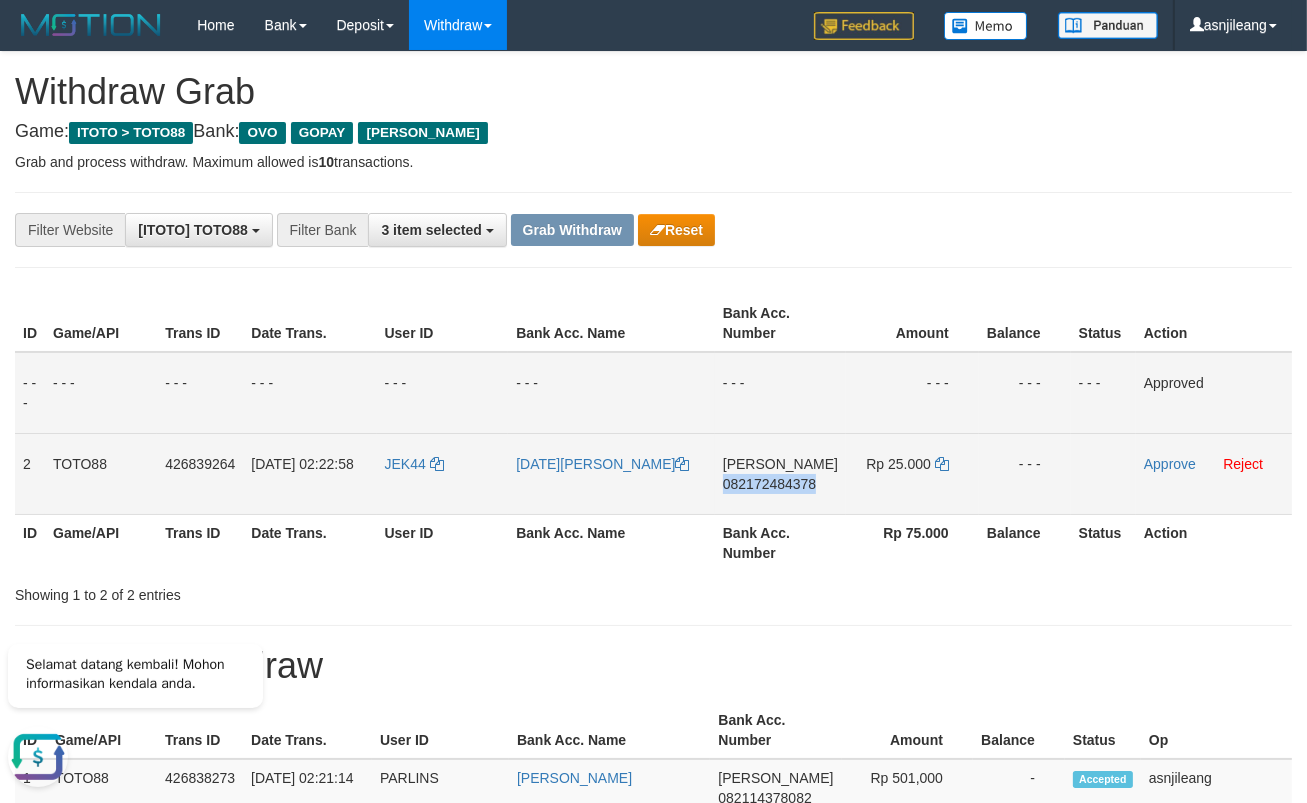 click on "DANA
082172484378" at bounding box center [780, 473] 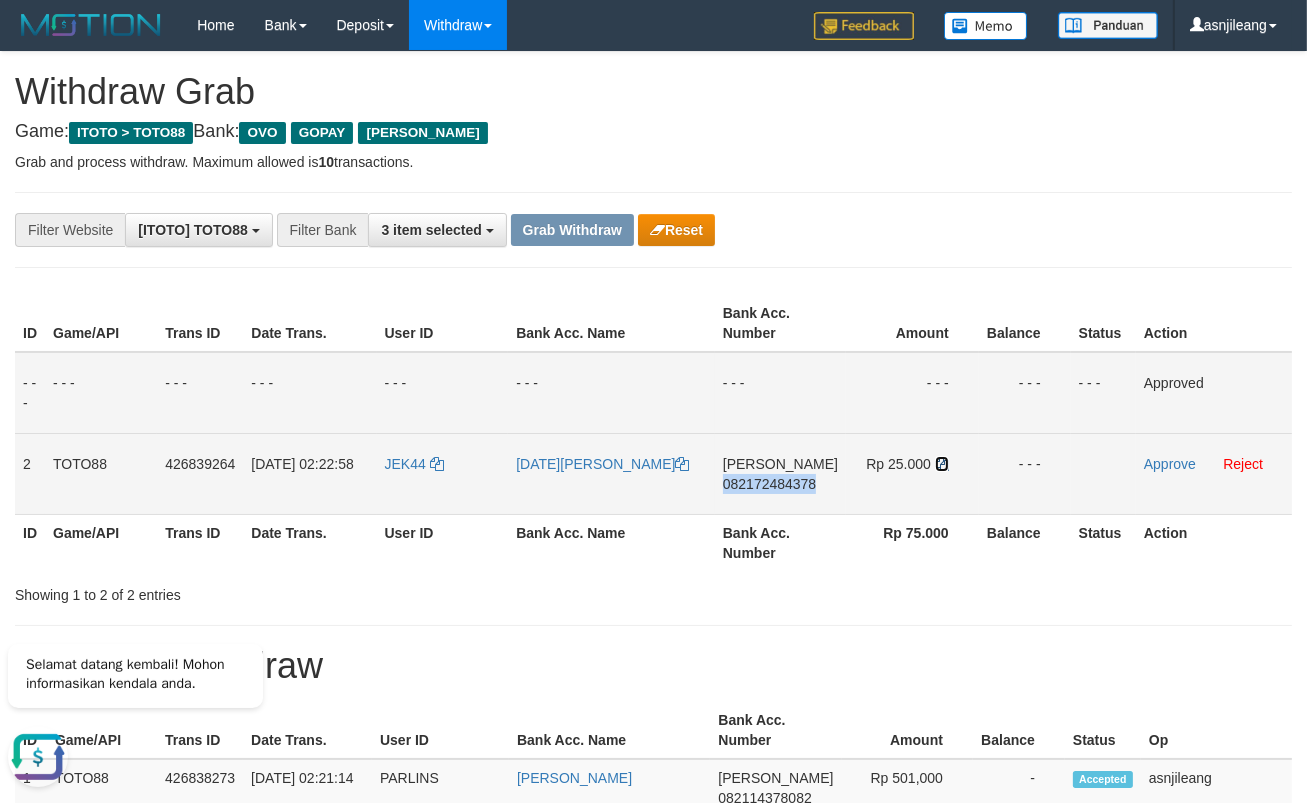 click at bounding box center [942, 464] 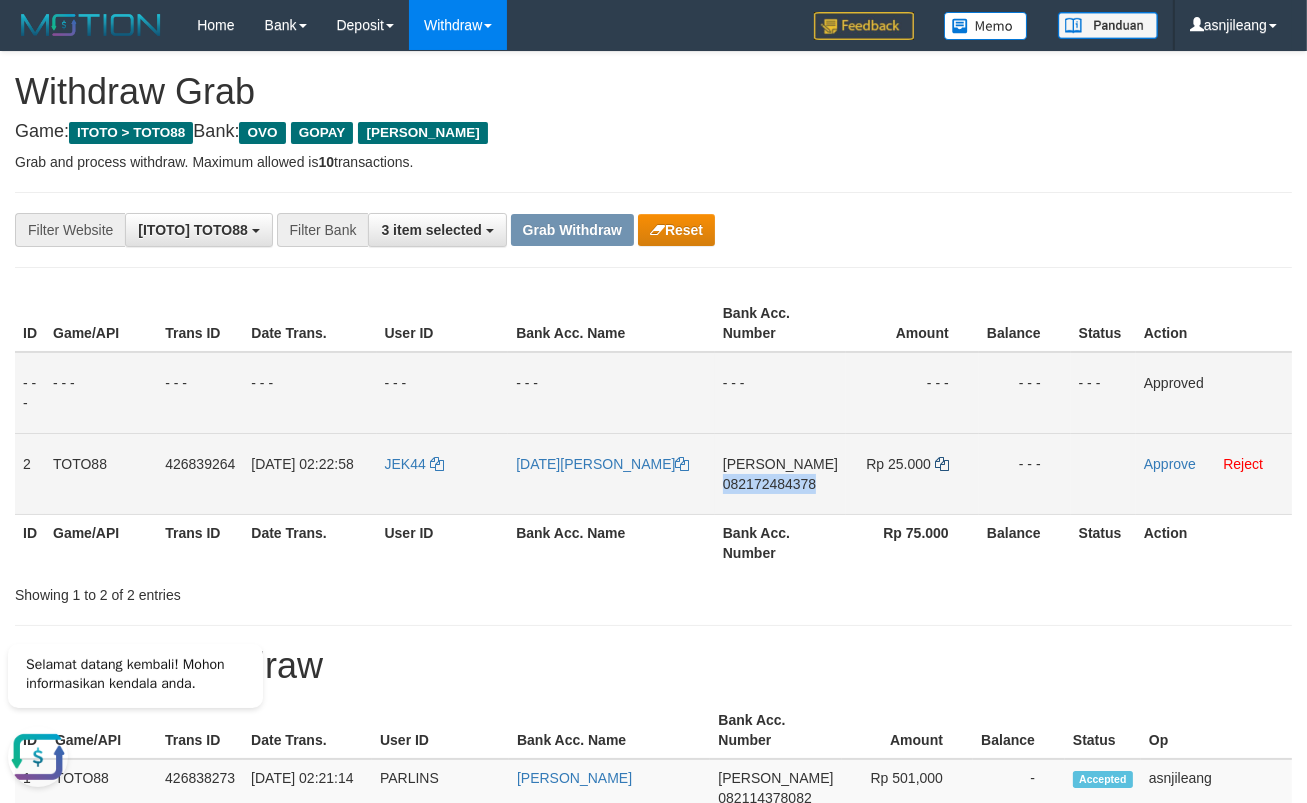 copy on "082172484378" 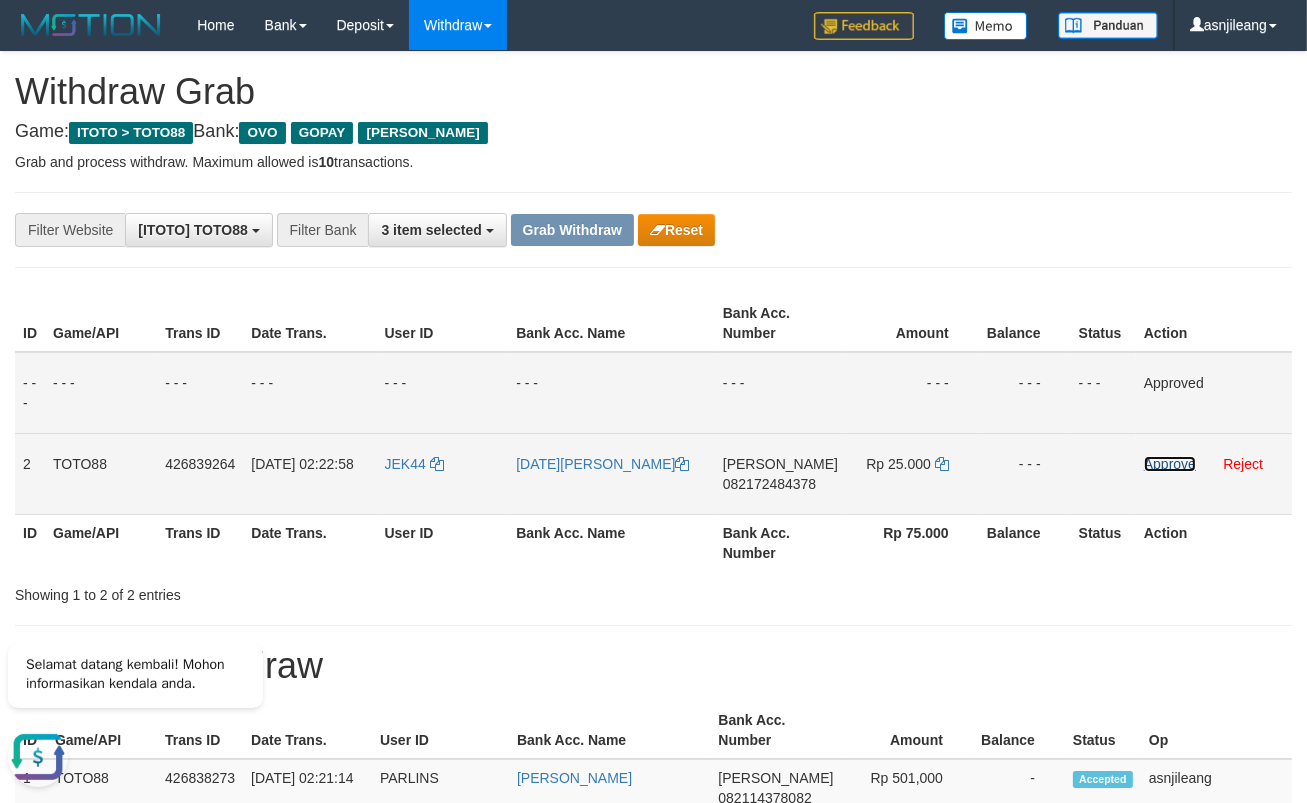 click on "Approve" at bounding box center (1170, 464) 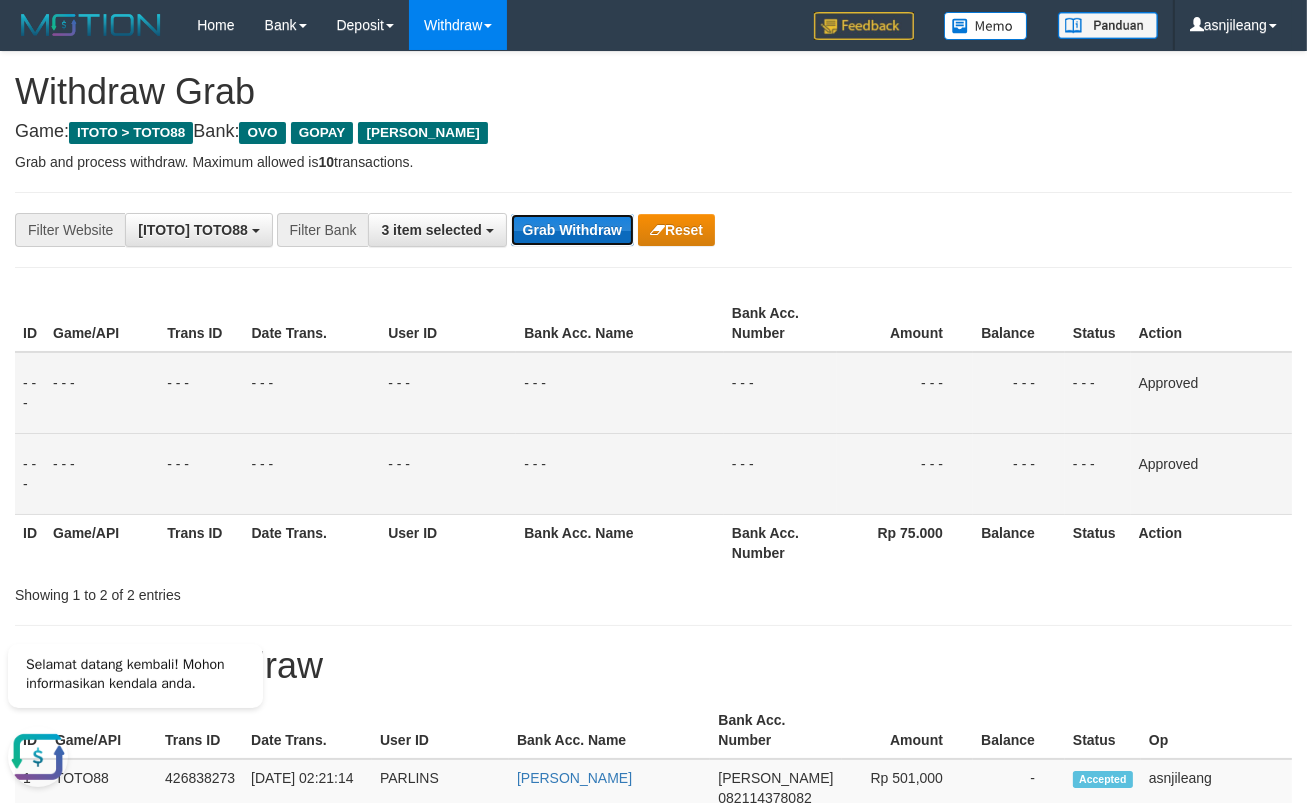 click on "Grab Withdraw" at bounding box center (572, 230) 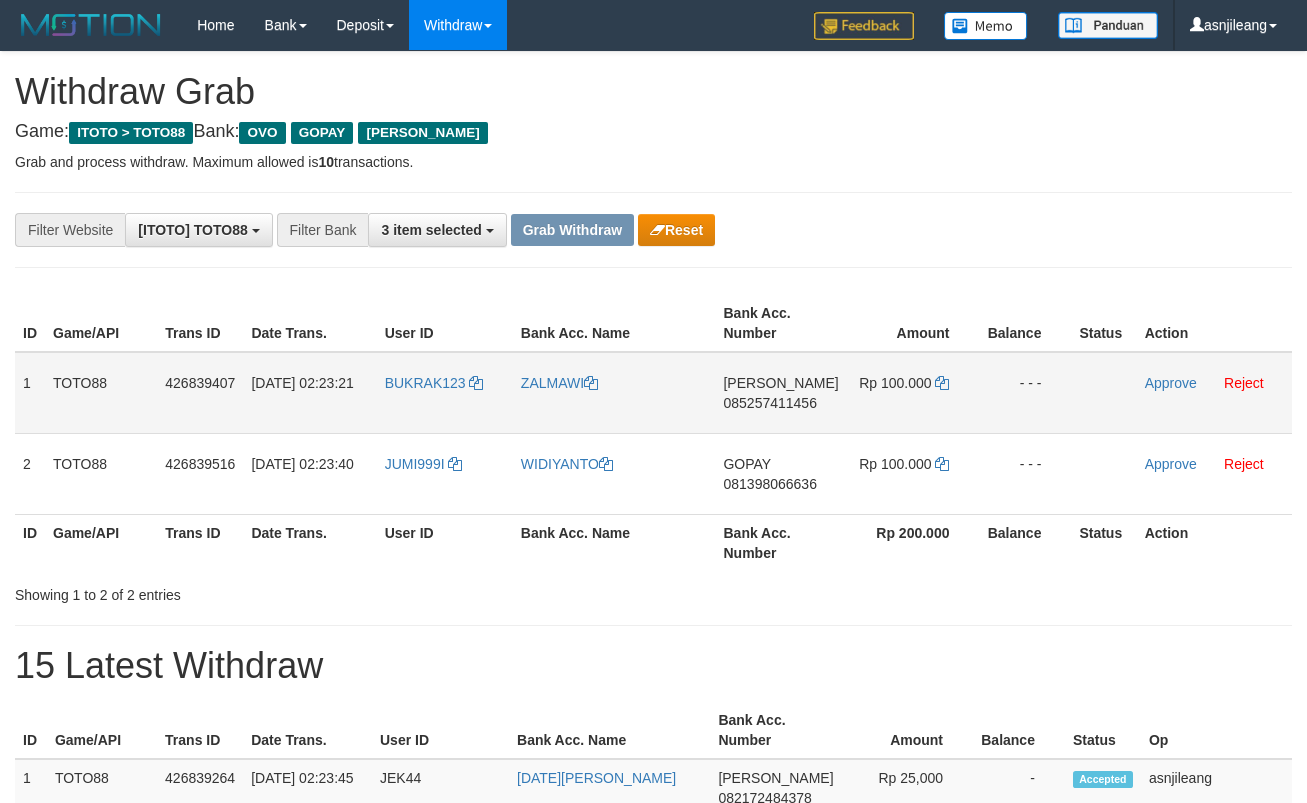 scroll, scrollTop: 0, scrollLeft: 0, axis: both 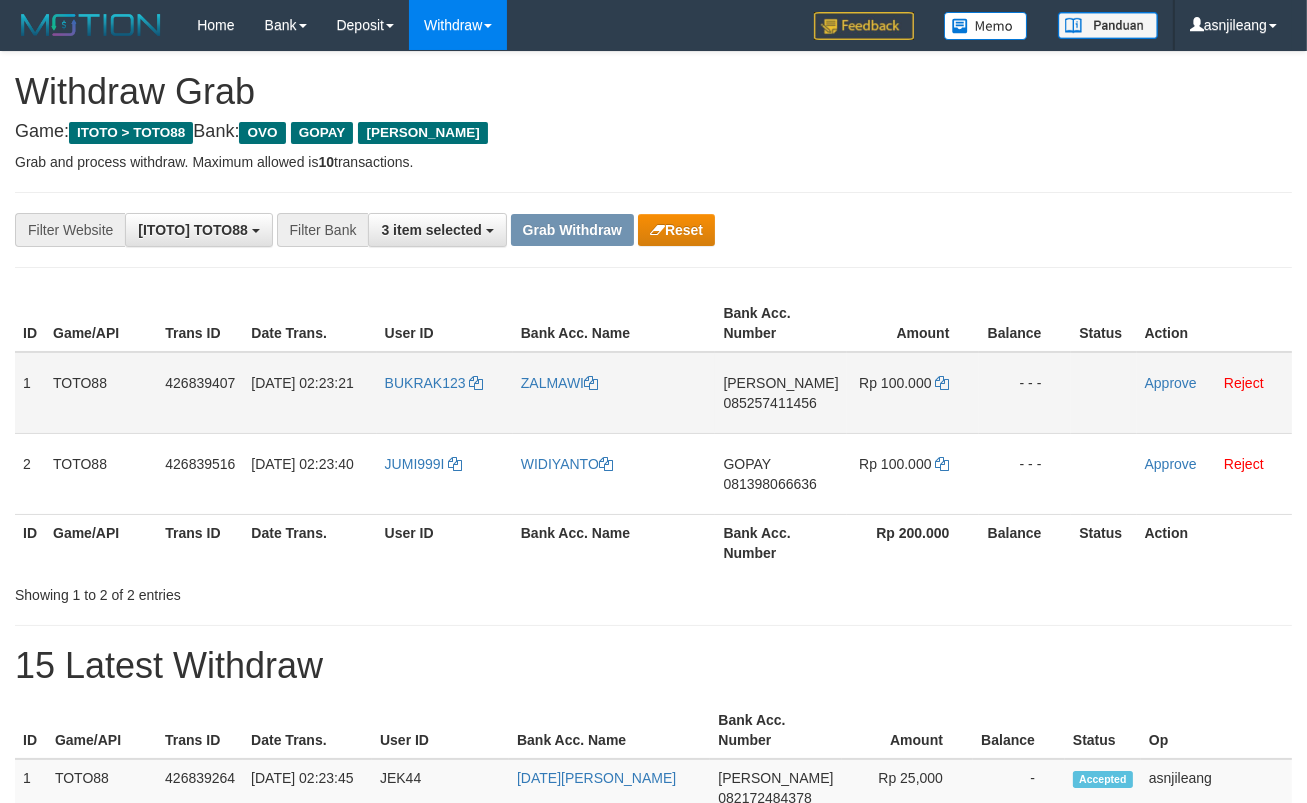 click on "[PERSON_NAME]
085257411456" at bounding box center (780, 393) 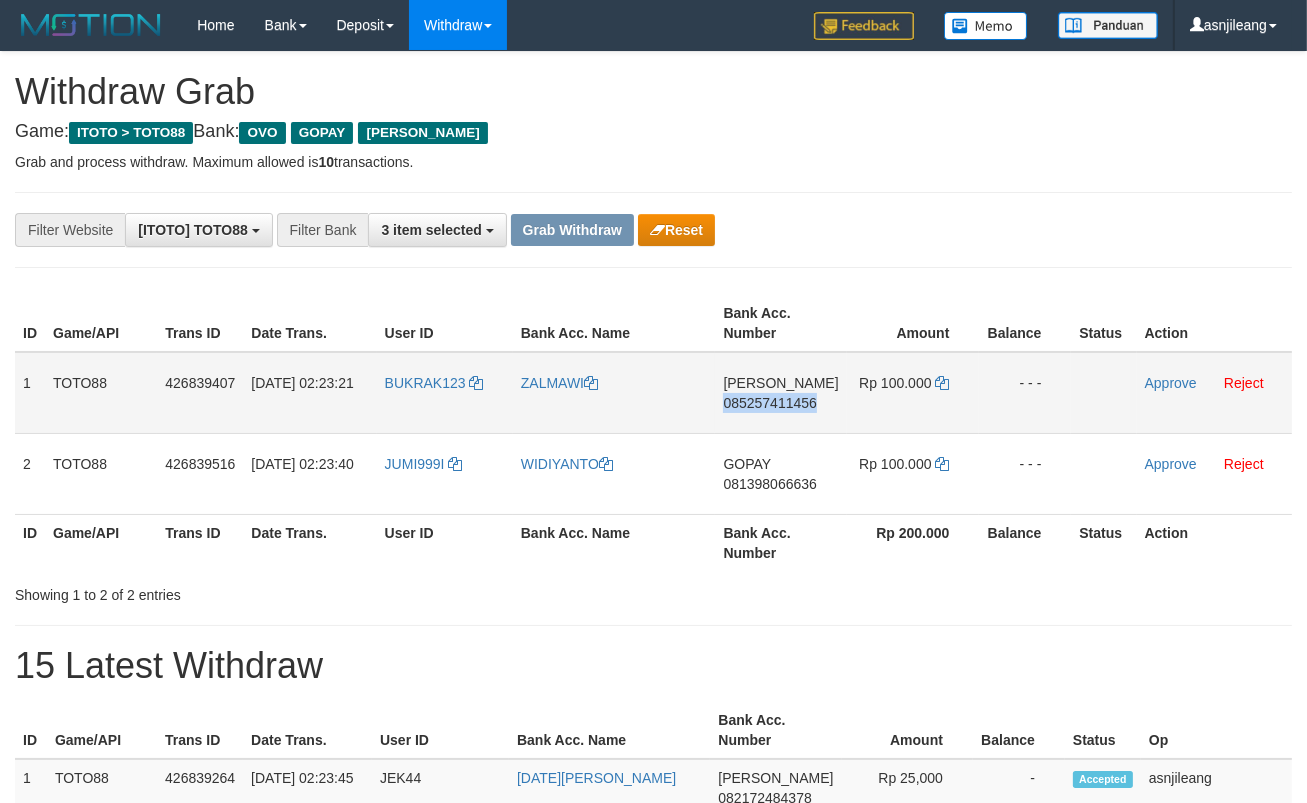 click on "[PERSON_NAME]
085257411456" at bounding box center [780, 393] 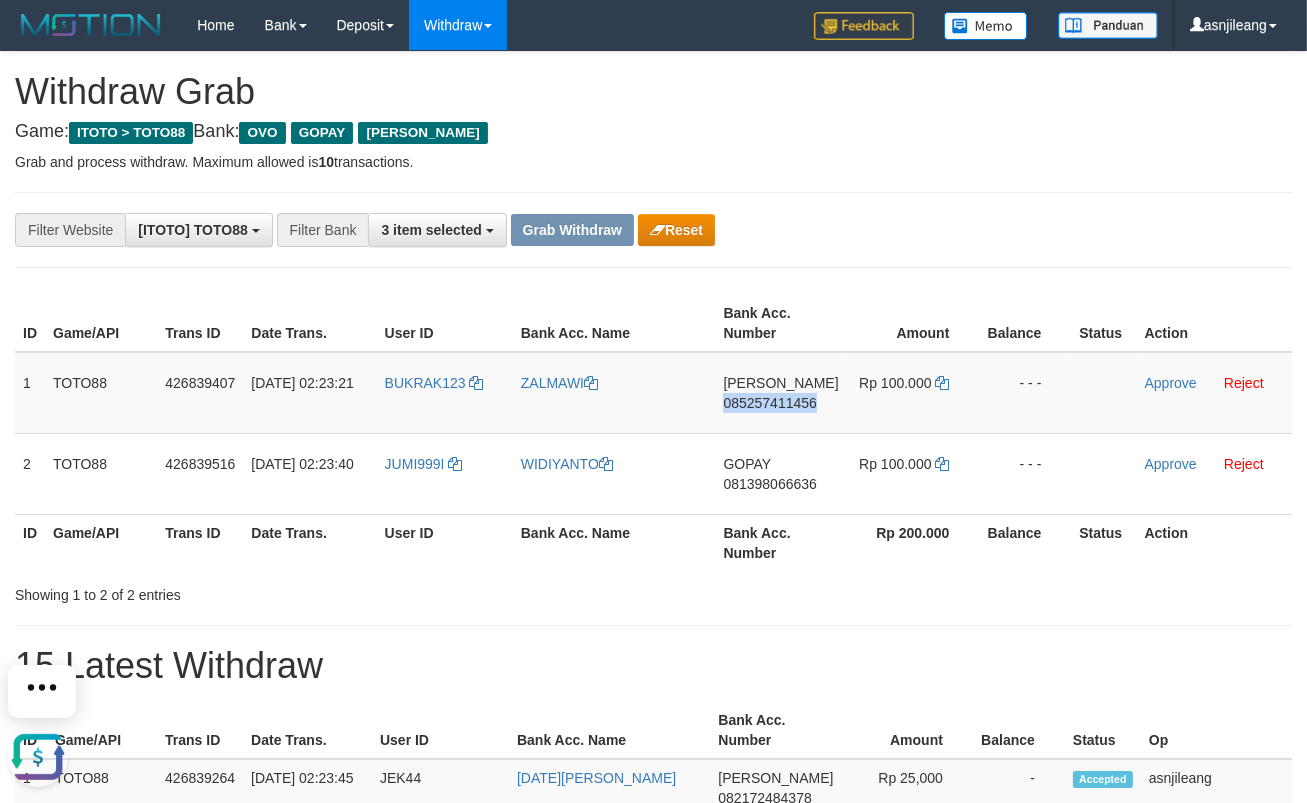scroll, scrollTop: 0, scrollLeft: 0, axis: both 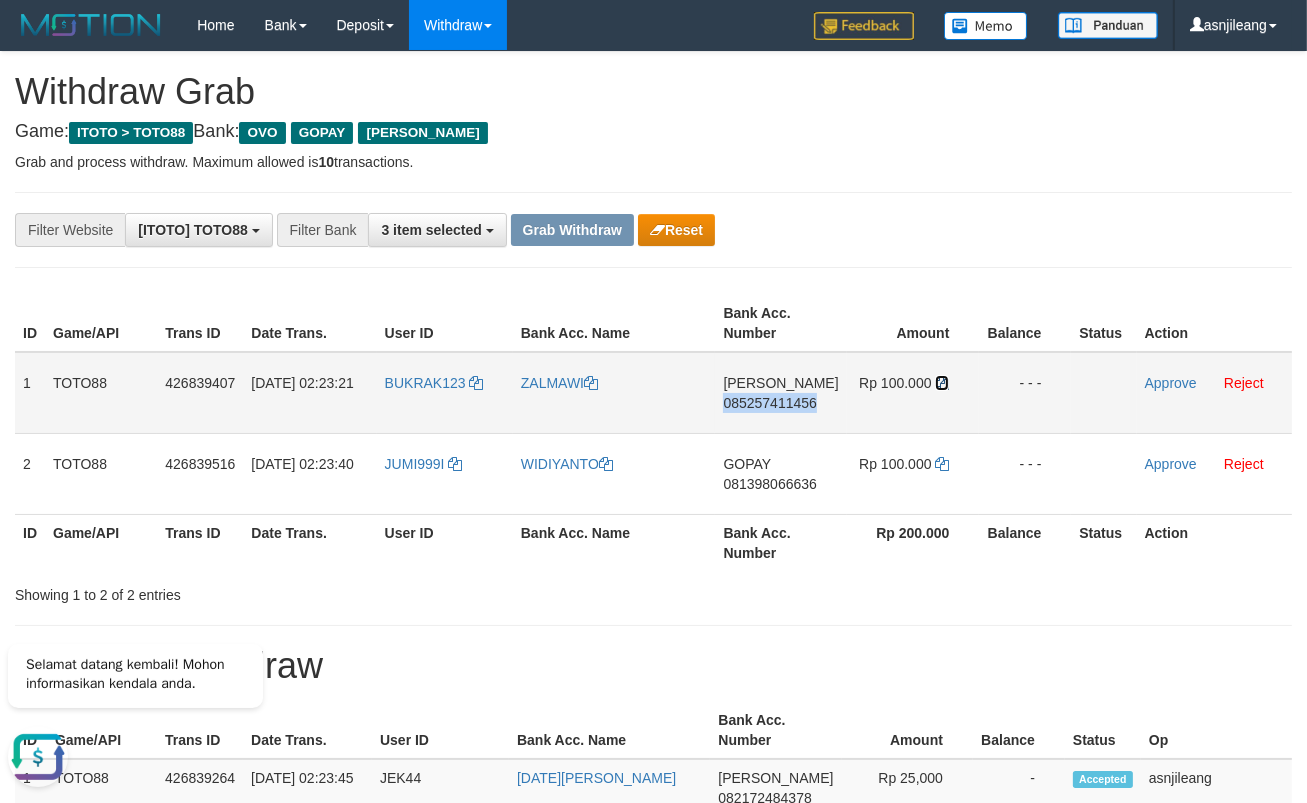 click at bounding box center [942, 383] 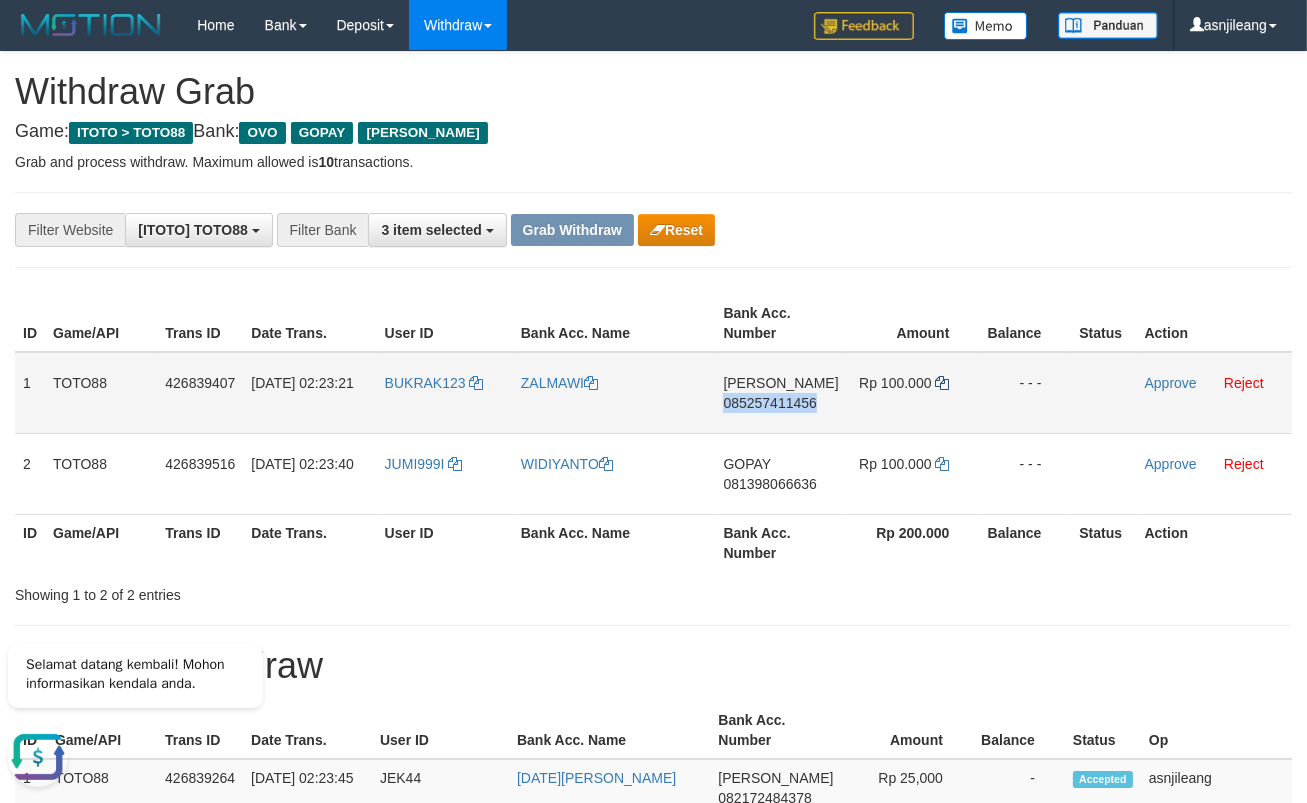copy on "085257411456" 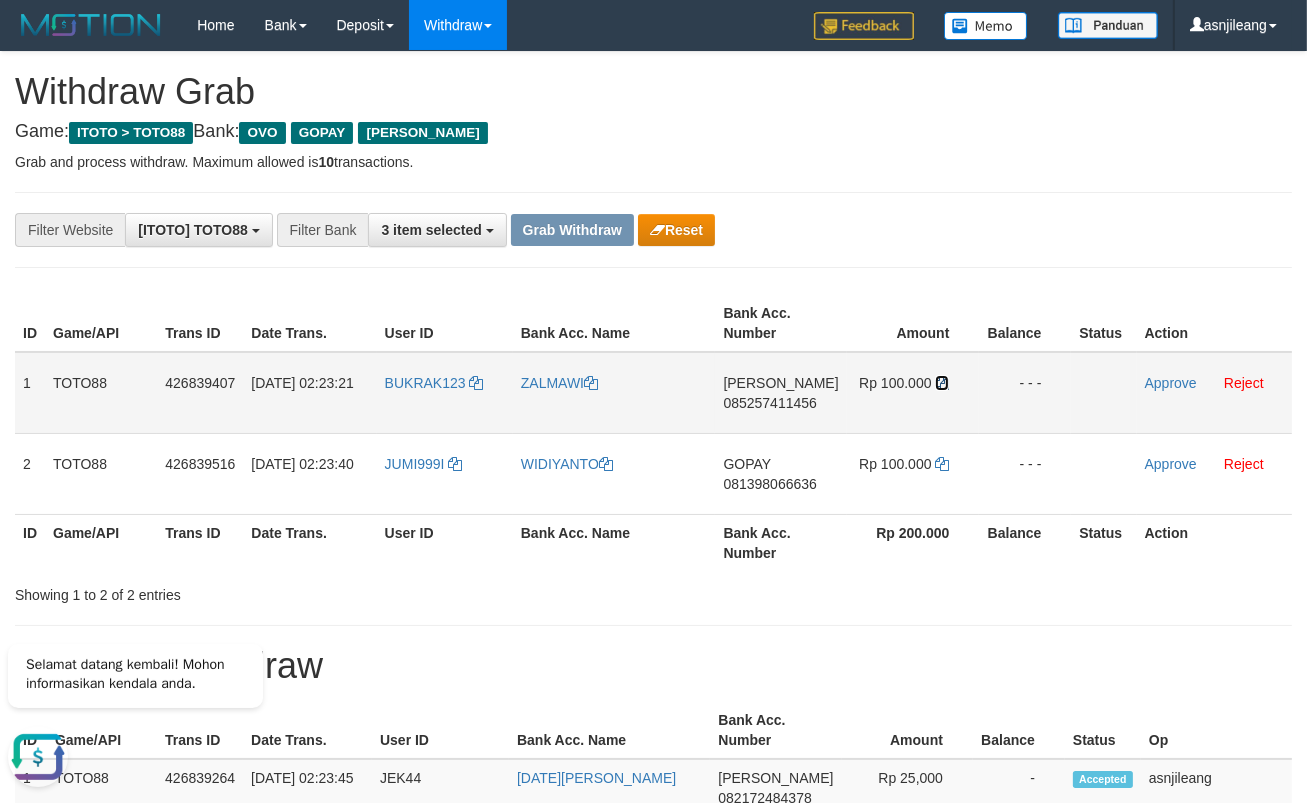 click at bounding box center (942, 383) 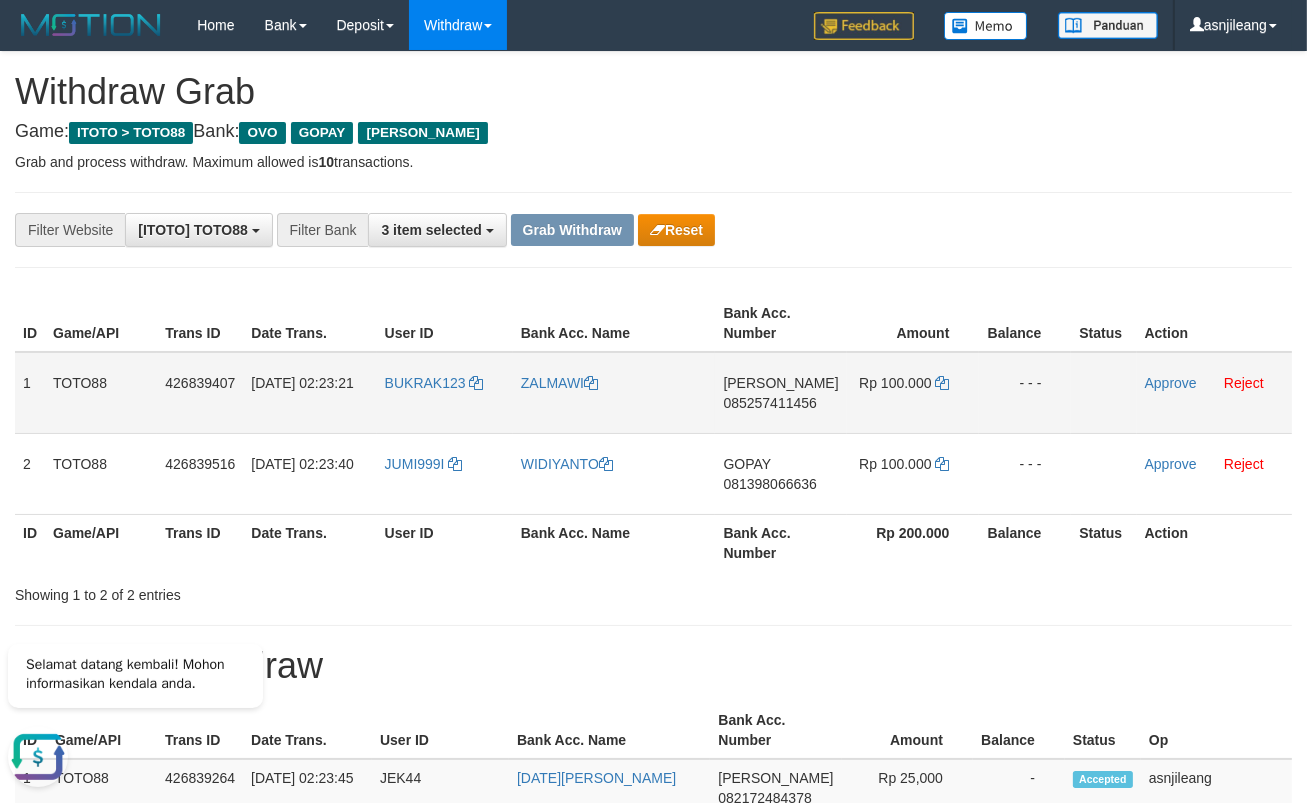 click on "Approve
Reject" at bounding box center [1214, 393] 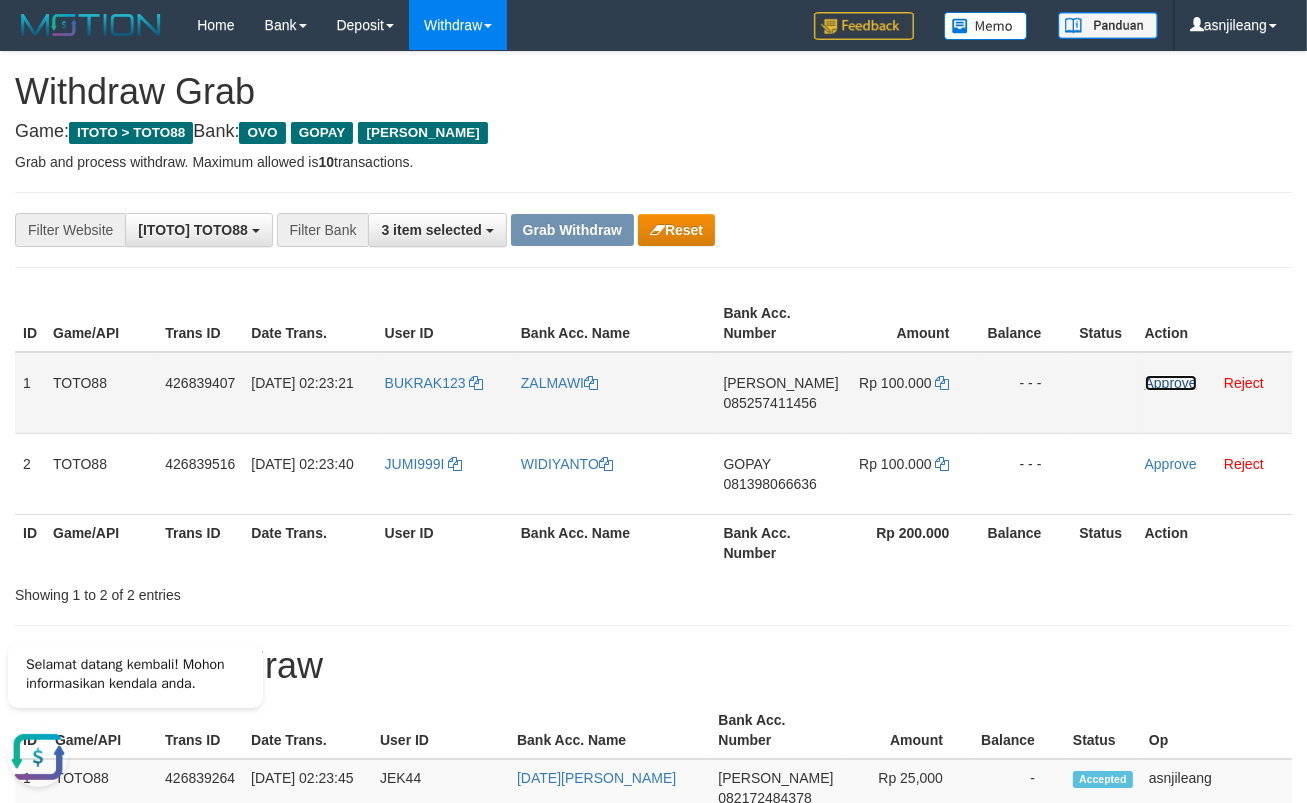 click on "Approve" at bounding box center [1171, 383] 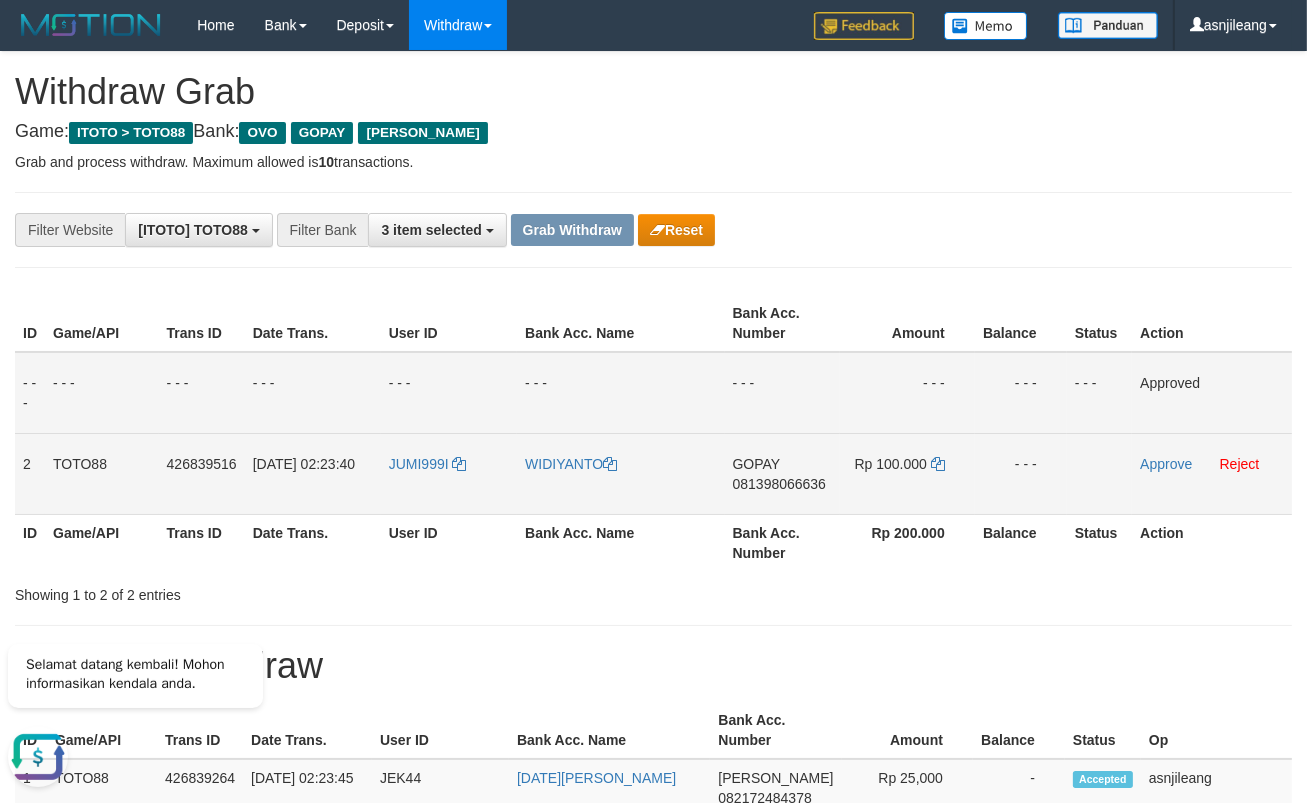 click on "GOPAY
081398066636" at bounding box center (783, 473) 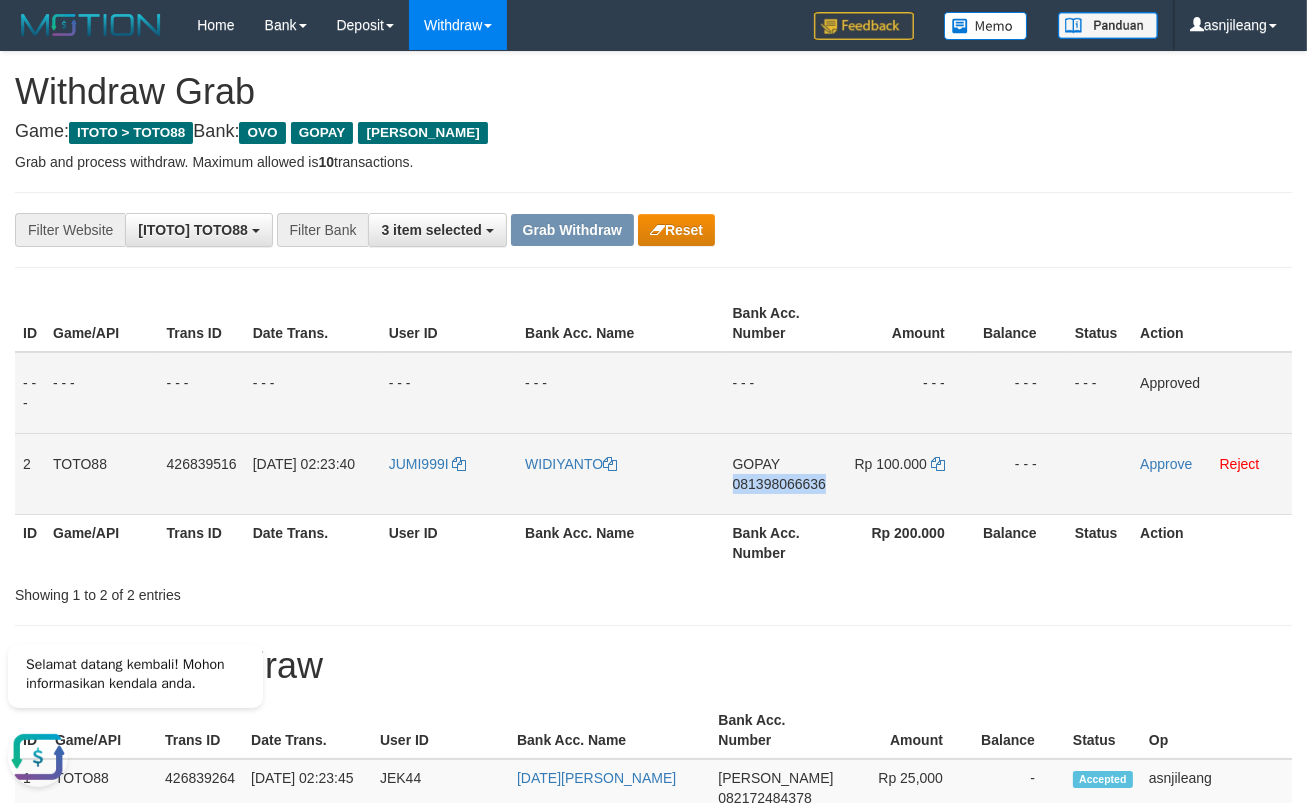 click on "GOPAY
081398066636" at bounding box center (783, 473) 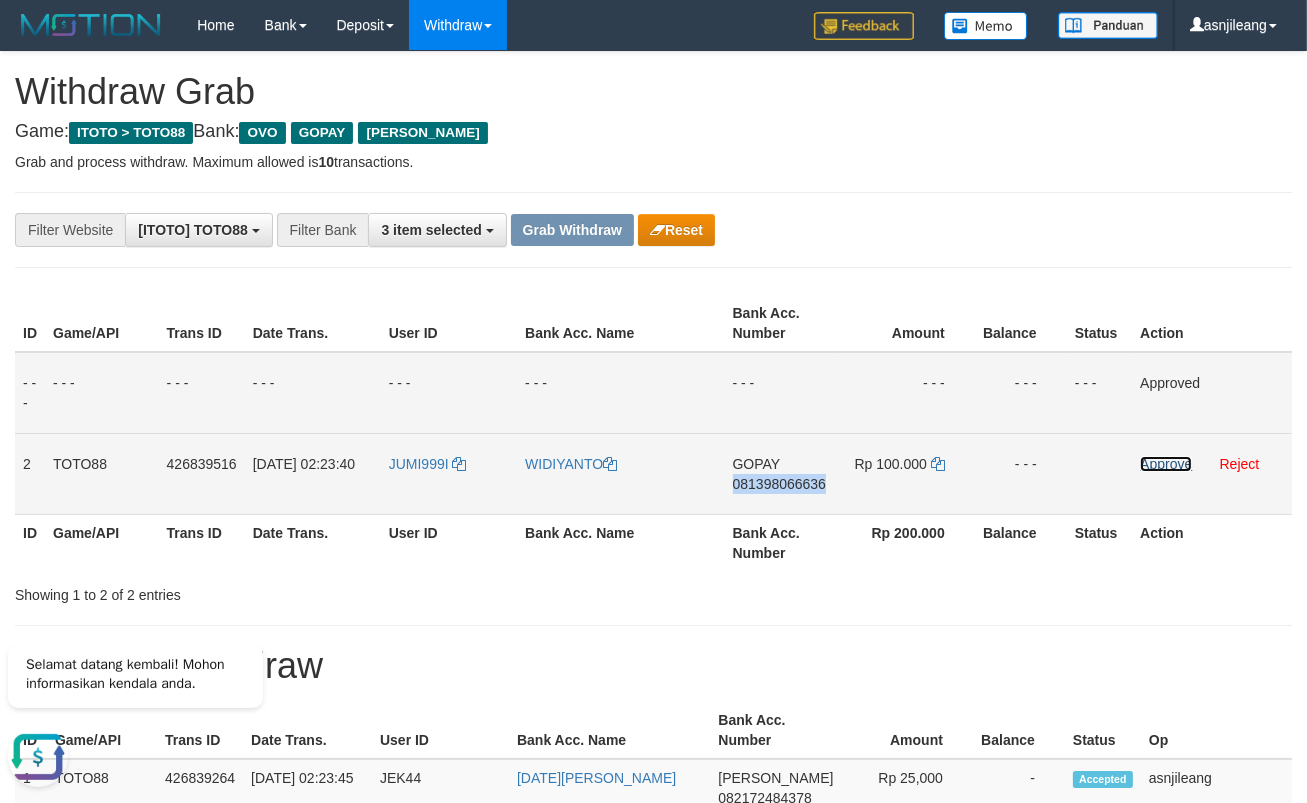 click on "Approve" at bounding box center [1166, 464] 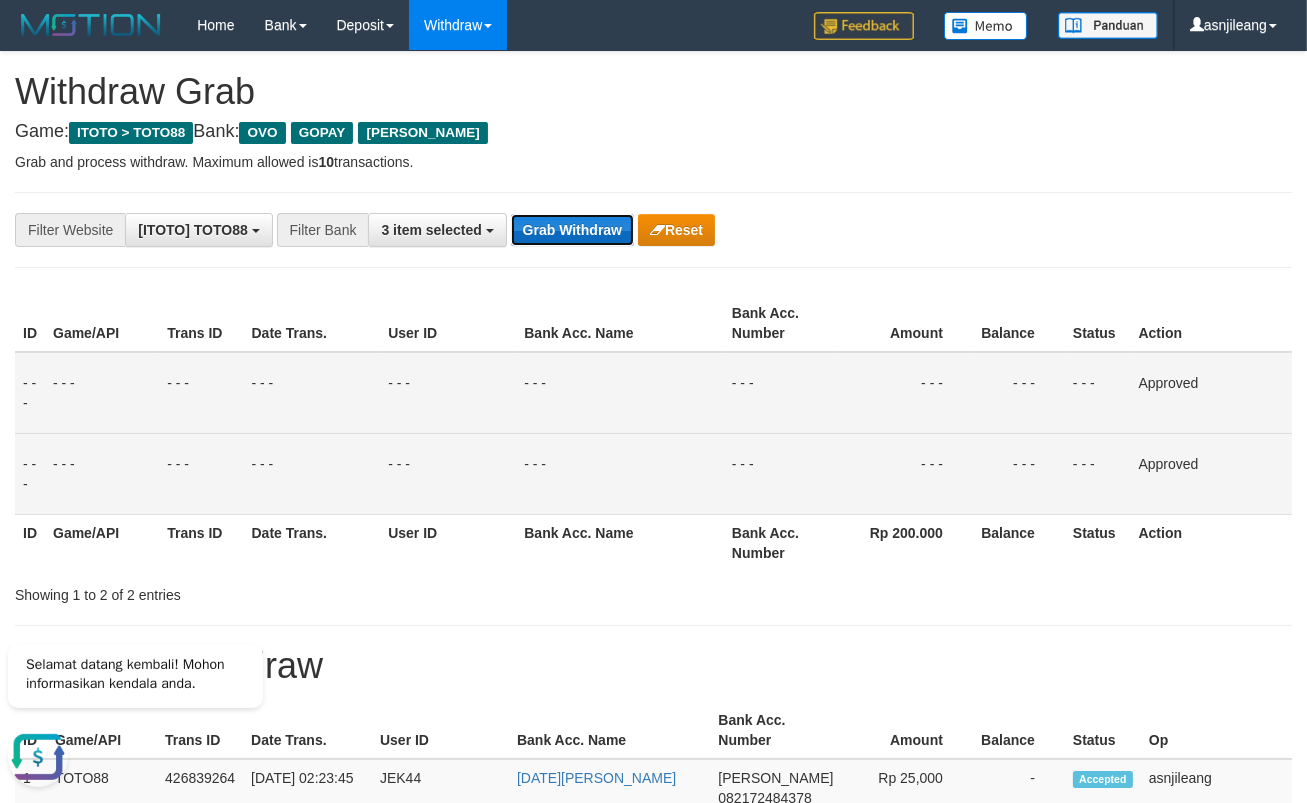 click on "Grab Withdraw" at bounding box center [572, 230] 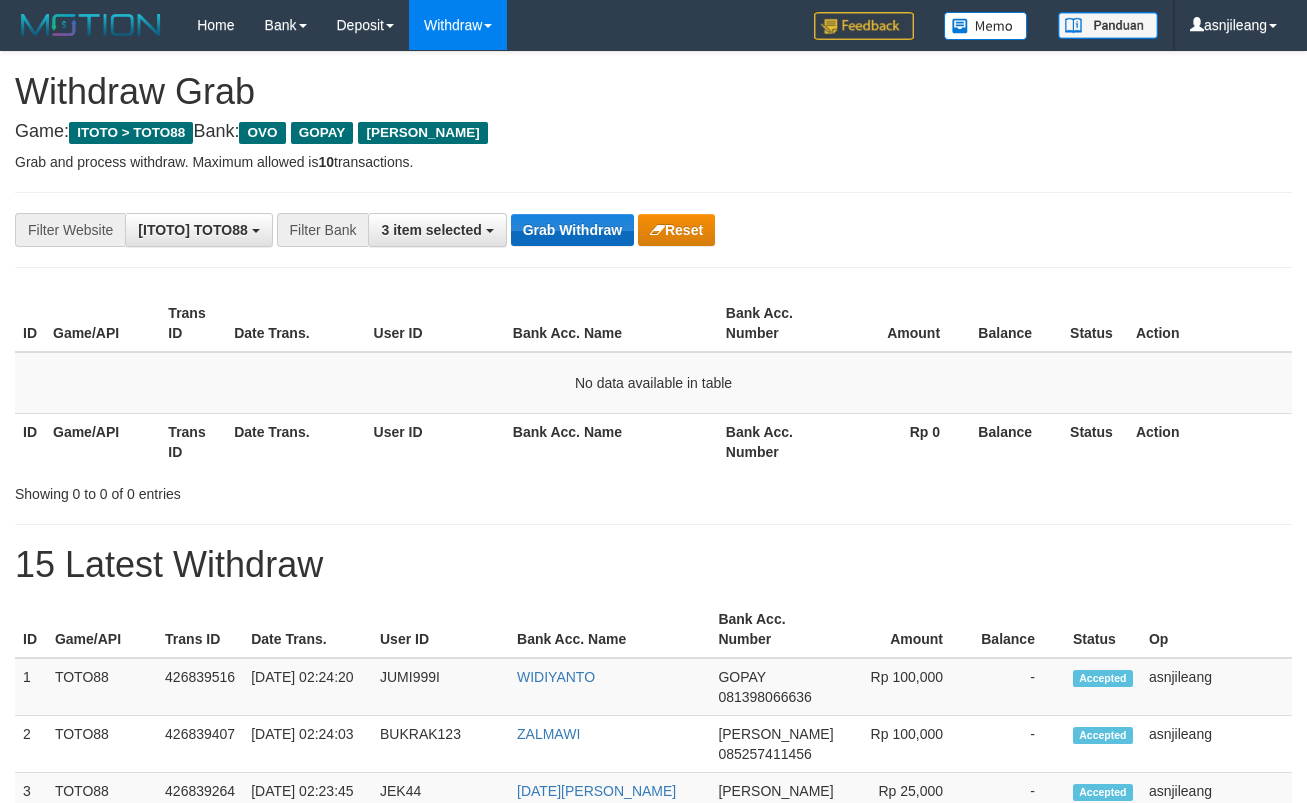 scroll, scrollTop: 0, scrollLeft: 0, axis: both 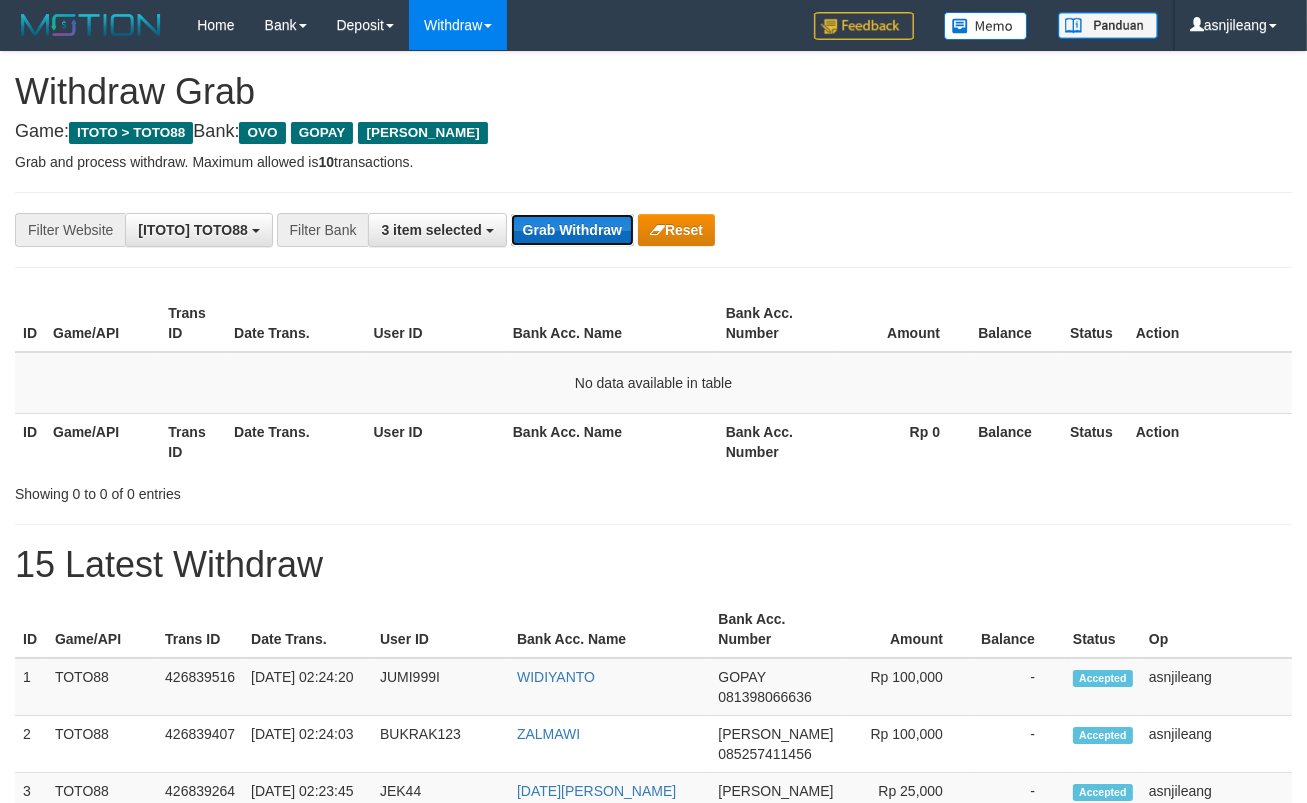 click on "Grab Withdraw" at bounding box center (572, 230) 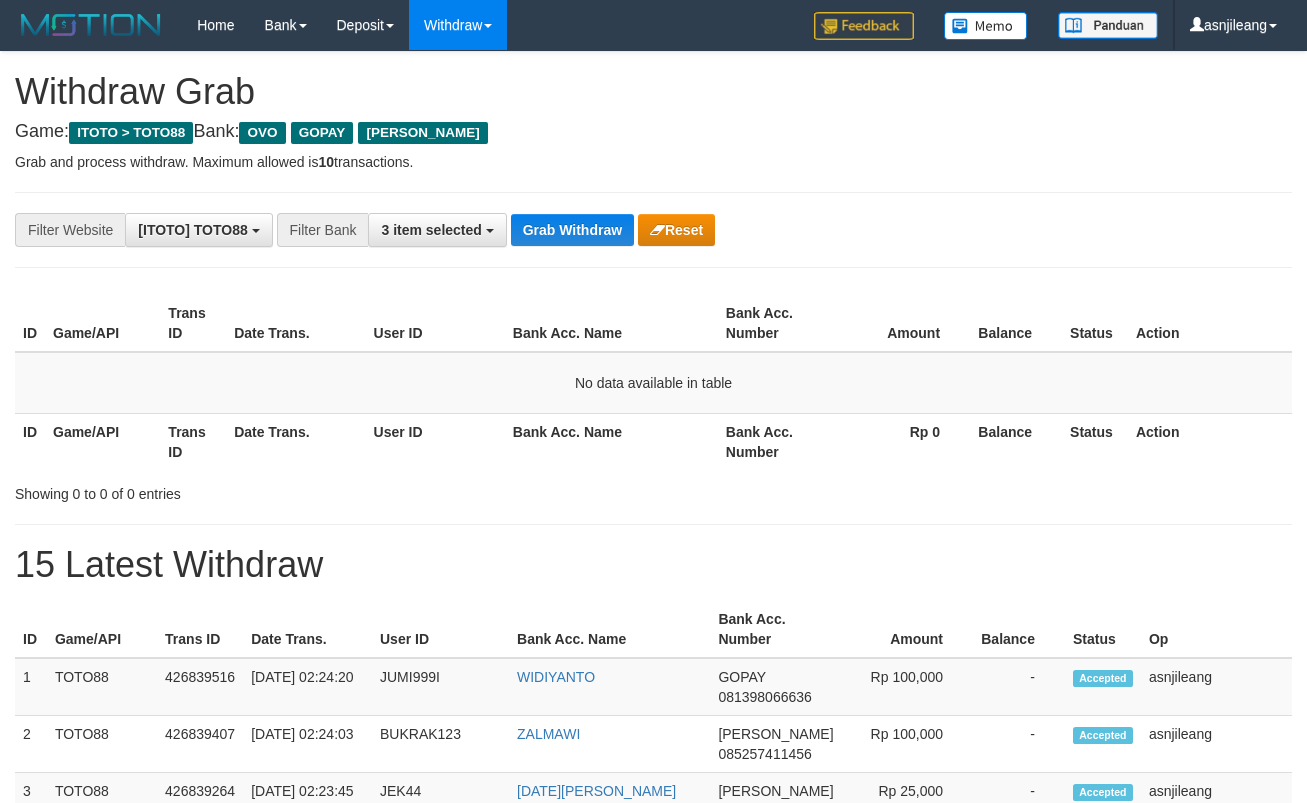 scroll, scrollTop: 0, scrollLeft: 0, axis: both 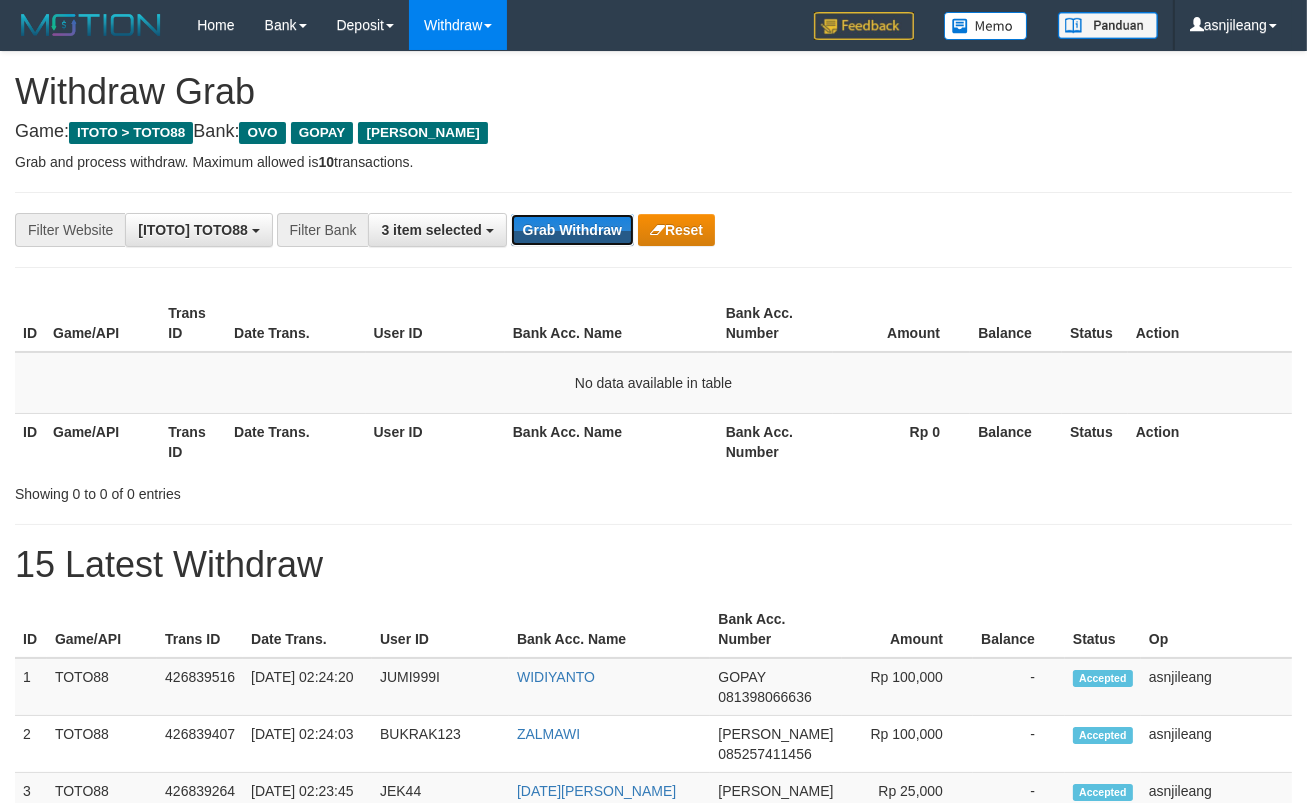 click on "Grab Withdraw" at bounding box center [572, 230] 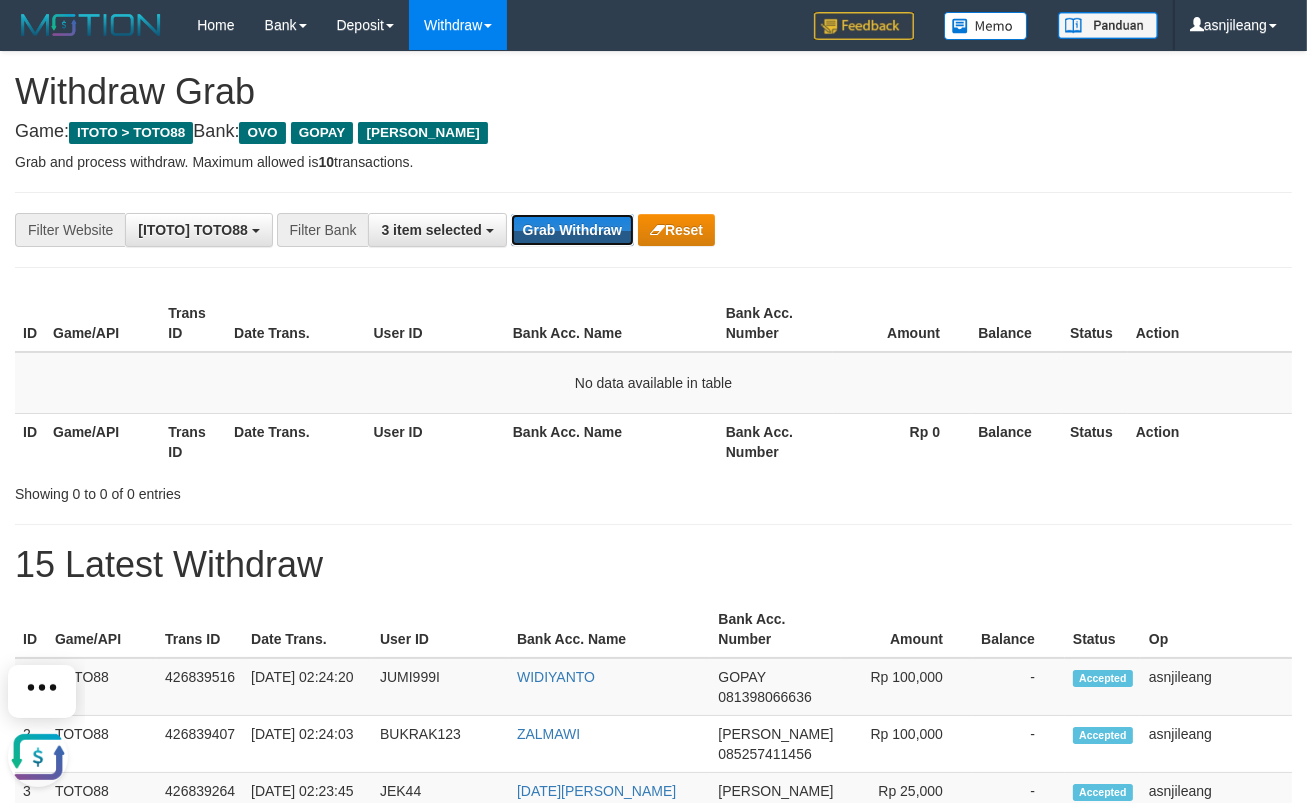 click on "Grab Withdraw" at bounding box center [572, 230] 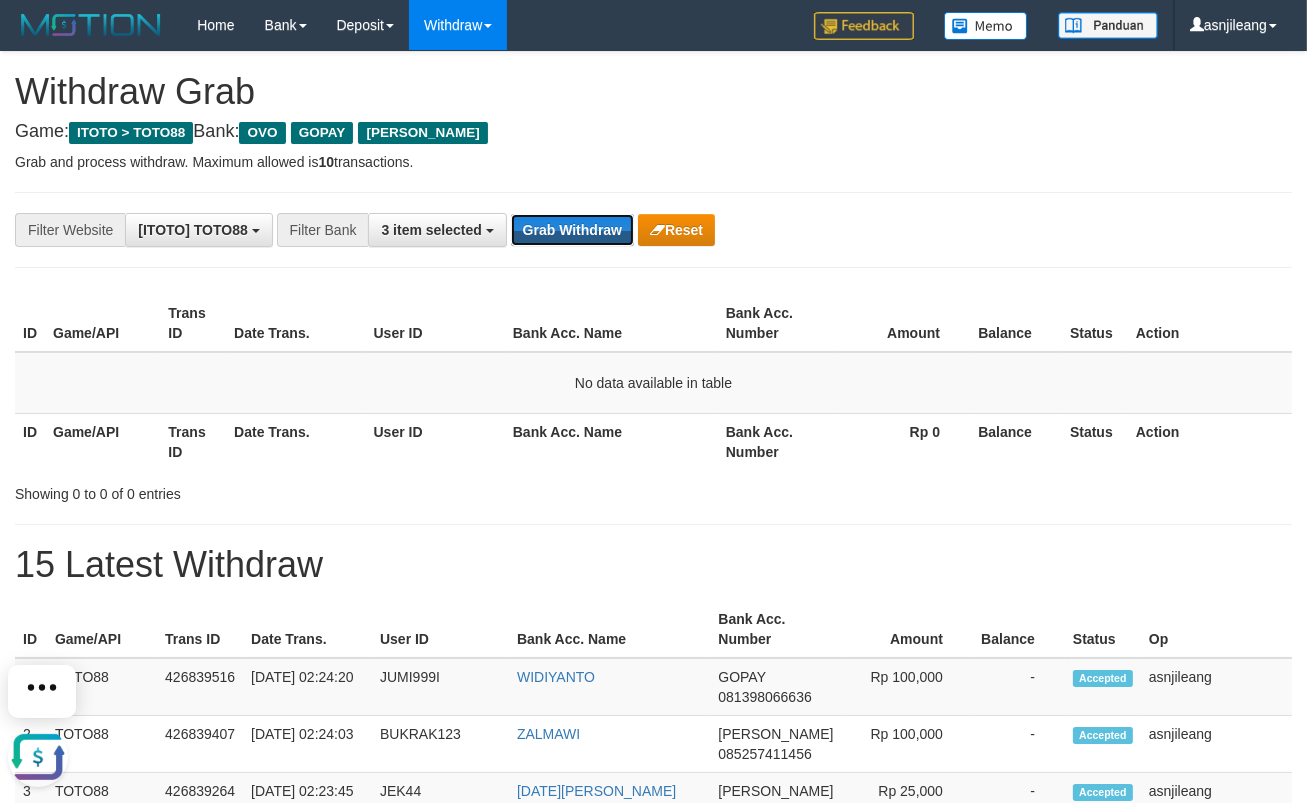 click on "Grab Withdraw" at bounding box center (572, 230) 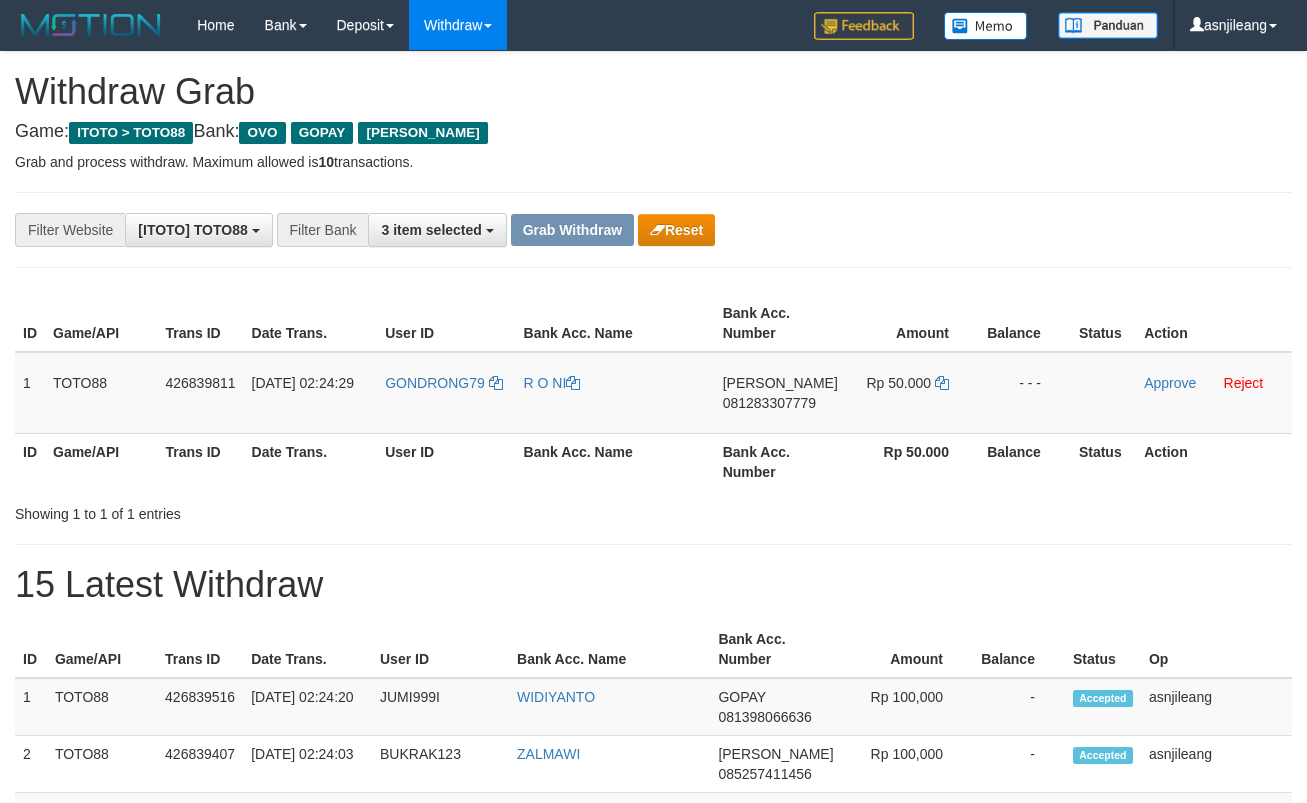scroll, scrollTop: 0, scrollLeft: 0, axis: both 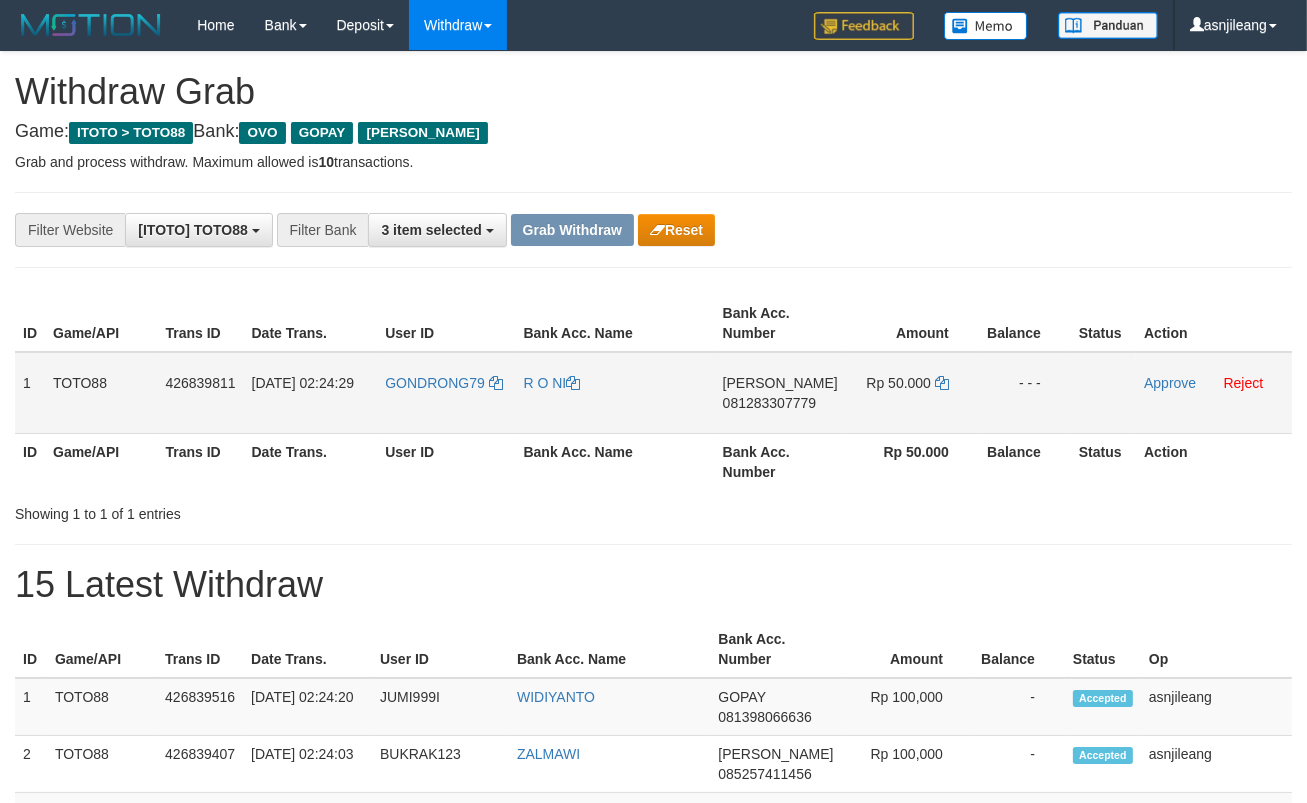 click on "[PERSON_NAME]
081283307779" at bounding box center [780, 393] 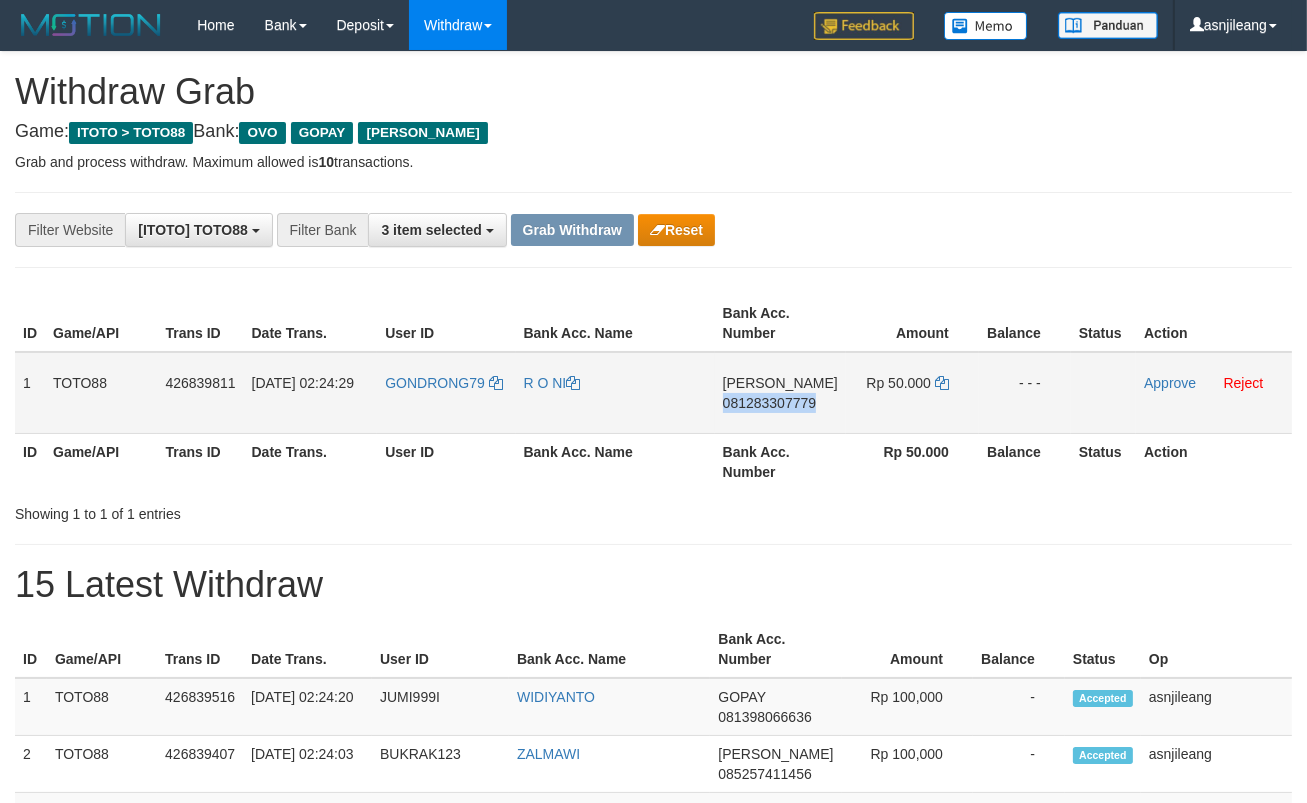click on "[PERSON_NAME]
081283307779" at bounding box center [780, 393] 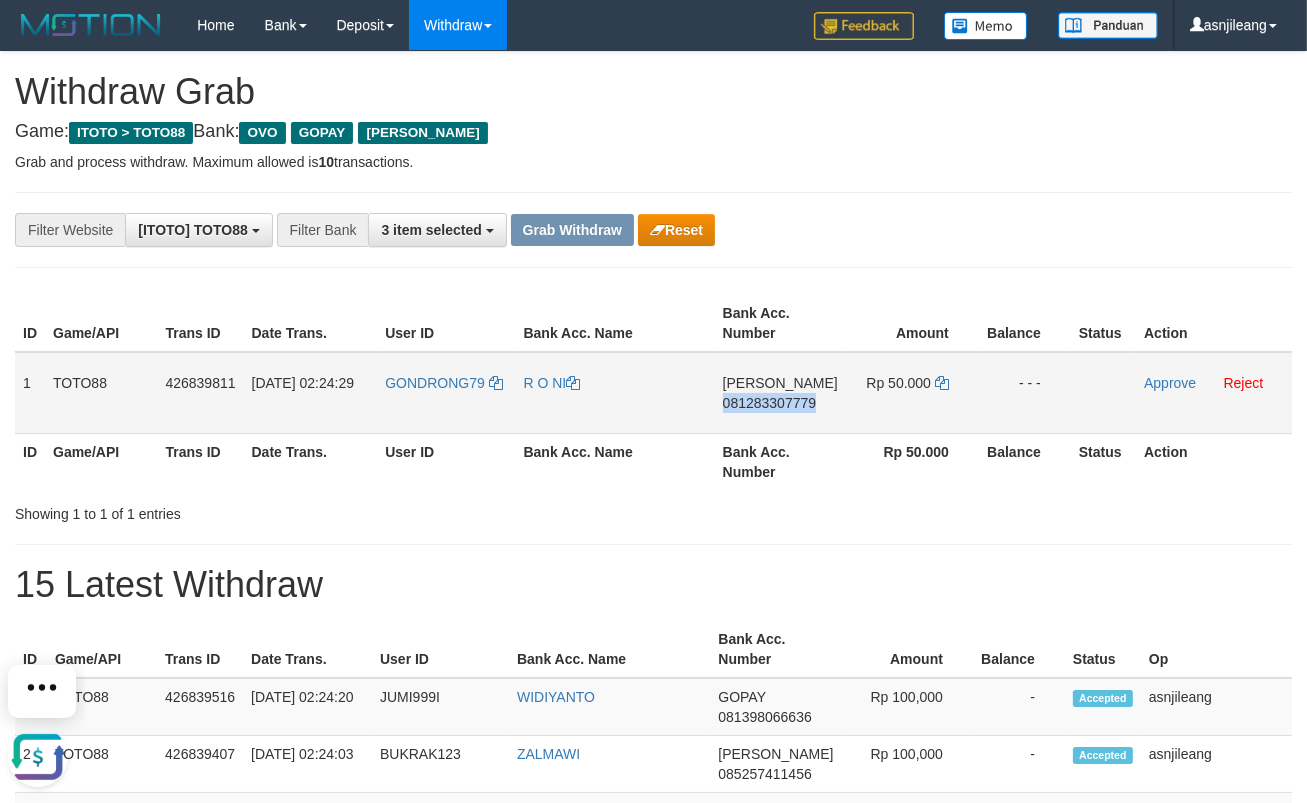 scroll, scrollTop: 0, scrollLeft: 0, axis: both 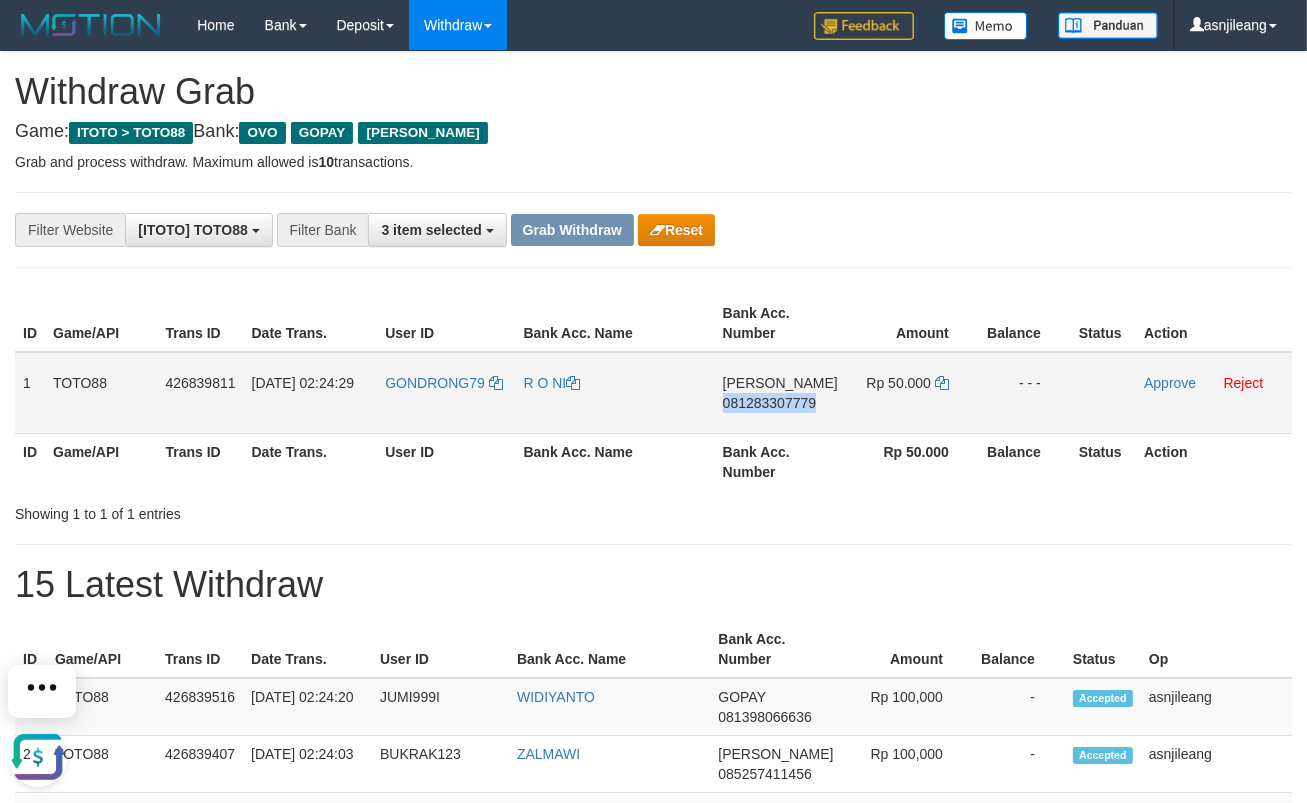 copy on "081283307779" 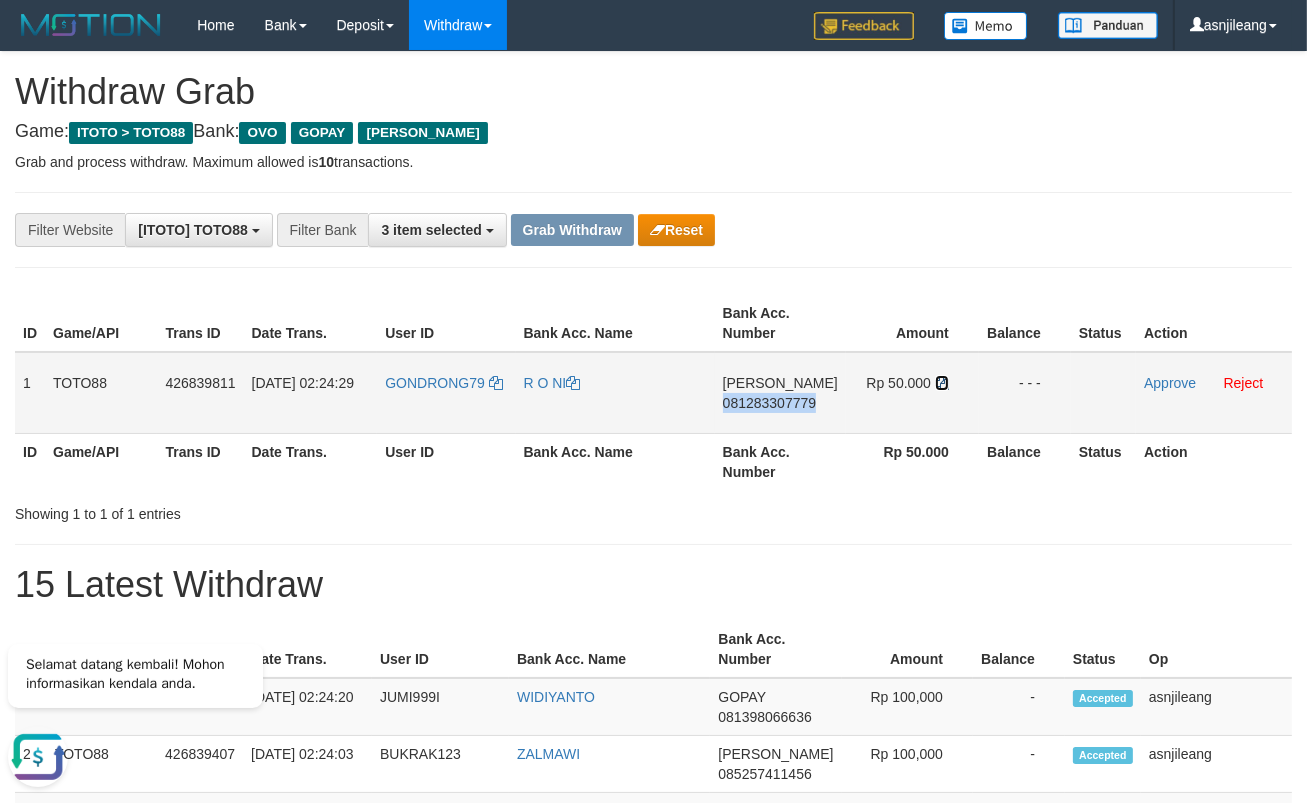 click at bounding box center [942, 383] 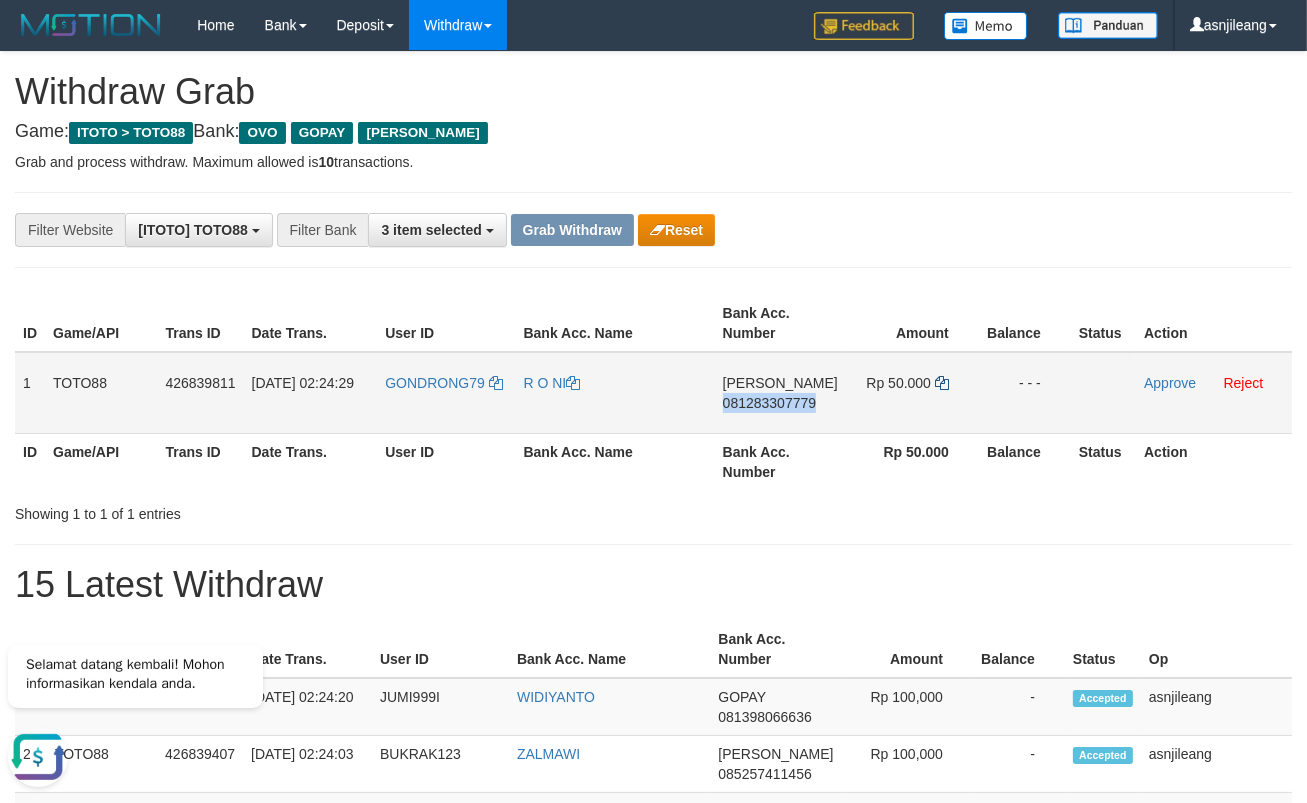 copy on "081283307779" 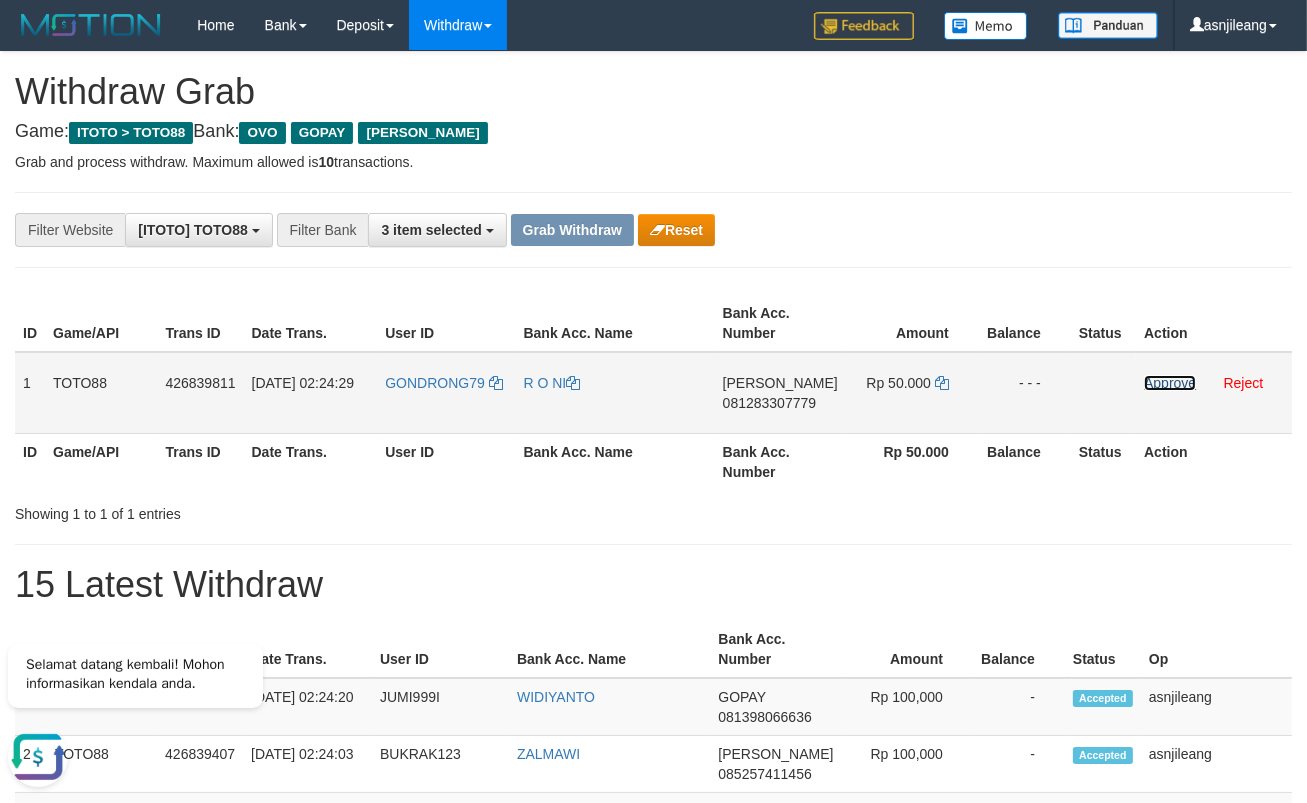 click on "Approve" at bounding box center (1170, 383) 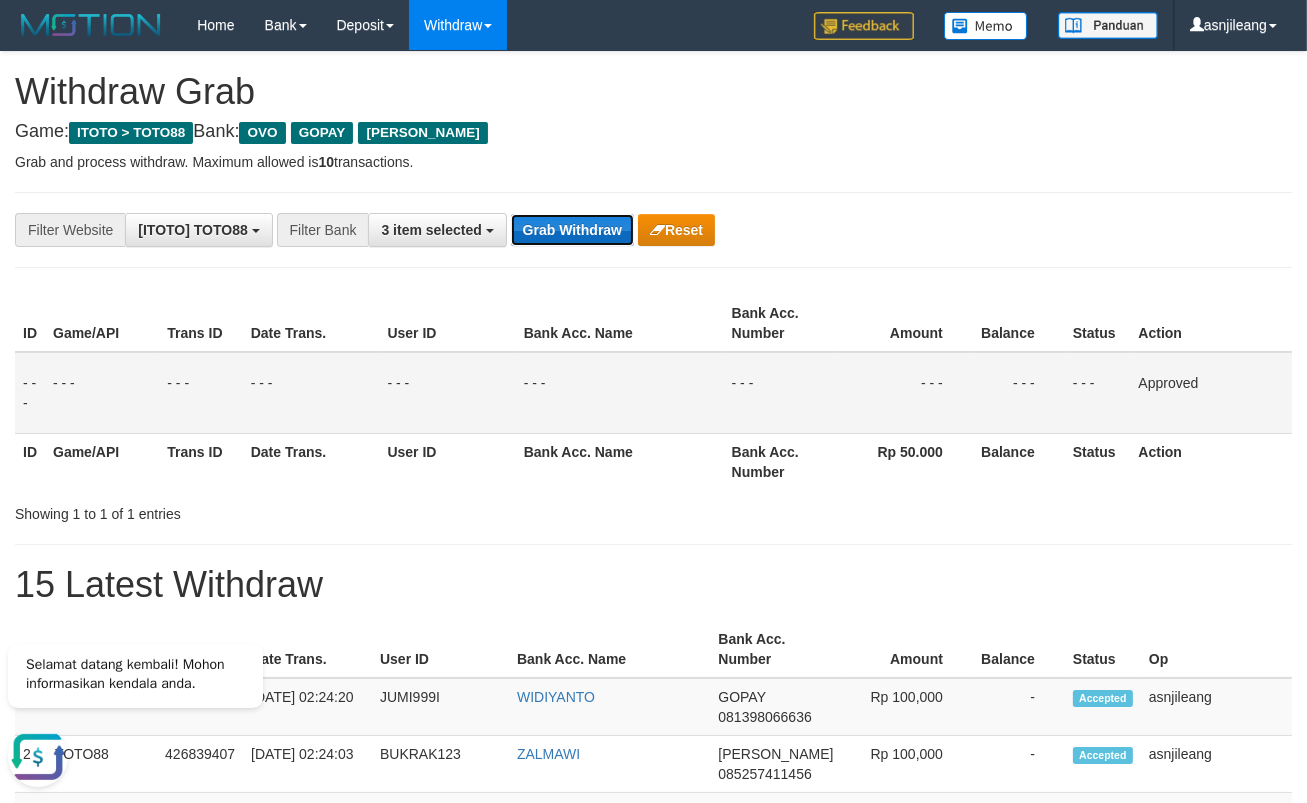 click on "Grab Withdraw" at bounding box center [572, 230] 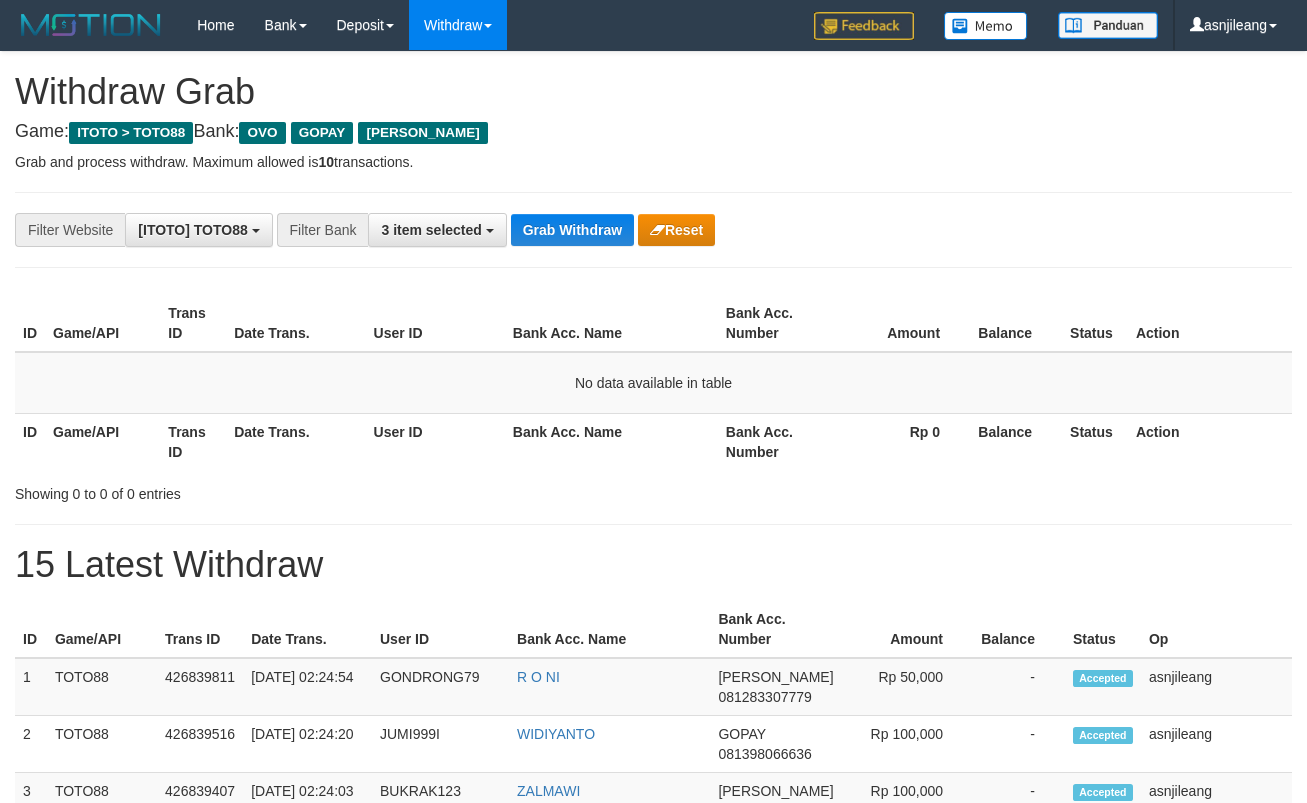 scroll, scrollTop: 0, scrollLeft: 0, axis: both 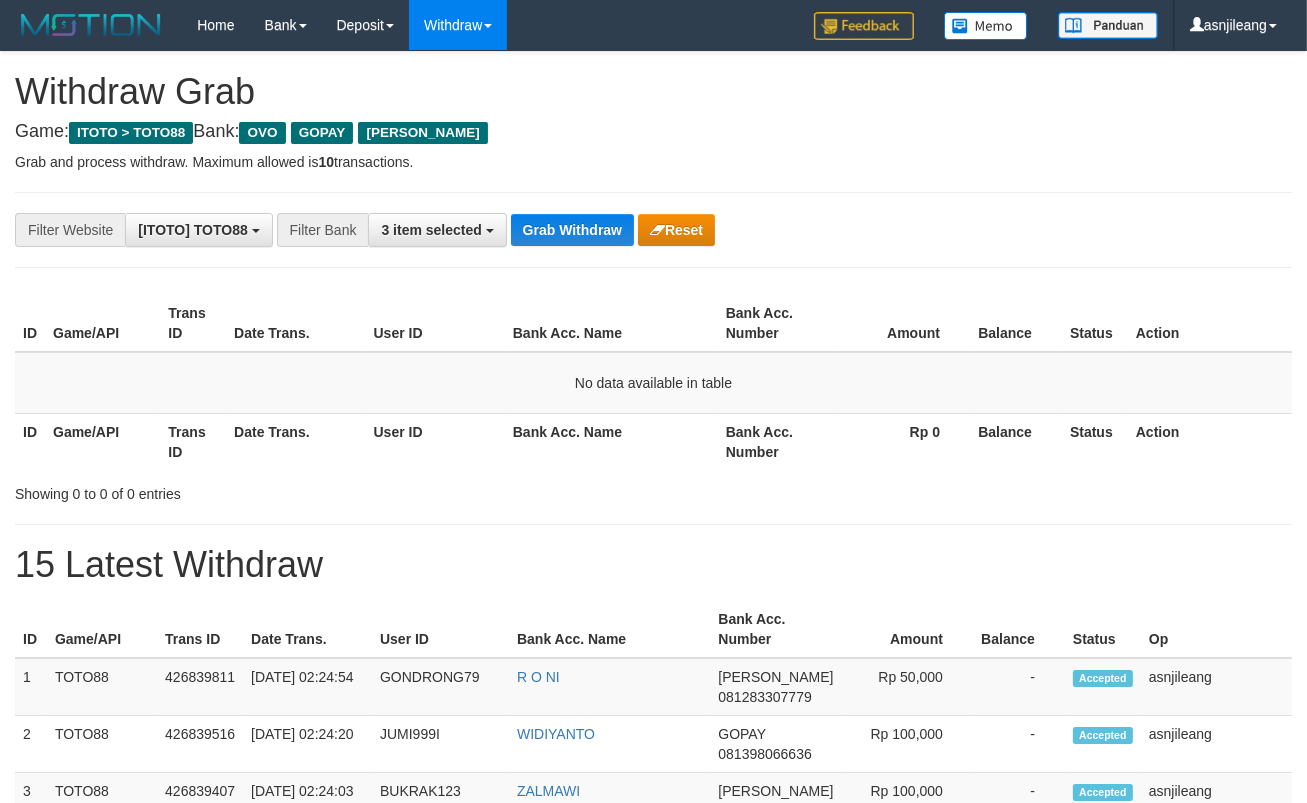 click on "Grab Withdraw" at bounding box center [572, 230] 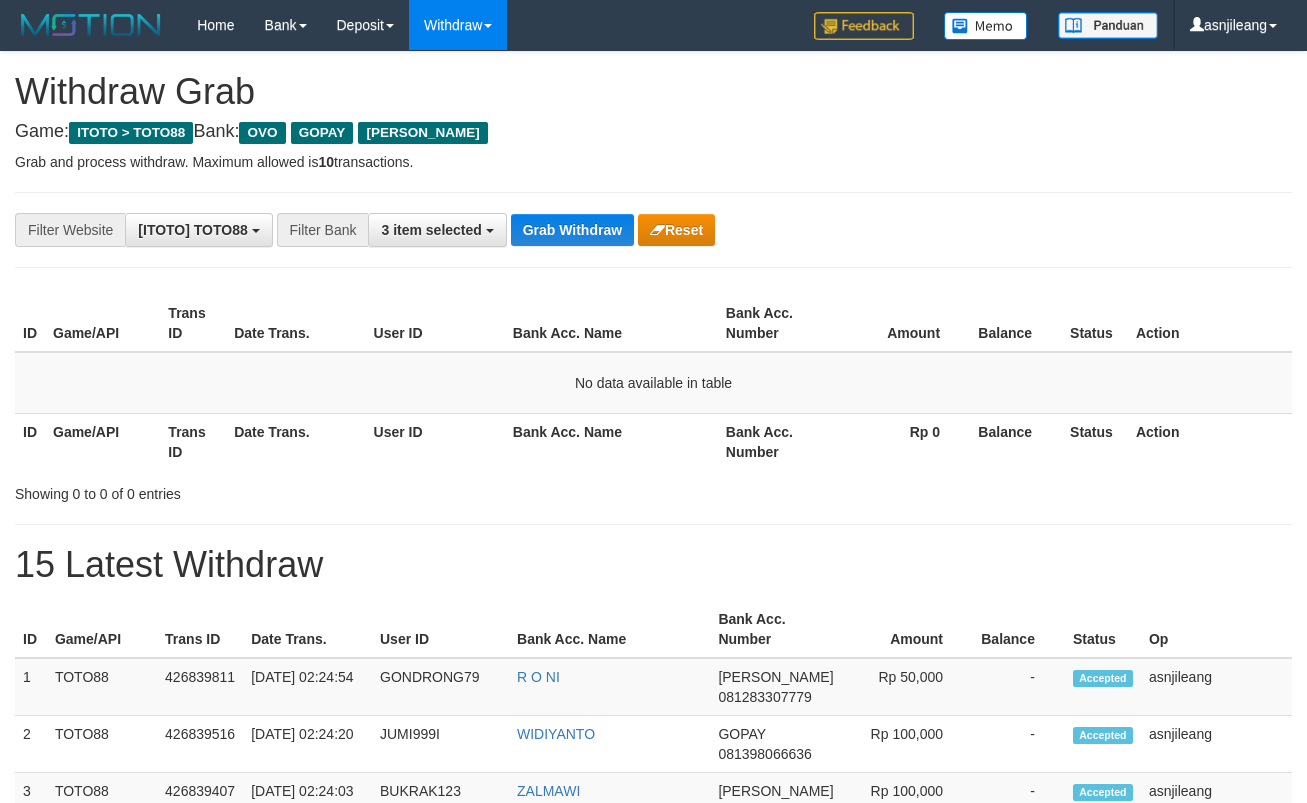 scroll, scrollTop: 0, scrollLeft: 0, axis: both 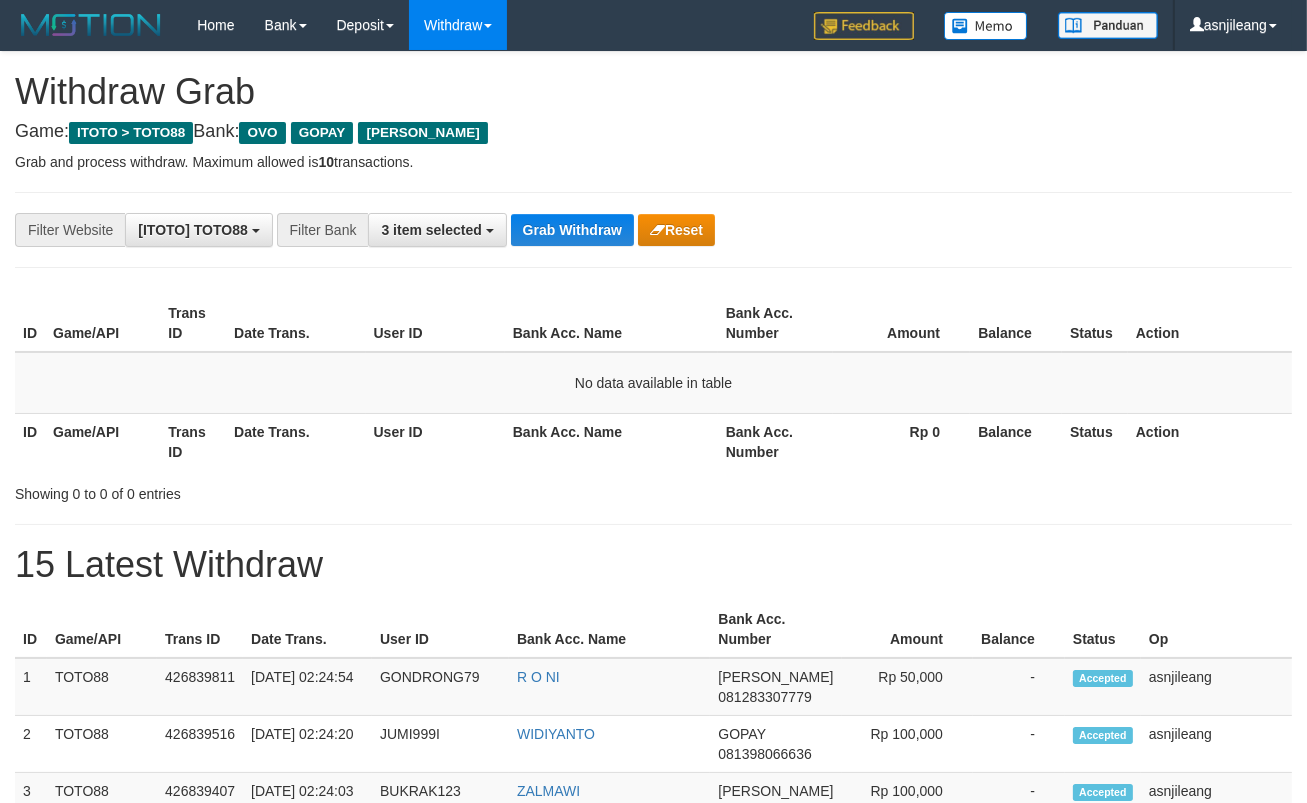 click on "Grab Withdraw" at bounding box center (572, 230) 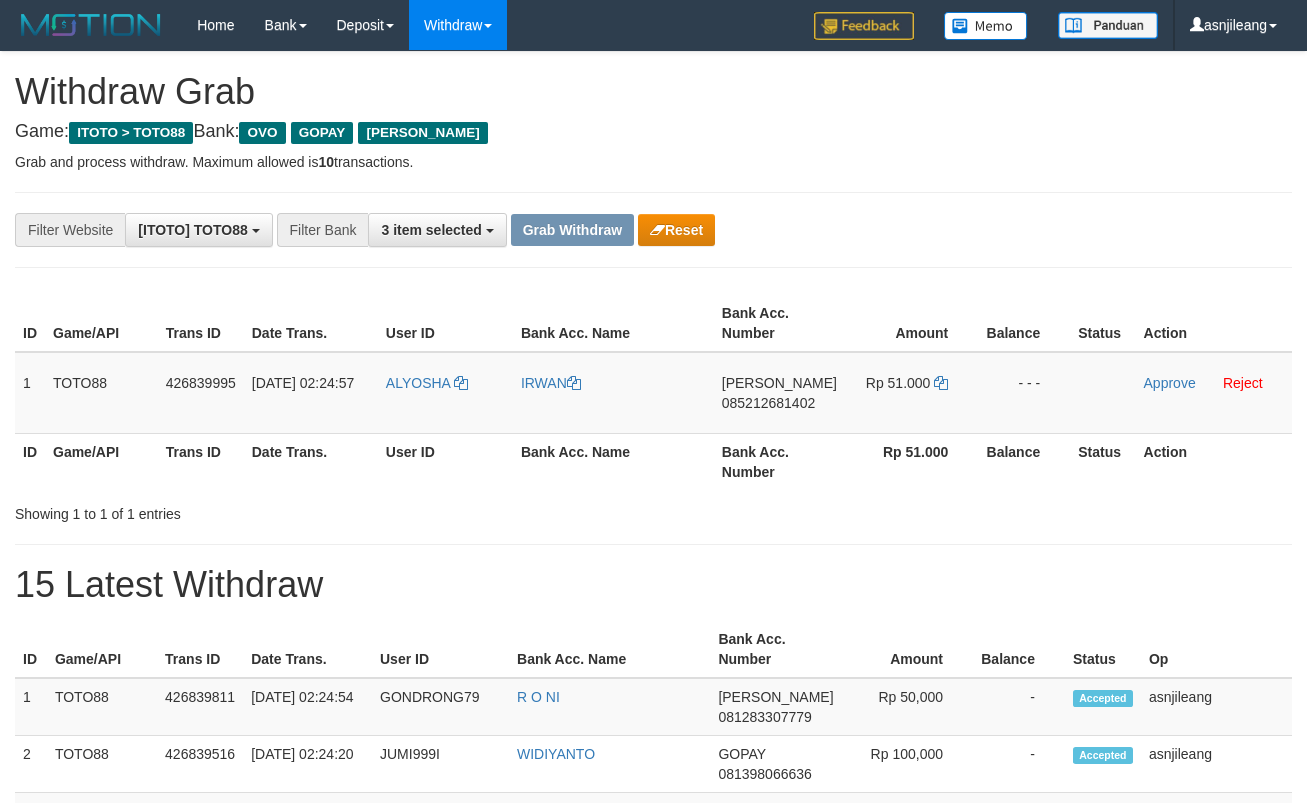 scroll, scrollTop: 0, scrollLeft: 0, axis: both 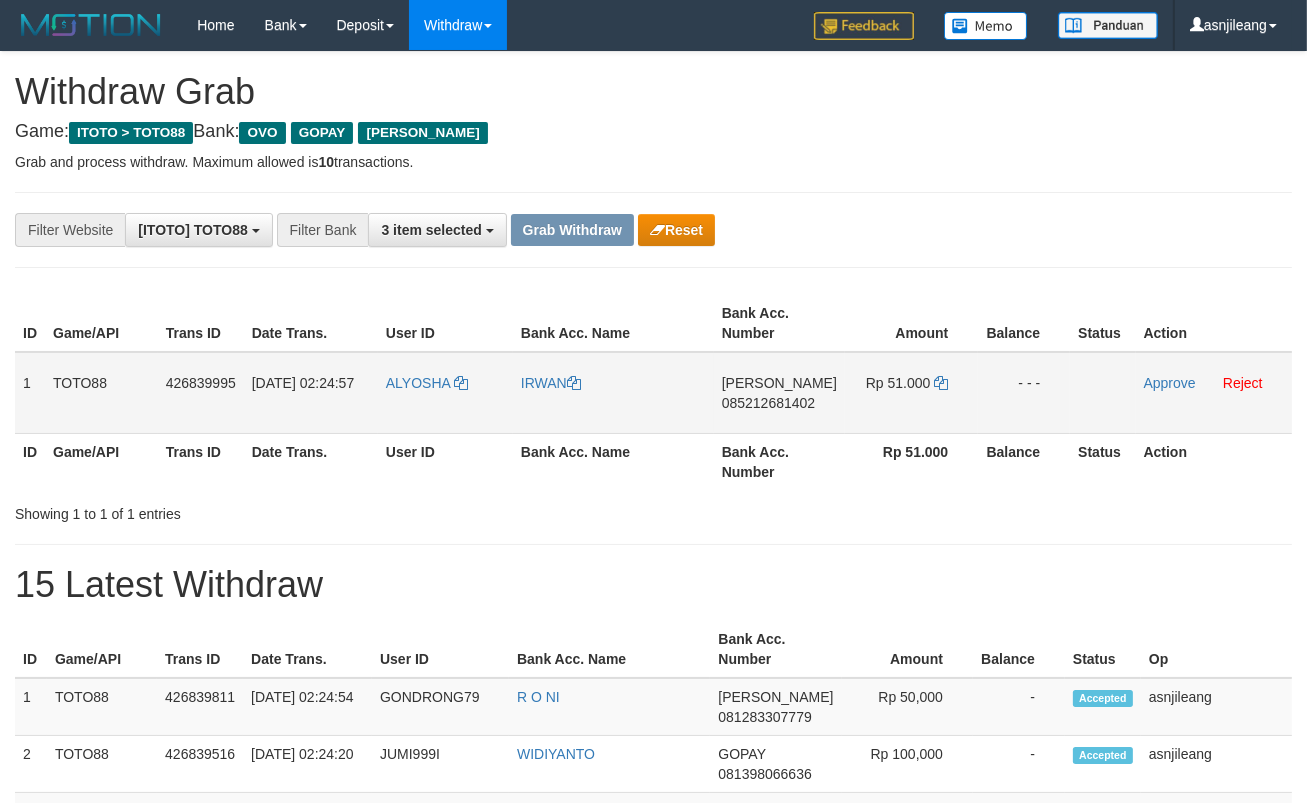 click on "DANA
085212681402" at bounding box center [779, 393] 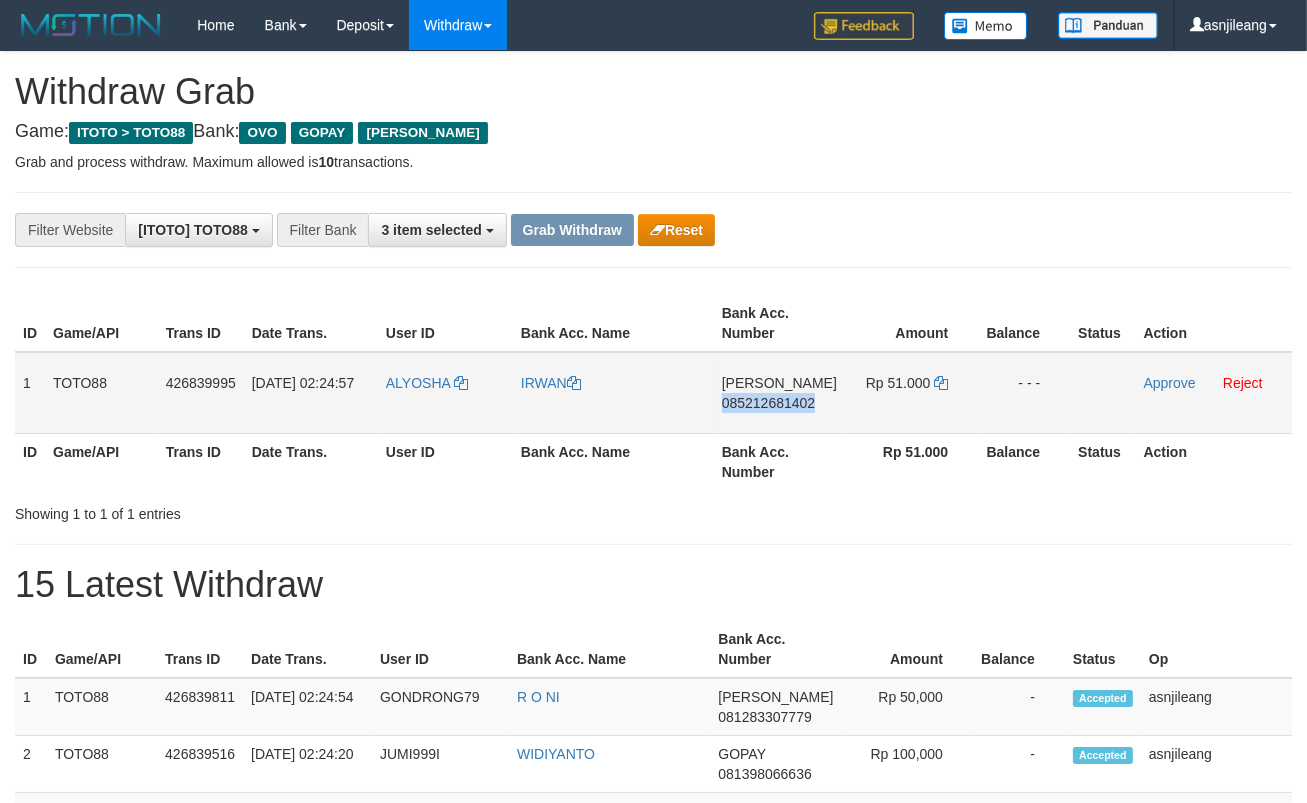click on "DANA
085212681402" at bounding box center [779, 393] 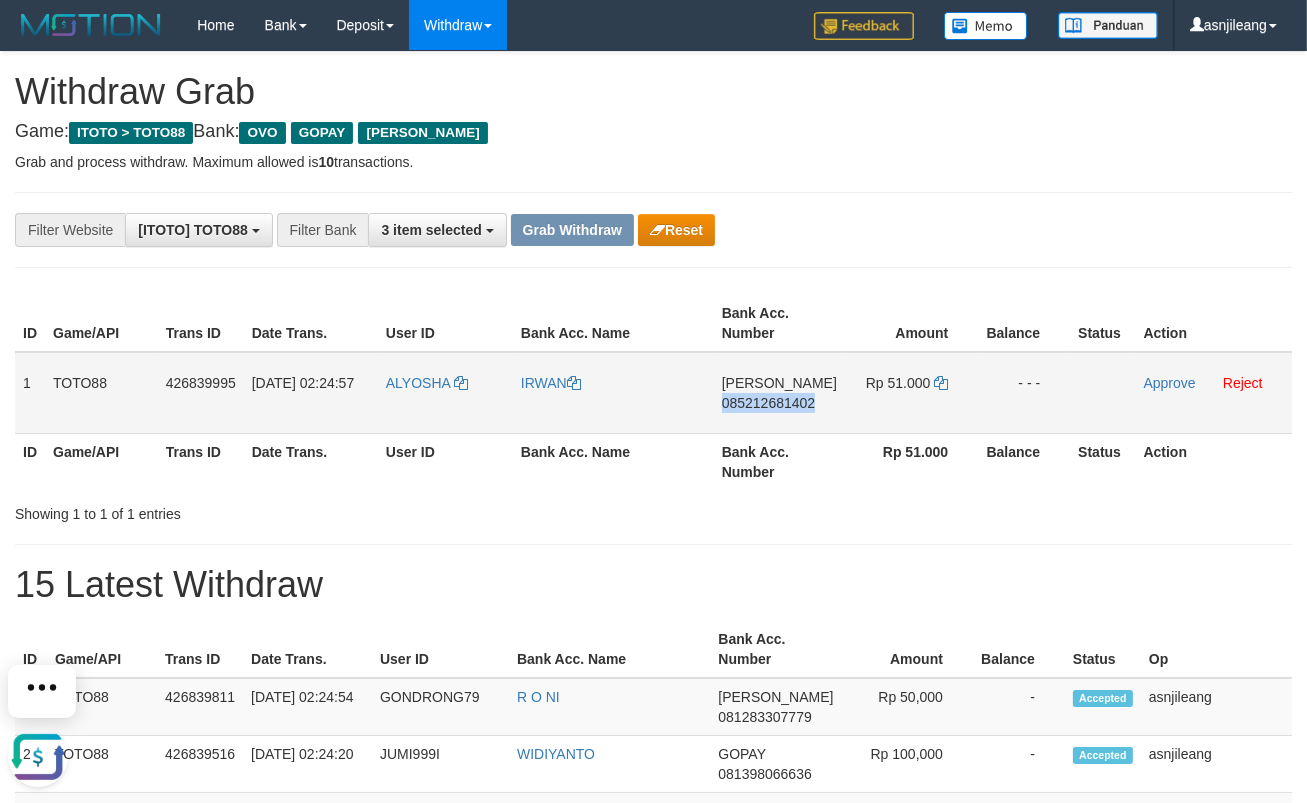 scroll, scrollTop: 0, scrollLeft: 0, axis: both 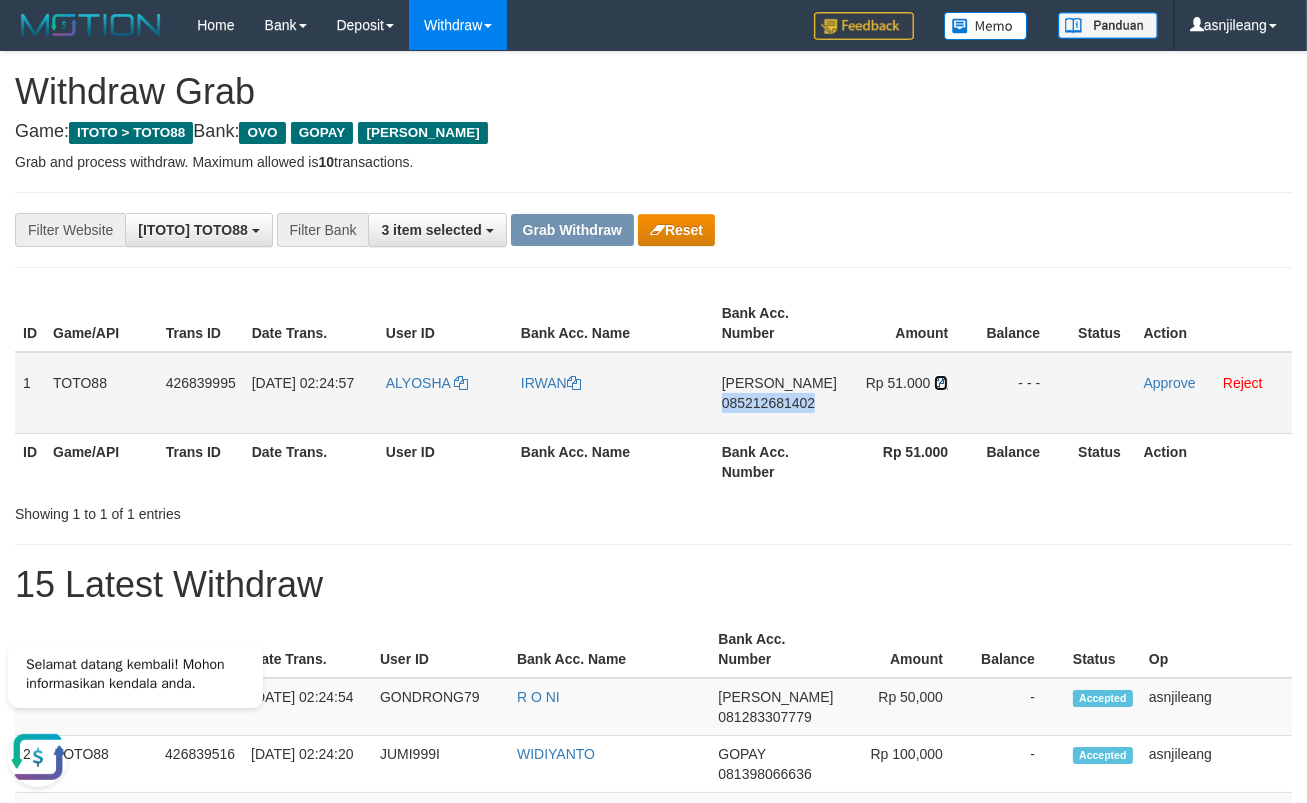 click at bounding box center [941, 383] 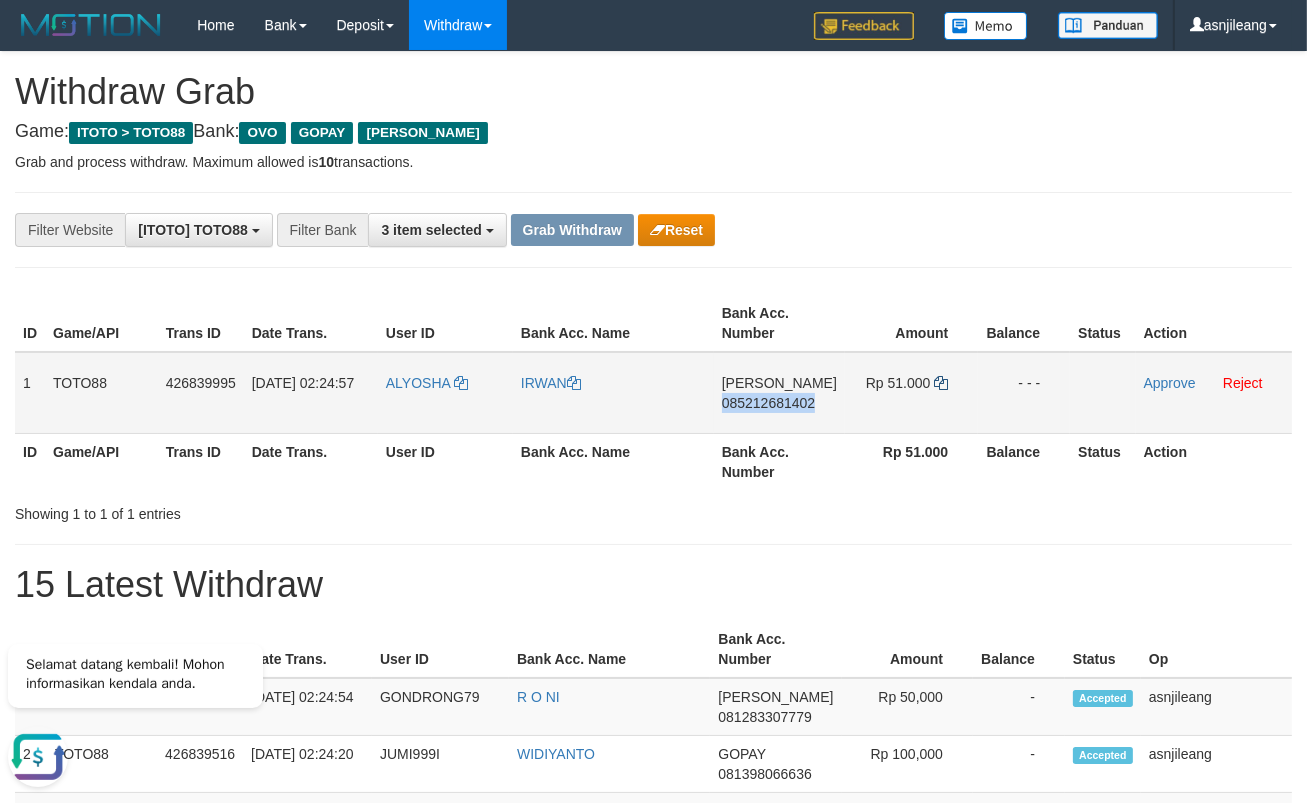 copy on "085212681402" 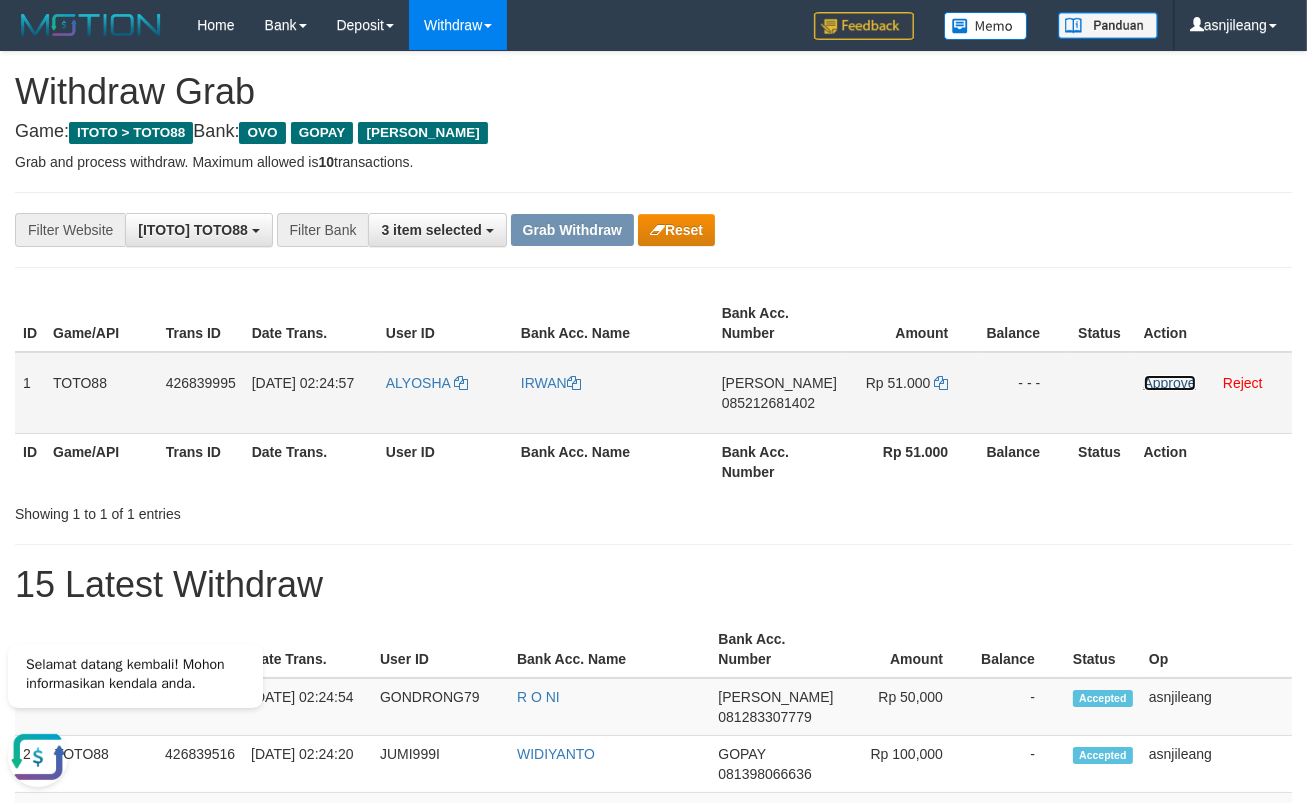 click on "Approve" at bounding box center [1170, 383] 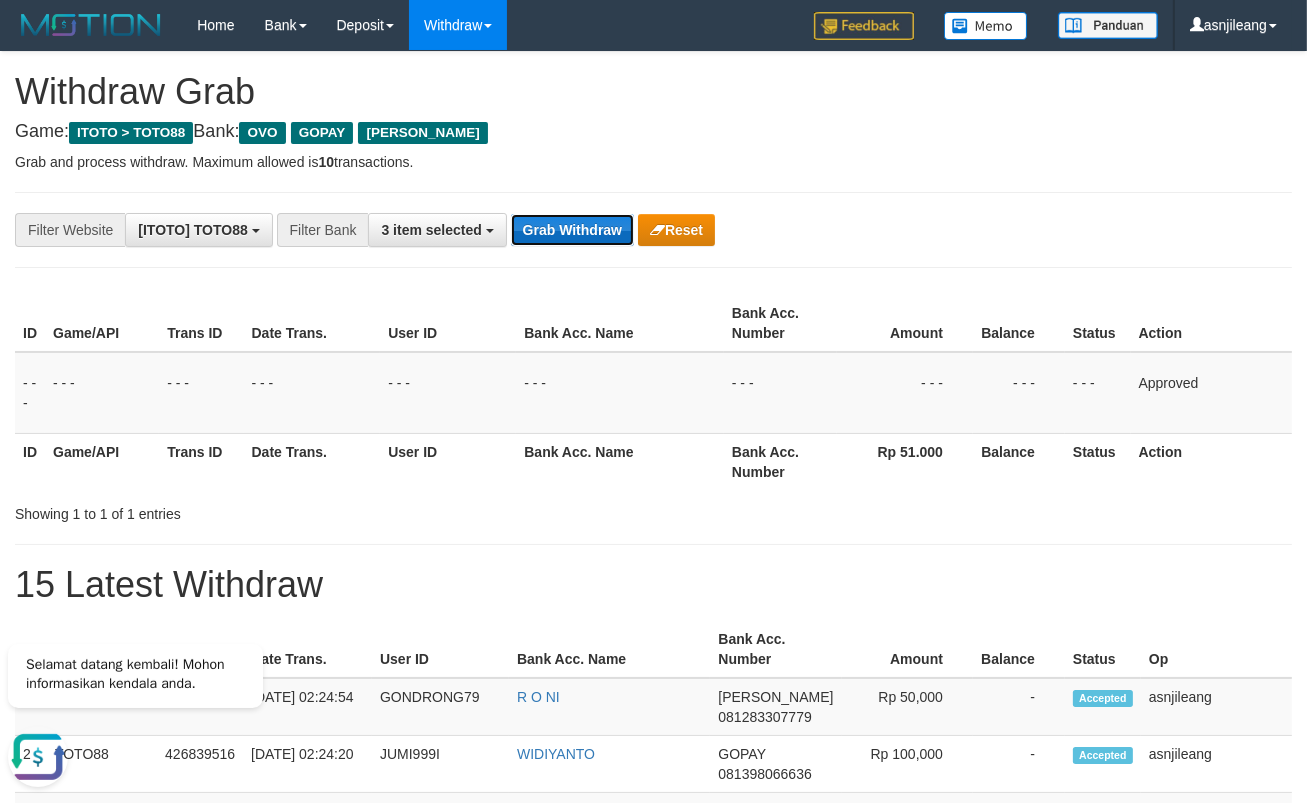 click on "Grab Withdraw" at bounding box center (572, 230) 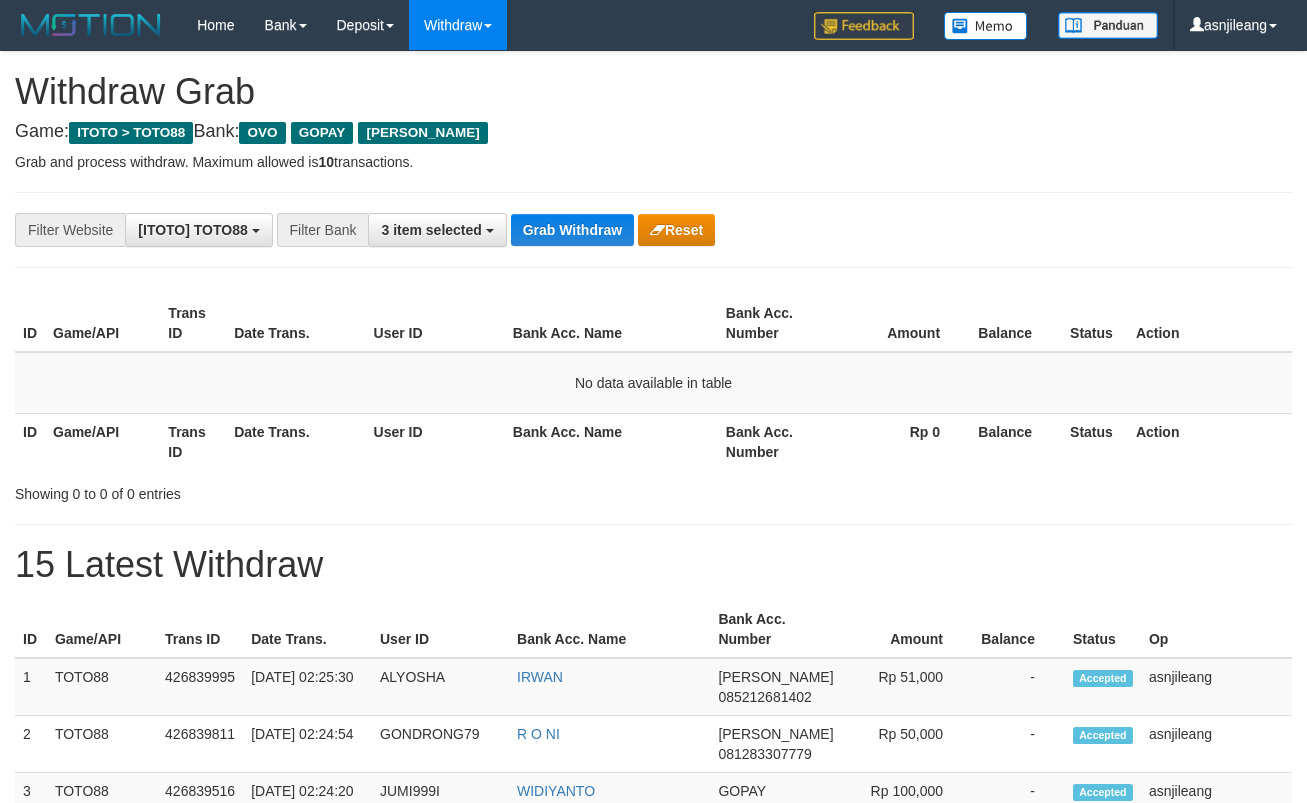 scroll, scrollTop: 0, scrollLeft: 0, axis: both 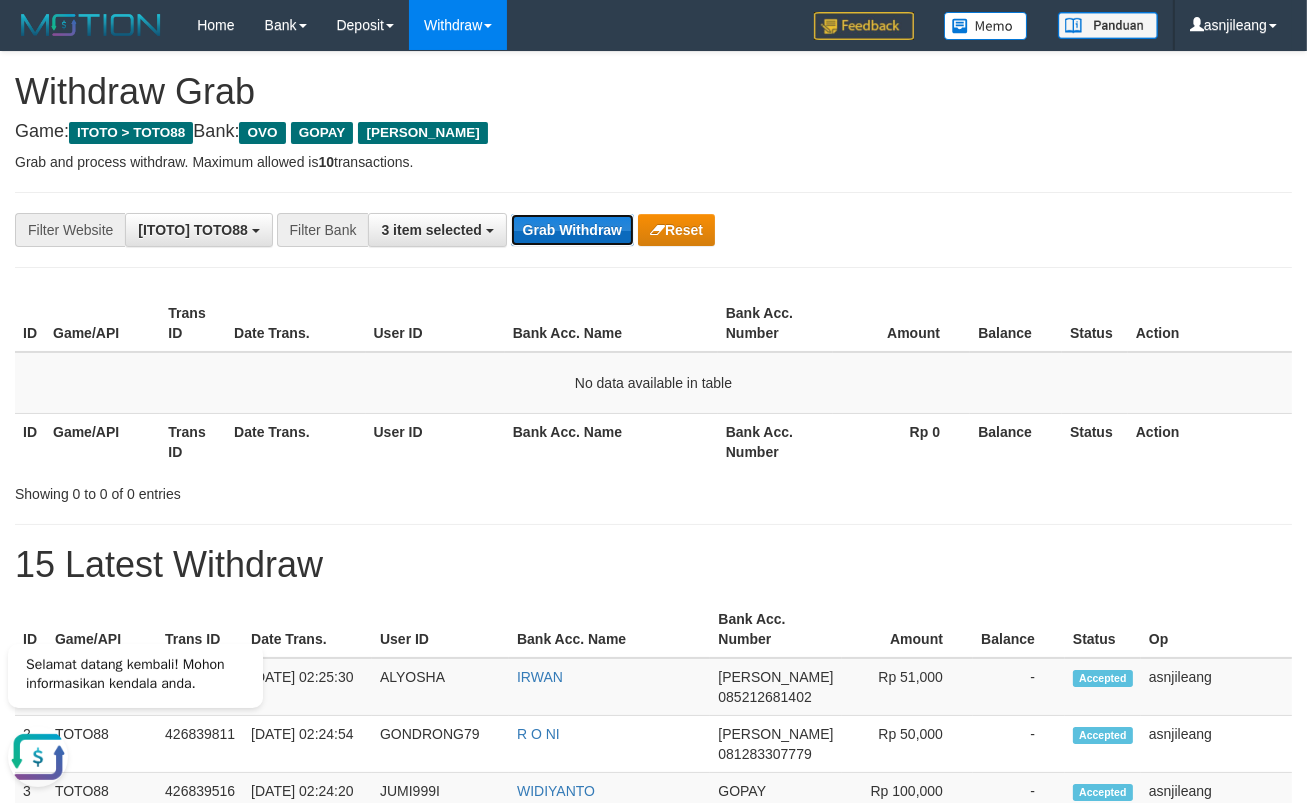 click on "Grab Withdraw" at bounding box center [572, 230] 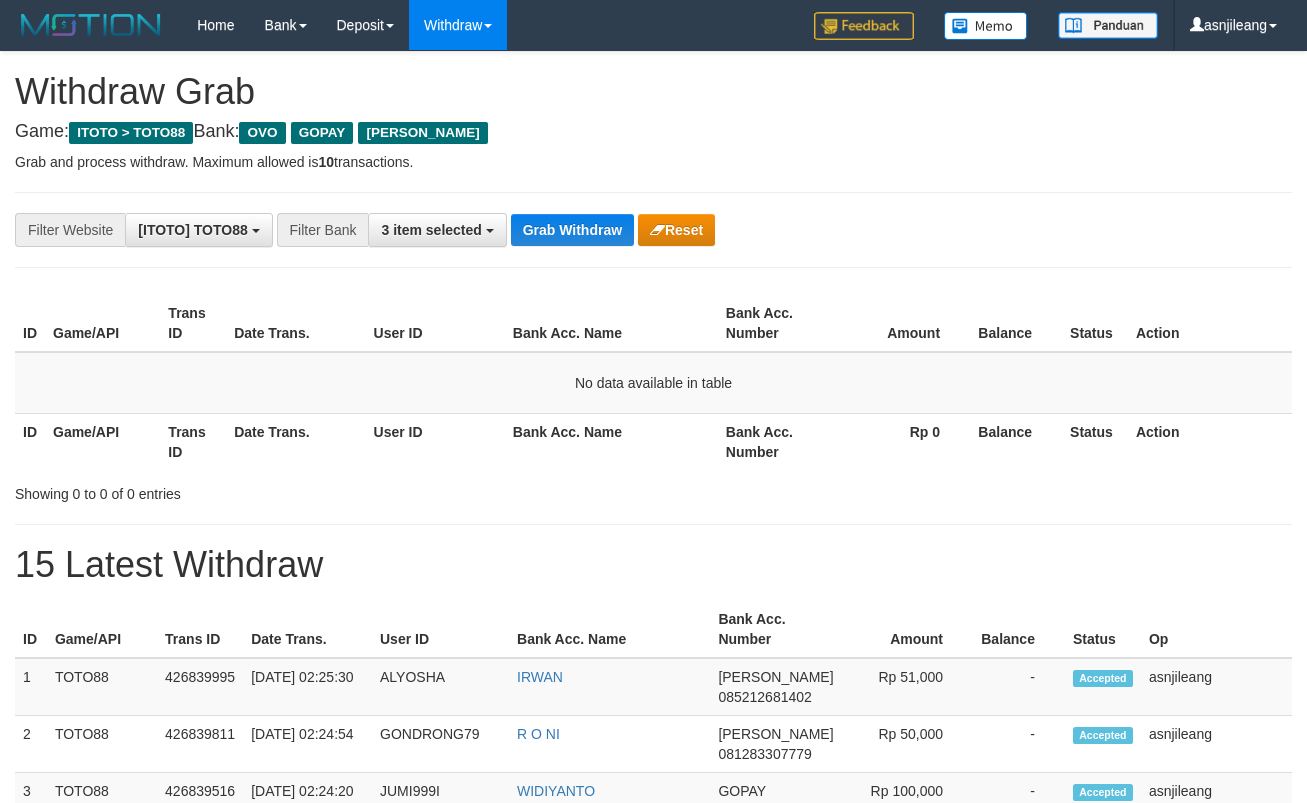 scroll, scrollTop: 0, scrollLeft: 0, axis: both 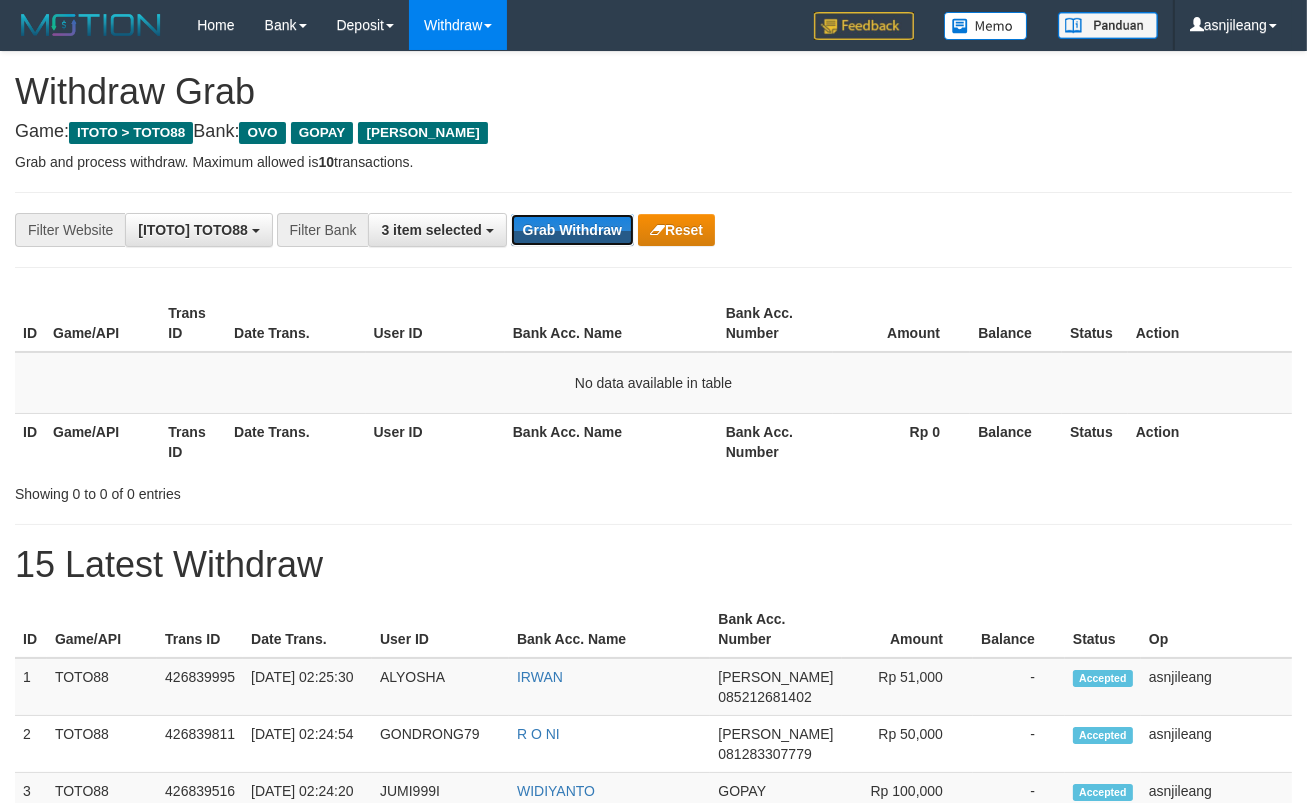 click on "Grab Withdraw" at bounding box center [572, 230] 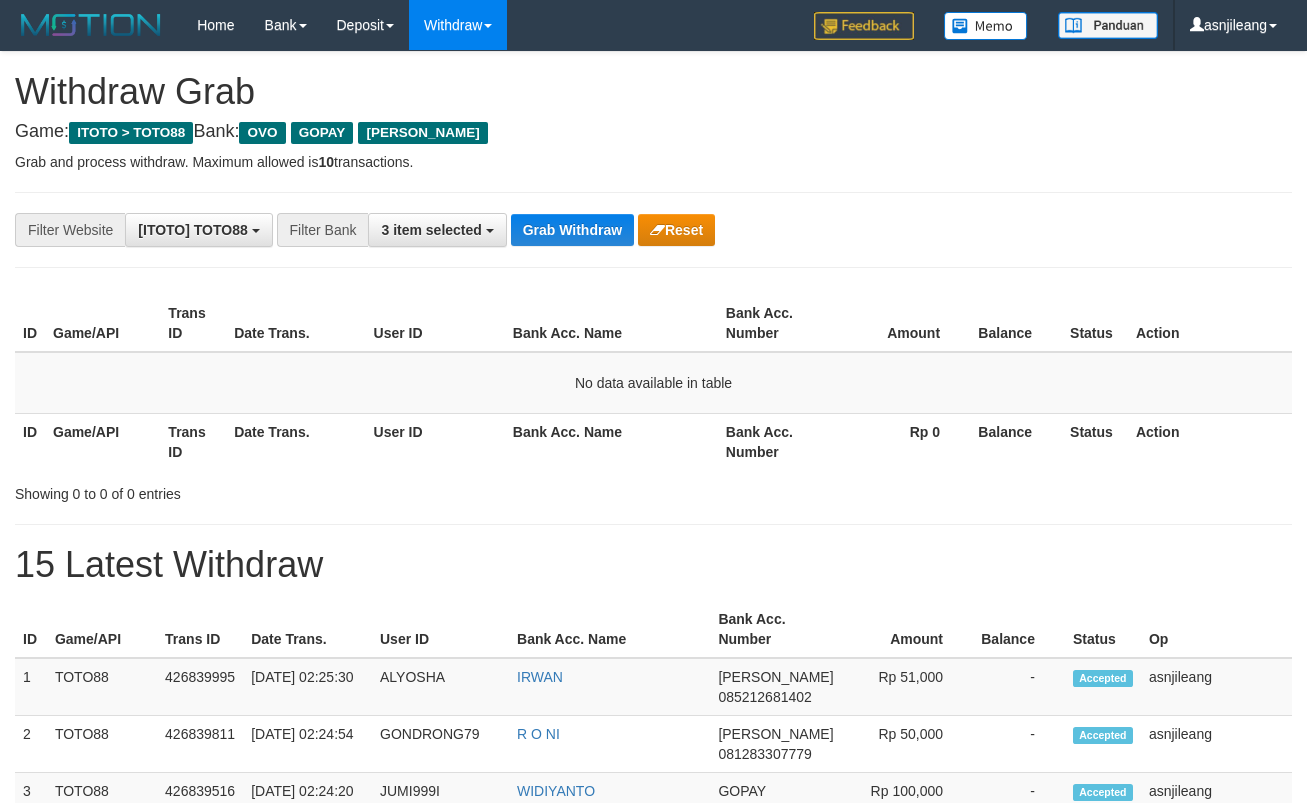 scroll, scrollTop: 0, scrollLeft: 0, axis: both 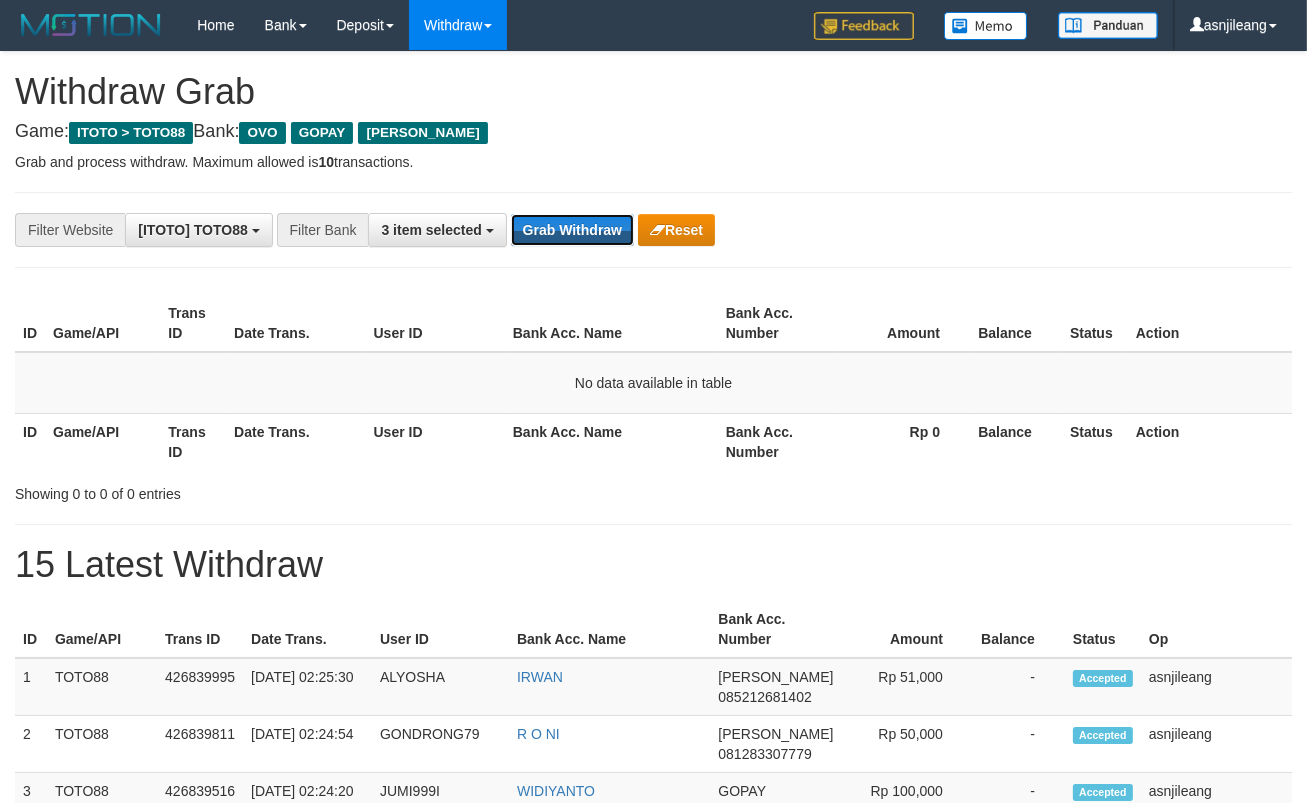 click on "Grab Withdraw" at bounding box center [572, 230] 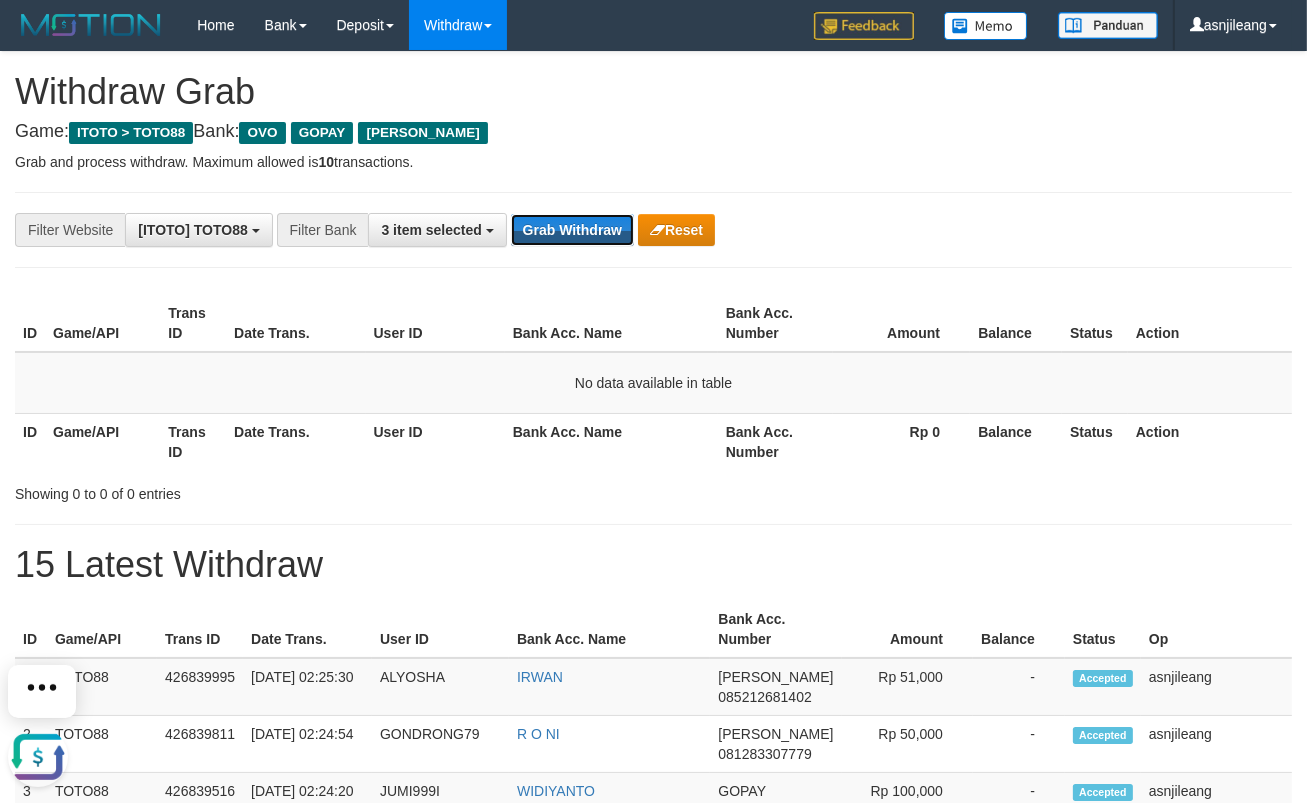 scroll, scrollTop: 0, scrollLeft: 0, axis: both 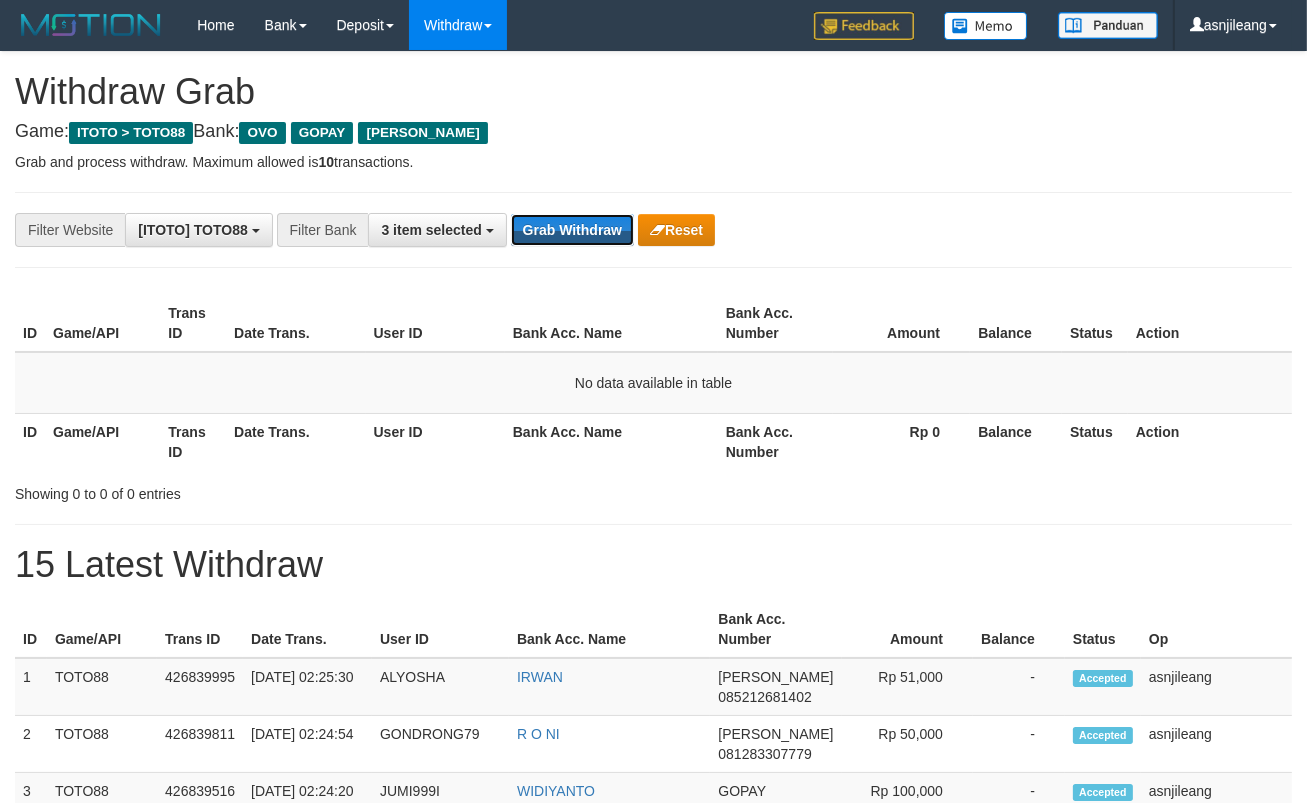 click on "Grab Withdraw" at bounding box center (572, 230) 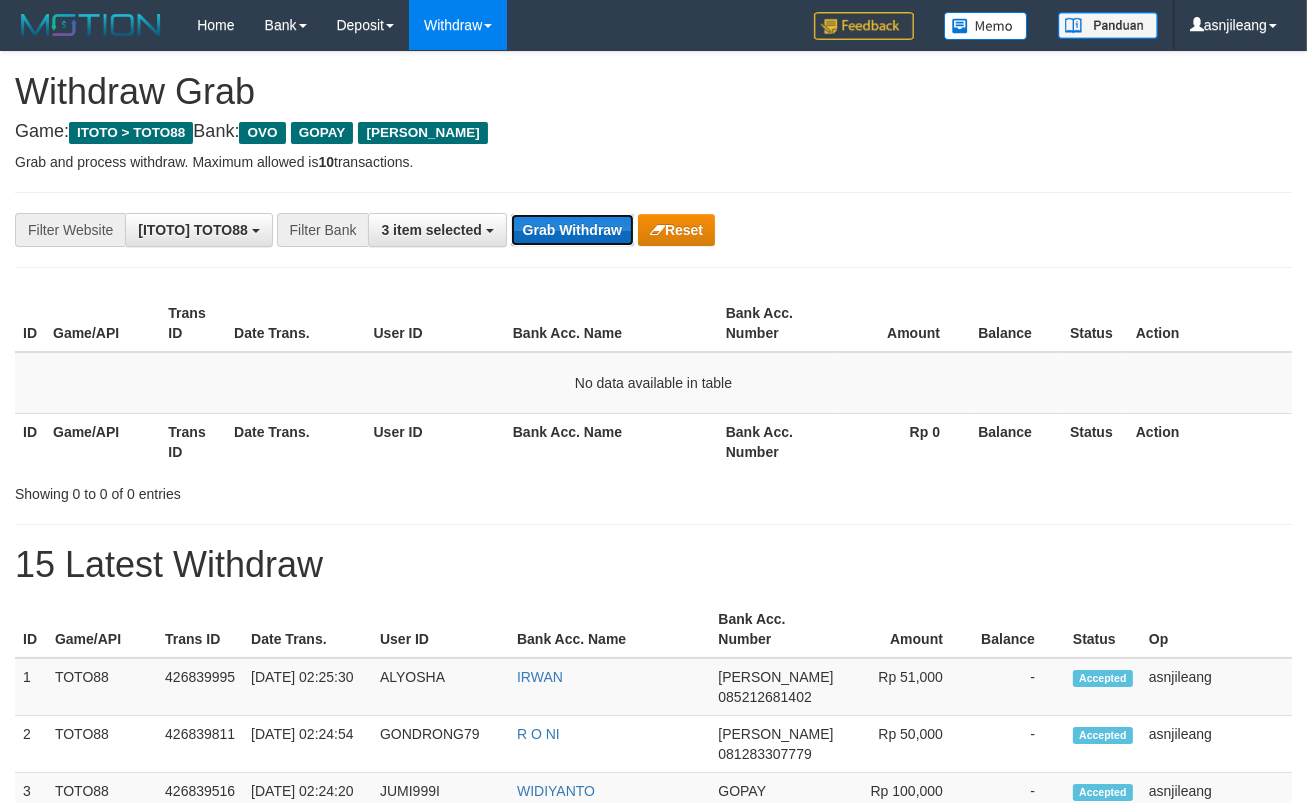 drag, startPoint x: 0, startPoint y: 0, endPoint x: 594, endPoint y: 238, distance: 639.90625 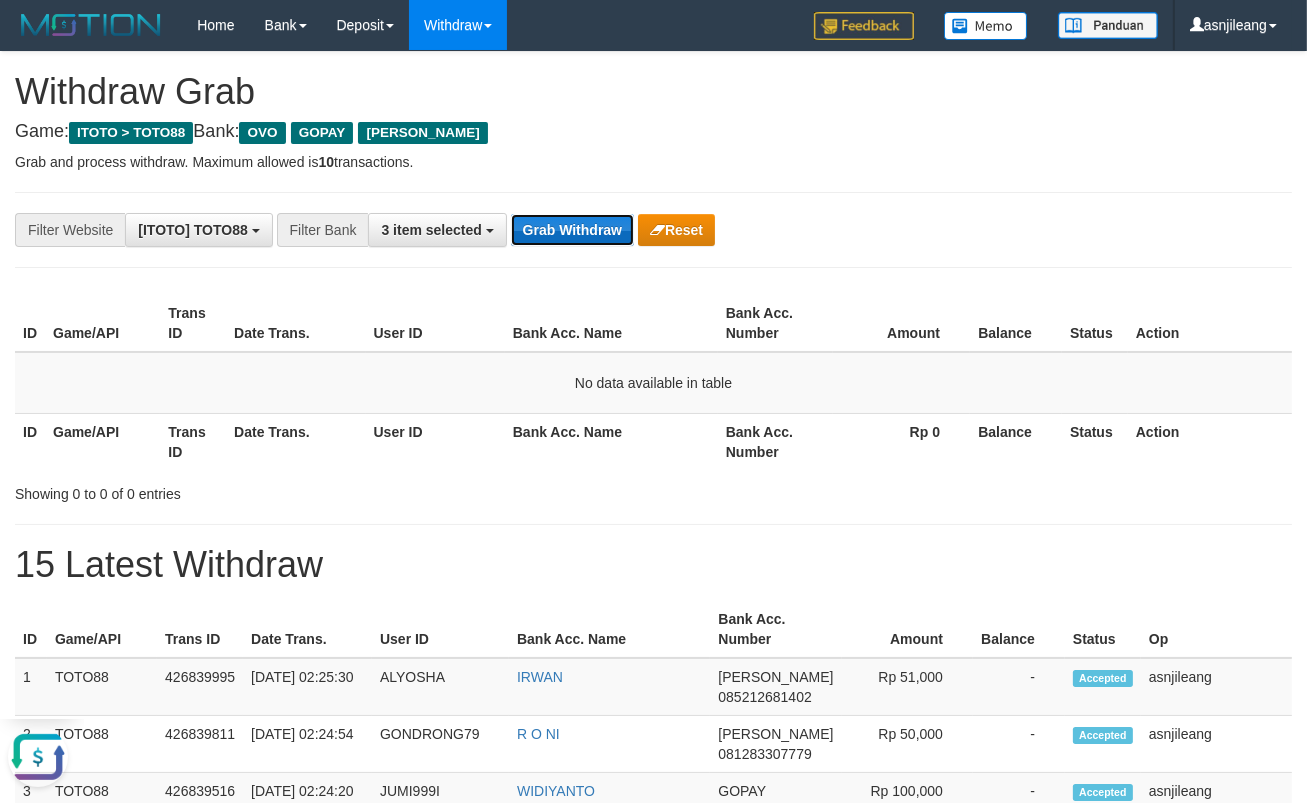 scroll, scrollTop: 0, scrollLeft: 0, axis: both 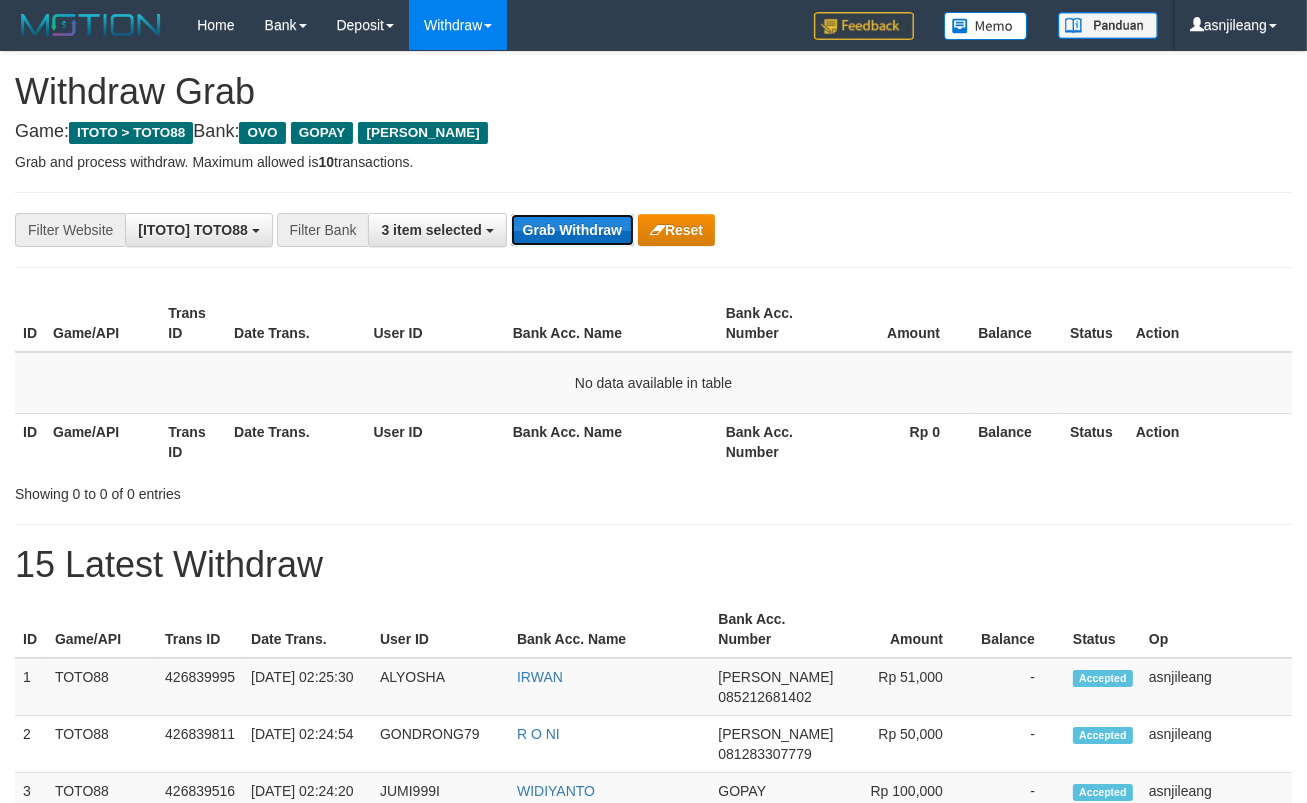 click on "Grab Withdraw" at bounding box center (572, 230) 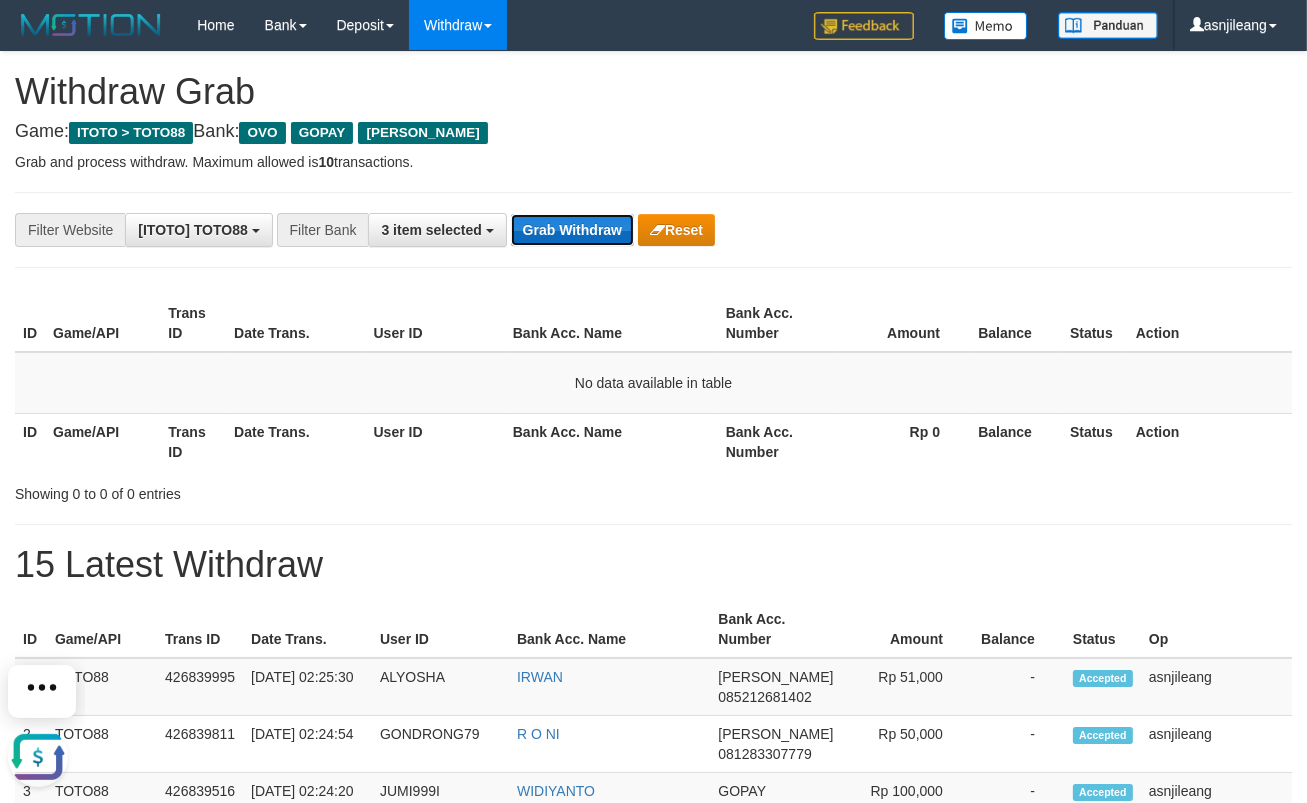 scroll, scrollTop: 0, scrollLeft: 0, axis: both 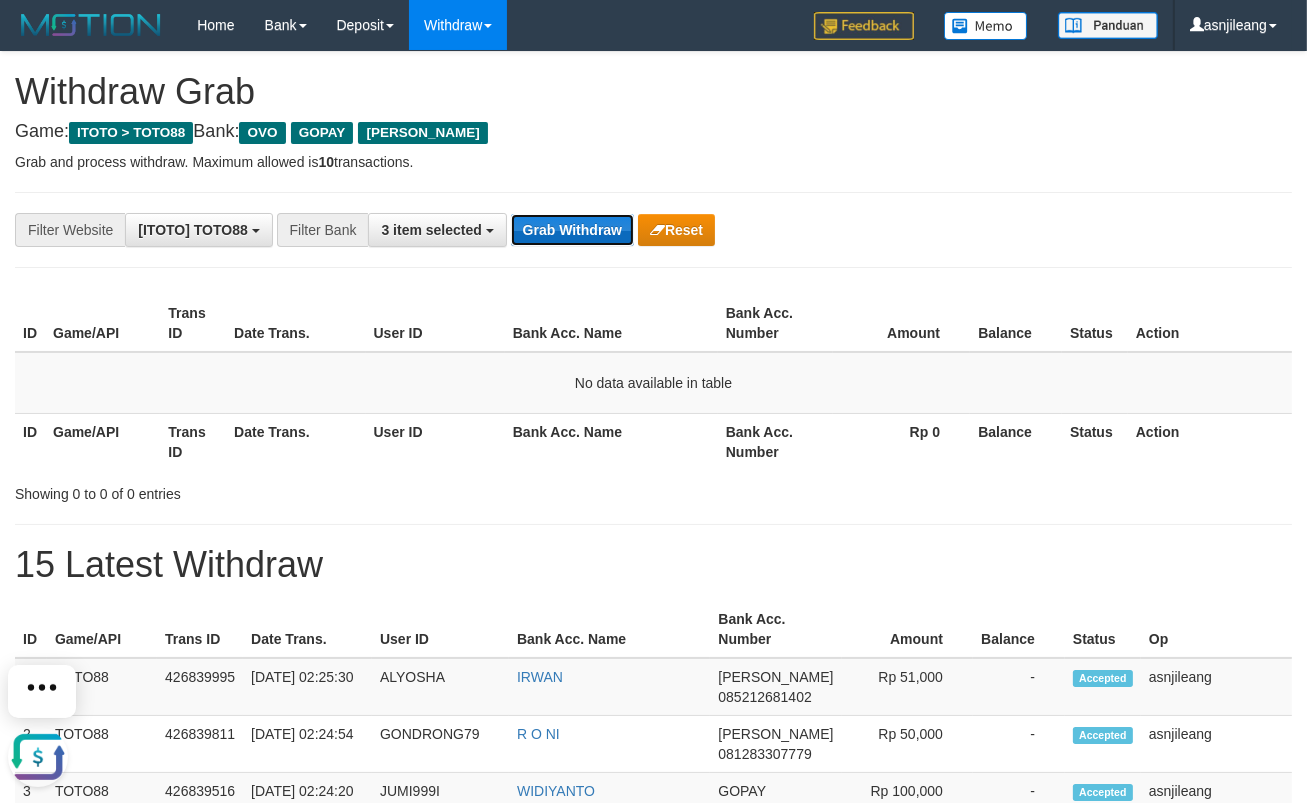 click on "Grab Withdraw" at bounding box center (572, 230) 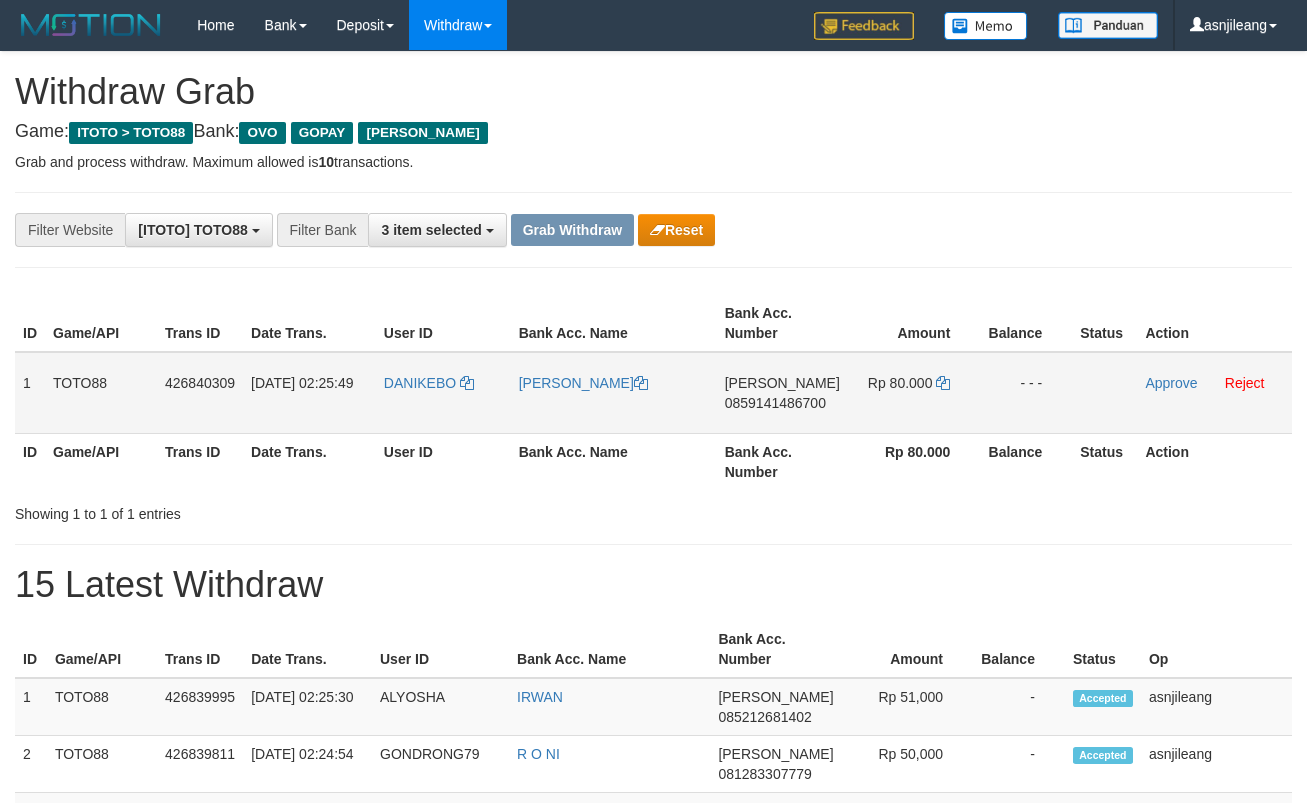 scroll, scrollTop: 0, scrollLeft: 0, axis: both 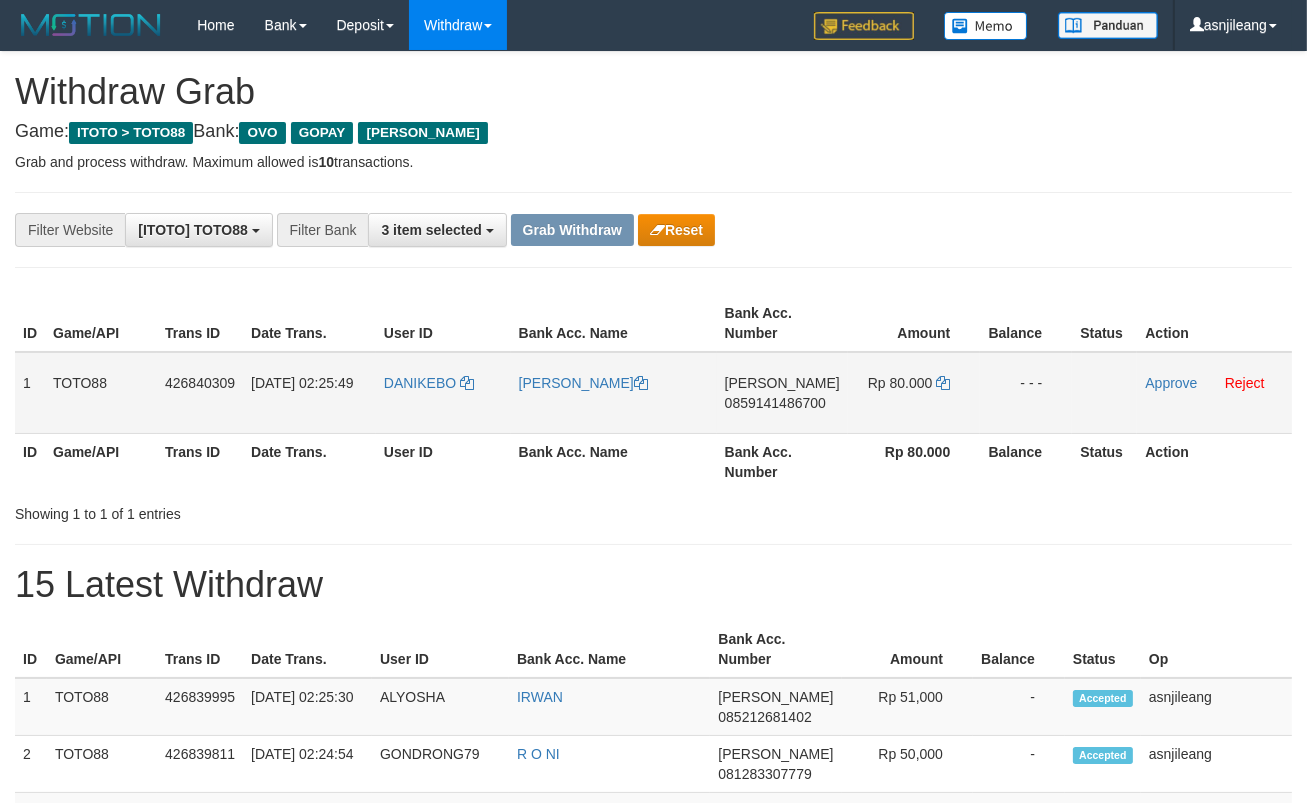click on "[PERSON_NAME]
0859141486700" at bounding box center [782, 393] 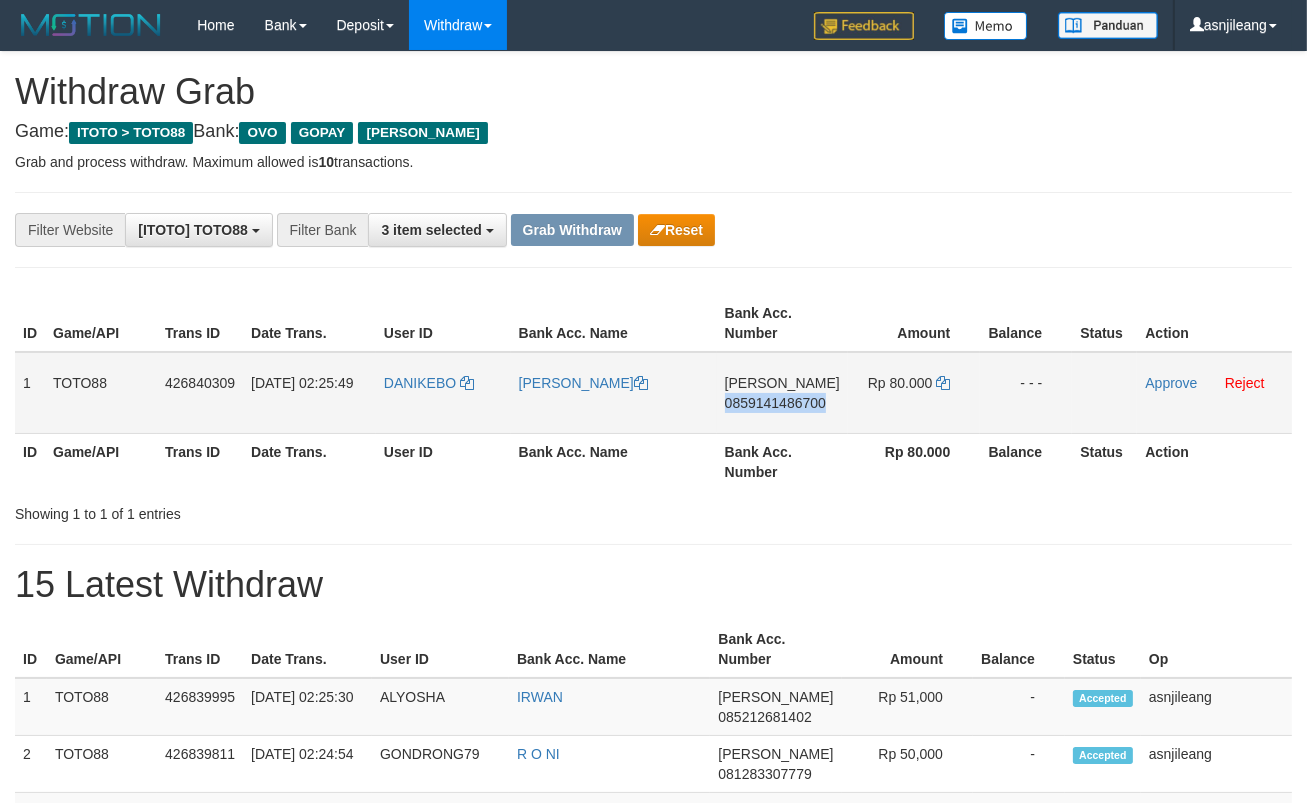 click on "DANA
0859141486700" at bounding box center [782, 393] 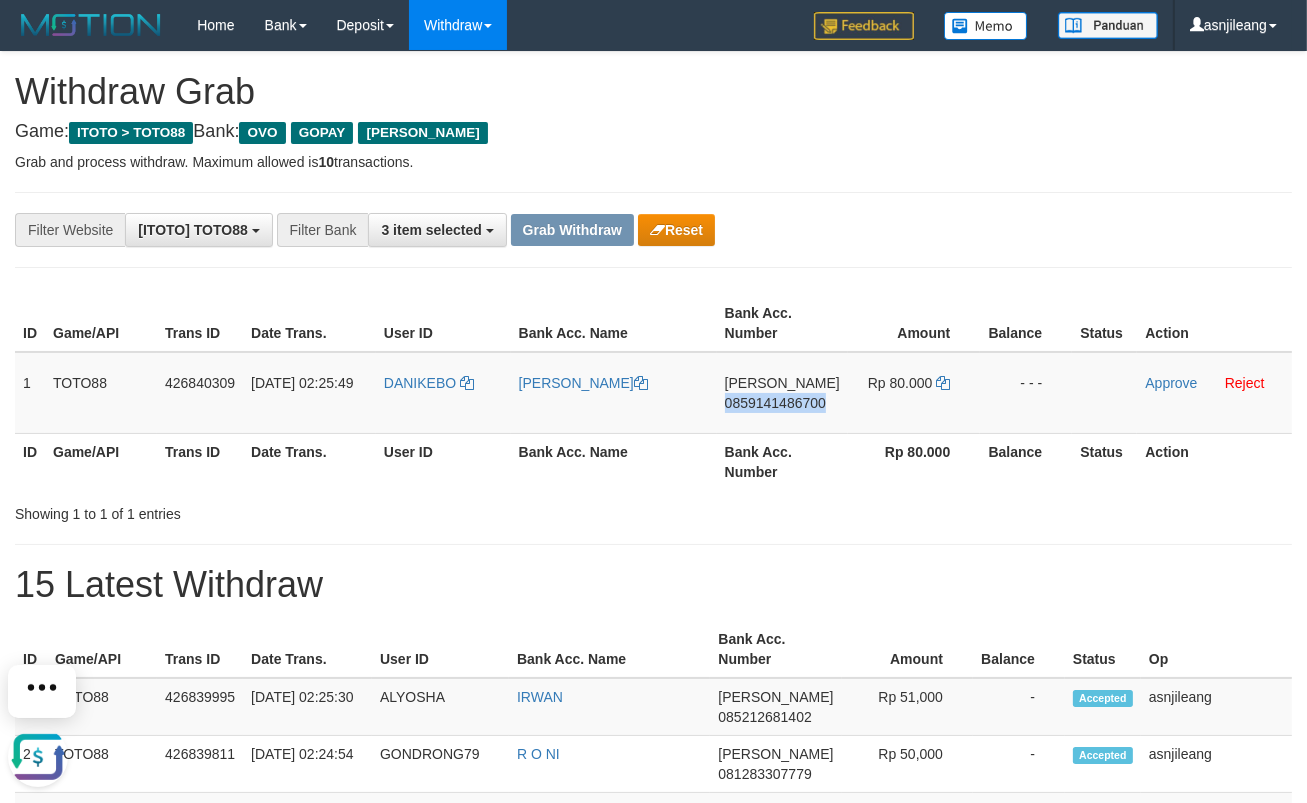 scroll, scrollTop: 0, scrollLeft: 0, axis: both 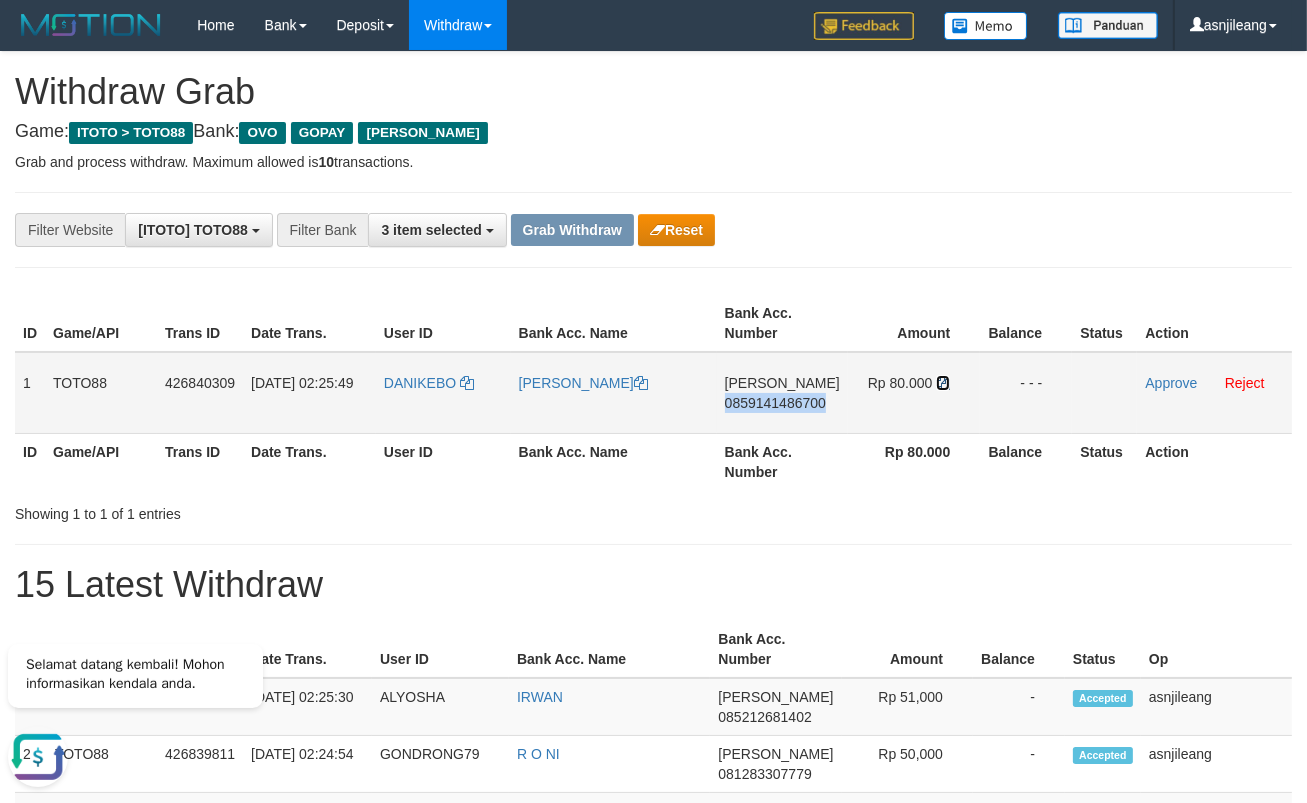 click at bounding box center (943, 383) 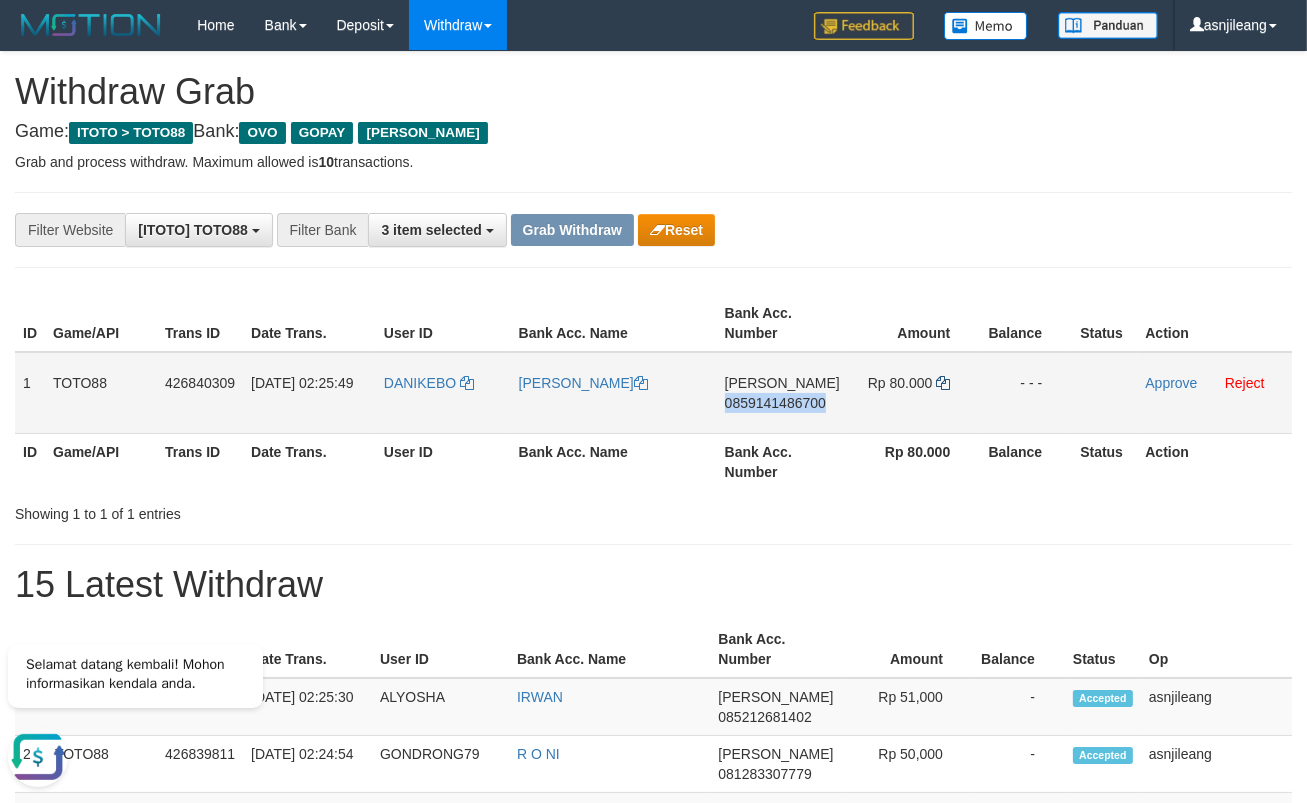 copy on "0859141486700" 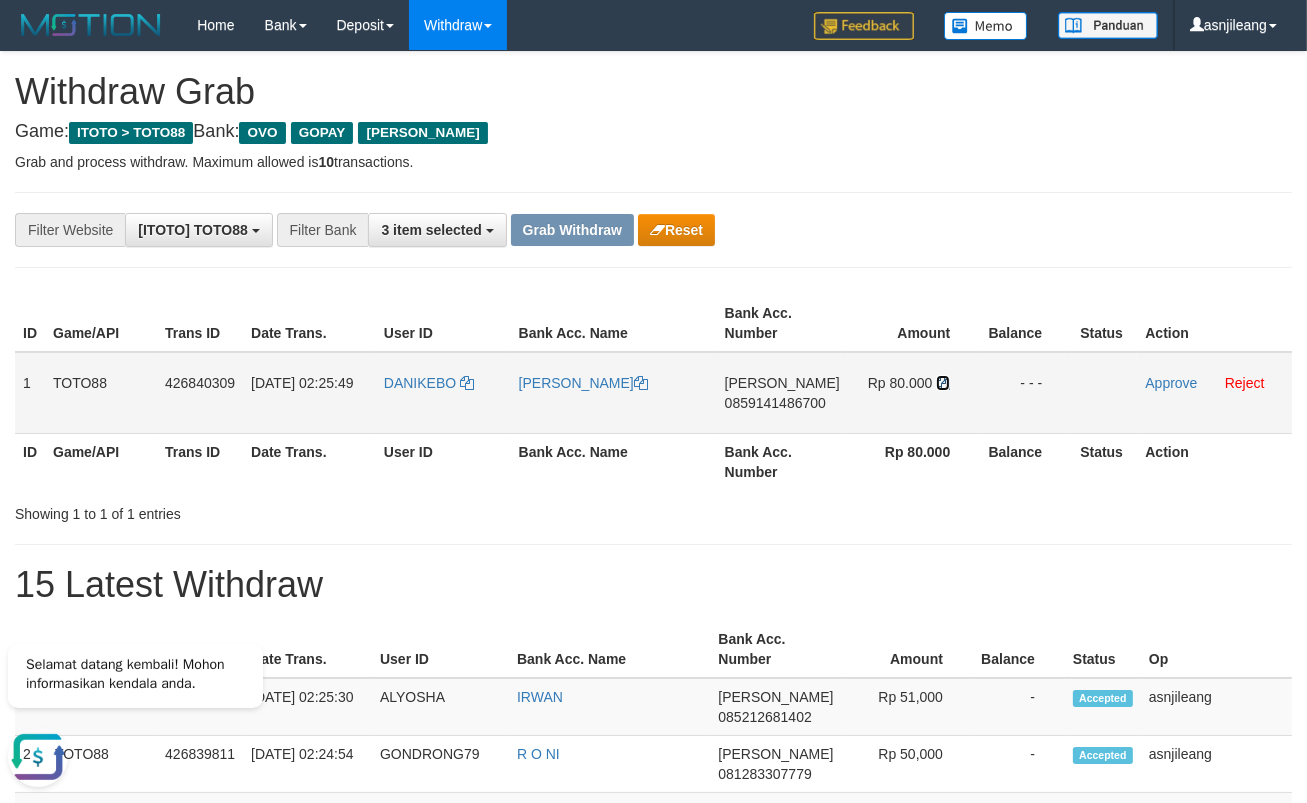 click at bounding box center [943, 383] 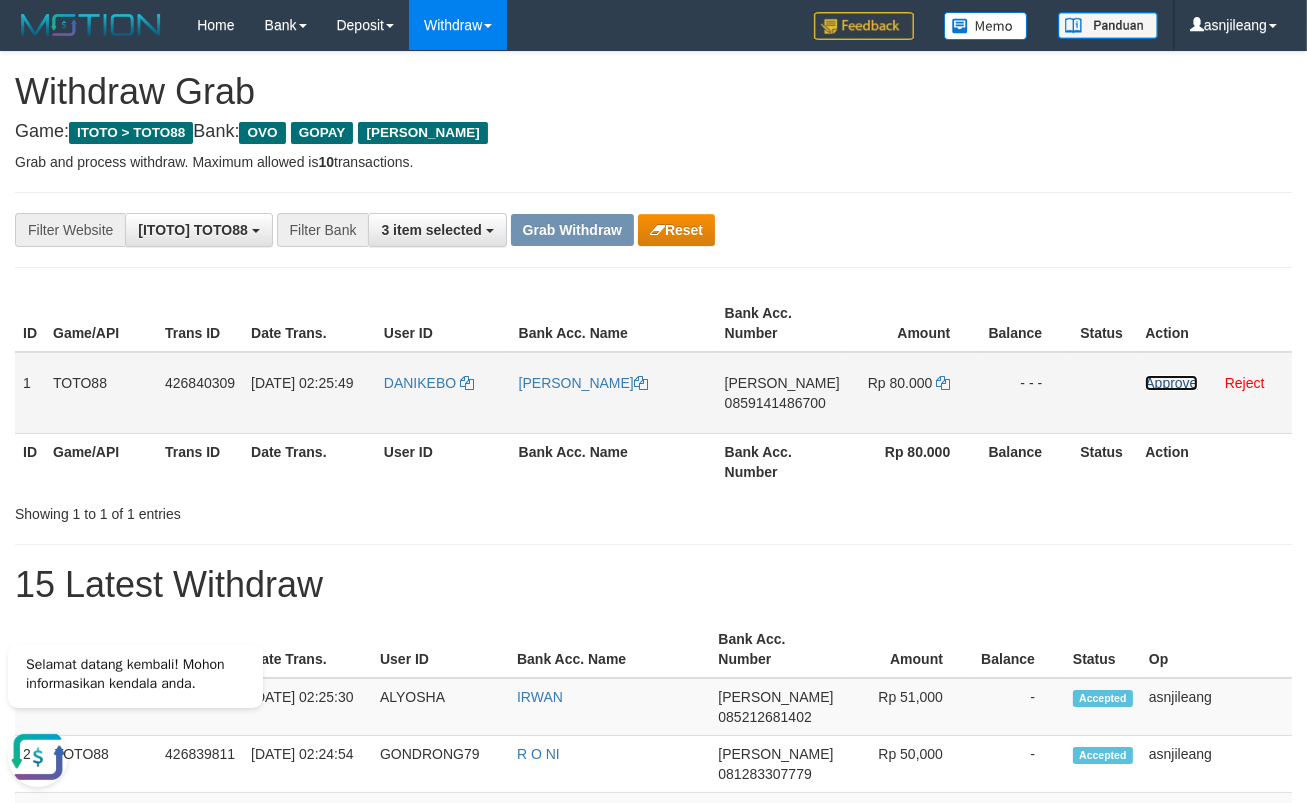 click on "Approve" at bounding box center [1171, 383] 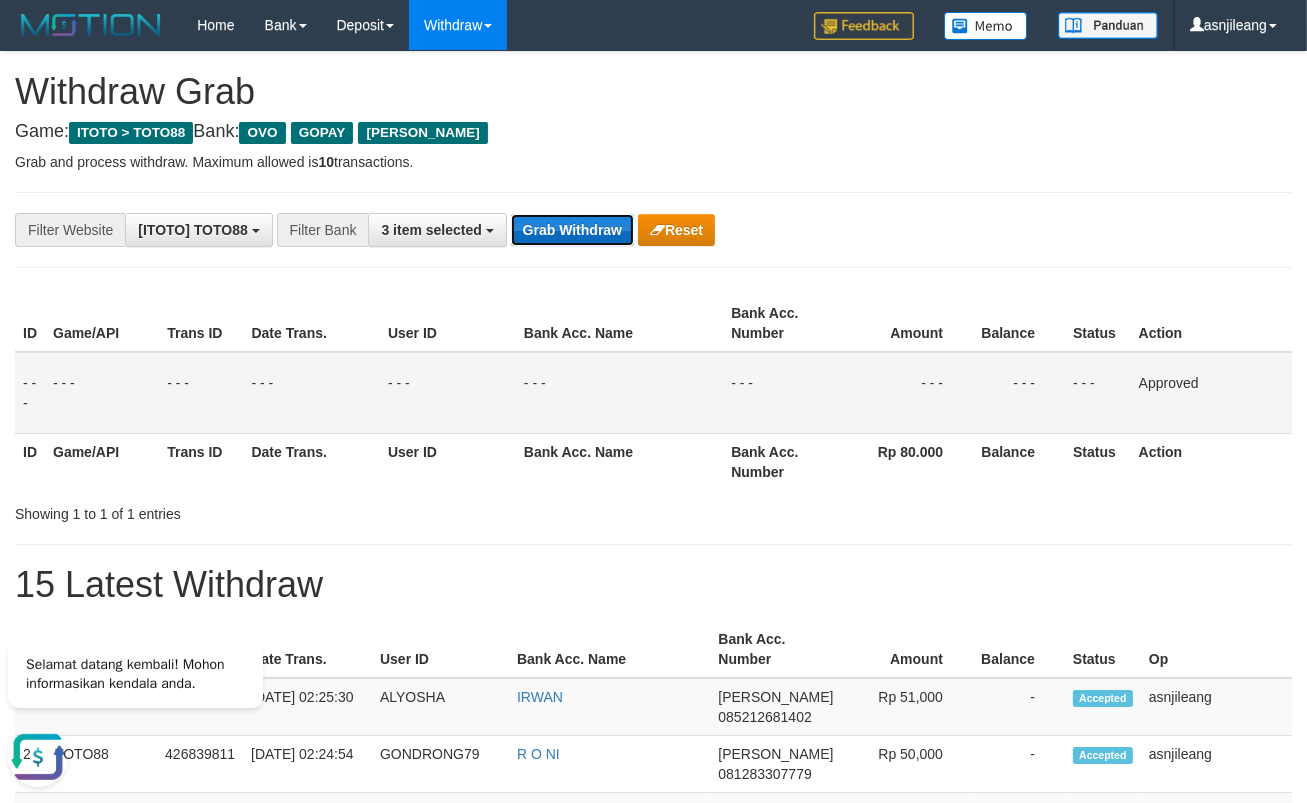 click on "Grab Withdraw" at bounding box center (572, 230) 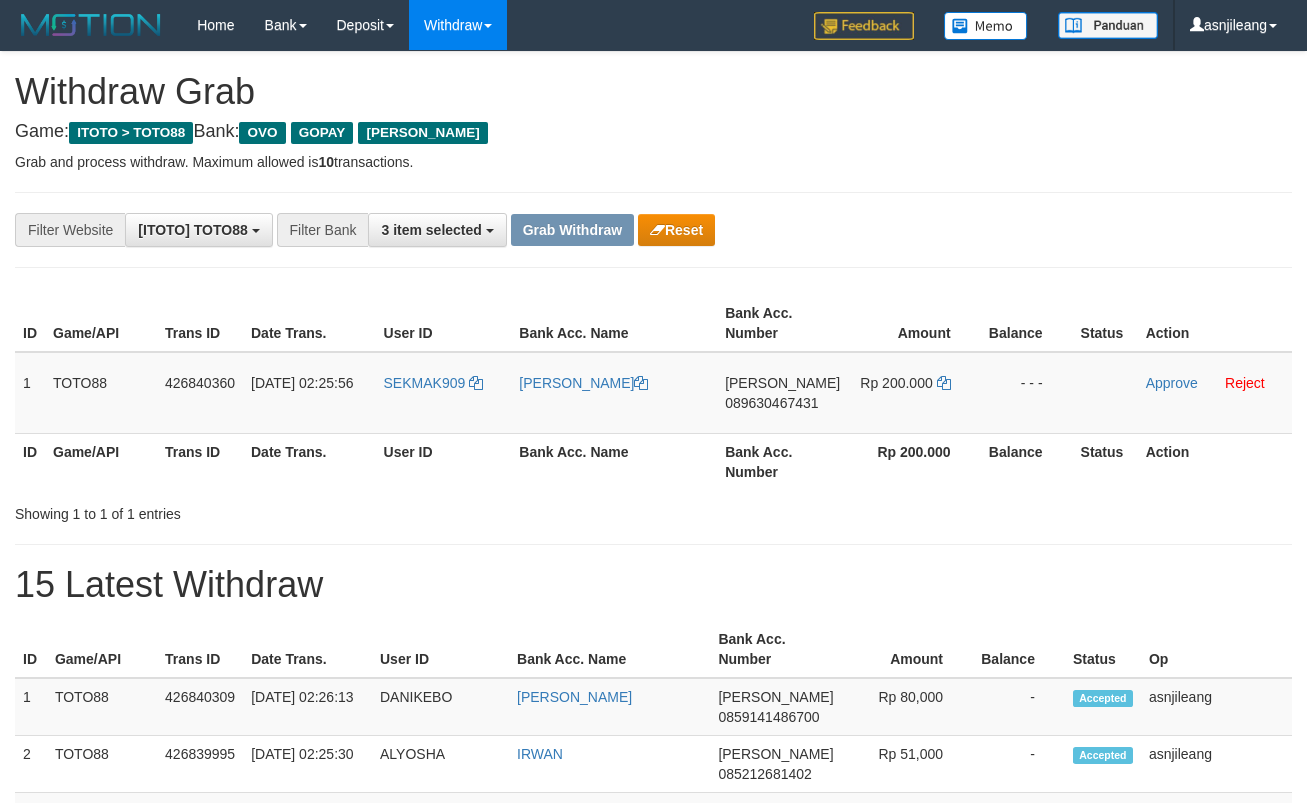 scroll, scrollTop: 0, scrollLeft: 0, axis: both 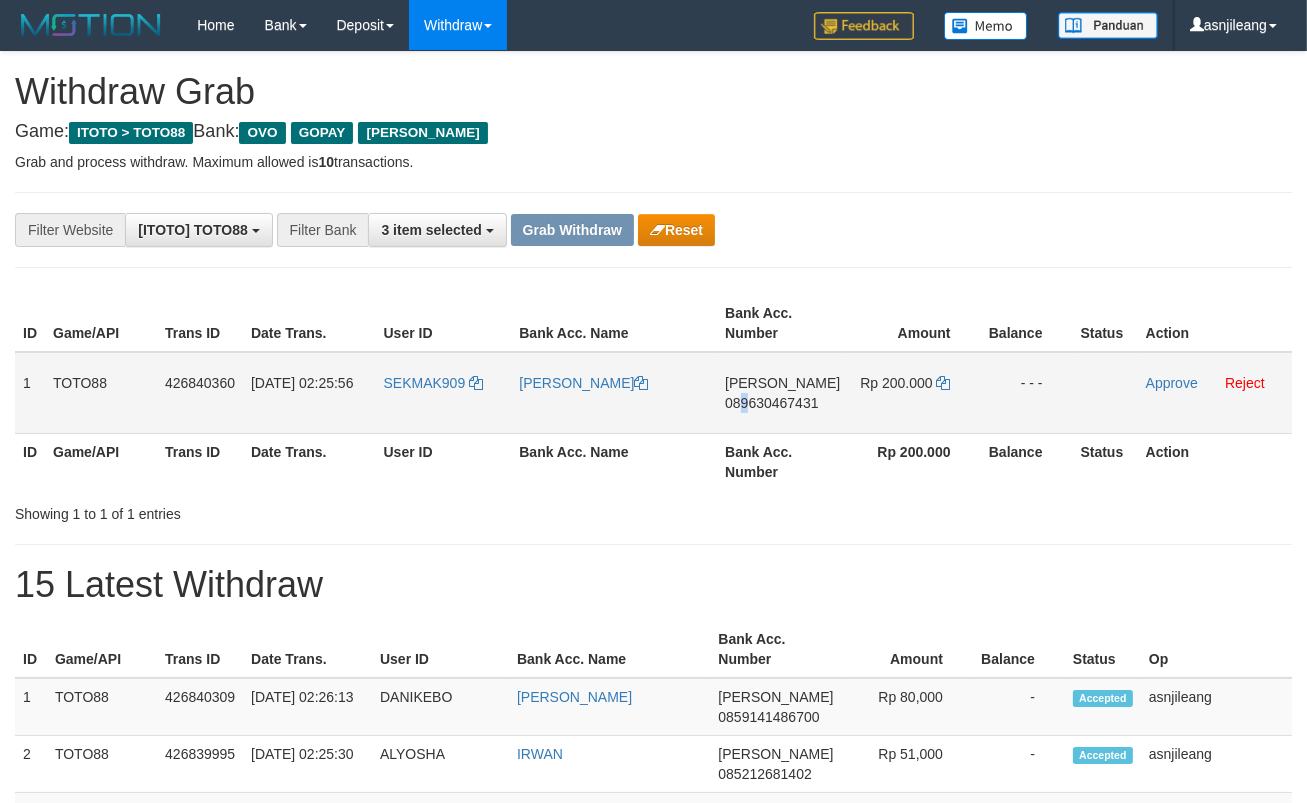 click on "089630467431" at bounding box center [771, 403] 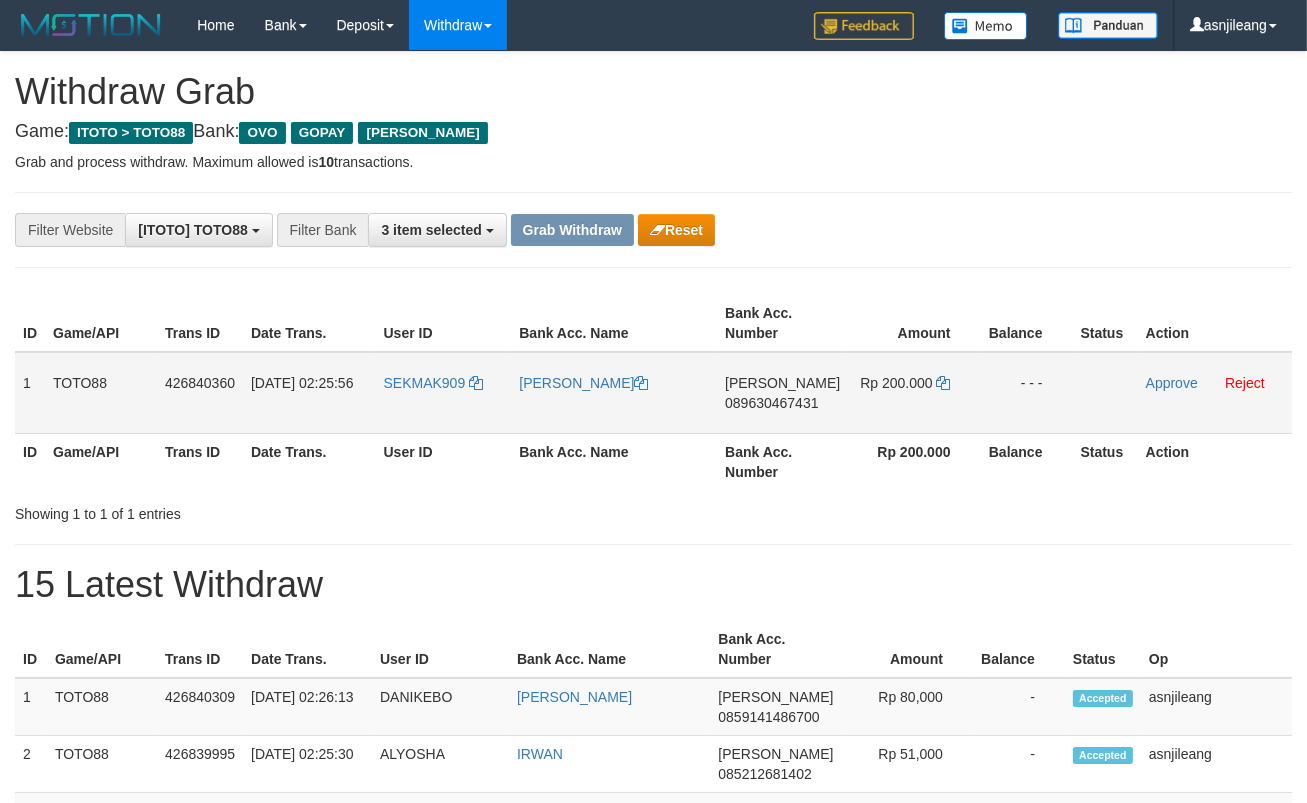 click on "089630467431" at bounding box center [771, 403] 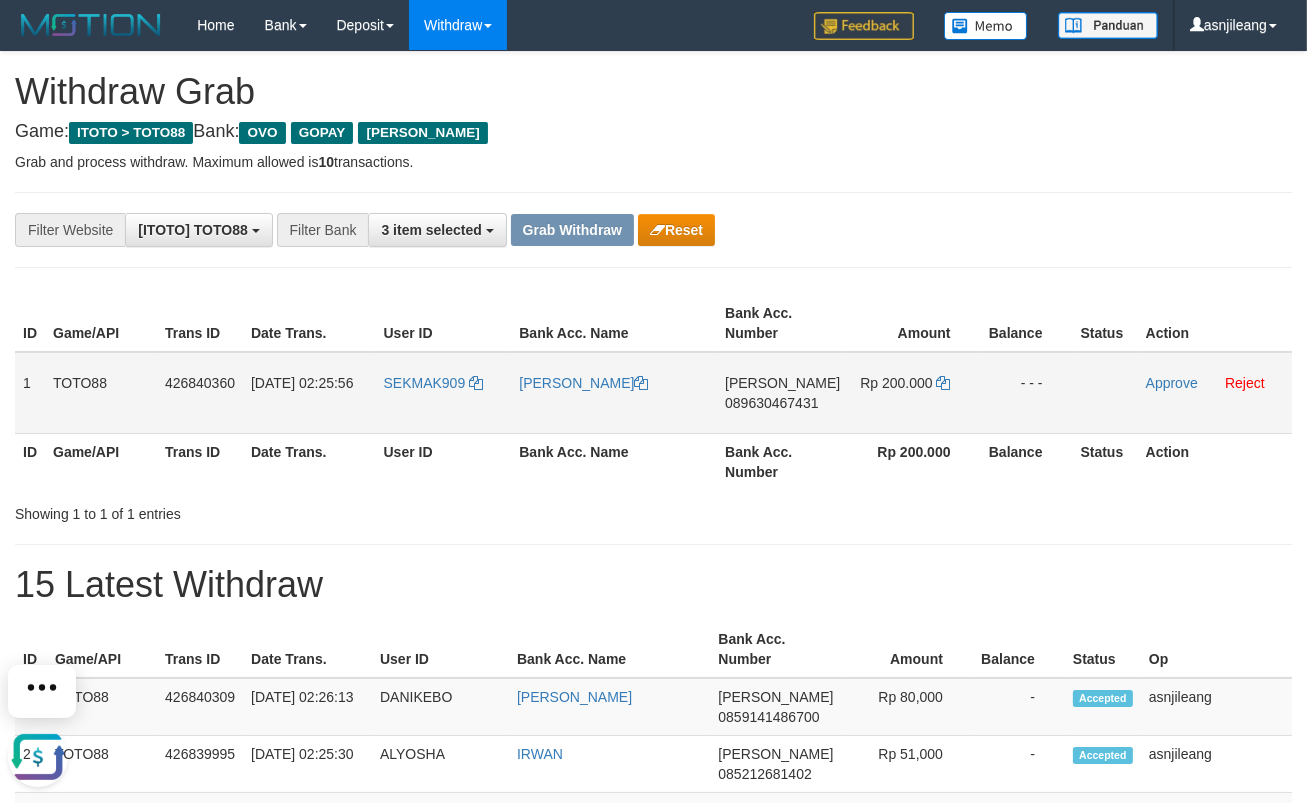 scroll, scrollTop: 0, scrollLeft: 0, axis: both 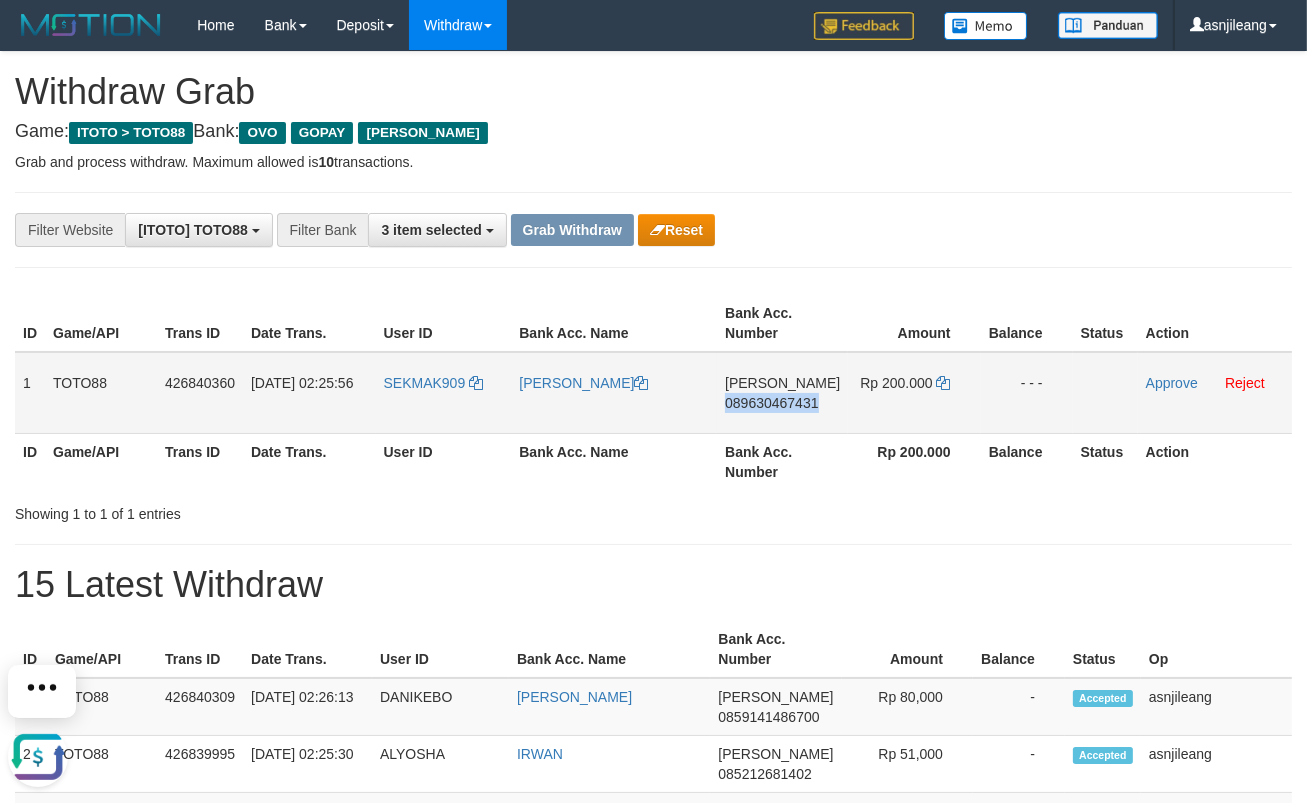 click on "DANA
089630467431" at bounding box center [782, 393] 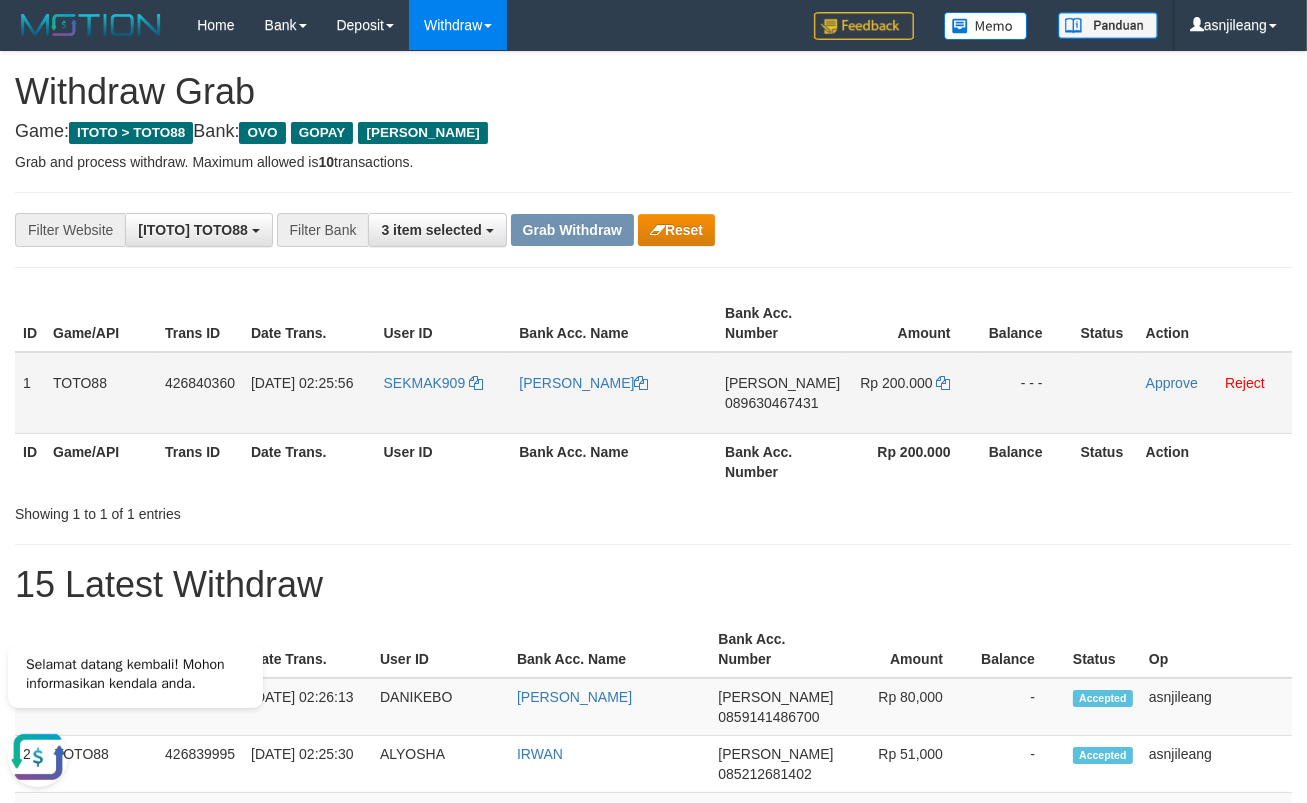 click on "Rp 200.000" at bounding box center [914, 393] 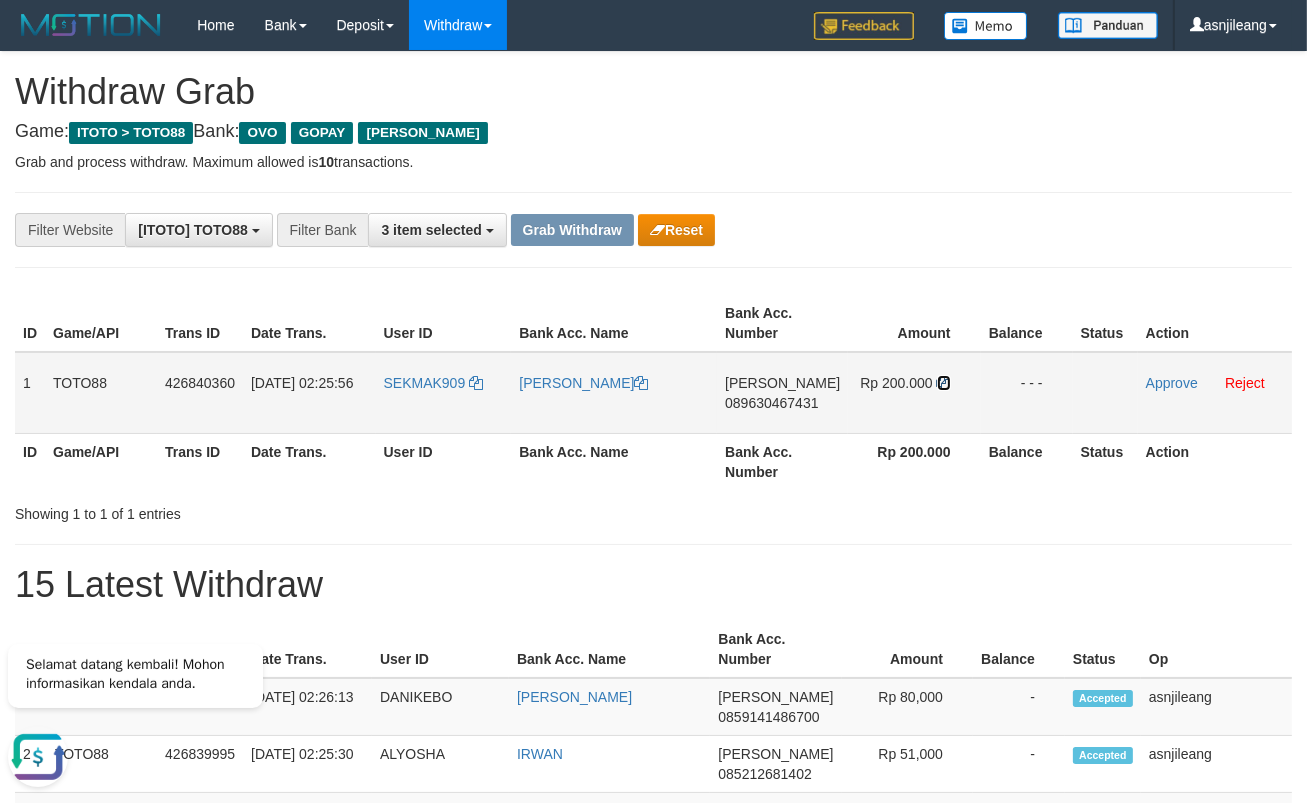 click at bounding box center [944, 383] 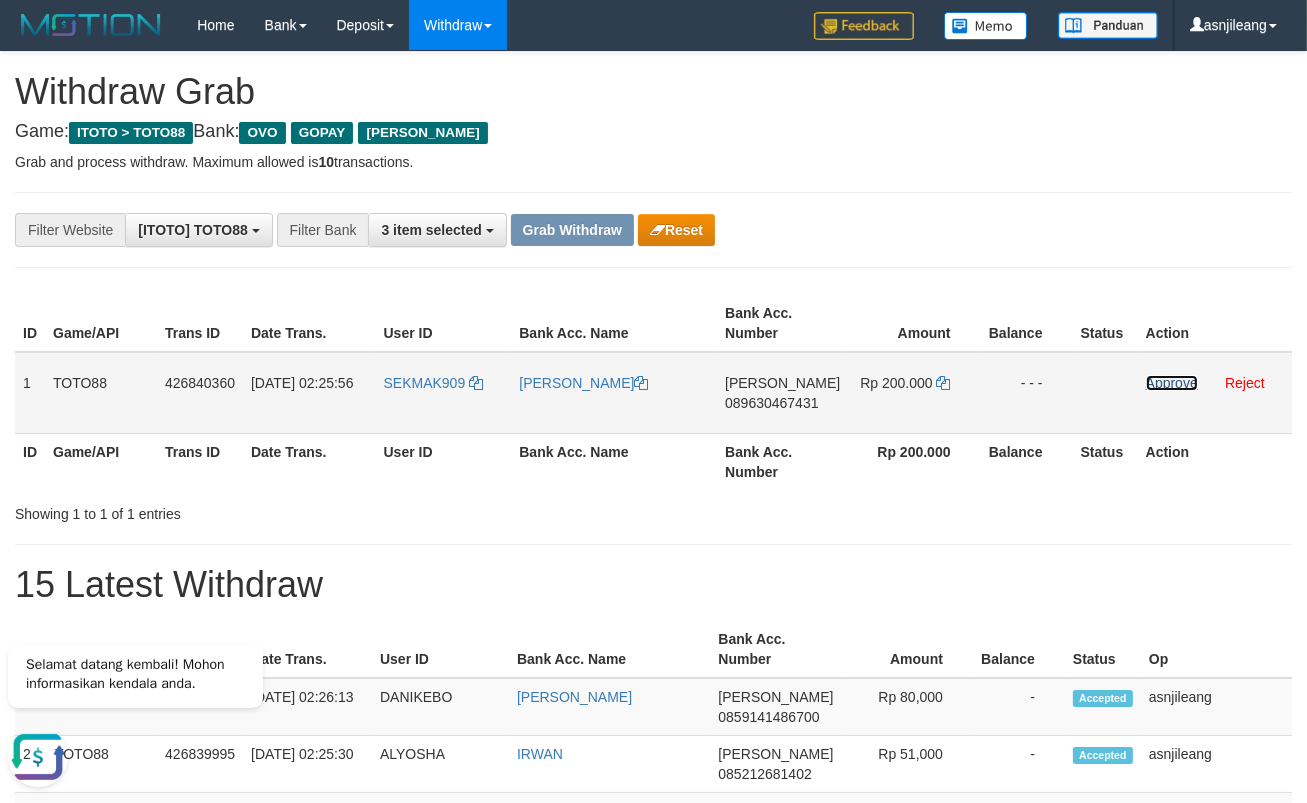 click on "Approve" at bounding box center (1172, 383) 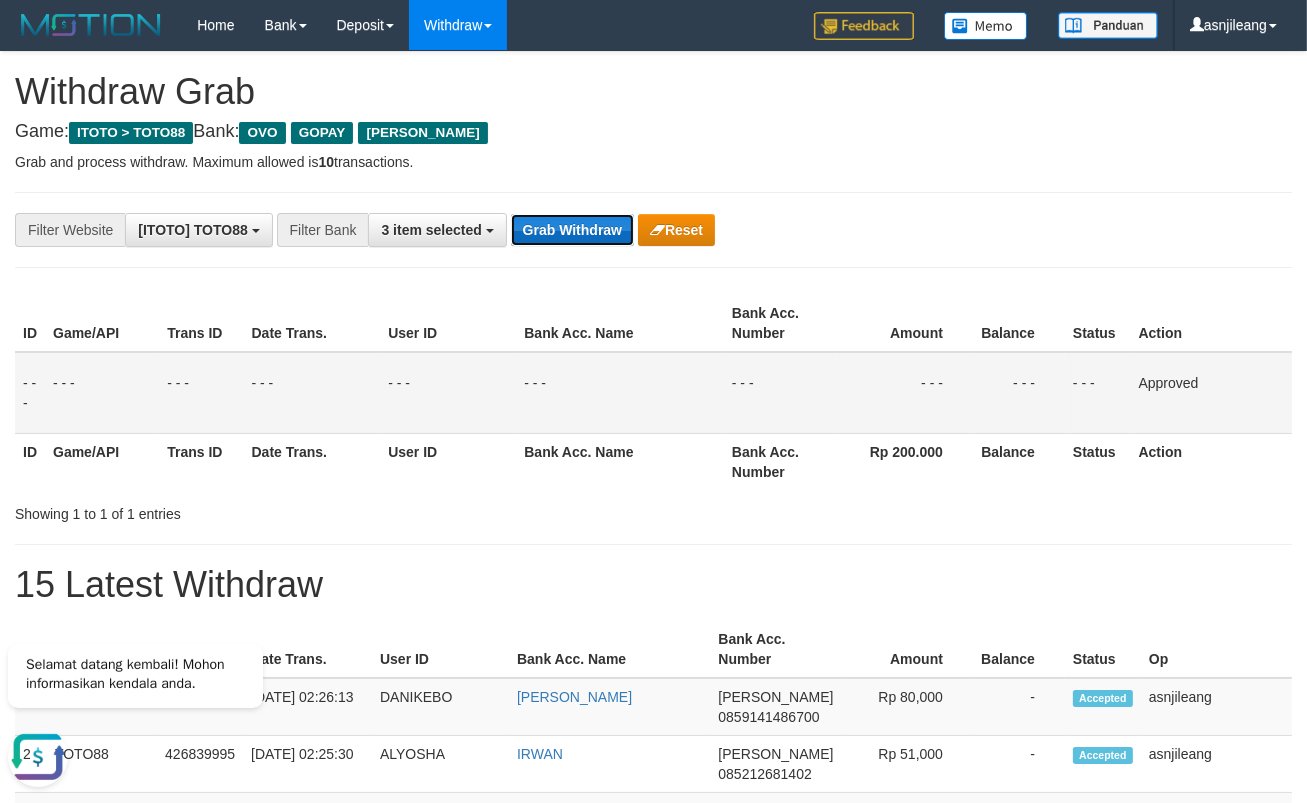 click on "Grab Withdraw" at bounding box center (572, 230) 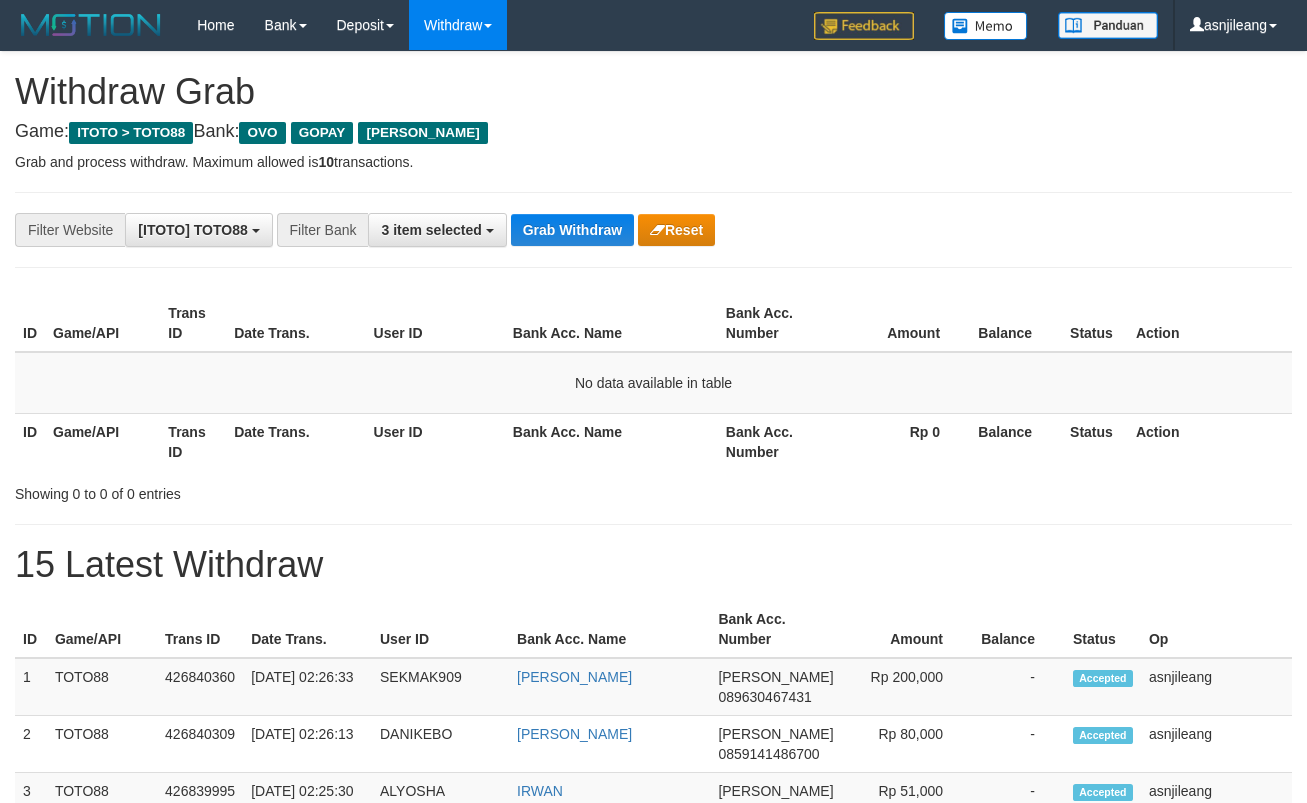 scroll, scrollTop: 0, scrollLeft: 0, axis: both 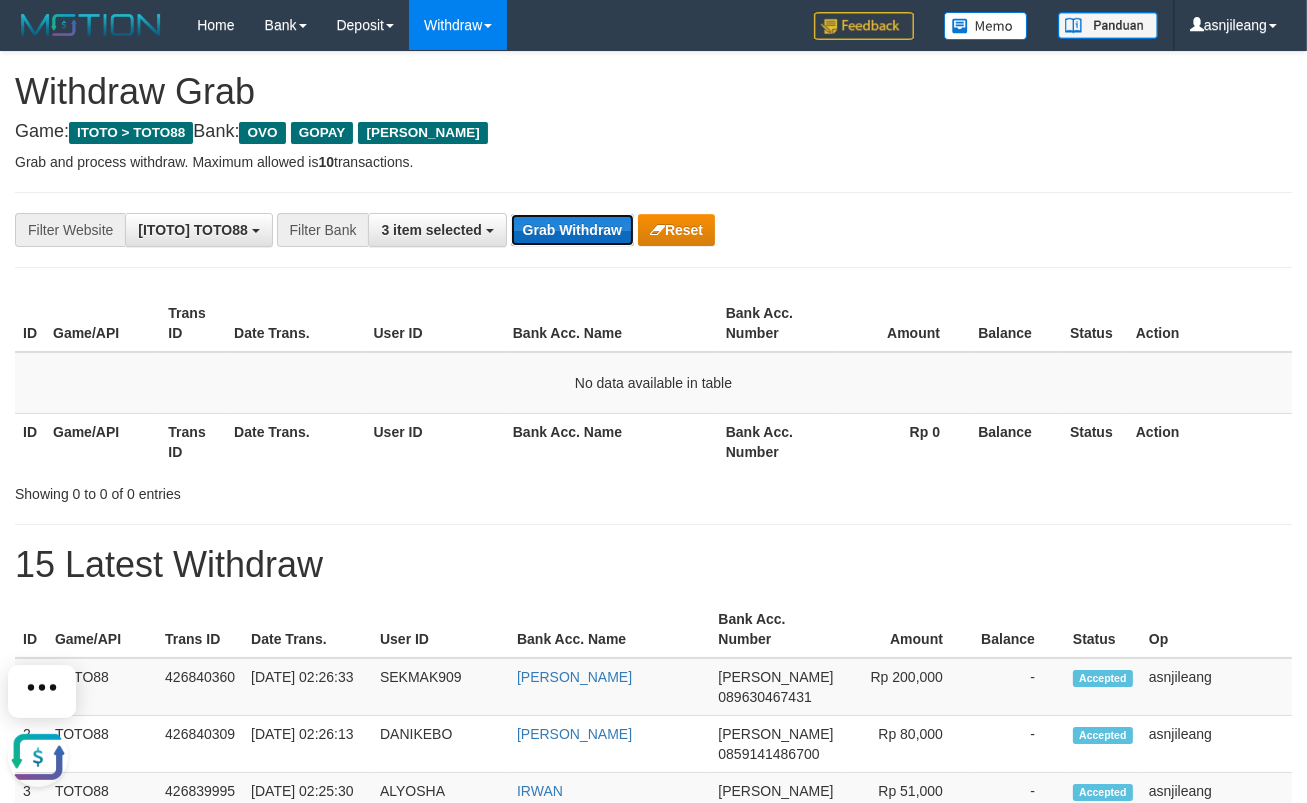 click on "Grab Withdraw" at bounding box center [572, 230] 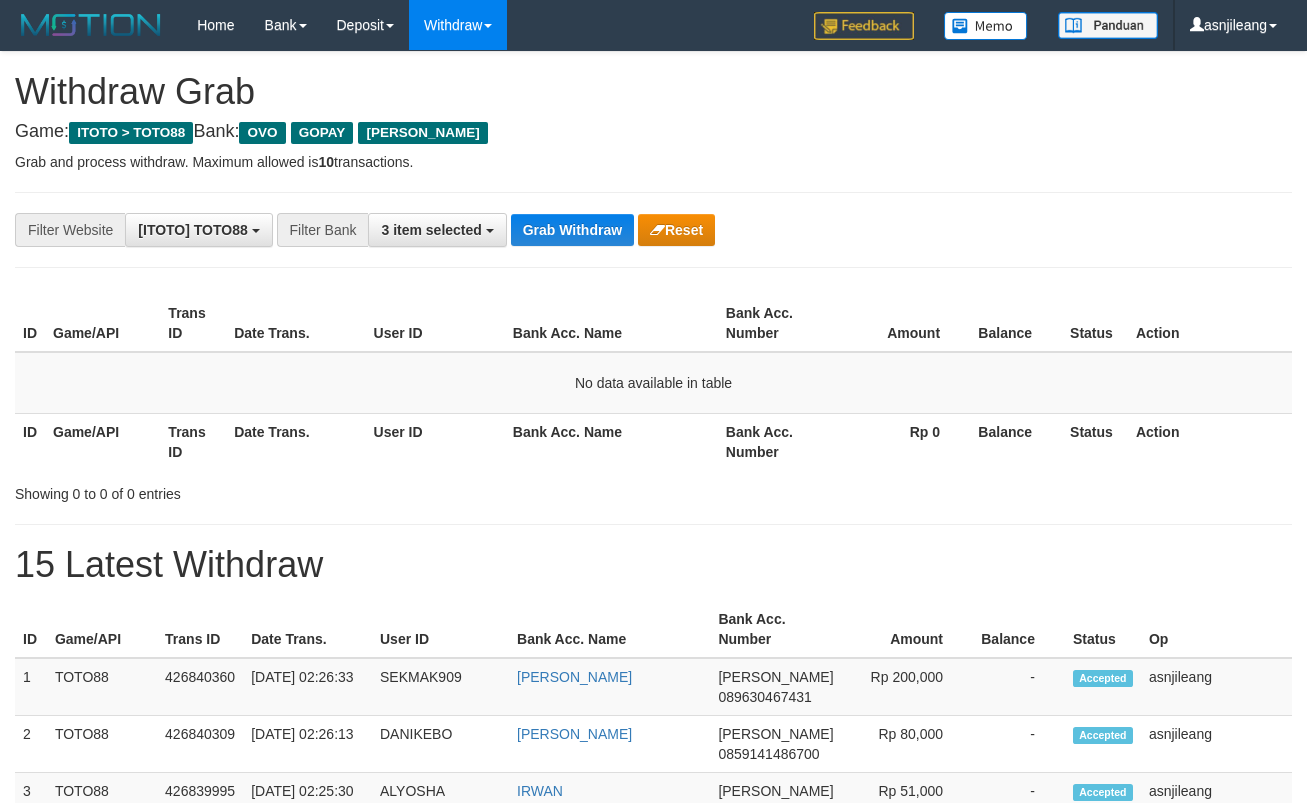 scroll, scrollTop: 0, scrollLeft: 0, axis: both 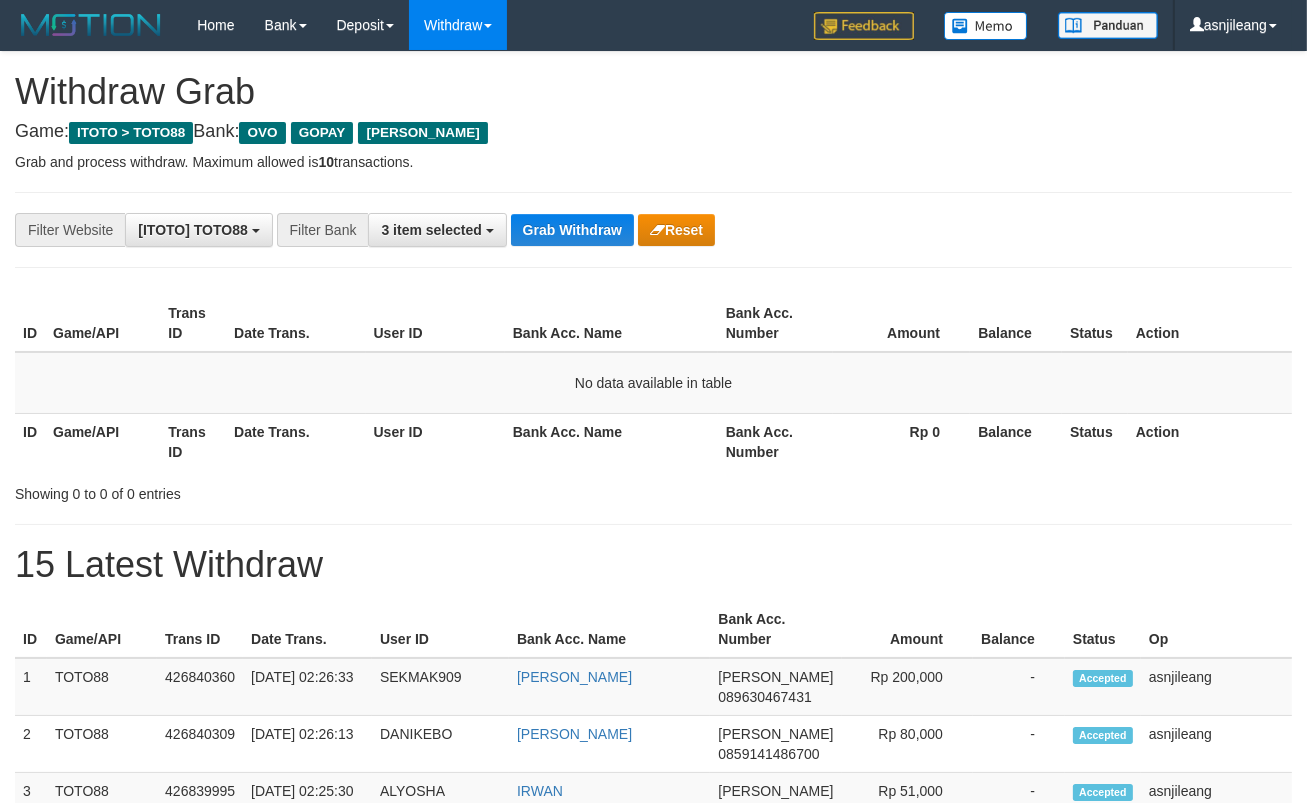 click on "Grab Withdraw" at bounding box center [572, 230] 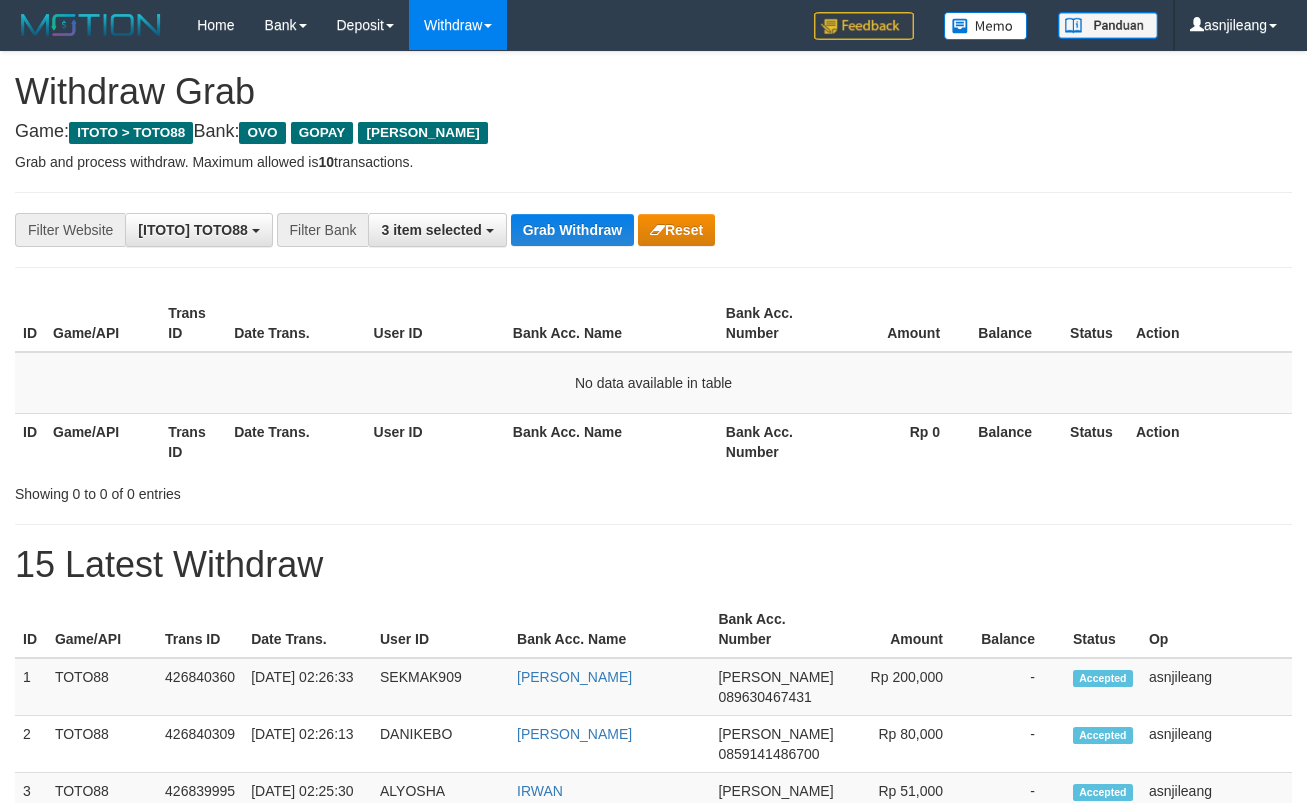 scroll, scrollTop: 0, scrollLeft: 0, axis: both 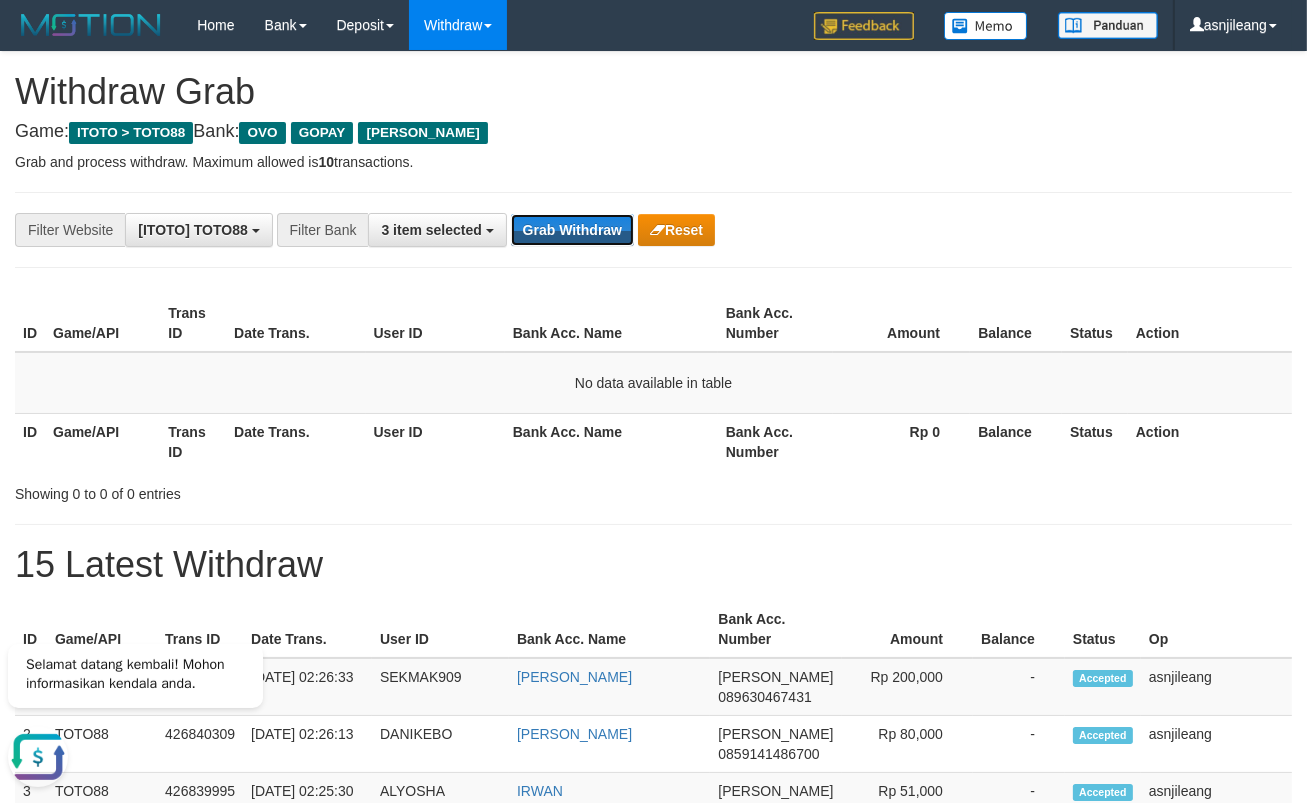 click on "Grab Withdraw" at bounding box center (572, 230) 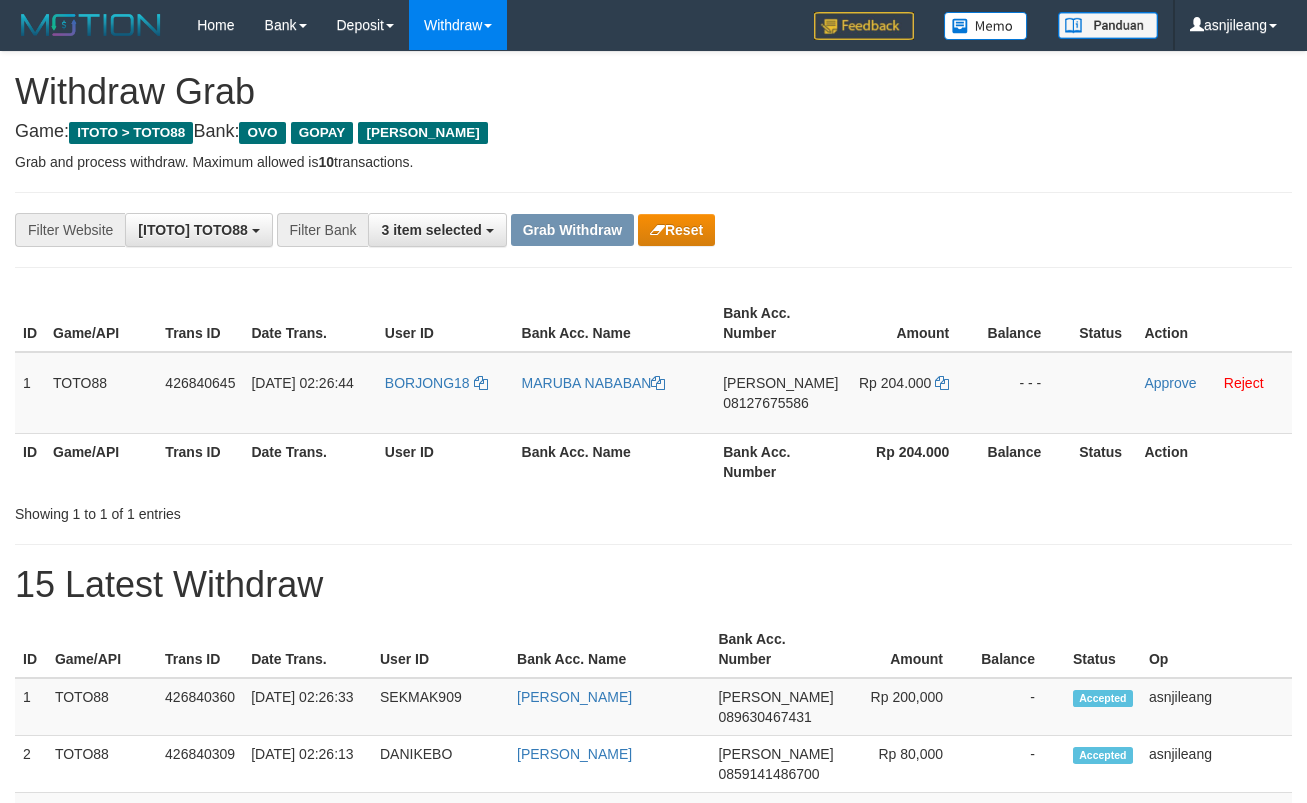 scroll, scrollTop: 0, scrollLeft: 0, axis: both 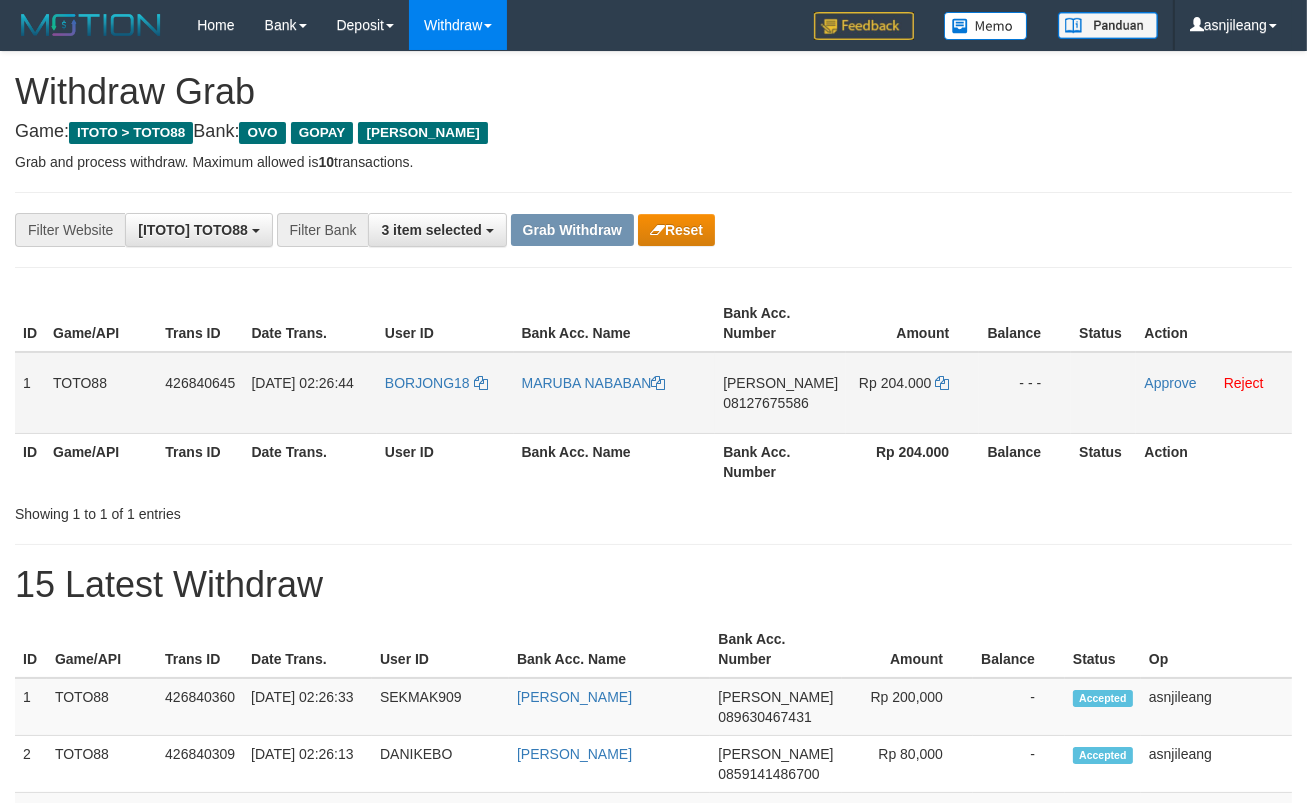 click on "[PERSON_NAME]
08127675586" at bounding box center (780, 393) 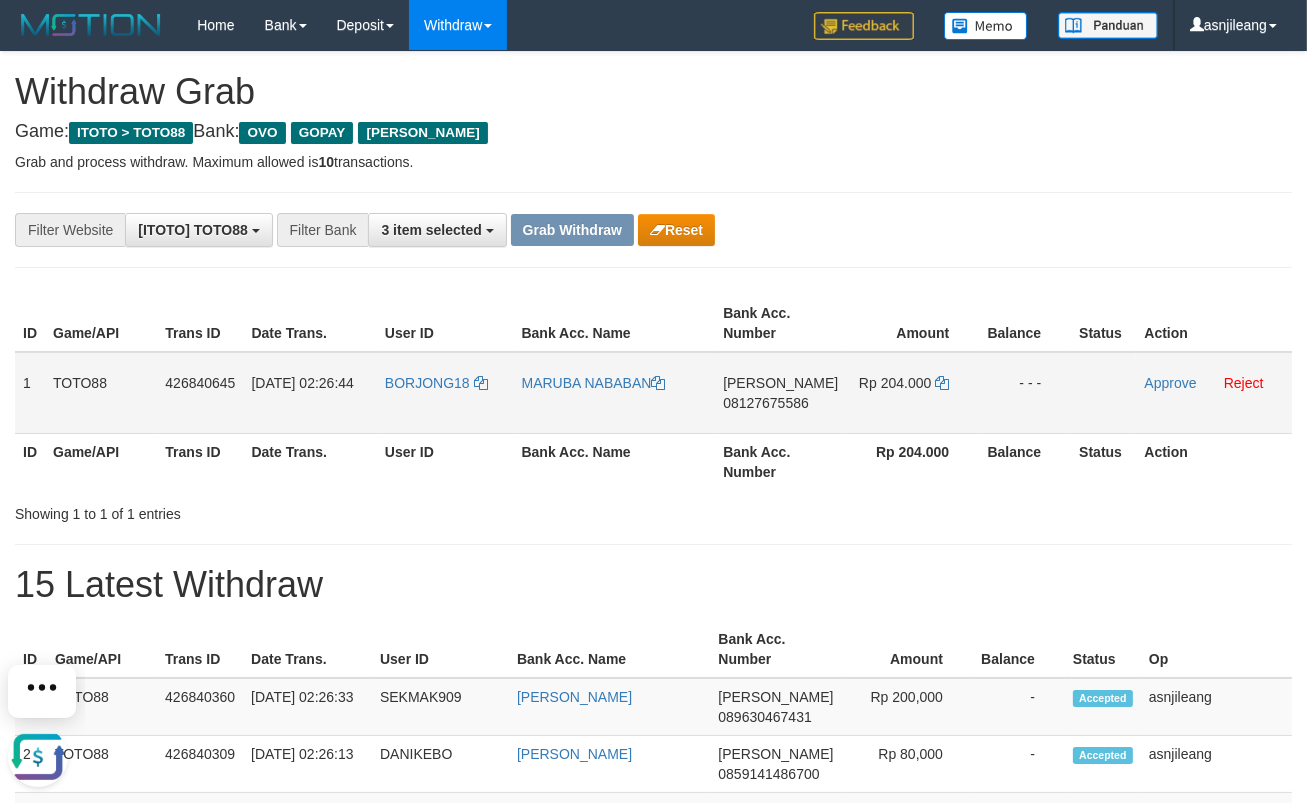 scroll, scrollTop: 0, scrollLeft: 0, axis: both 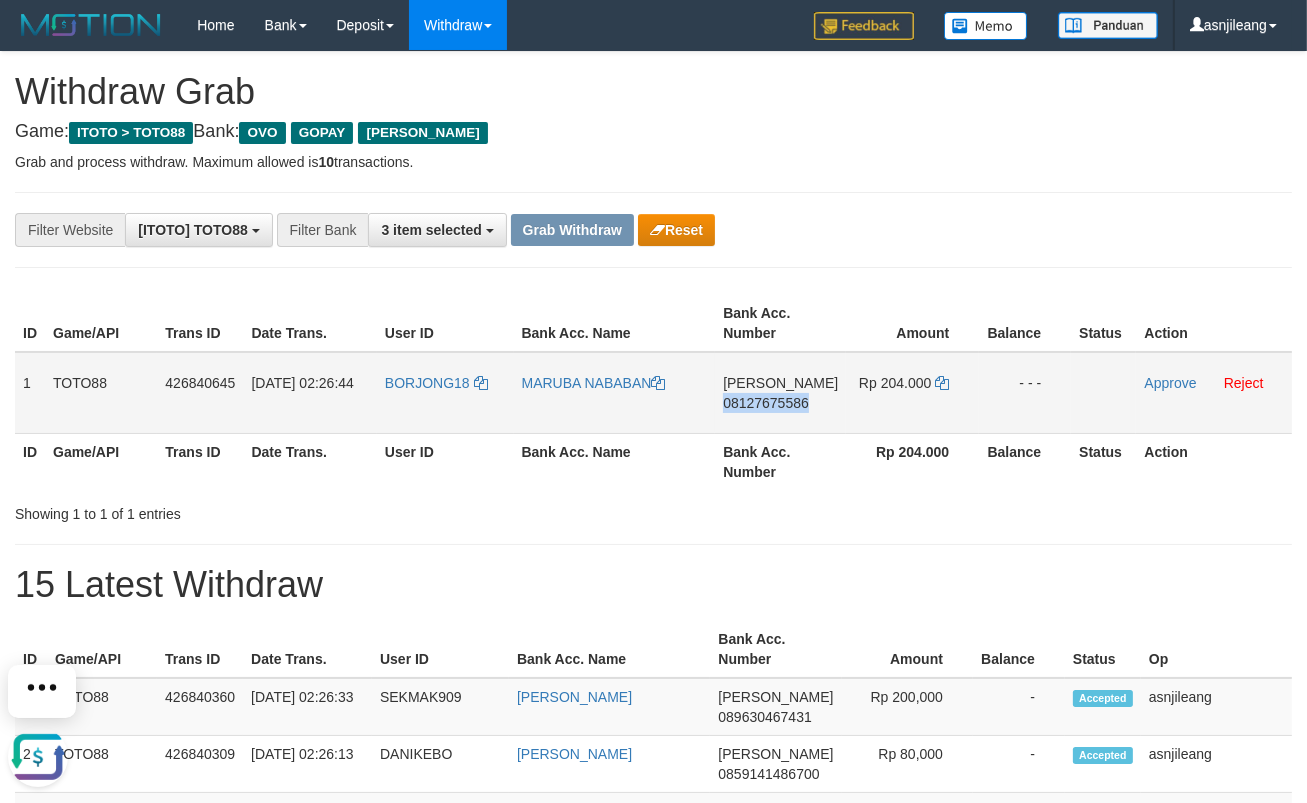 click on "DANA
08127675586" at bounding box center (780, 393) 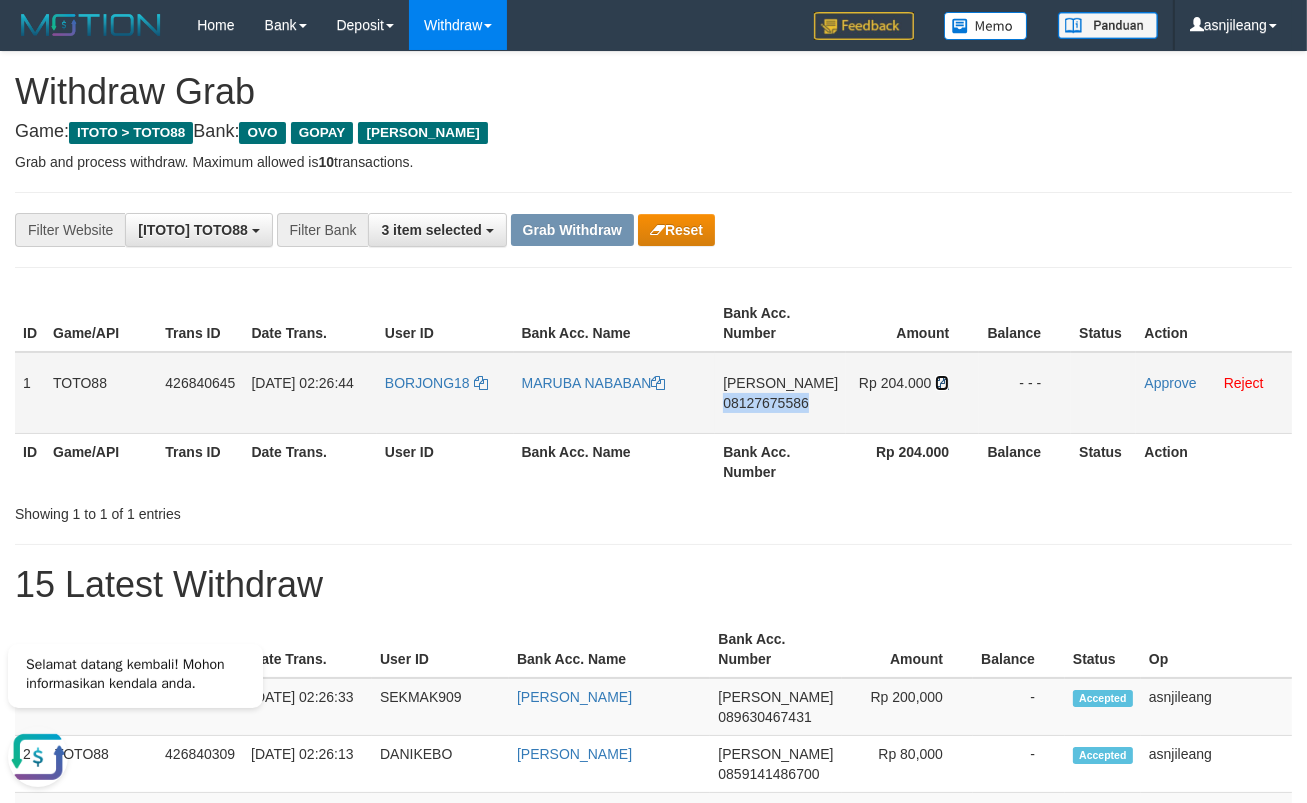 click at bounding box center (942, 383) 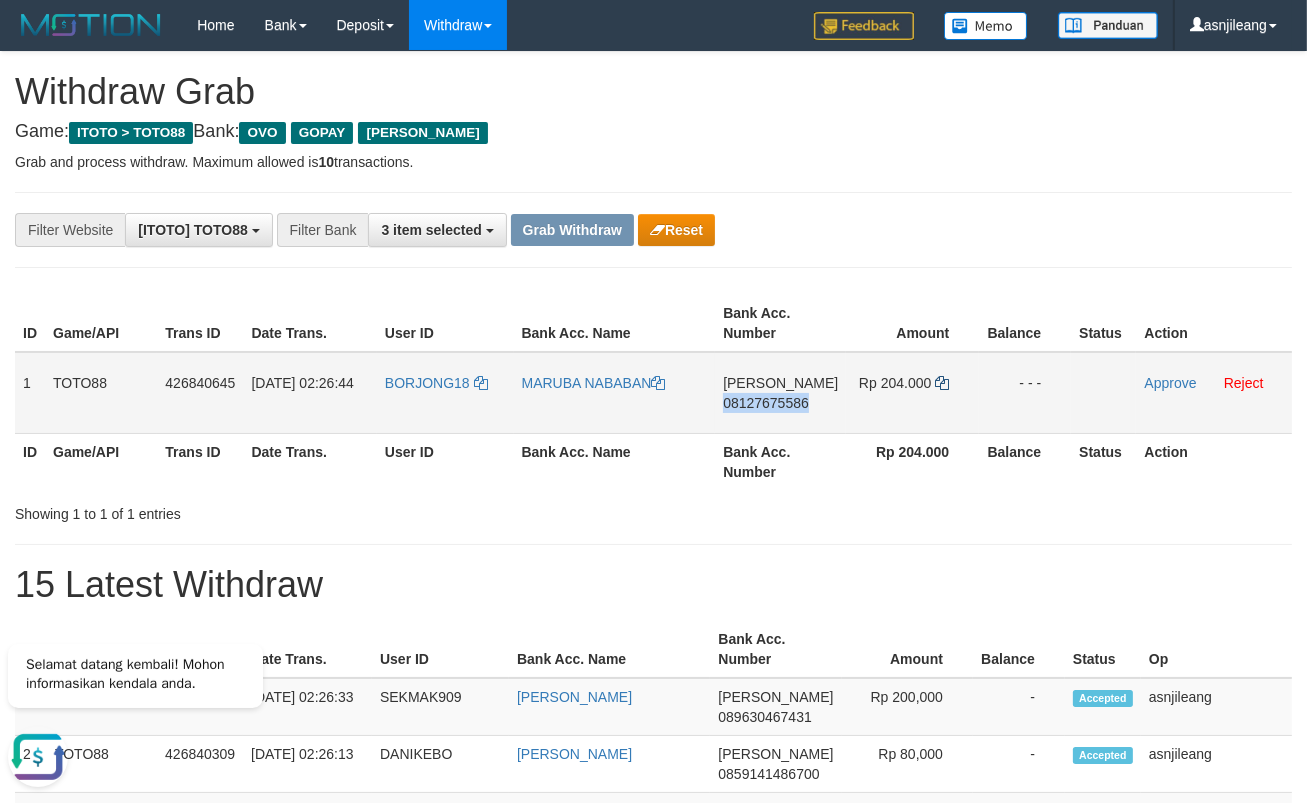 copy on "08127675586" 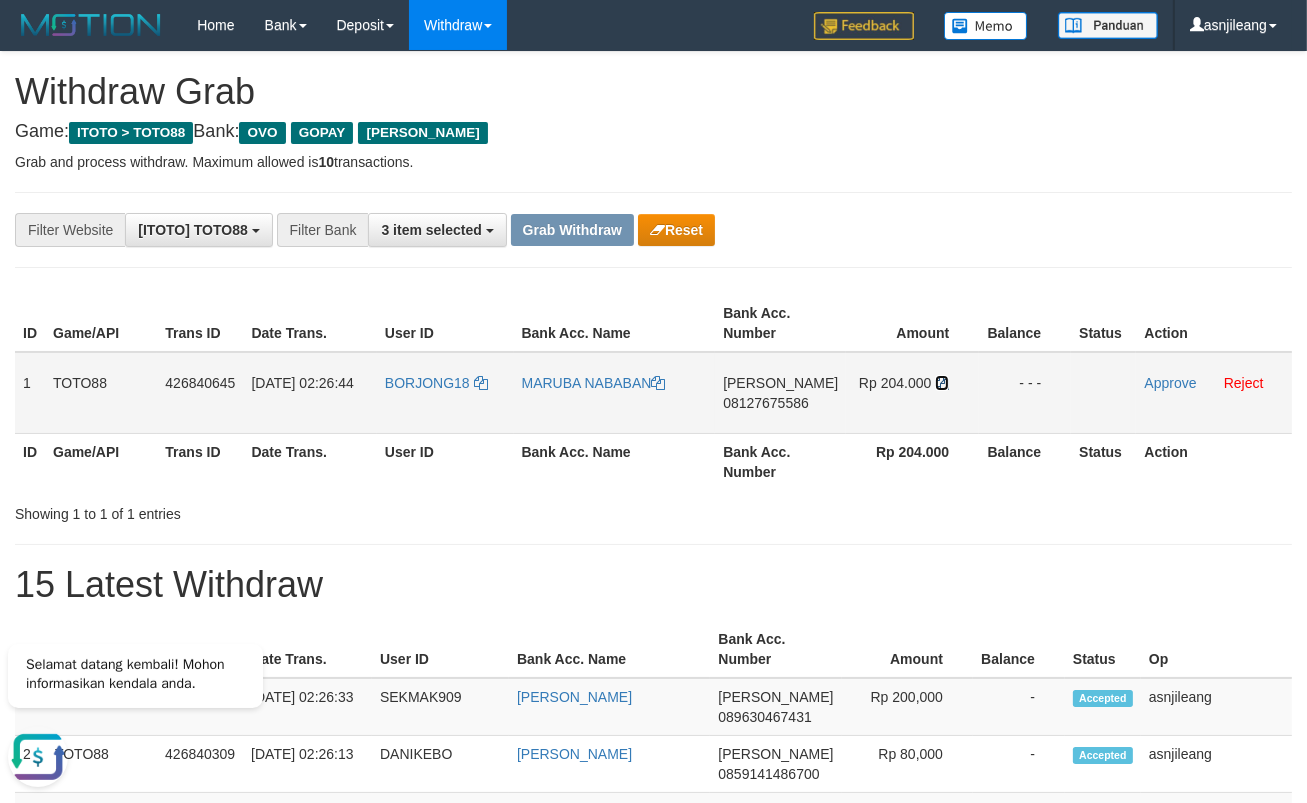click at bounding box center [942, 383] 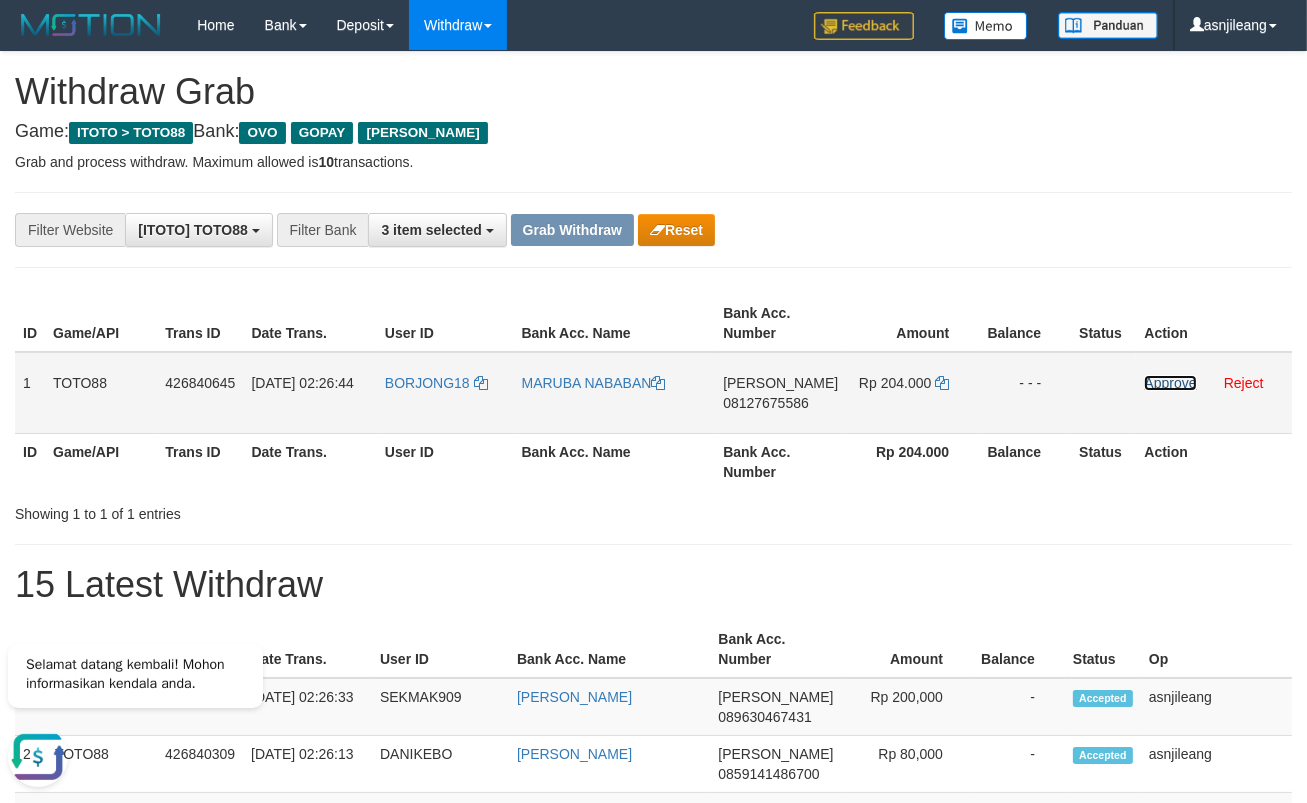 click on "Approve" at bounding box center [1170, 383] 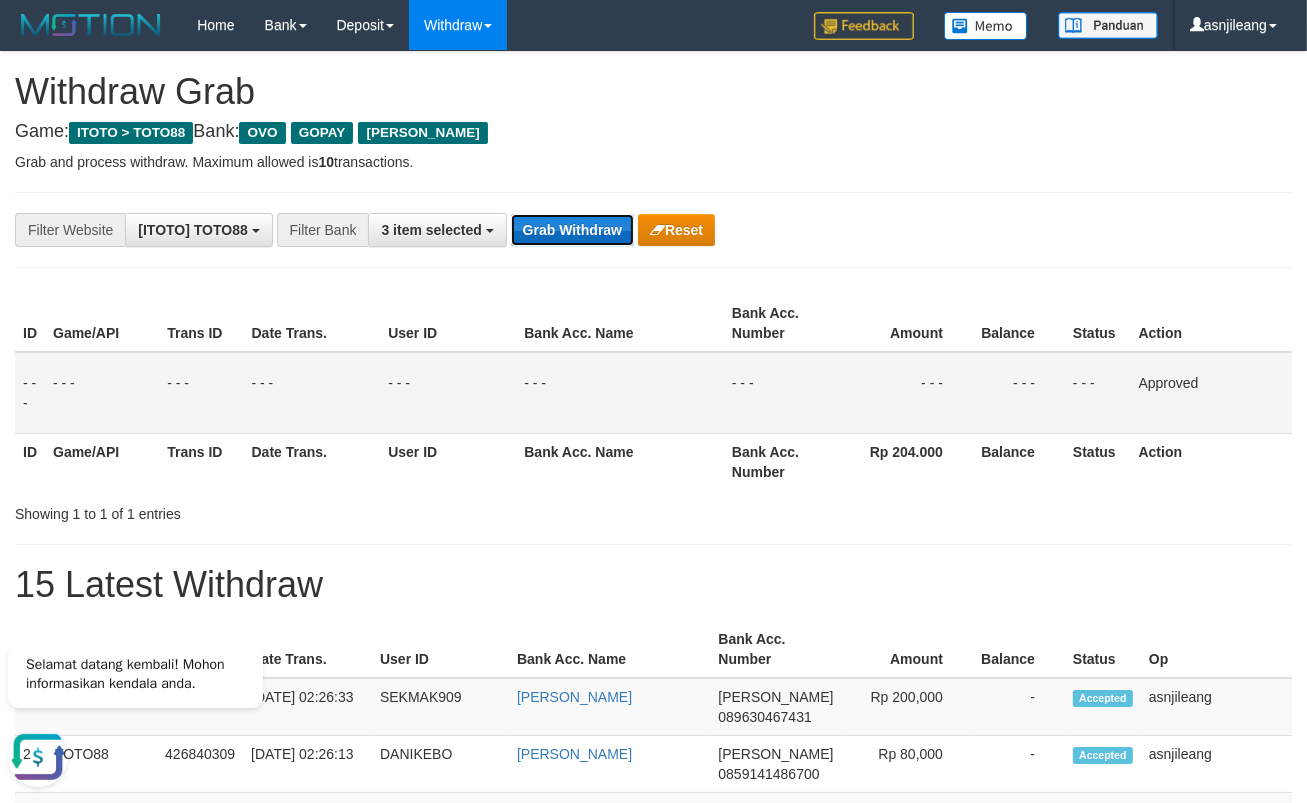 click on "Grab Withdraw" at bounding box center [572, 230] 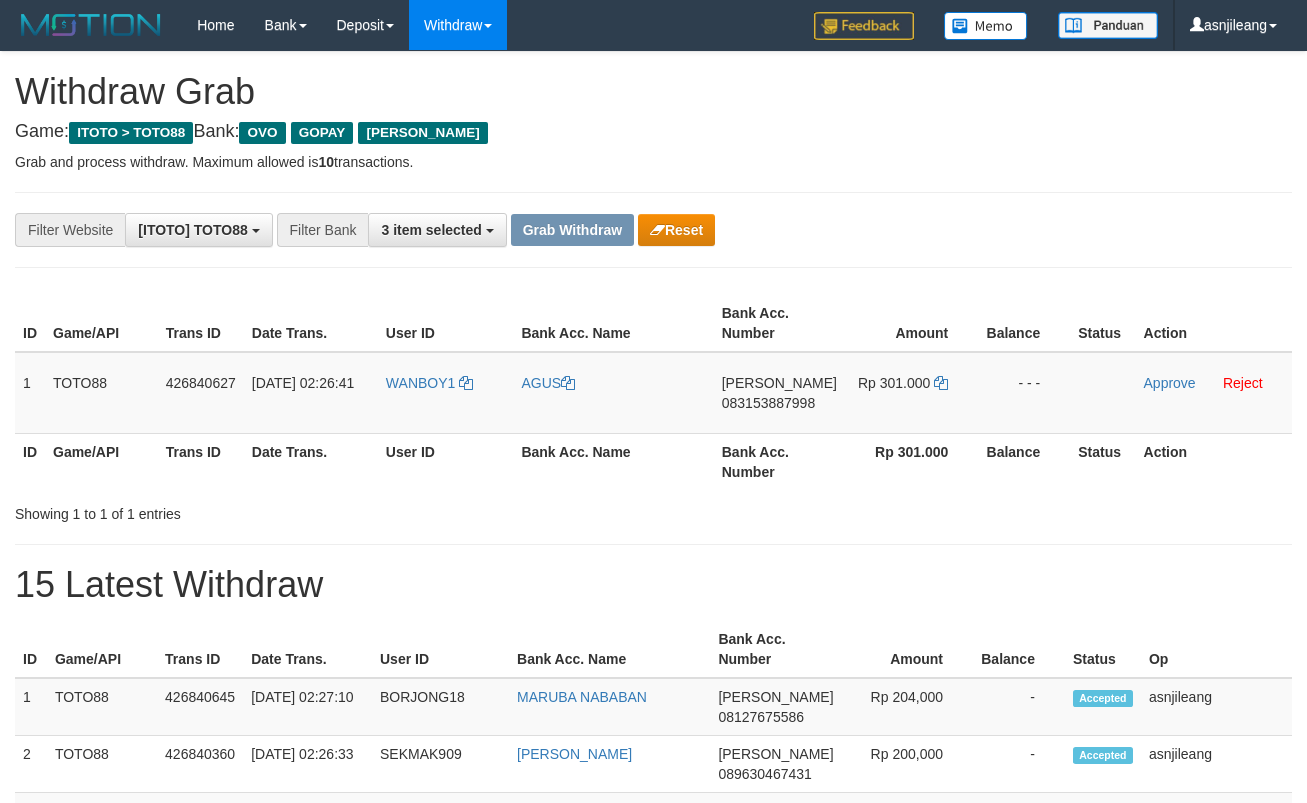 scroll, scrollTop: 0, scrollLeft: 0, axis: both 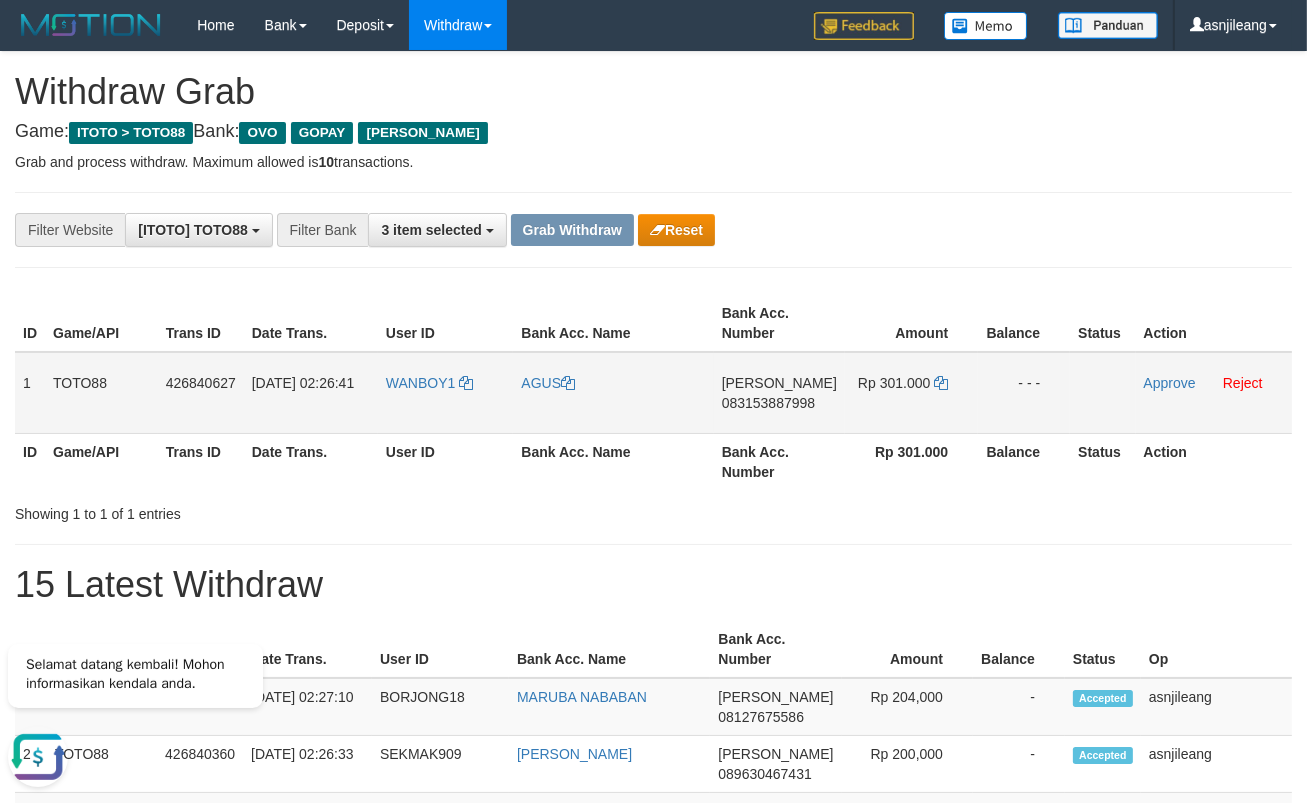 click on "083153887998" at bounding box center [768, 403] 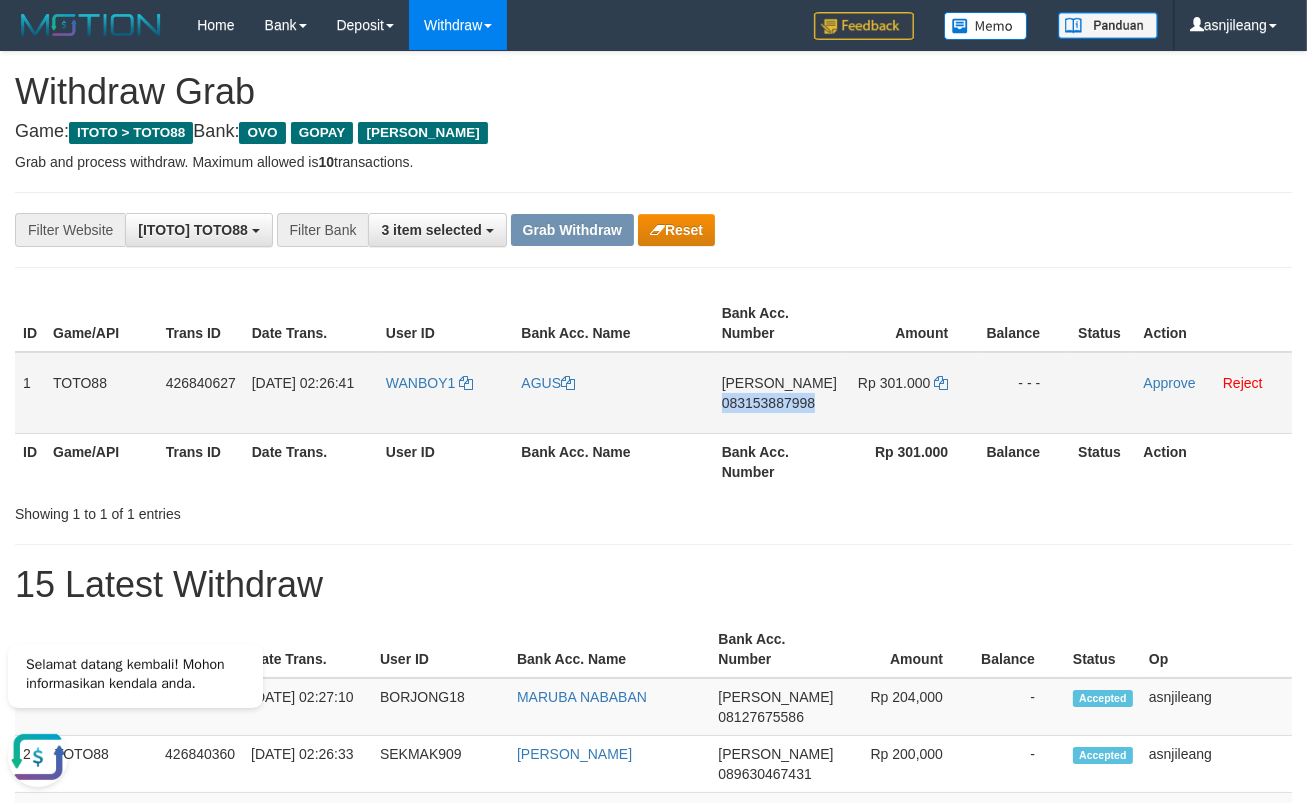 click on "083153887998" at bounding box center [768, 403] 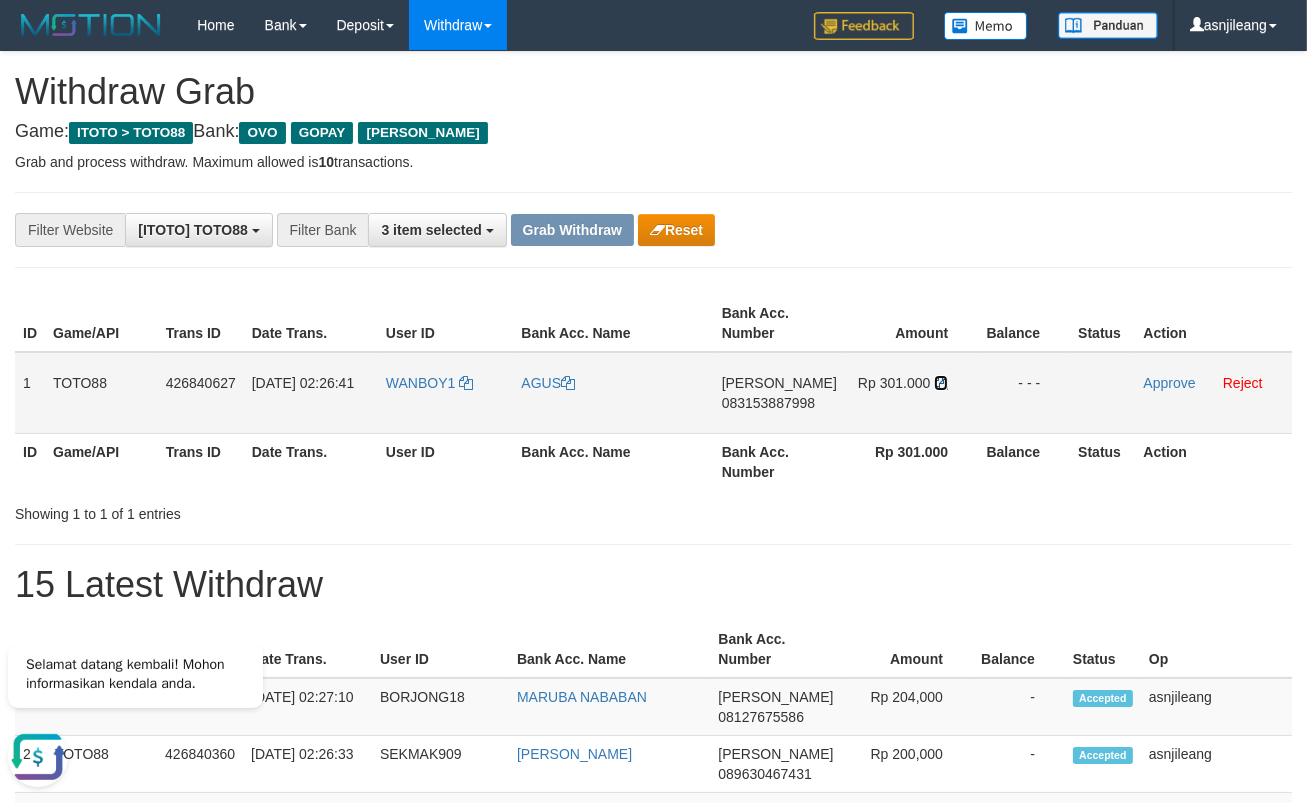 click at bounding box center [941, 383] 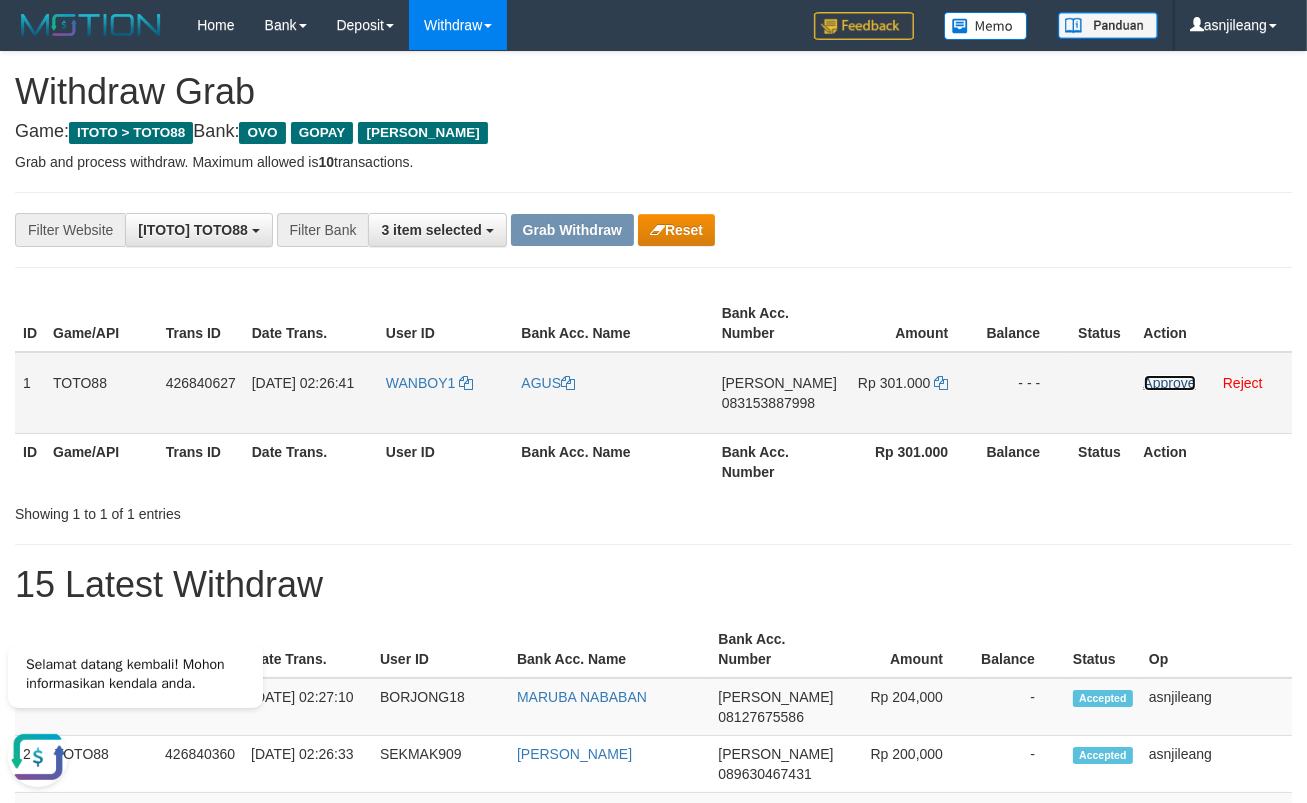 click on "Approve" at bounding box center [1170, 383] 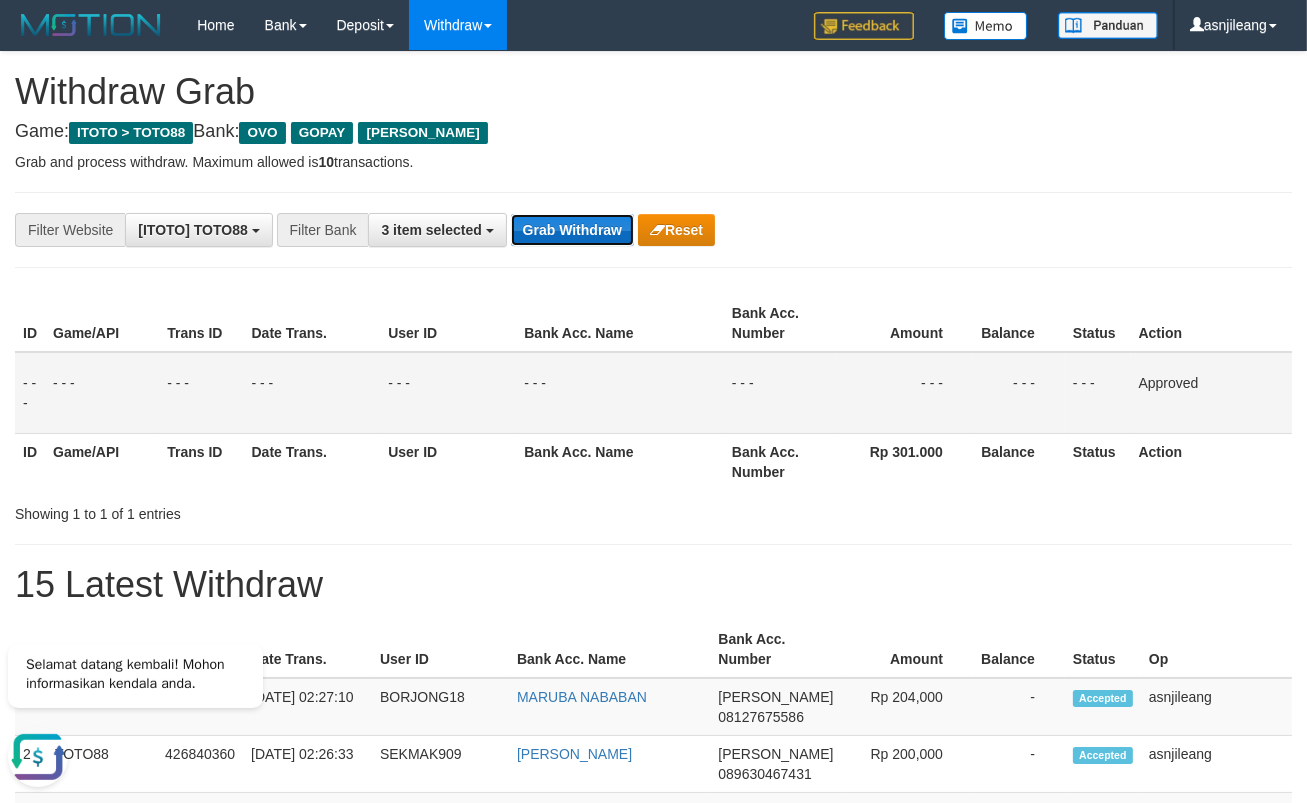 click on "Grab Withdraw" at bounding box center (572, 230) 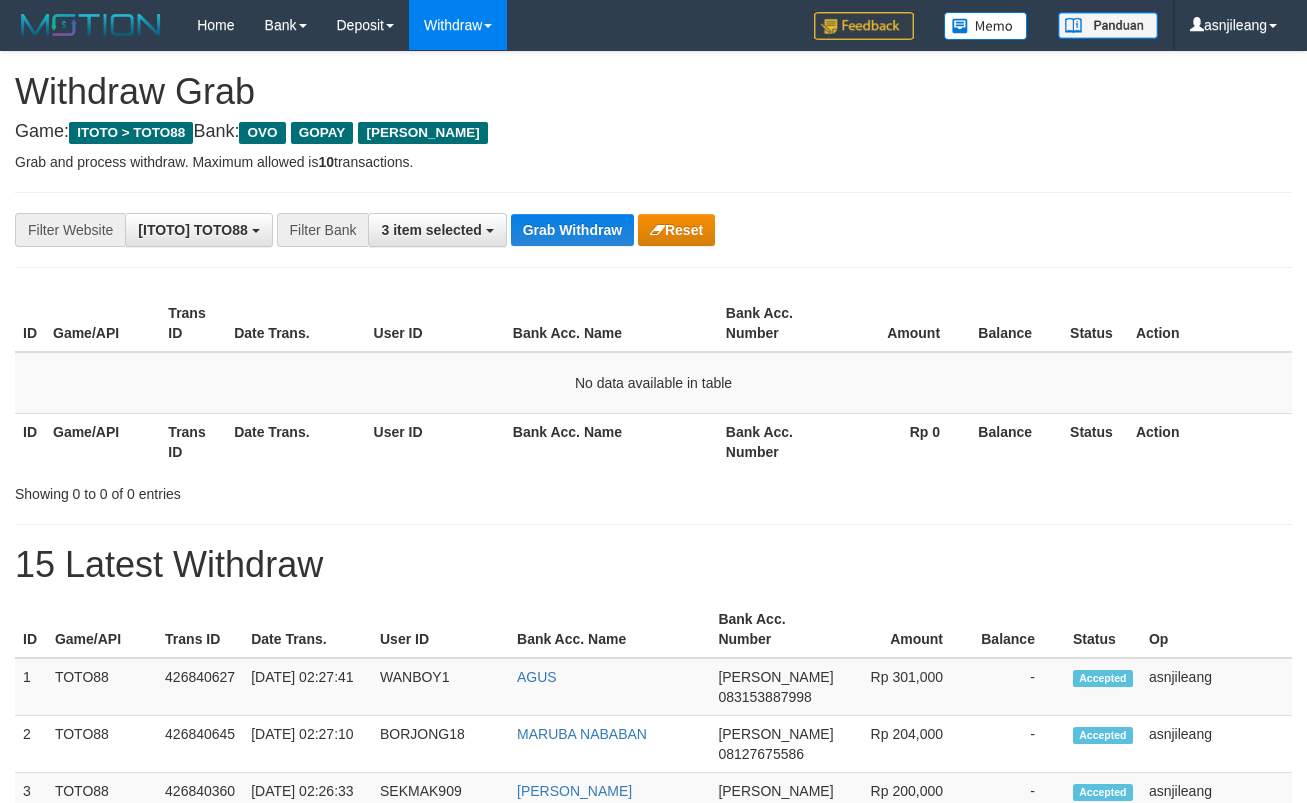 scroll, scrollTop: 0, scrollLeft: 0, axis: both 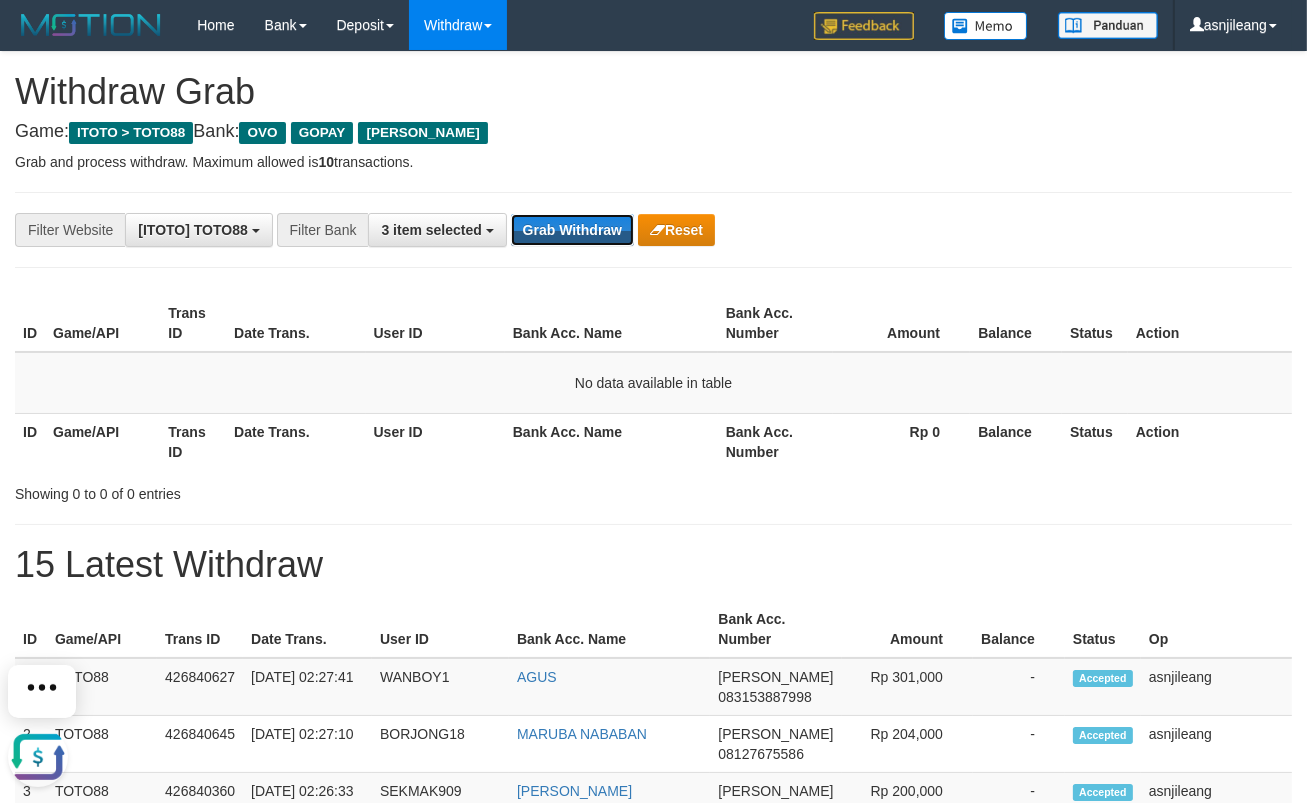 click on "Grab Withdraw" at bounding box center [572, 230] 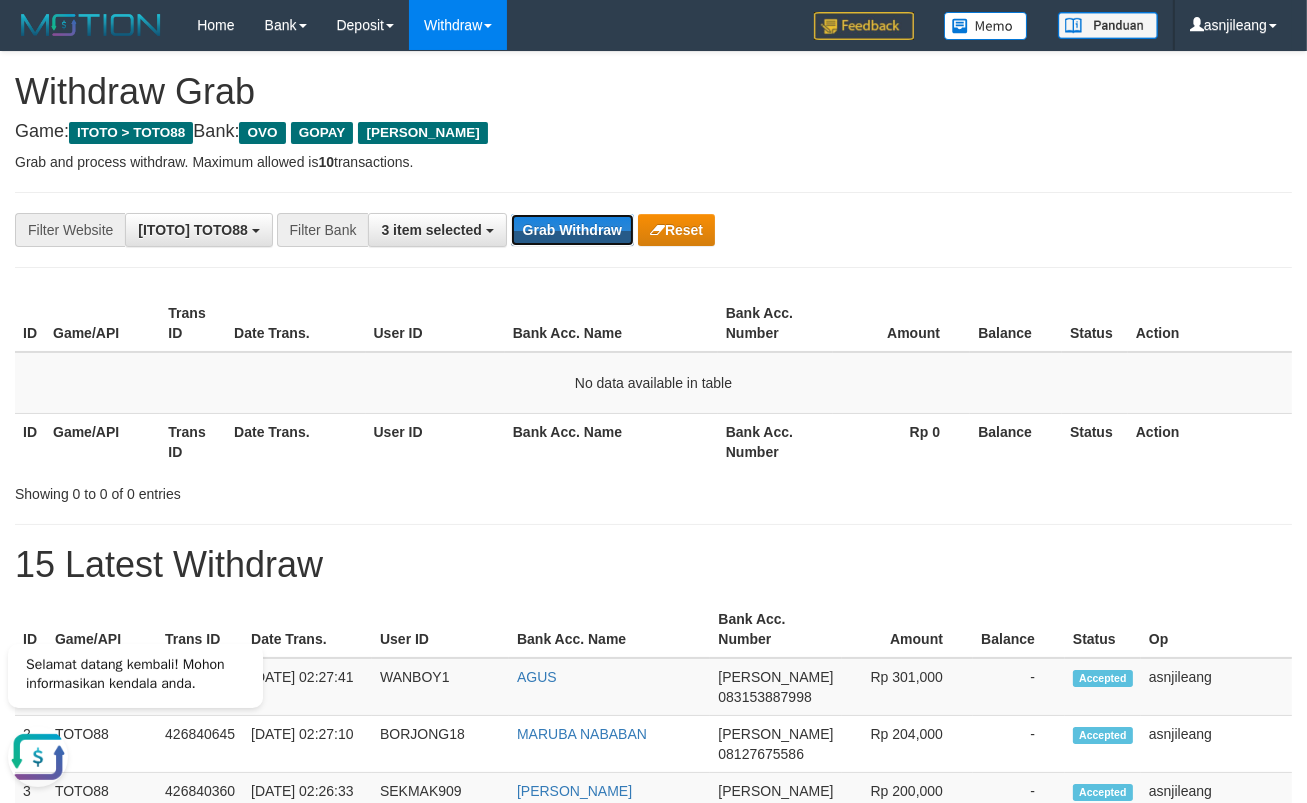 click on "Grab Withdraw" at bounding box center [572, 230] 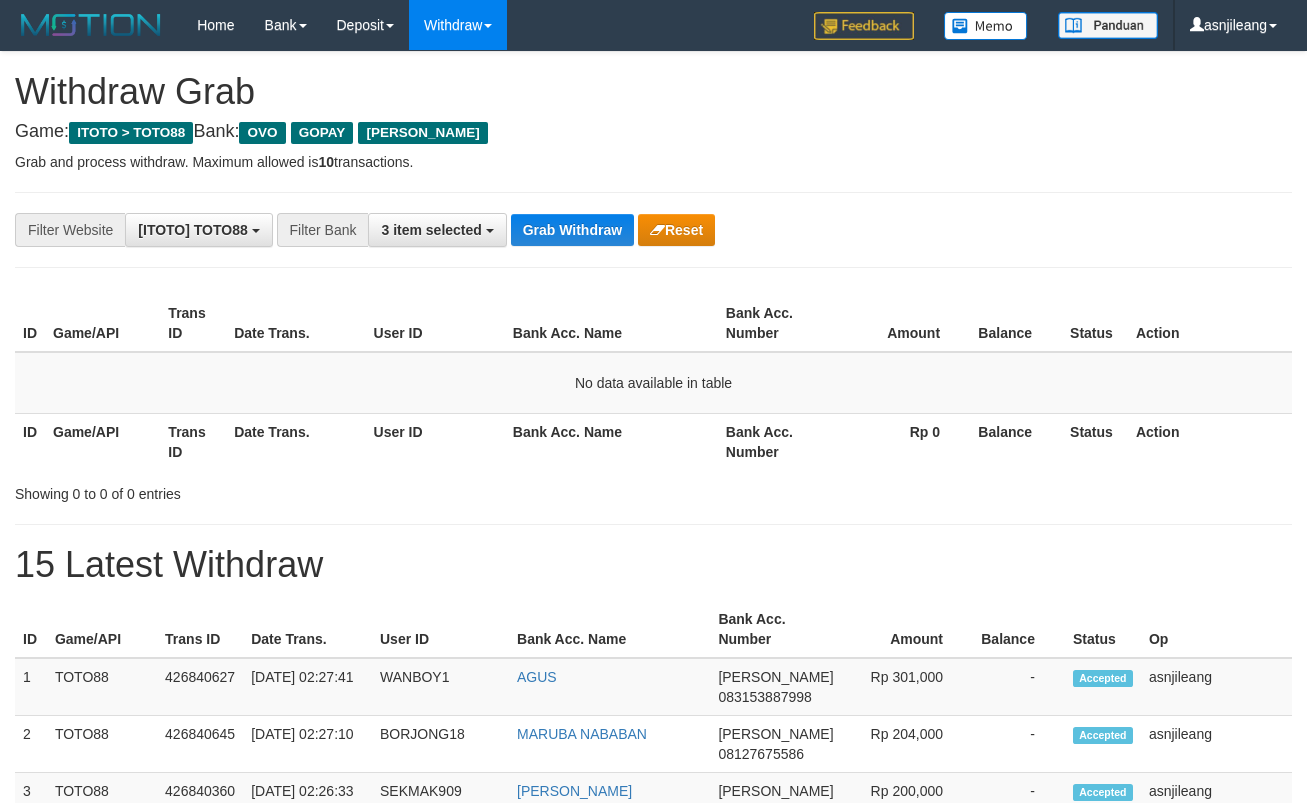 click on "Grab Withdraw" at bounding box center (572, 230) 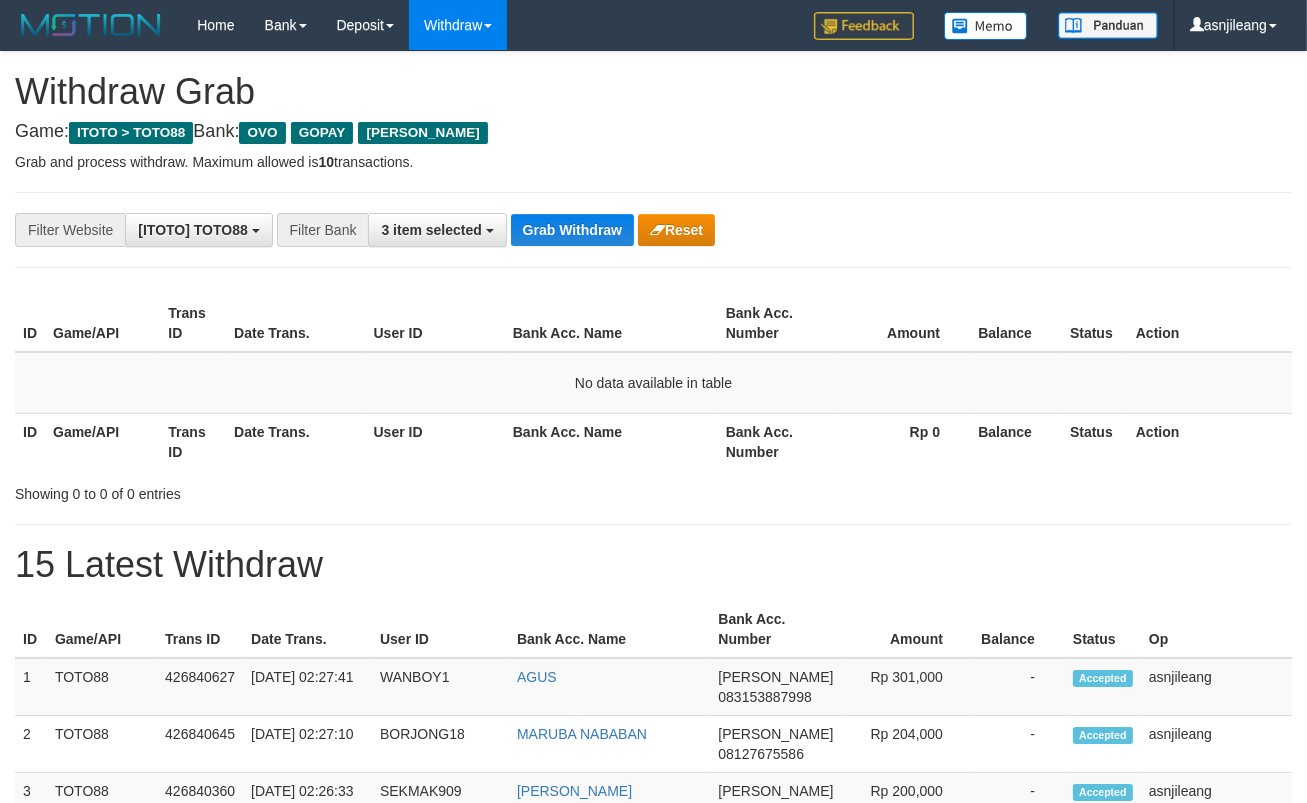scroll, scrollTop: 17, scrollLeft: 0, axis: vertical 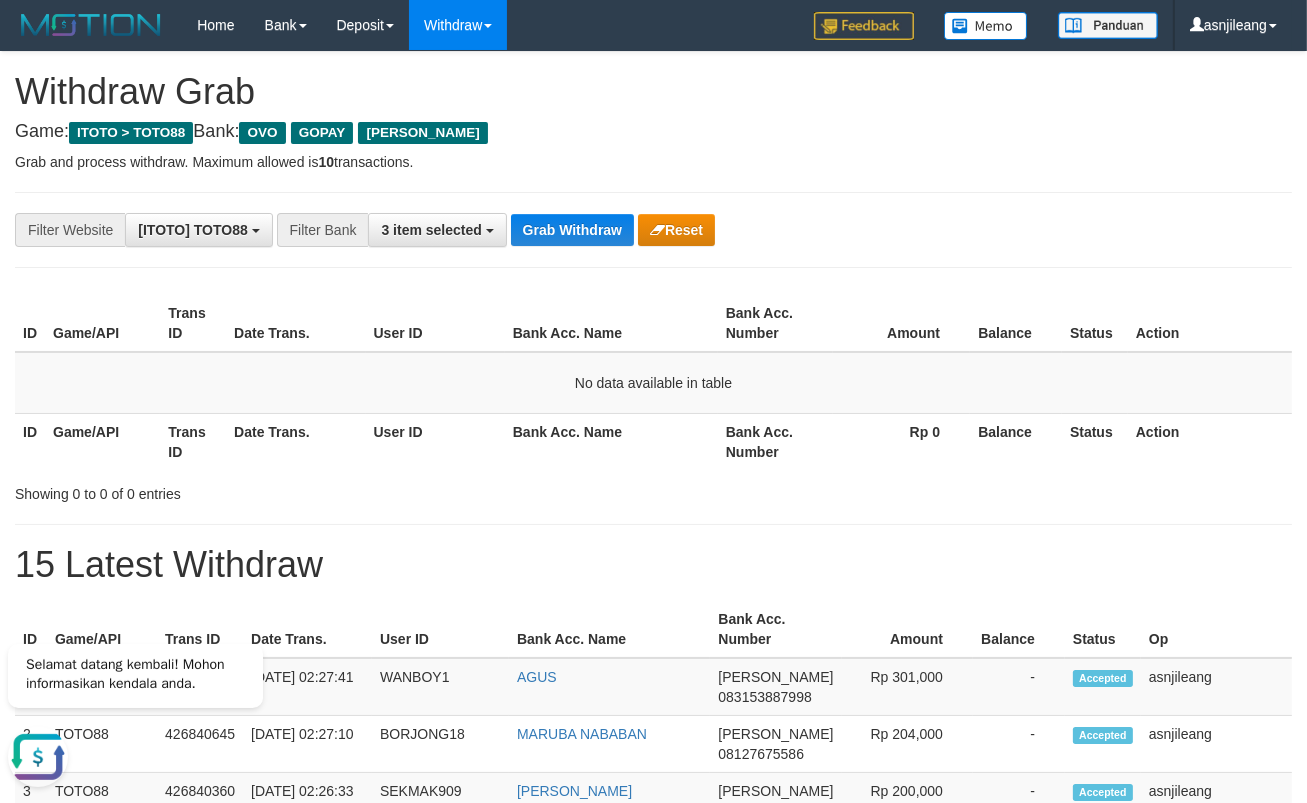 click on "**********" at bounding box center (653, 1113) 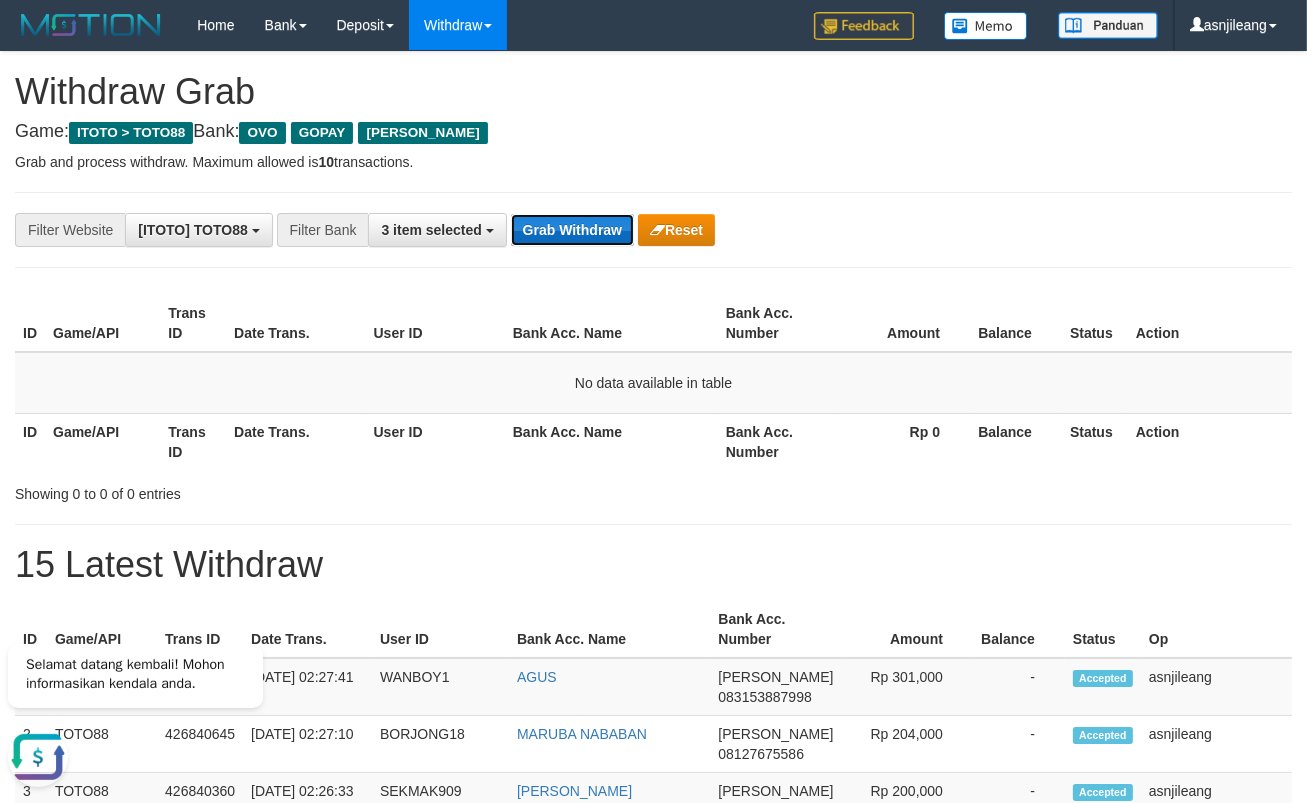 click on "Grab Withdraw" at bounding box center [572, 230] 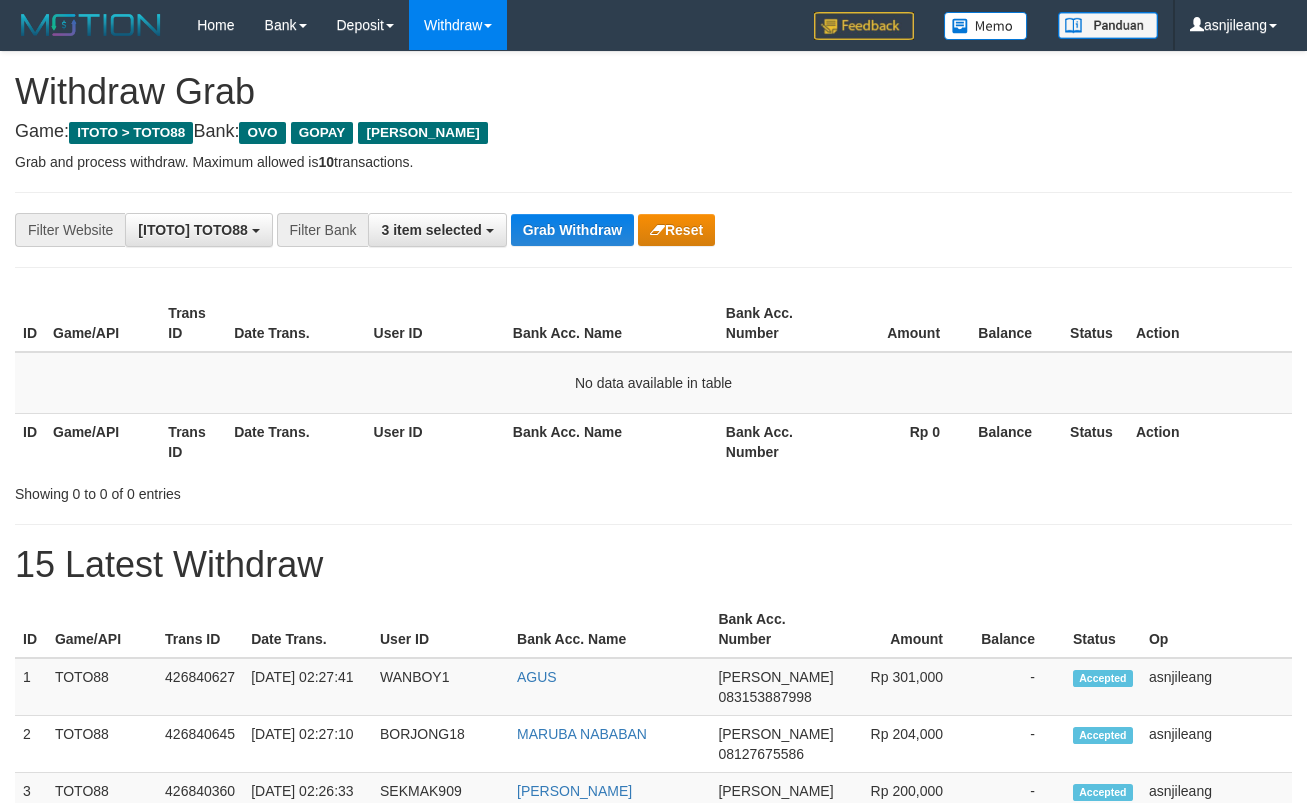scroll, scrollTop: 0, scrollLeft: 0, axis: both 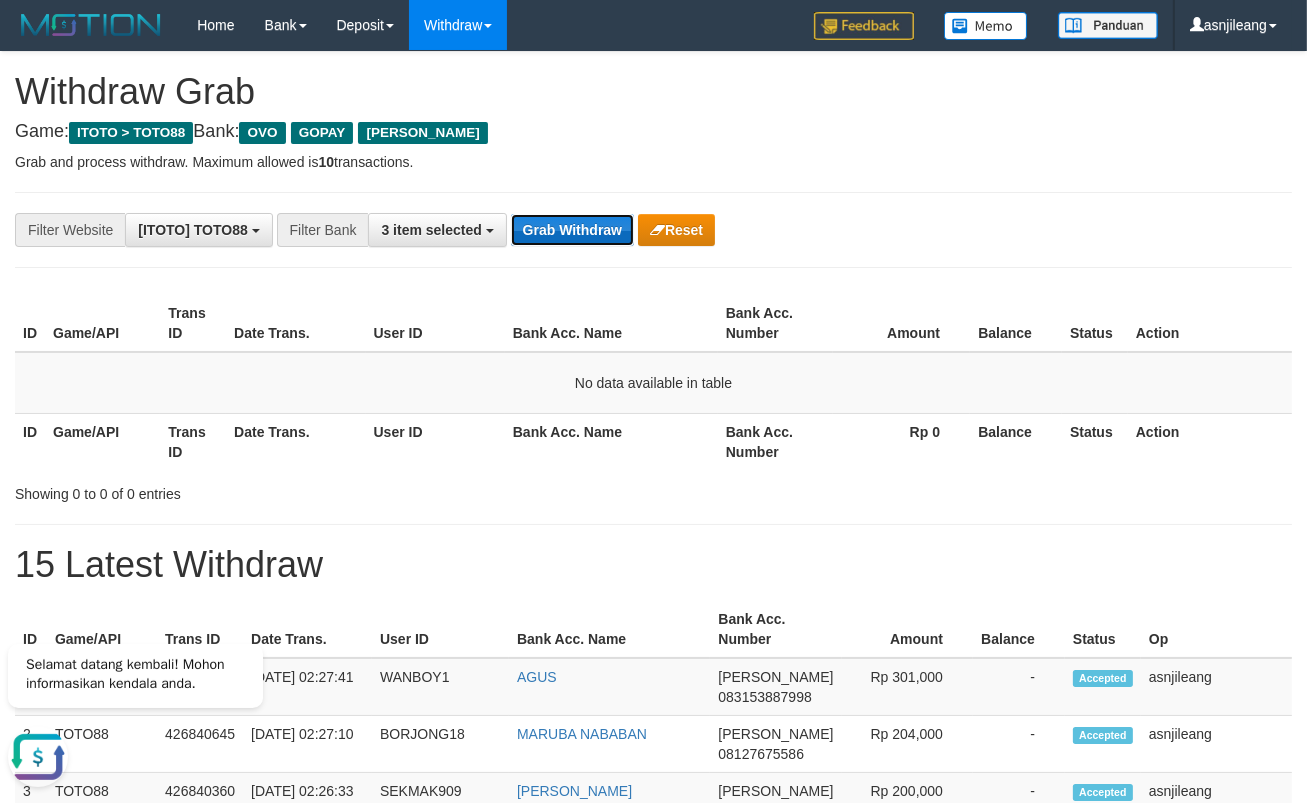 click on "Grab Withdraw" at bounding box center [572, 230] 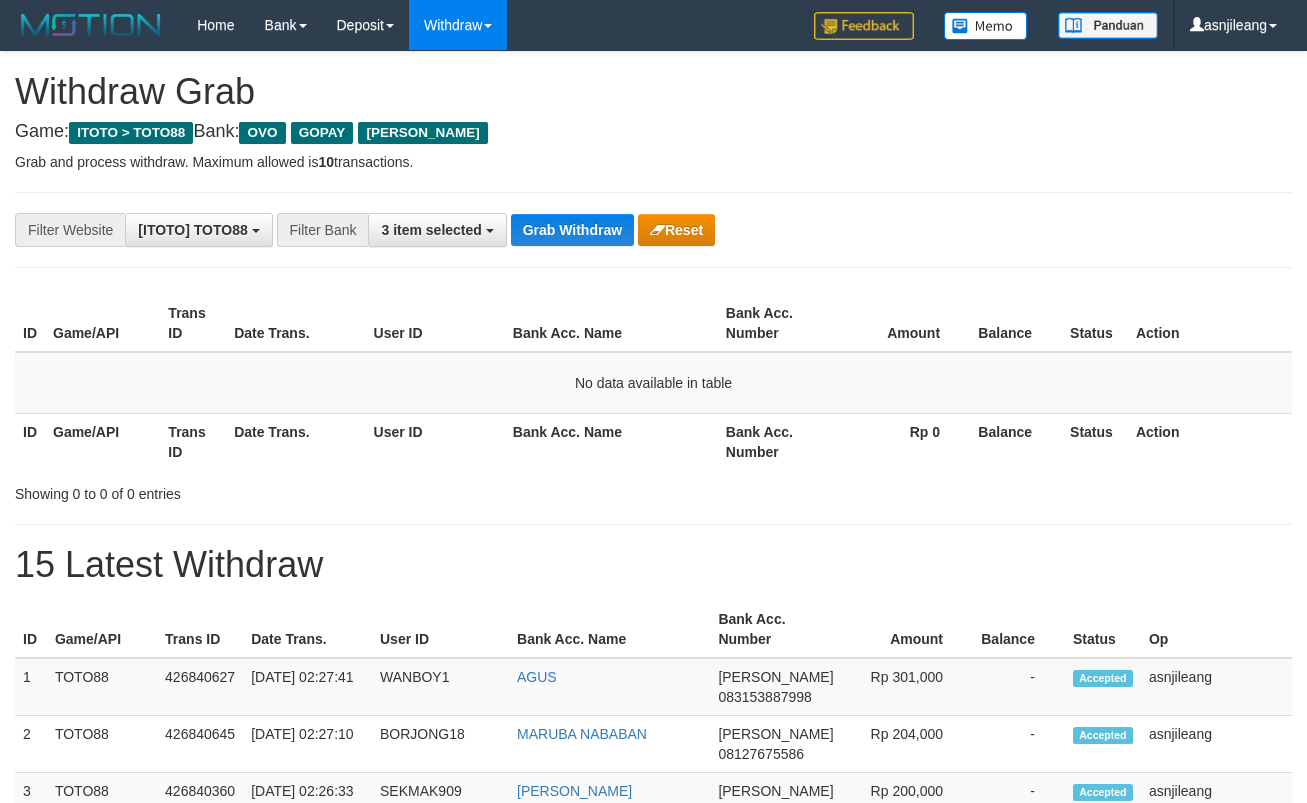 scroll, scrollTop: 0, scrollLeft: 0, axis: both 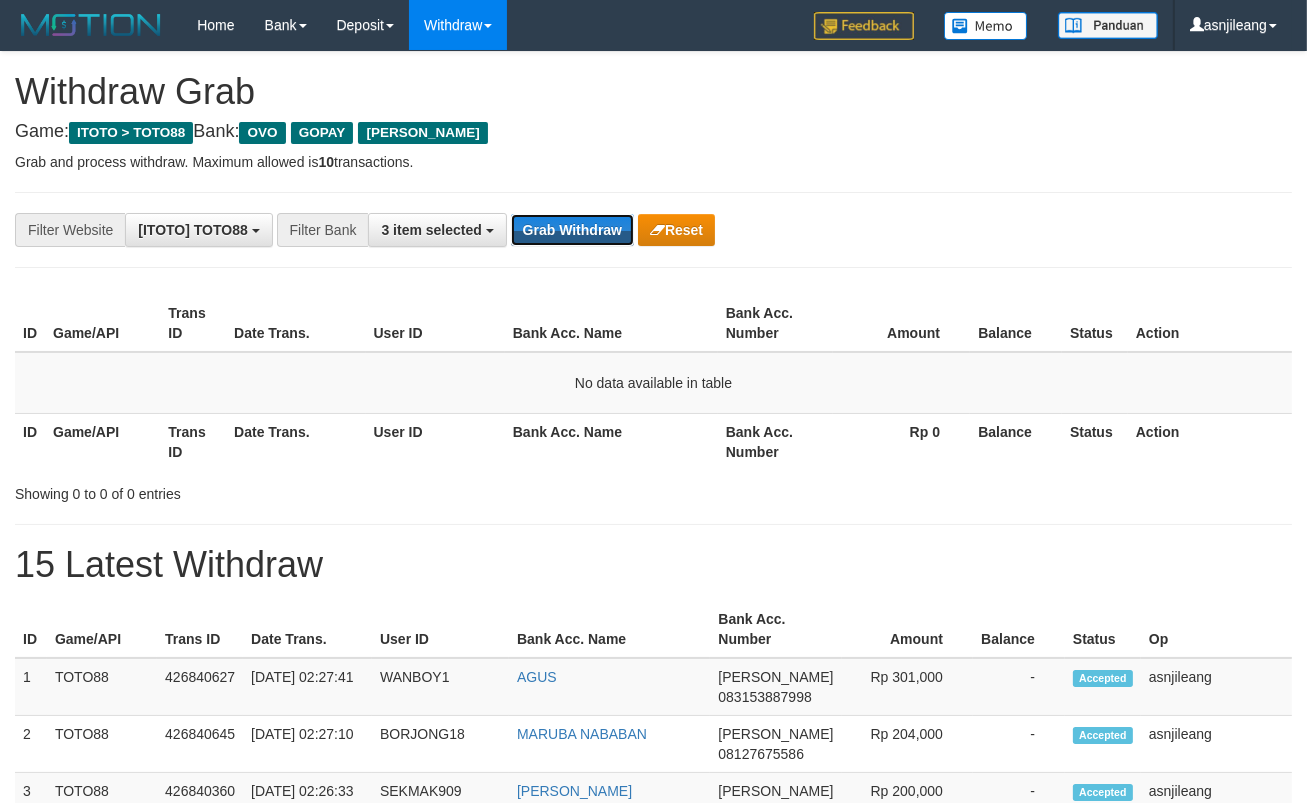 click on "Grab Withdraw" at bounding box center [572, 230] 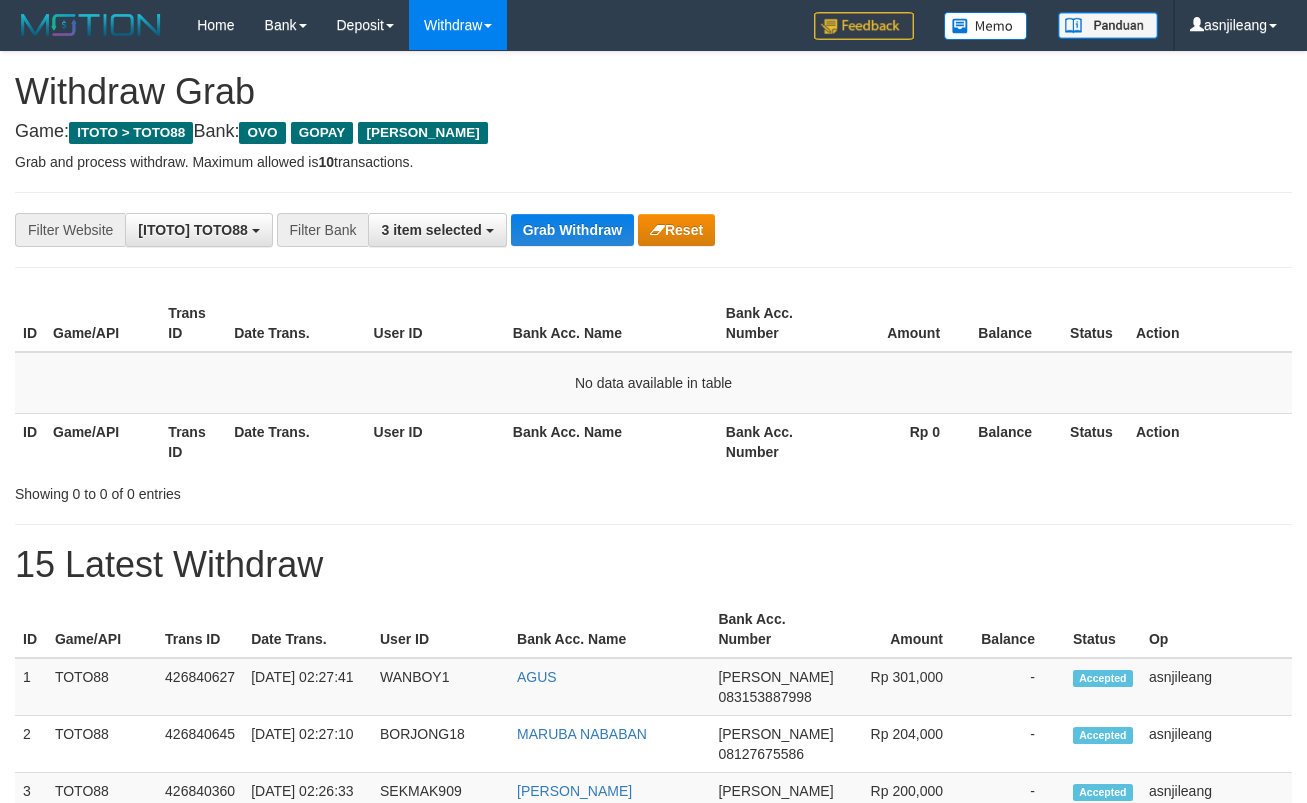 scroll, scrollTop: 0, scrollLeft: 0, axis: both 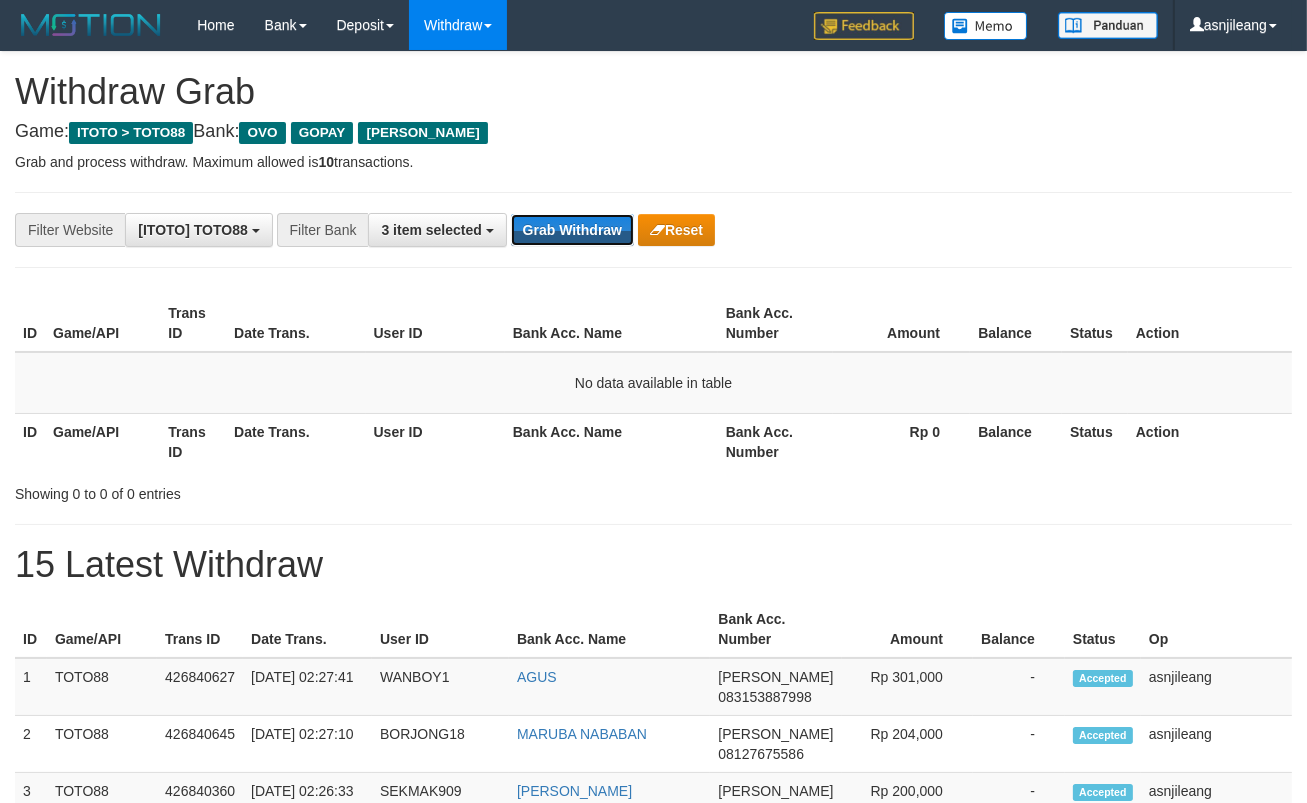 click on "Grab Withdraw" at bounding box center [572, 230] 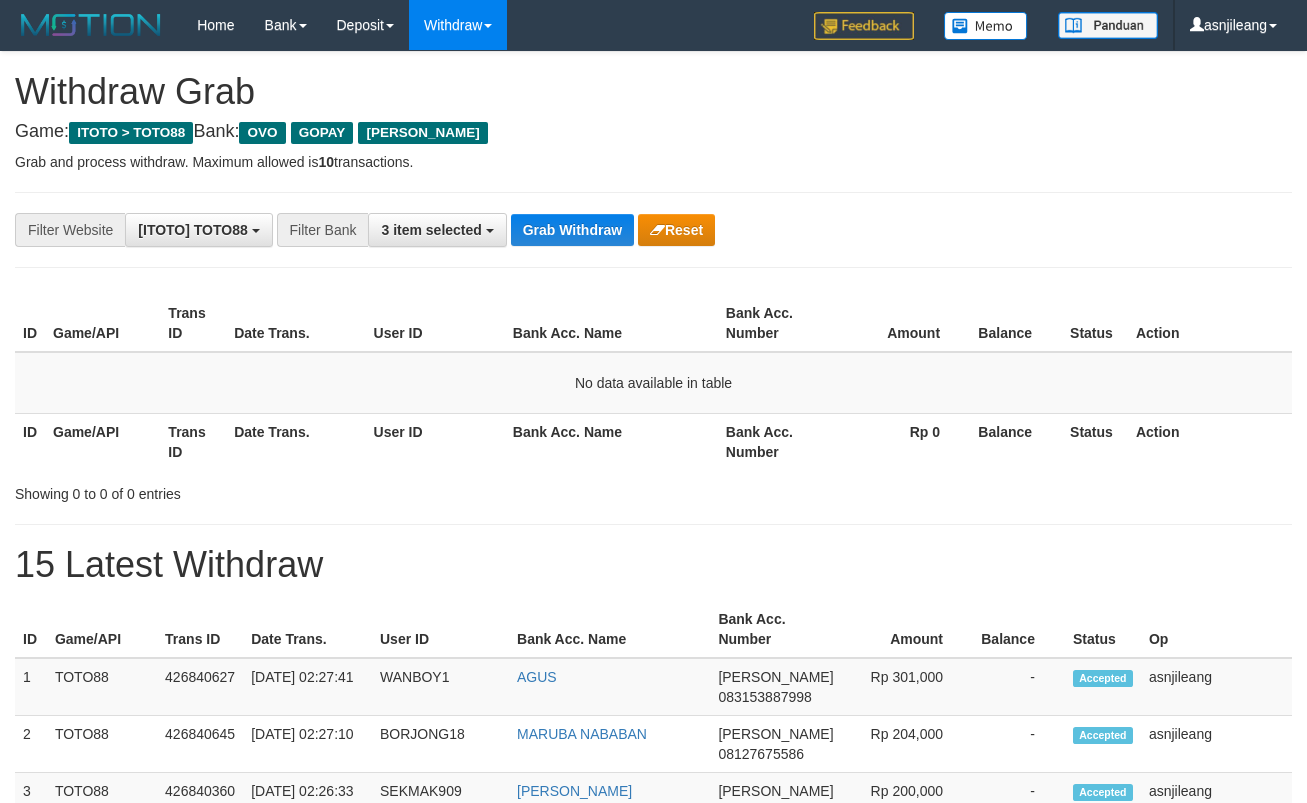 scroll, scrollTop: 0, scrollLeft: 0, axis: both 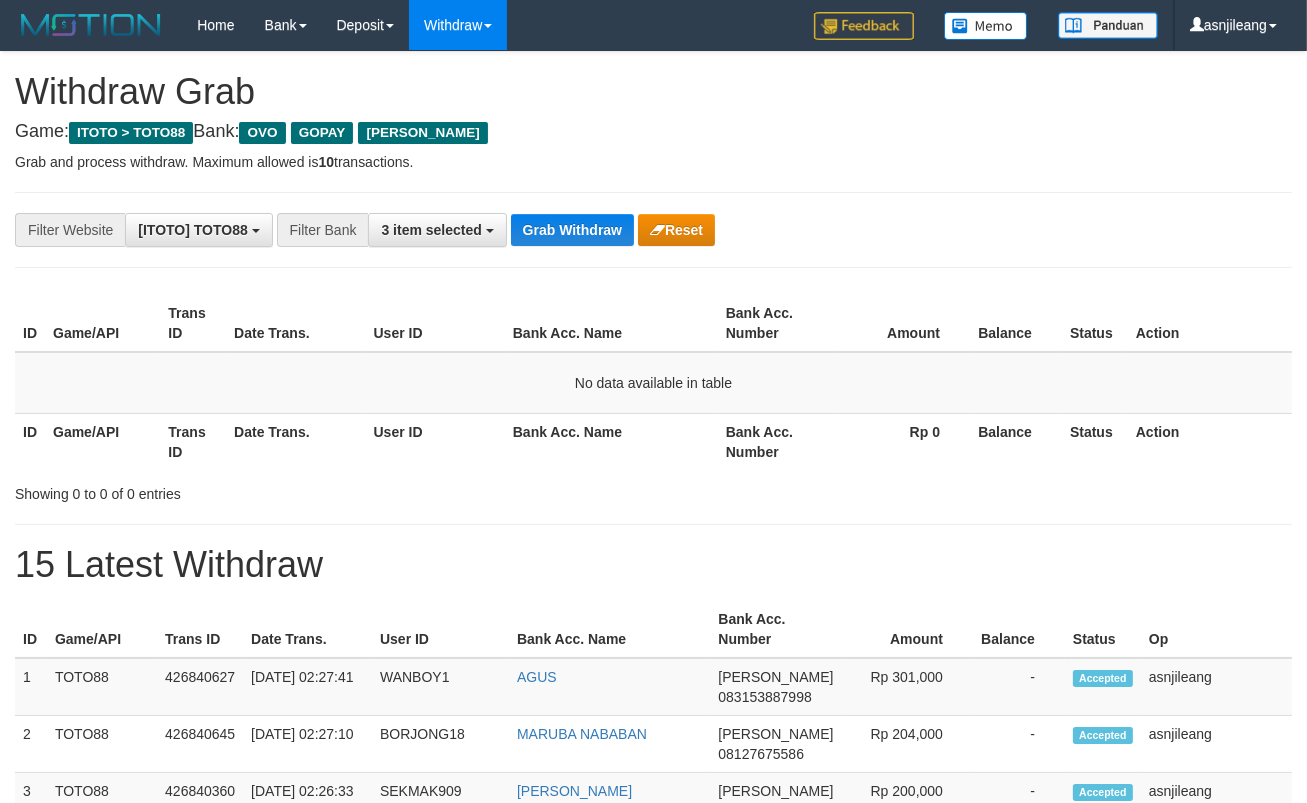 click on "Grab Withdraw" at bounding box center [572, 230] 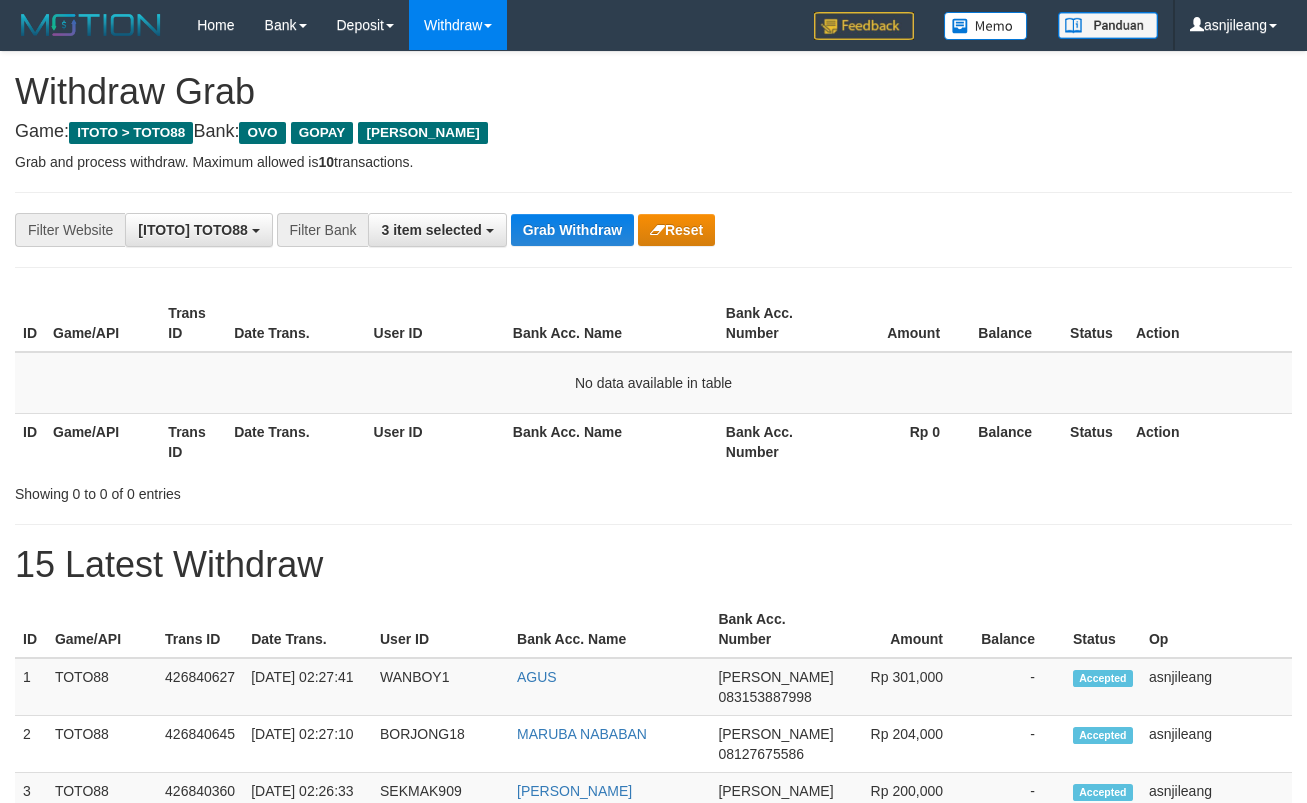 scroll, scrollTop: 0, scrollLeft: 0, axis: both 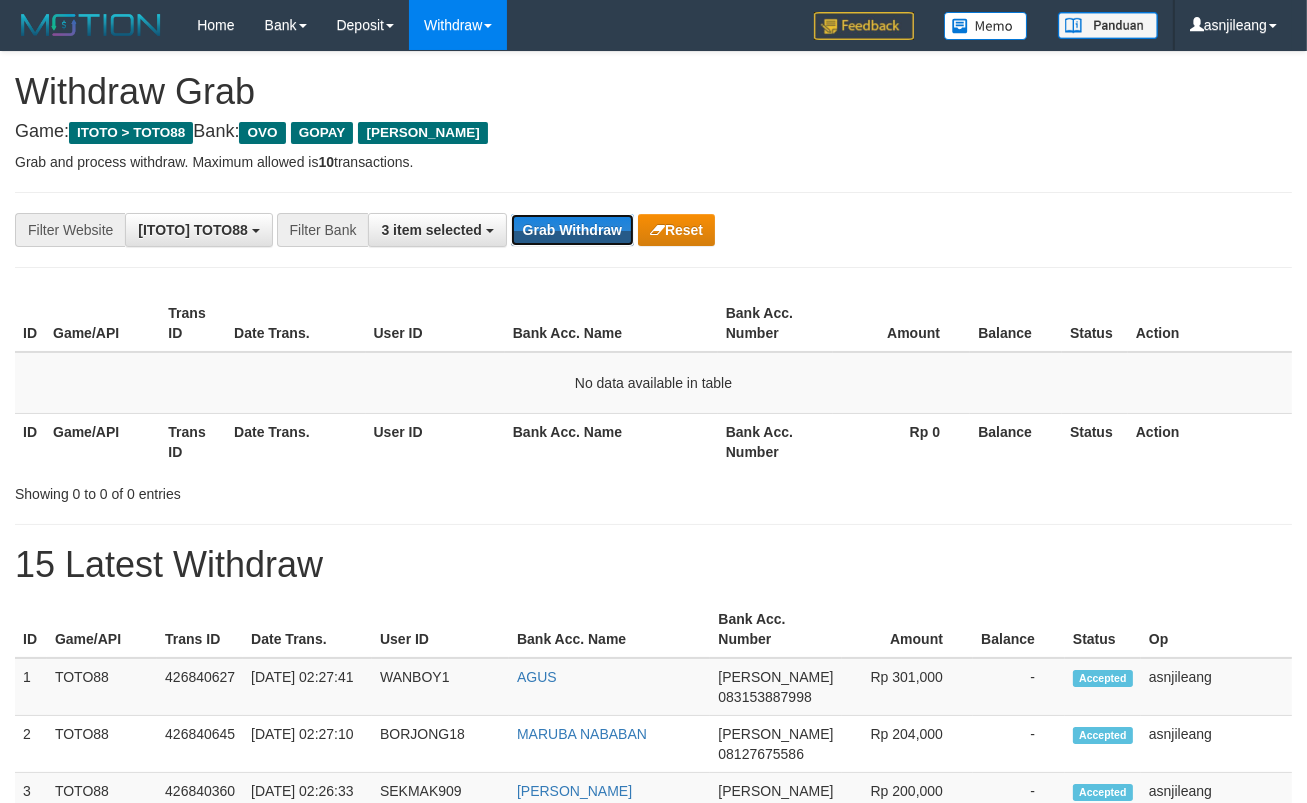 click on "Grab Withdraw" at bounding box center (572, 230) 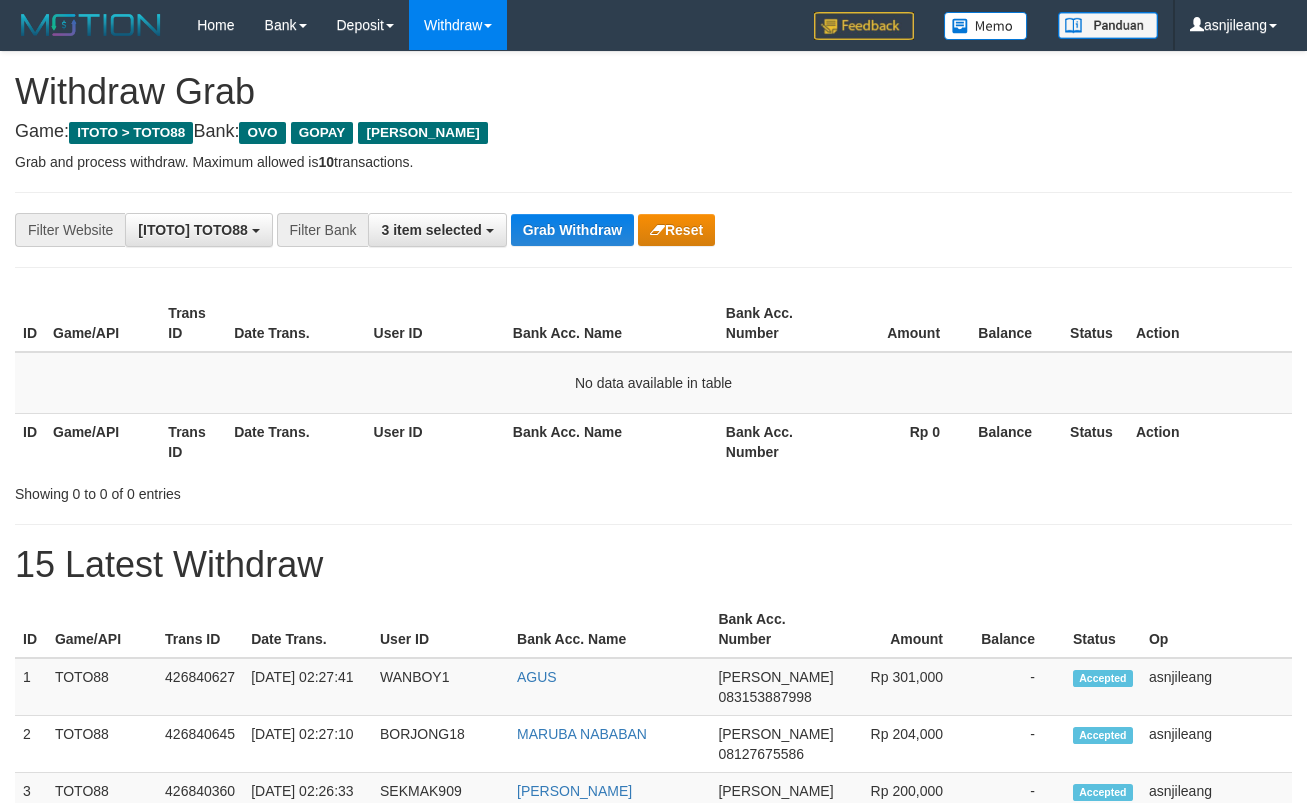 scroll, scrollTop: 0, scrollLeft: 0, axis: both 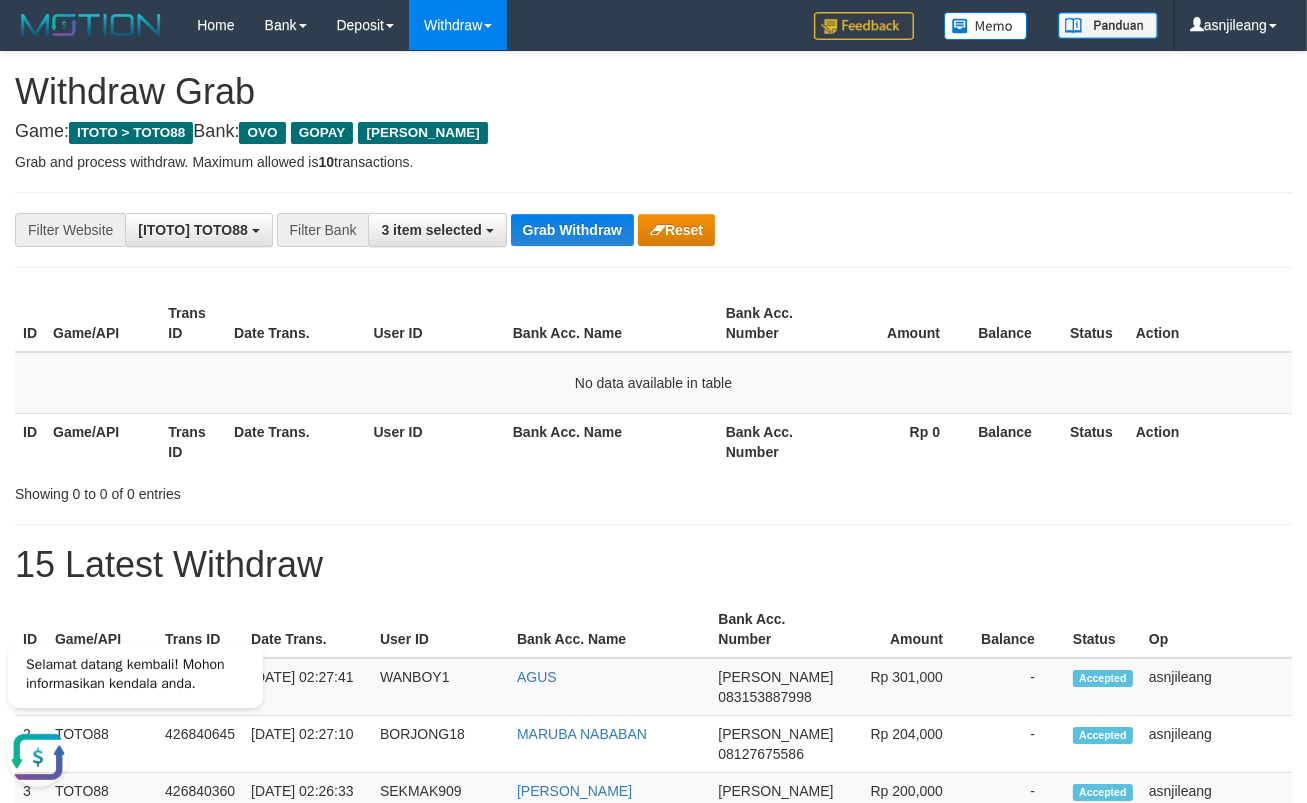 click on "**********" at bounding box center (653, 1113) 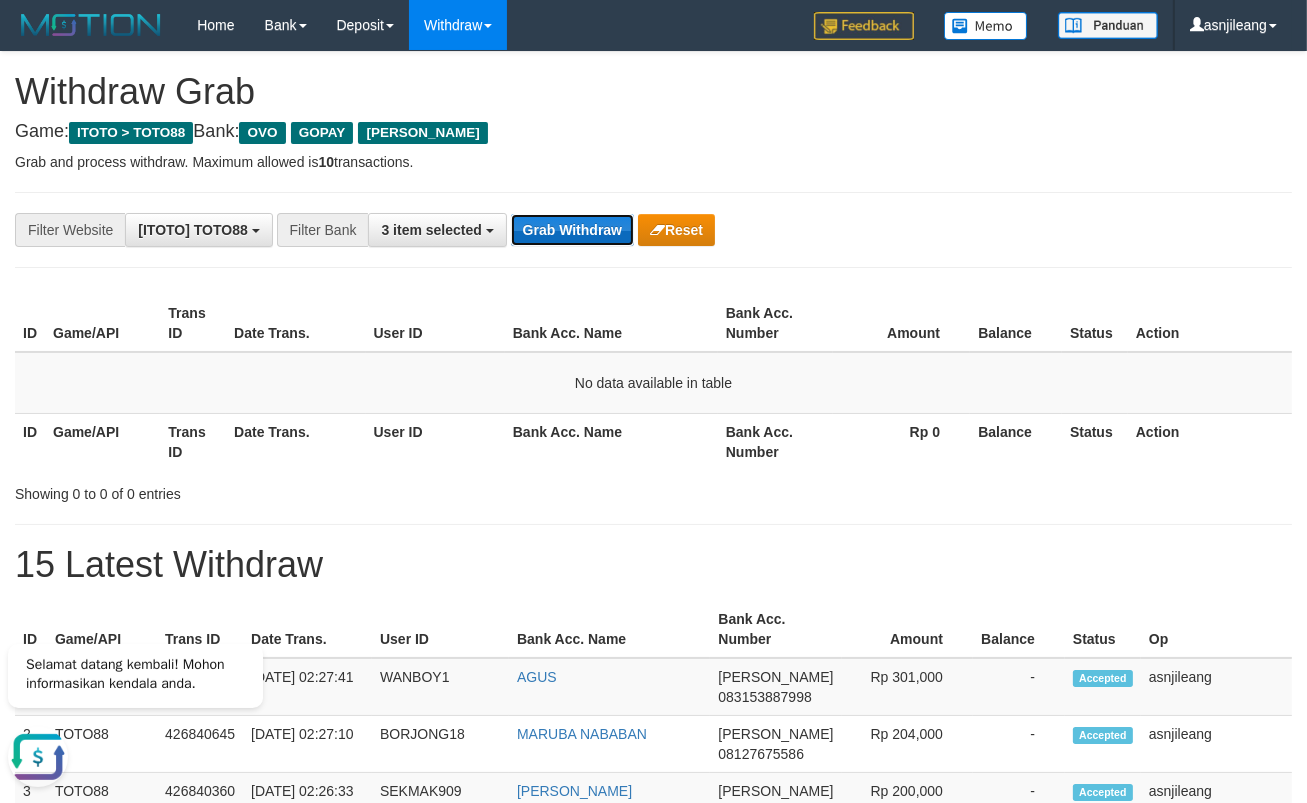 click on "Grab Withdraw" at bounding box center (572, 230) 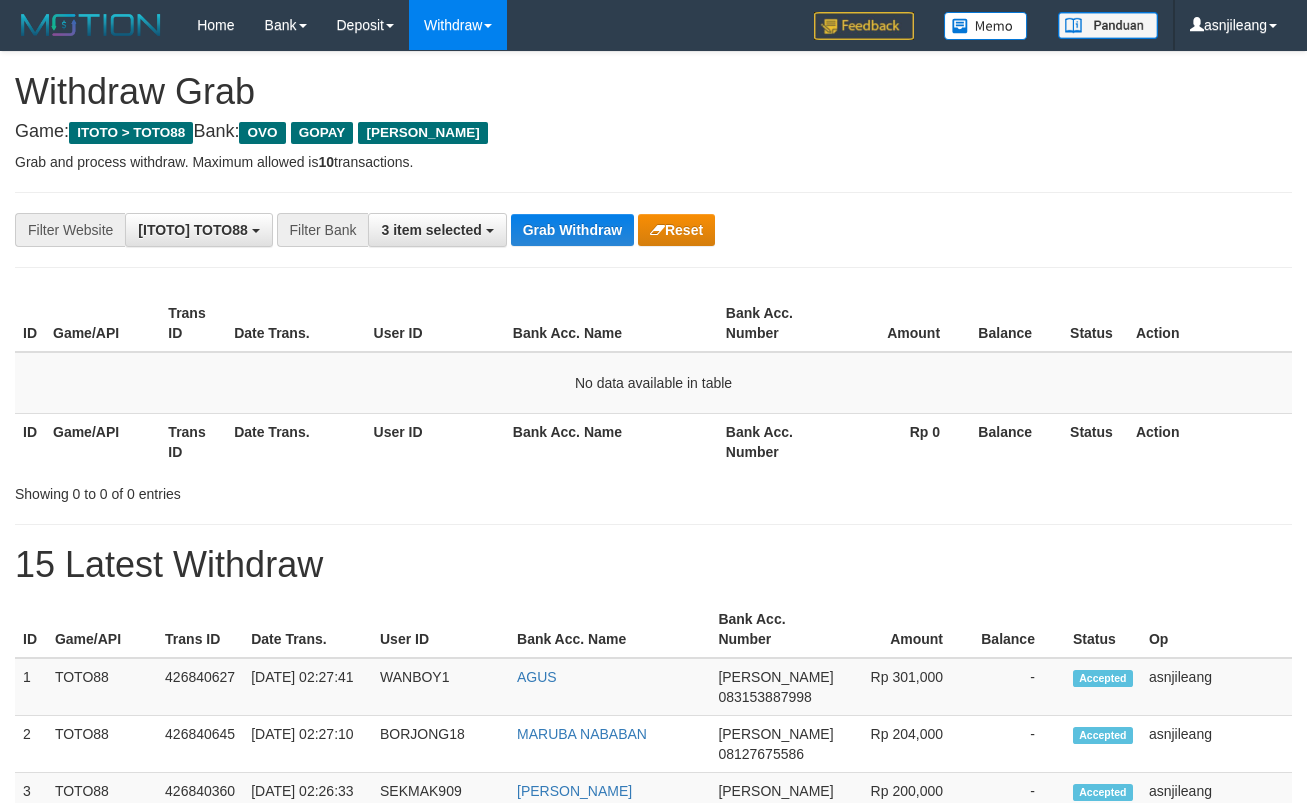 scroll, scrollTop: 0, scrollLeft: 0, axis: both 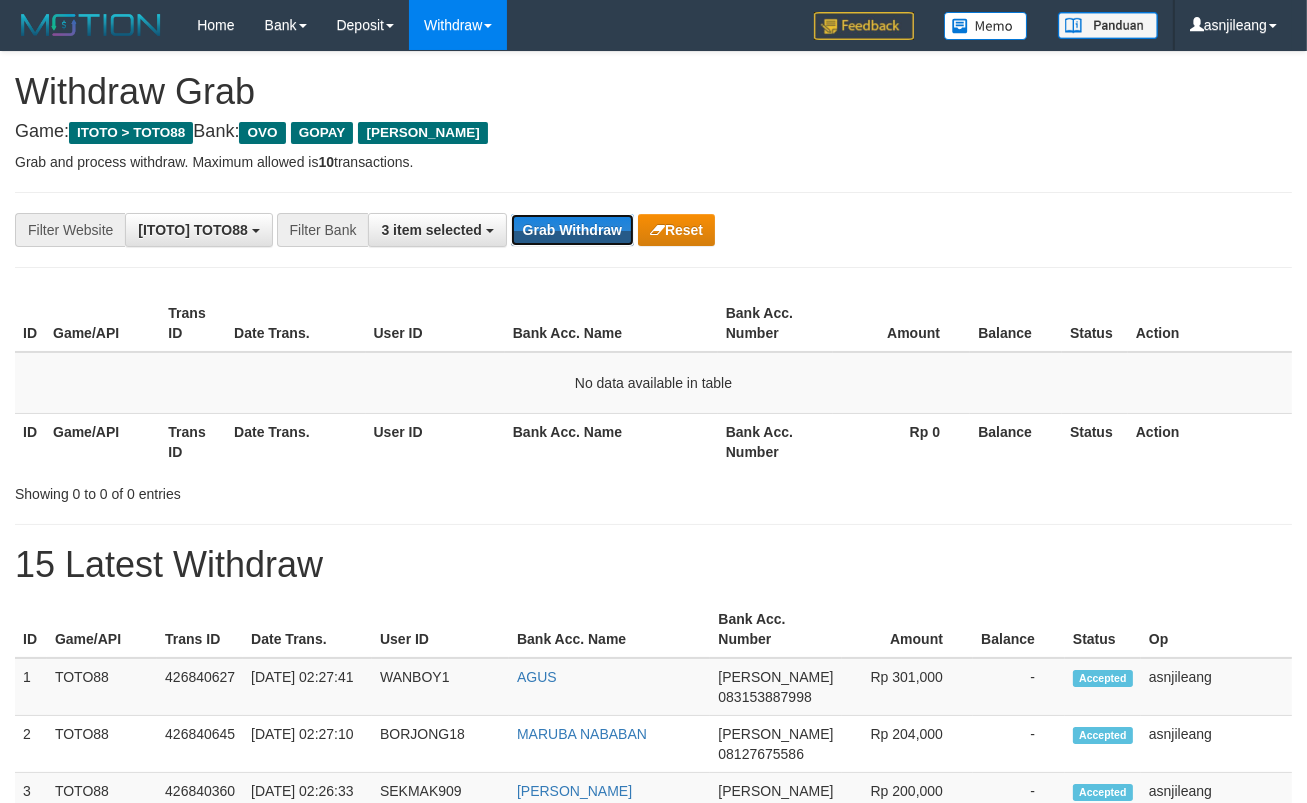 click on "Grab Withdraw" at bounding box center [572, 230] 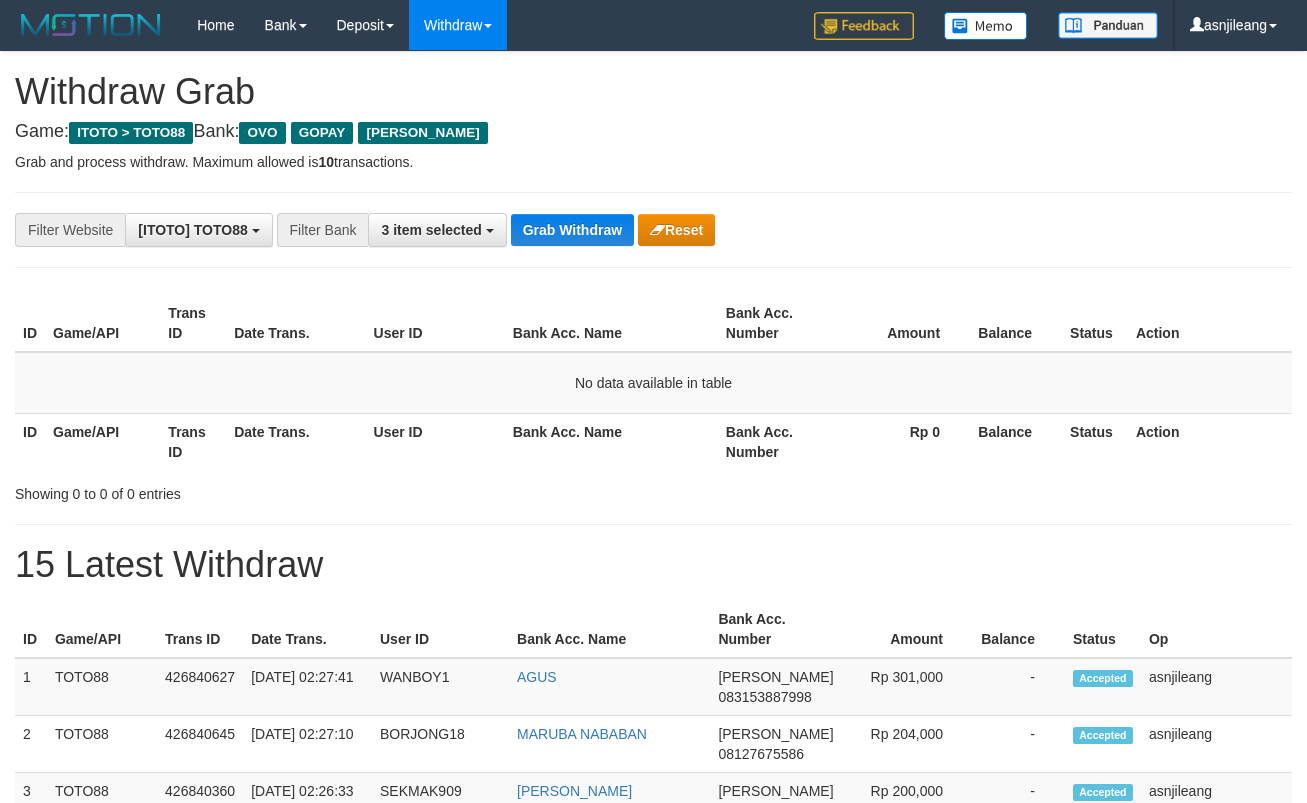 scroll, scrollTop: 0, scrollLeft: 0, axis: both 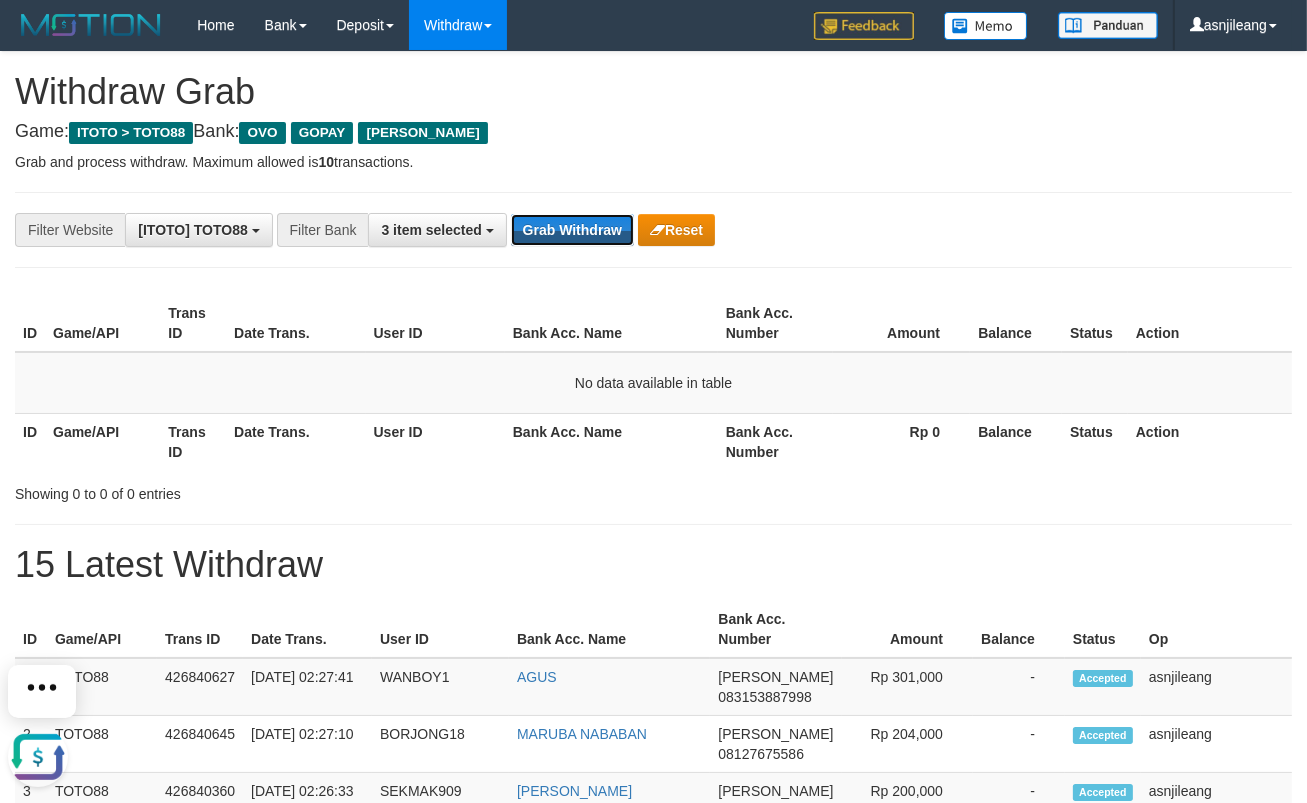 click on "Grab Withdraw" at bounding box center [572, 230] 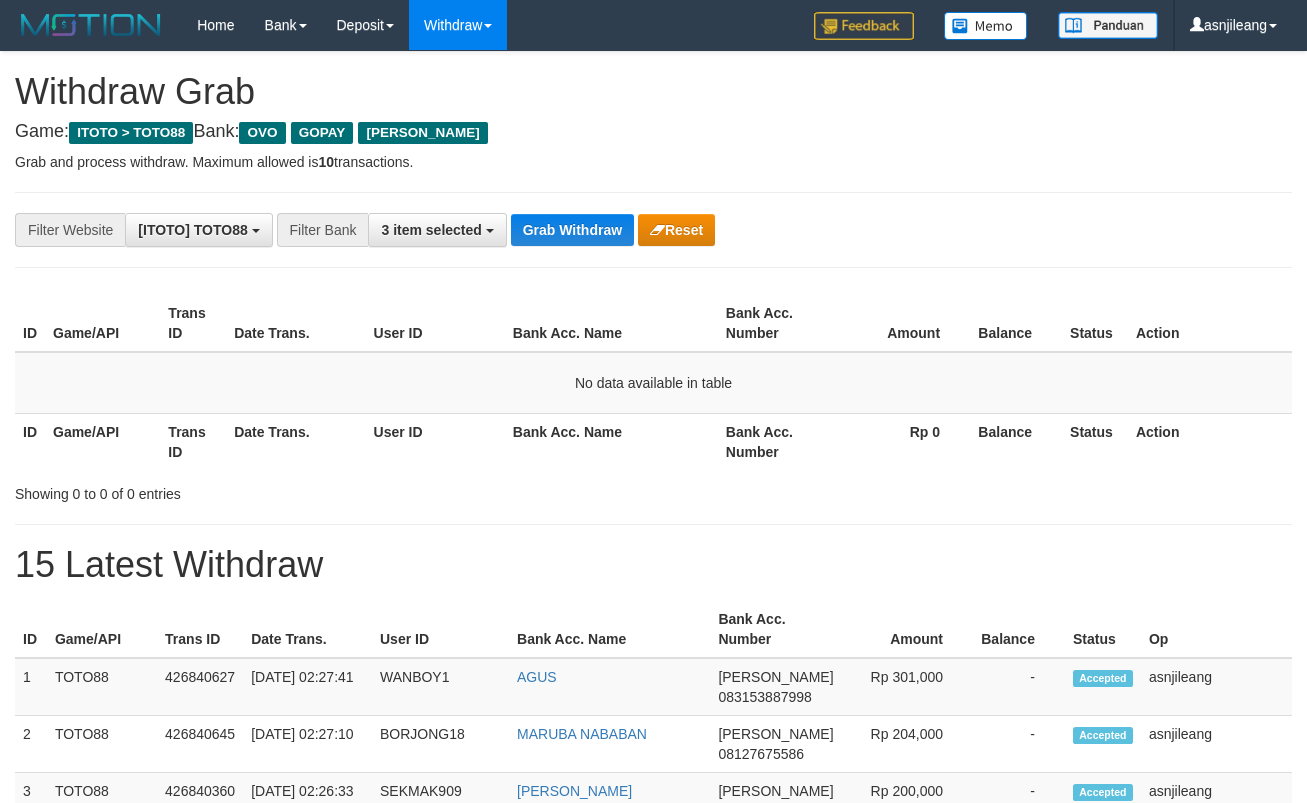 scroll, scrollTop: 0, scrollLeft: 0, axis: both 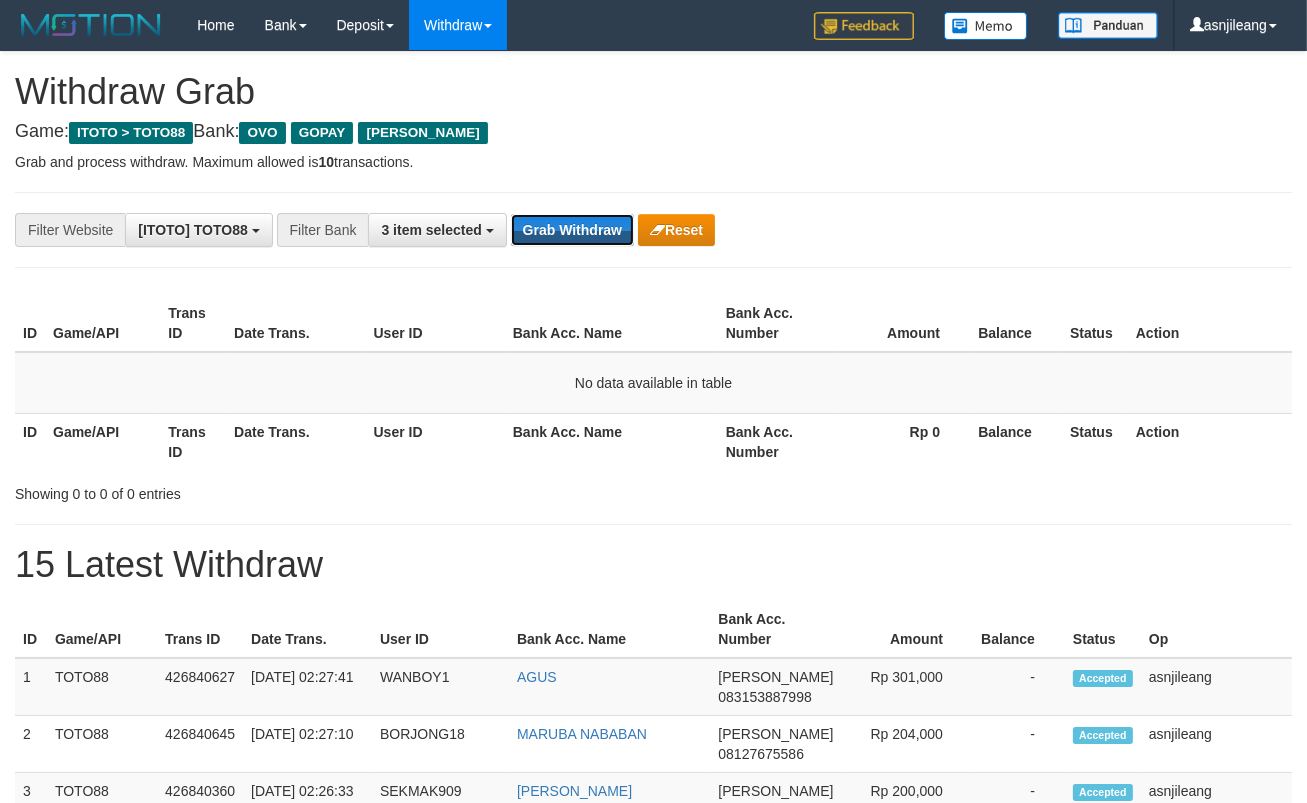 click on "Grab Withdraw" at bounding box center [572, 230] 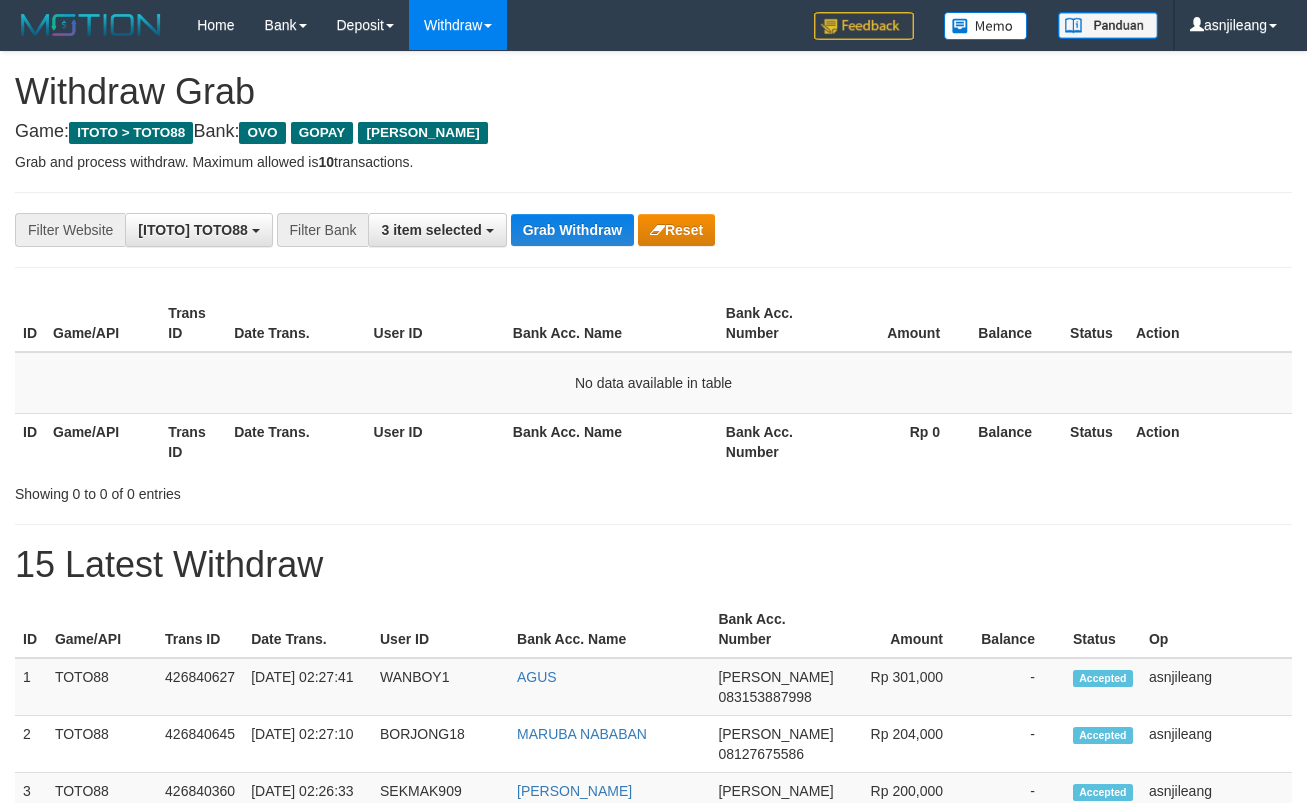 click on "Grab Withdraw" at bounding box center [572, 230] 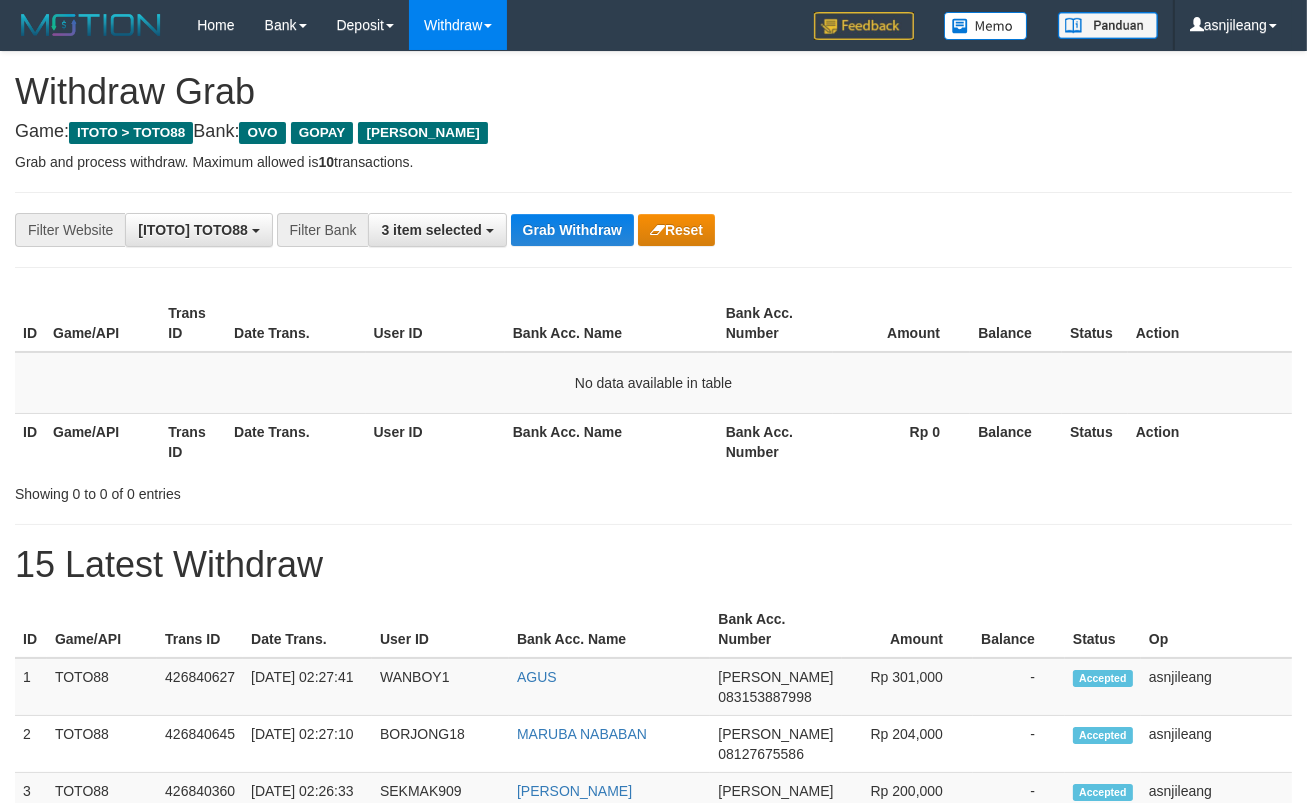 scroll, scrollTop: 17, scrollLeft: 0, axis: vertical 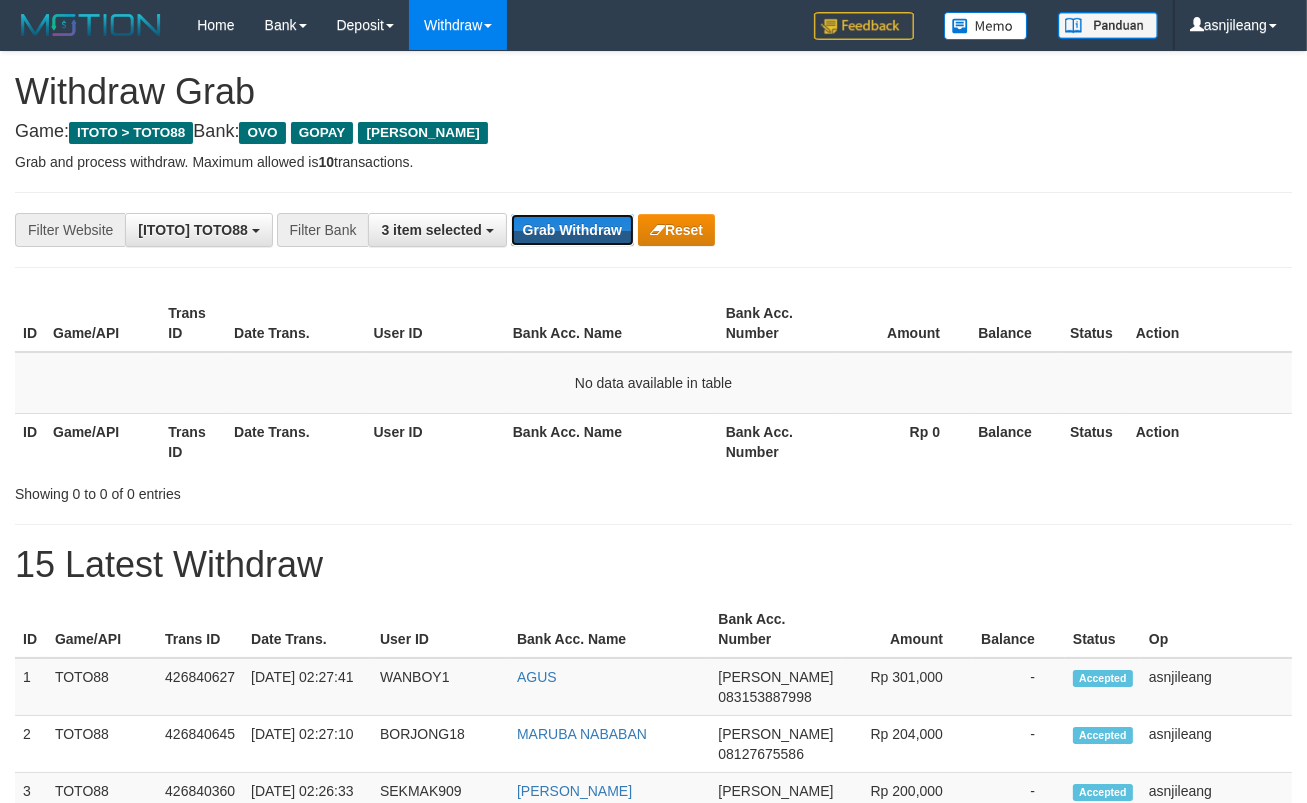 click on "Grab Withdraw" at bounding box center (572, 230) 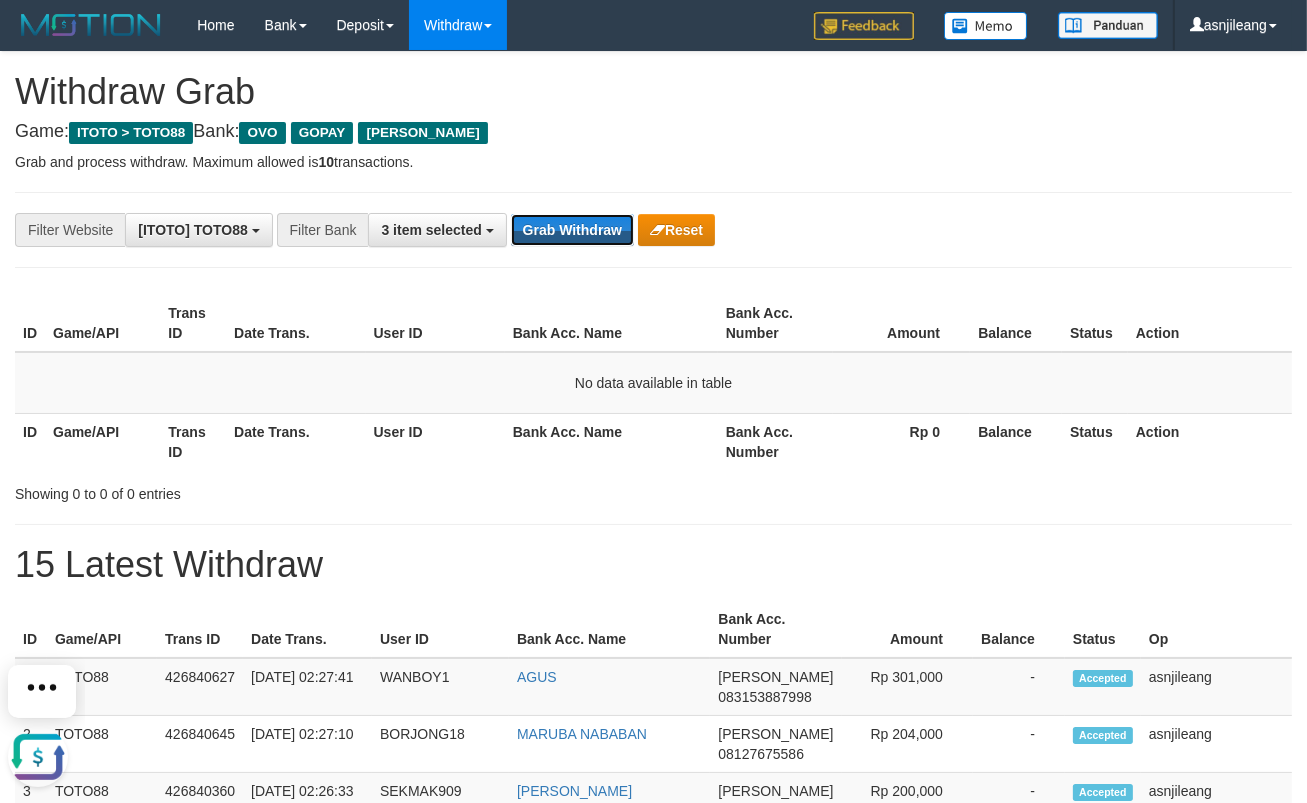scroll, scrollTop: 0, scrollLeft: 0, axis: both 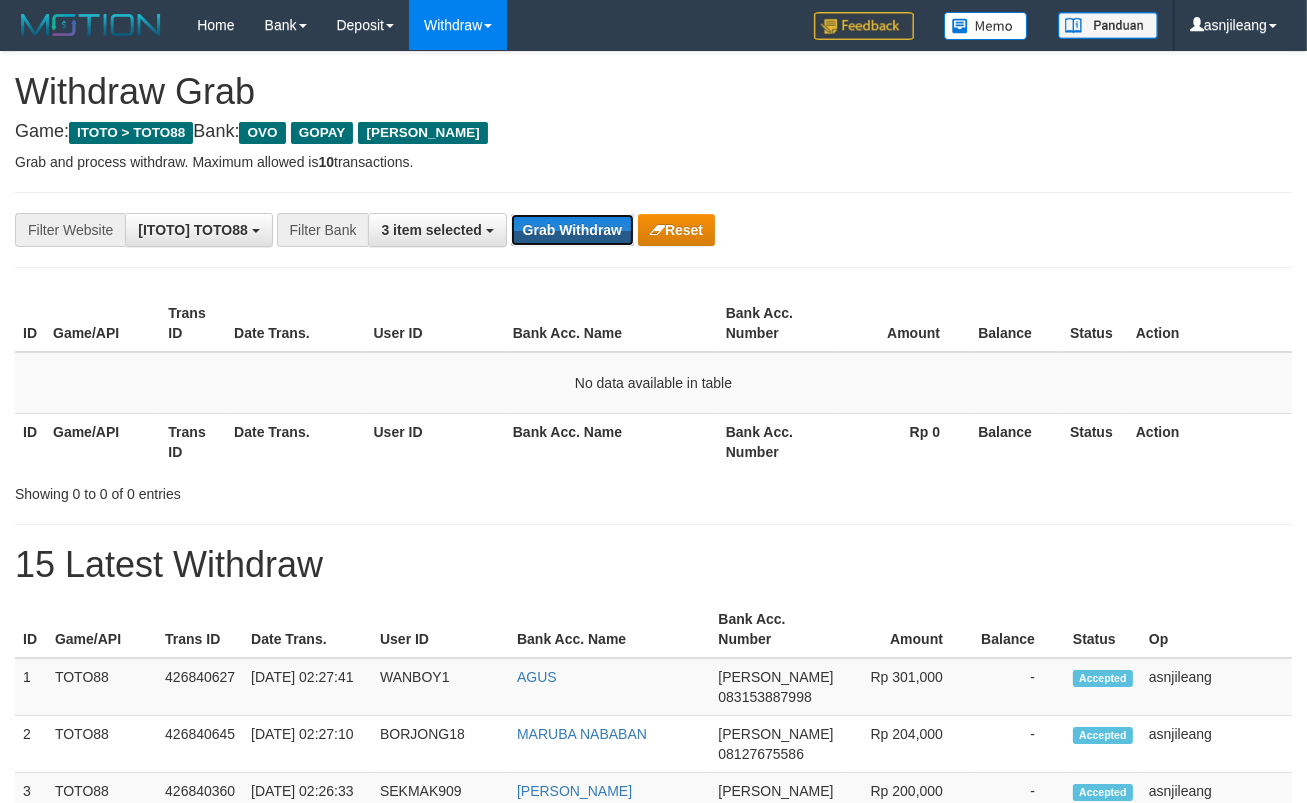 click on "Grab Withdraw" at bounding box center (572, 230) 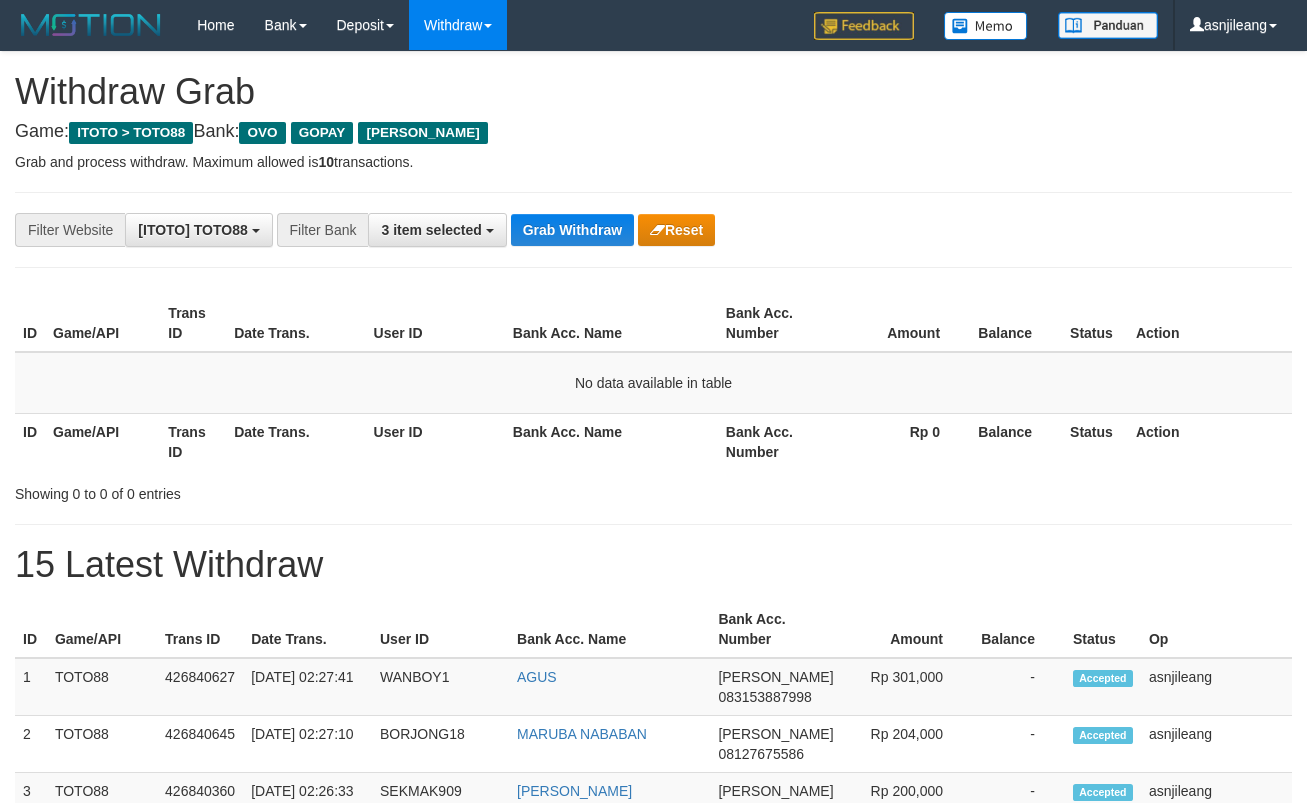 scroll, scrollTop: 0, scrollLeft: 0, axis: both 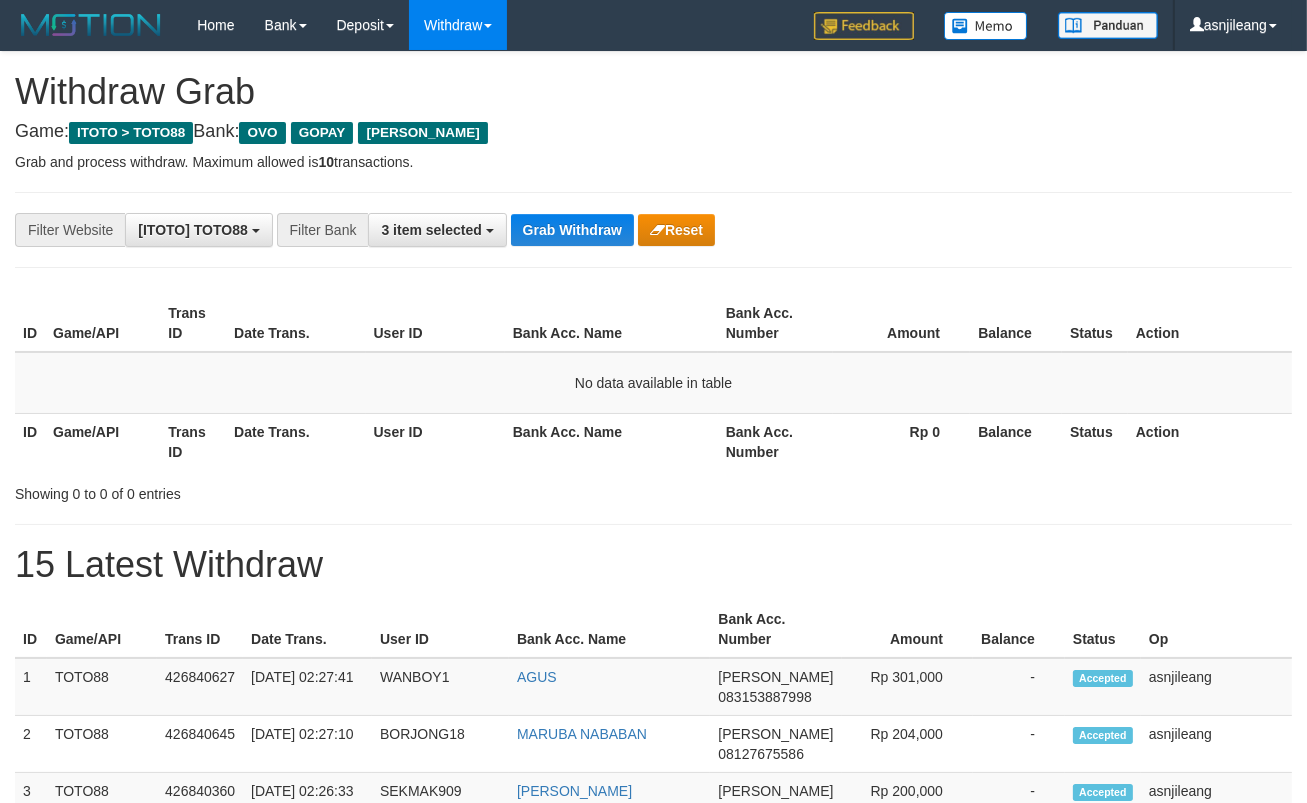 click on "Grab Withdraw" at bounding box center [572, 230] 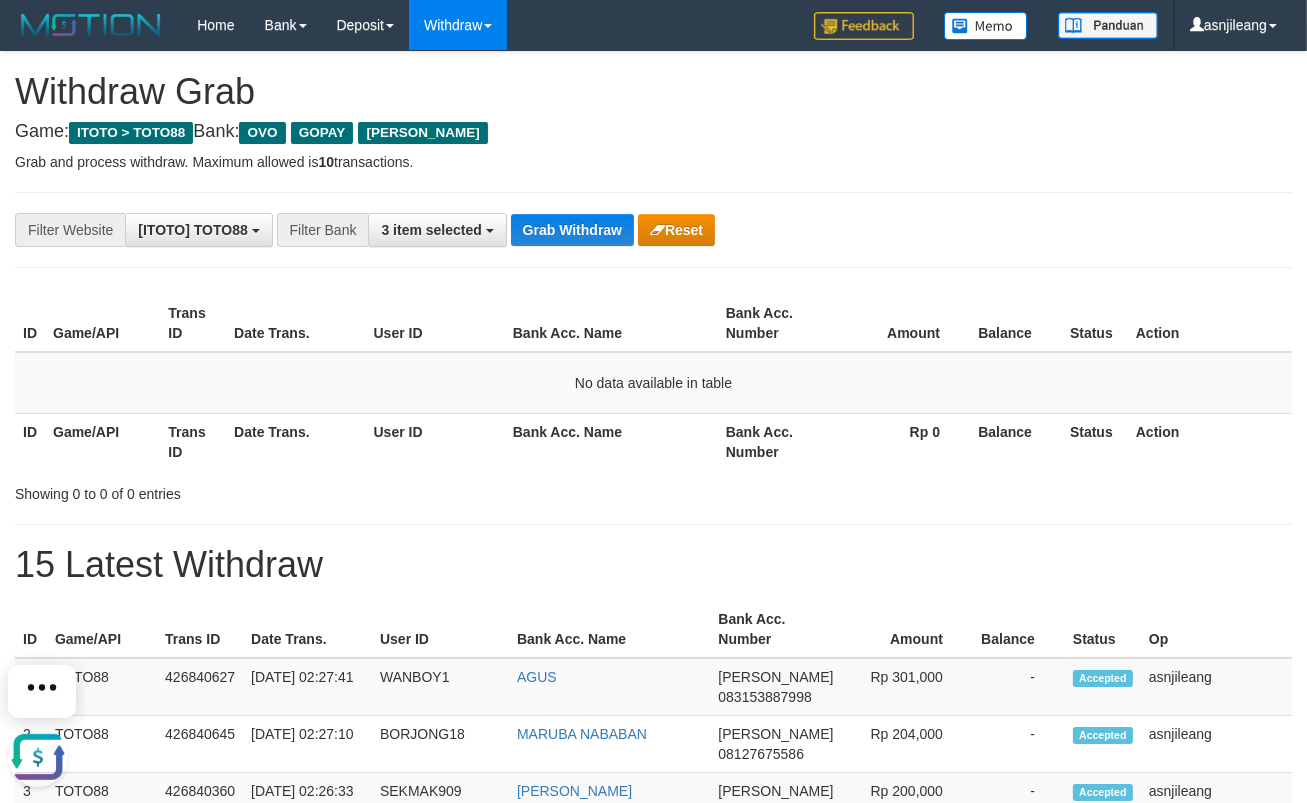 scroll, scrollTop: 0, scrollLeft: 0, axis: both 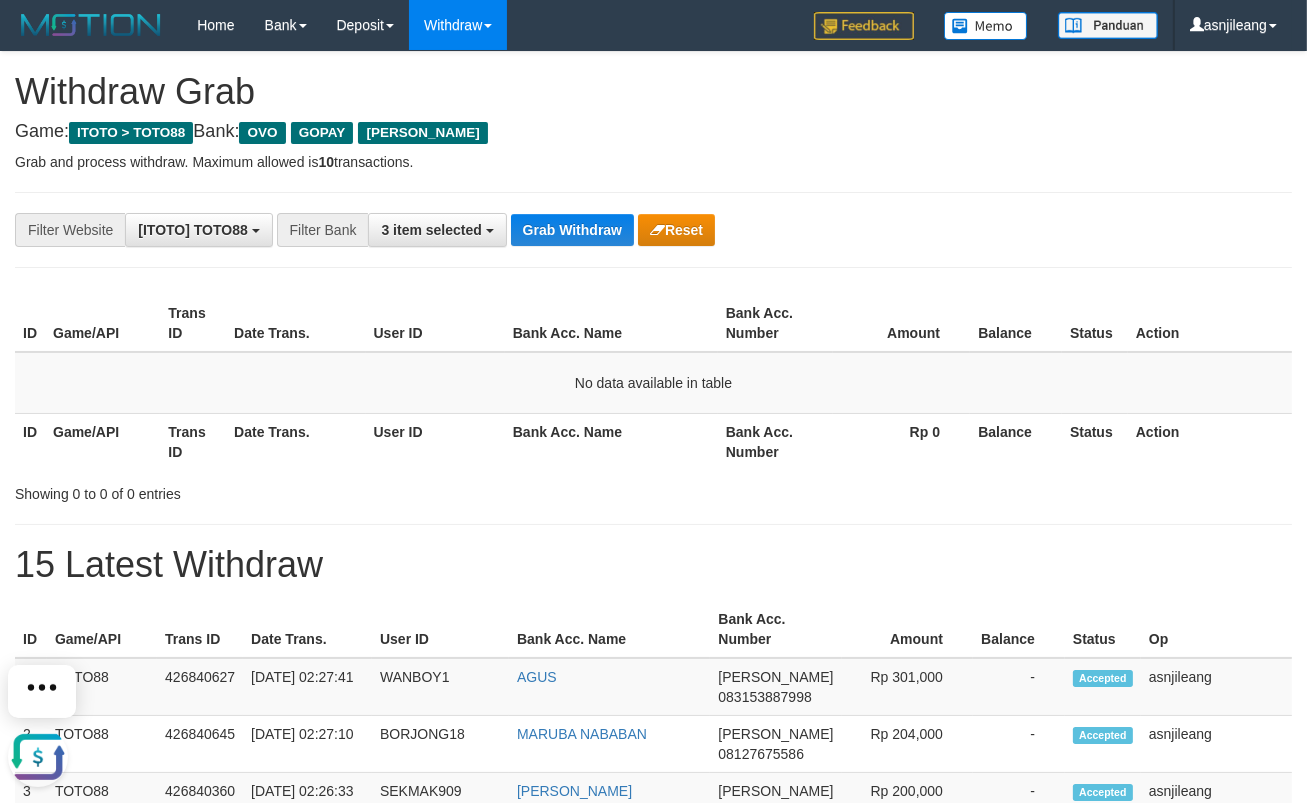 click on "Grab Withdraw" at bounding box center (572, 230) 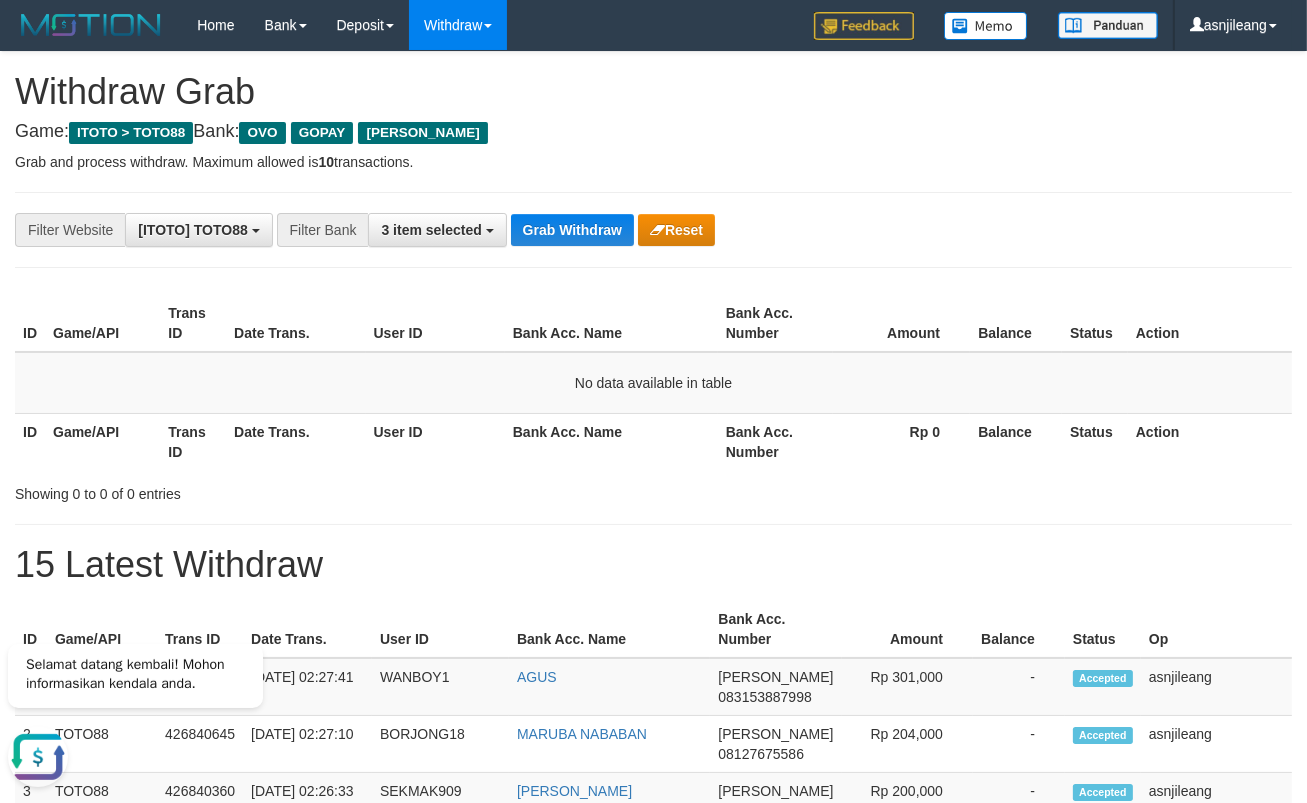click on "Grab Withdraw" at bounding box center (572, 230) 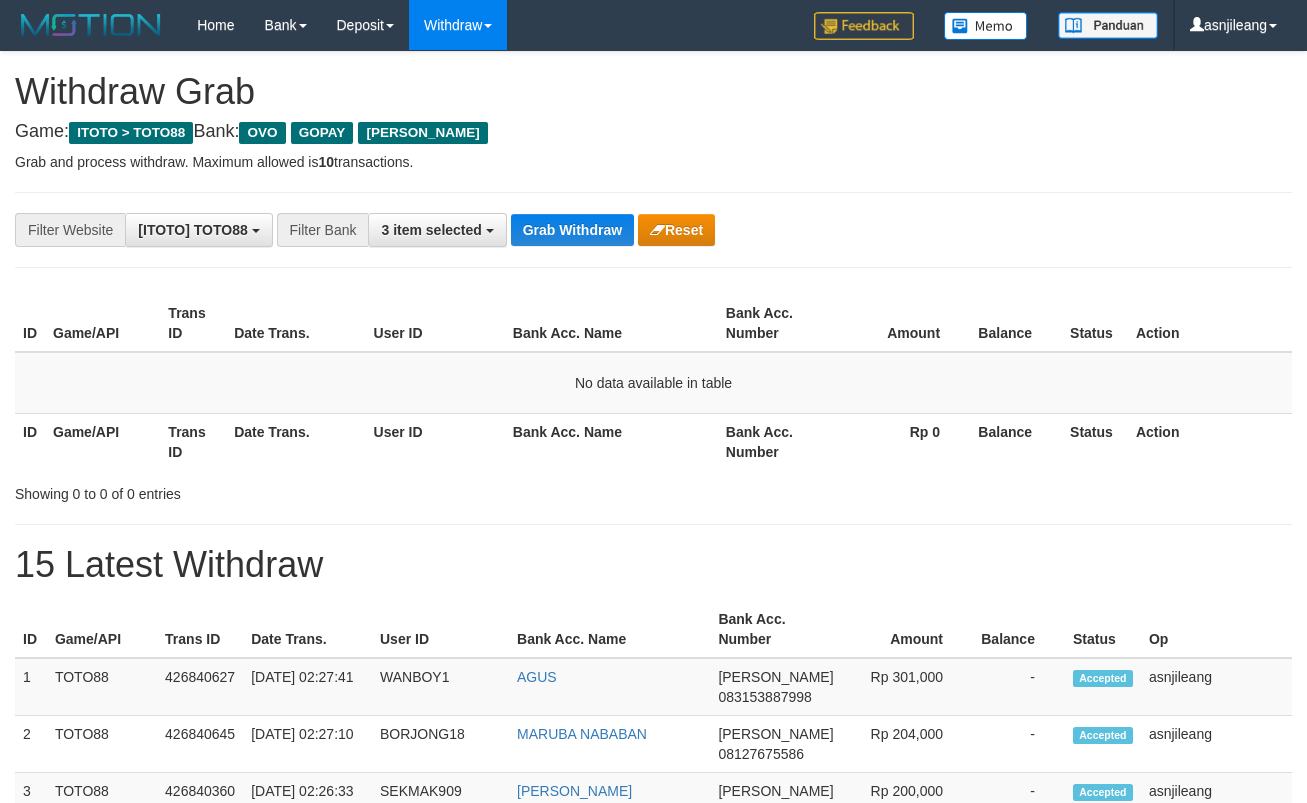 scroll, scrollTop: 0, scrollLeft: 0, axis: both 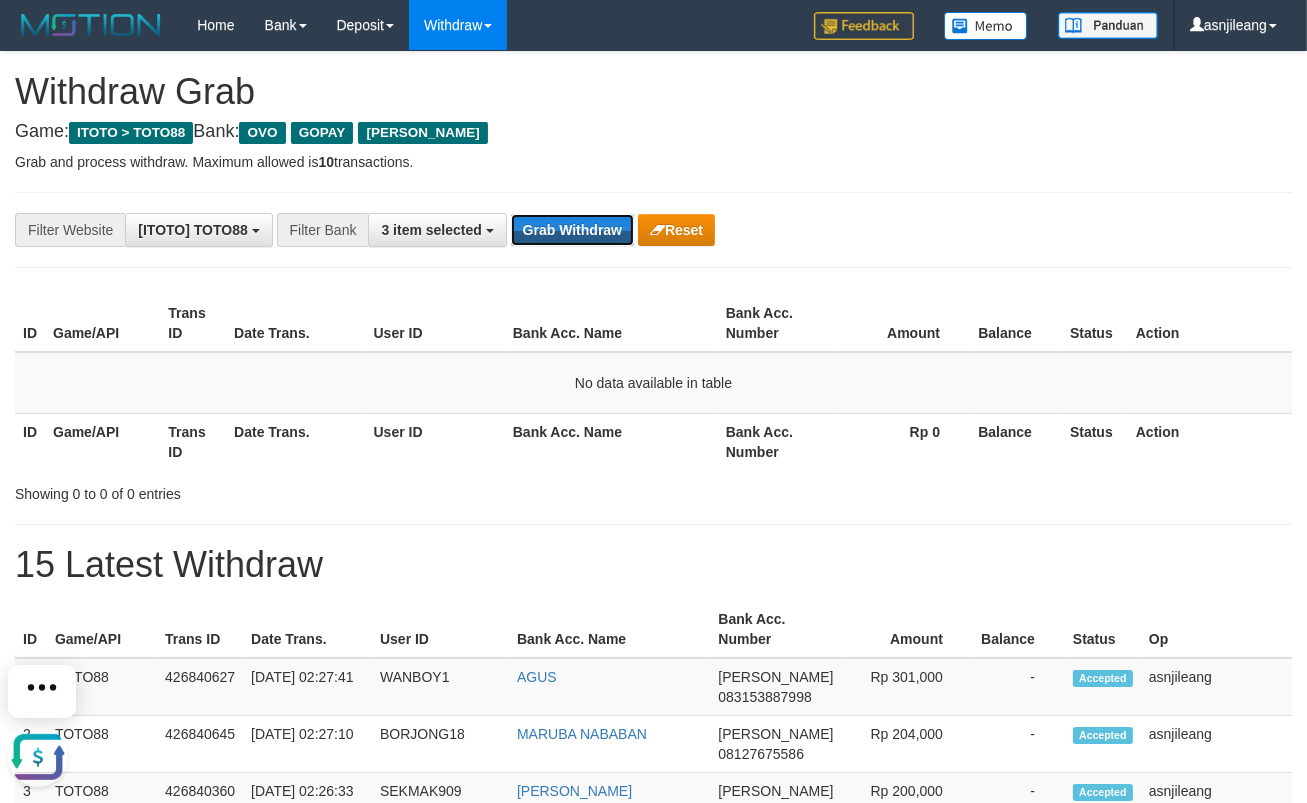click on "Grab Withdraw" at bounding box center (572, 230) 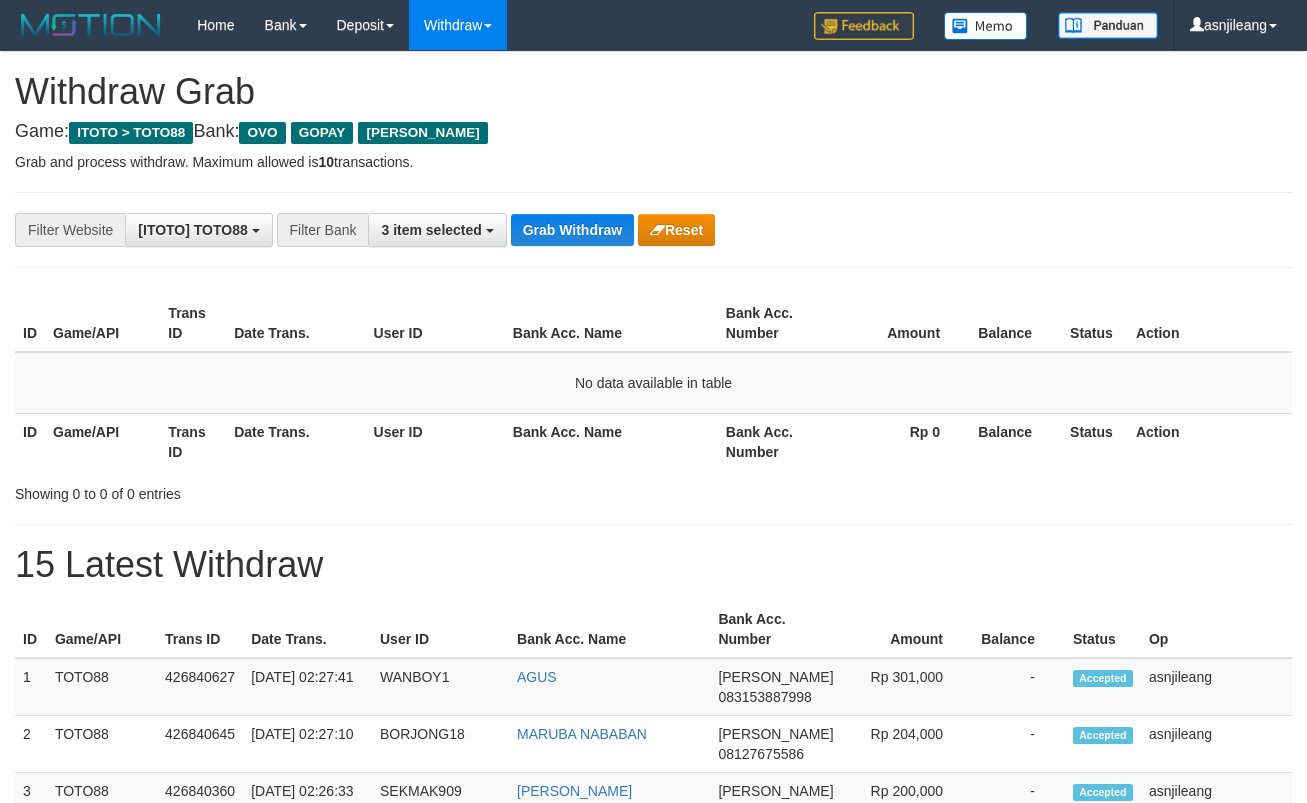 scroll, scrollTop: 0, scrollLeft: 0, axis: both 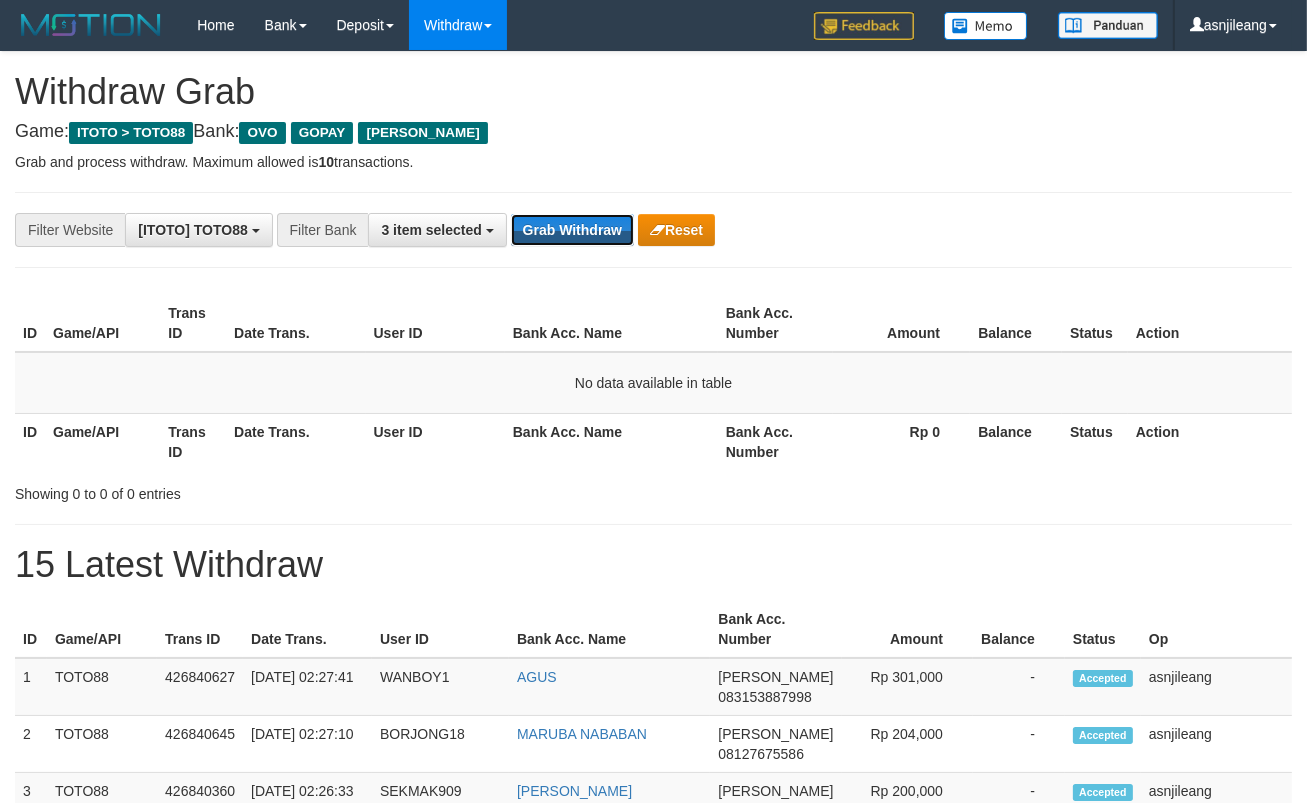 click on "Grab Withdraw" at bounding box center (572, 230) 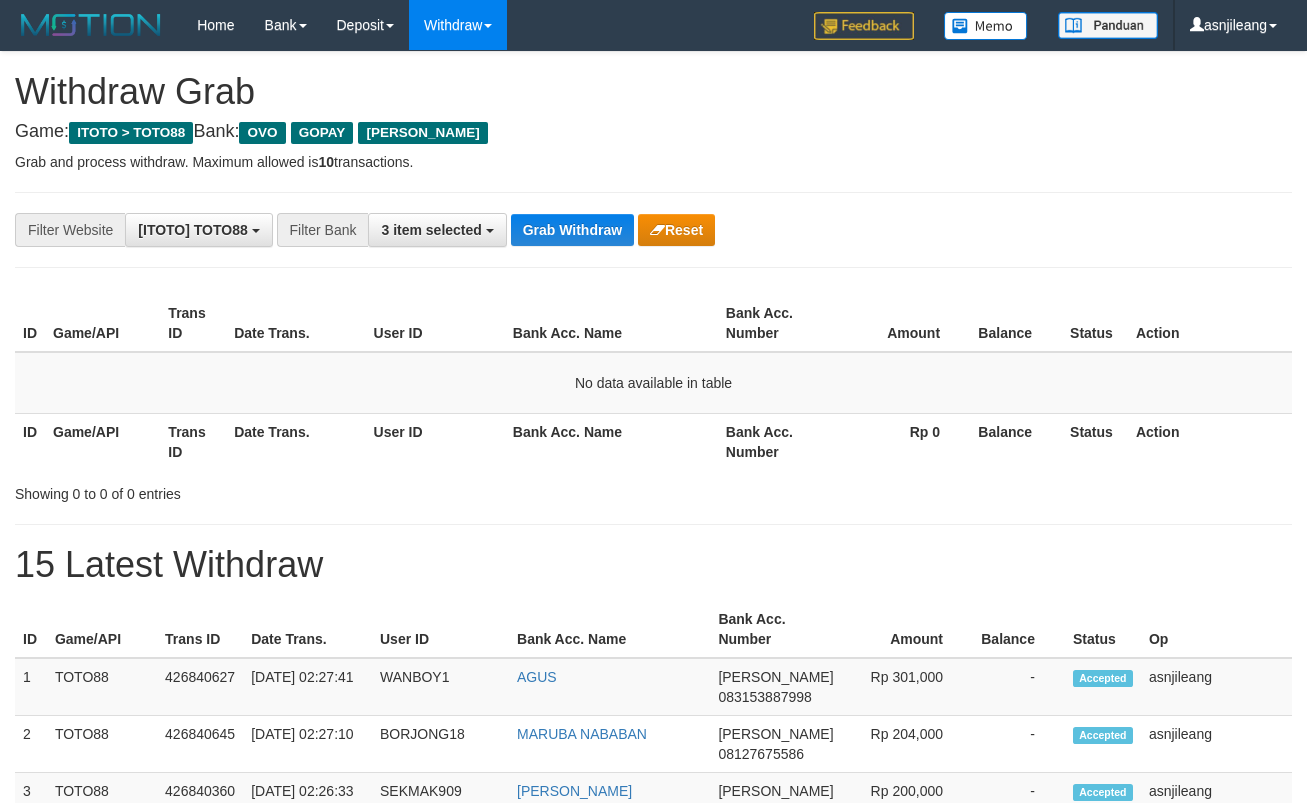 scroll, scrollTop: 0, scrollLeft: 0, axis: both 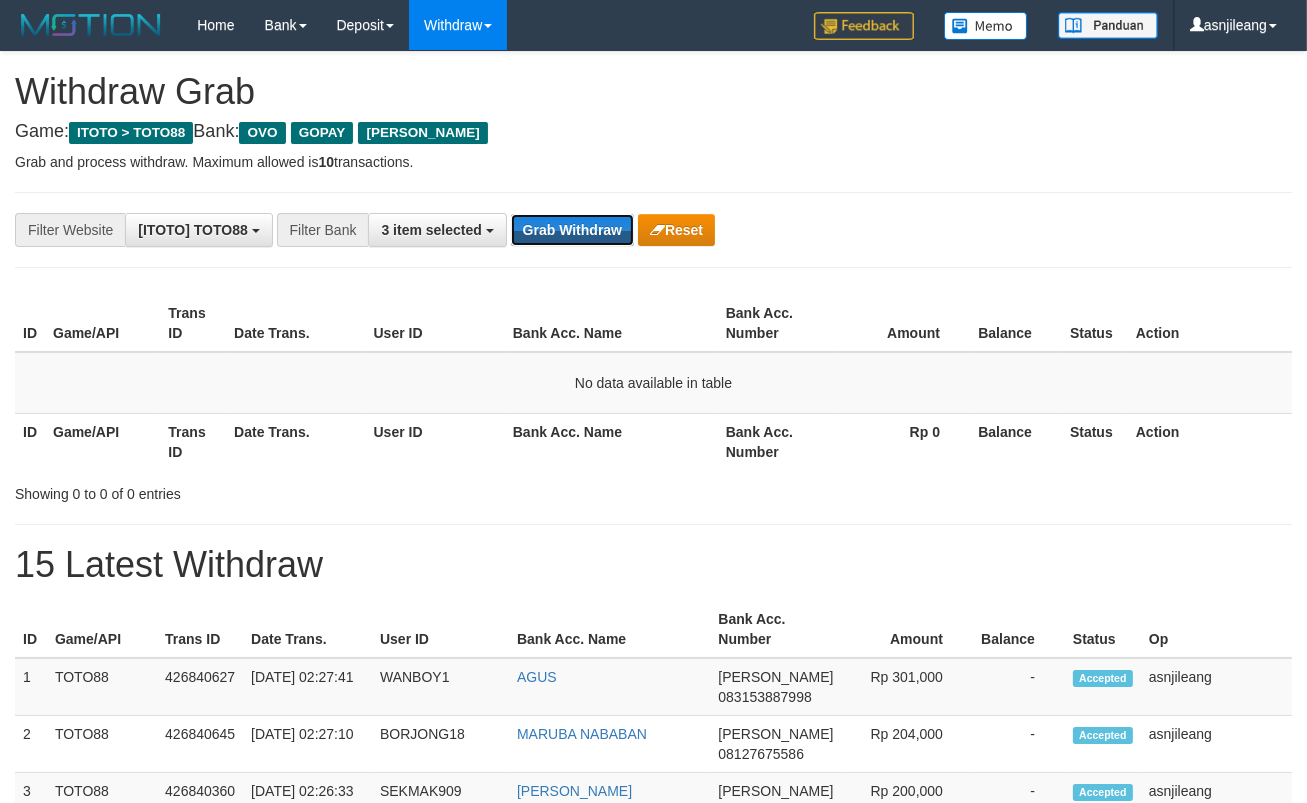 click on "Grab Withdraw" at bounding box center (572, 230) 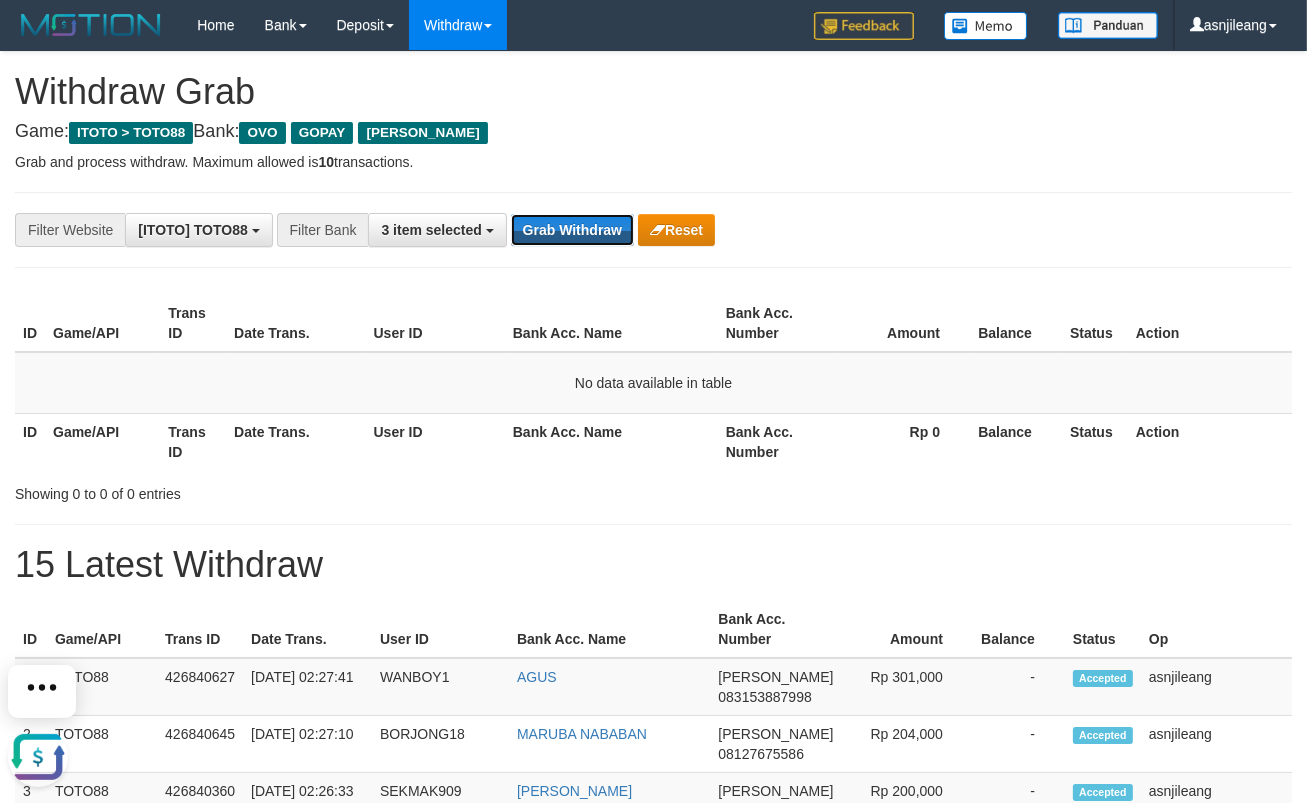 scroll, scrollTop: 0, scrollLeft: 0, axis: both 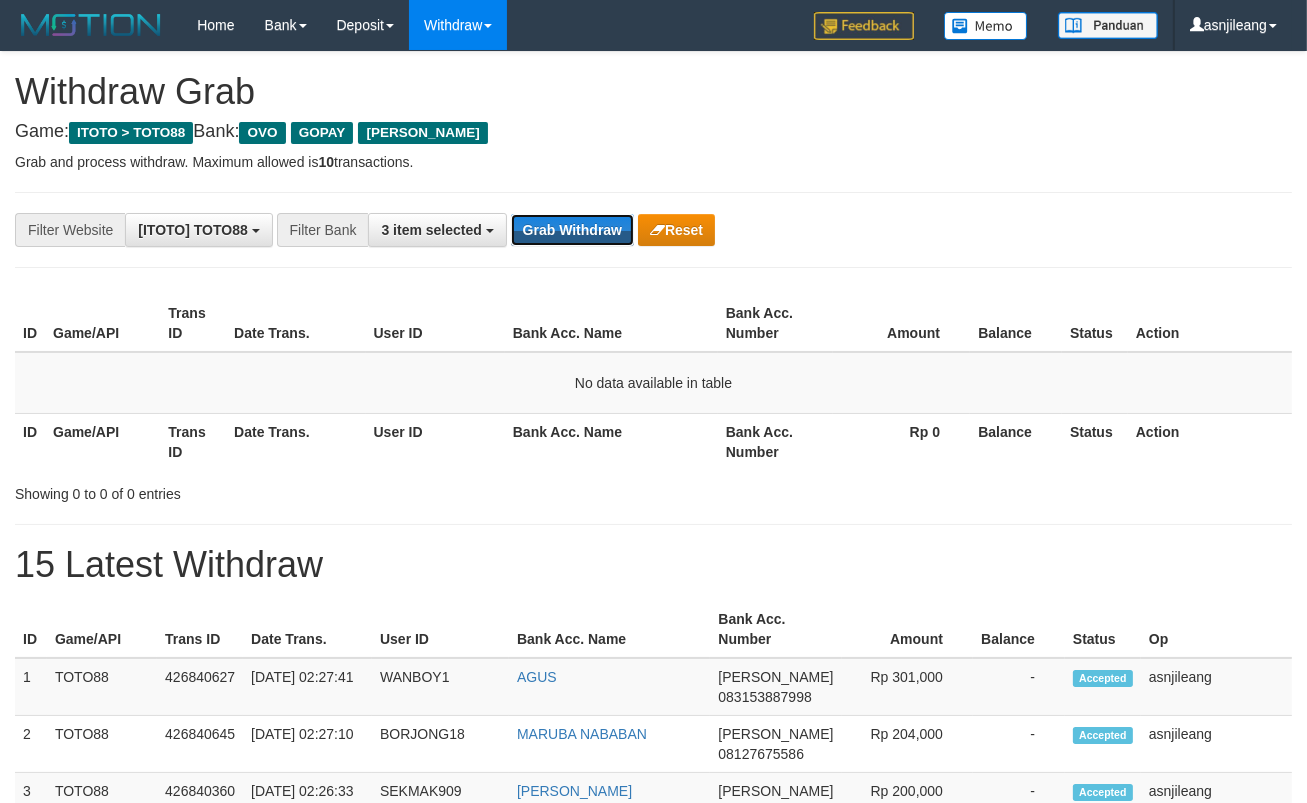 click on "Grab Withdraw" at bounding box center (572, 230) 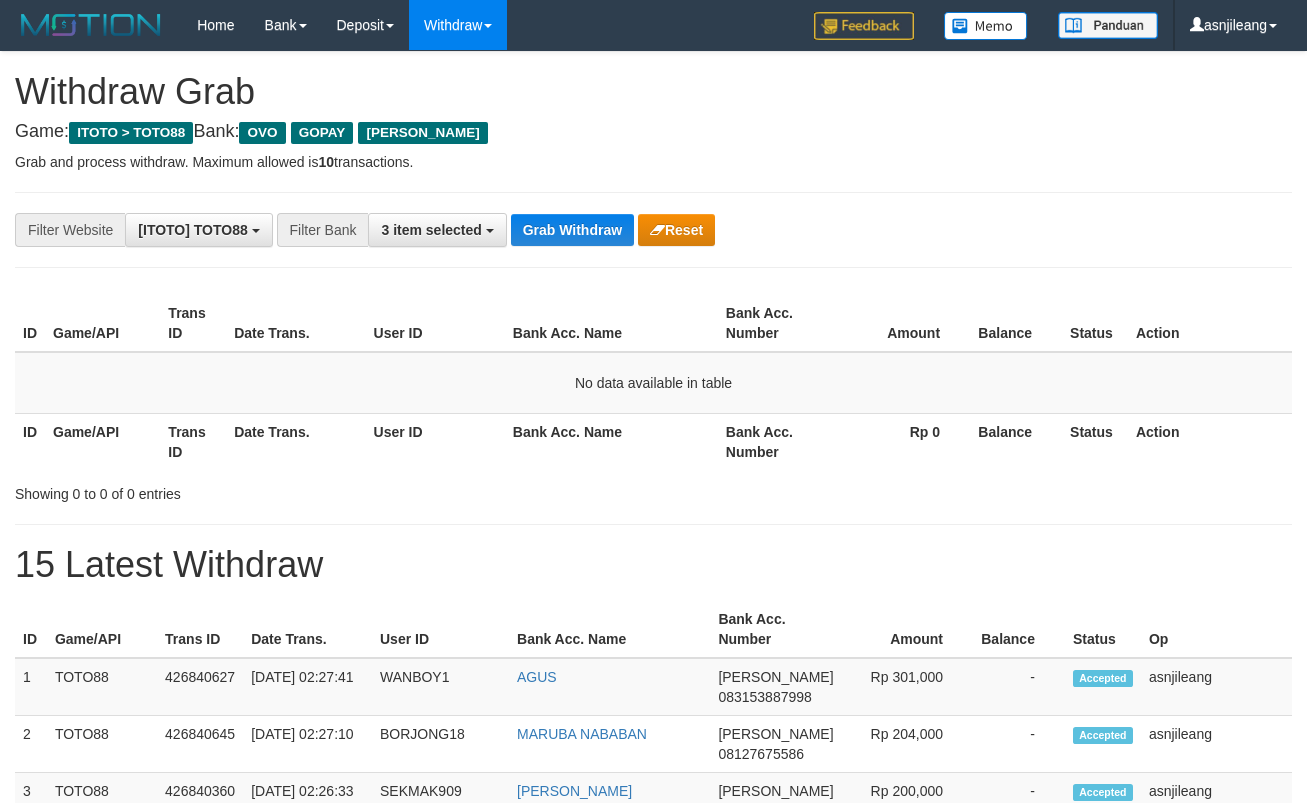scroll, scrollTop: 0, scrollLeft: 0, axis: both 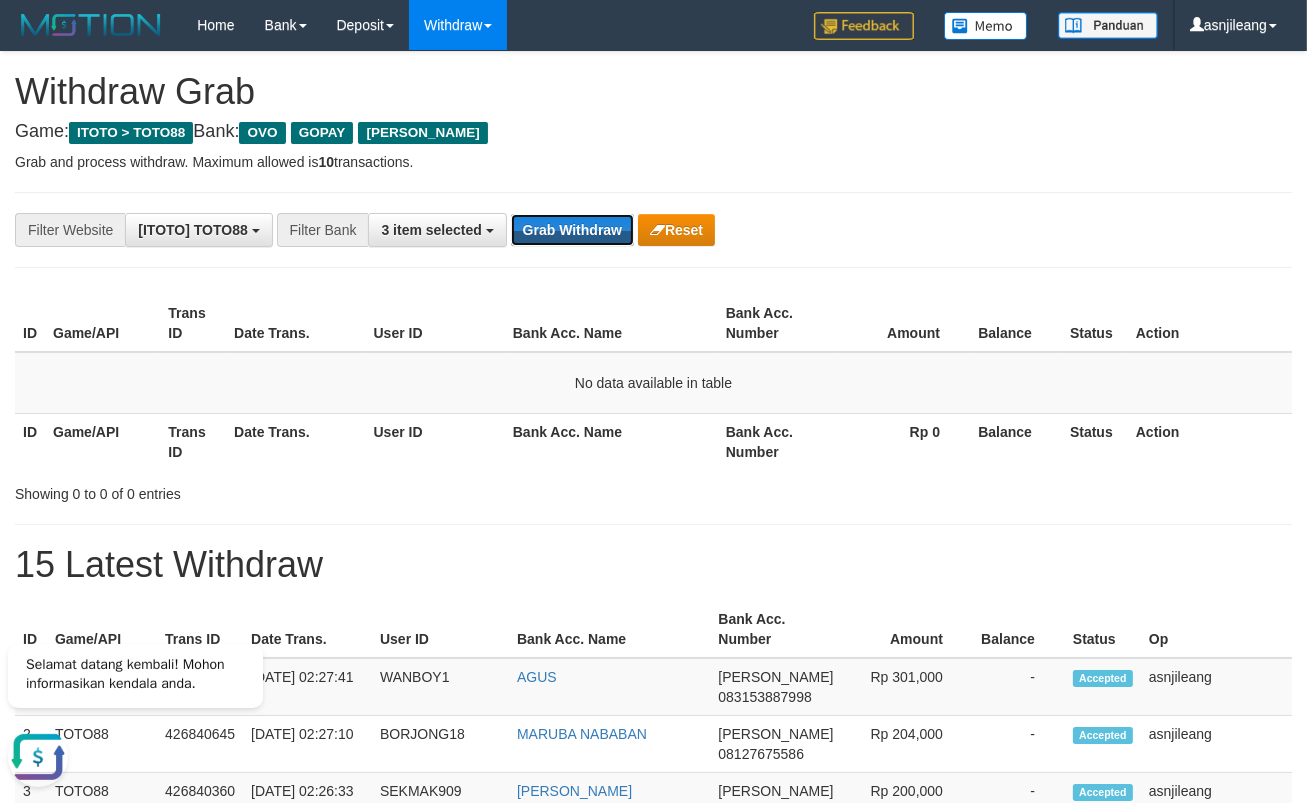 click on "Grab Withdraw" at bounding box center (572, 230) 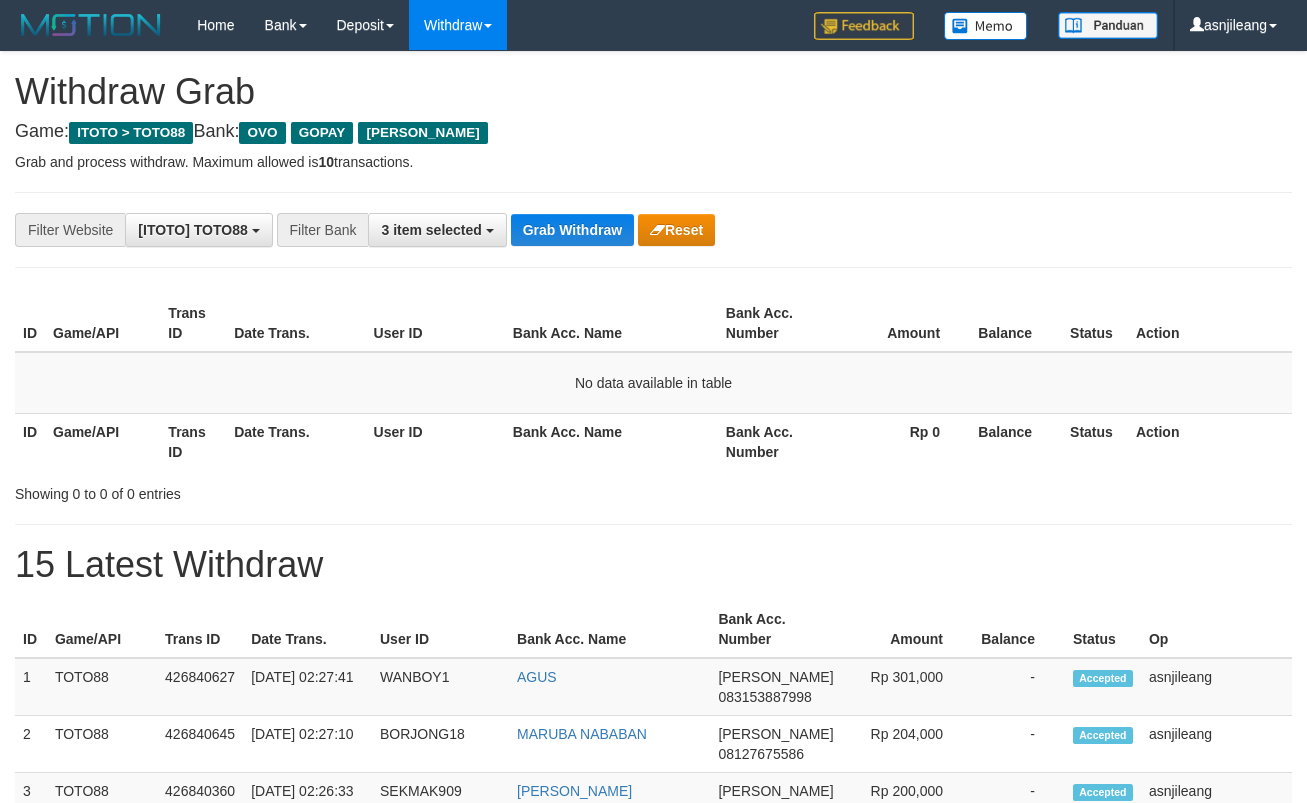 scroll, scrollTop: 0, scrollLeft: 0, axis: both 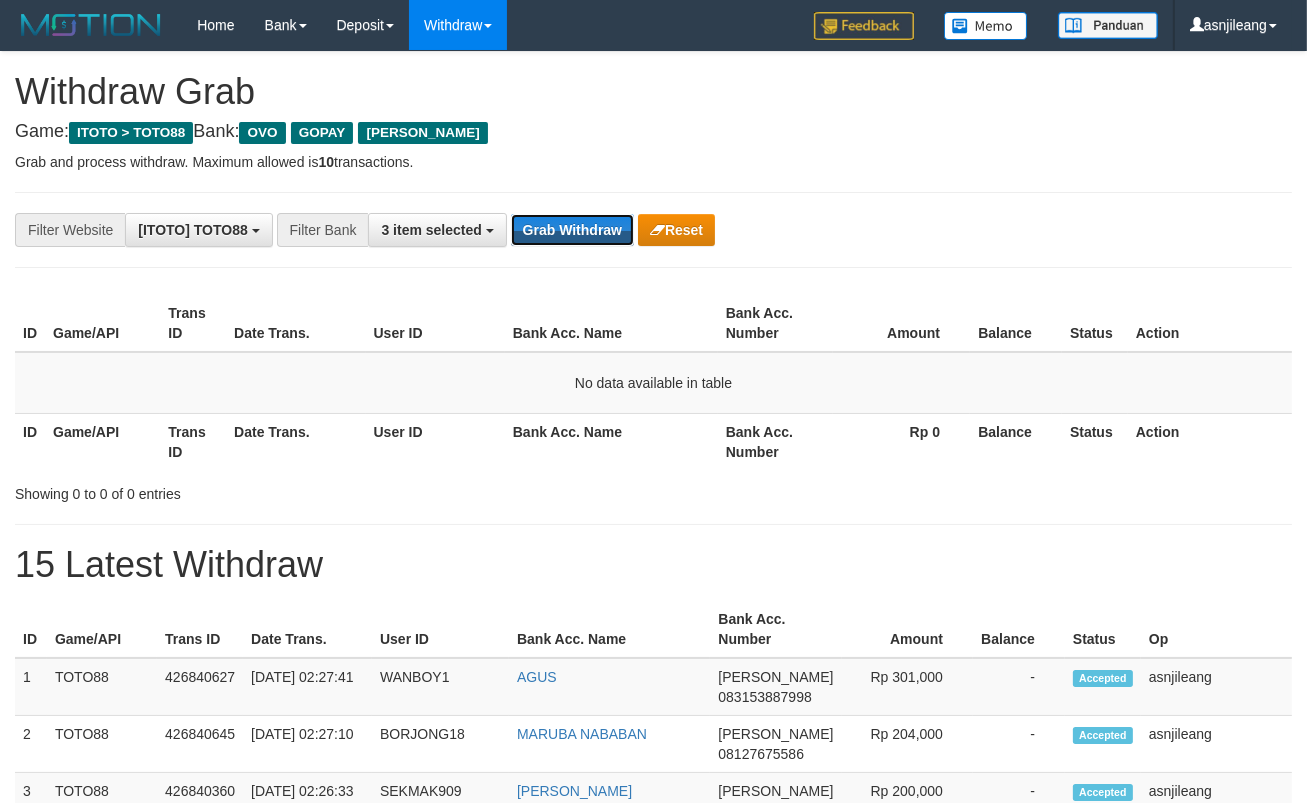 click on "Grab Withdraw" at bounding box center [572, 230] 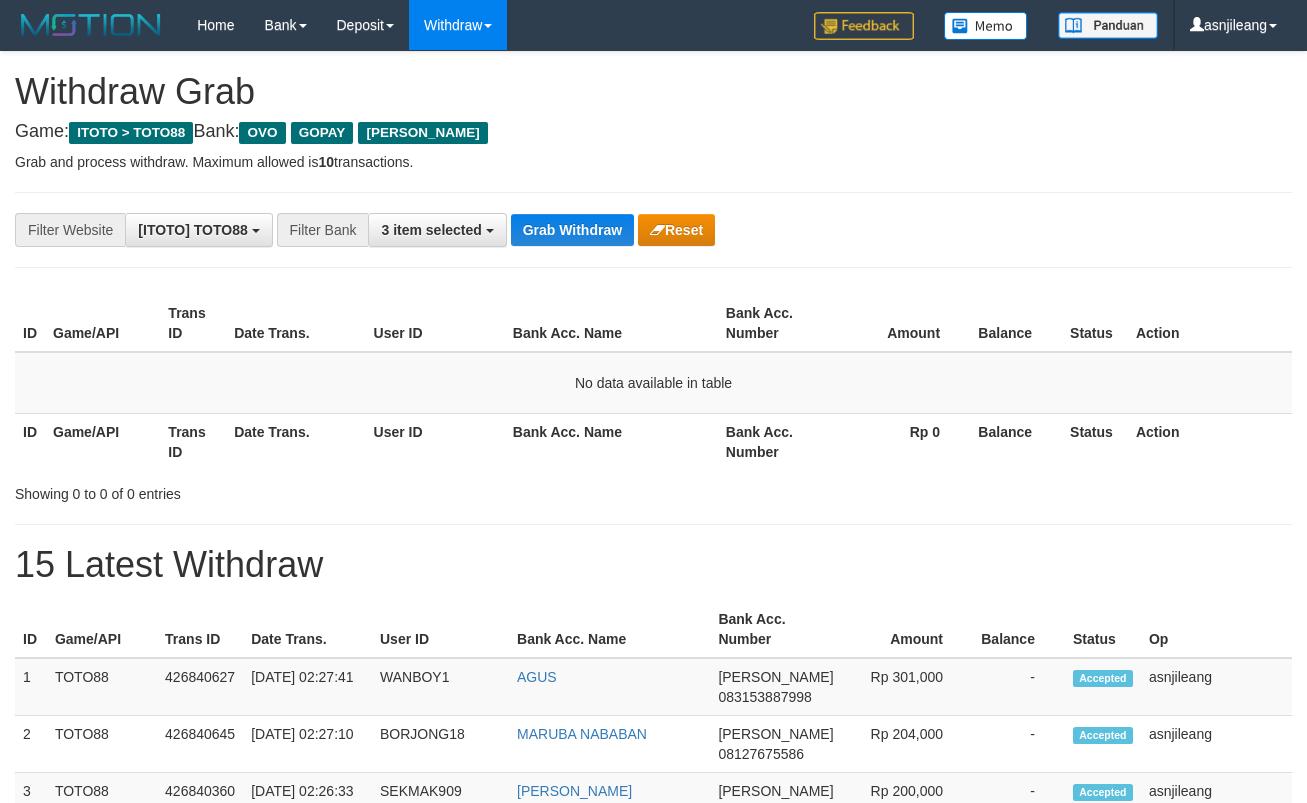 scroll, scrollTop: 0, scrollLeft: 0, axis: both 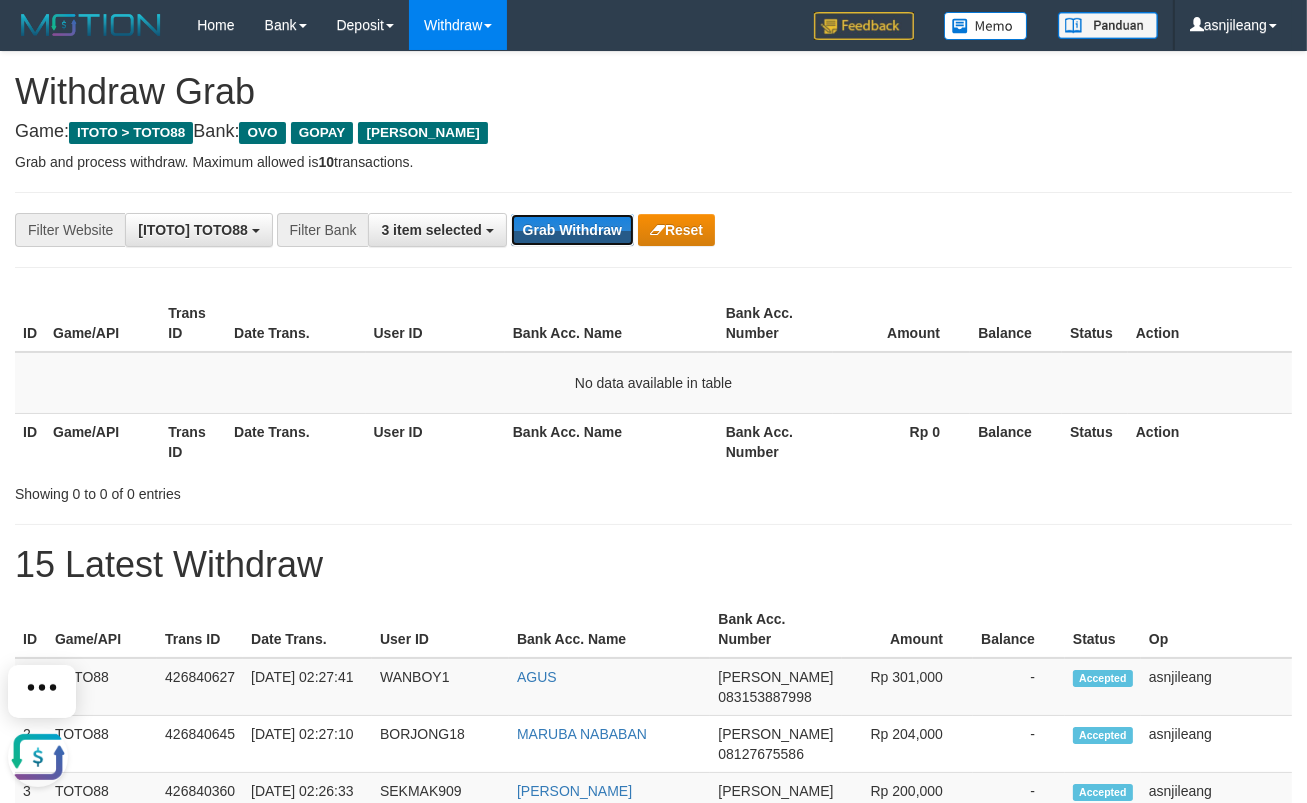 click on "Grab Withdraw" at bounding box center (572, 230) 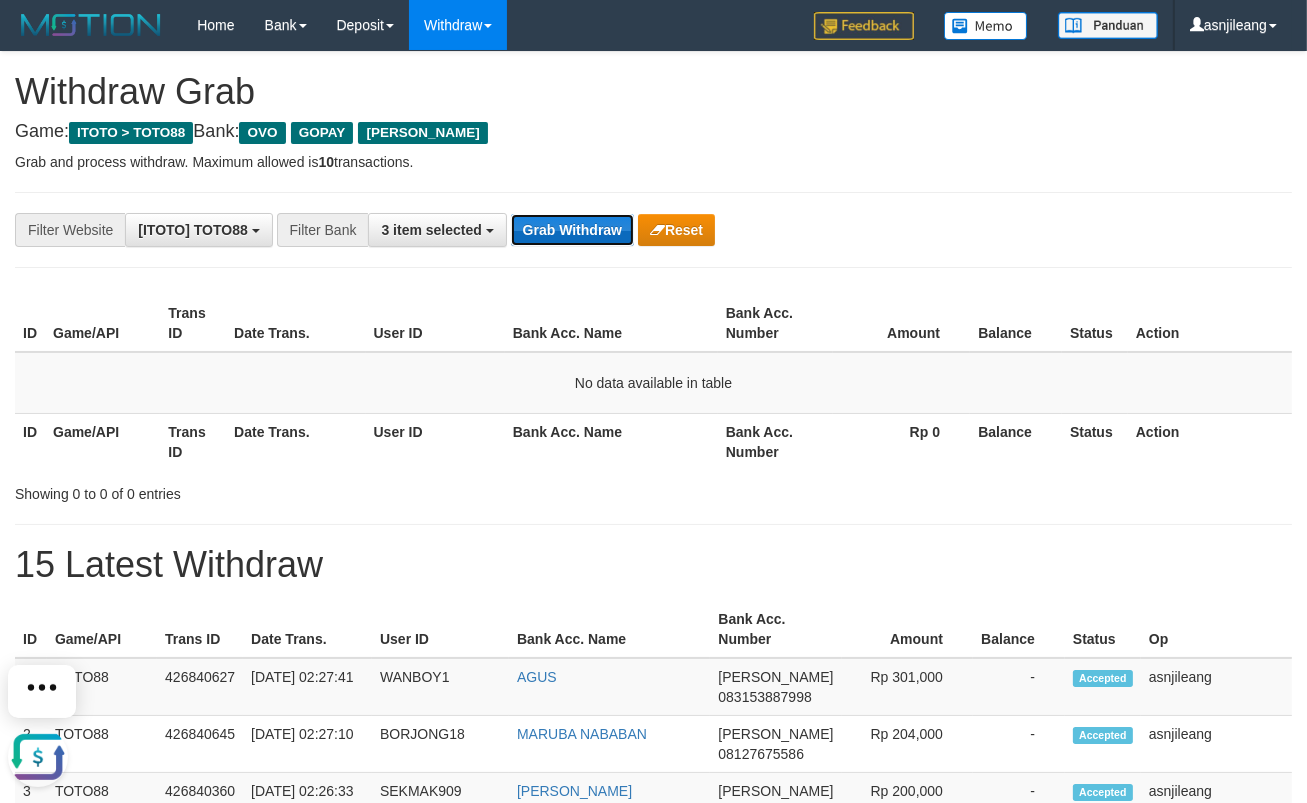 click on "Grab Withdraw" at bounding box center (572, 230) 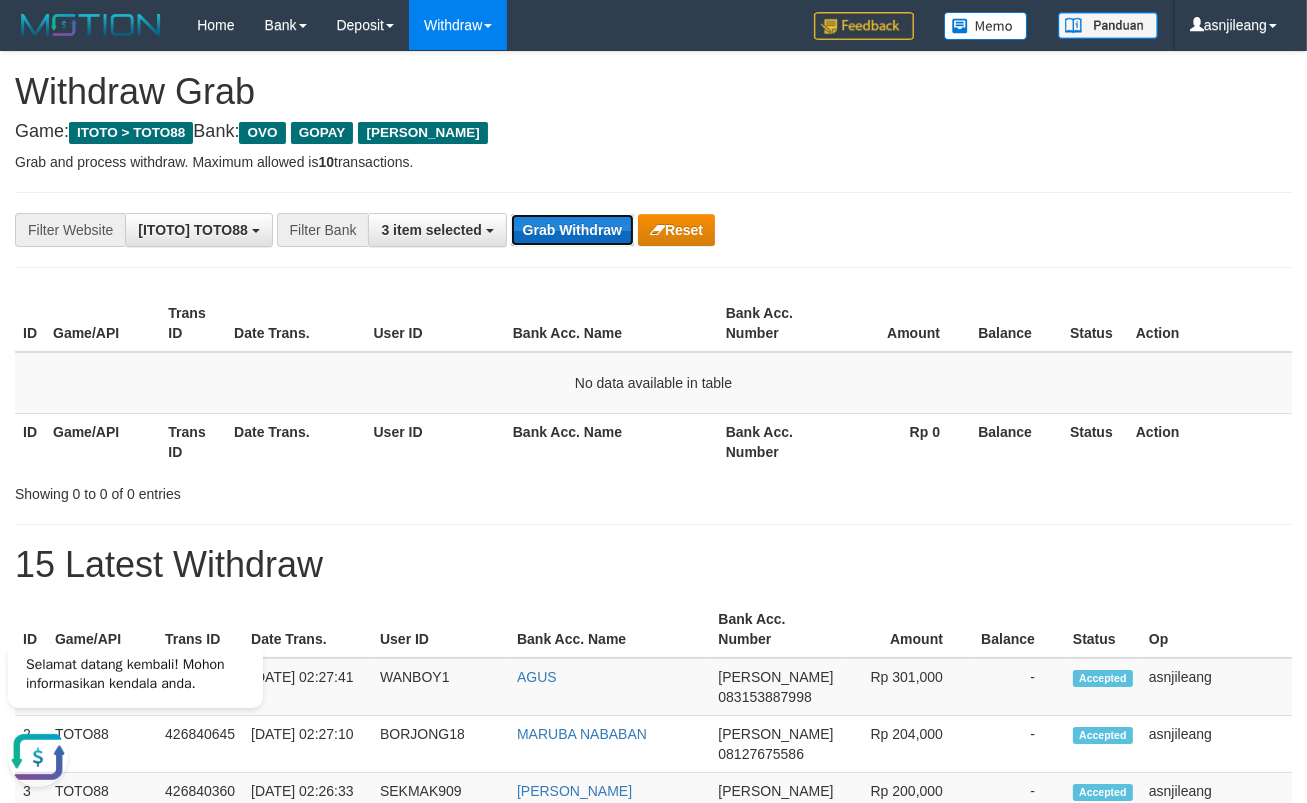 click on "Grab Withdraw" at bounding box center [572, 230] 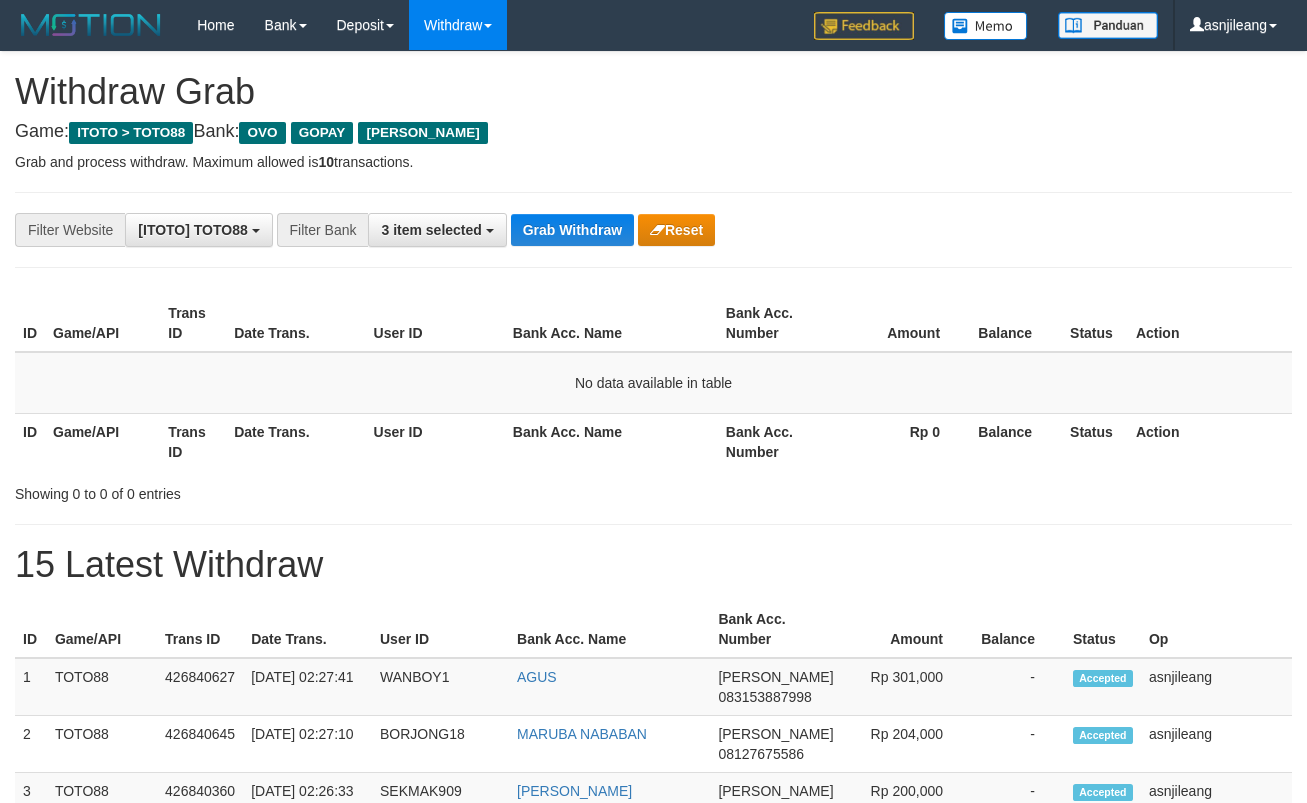scroll, scrollTop: 0, scrollLeft: 0, axis: both 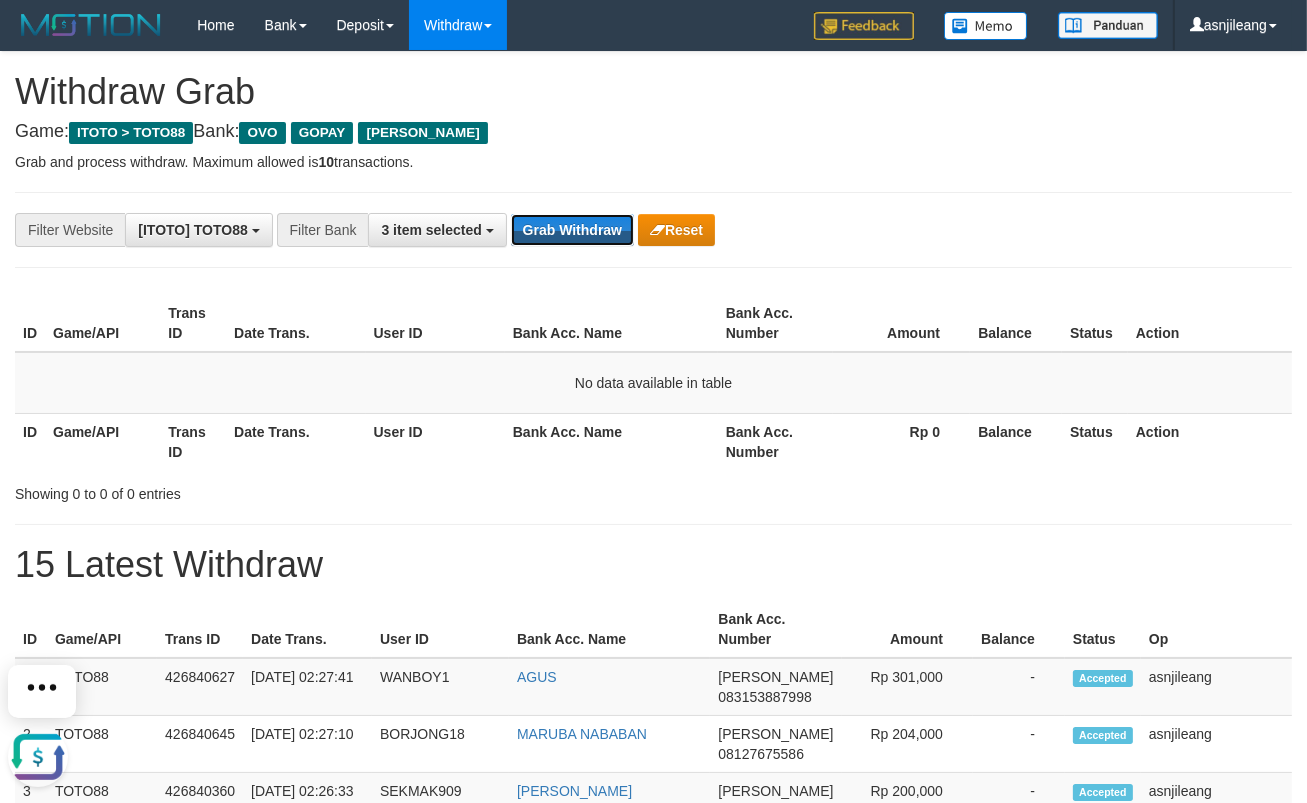 click on "Grab Withdraw" at bounding box center [572, 230] 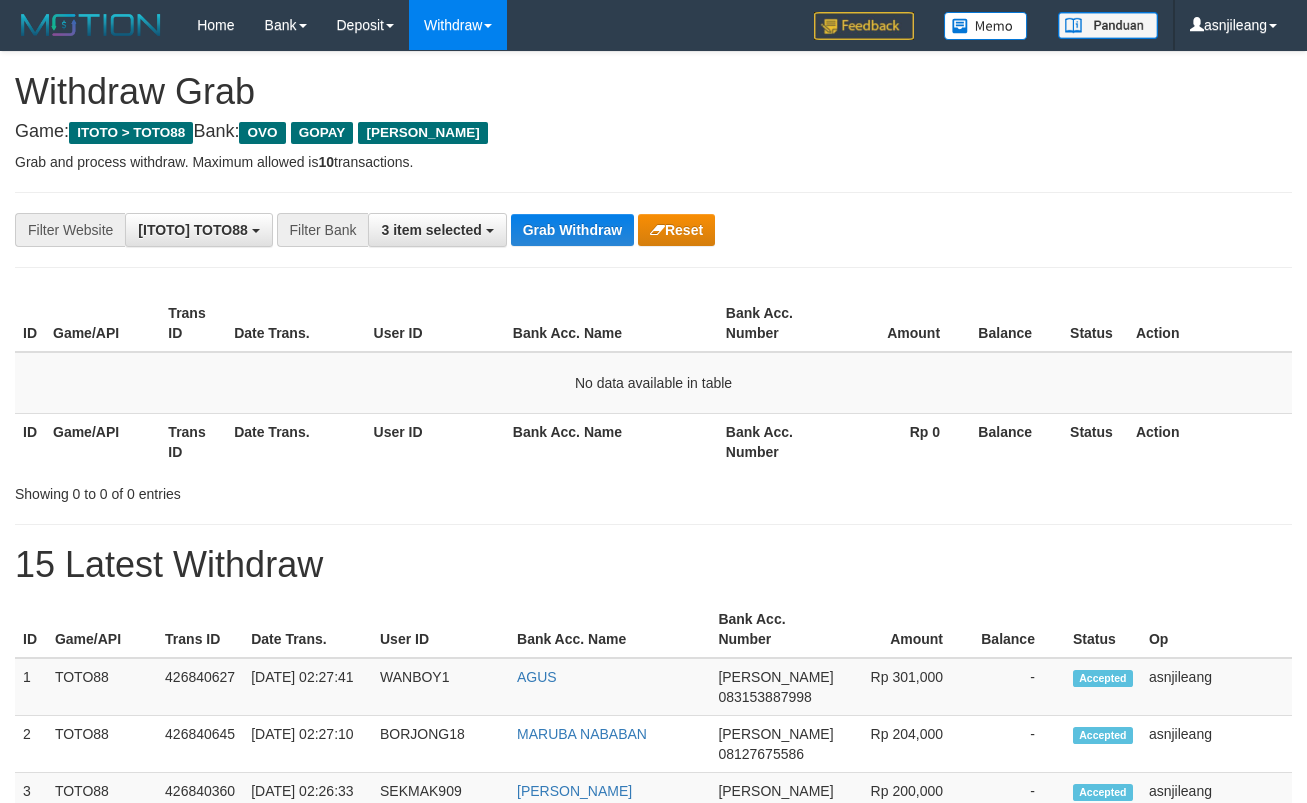 scroll, scrollTop: 0, scrollLeft: 0, axis: both 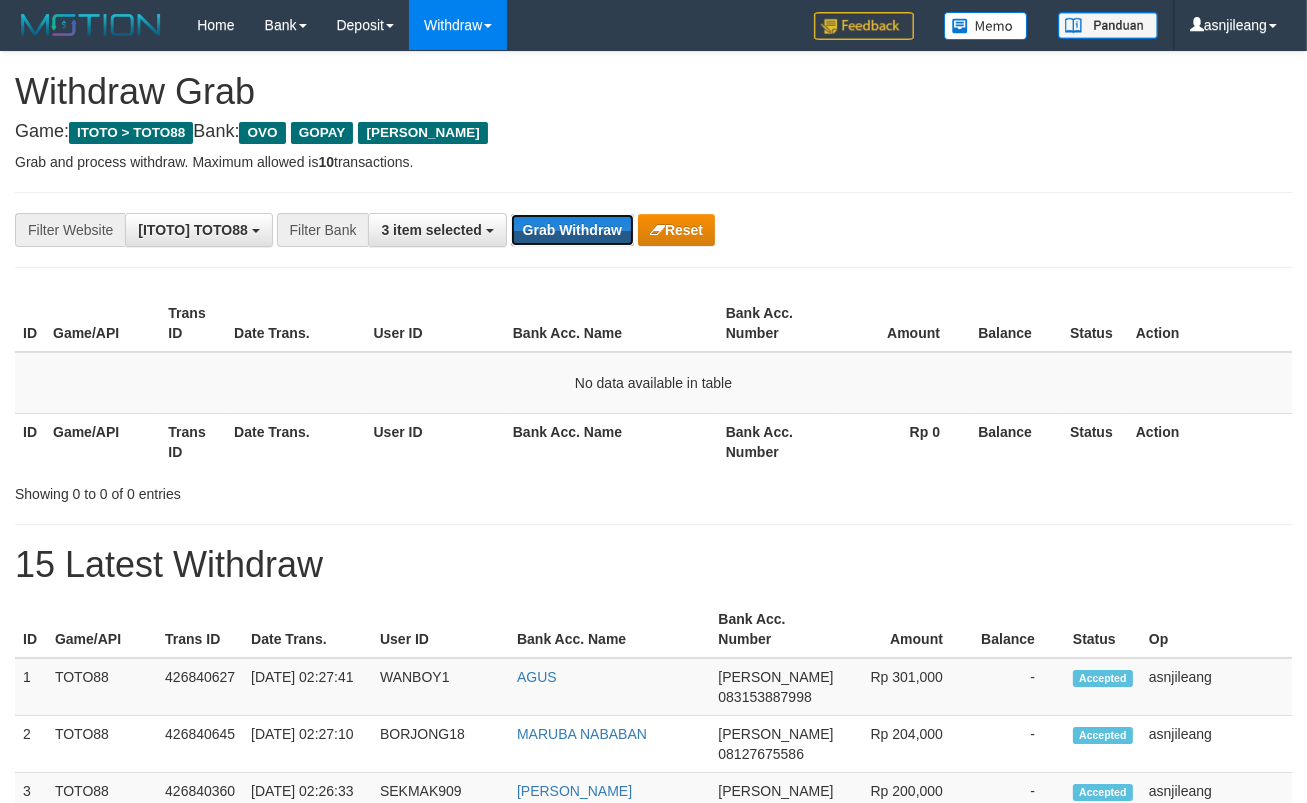click on "Grab Withdraw" at bounding box center [572, 230] 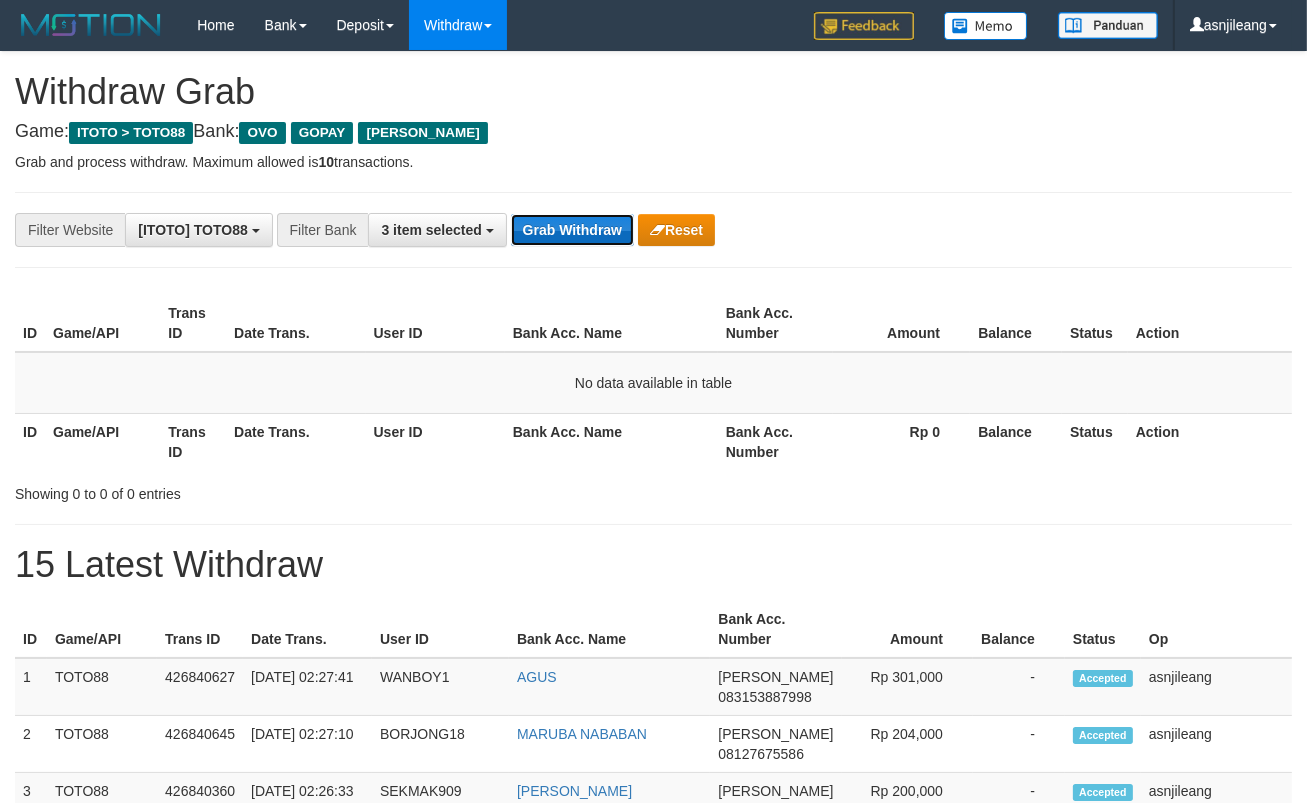 click on "Grab Withdraw" at bounding box center [572, 230] 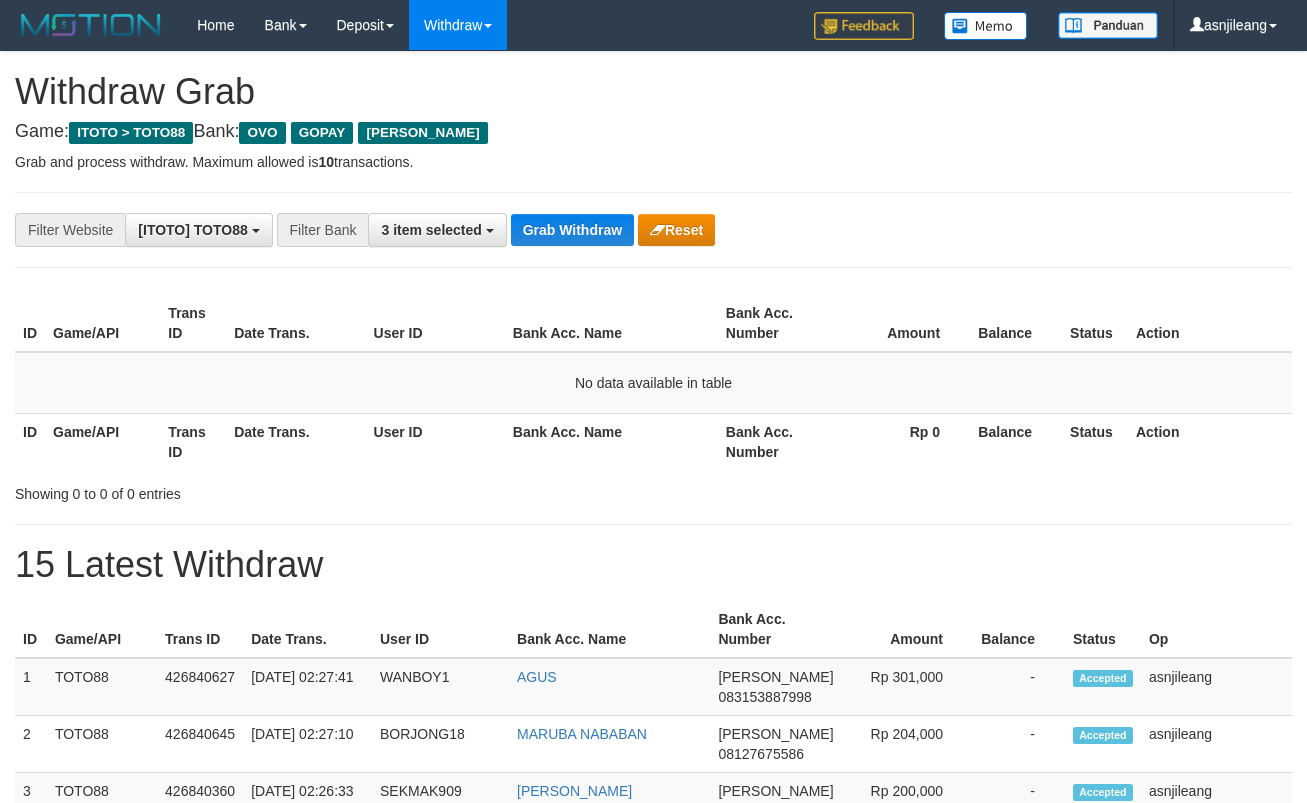 scroll, scrollTop: 0, scrollLeft: 0, axis: both 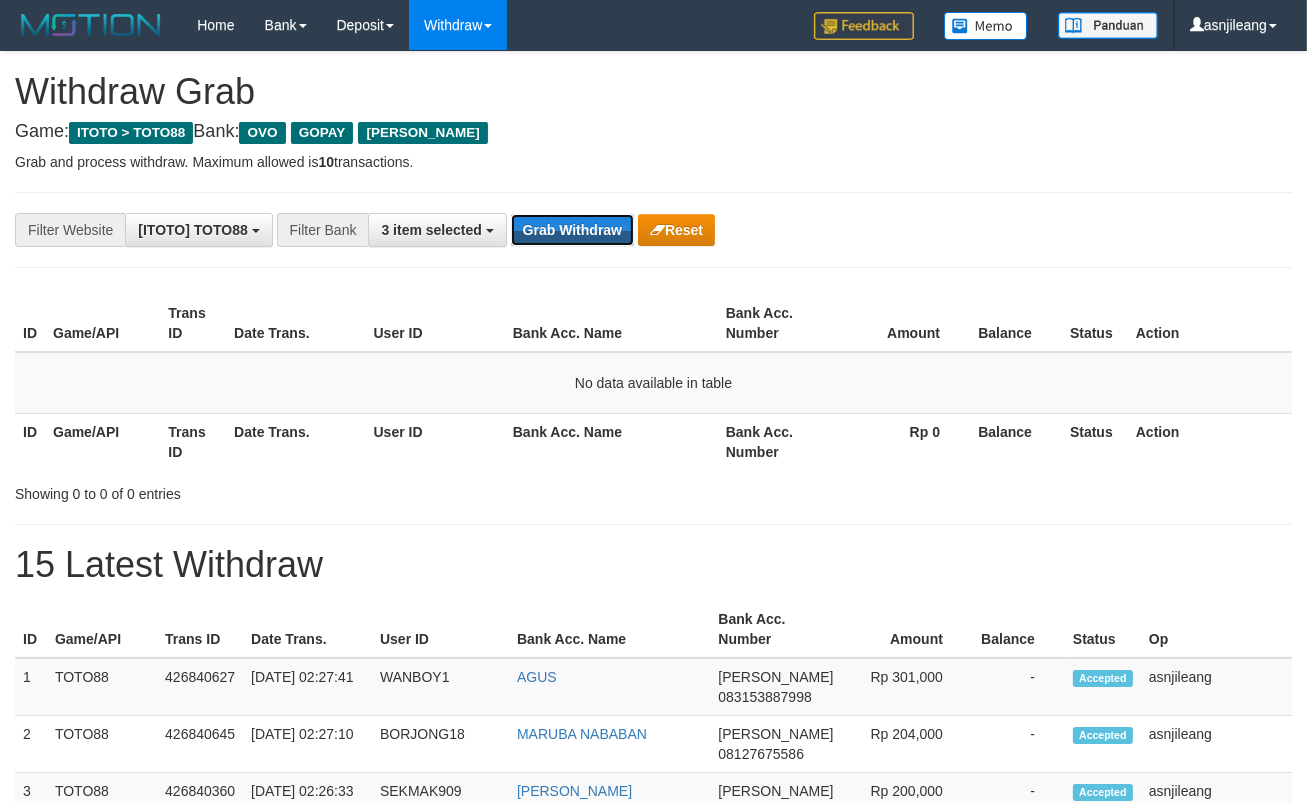 click on "Grab Withdraw" at bounding box center [572, 230] 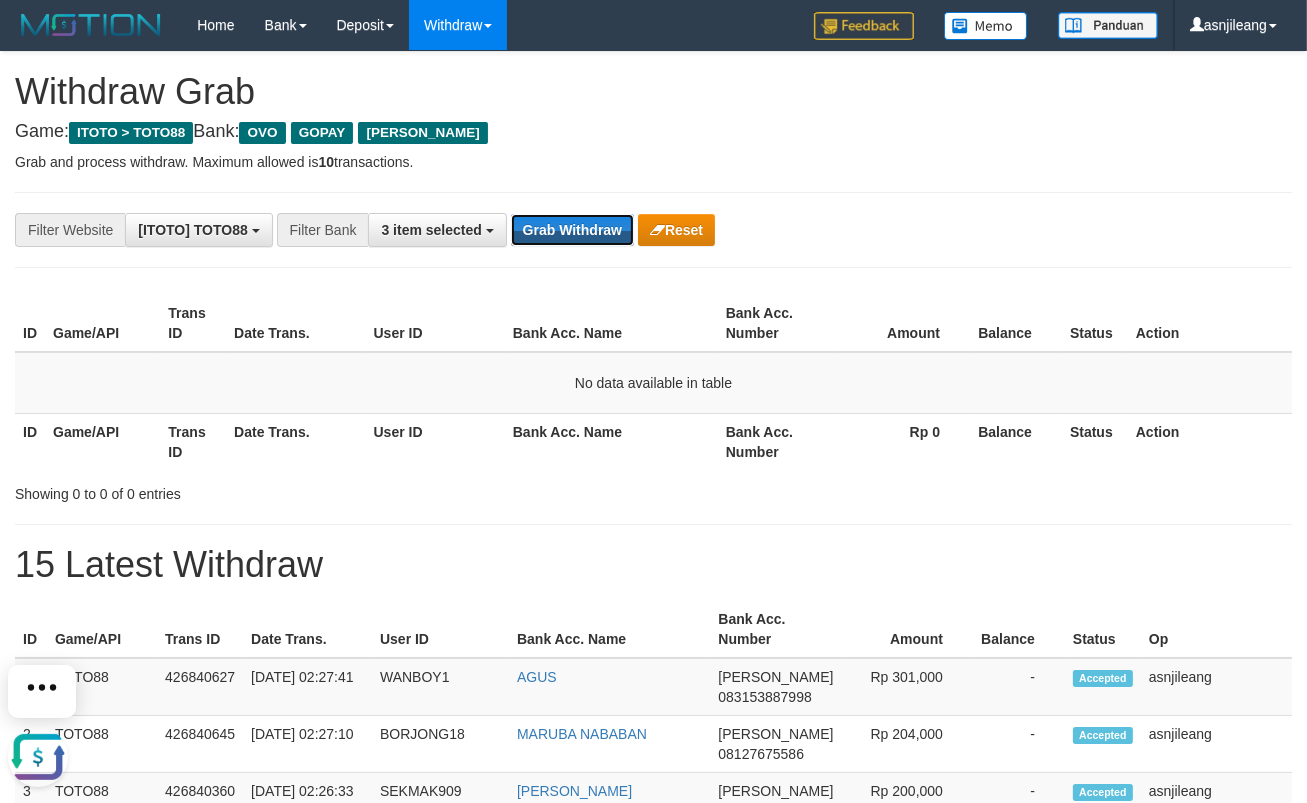 scroll, scrollTop: 0, scrollLeft: 0, axis: both 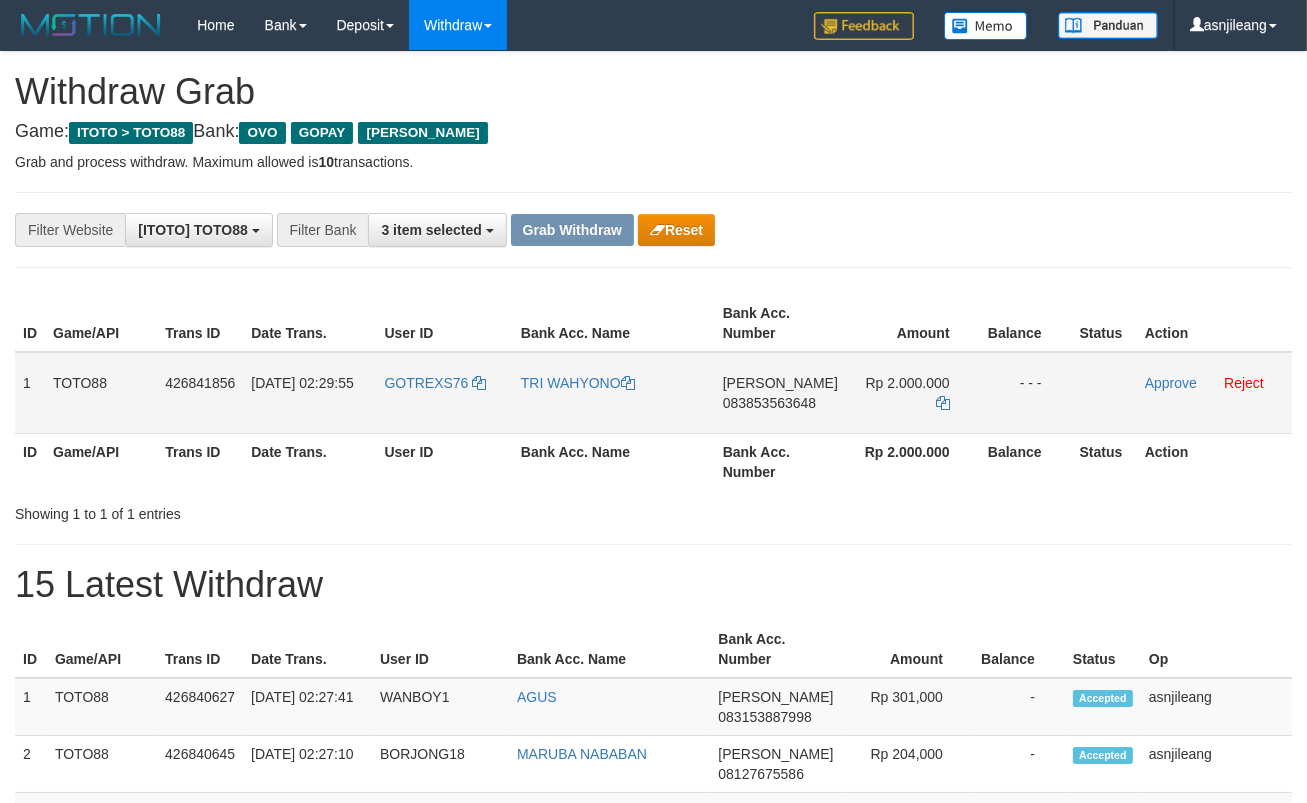 click on "DANA
083853563648" at bounding box center [780, 393] 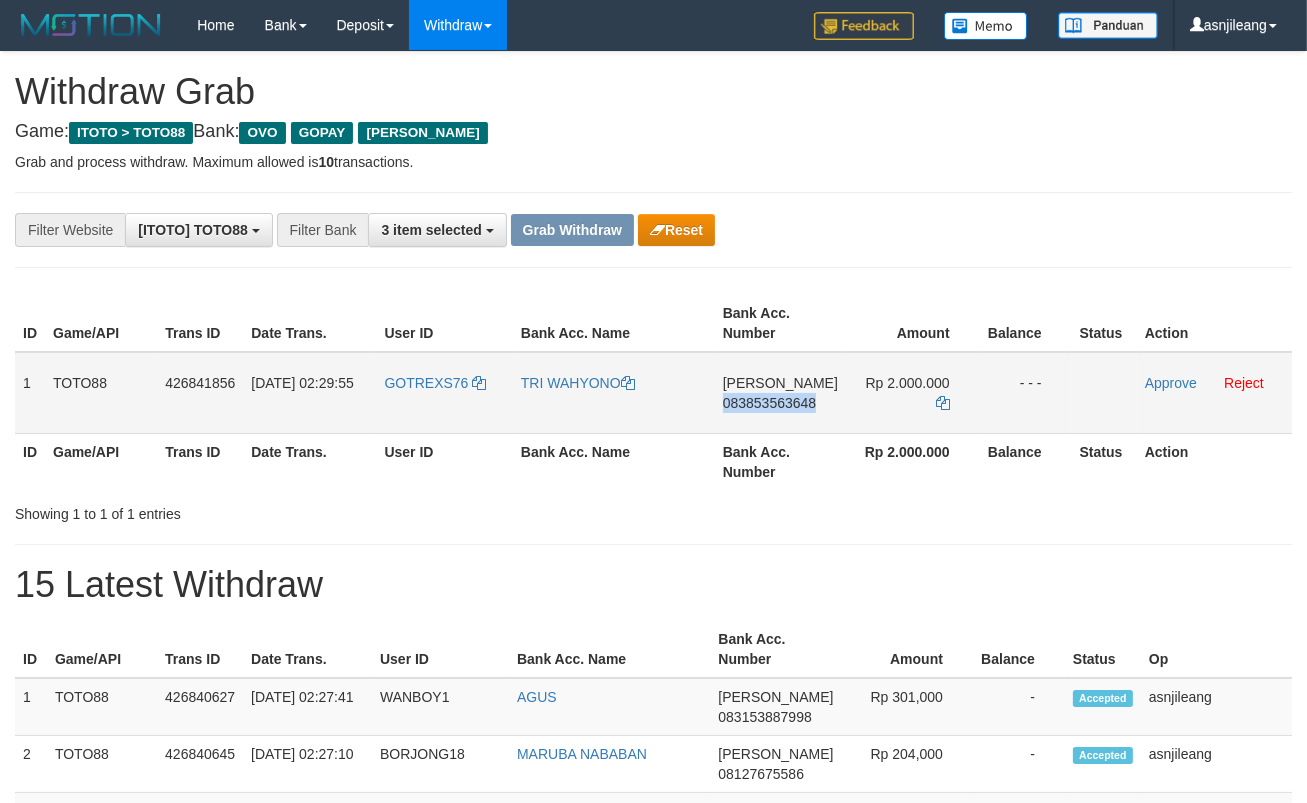 click on "DANA
083853563648" at bounding box center (780, 393) 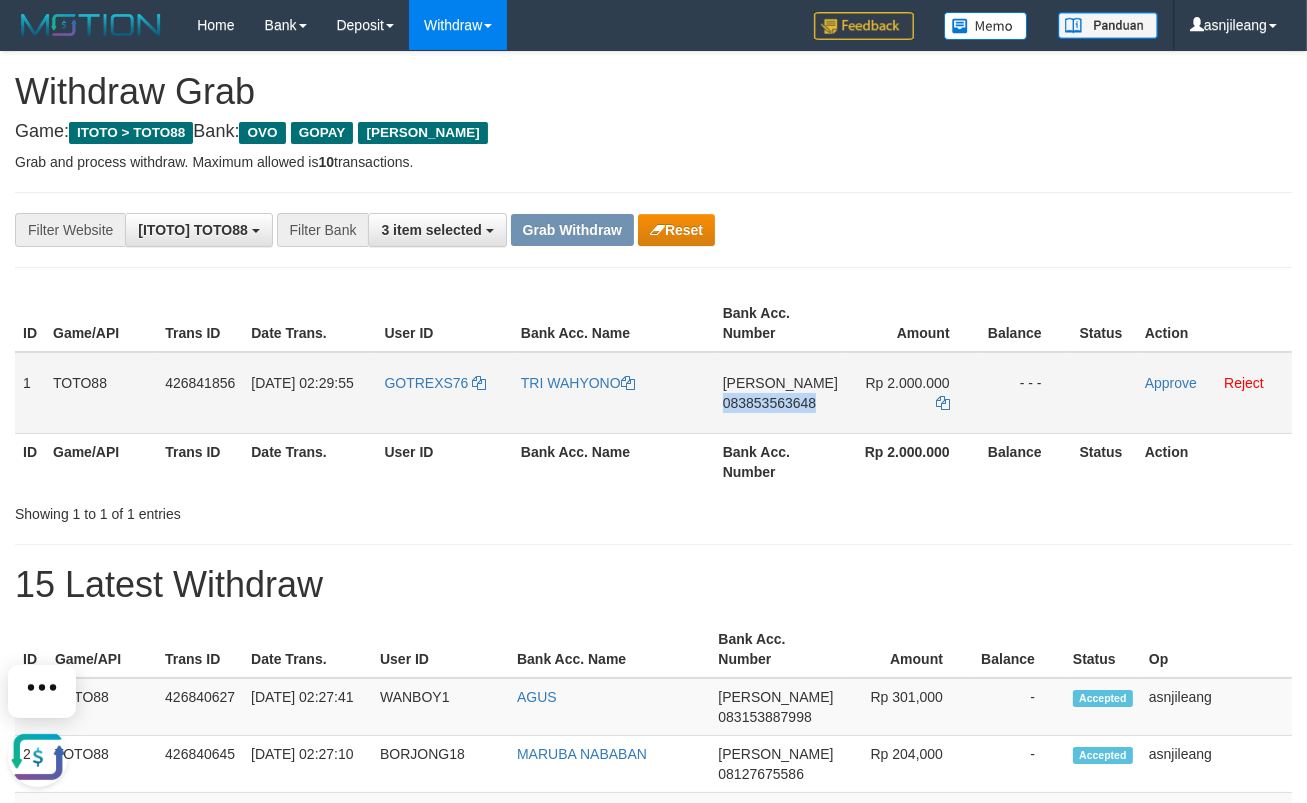 scroll, scrollTop: 0, scrollLeft: 0, axis: both 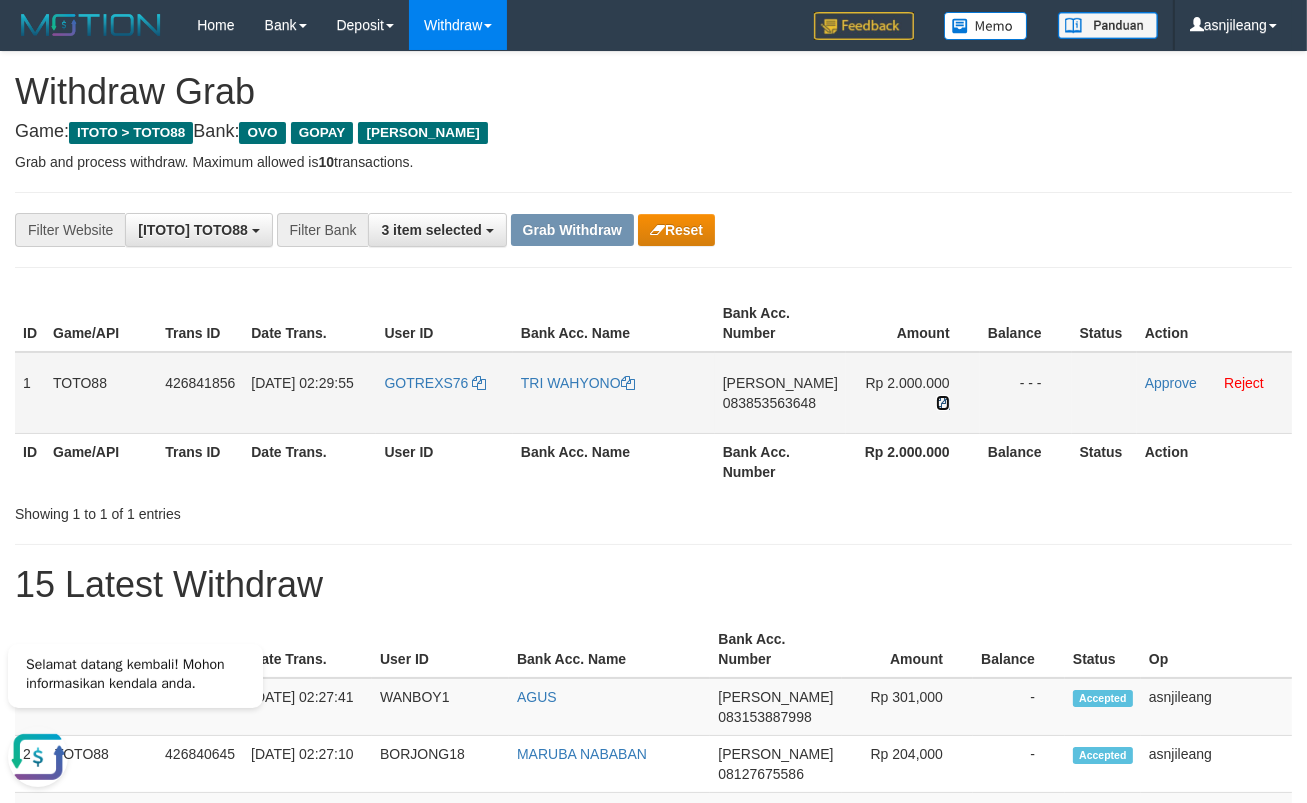 click at bounding box center [943, 403] 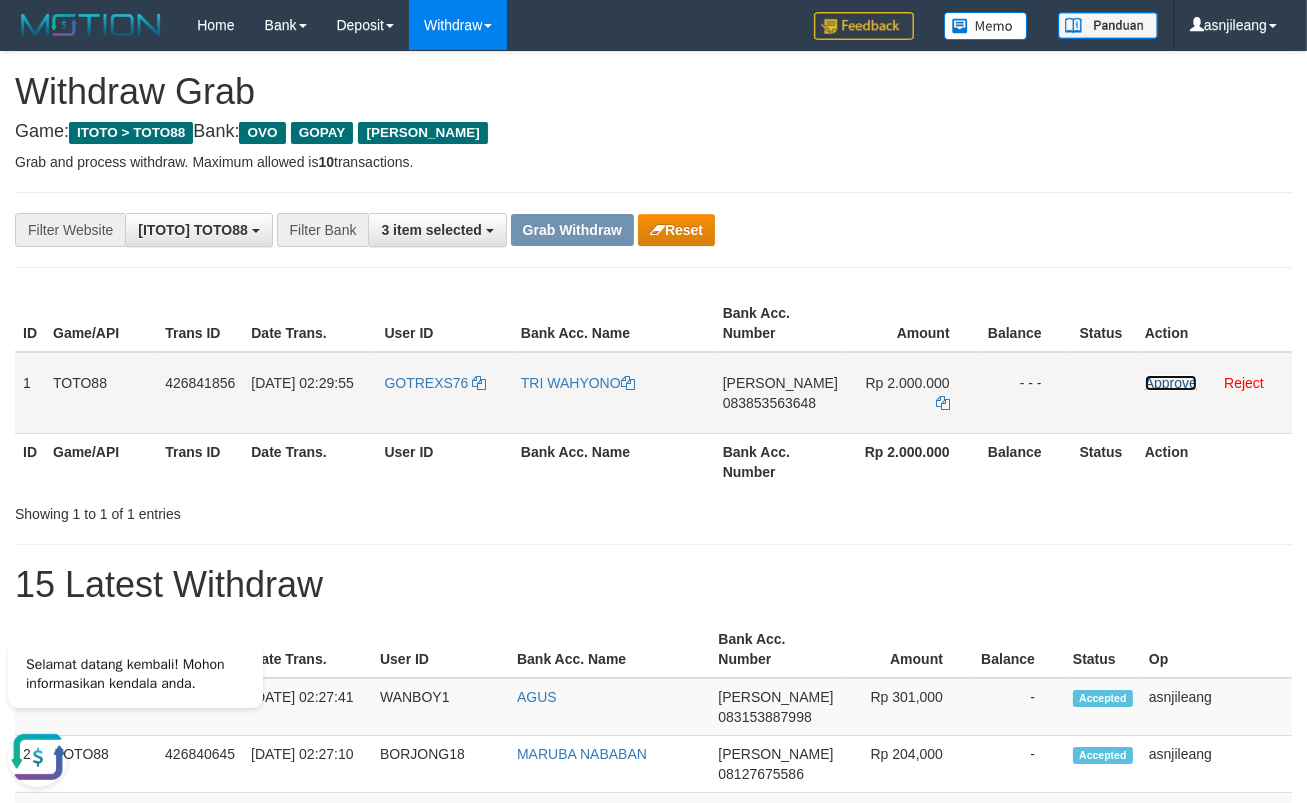 click on "Approve" at bounding box center (1171, 383) 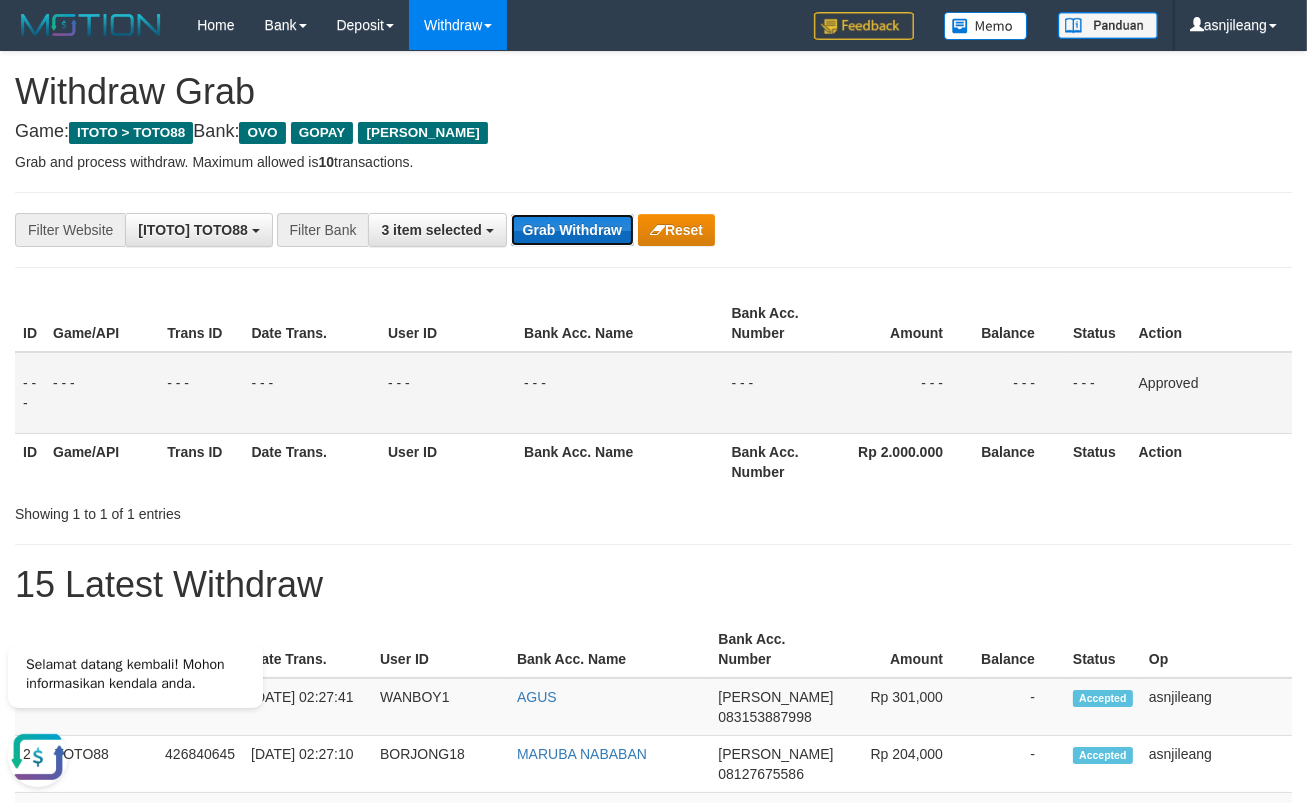 click on "Grab Withdraw" at bounding box center [572, 230] 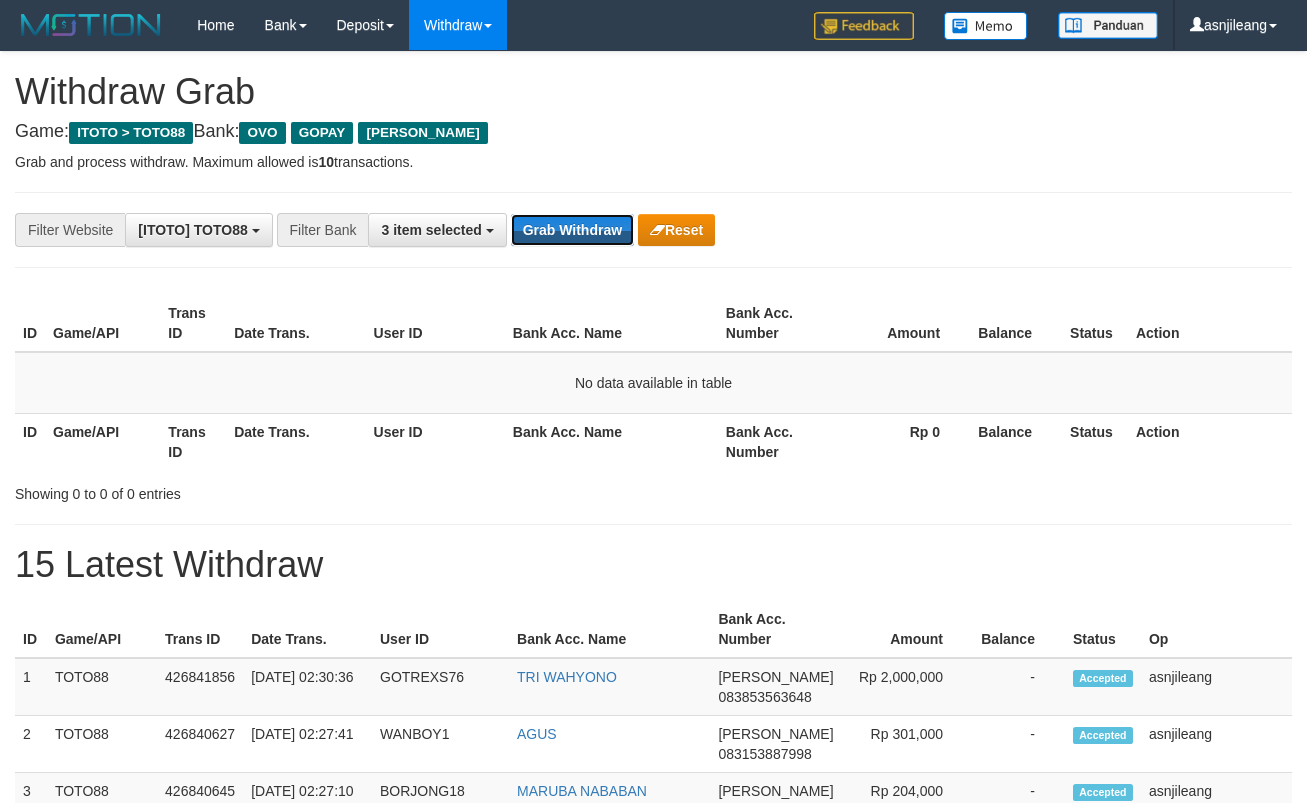 scroll, scrollTop: 0, scrollLeft: 0, axis: both 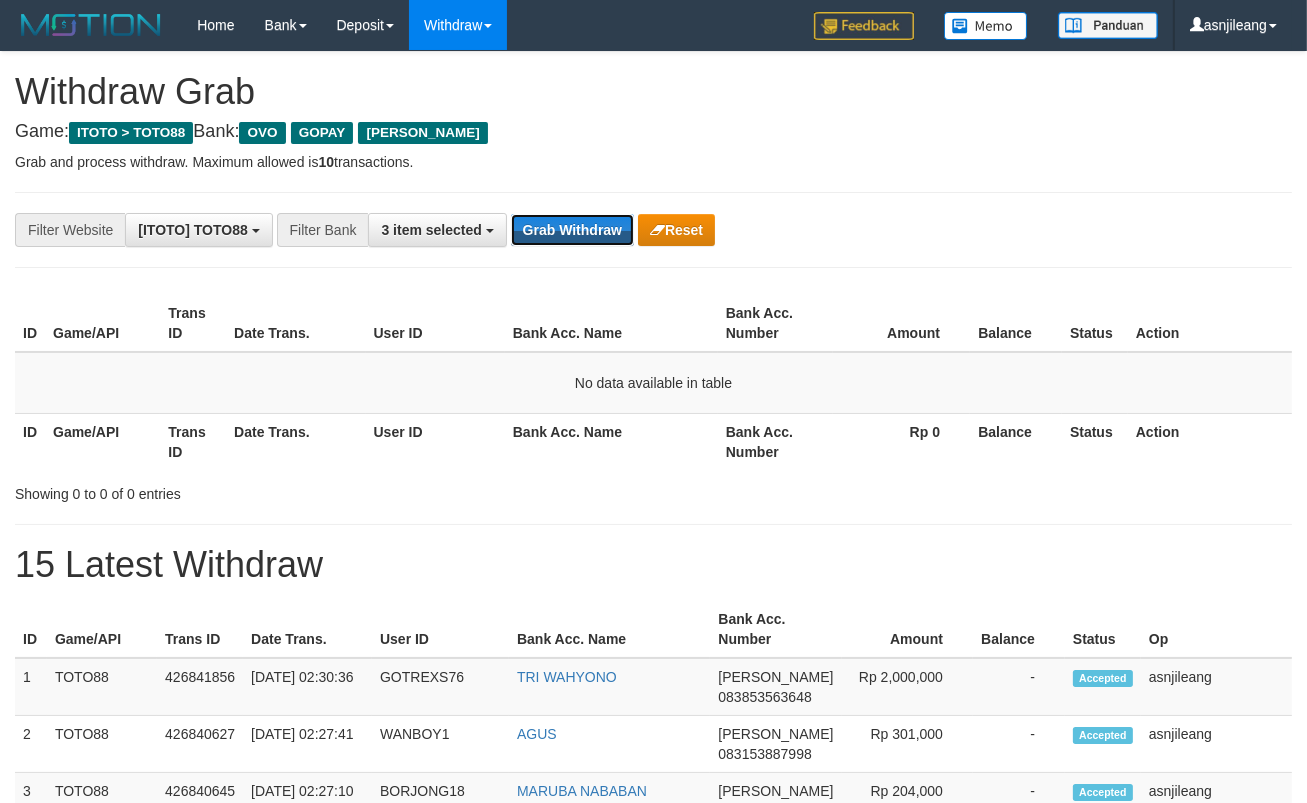 click on "Grab Withdraw" at bounding box center [572, 230] 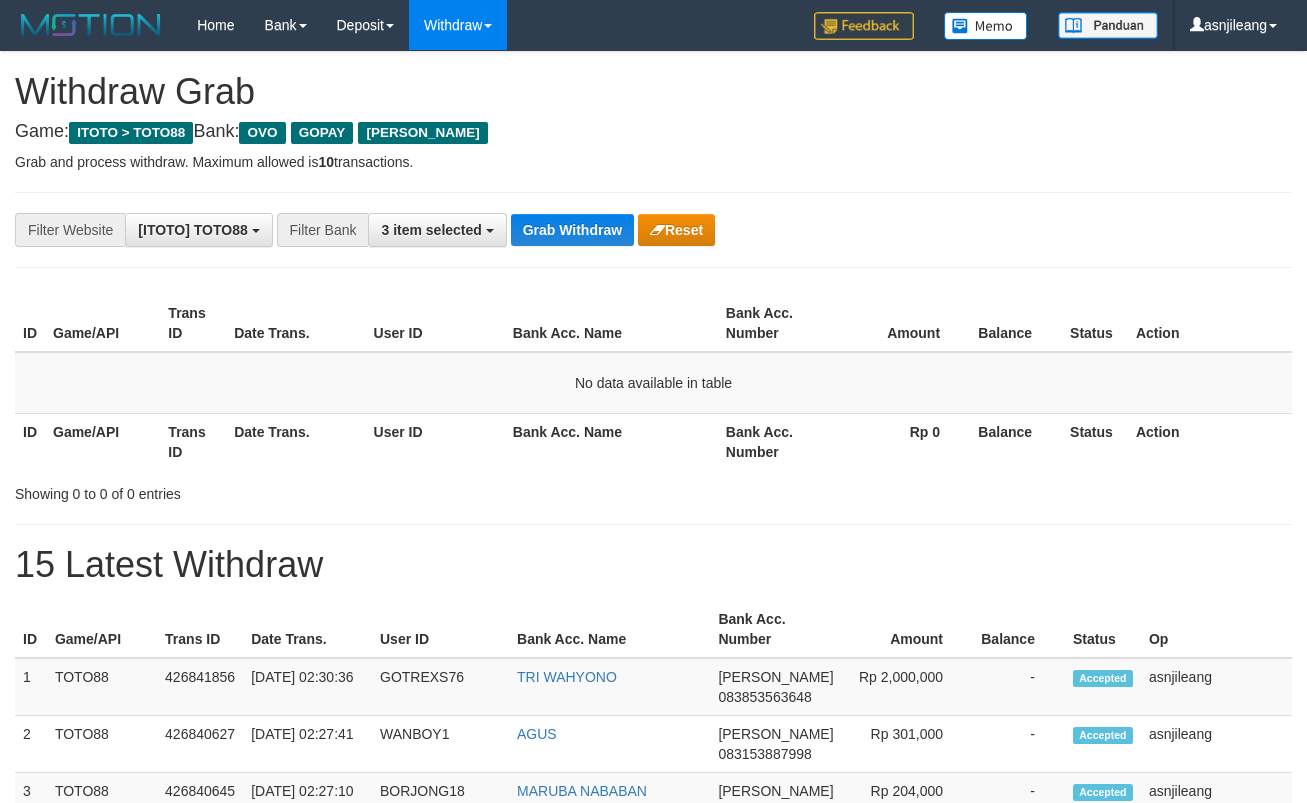 scroll, scrollTop: 0, scrollLeft: 0, axis: both 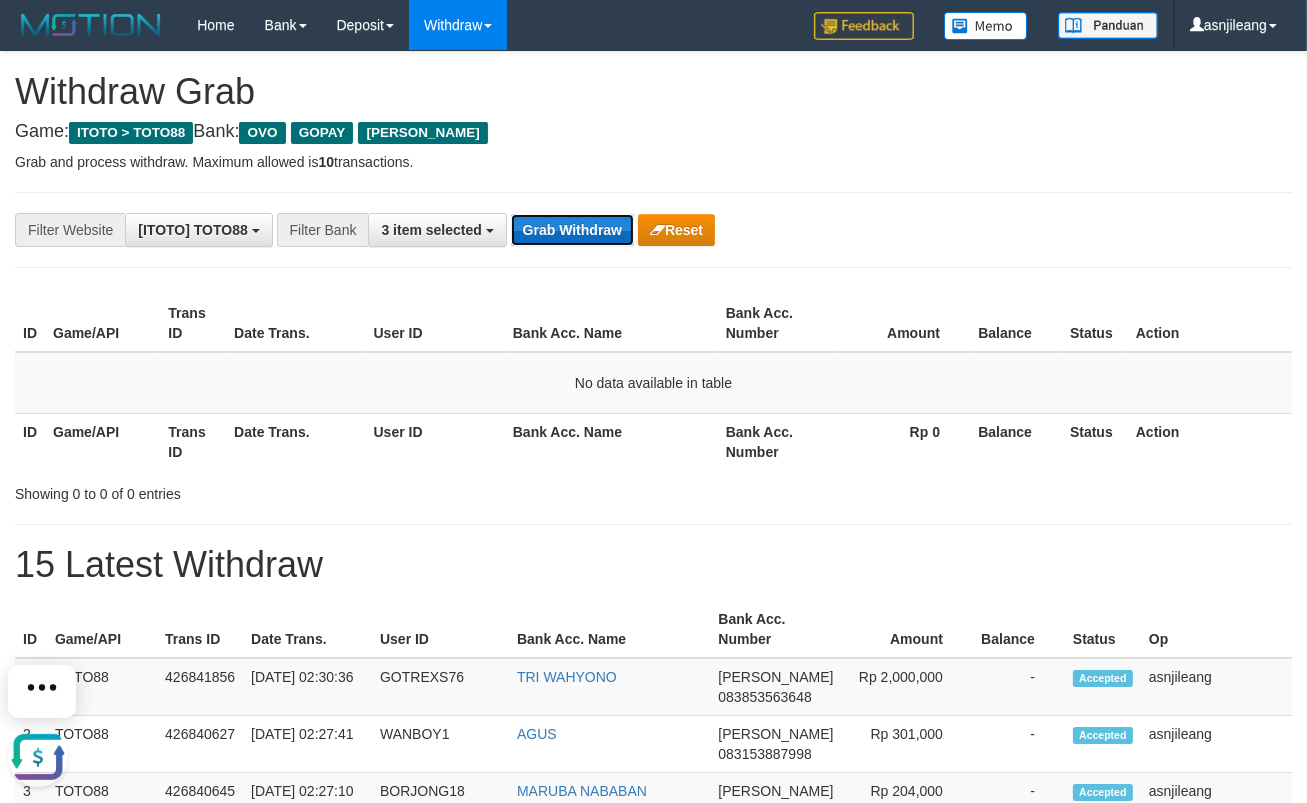 click on "Grab Withdraw" at bounding box center (572, 230) 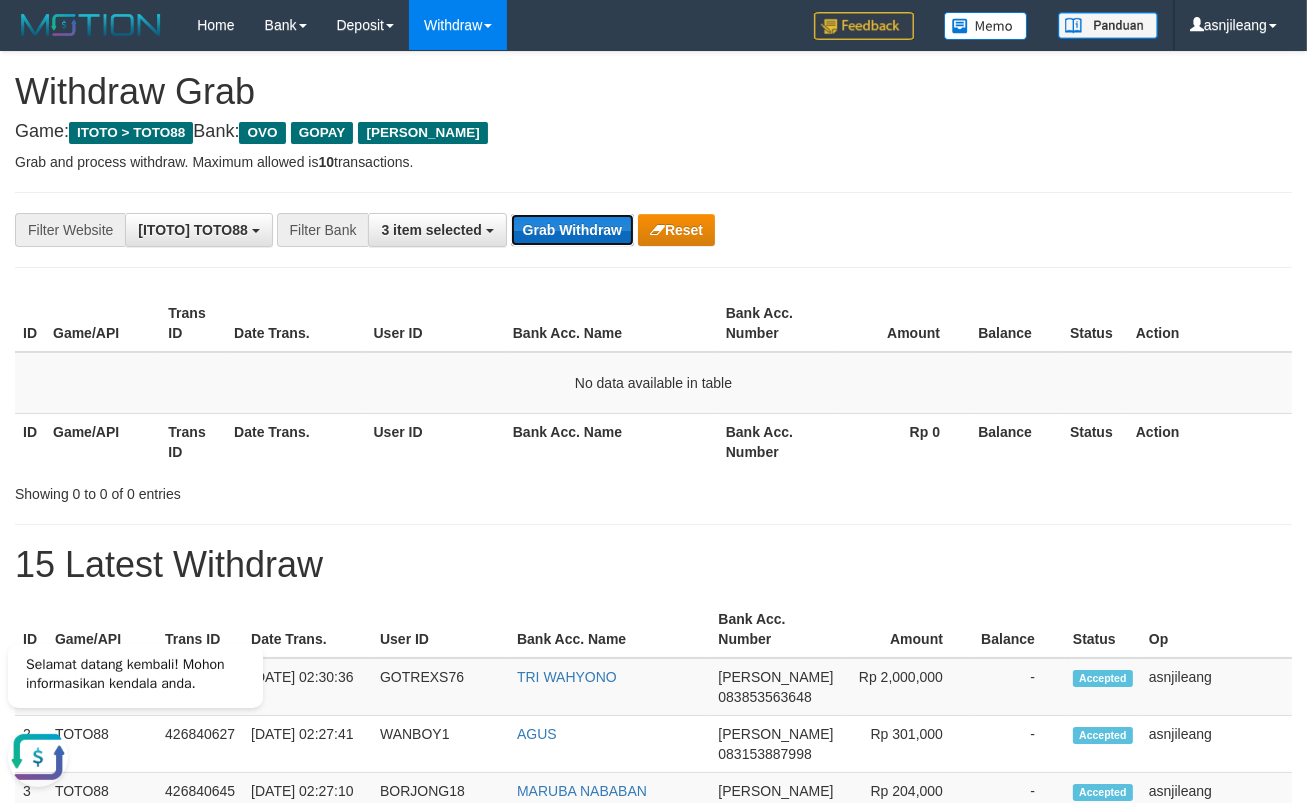 click on "Grab Withdraw" at bounding box center [572, 230] 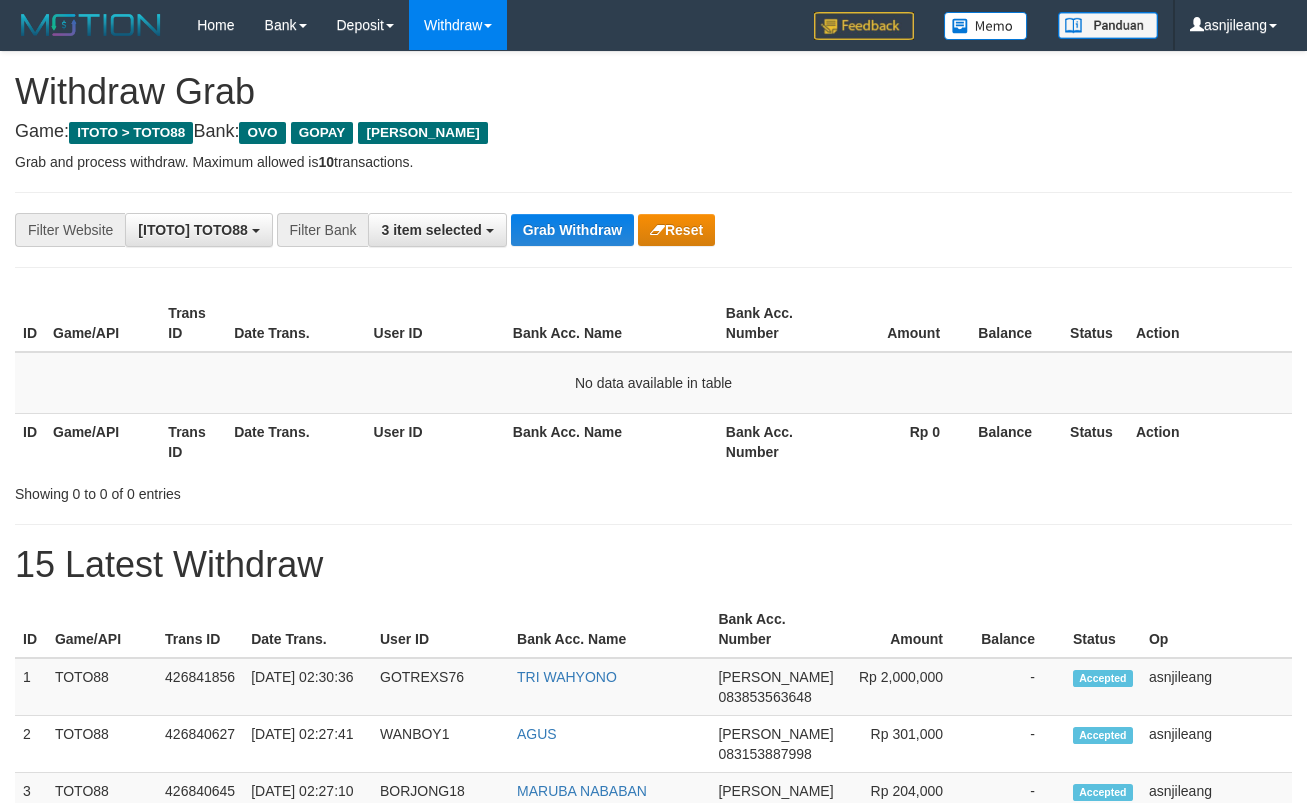 scroll, scrollTop: 0, scrollLeft: 0, axis: both 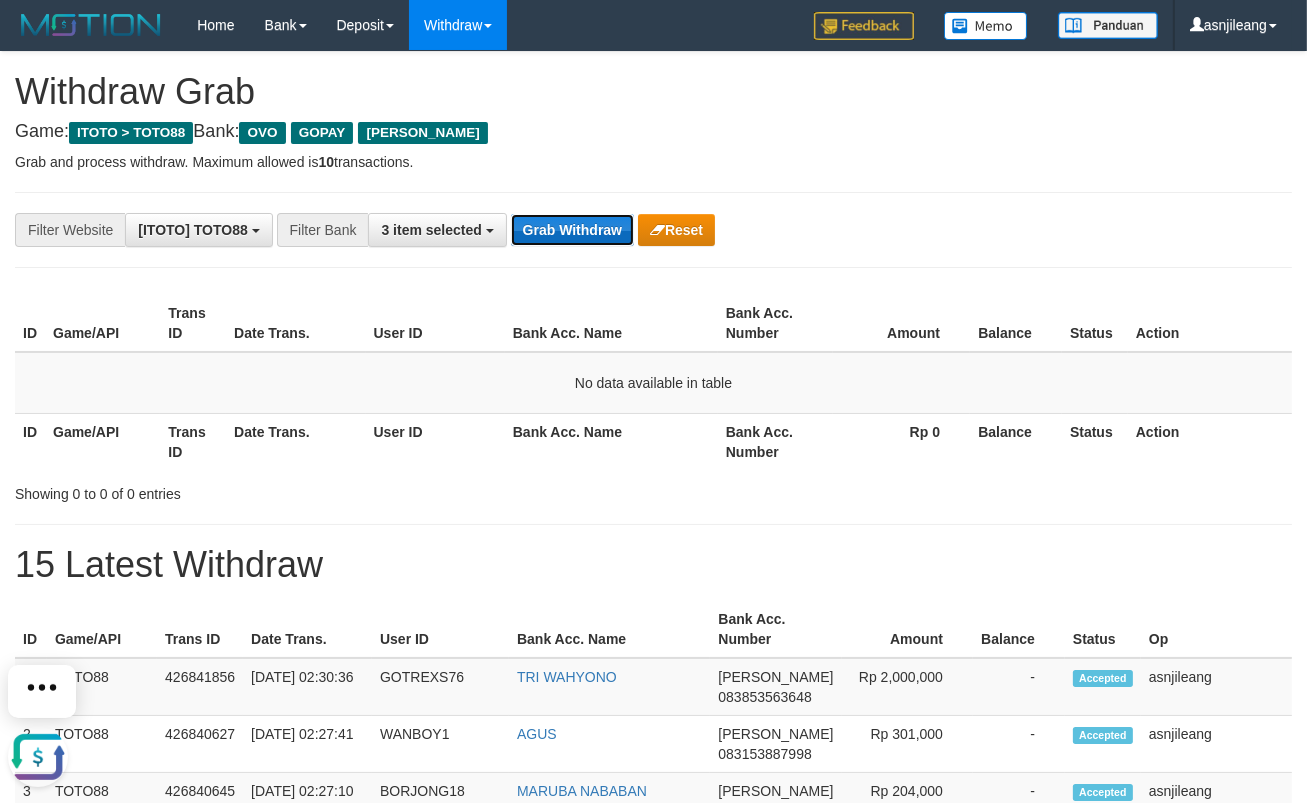 click on "Grab Withdraw" at bounding box center [572, 230] 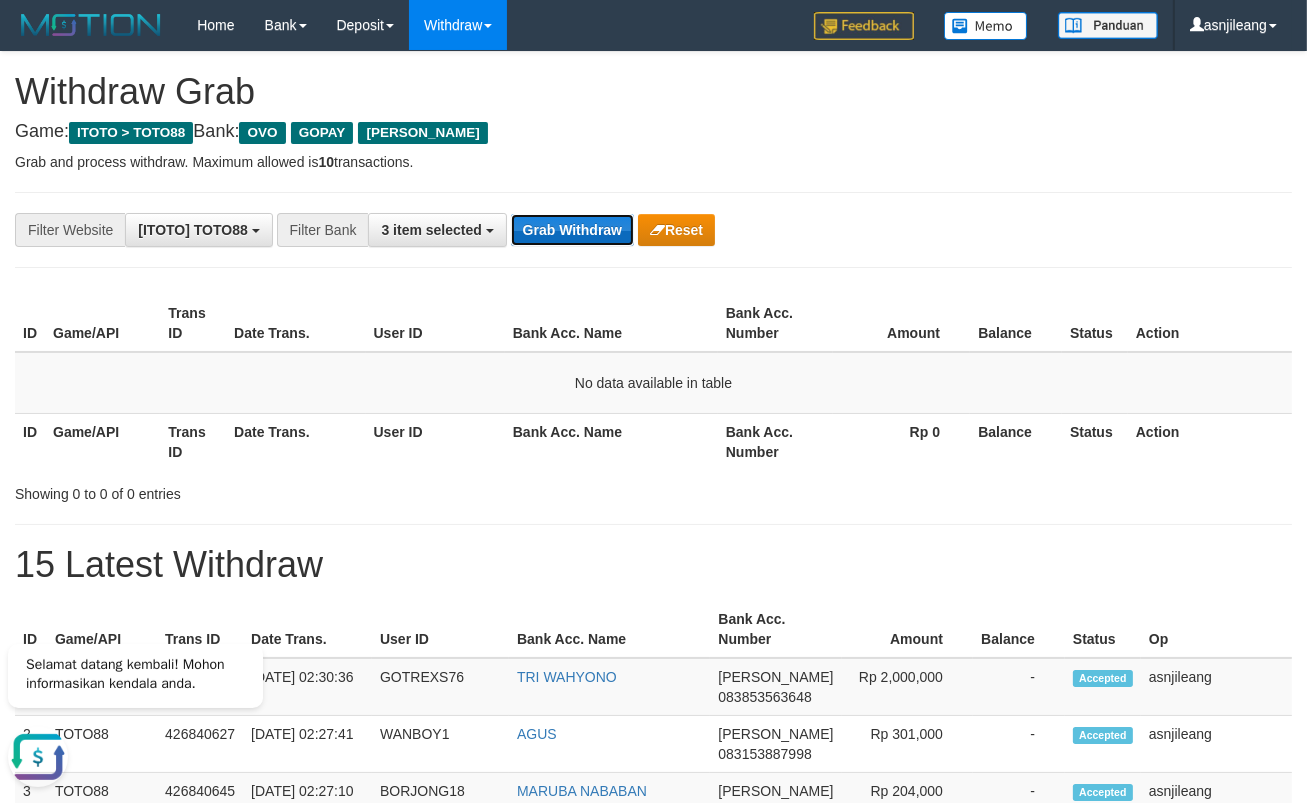 click on "Grab Withdraw" at bounding box center (572, 230) 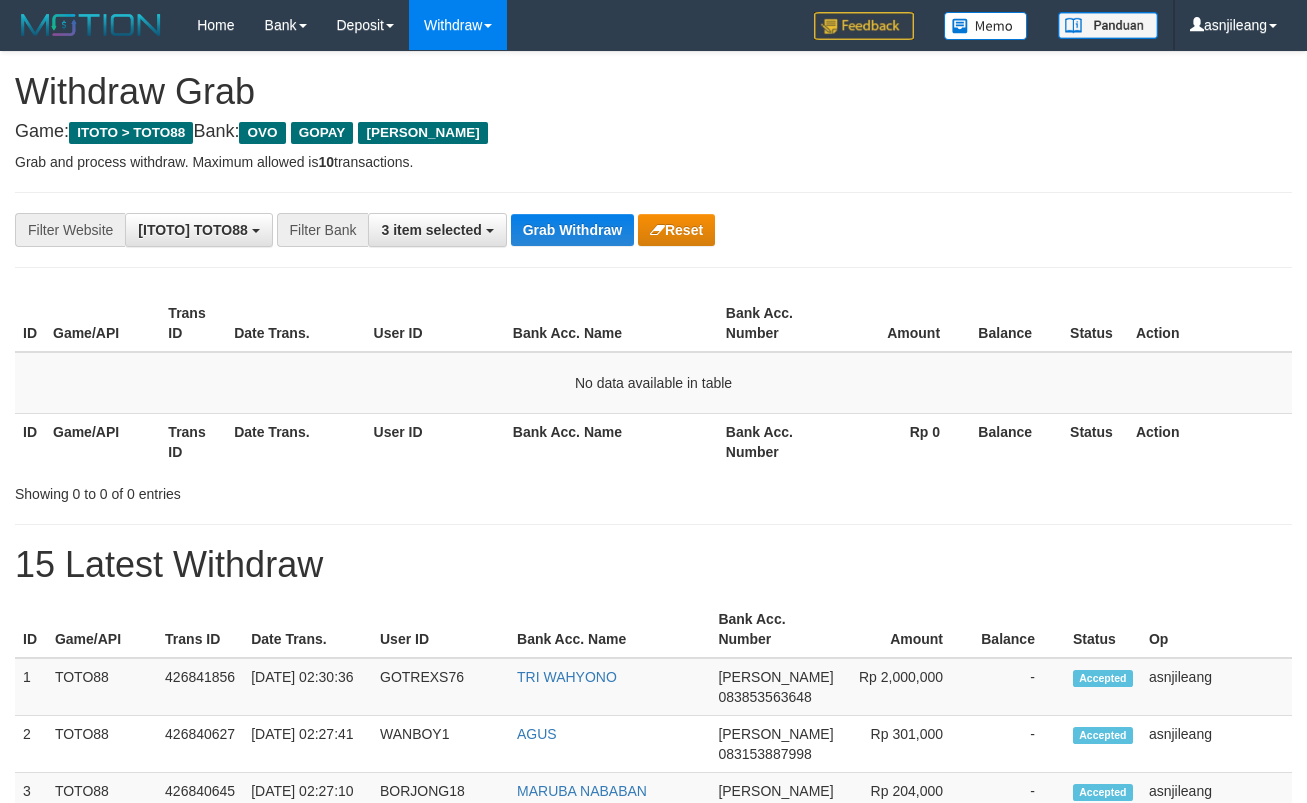 scroll, scrollTop: 0, scrollLeft: 0, axis: both 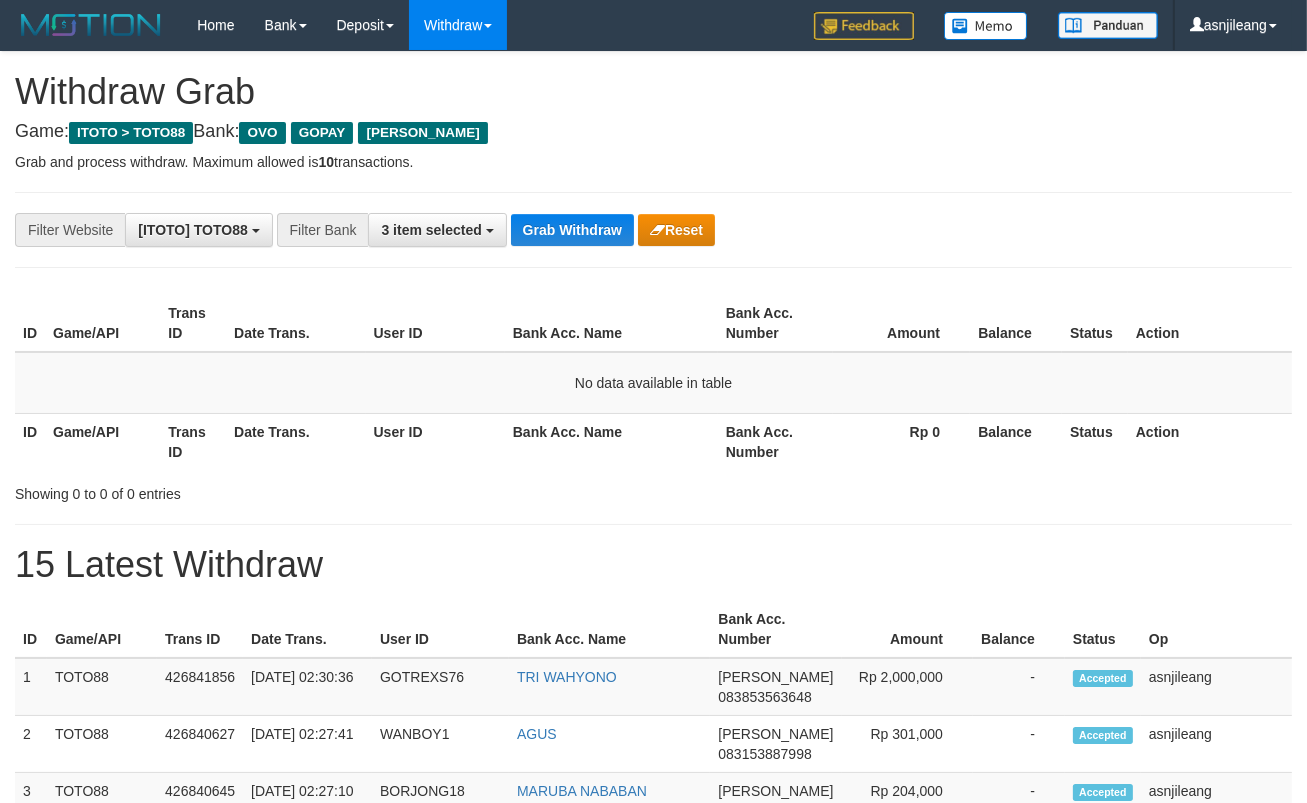 click on "Grab Withdraw" at bounding box center (572, 230) 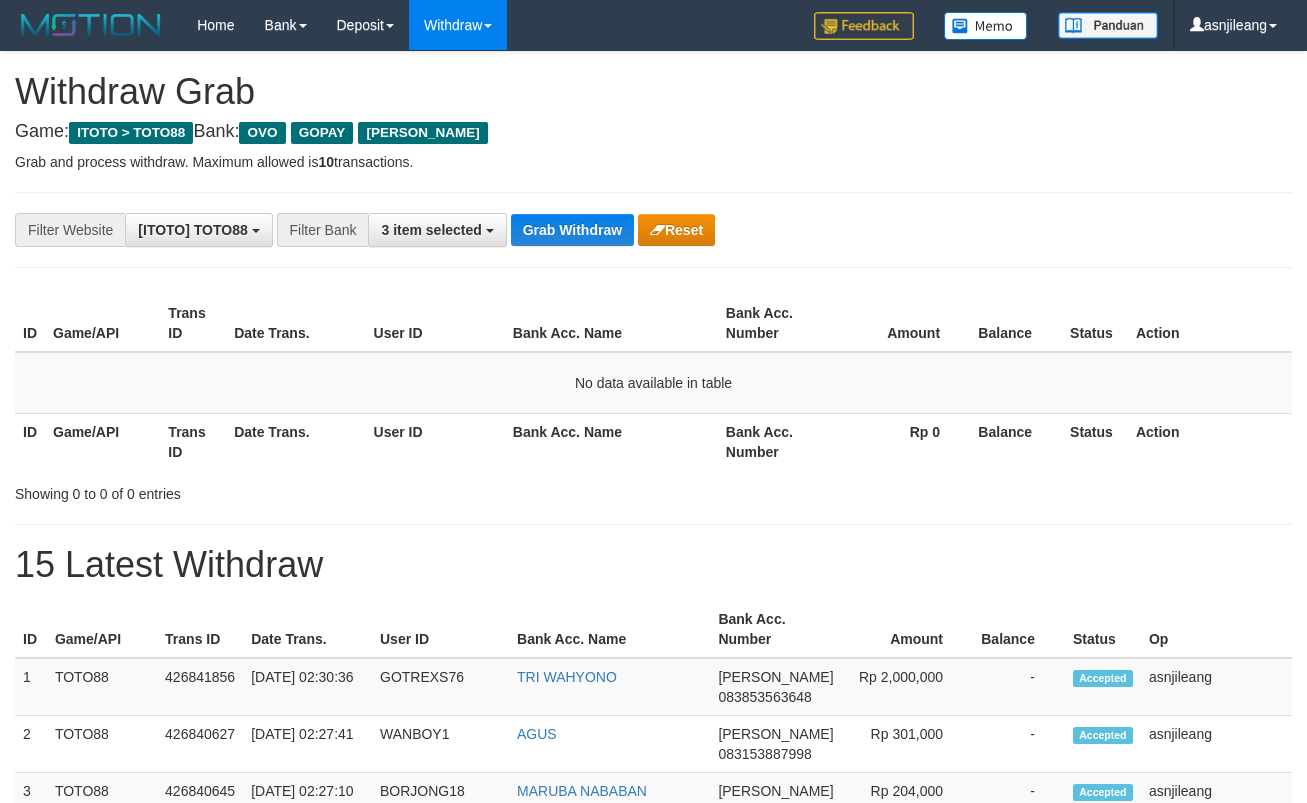 scroll, scrollTop: 0, scrollLeft: 0, axis: both 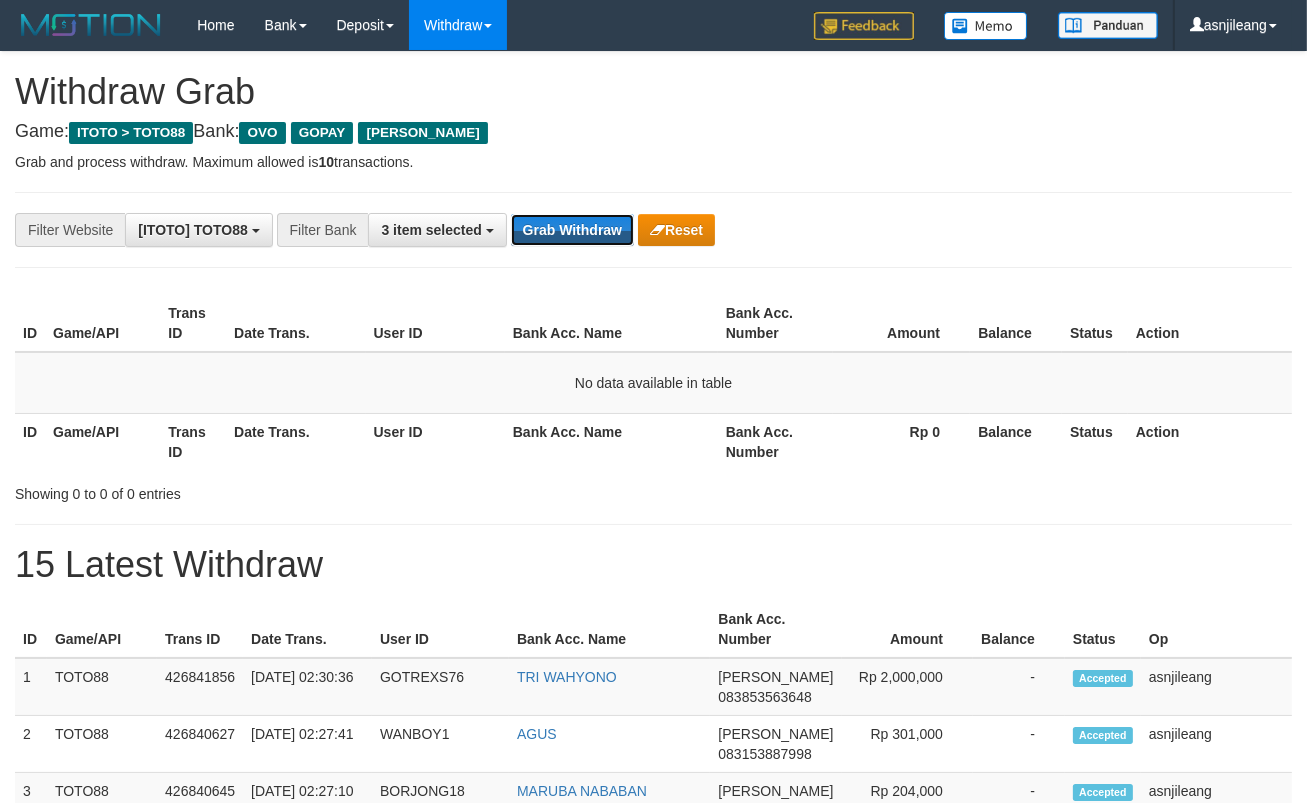 click on "Grab Withdraw" at bounding box center [572, 230] 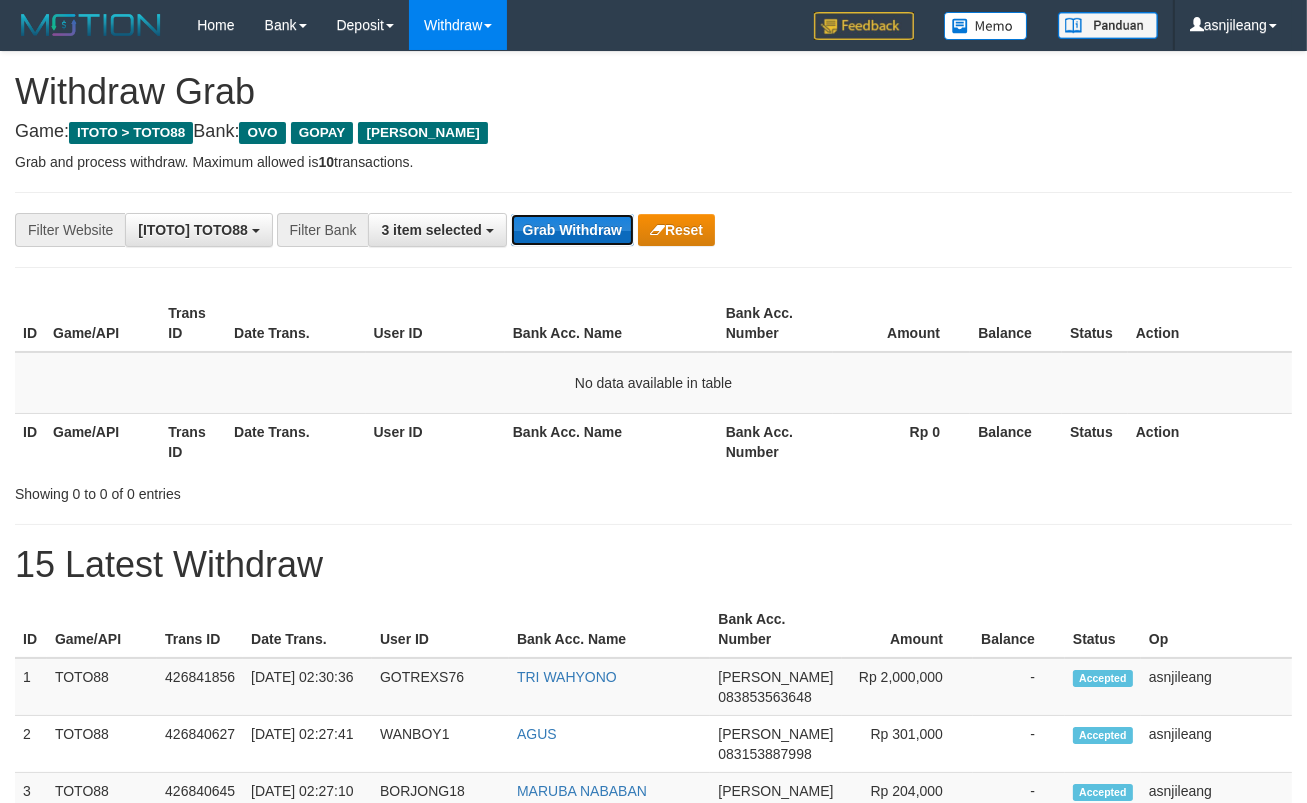 click on "Grab Withdraw" at bounding box center [572, 230] 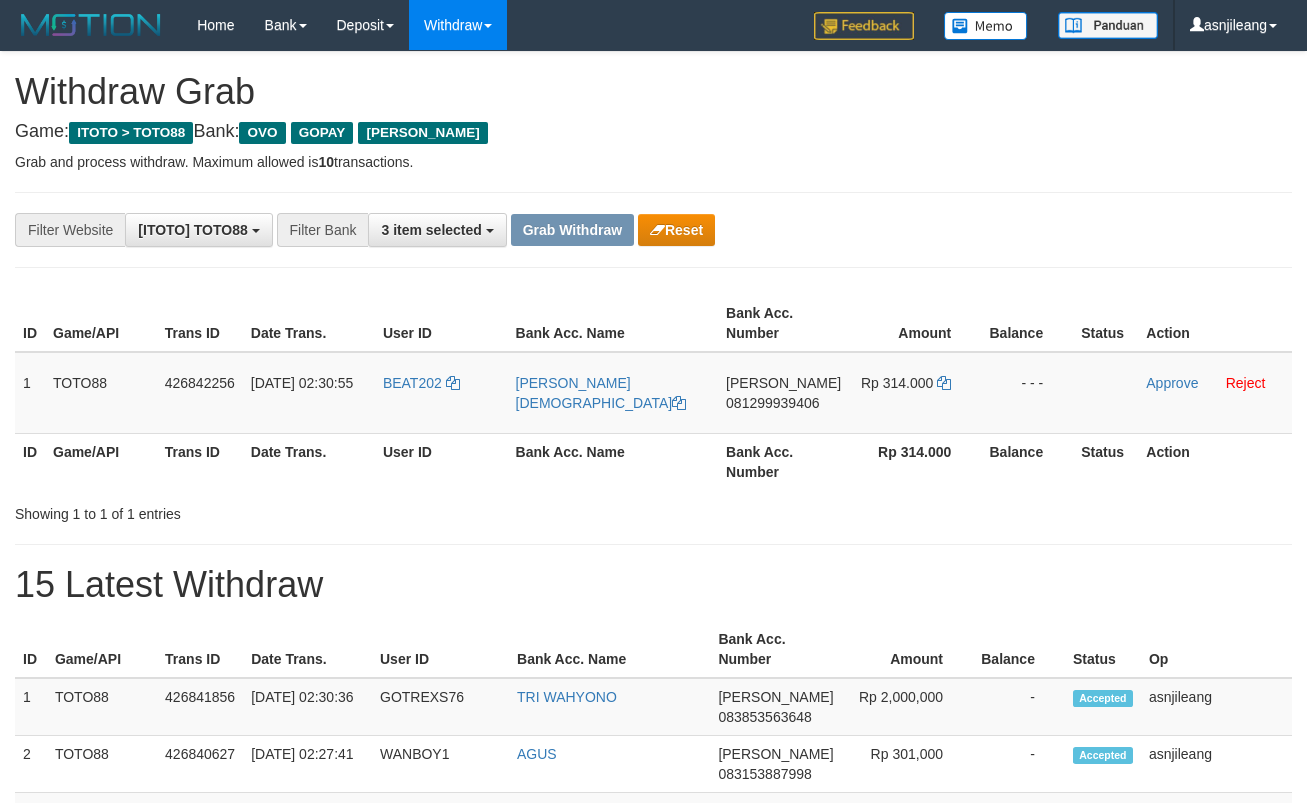 scroll, scrollTop: 0, scrollLeft: 0, axis: both 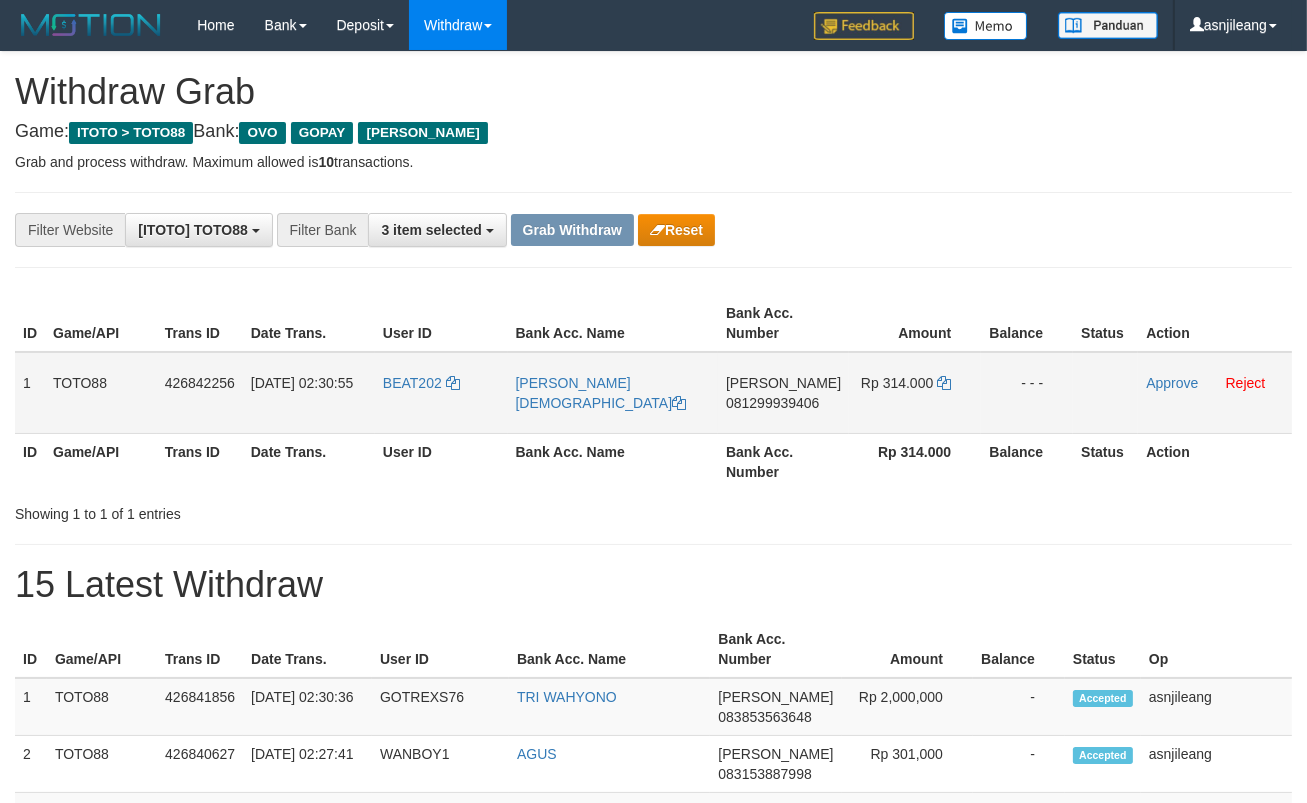 click on "DANA
081299939406" at bounding box center (783, 393) 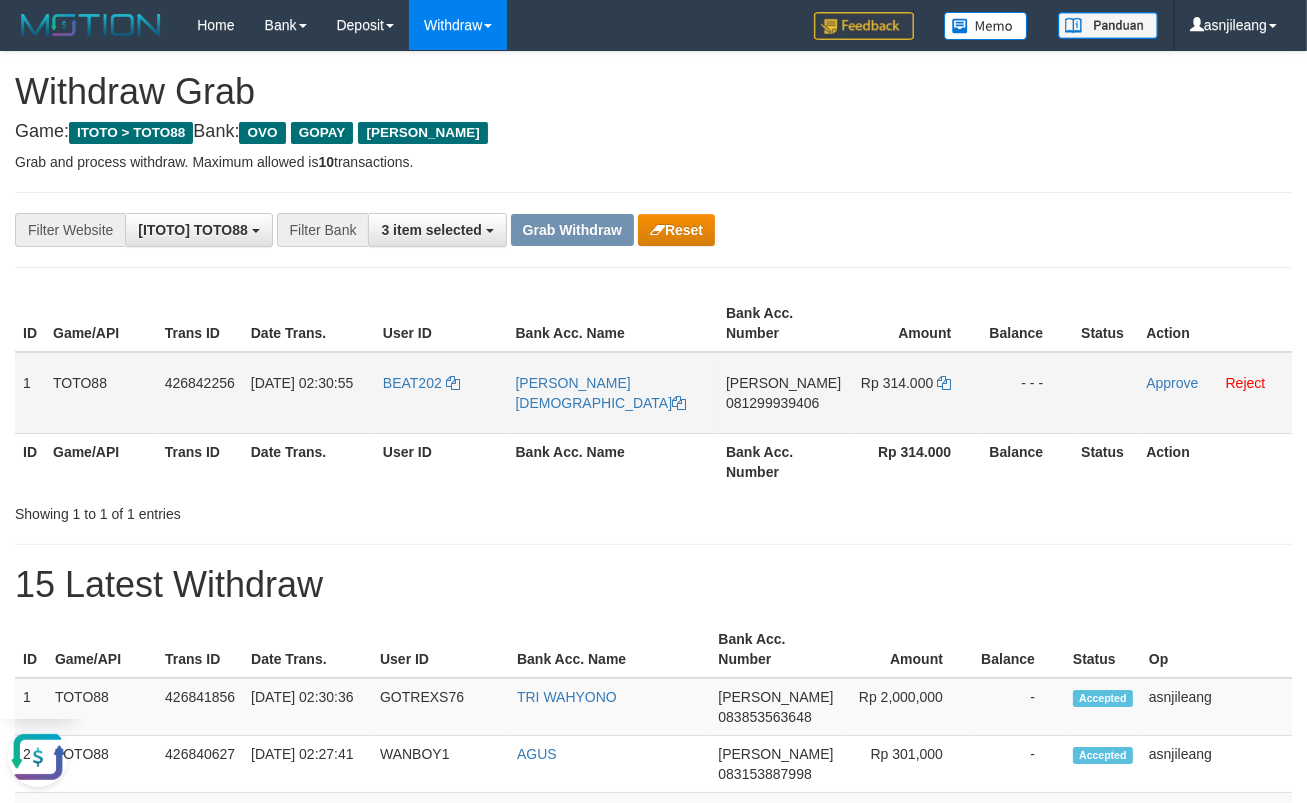 scroll, scrollTop: 0, scrollLeft: 0, axis: both 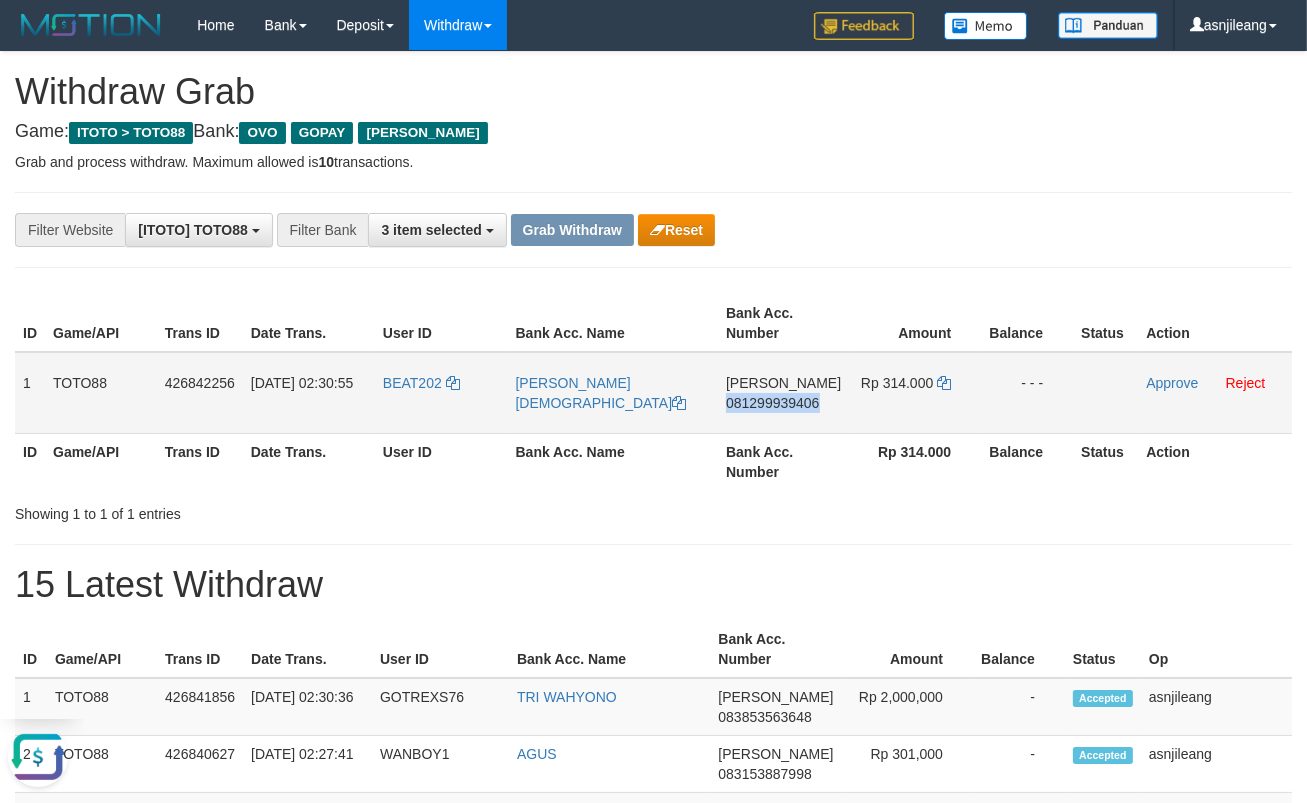click on "DANA
081299939406" at bounding box center [783, 393] 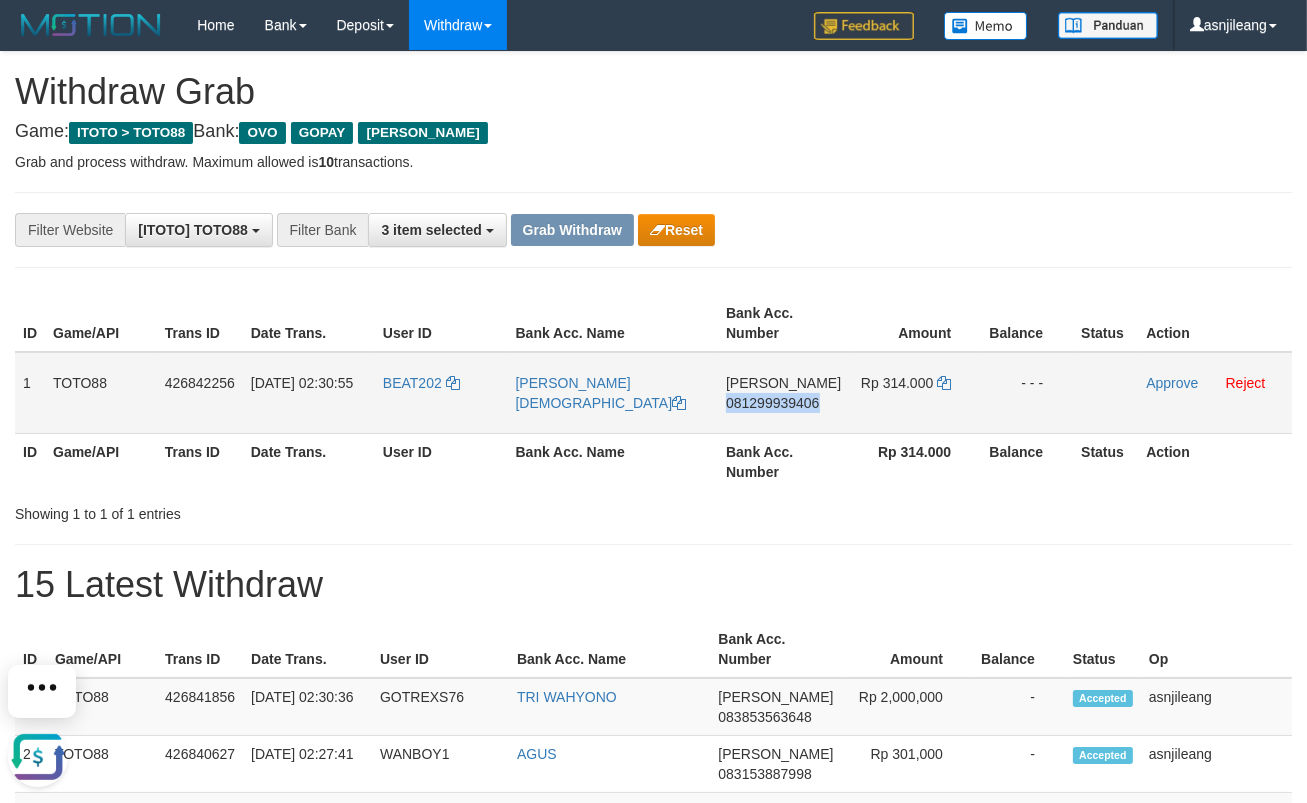 copy on "081299939406" 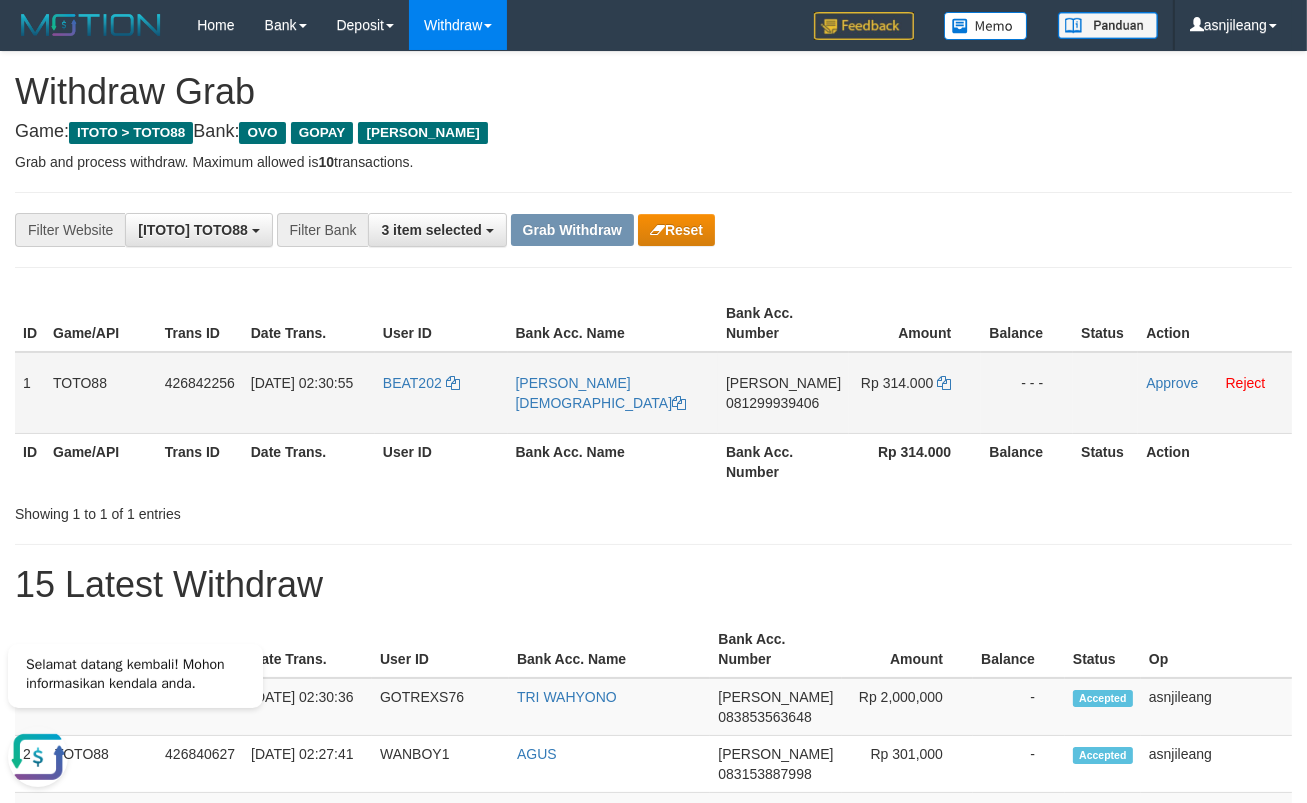 click on "Rp 314.000" at bounding box center [915, 393] 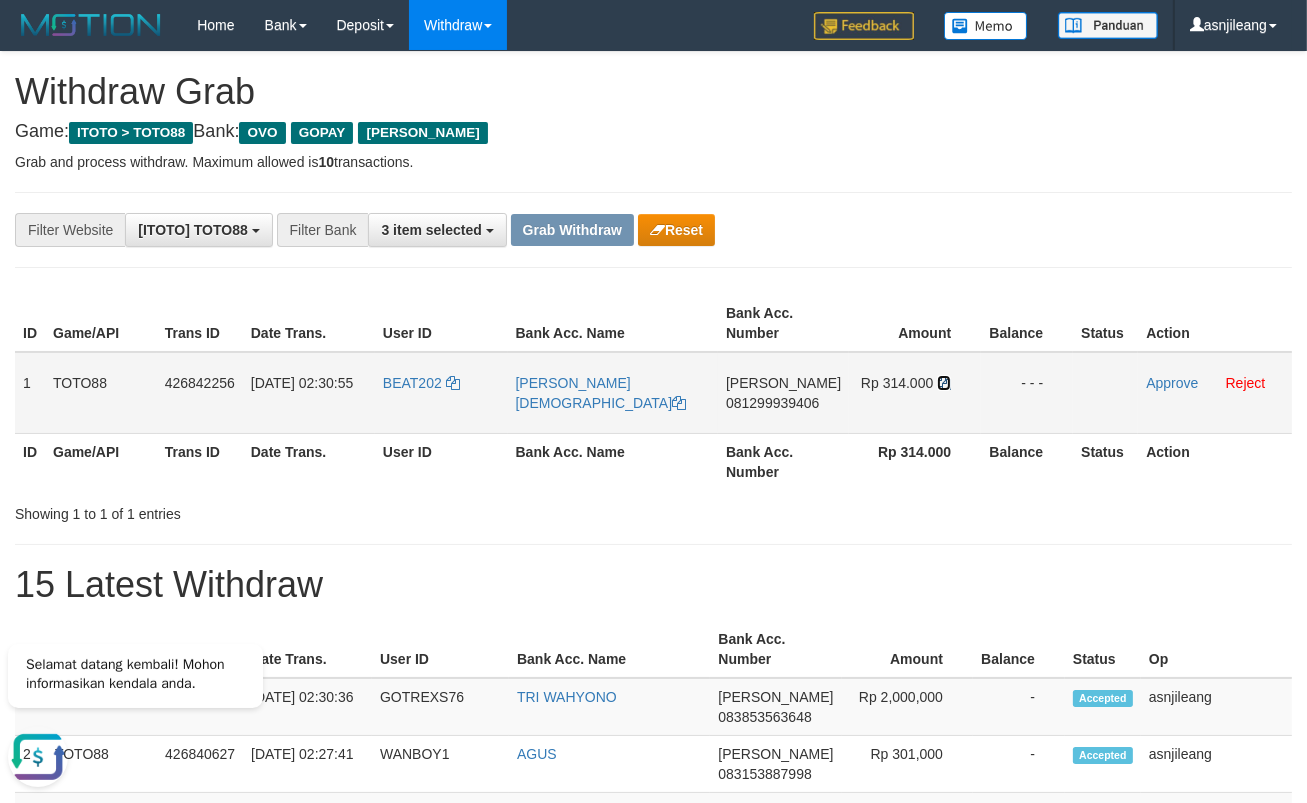 click at bounding box center [944, 383] 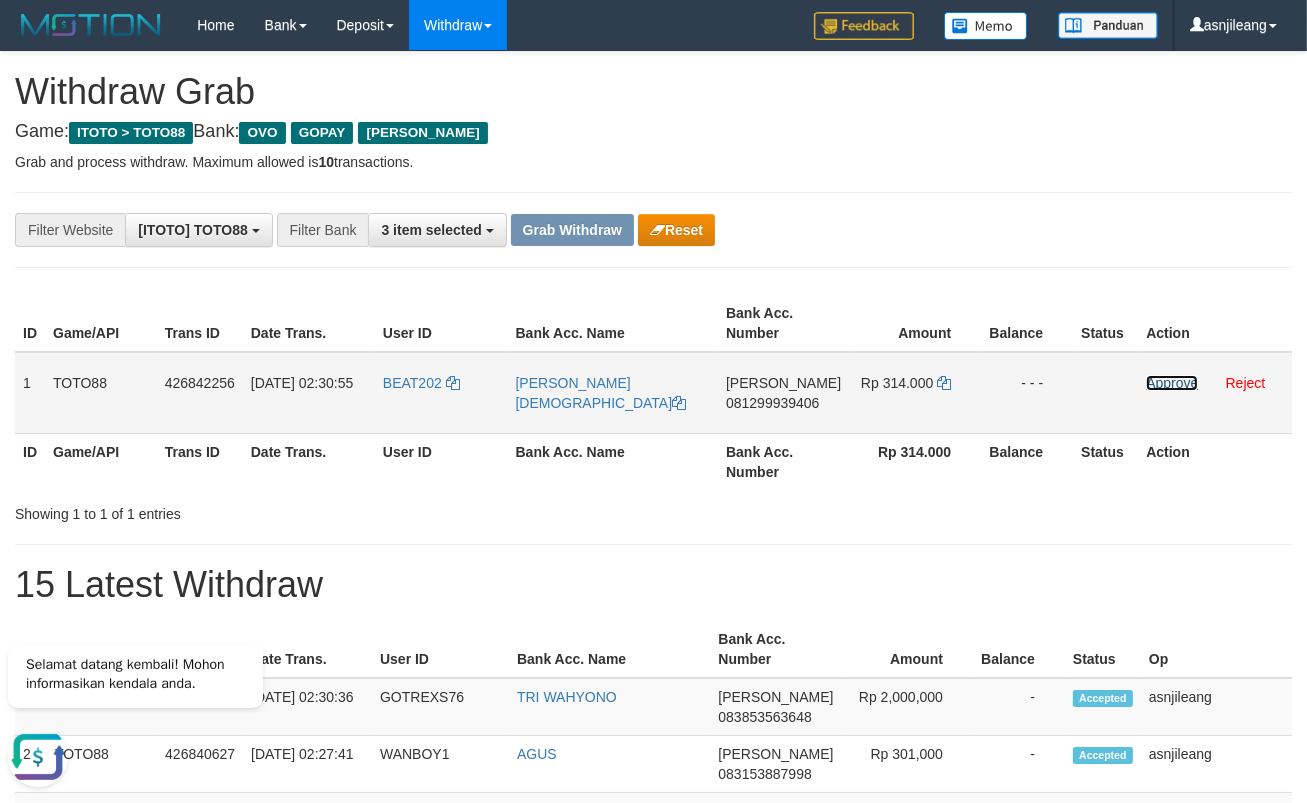 click on "Approve" at bounding box center [1172, 383] 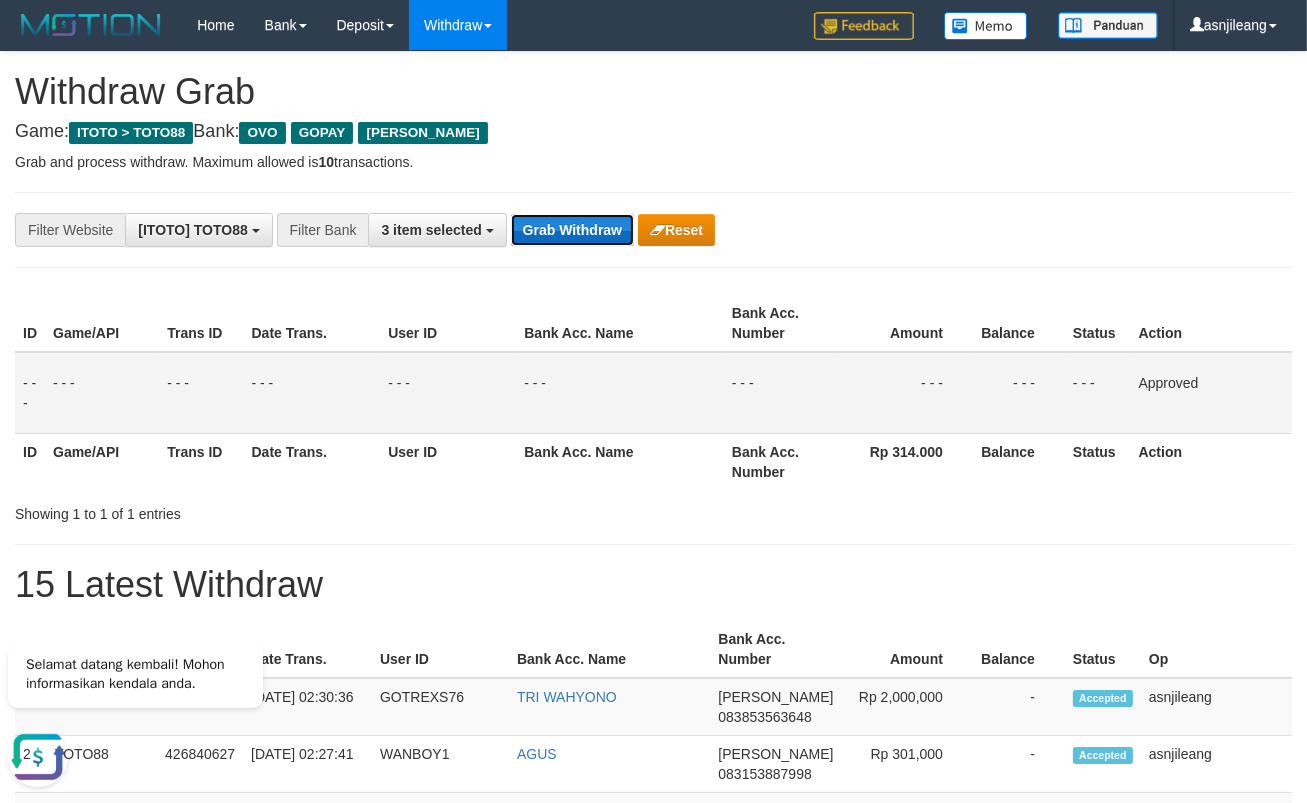 click on "Grab Withdraw" at bounding box center [572, 230] 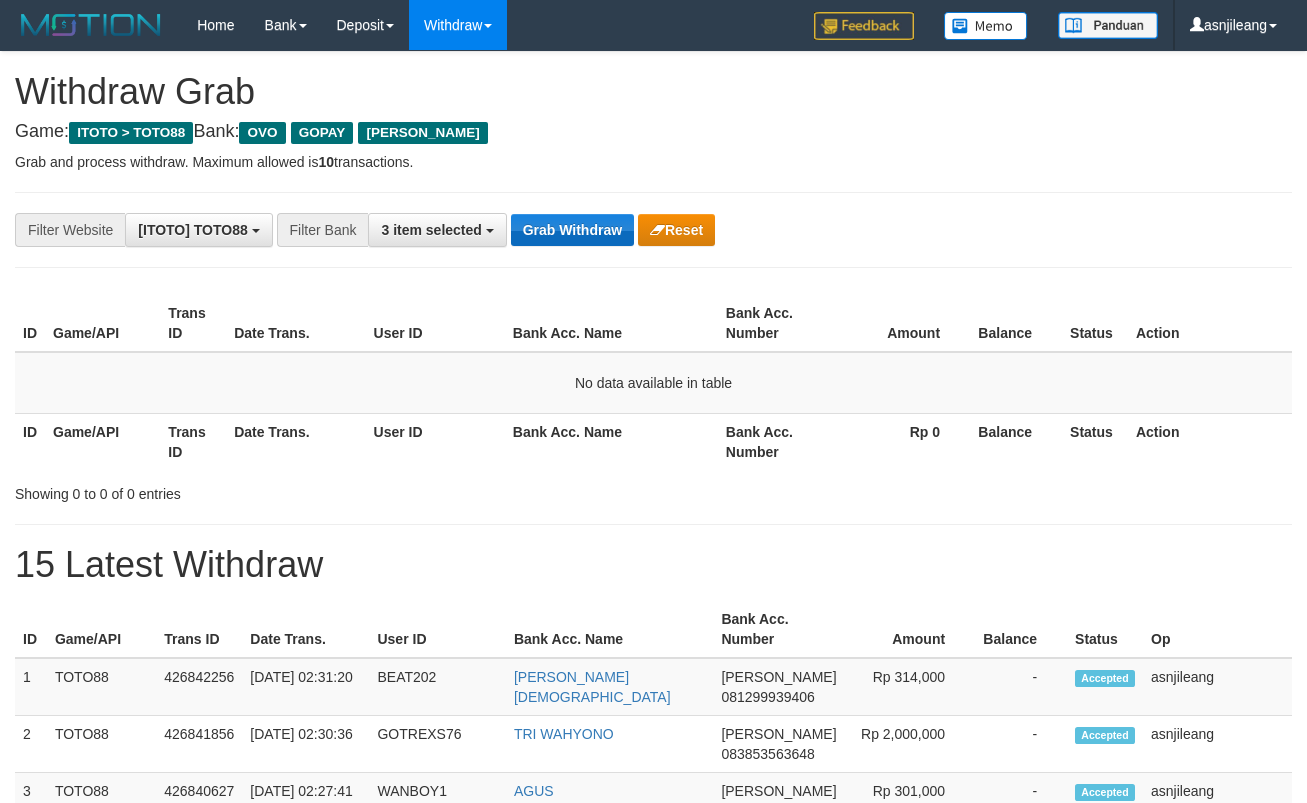 scroll, scrollTop: 0, scrollLeft: 0, axis: both 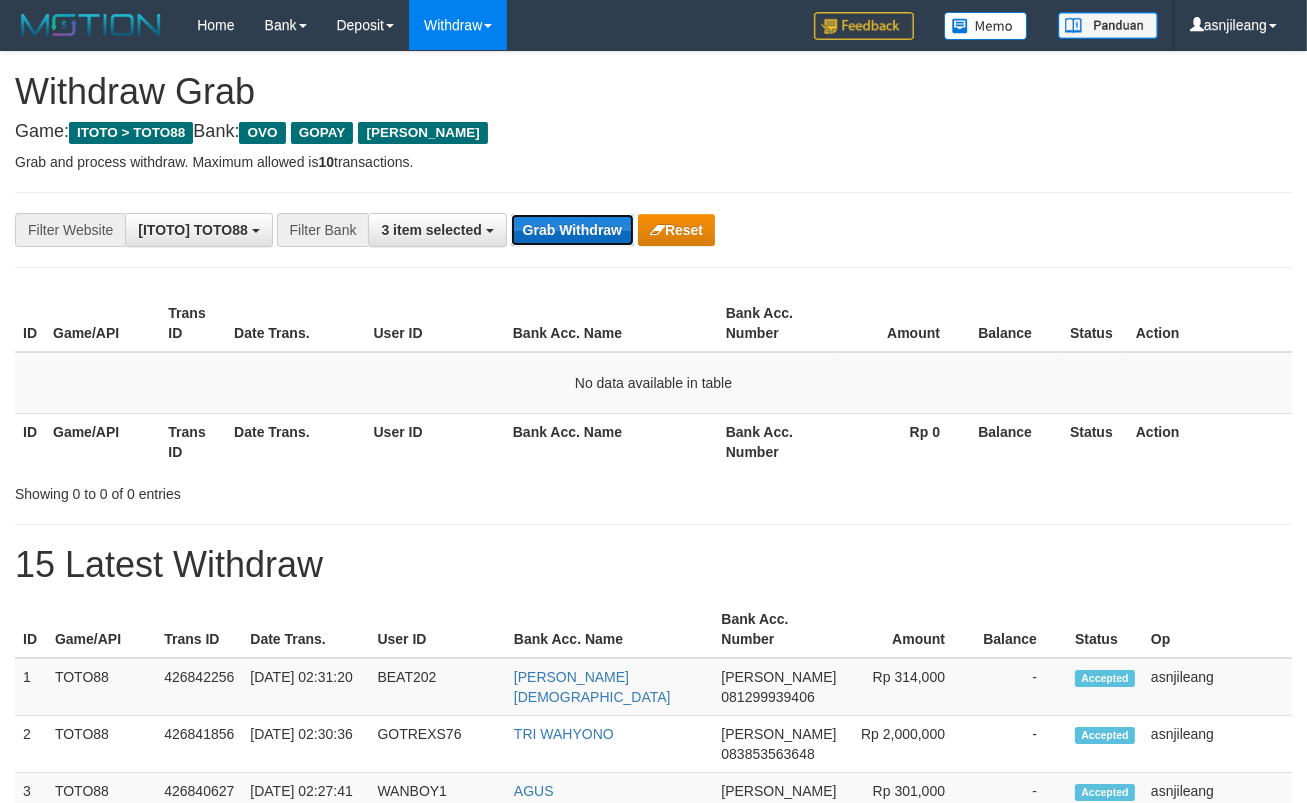 click on "Grab Withdraw" at bounding box center [572, 230] 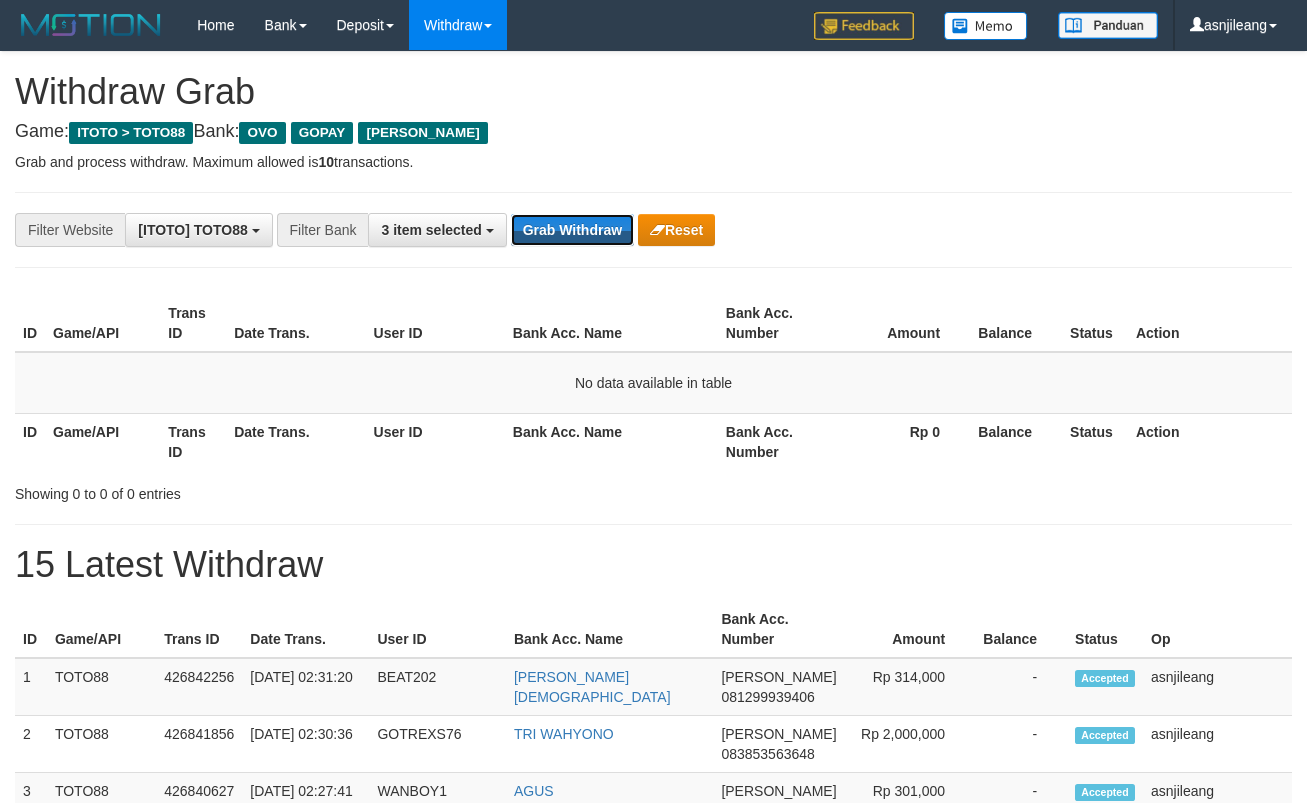 scroll, scrollTop: 0, scrollLeft: 0, axis: both 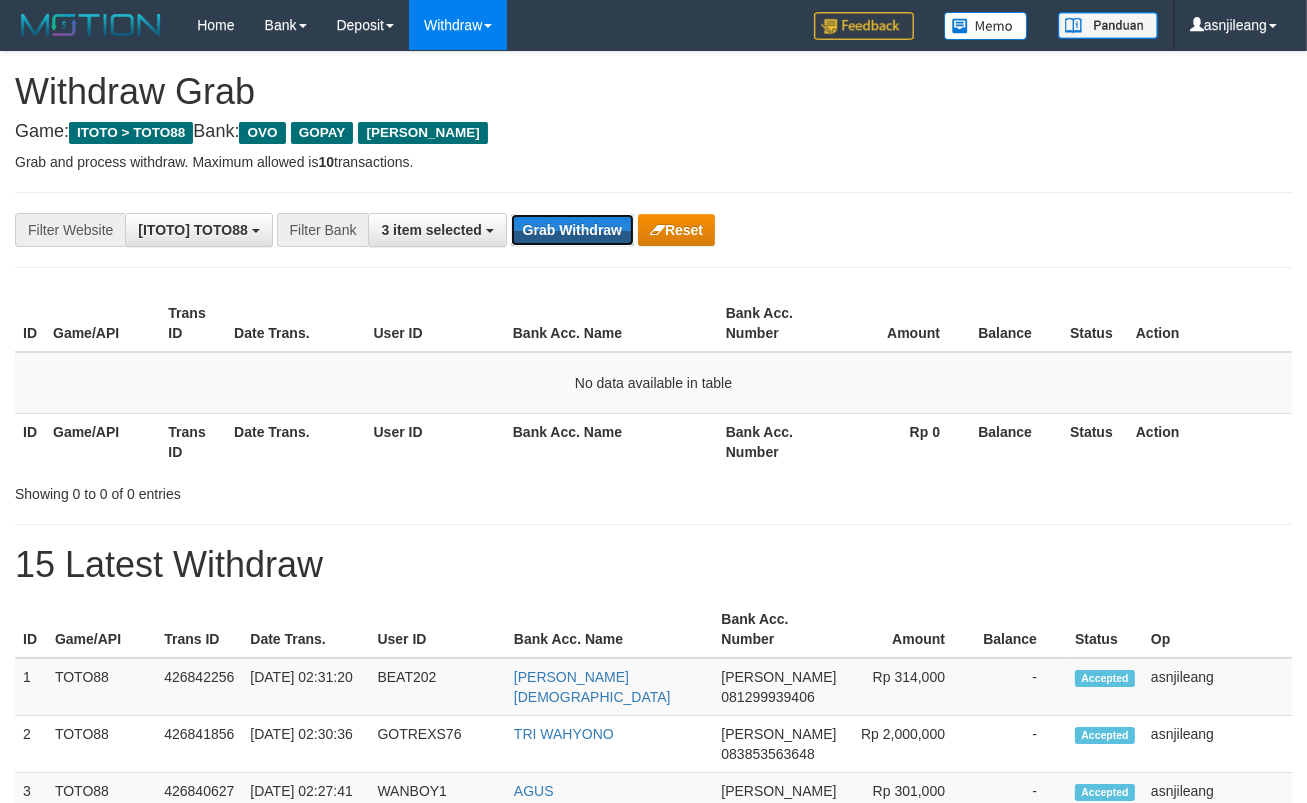click on "Grab Withdraw" at bounding box center (572, 230) 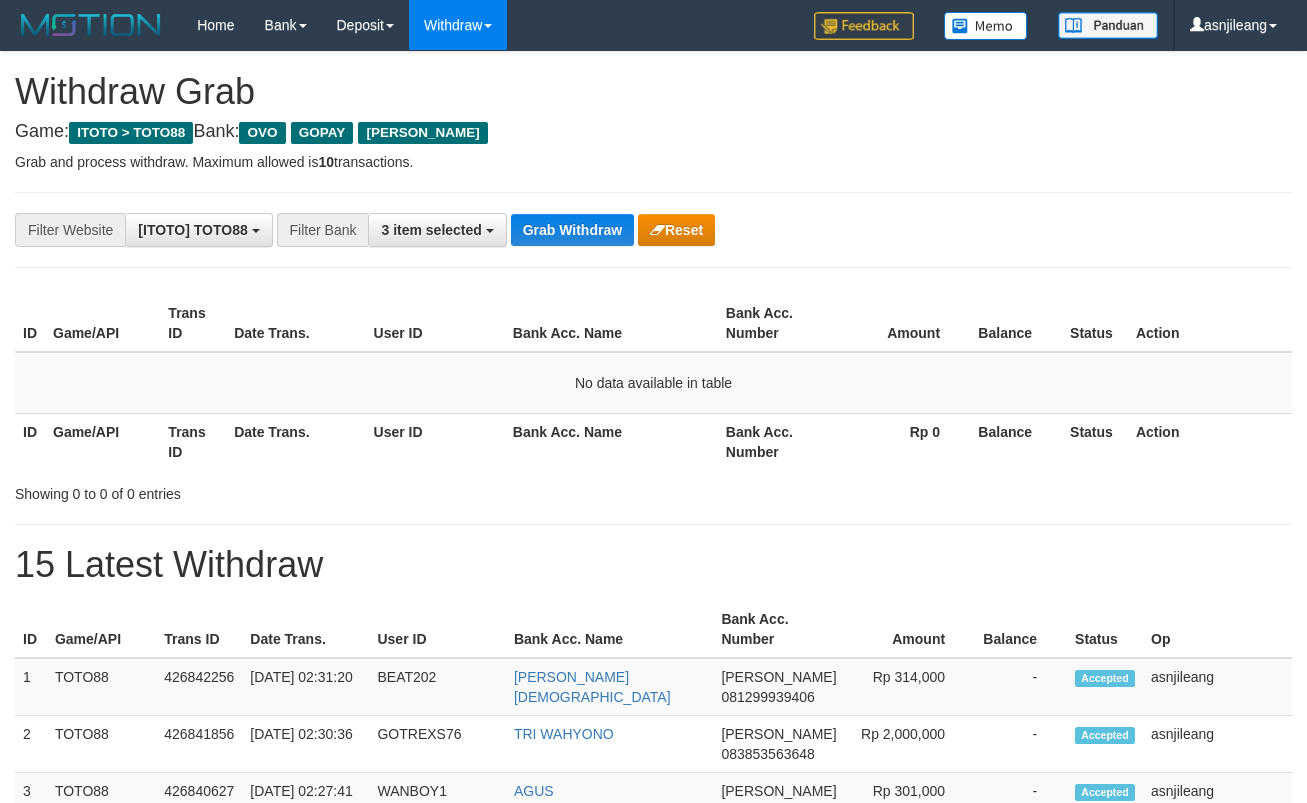 scroll, scrollTop: 0, scrollLeft: 0, axis: both 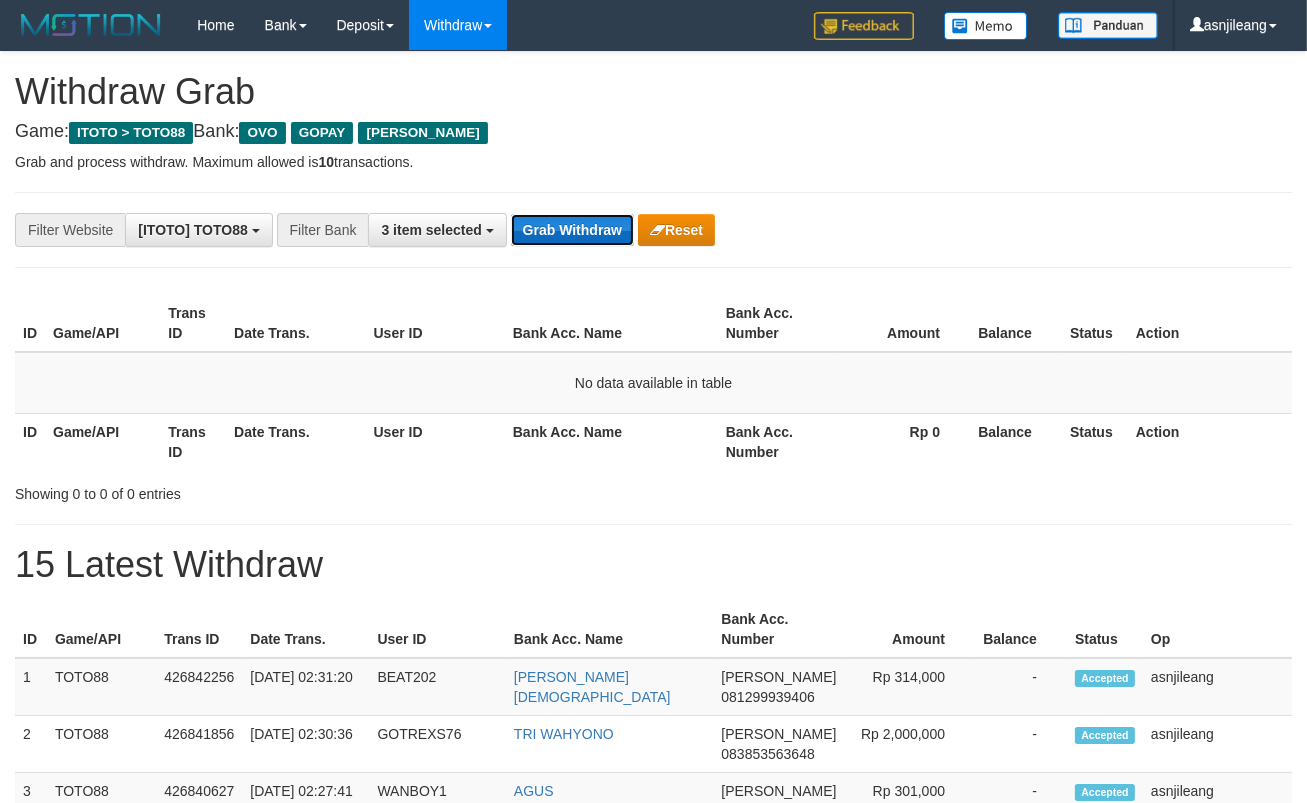 click on "Grab Withdraw" at bounding box center [572, 230] 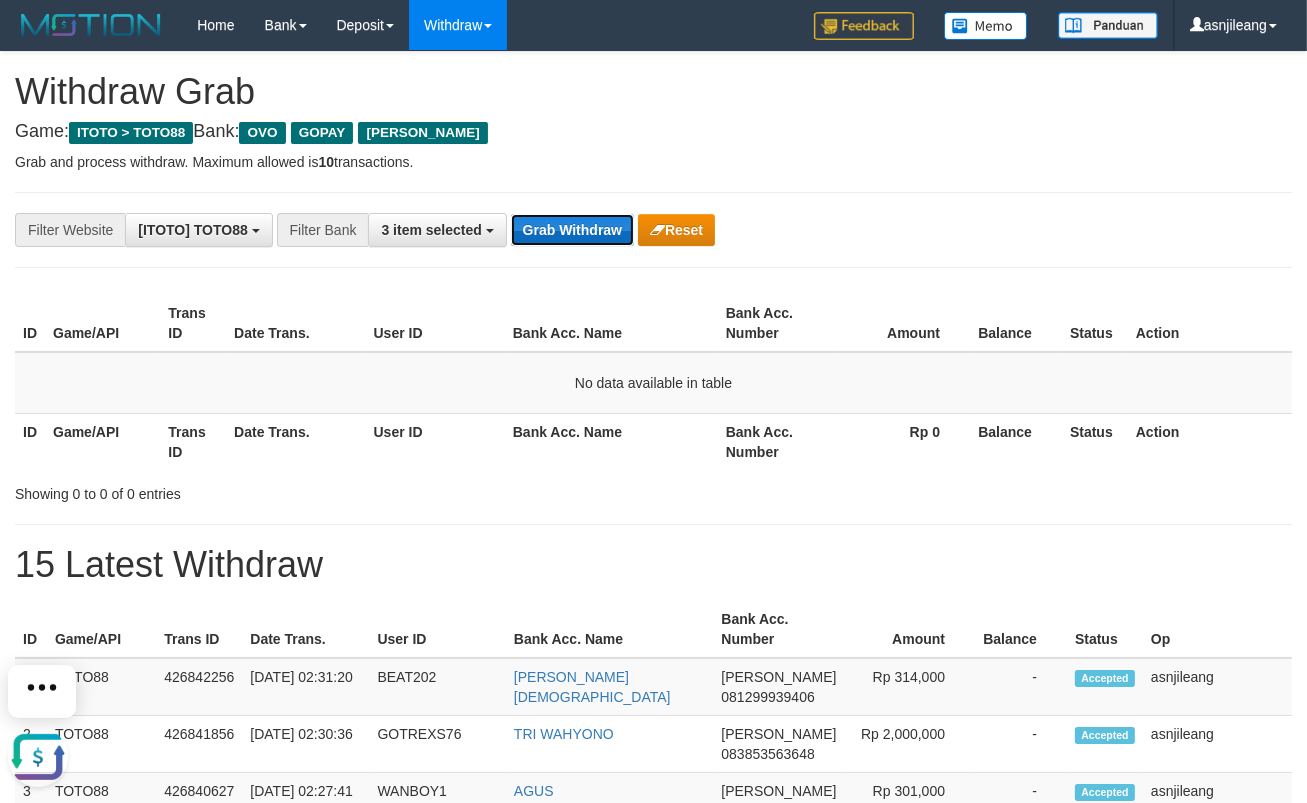 scroll, scrollTop: 0, scrollLeft: 0, axis: both 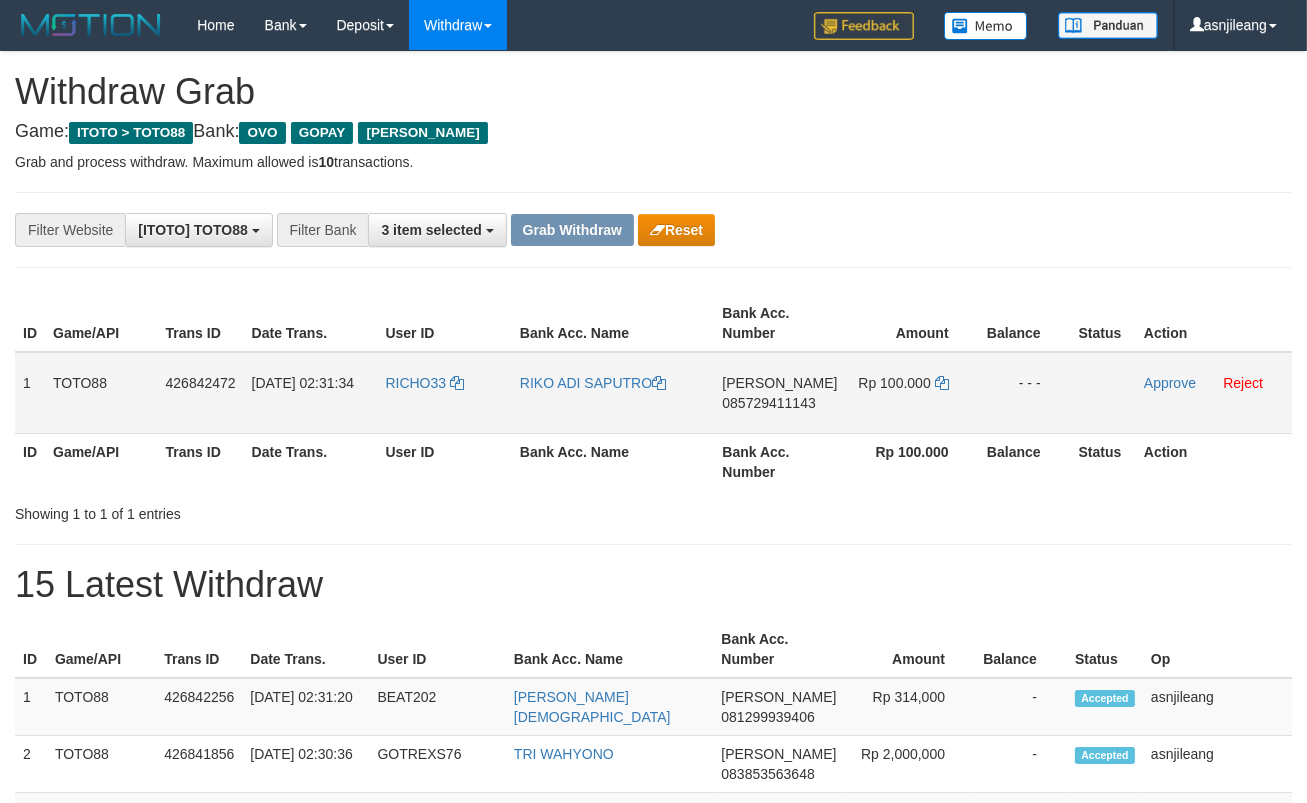click on "085729411143" at bounding box center (768, 403) 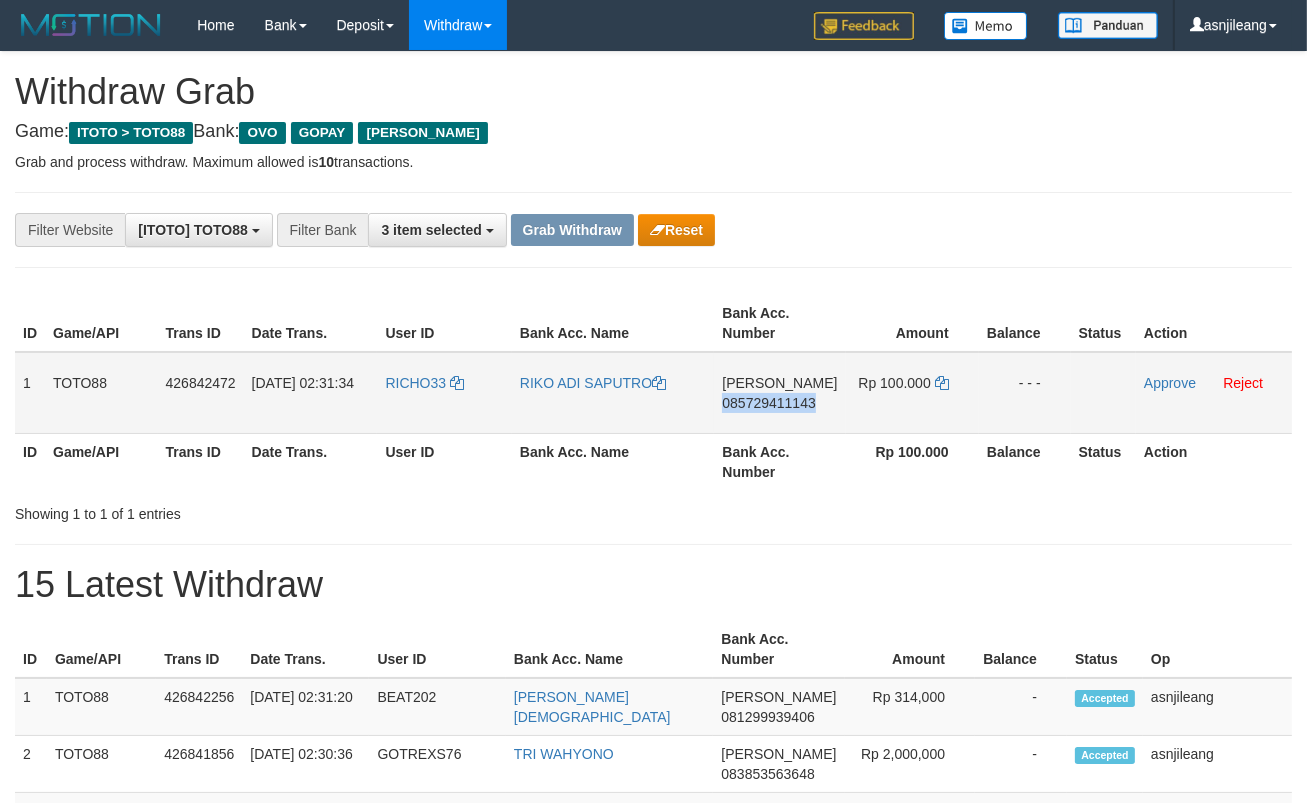 click on "085729411143" at bounding box center (768, 403) 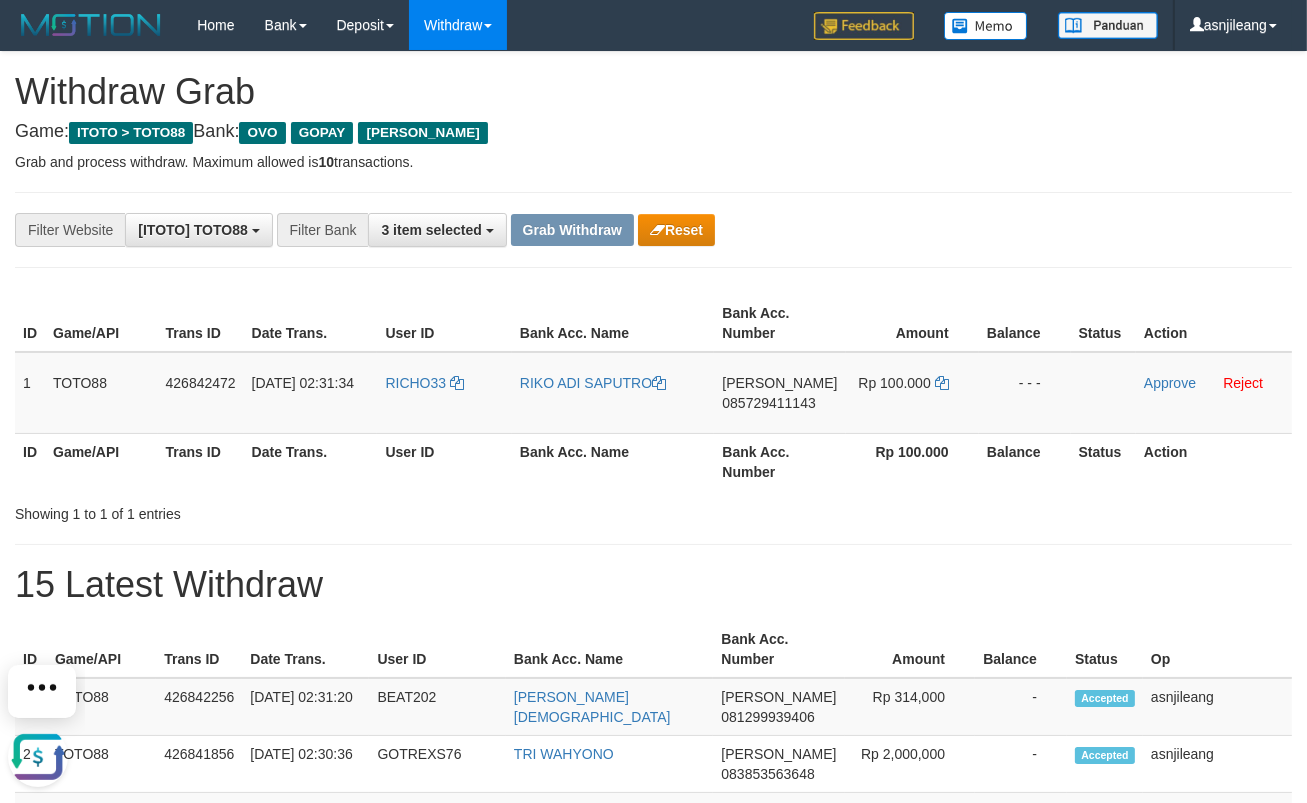 scroll, scrollTop: 0, scrollLeft: 0, axis: both 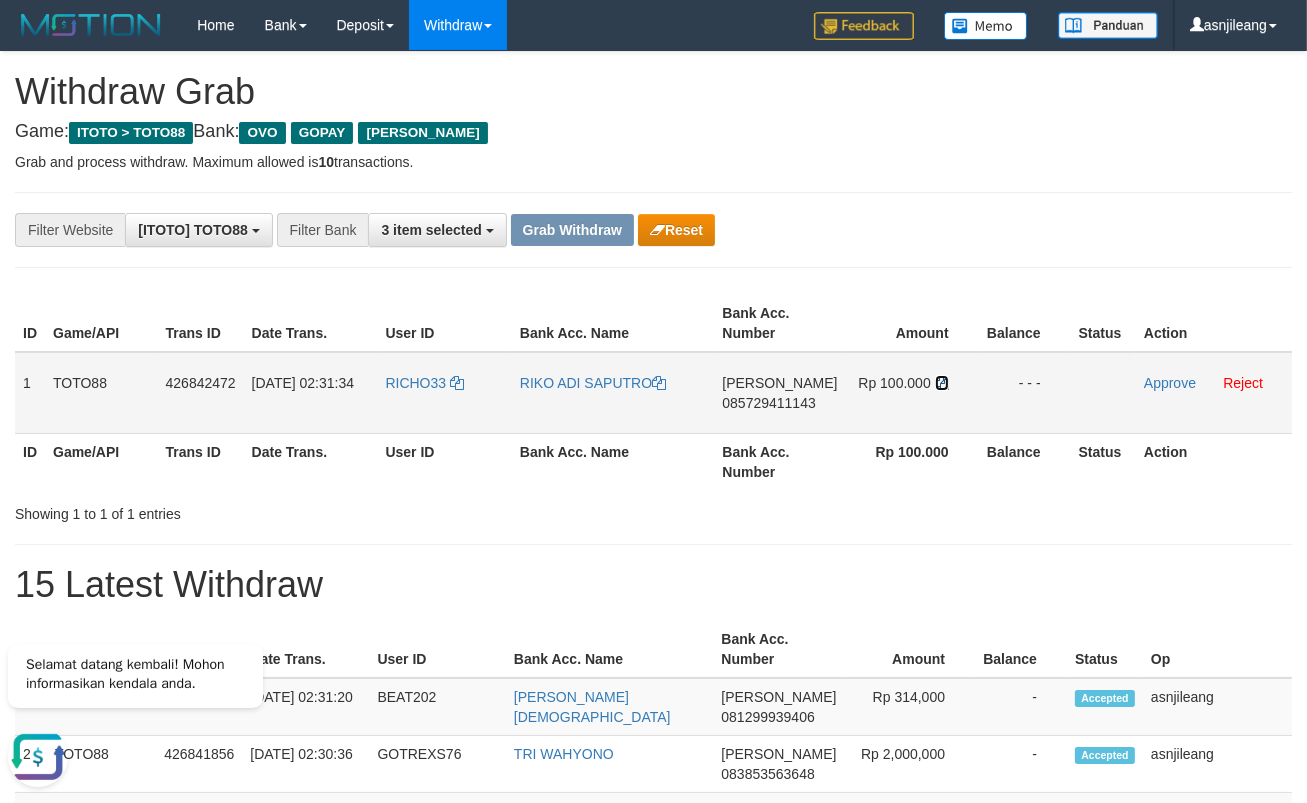 click at bounding box center (942, 383) 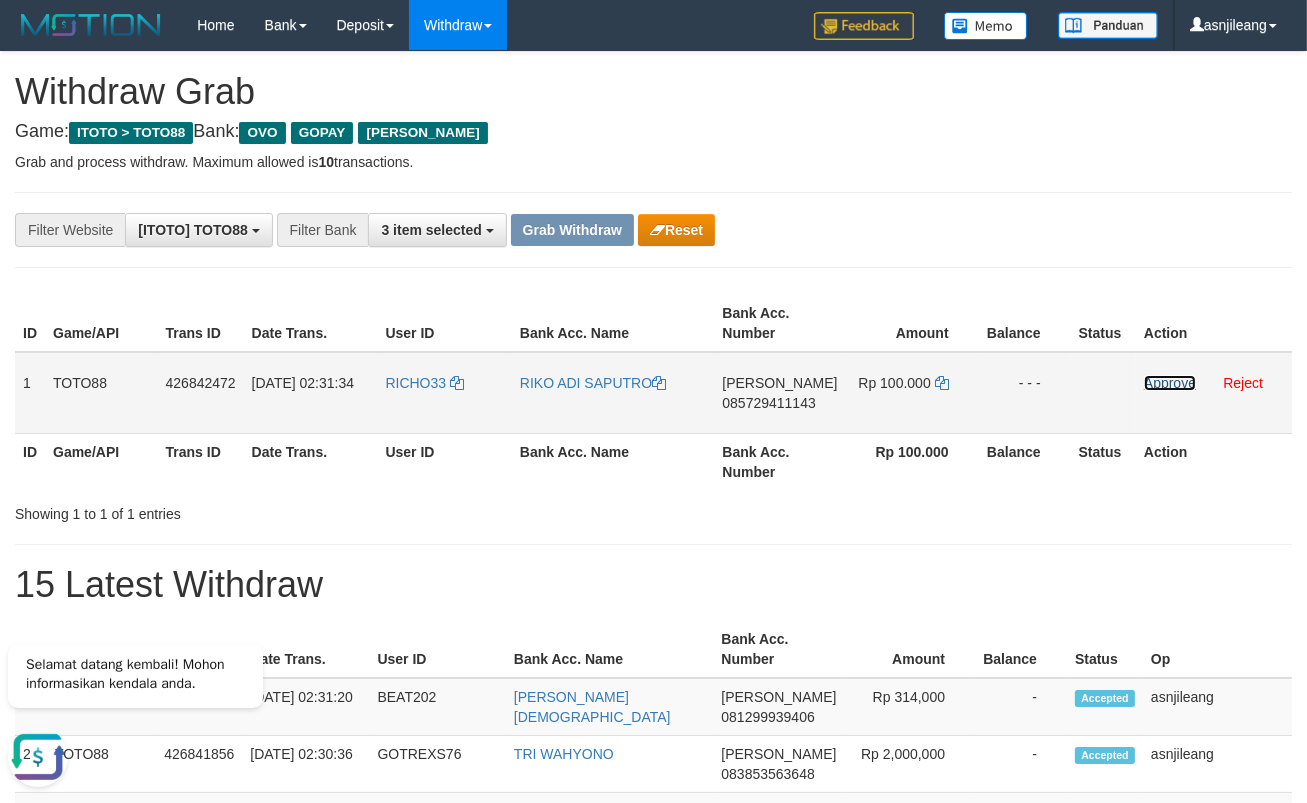 click on "Approve" at bounding box center [1170, 383] 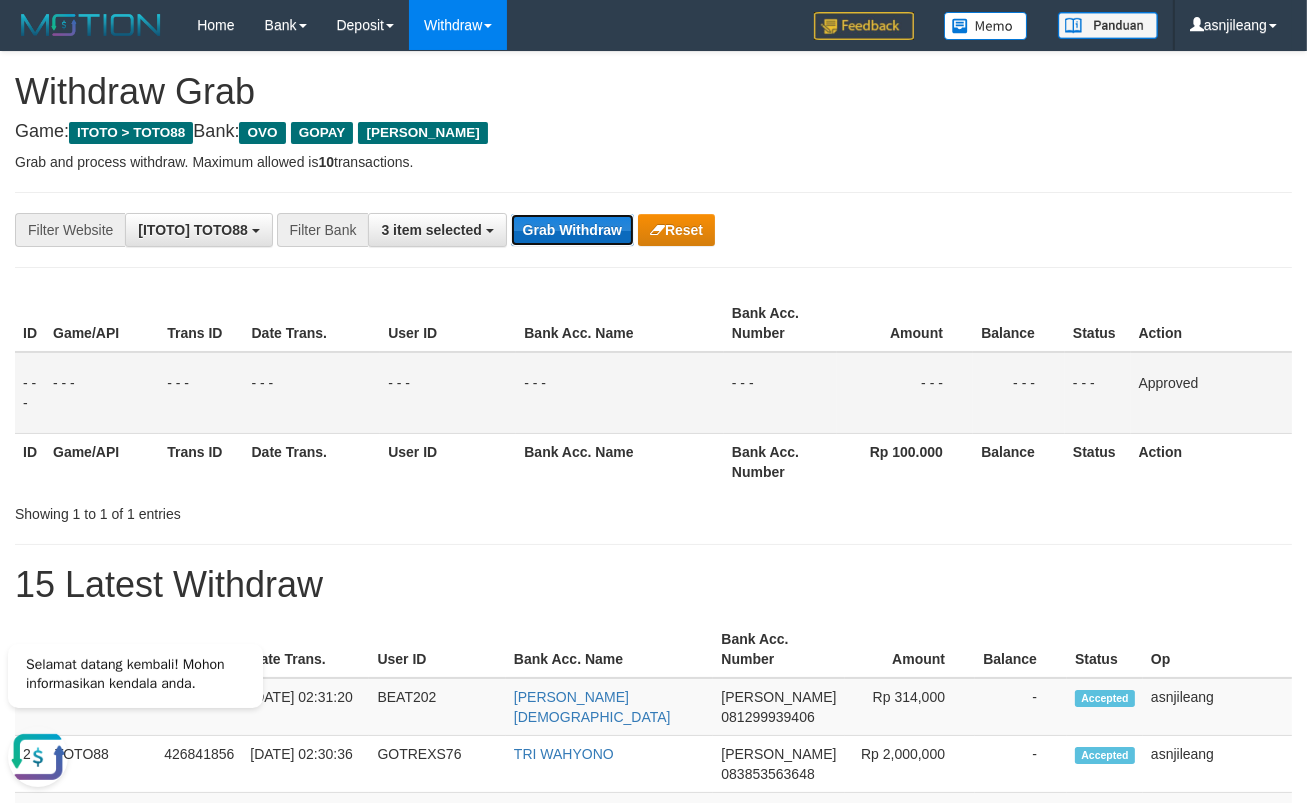 click on "Grab Withdraw" at bounding box center (572, 230) 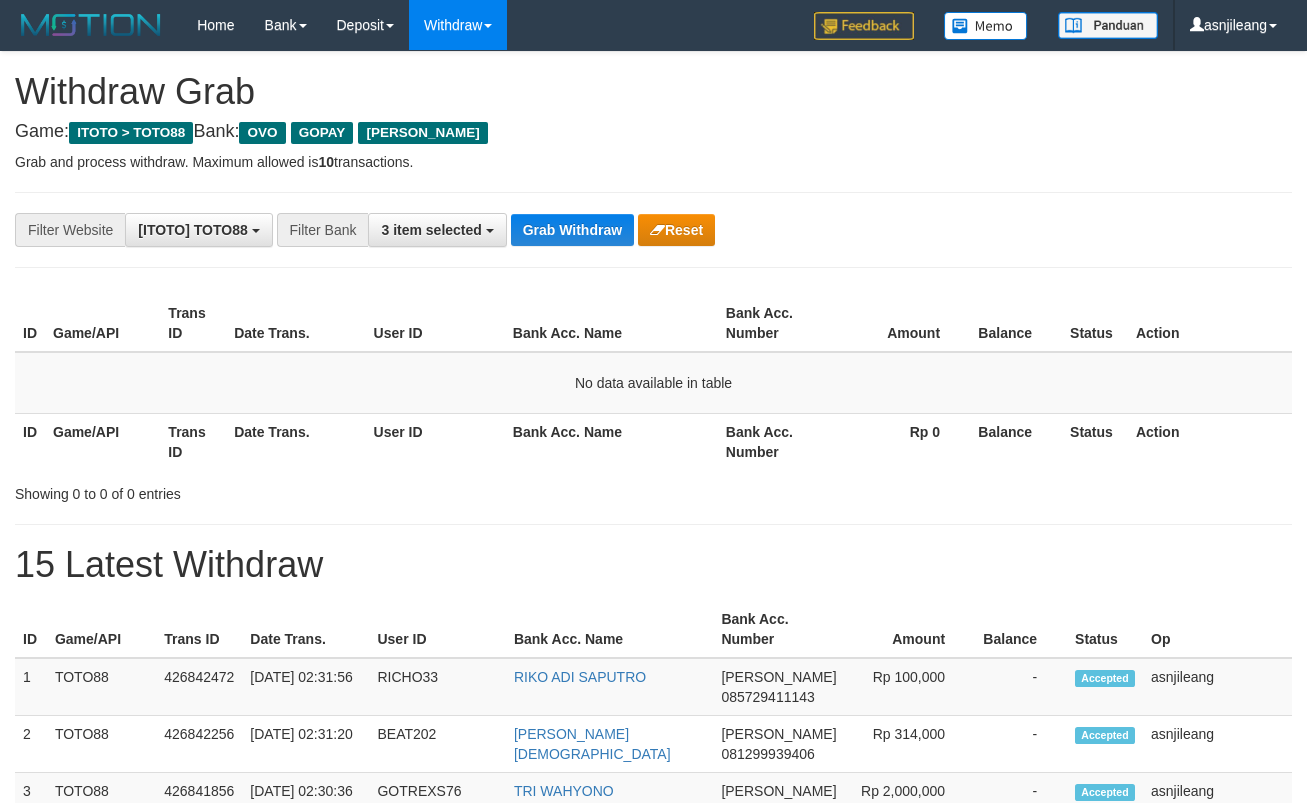 scroll, scrollTop: 0, scrollLeft: 0, axis: both 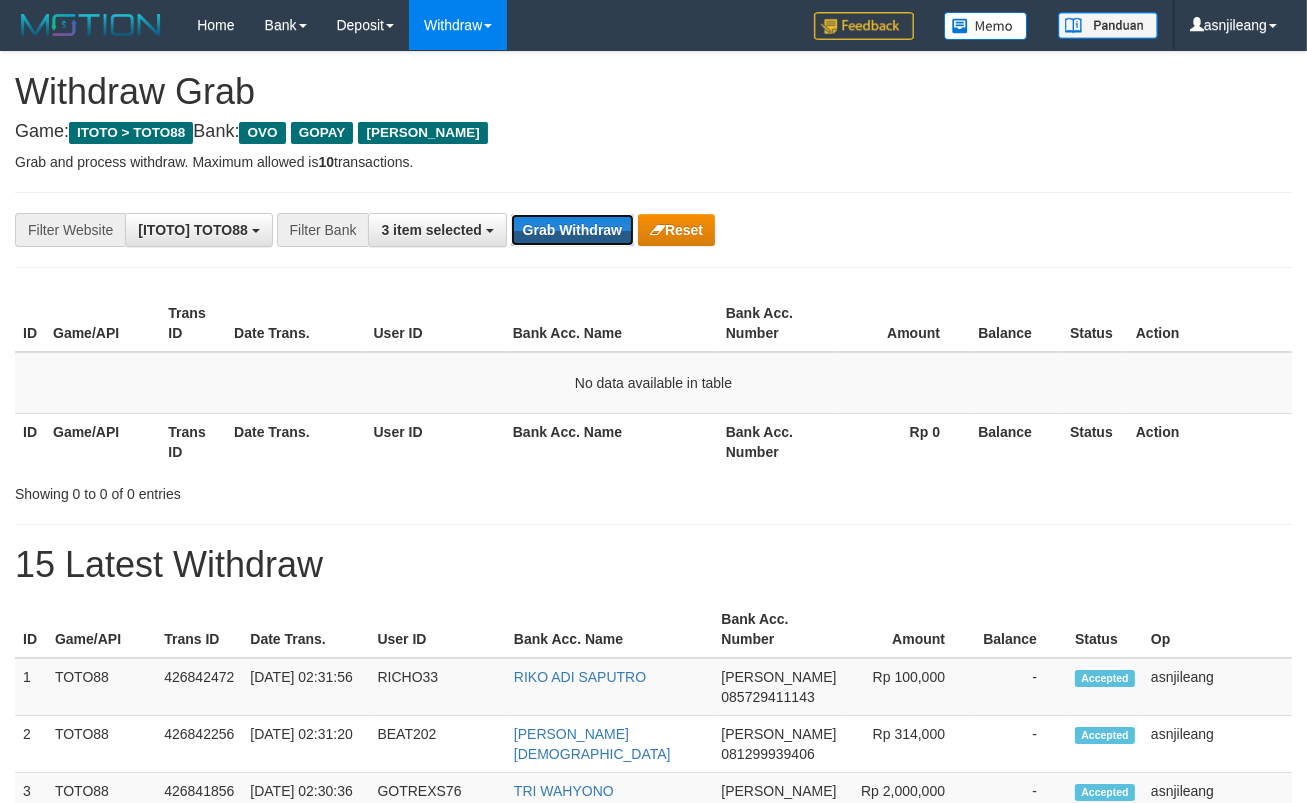 click on "Grab Withdraw" at bounding box center [572, 230] 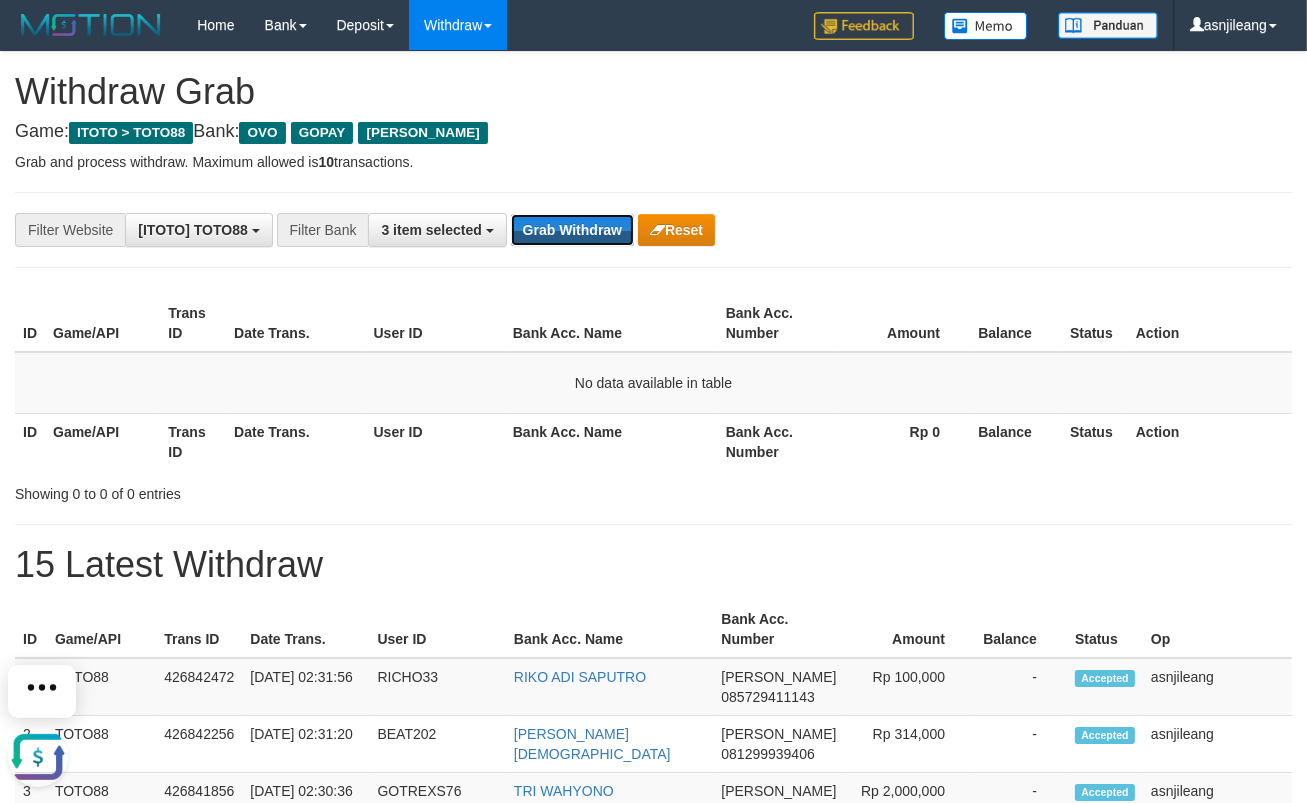 scroll, scrollTop: 0, scrollLeft: 0, axis: both 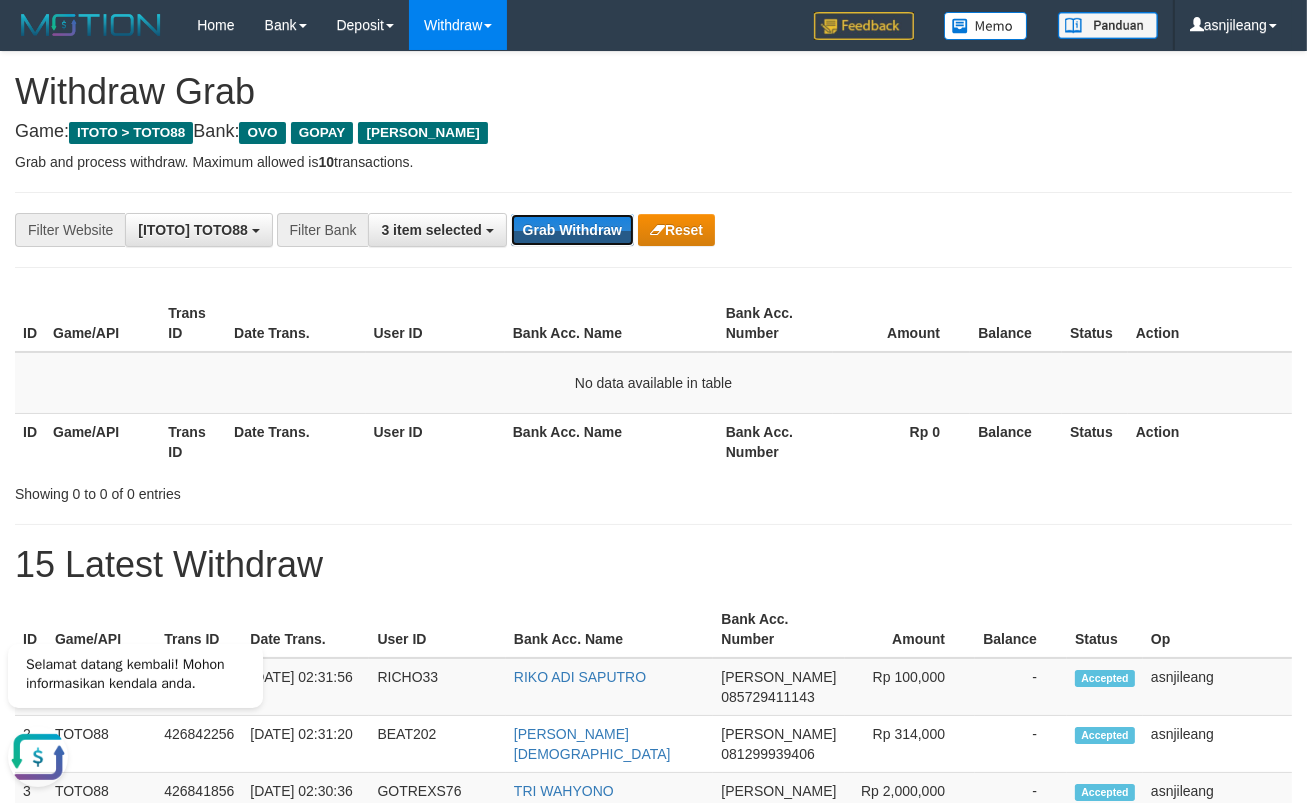 click on "Grab Withdraw" at bounding box center (572, 230) 